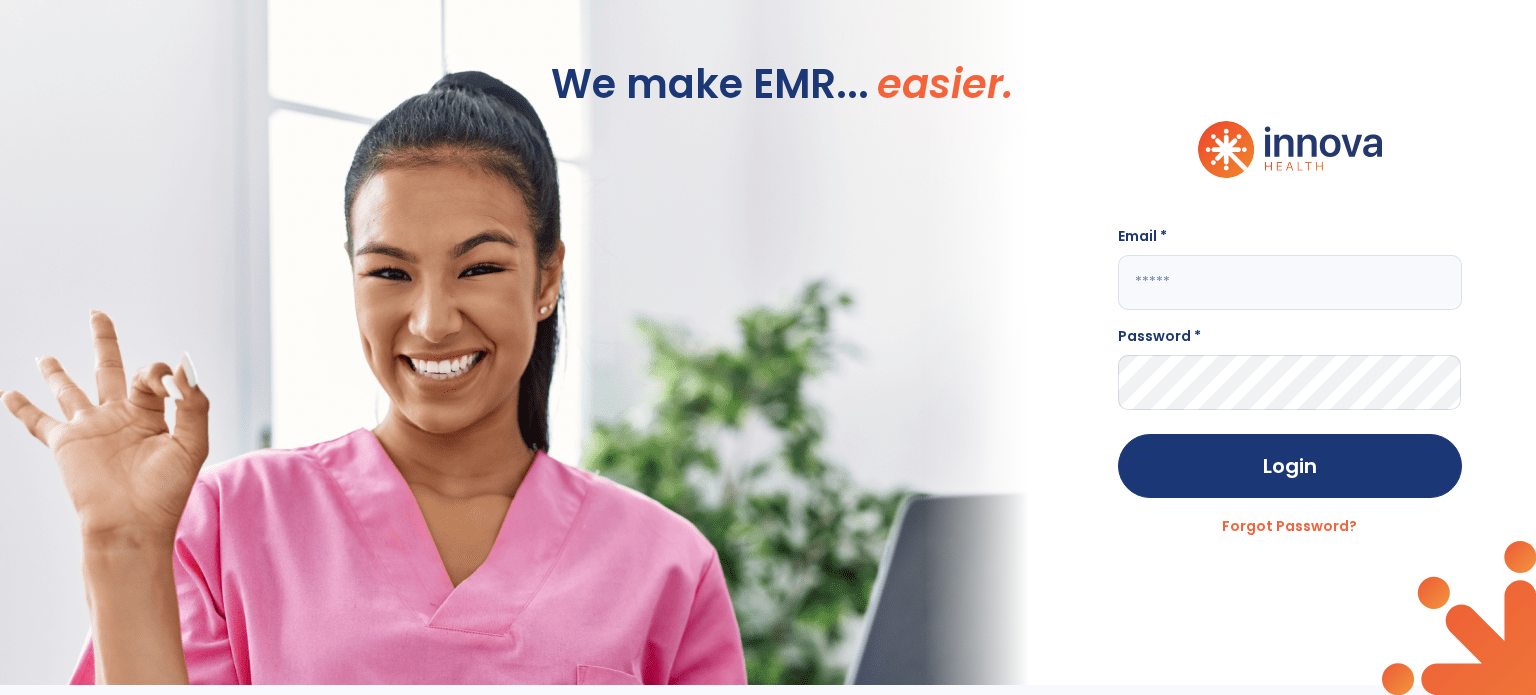 scroll, scrollTop: 0, scrollLeft: 0, axis: both 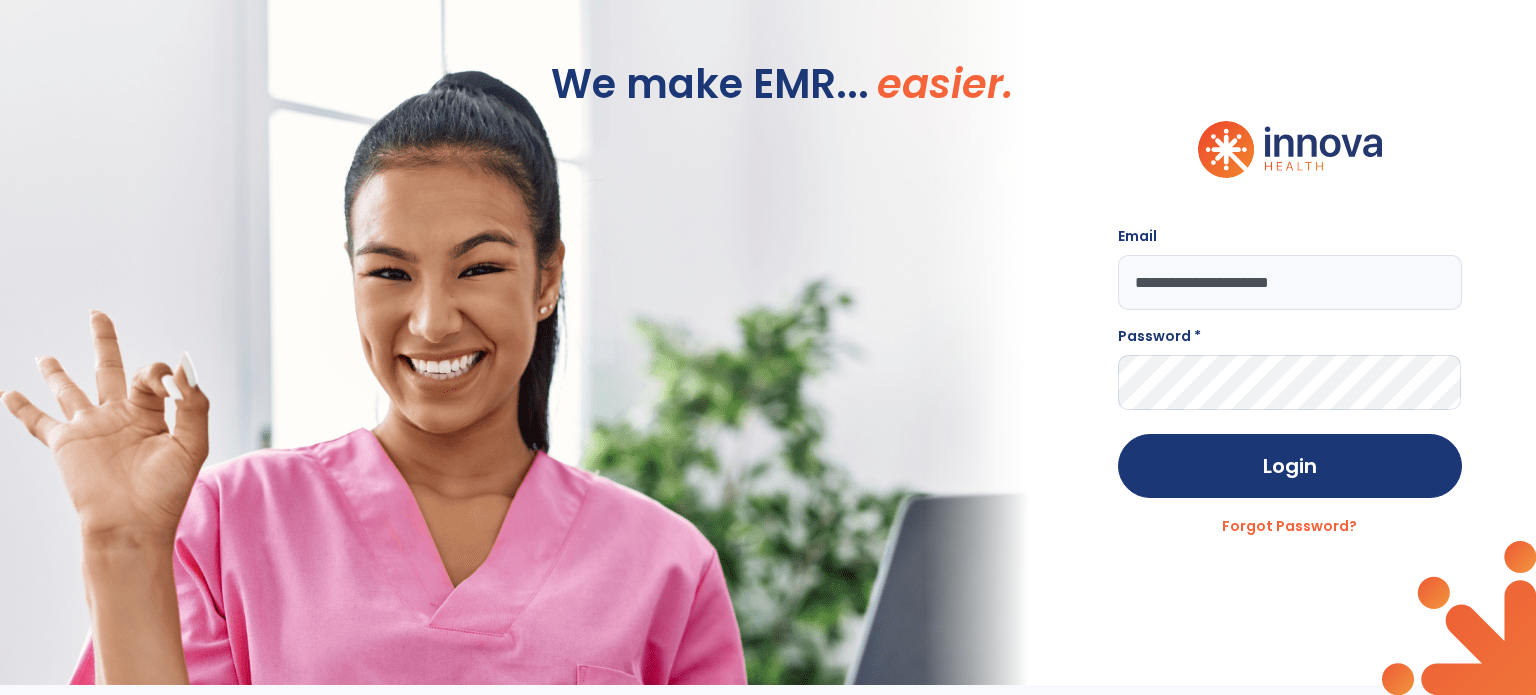 type on "**********" 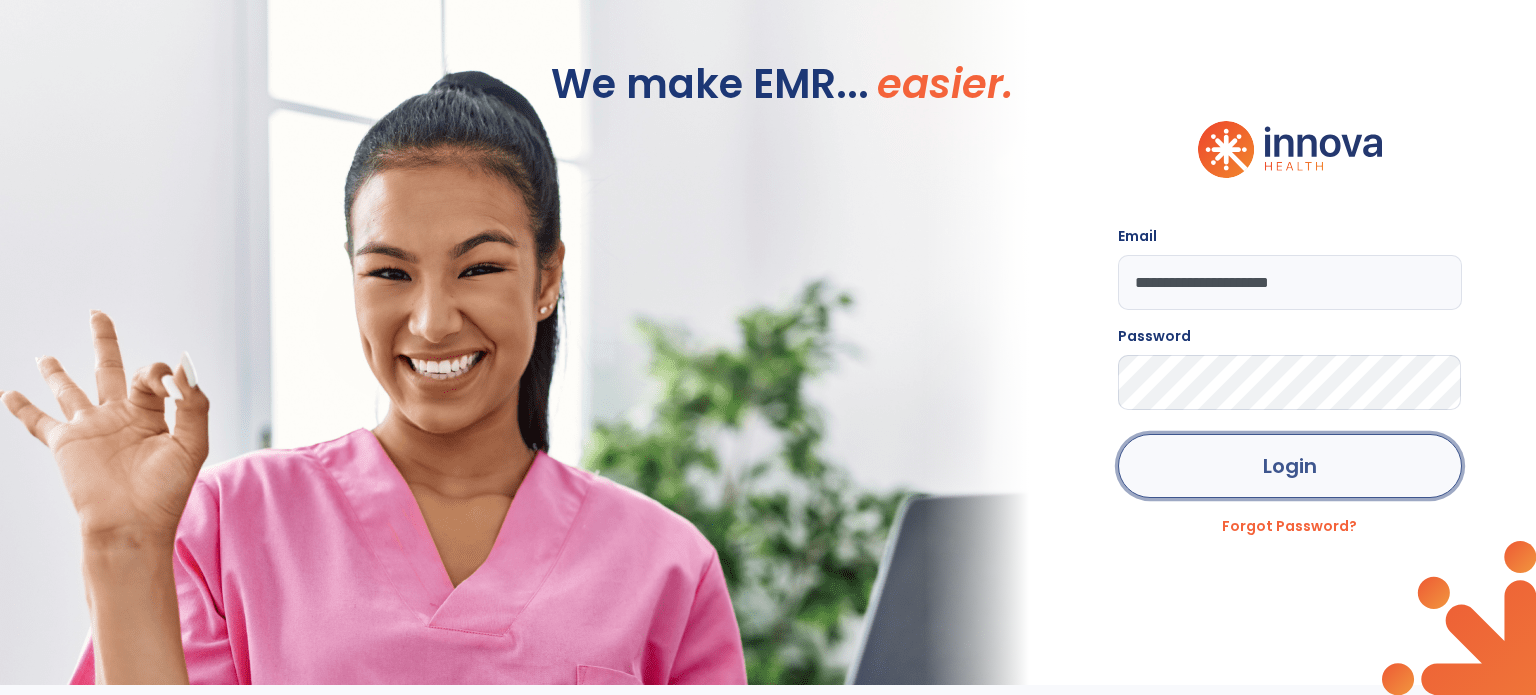 click on "Login" 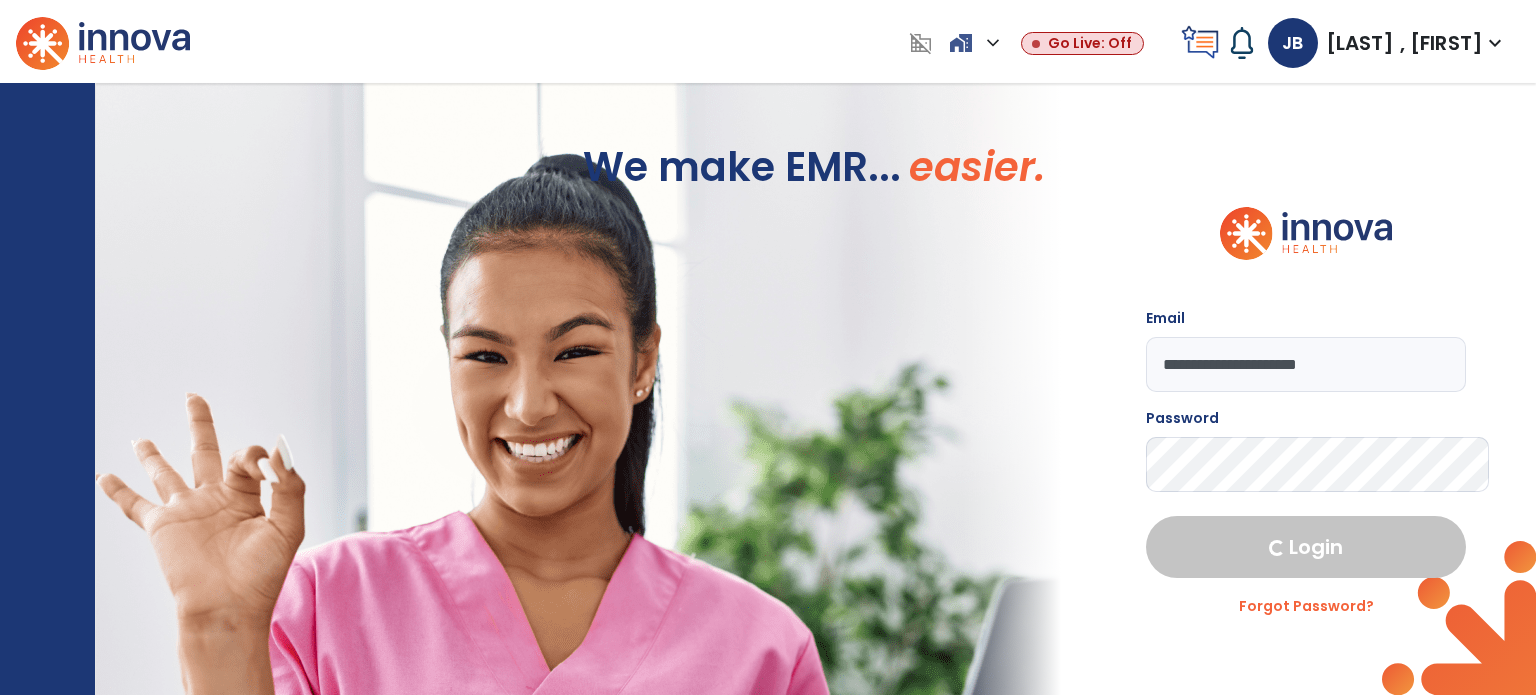 select on "****" 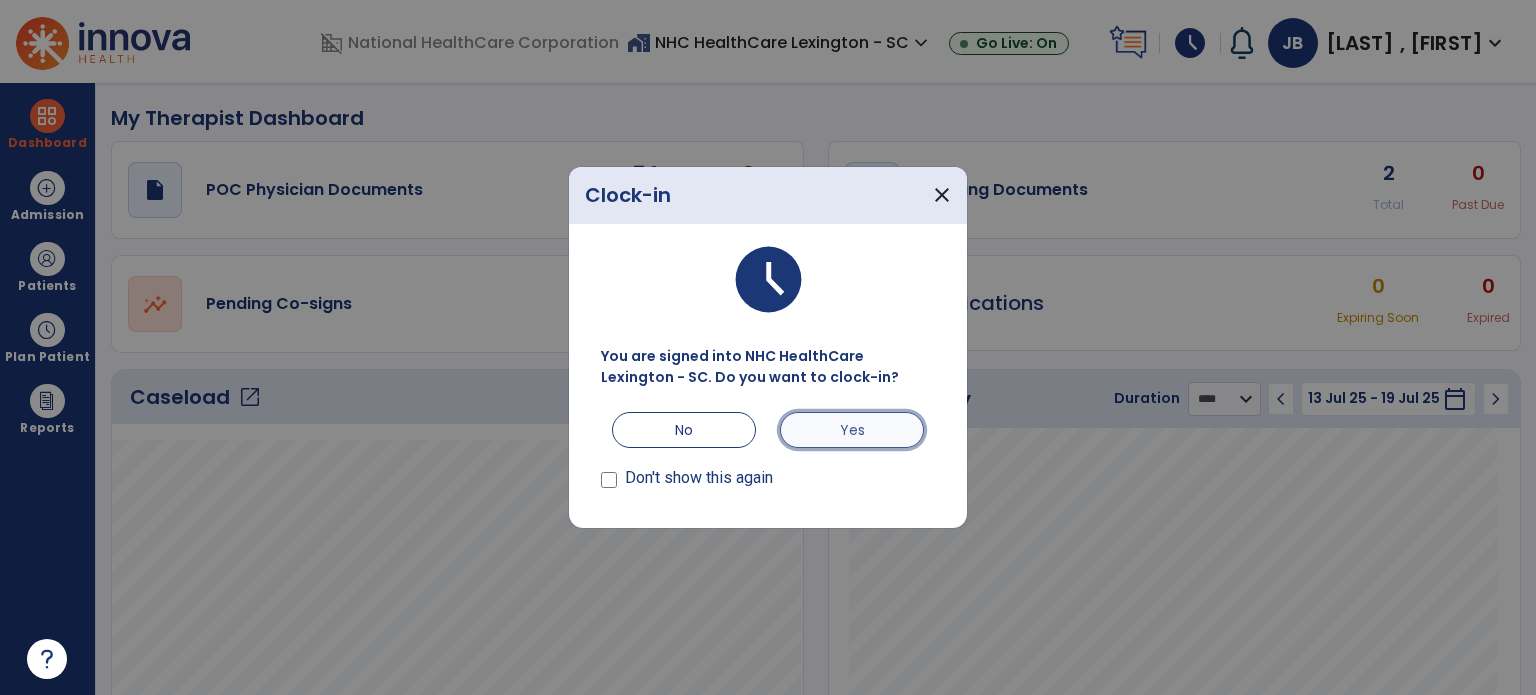 click on "Yes" at bounding box center (852, 430) 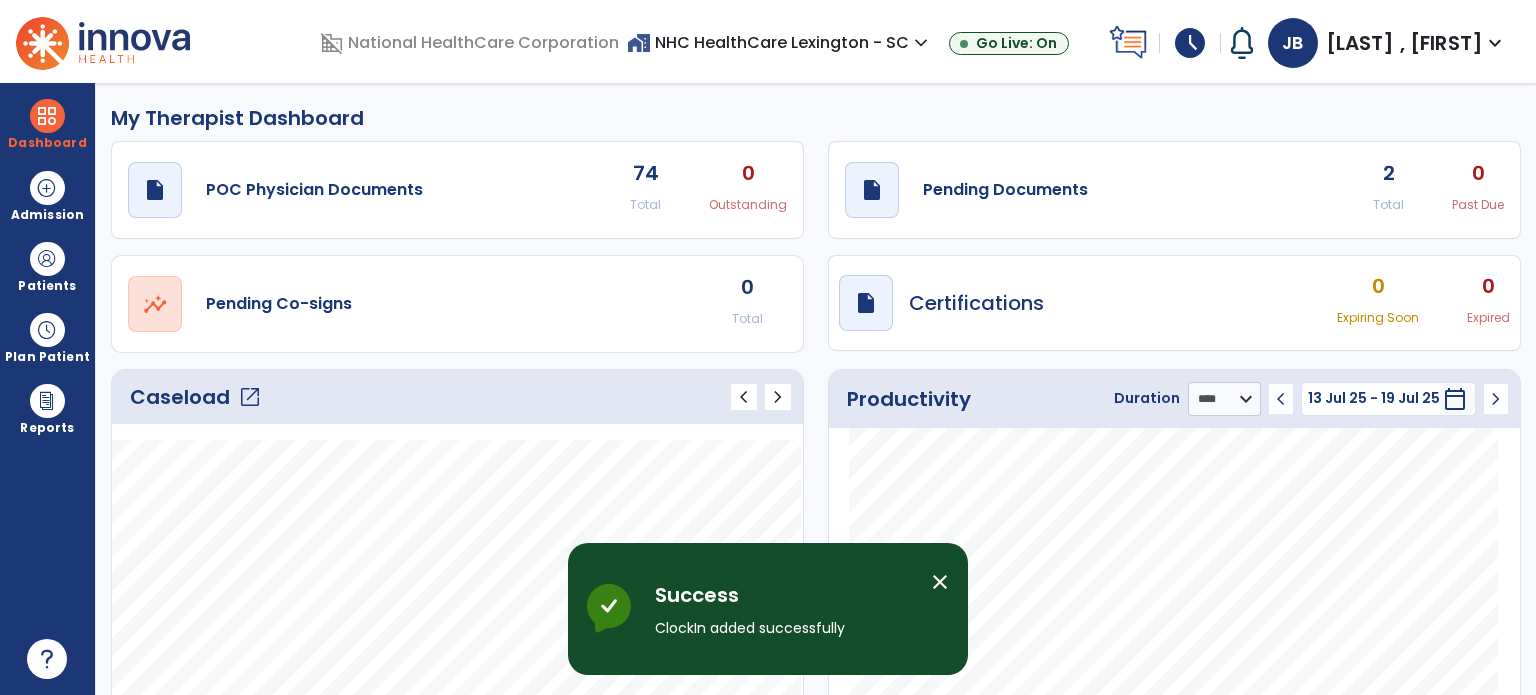 click on "close" at bounding box center (940, 582) 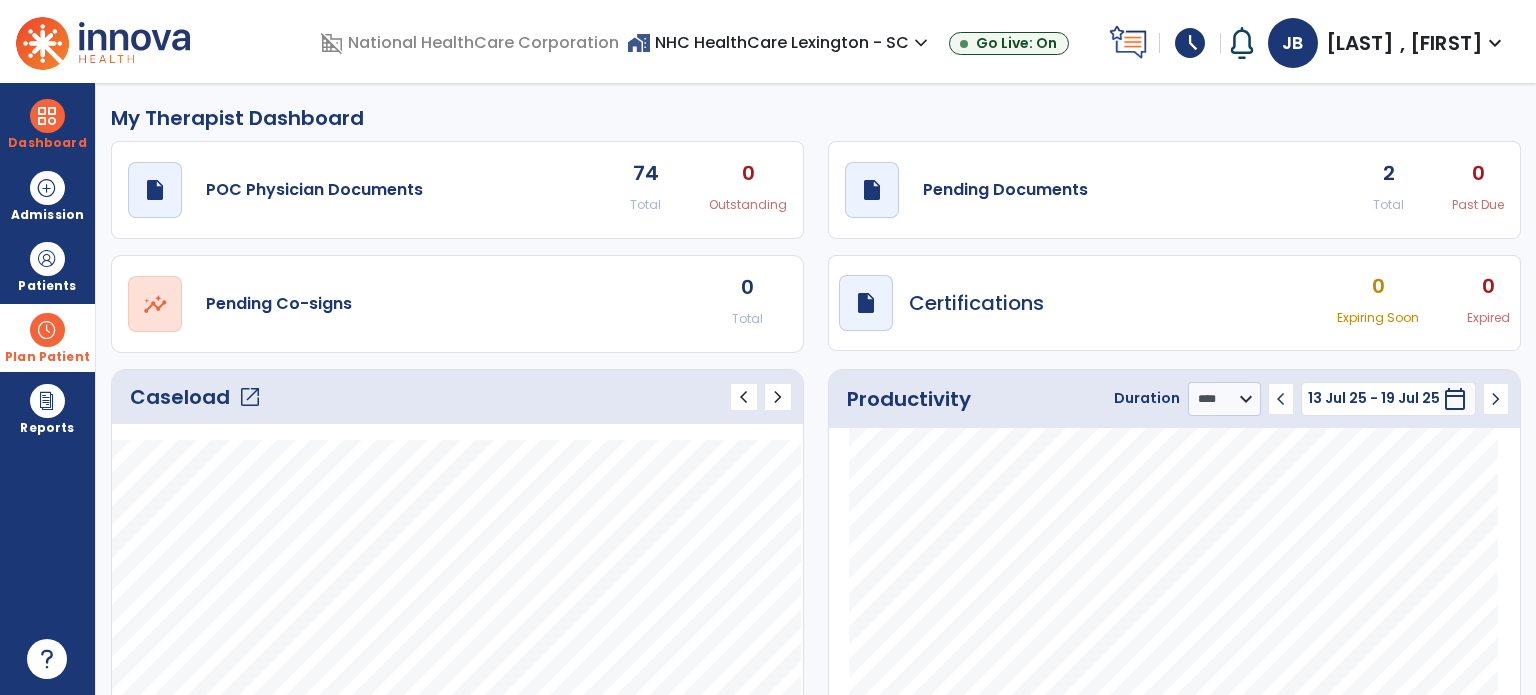 click at bounding box center [47, 330] 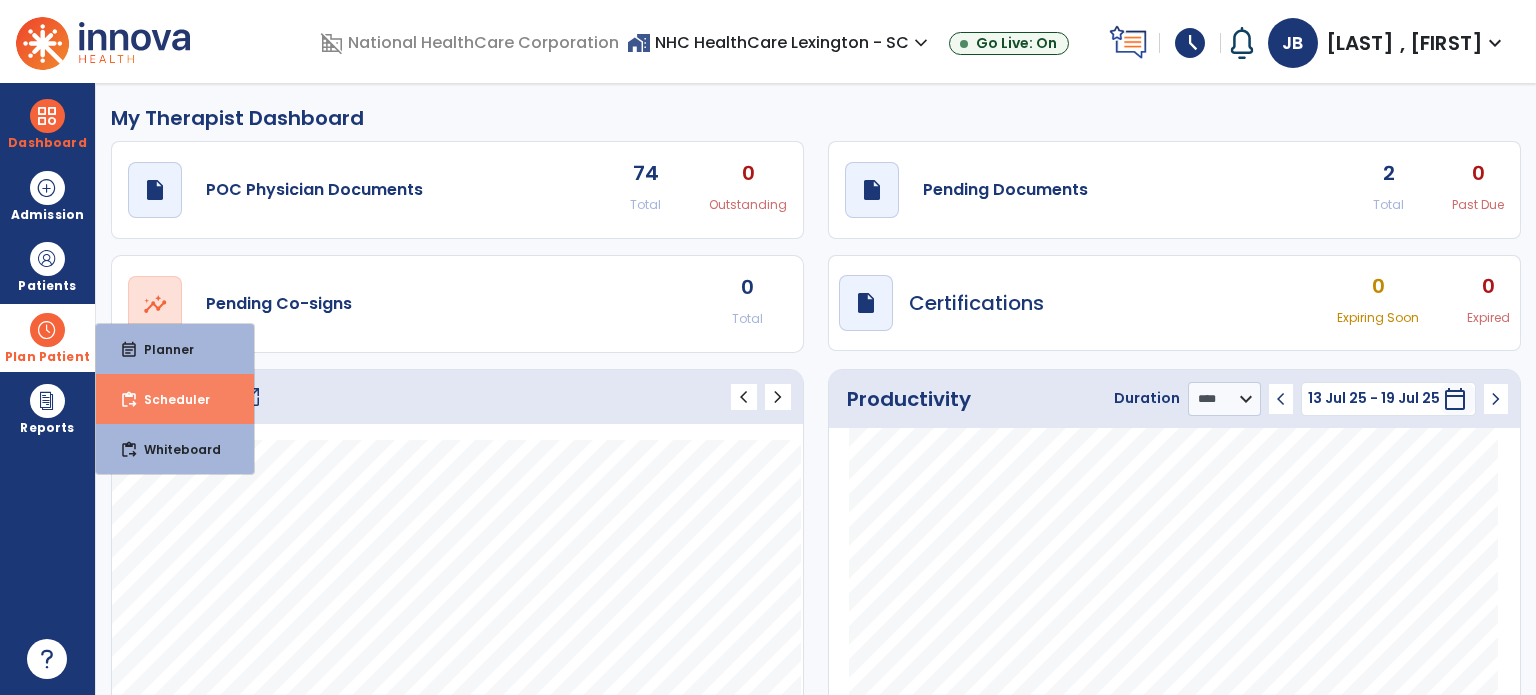 click on "Scheduler" at bounding box center (169, 399) 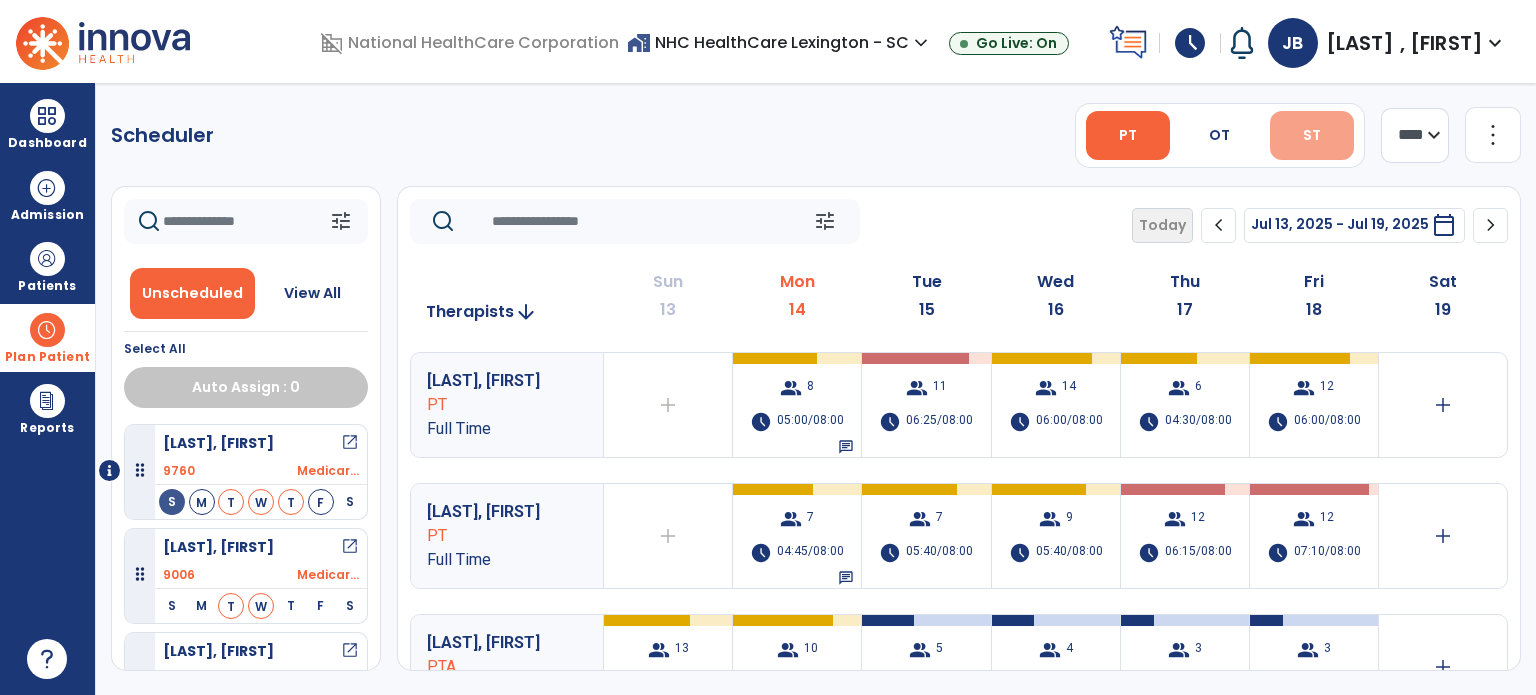 click on "ST" at bounding box center [1312, 135] 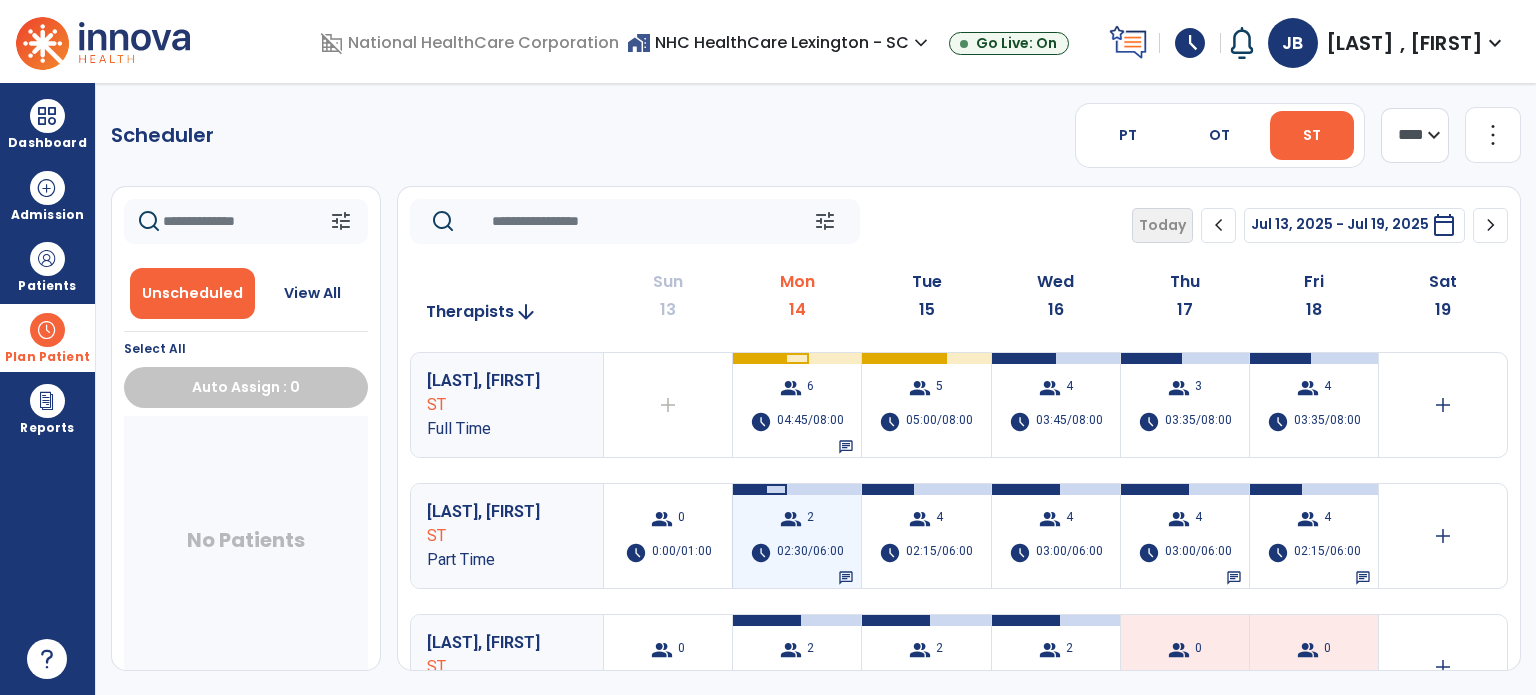 click on "2" at bounding box center (810, 519) 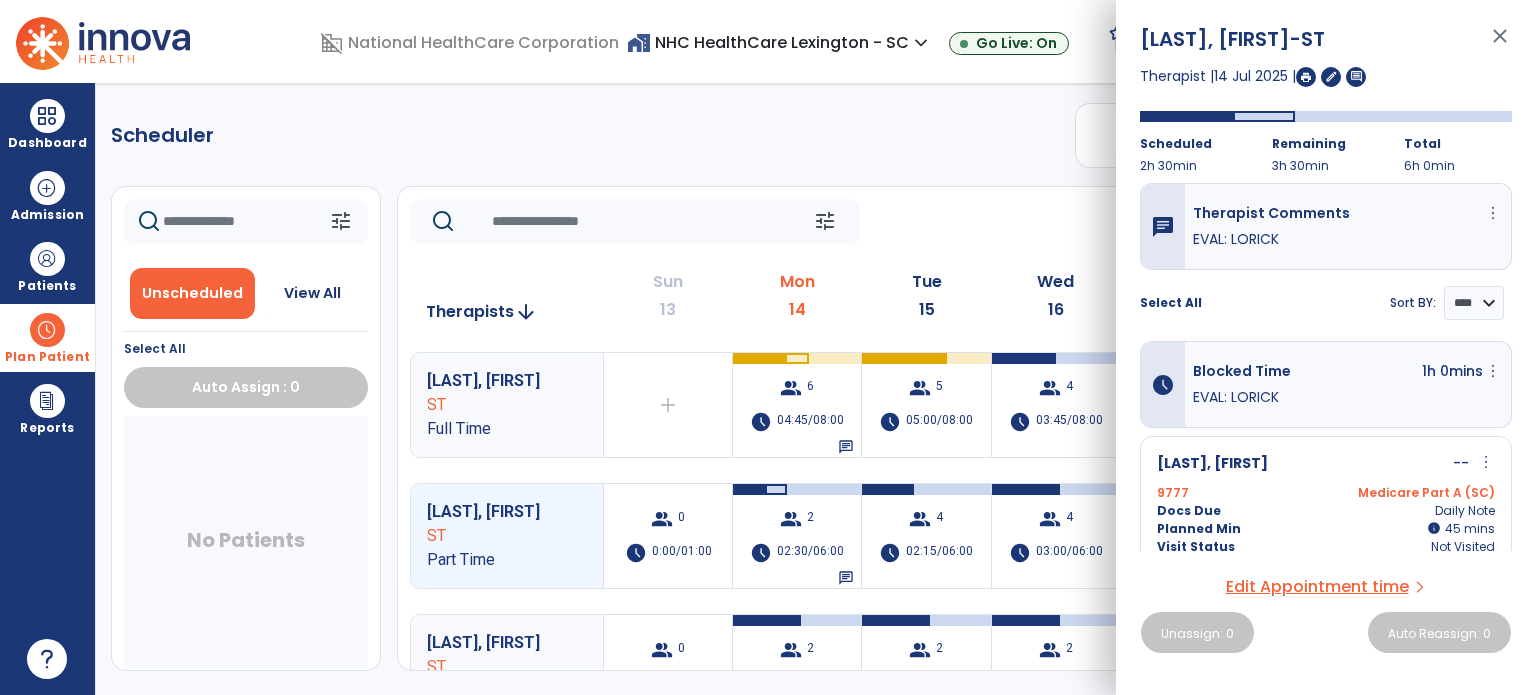 scroll, scrollTop: 0, scrollLeft: 0, axis: both 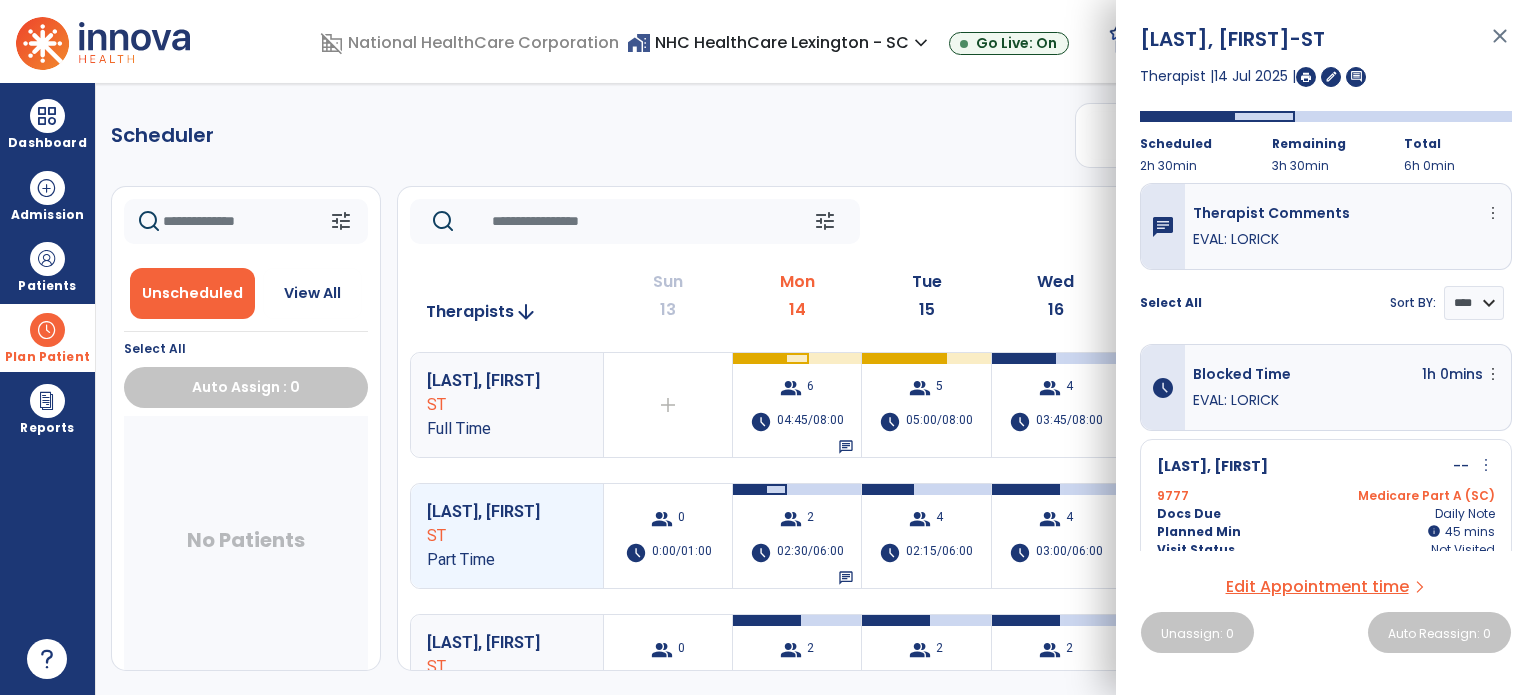 click at bounding box center (1306, 77) 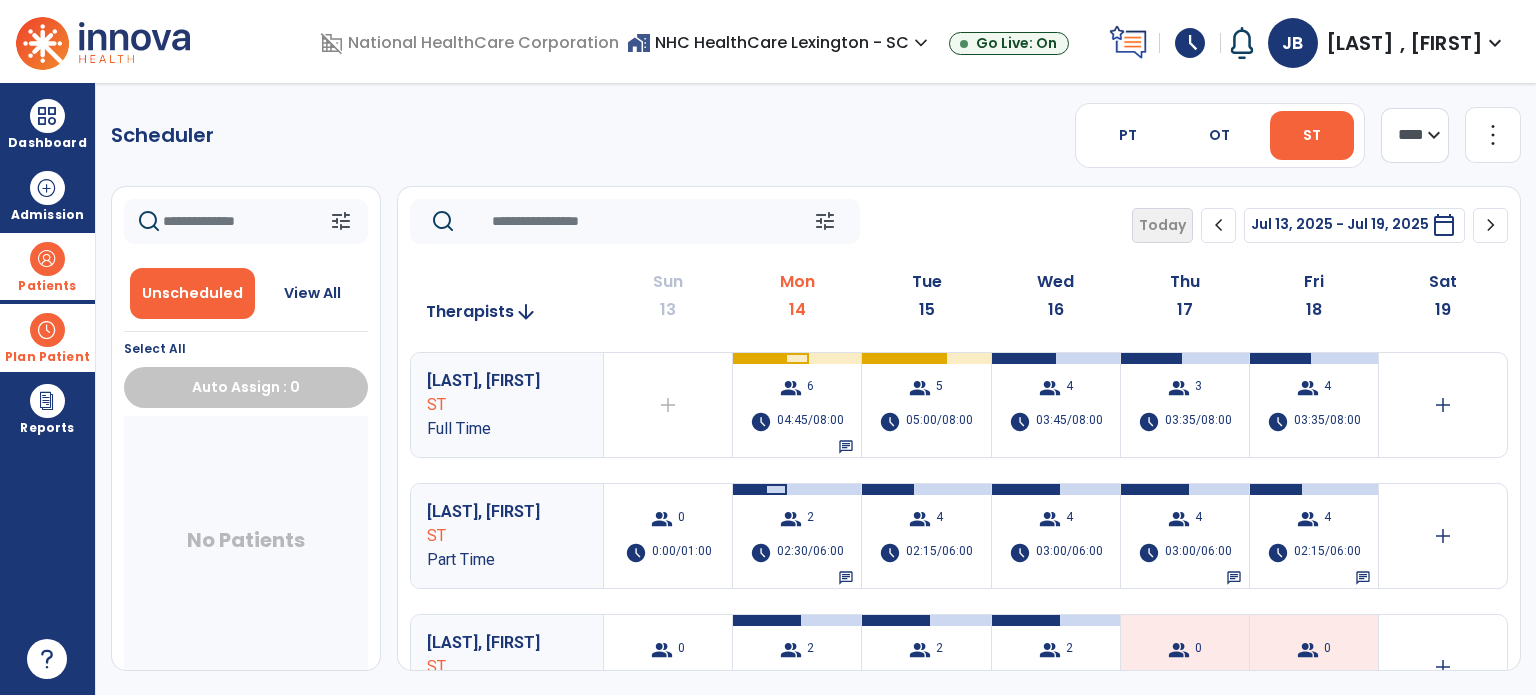 click at bounding box center (47, 259) 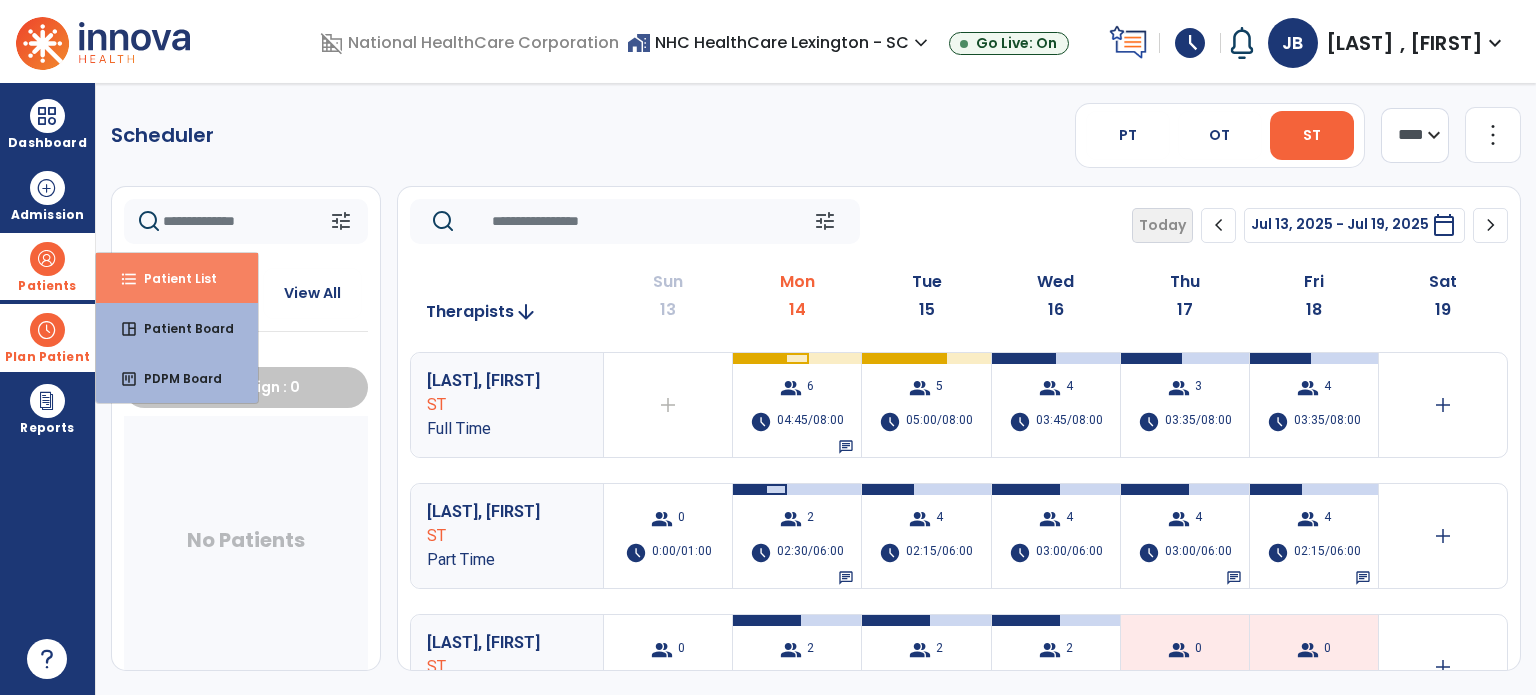 click on "Patient List" at bounding box center (172, 278) 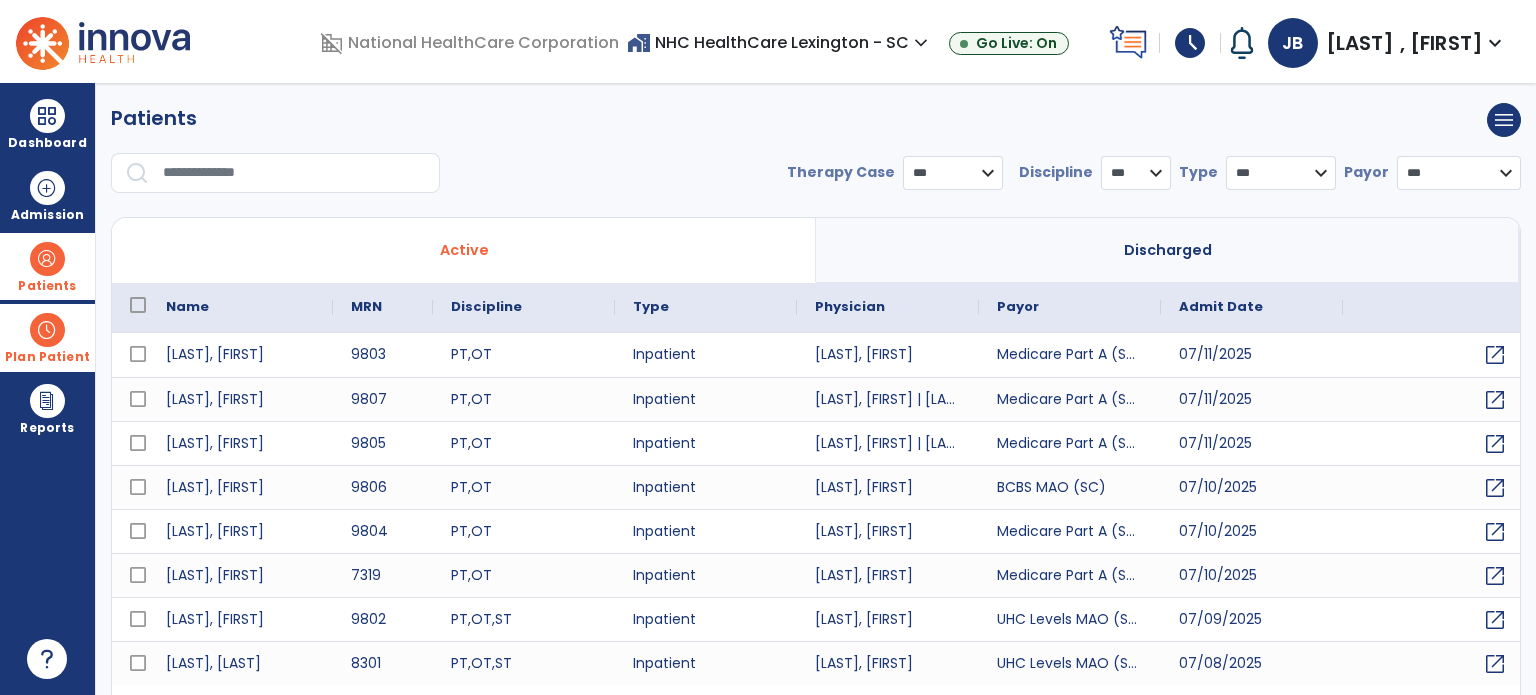 select on "***" 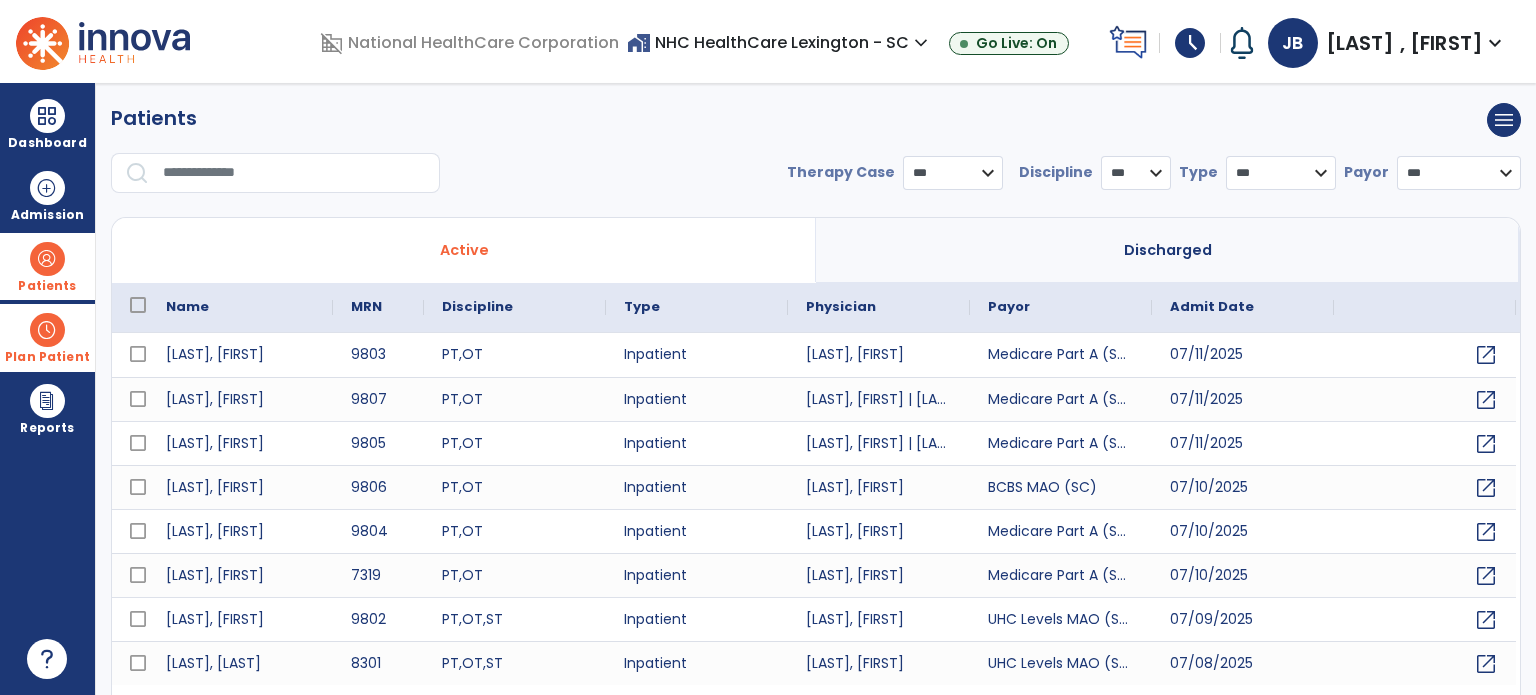 click at bounding box center (294, 173) 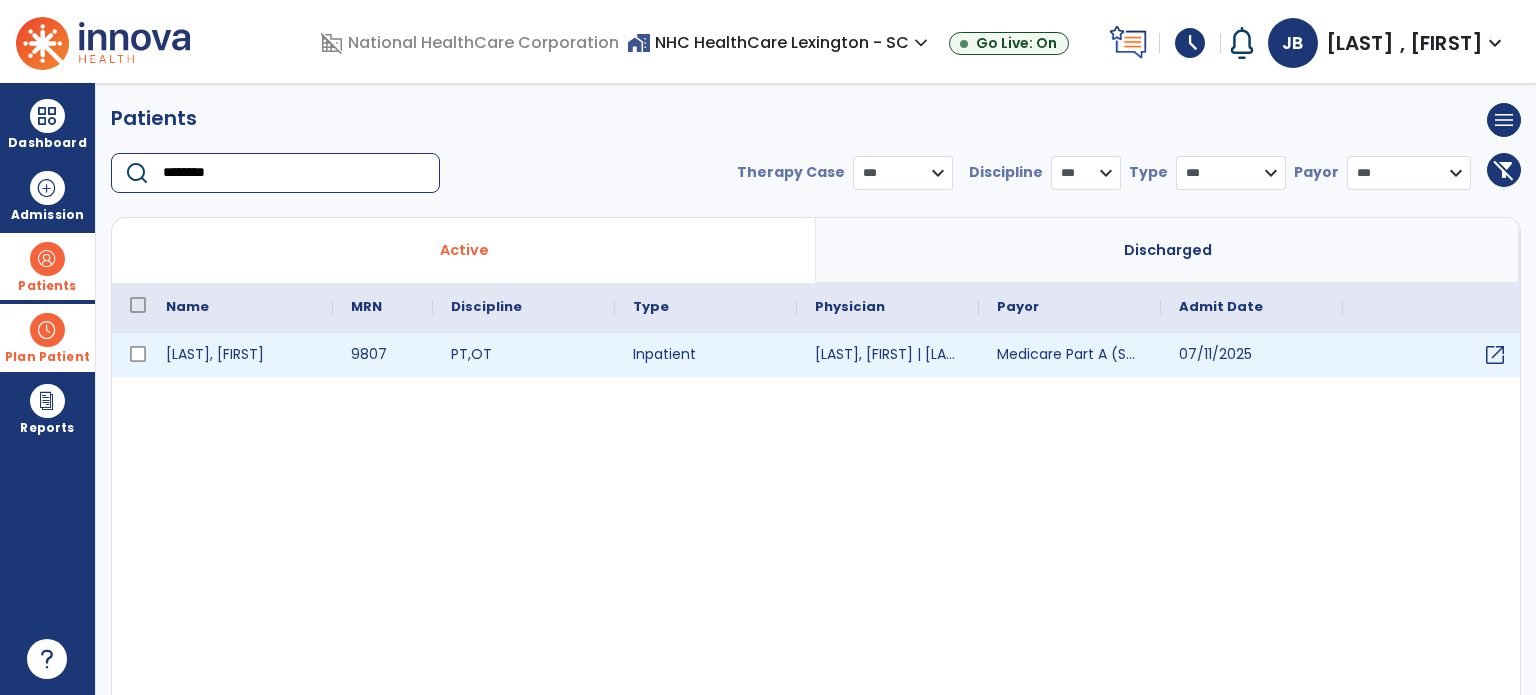 type on "********" 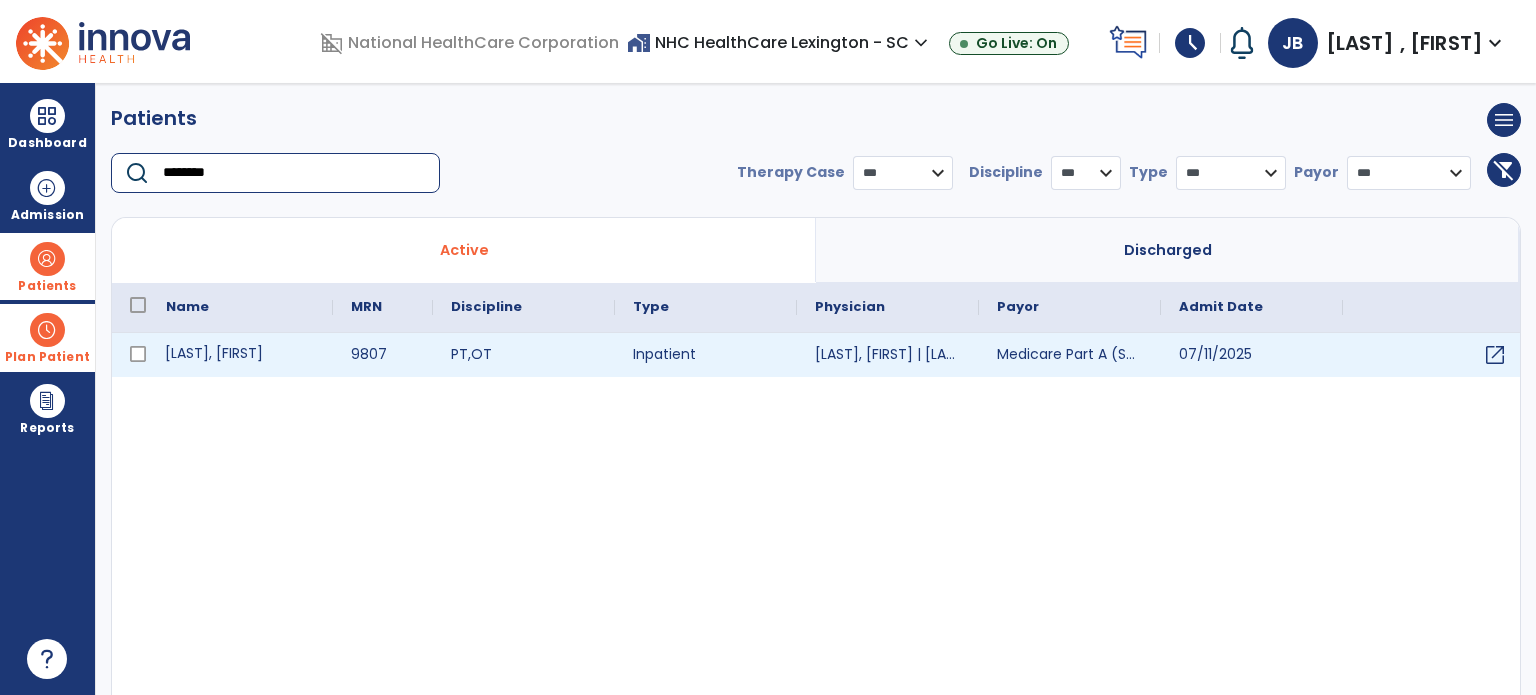 click on "[LAST], [FIRST]" at bounding box center [240, 355] 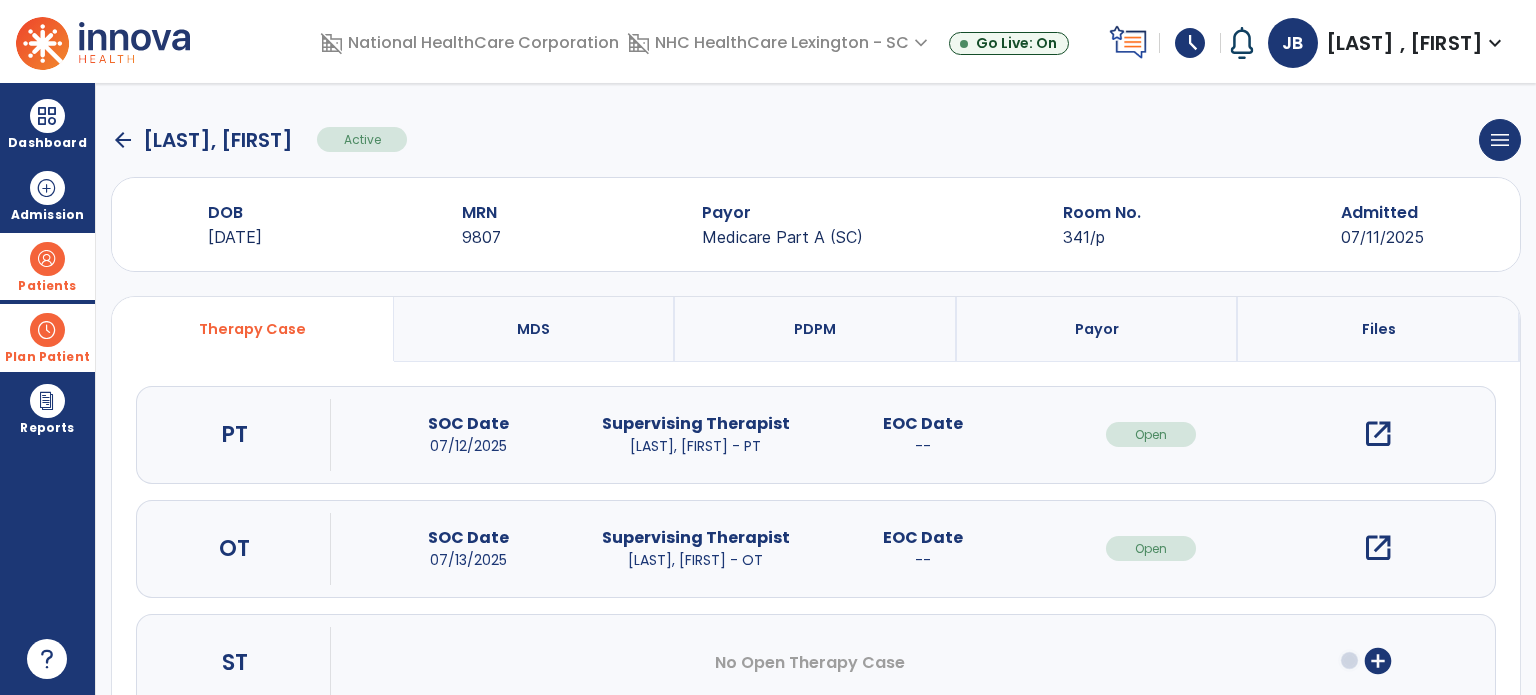 click on "add_circle" at bounding box center (1378, 661) 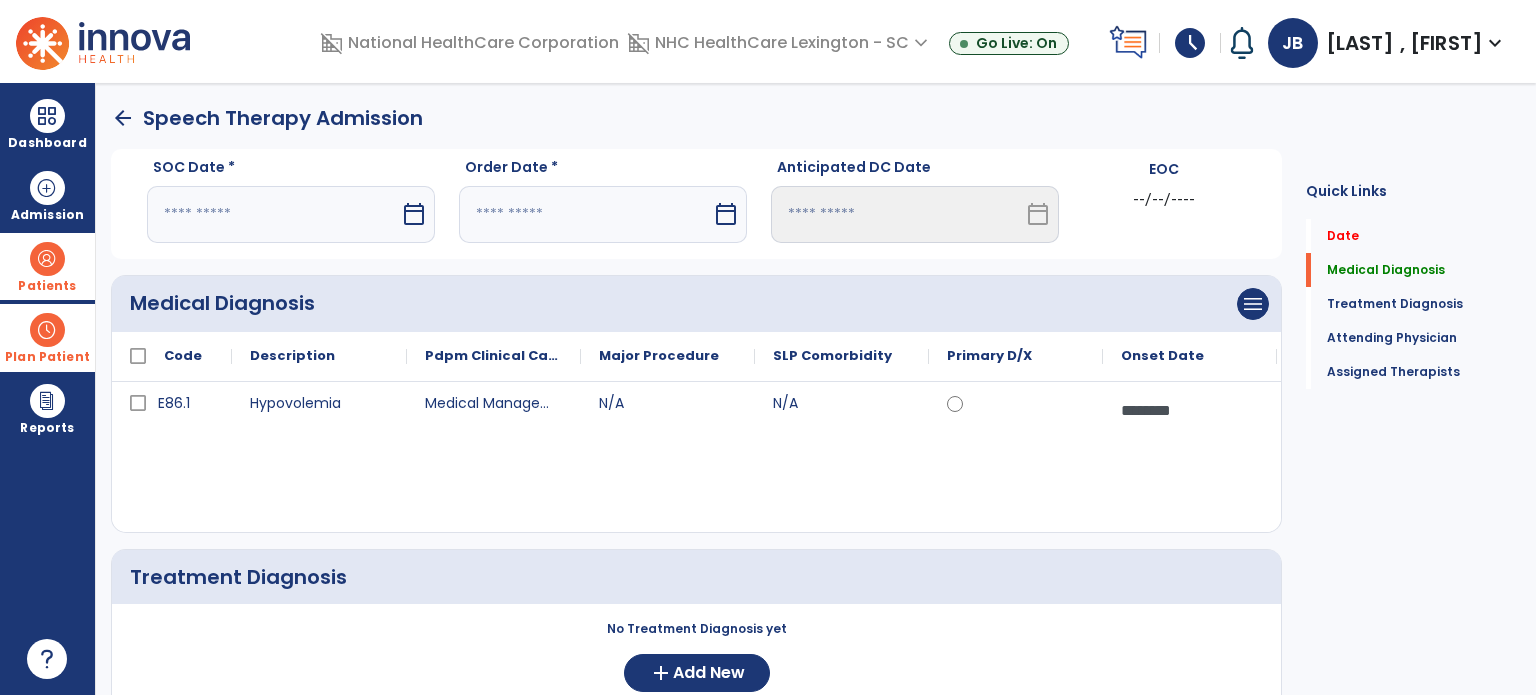 click on "calendar_today" at bounding box center [414, 214] 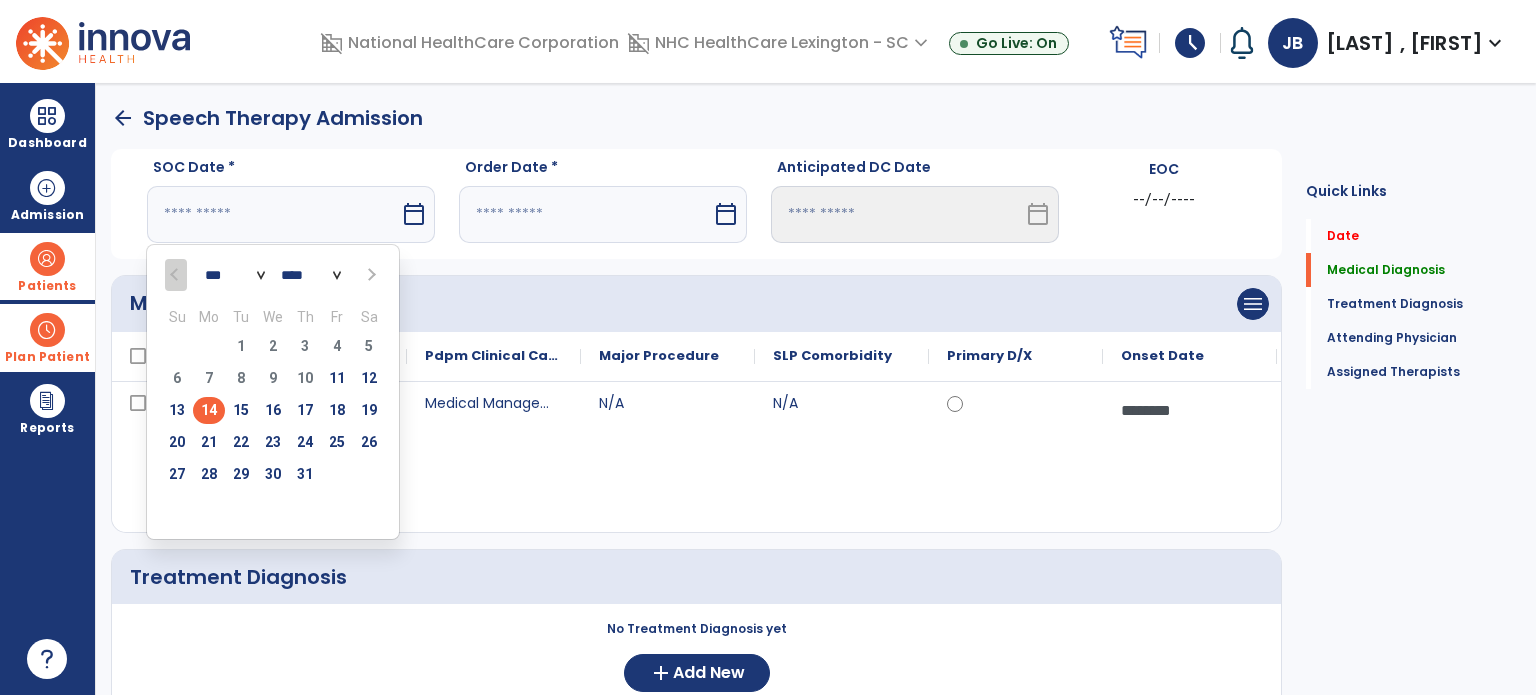 click on "14" at bounding box center [209, 410] 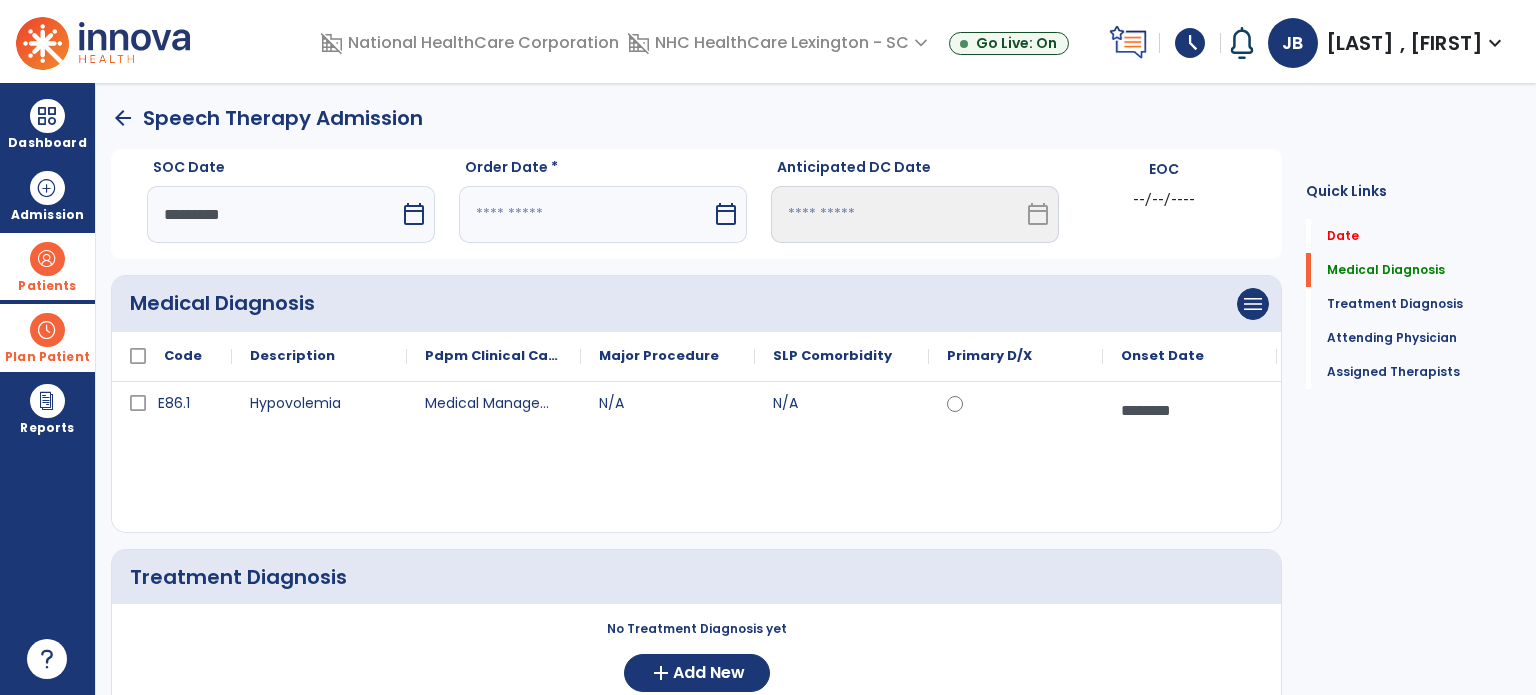 click on "calendar_today" at bounding box center [726, 214] 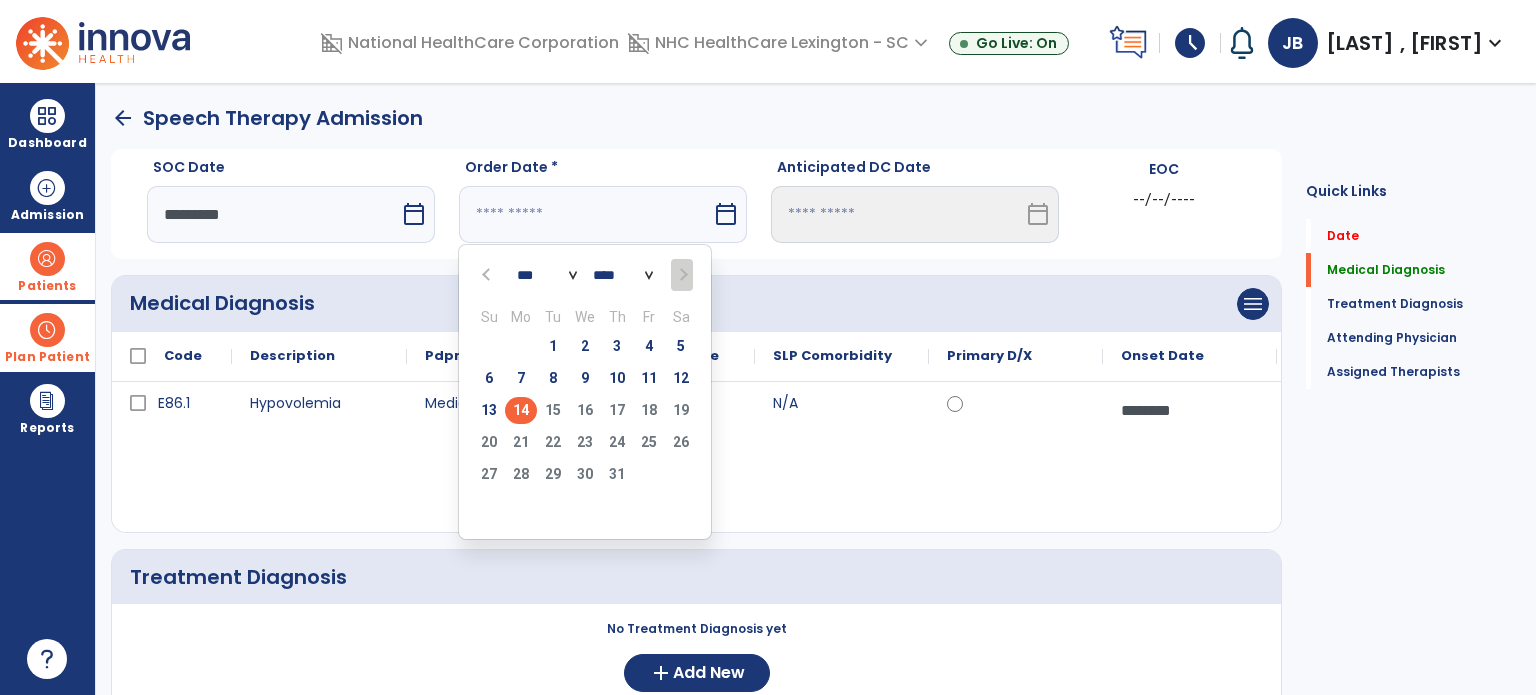 click on "14" at bounding box center [521, 410] 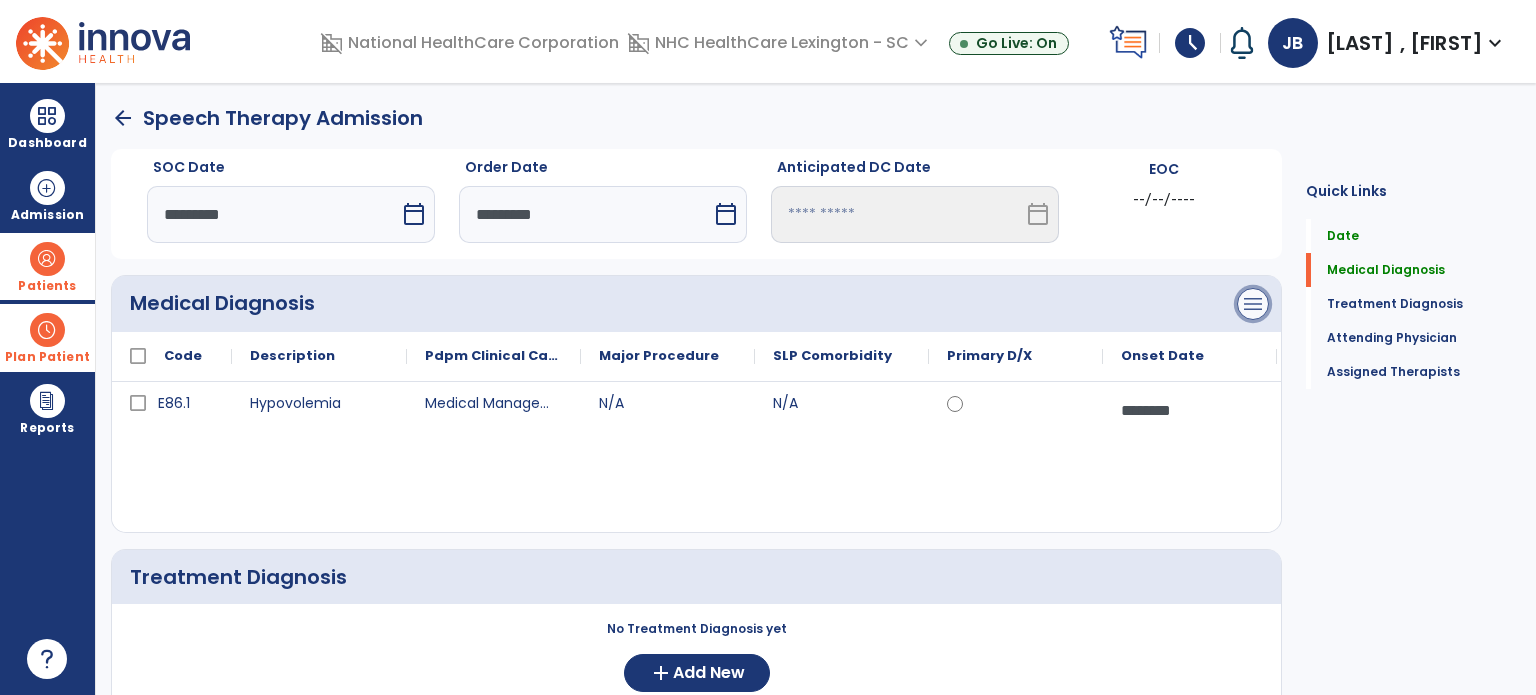 click on "menu" at bounding box center [1253, 304] 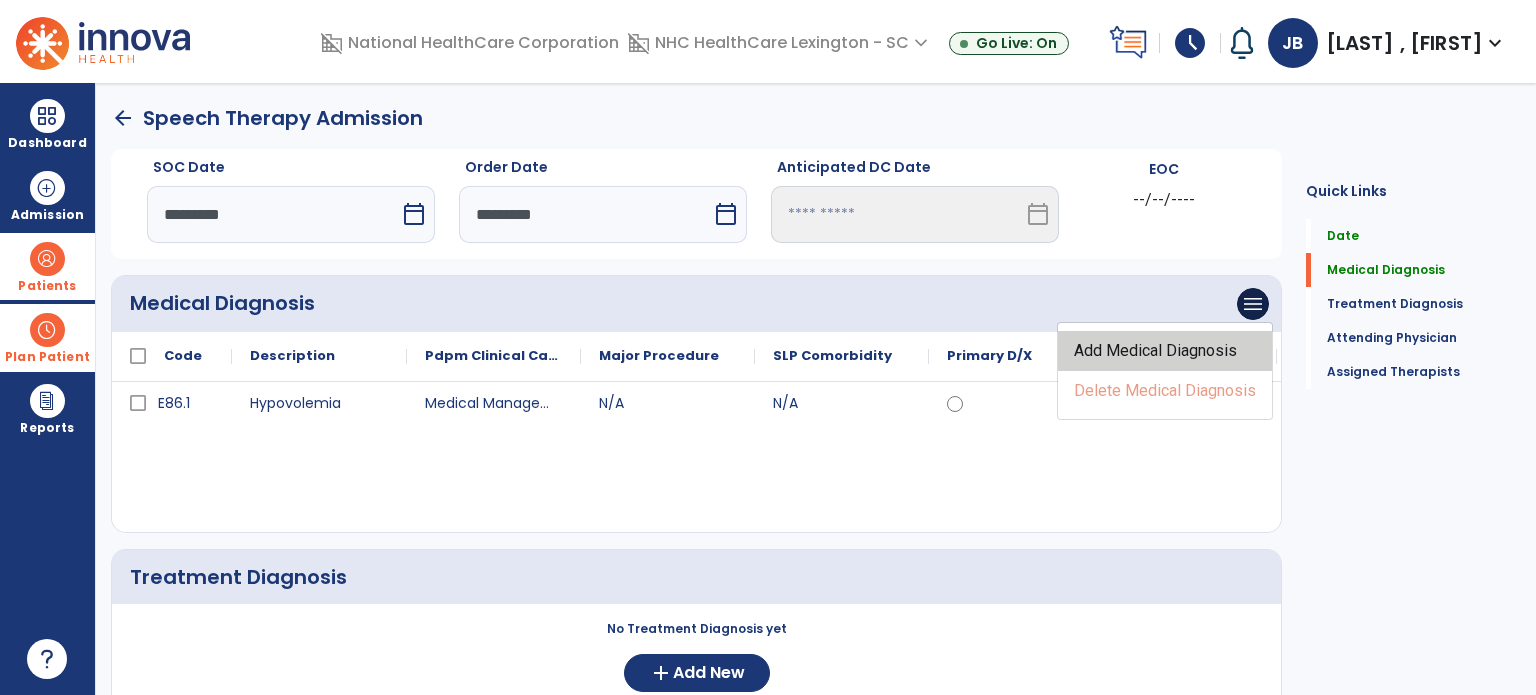 click on "Add Medical Diagnosis" 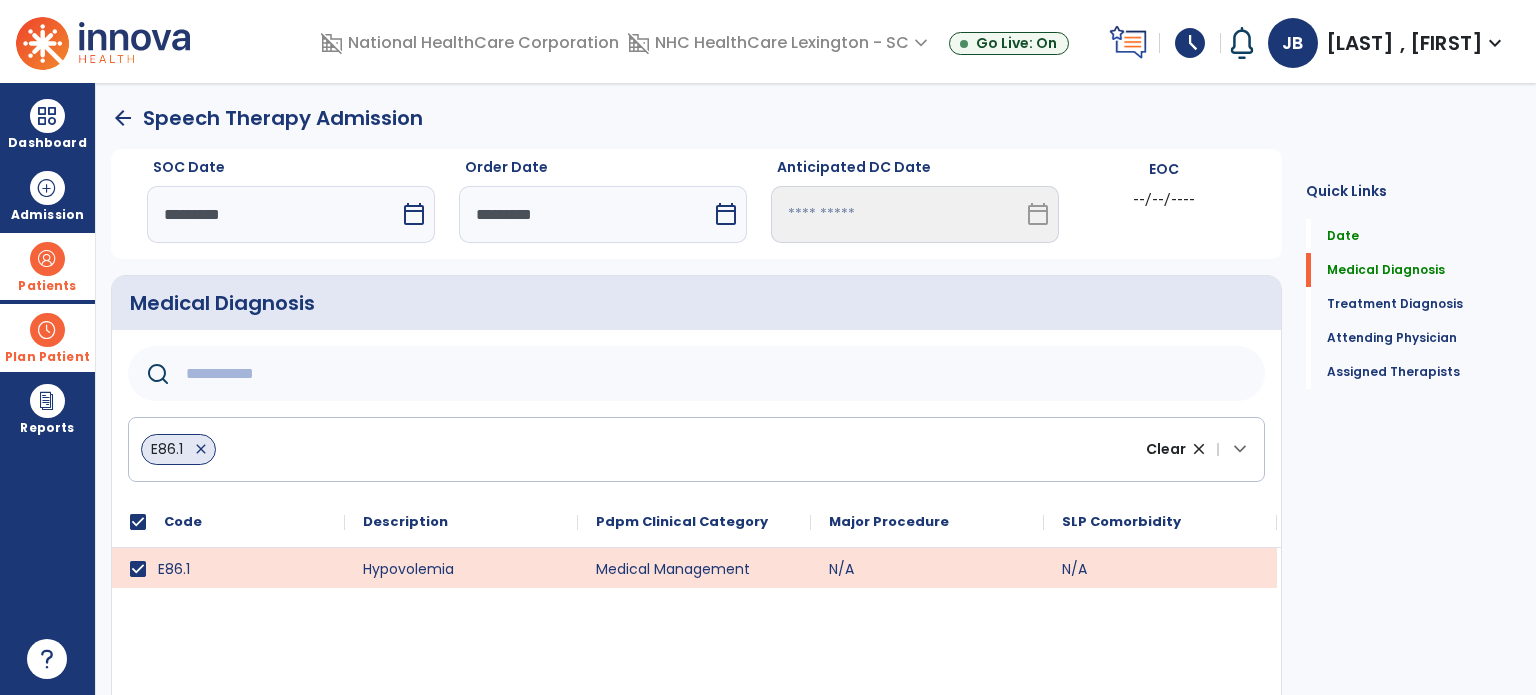 click 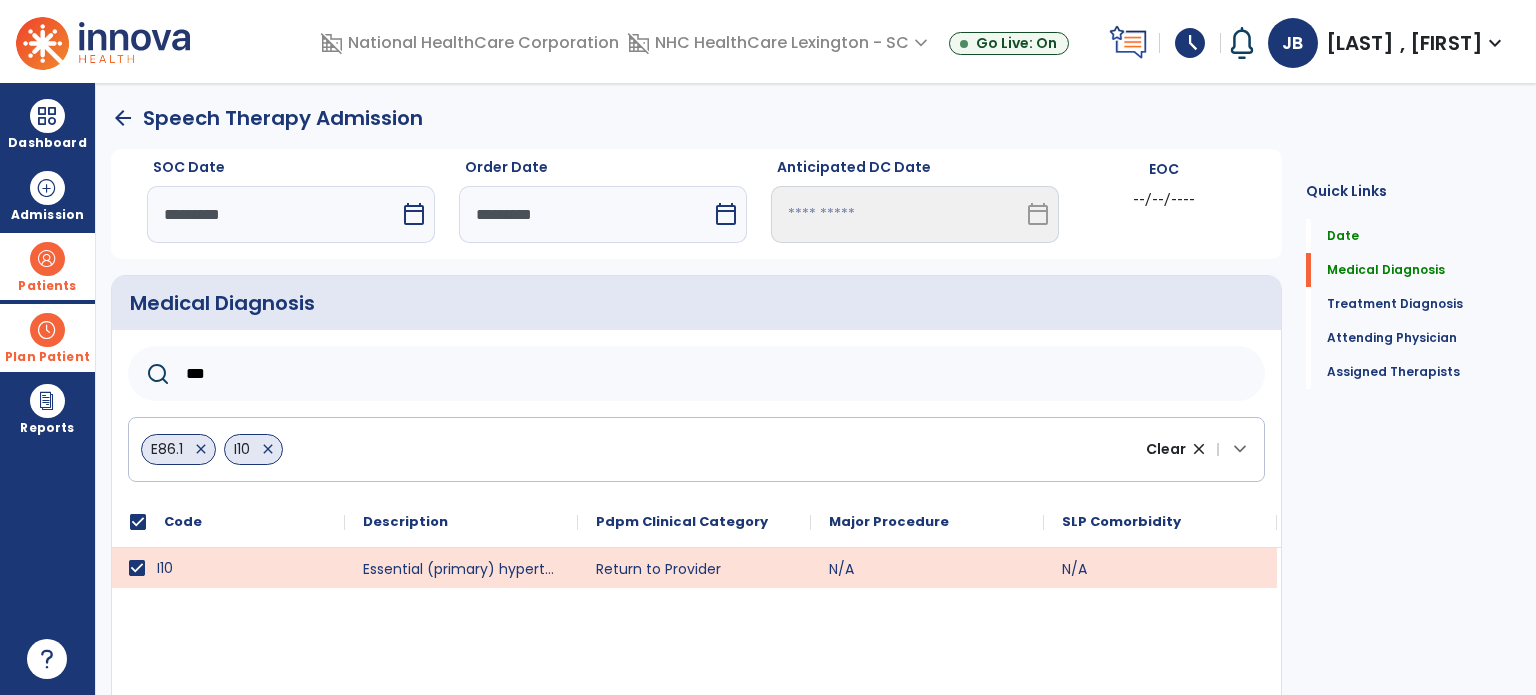 click on "***" 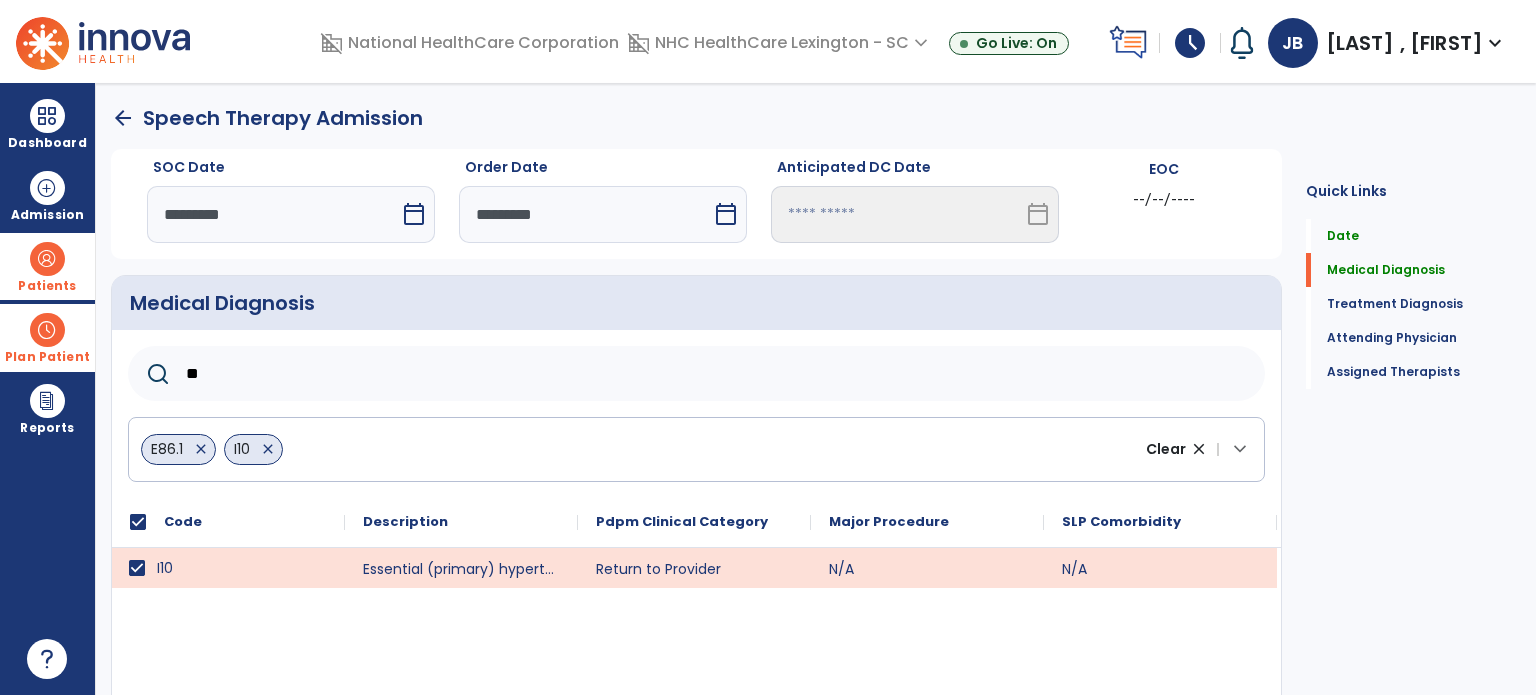 type on "*" 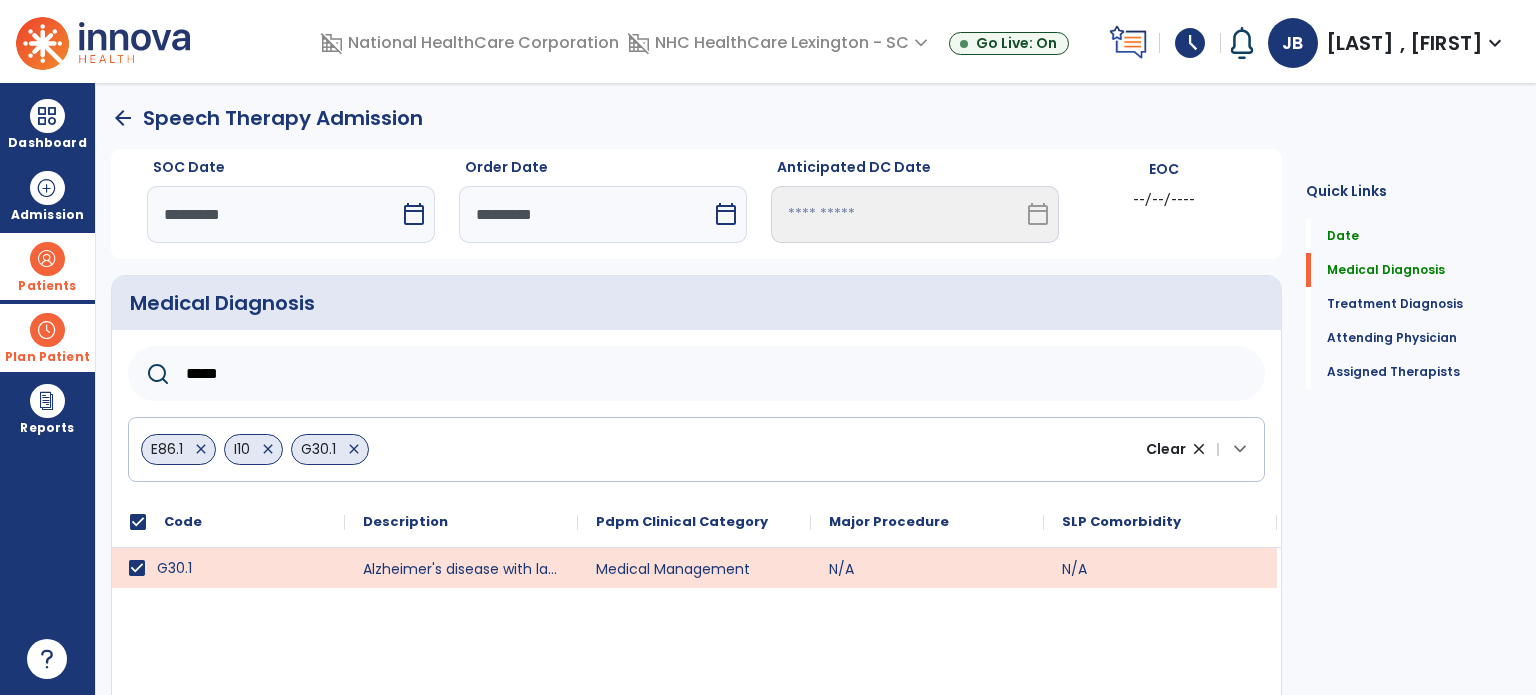 click on "*****" 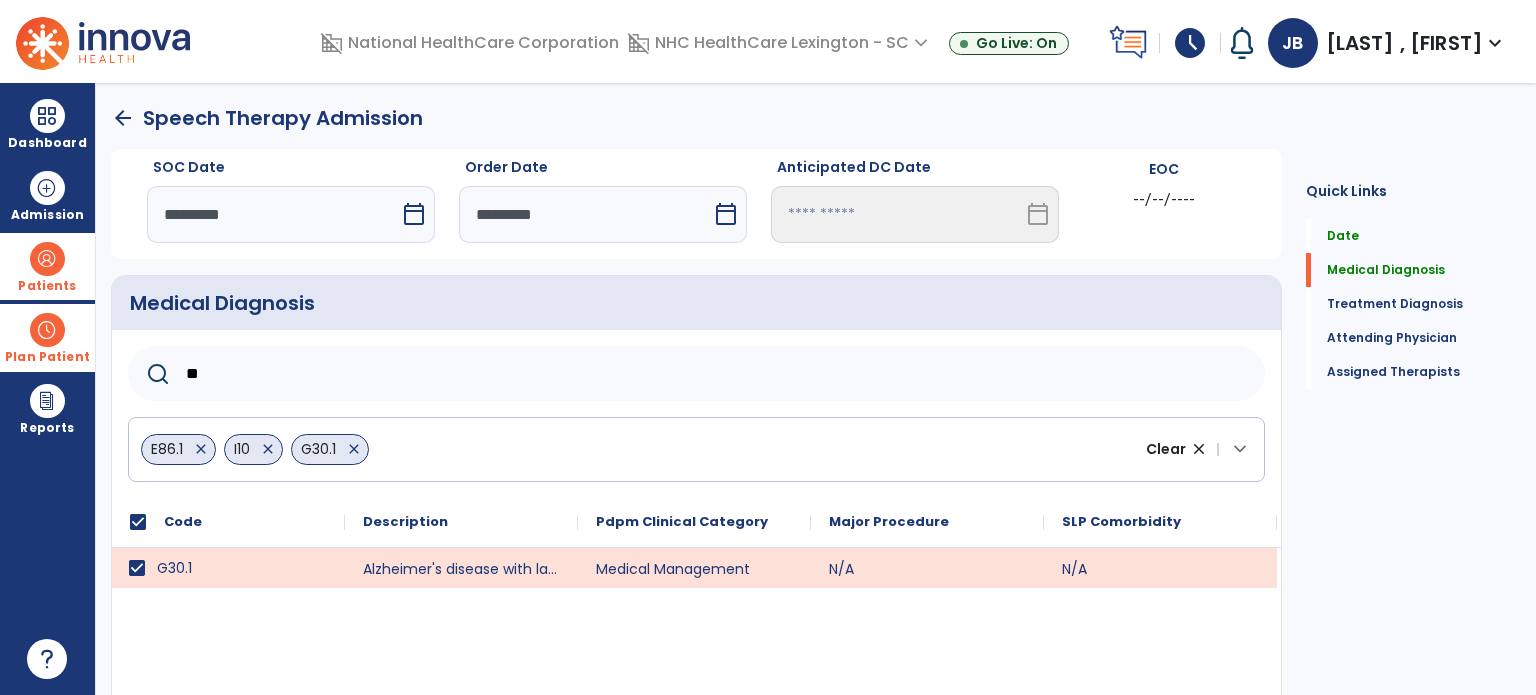 type on "*" 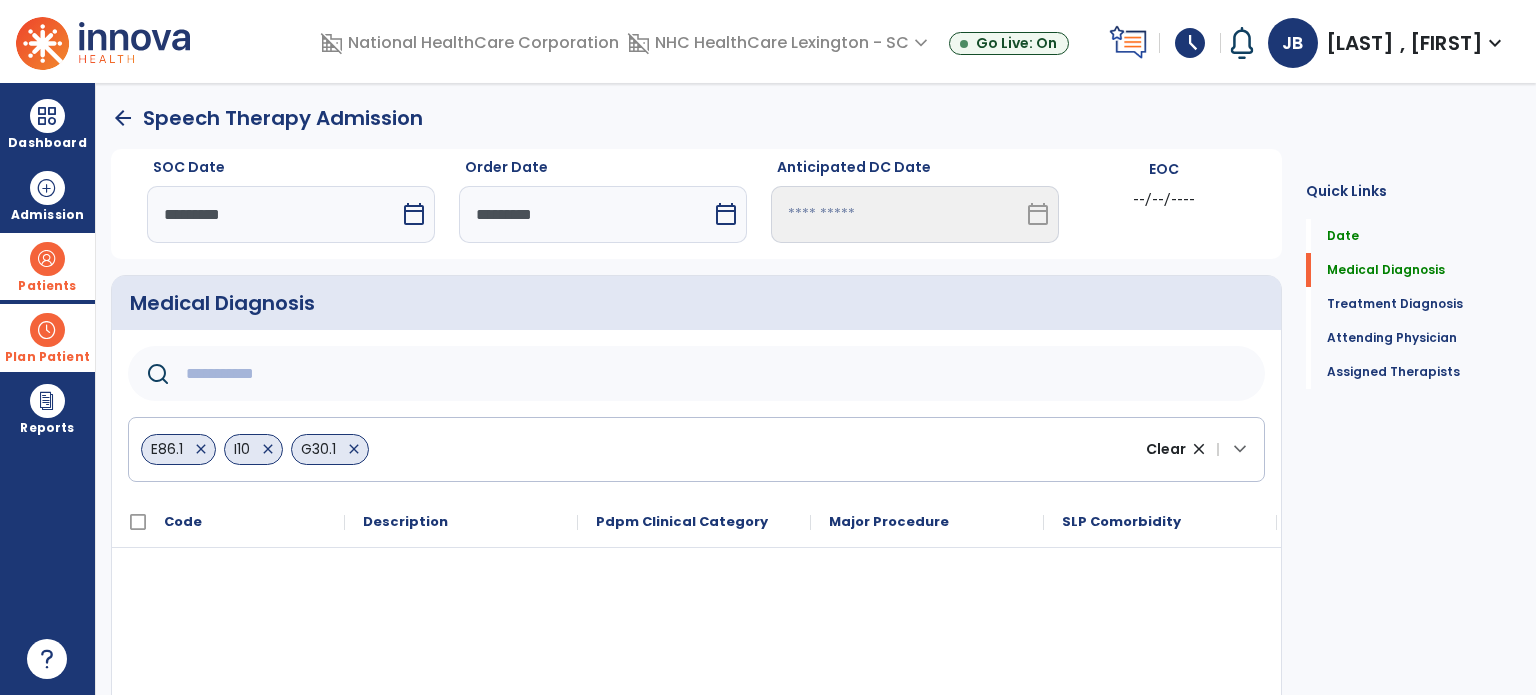 click 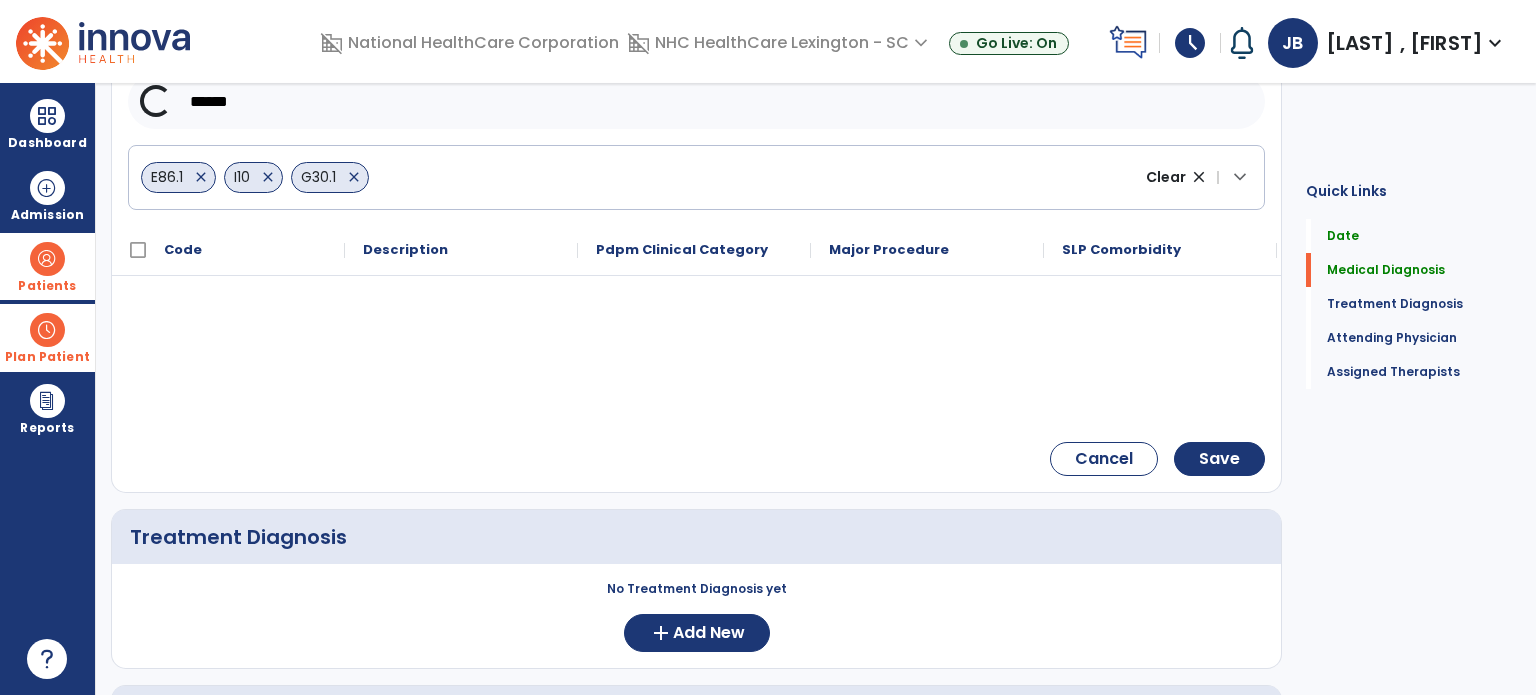 scroll, scrollTop: 278, scrollLeft: 0, axis: vertical 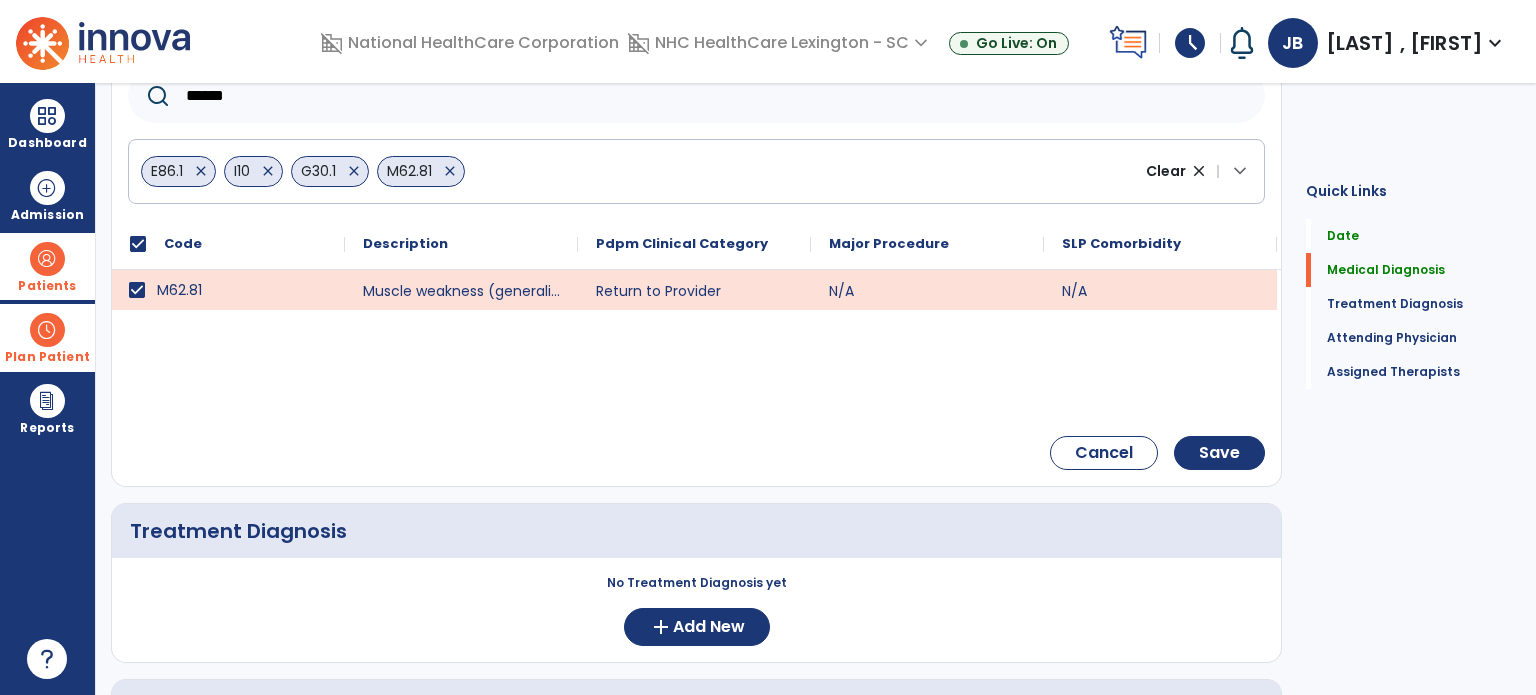 click on "E86.1   close   I10   close   G30.1   close   M62.81   close" 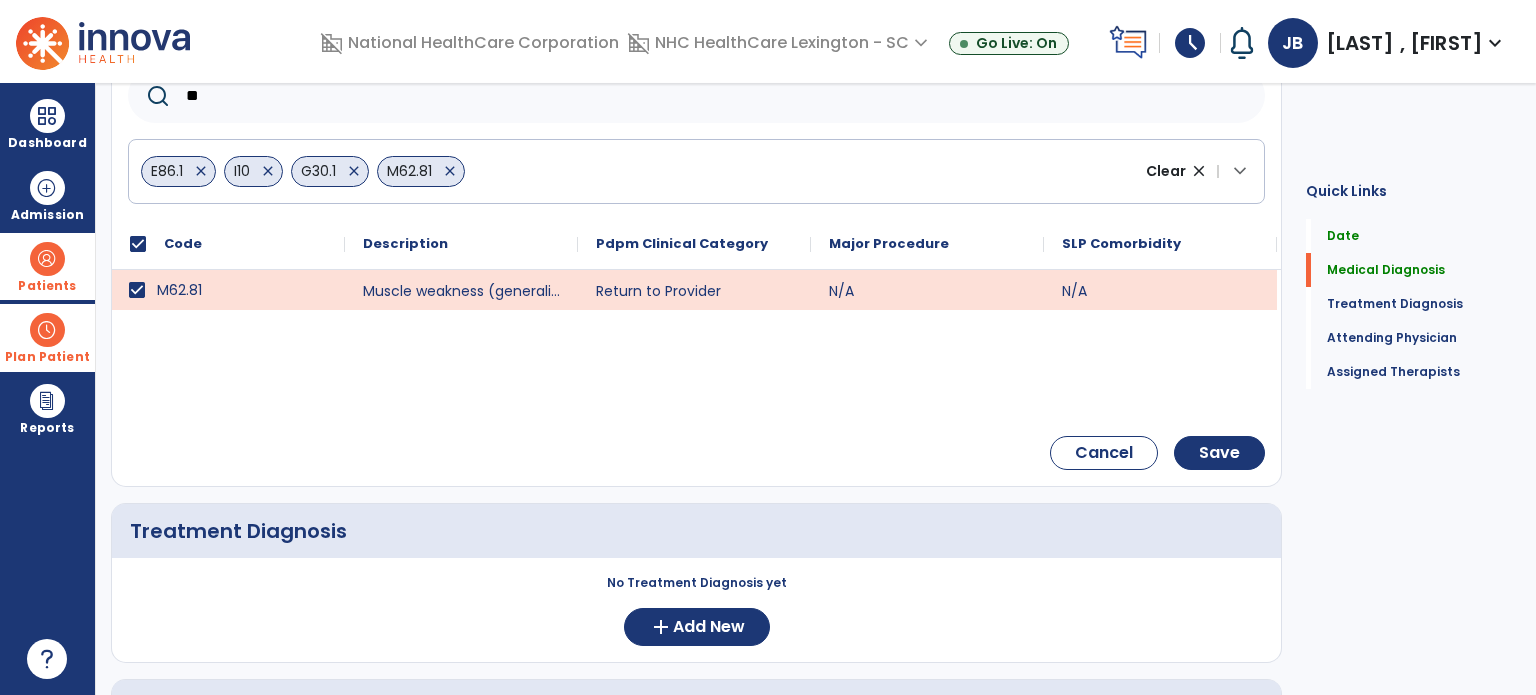 type on "*" 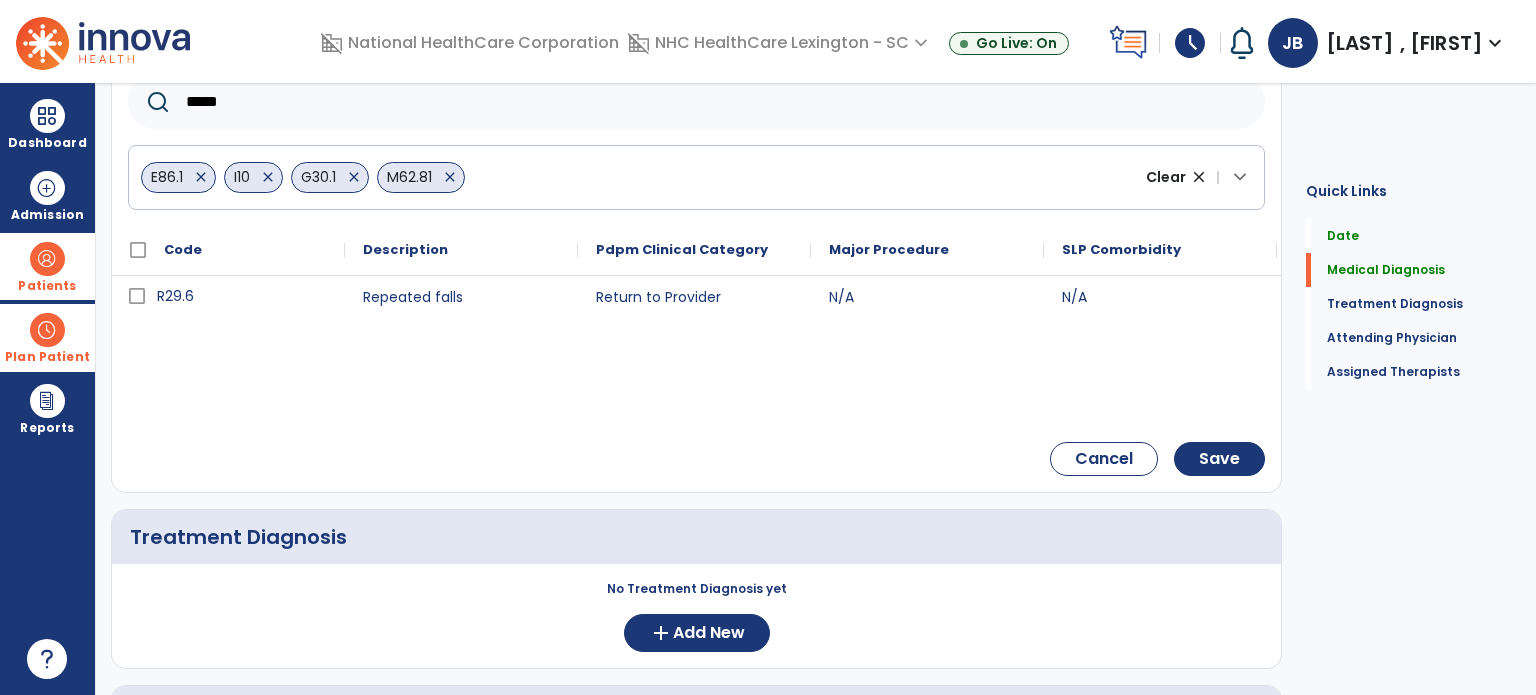 scroll, scrollTop: 278, scrollLeft: 0, axis: vertical 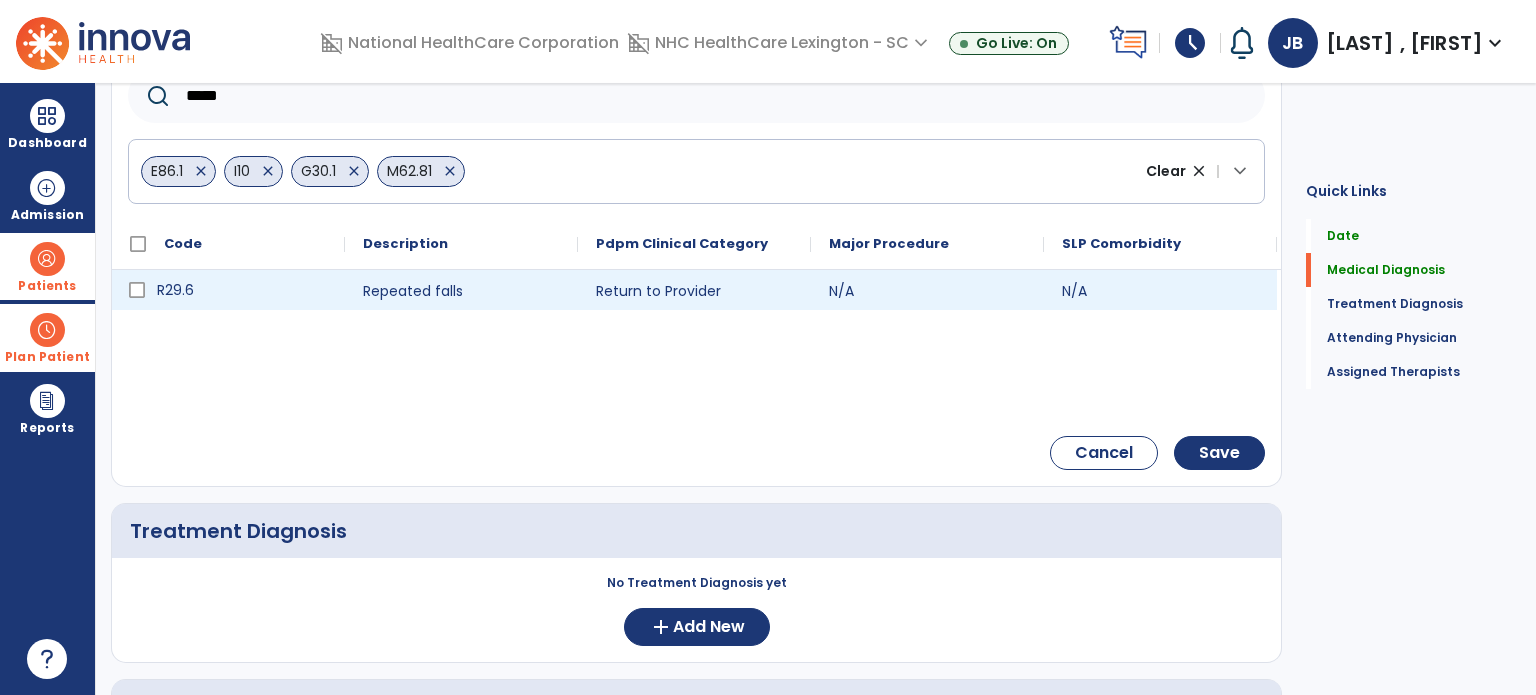 type on "*****" 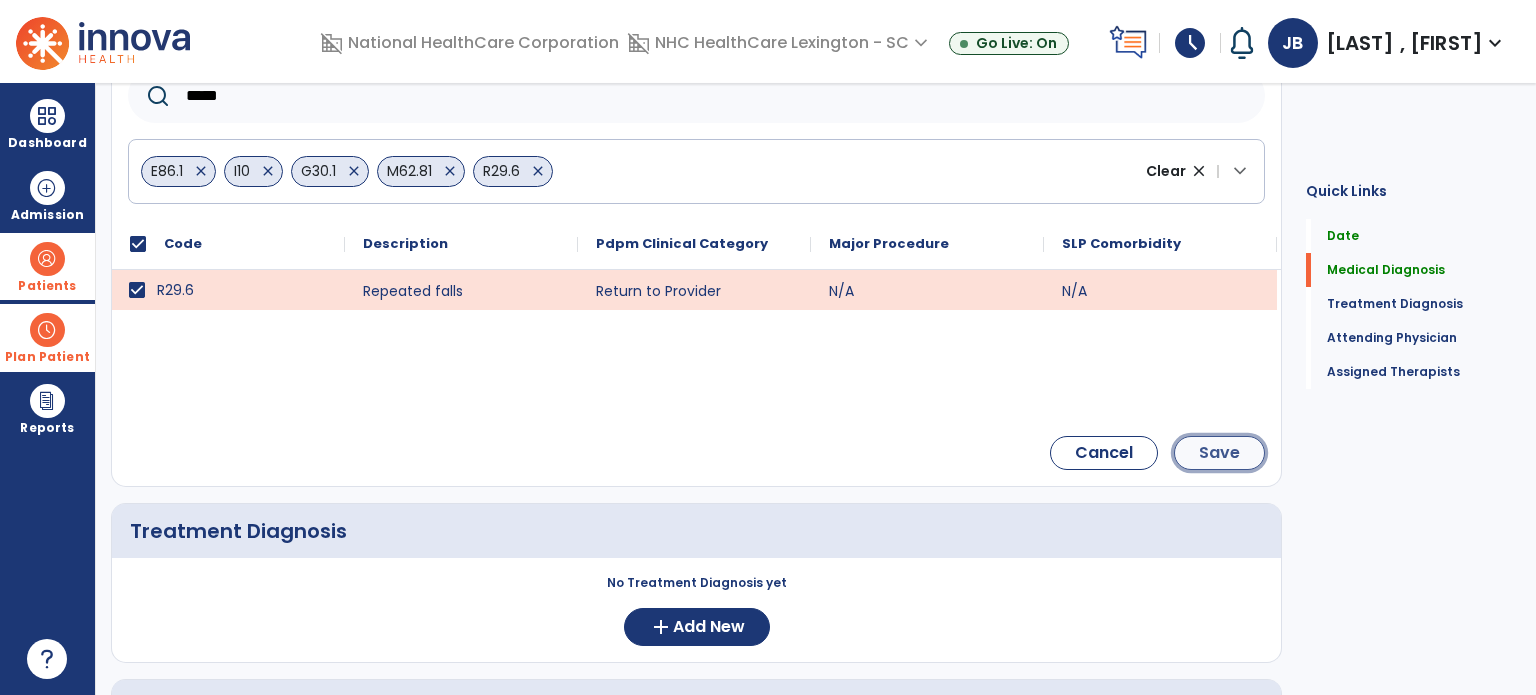 click on "Save" 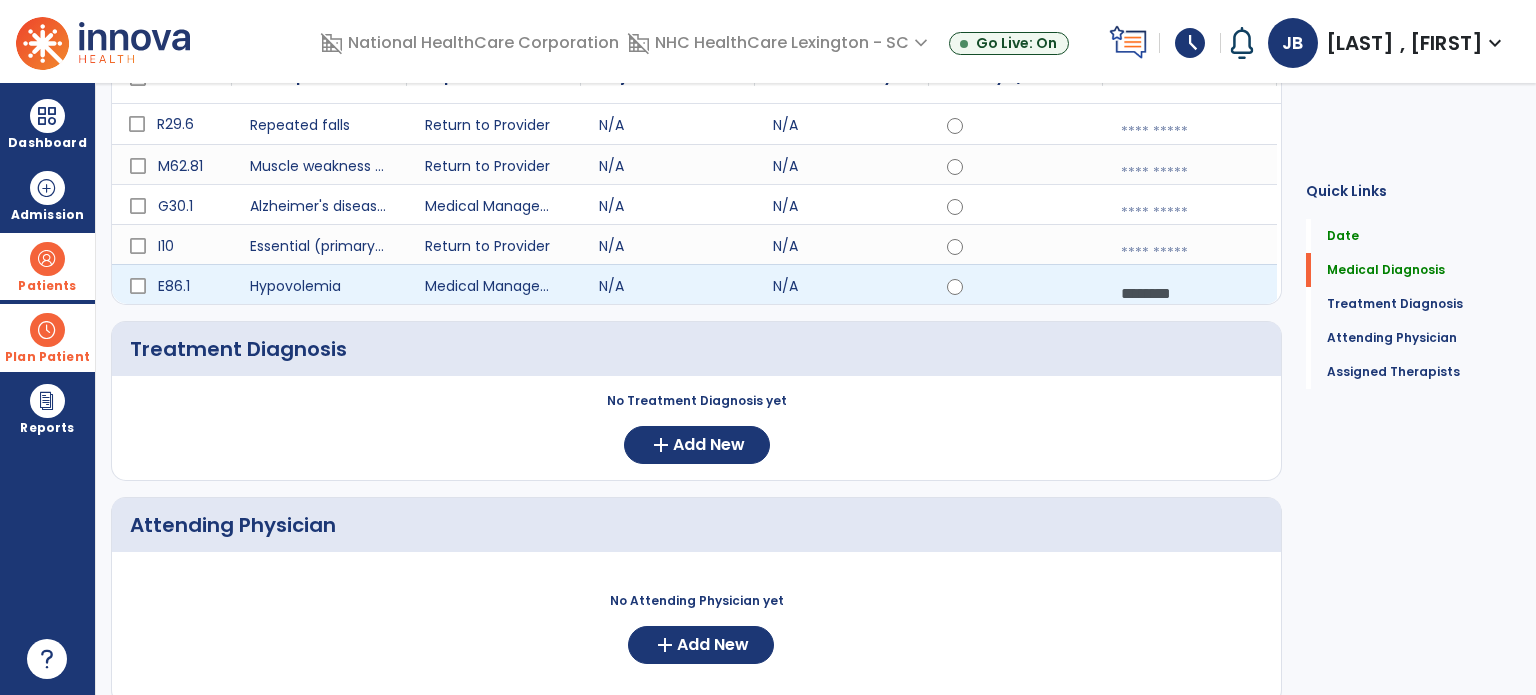 scroll, scrollTop: 113, scrollLeft: 0, axis: vertical 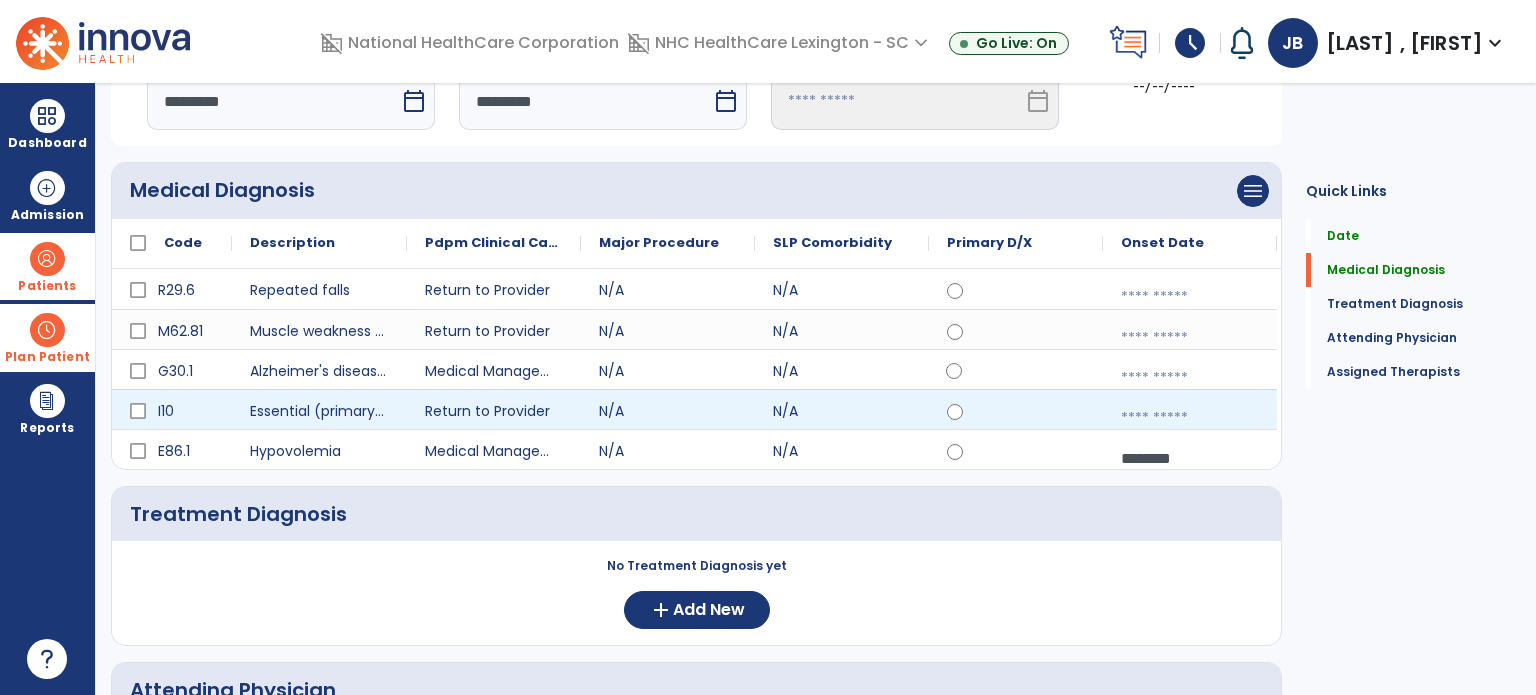 click on "Medical Diagnosis      menu   Add Medical Diagnosis   Delete Medical Diagnosis
Code
Description
Pdpm Clinical Category" 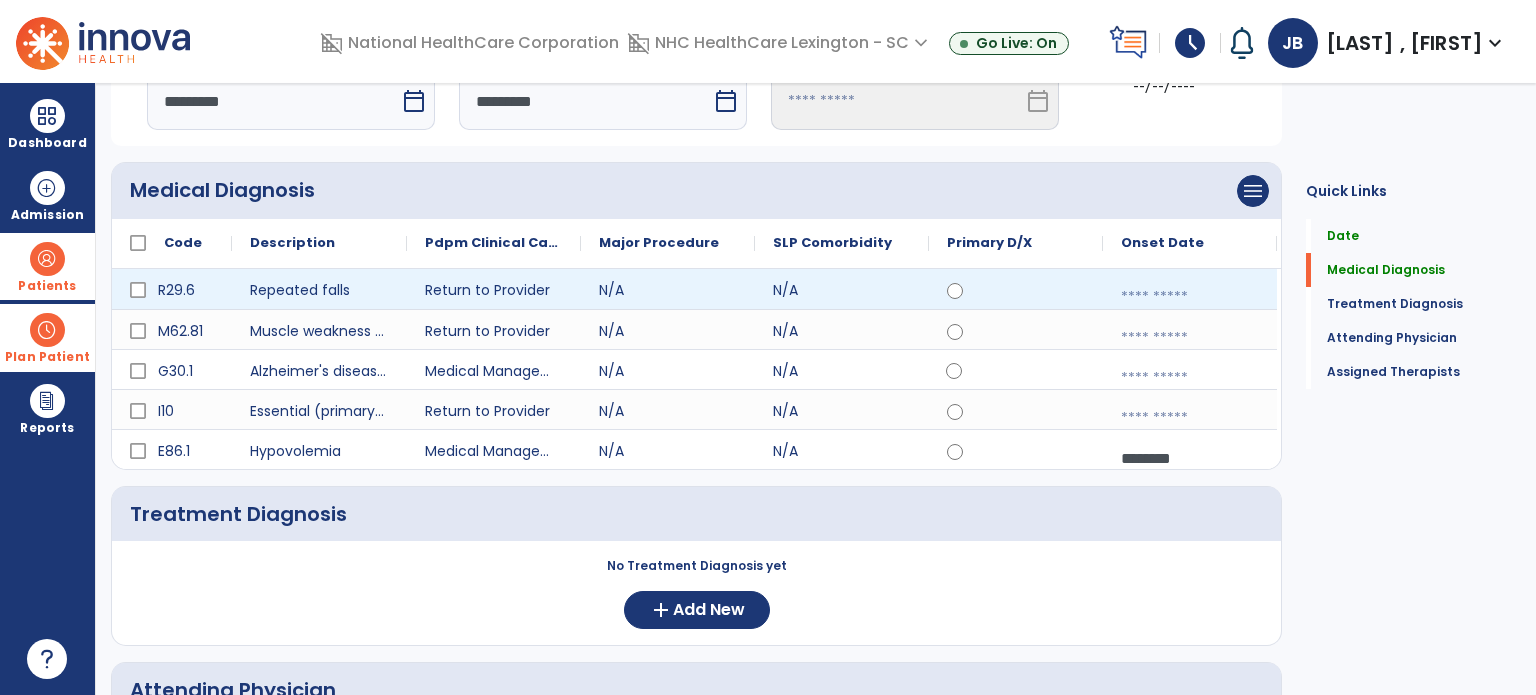 click at bounding box center [1190, 297] 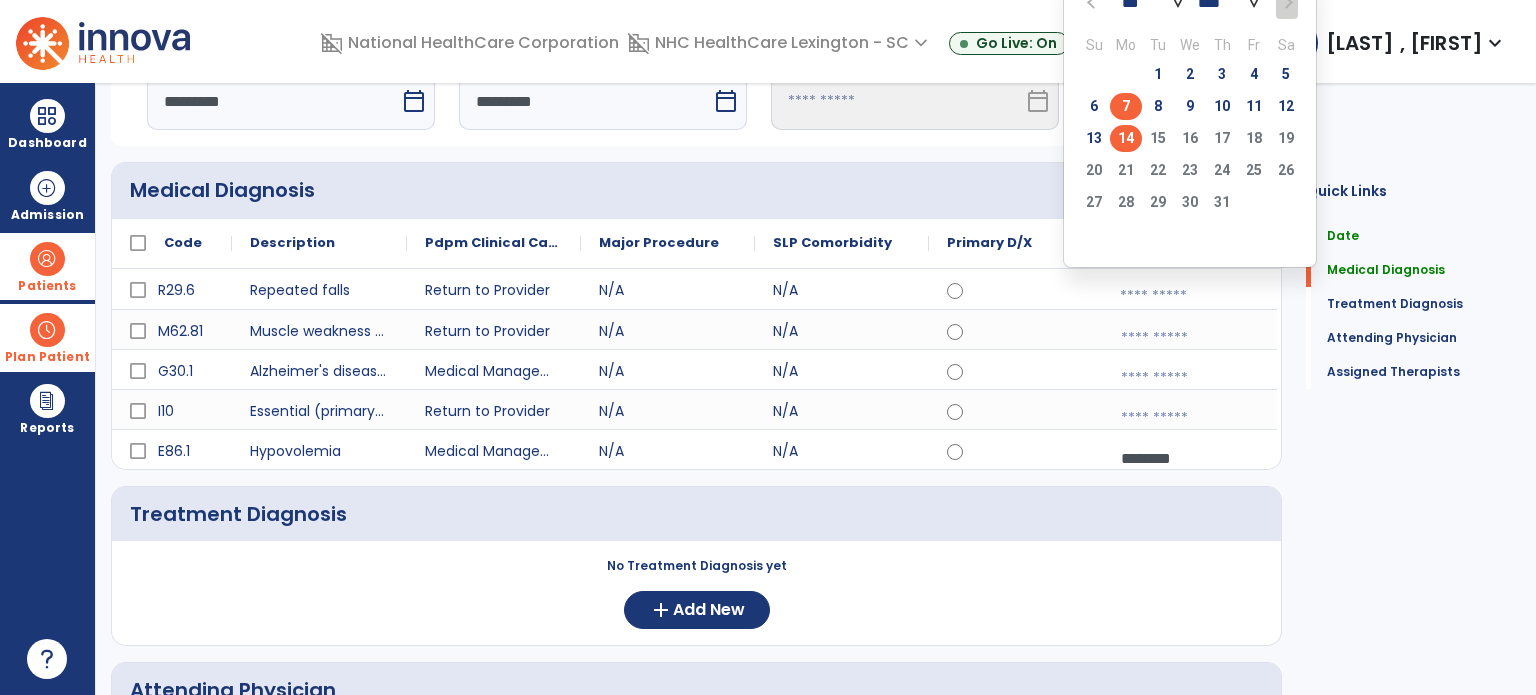 click on "7" 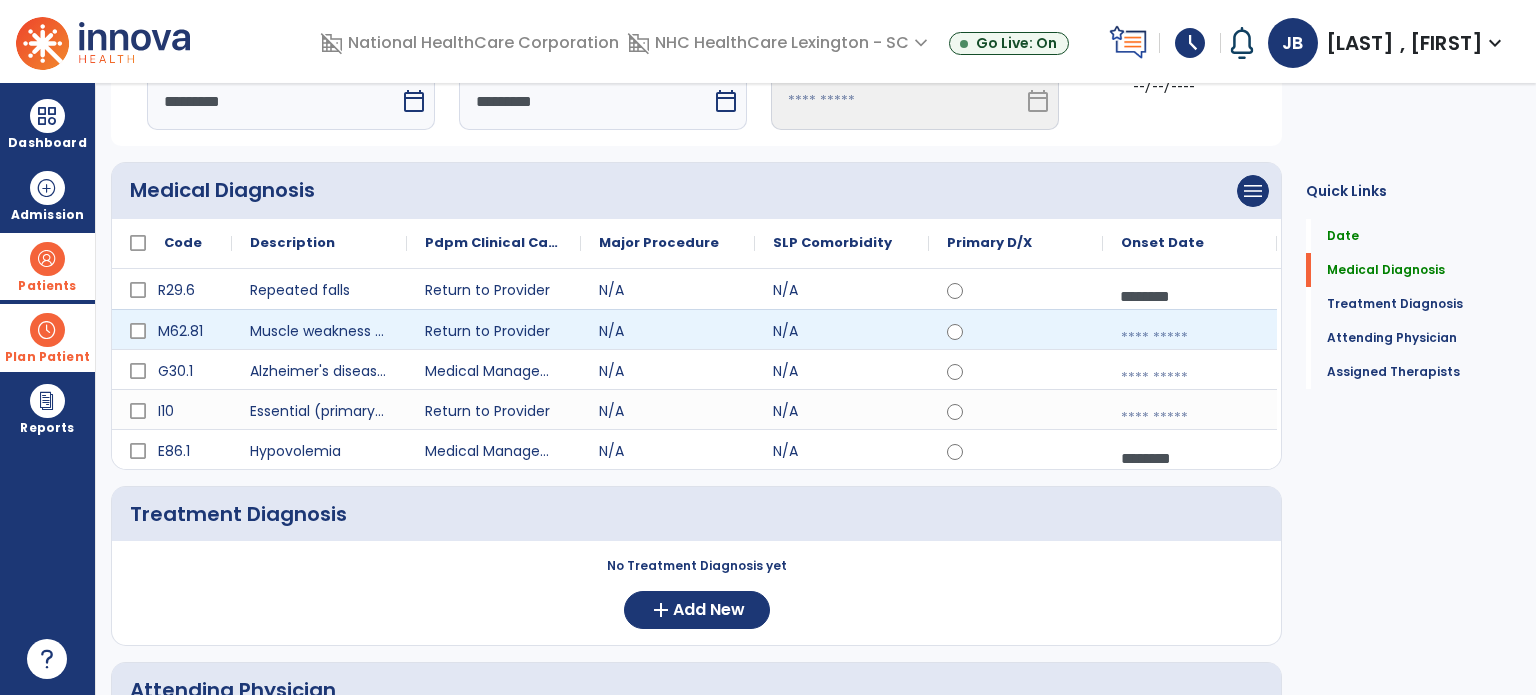 click at bounding box center (1190, 338) 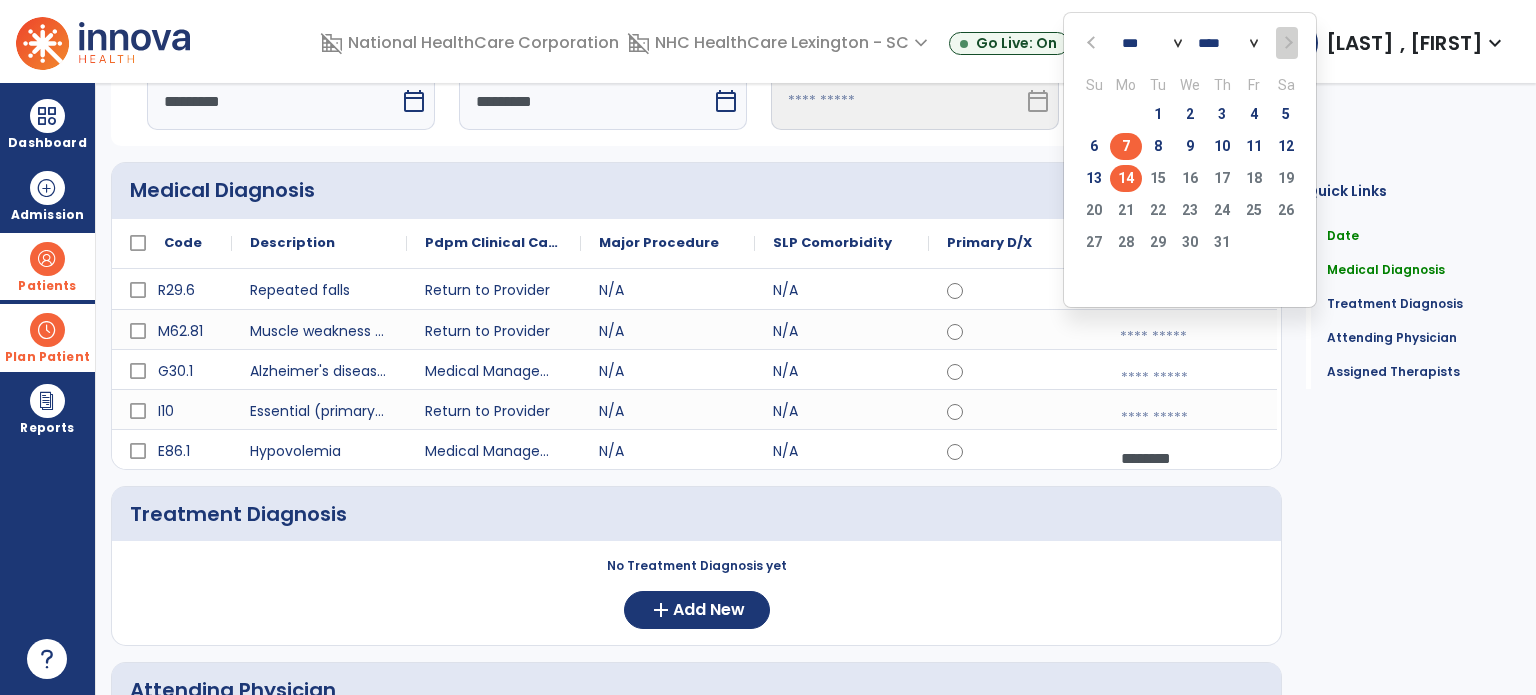 click on "7" 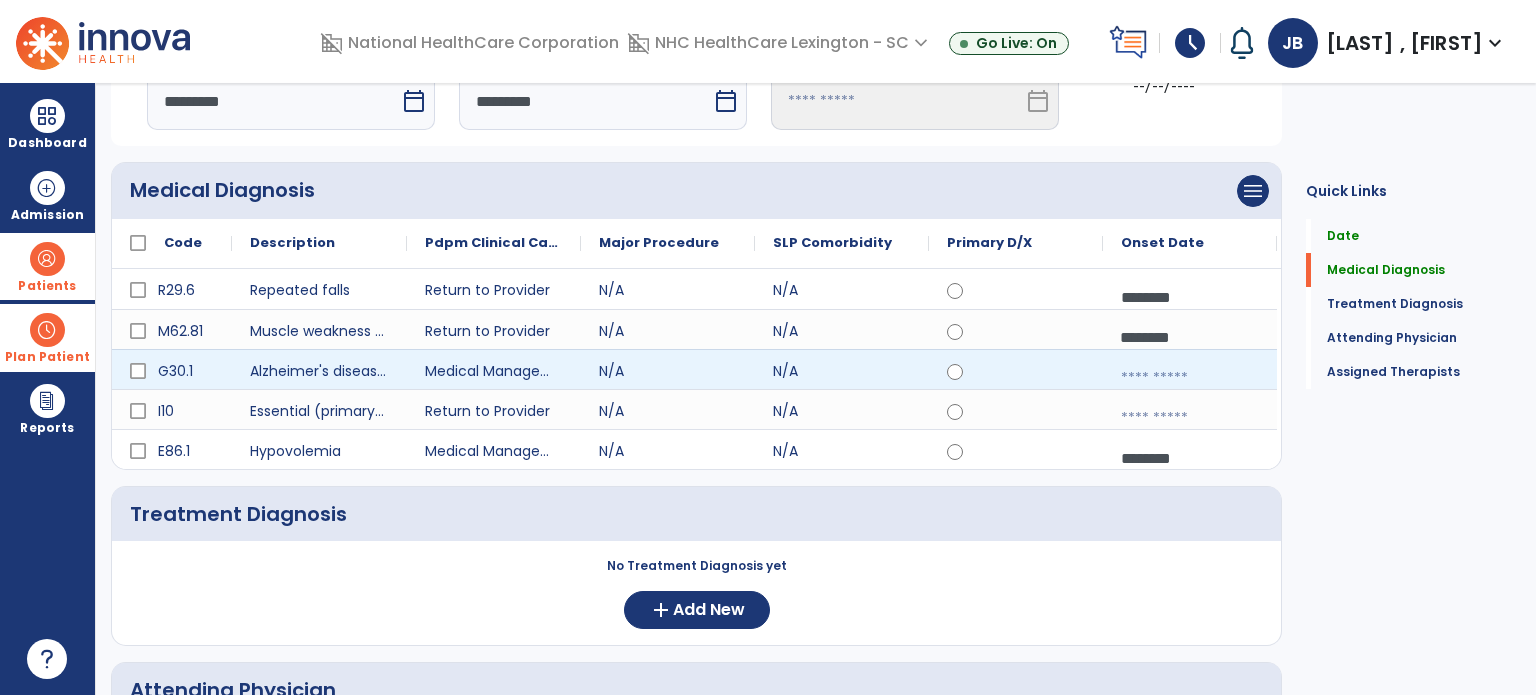 click at bounding box center (1190, 378) 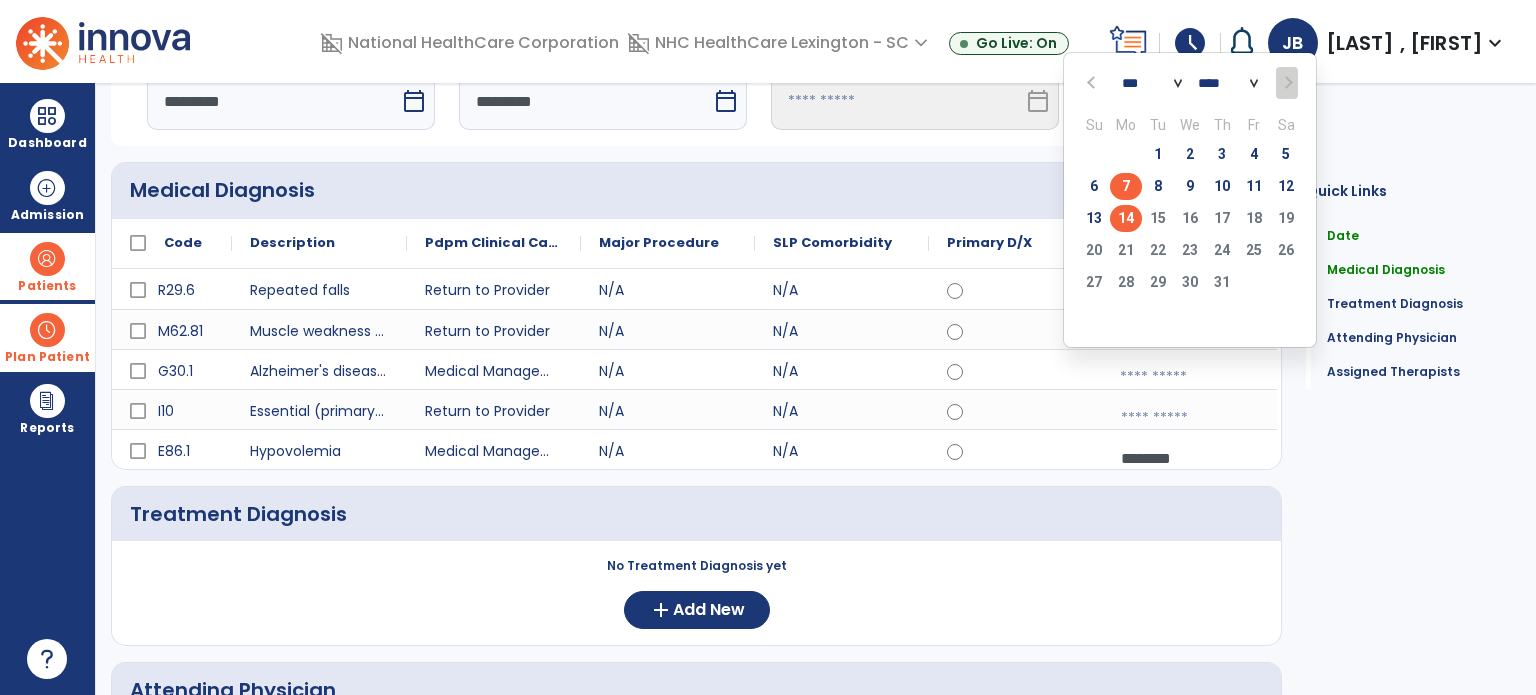 click on "7" 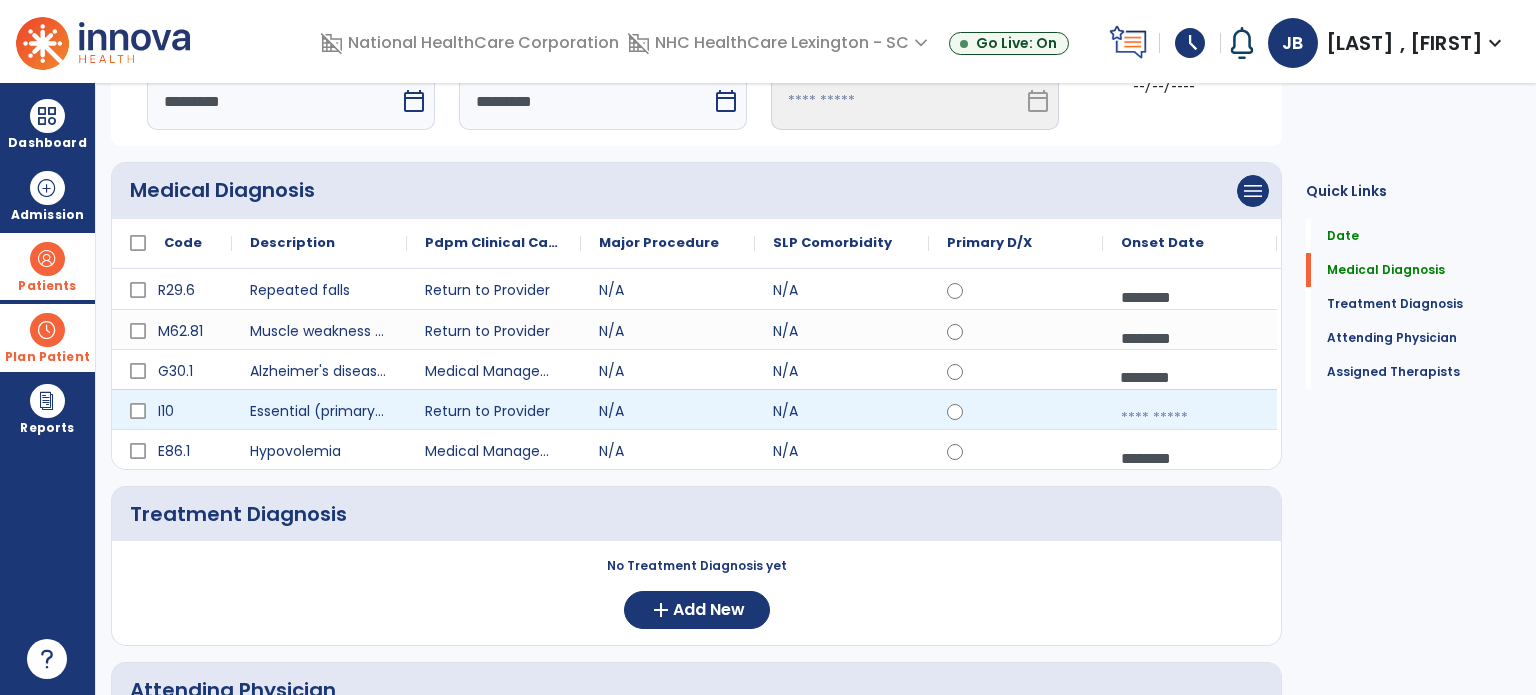 click at bounding box center [1190, 418] 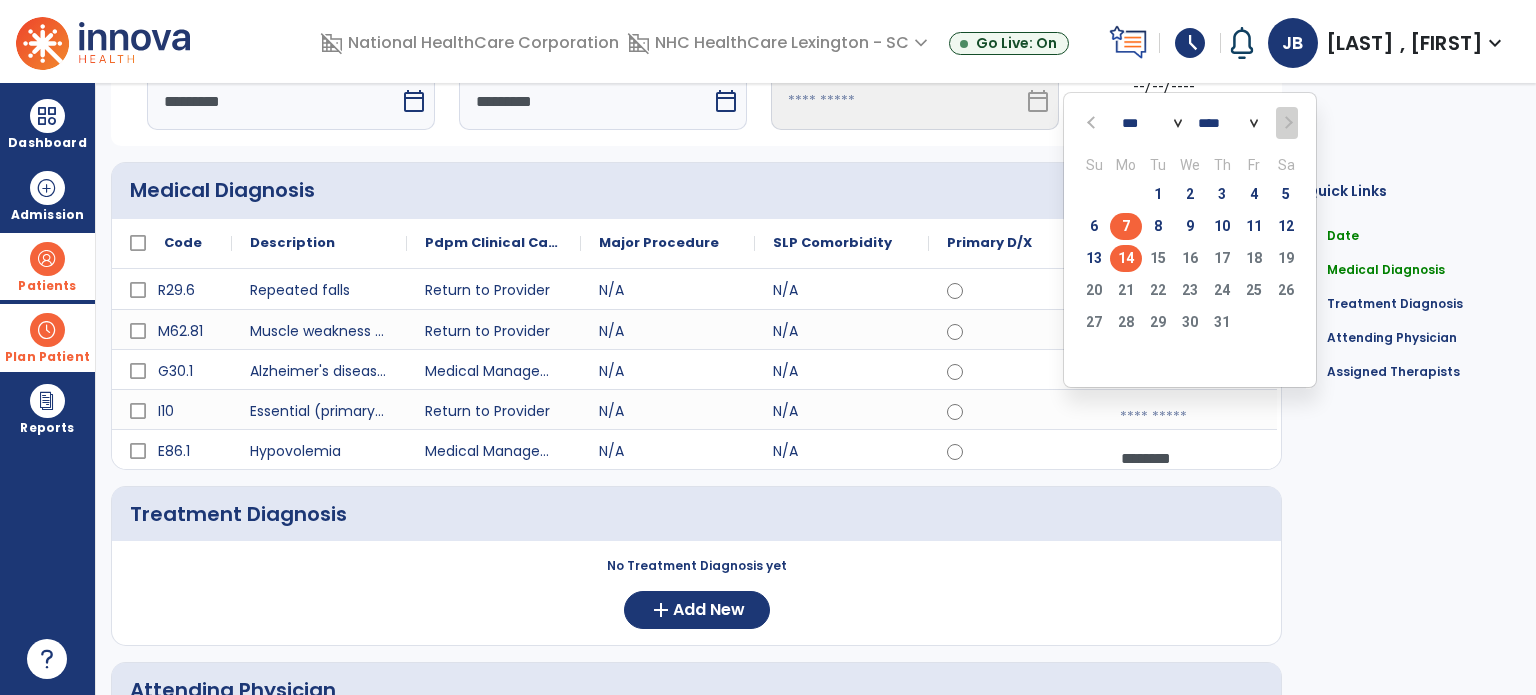 click on "7" 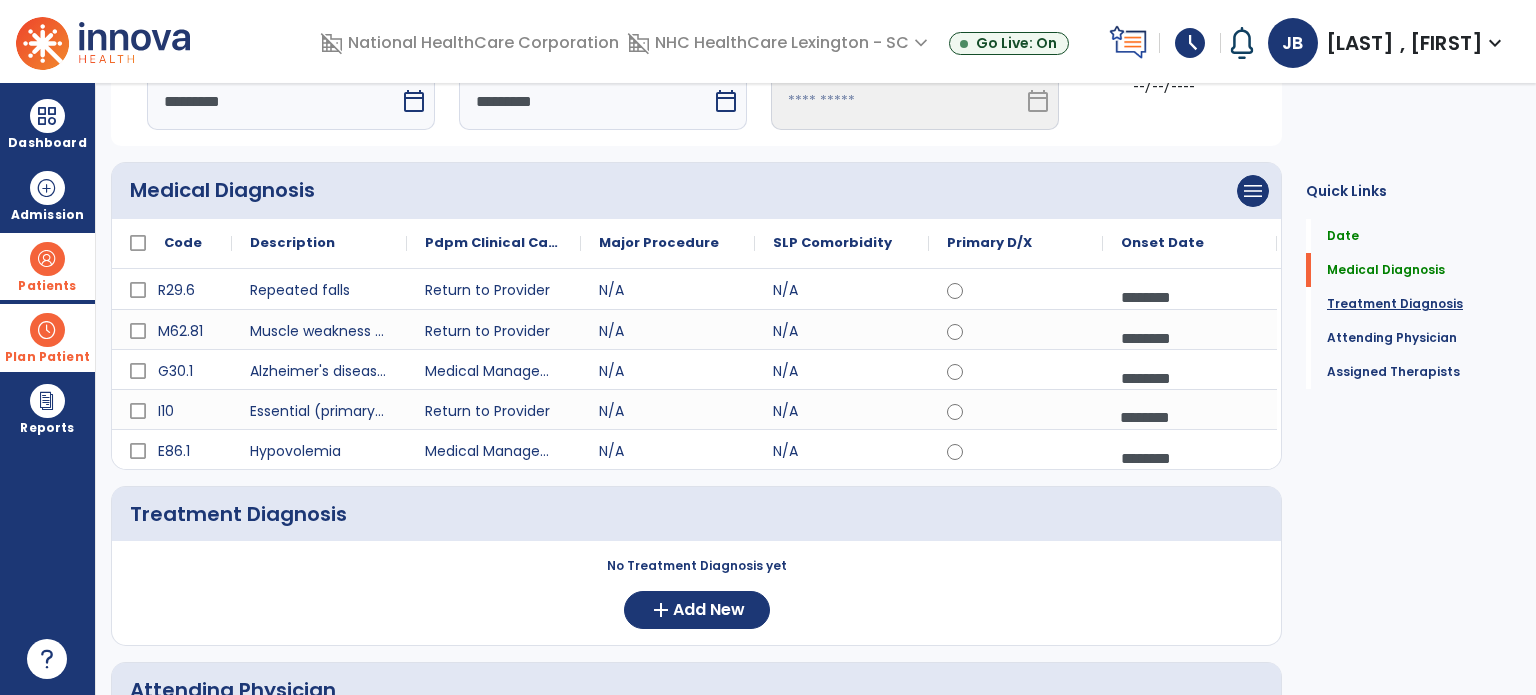 click on "Treatment Diagnosis" 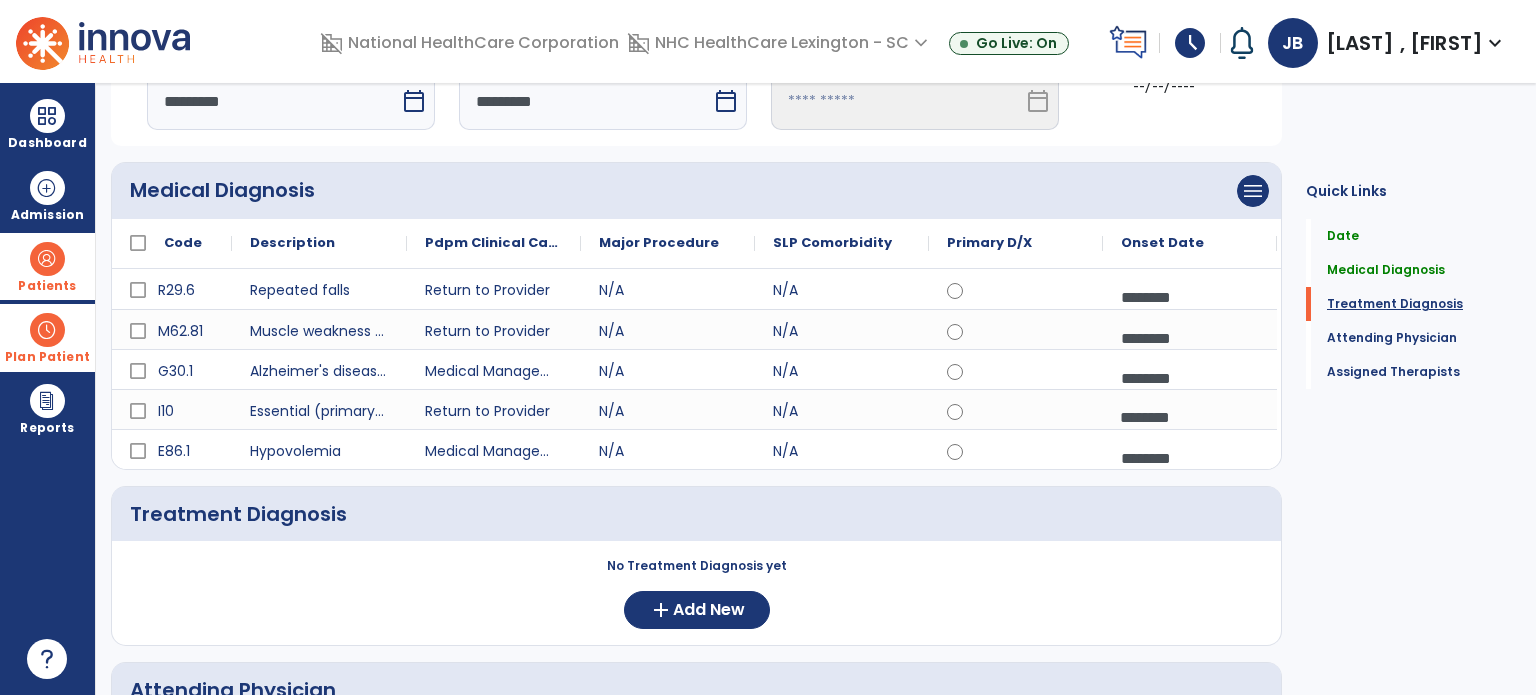 scroll, scrollTop: 36, scrollLeft: 0, axis: vertical 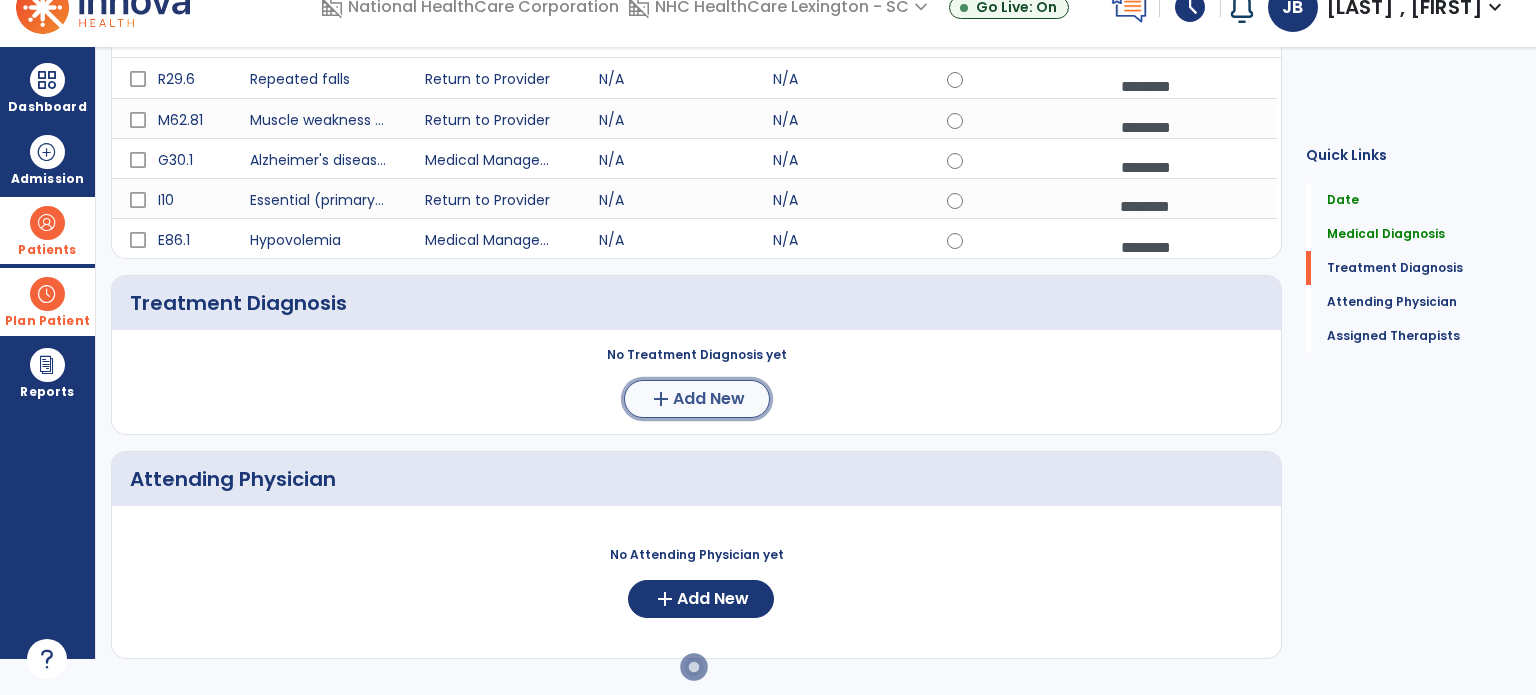 click on "add" 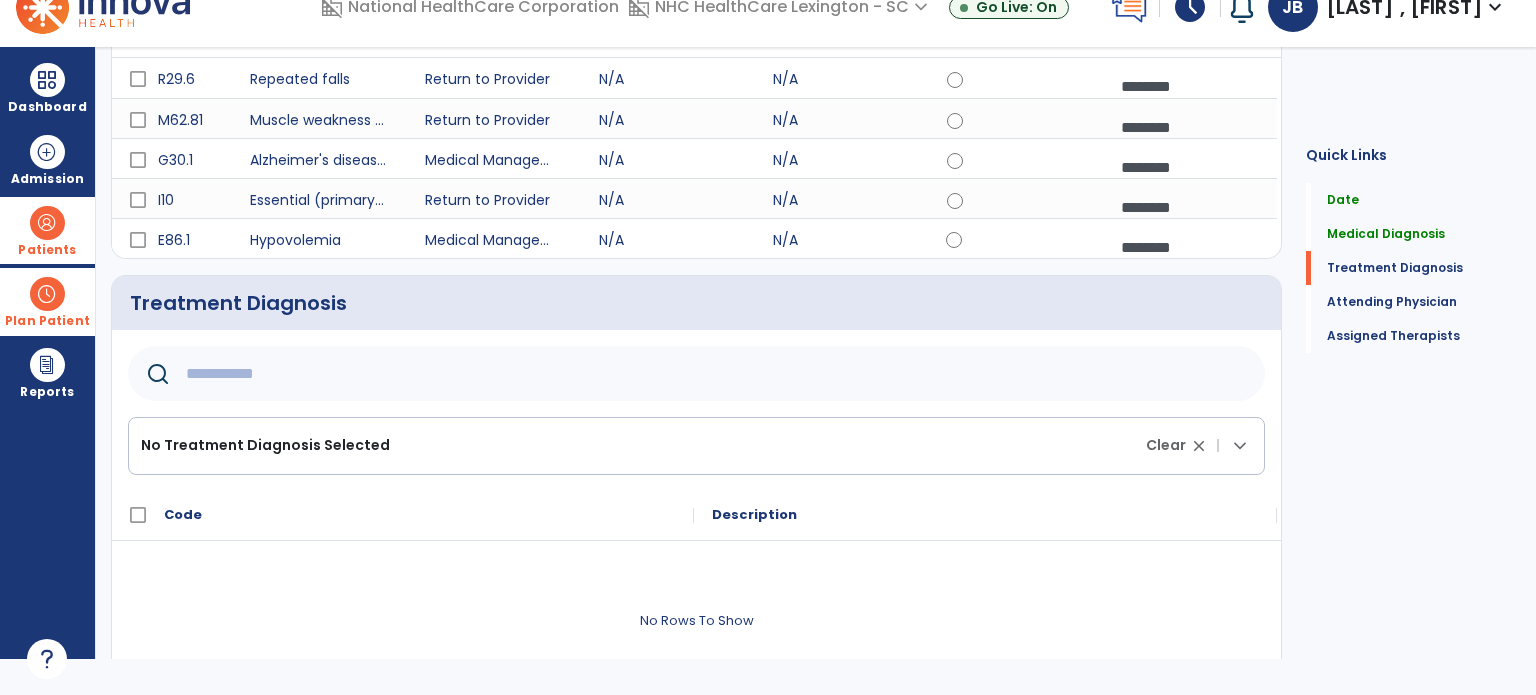 click 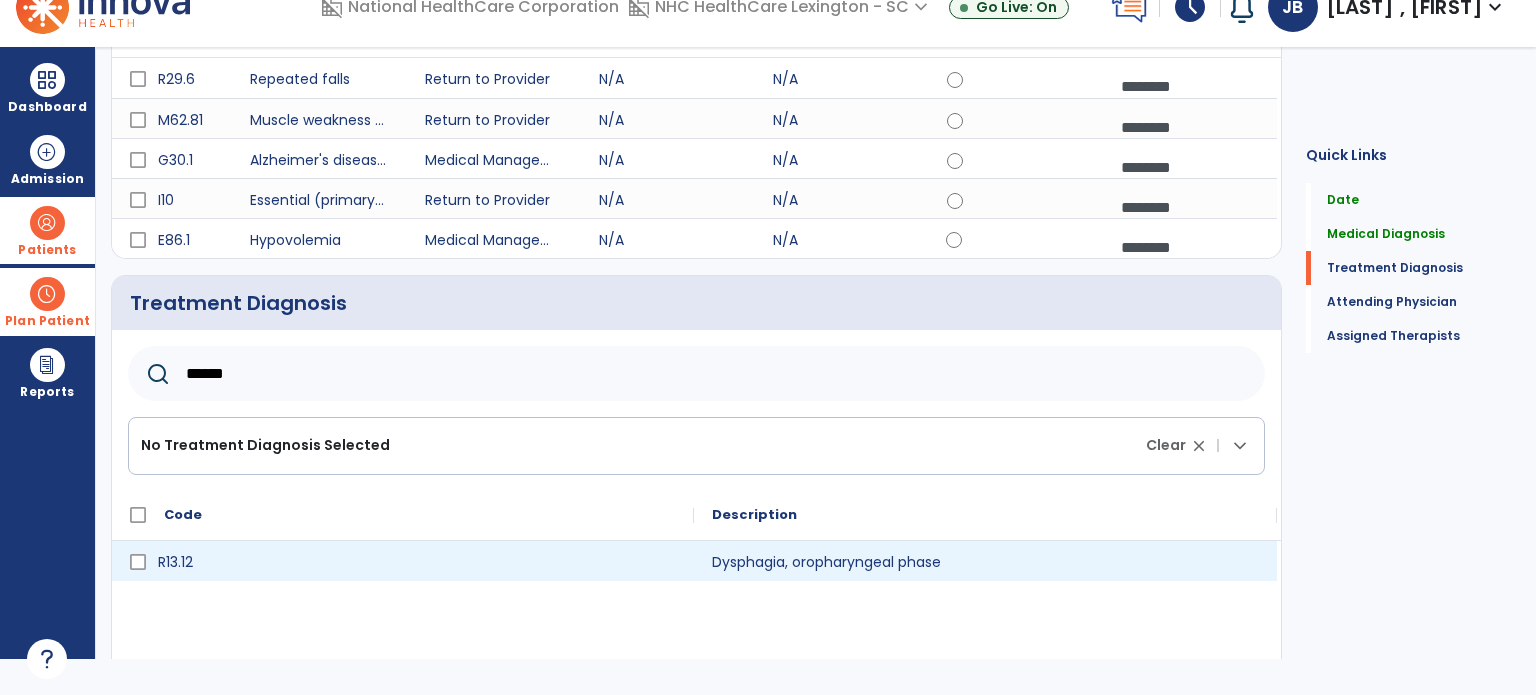 type on "******" 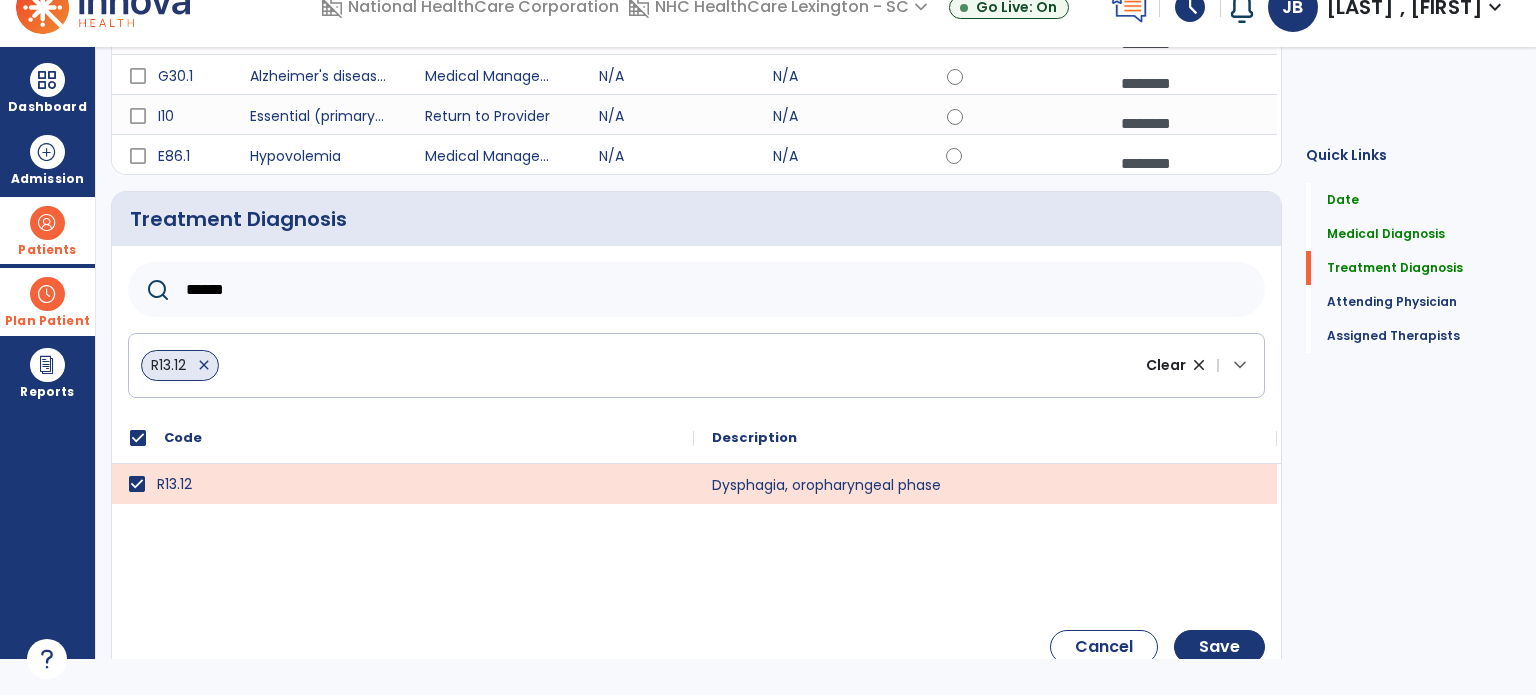scroll, scrollTop: 612, scrollLeft: 0, axis: vertical 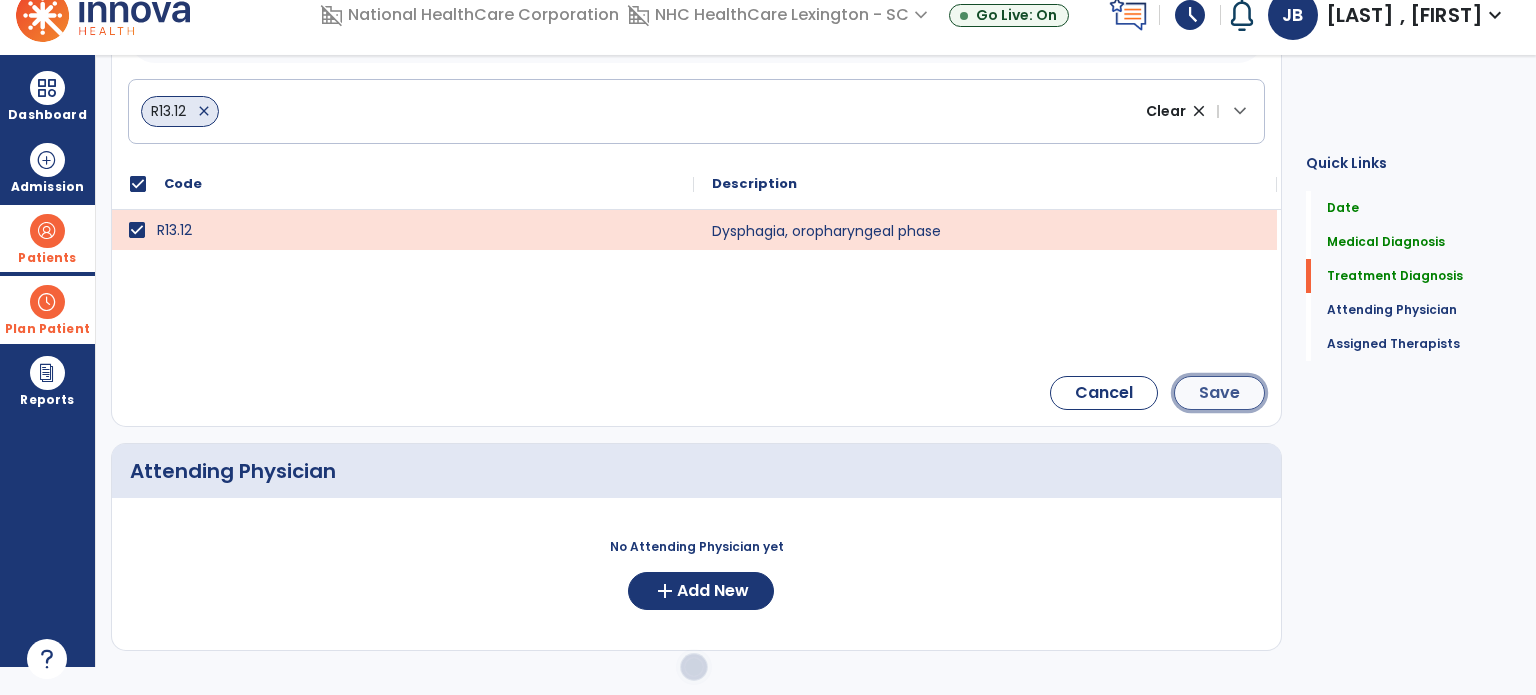 click on "Save" 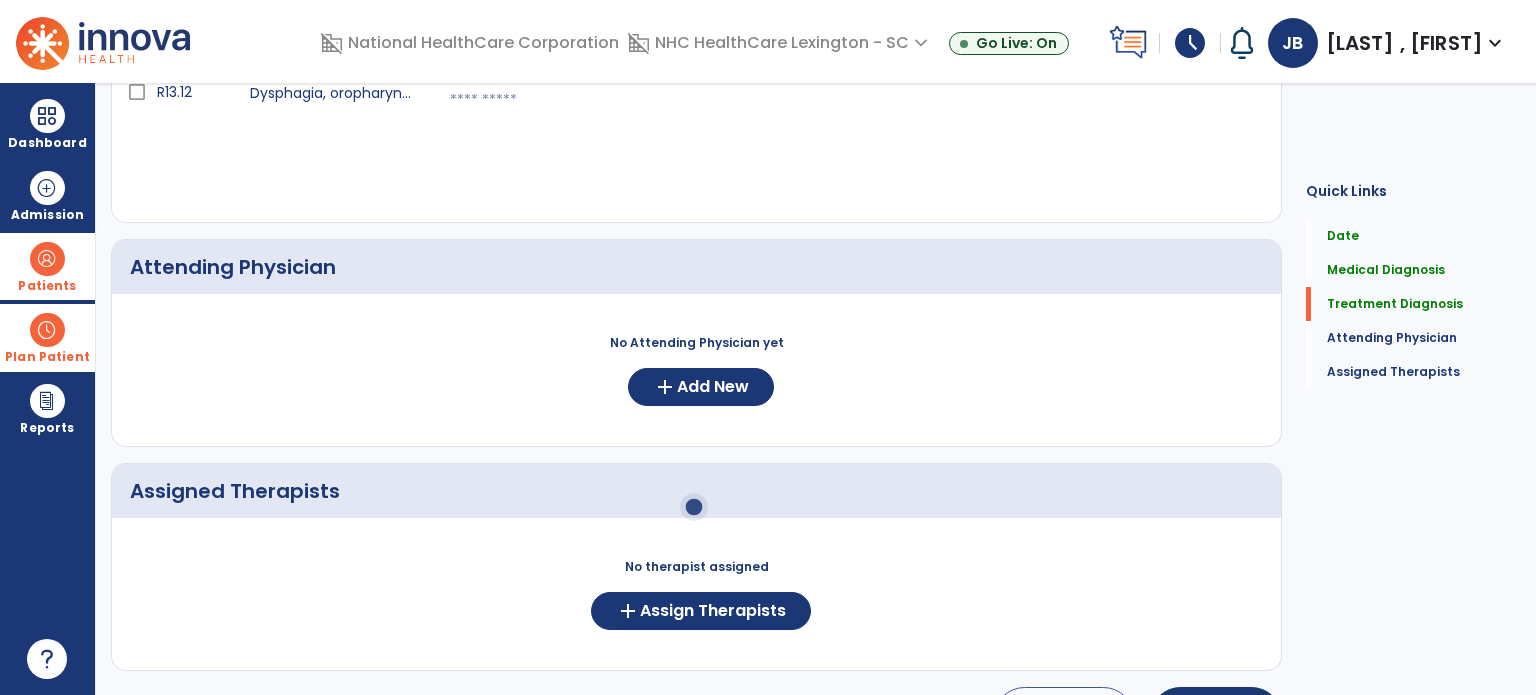 scroll, scrollTop: 468, scrollLeft: 0, axis: vertical 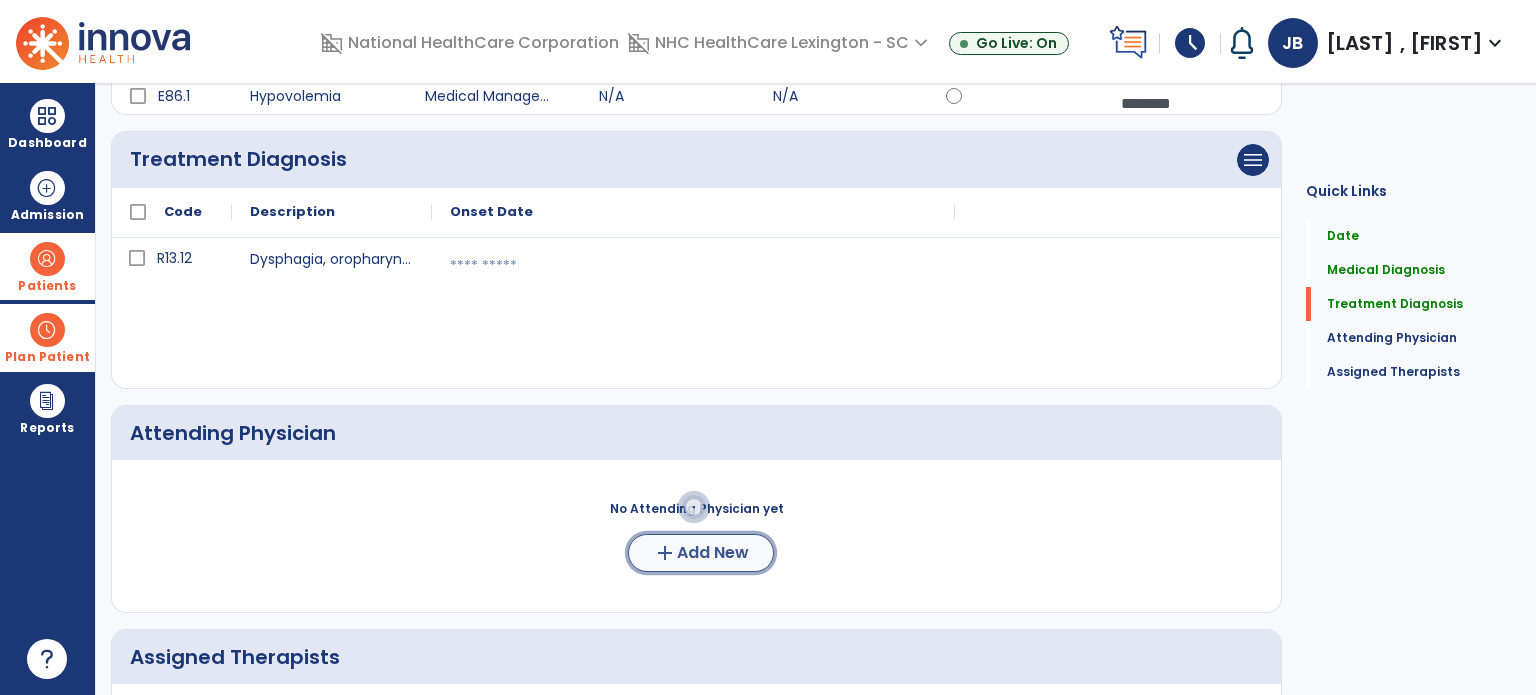 click on "Add New" 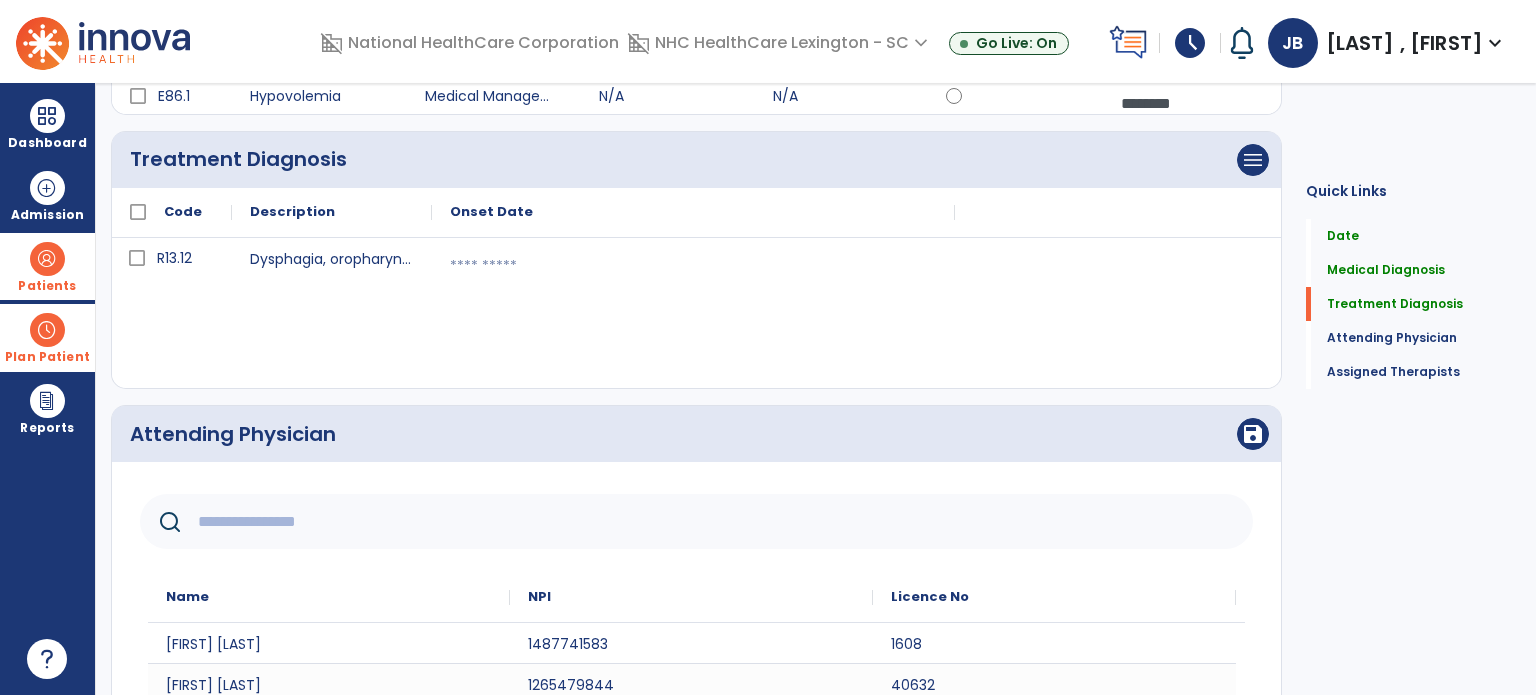 click 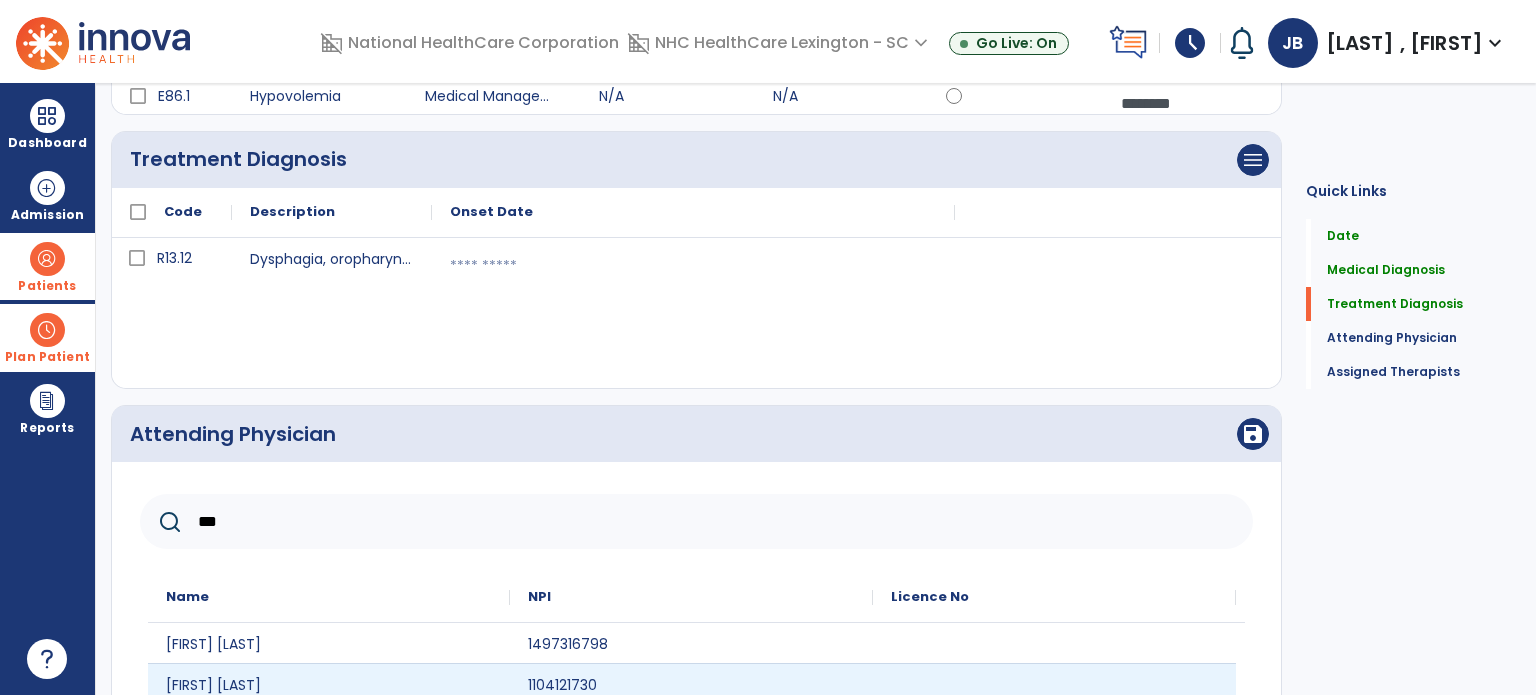 type on "***" 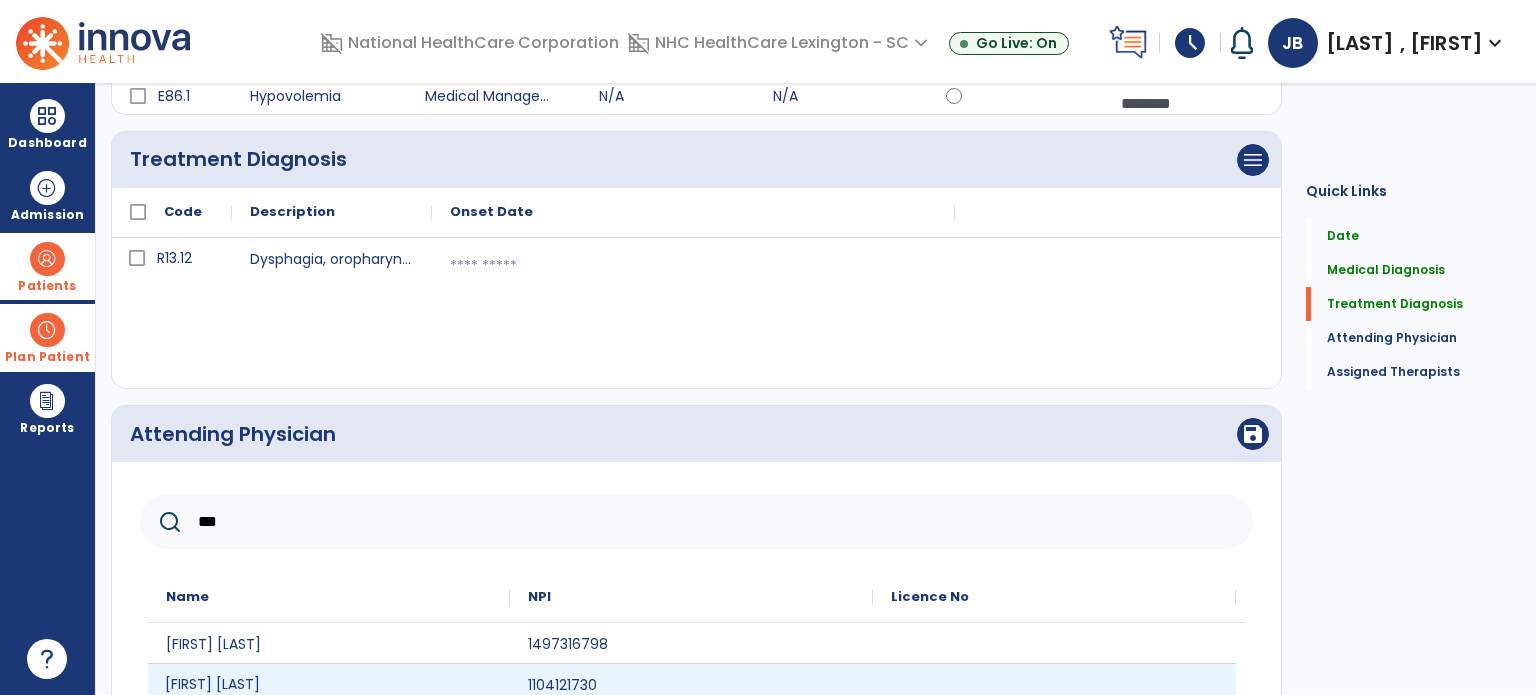 click on "[FIRST] [LAST]" 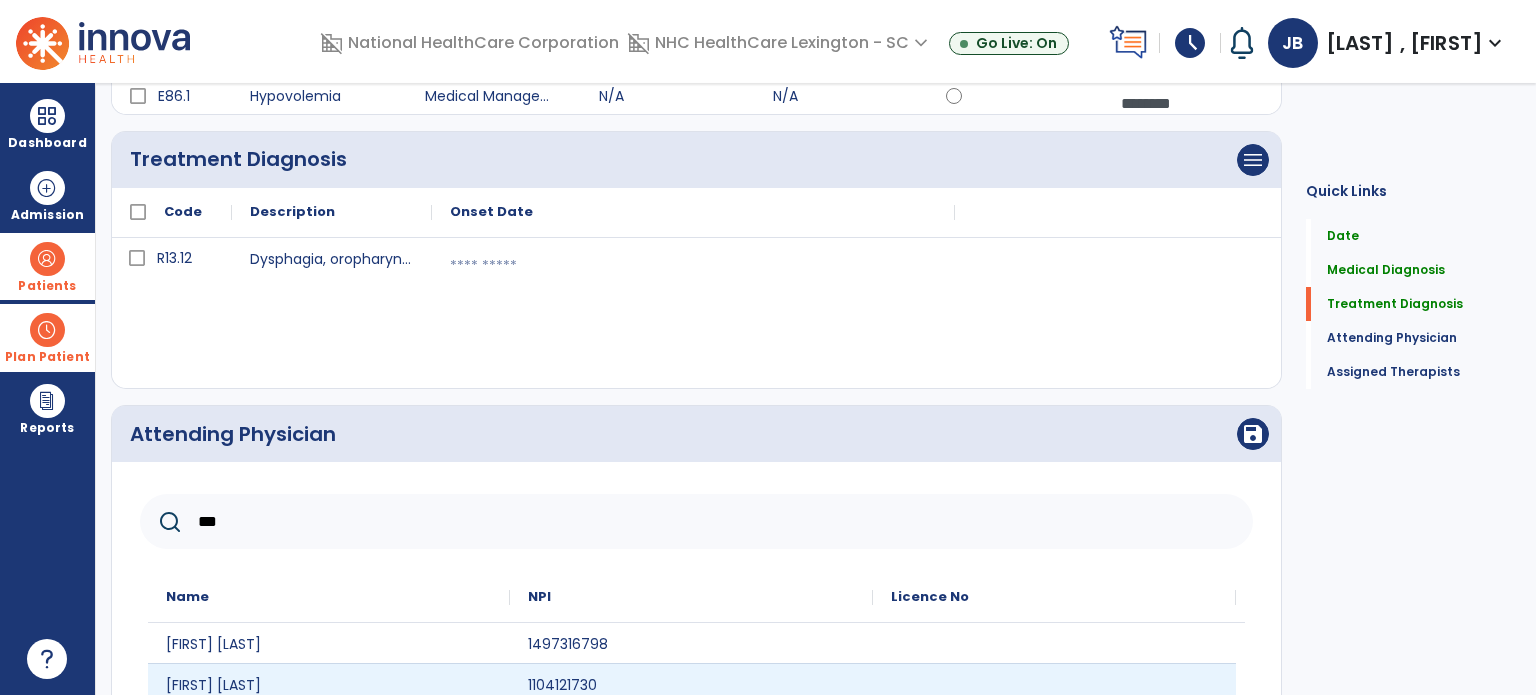 scroll, scrollTop: 474, scrollLeft: 0, axis: vertical 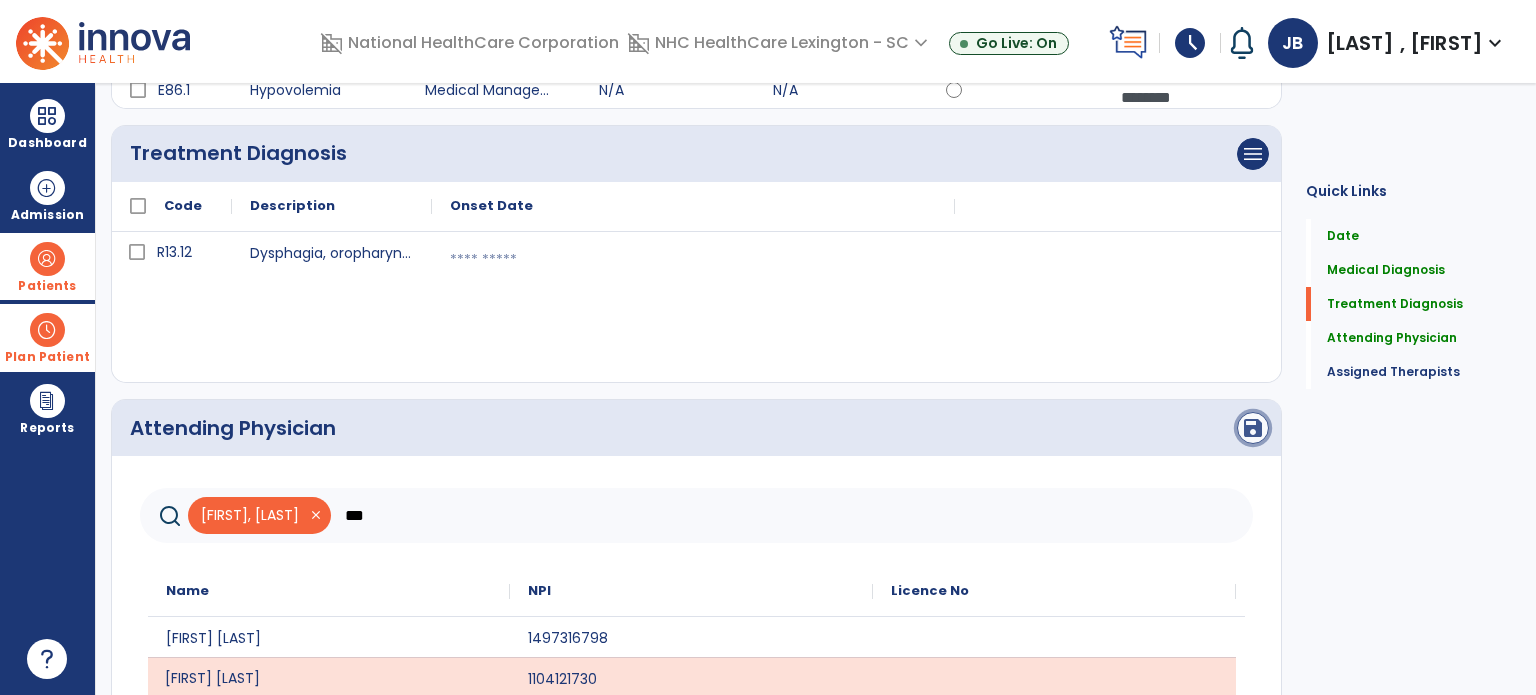 click on "save" 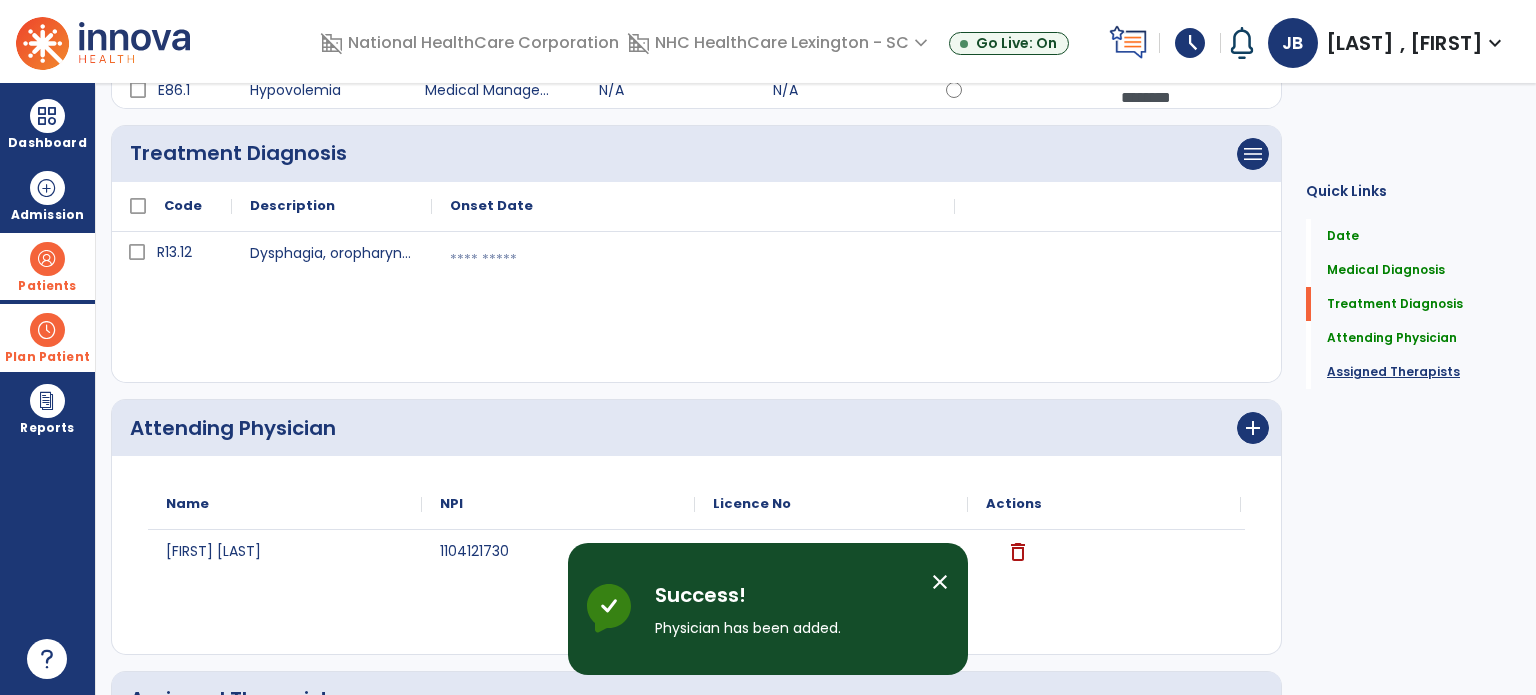 click on "Assigned Therapists" 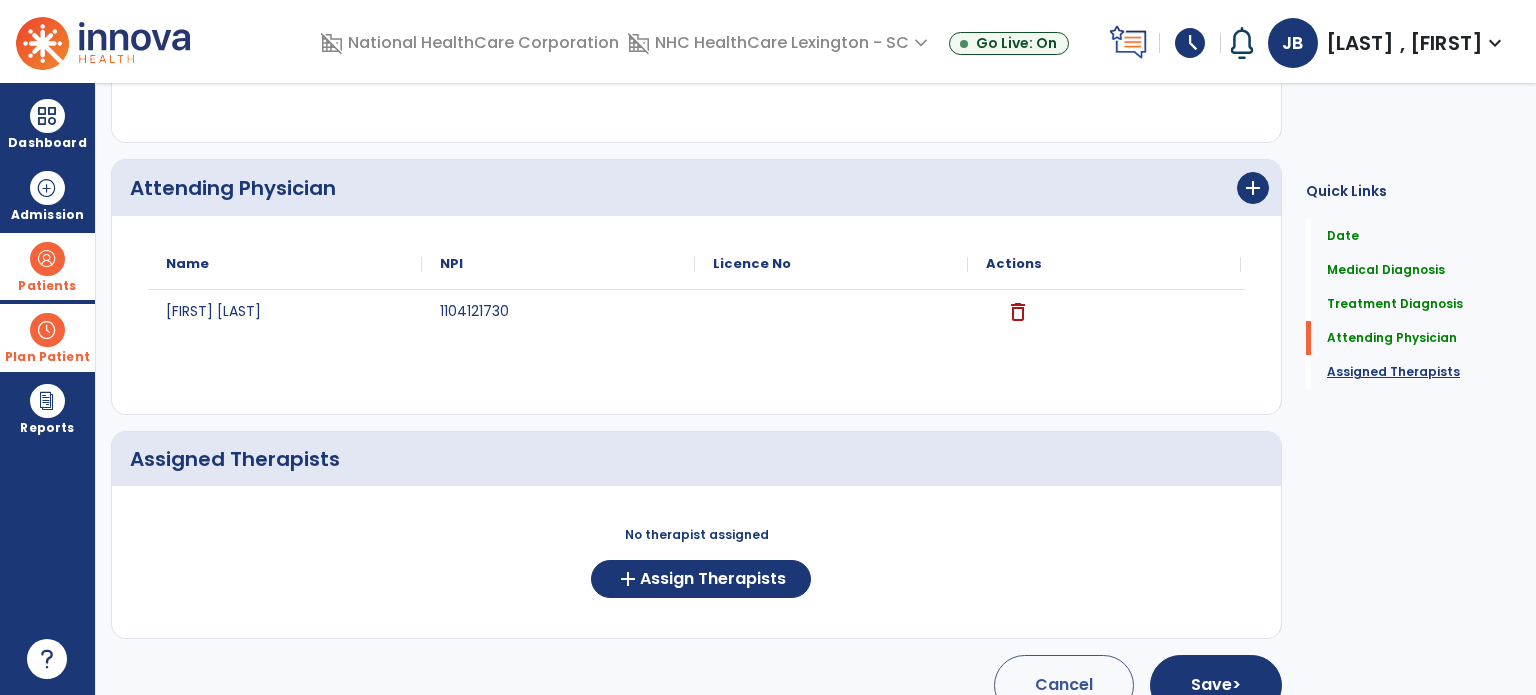 scroll, scrollTop: 748, scrollLeft: 0, axis: vertical 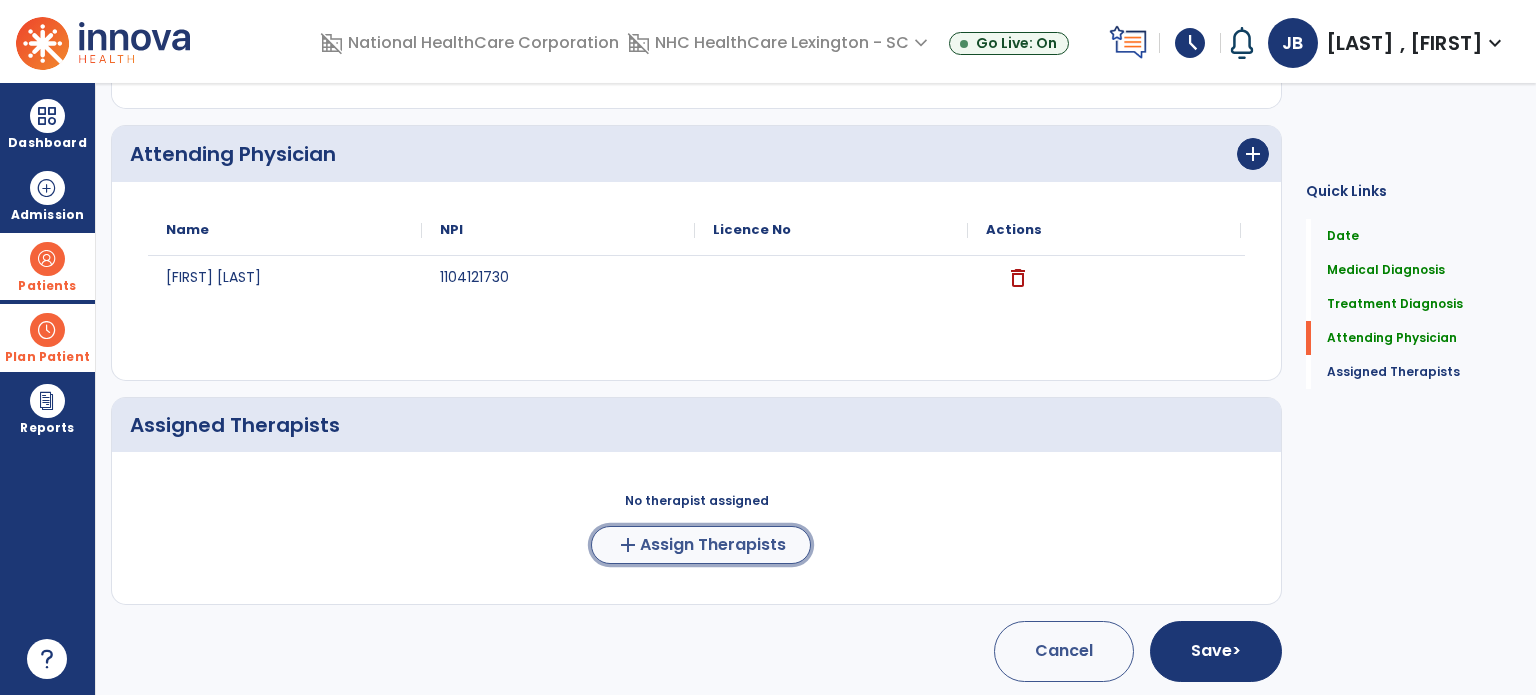 click on "Assign Therapists" 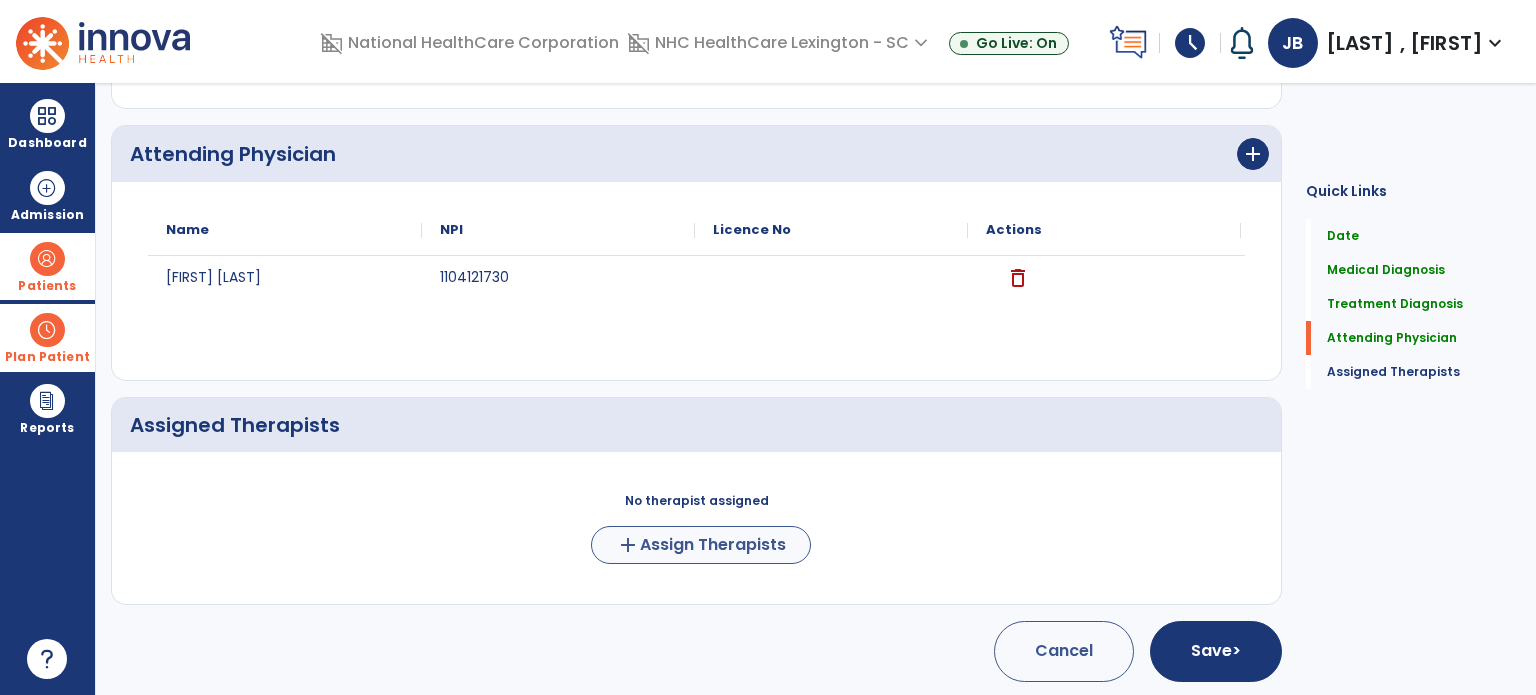 scroll, scrollTop: 744, scrollLeft: 0, axis: vertical 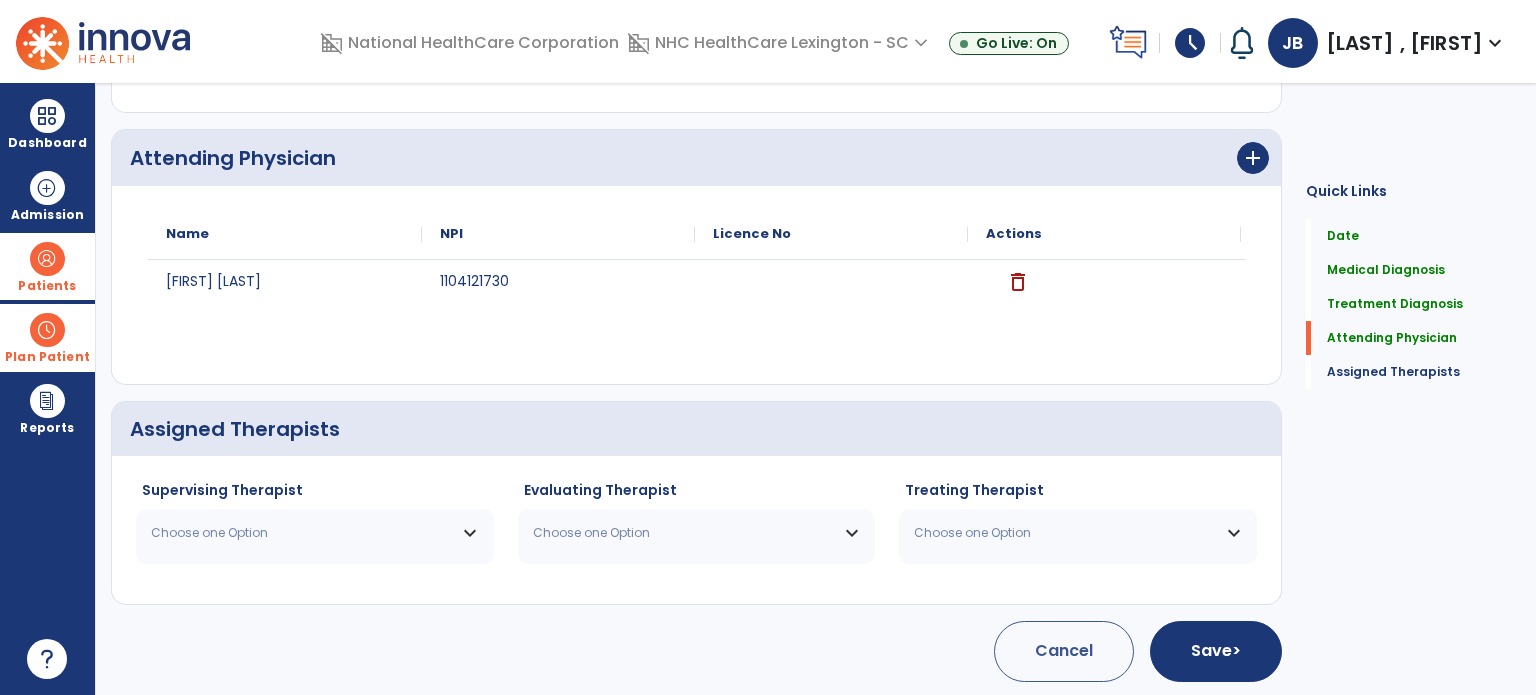 click on "Choose one Option" at bounding box center [315, 533] 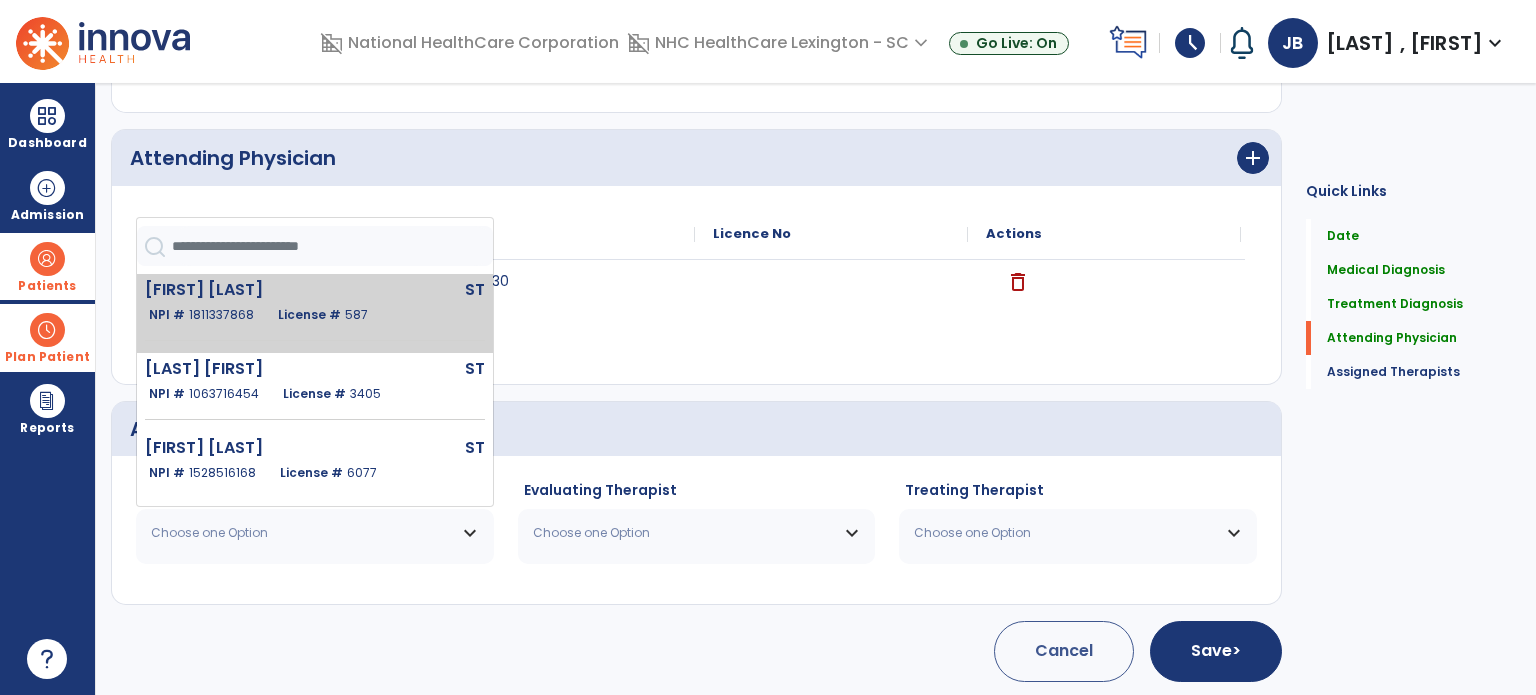 click on "[FIRST] [LAST]   ST   NPI #  [NUMBER]  License #  [NUMBER]" 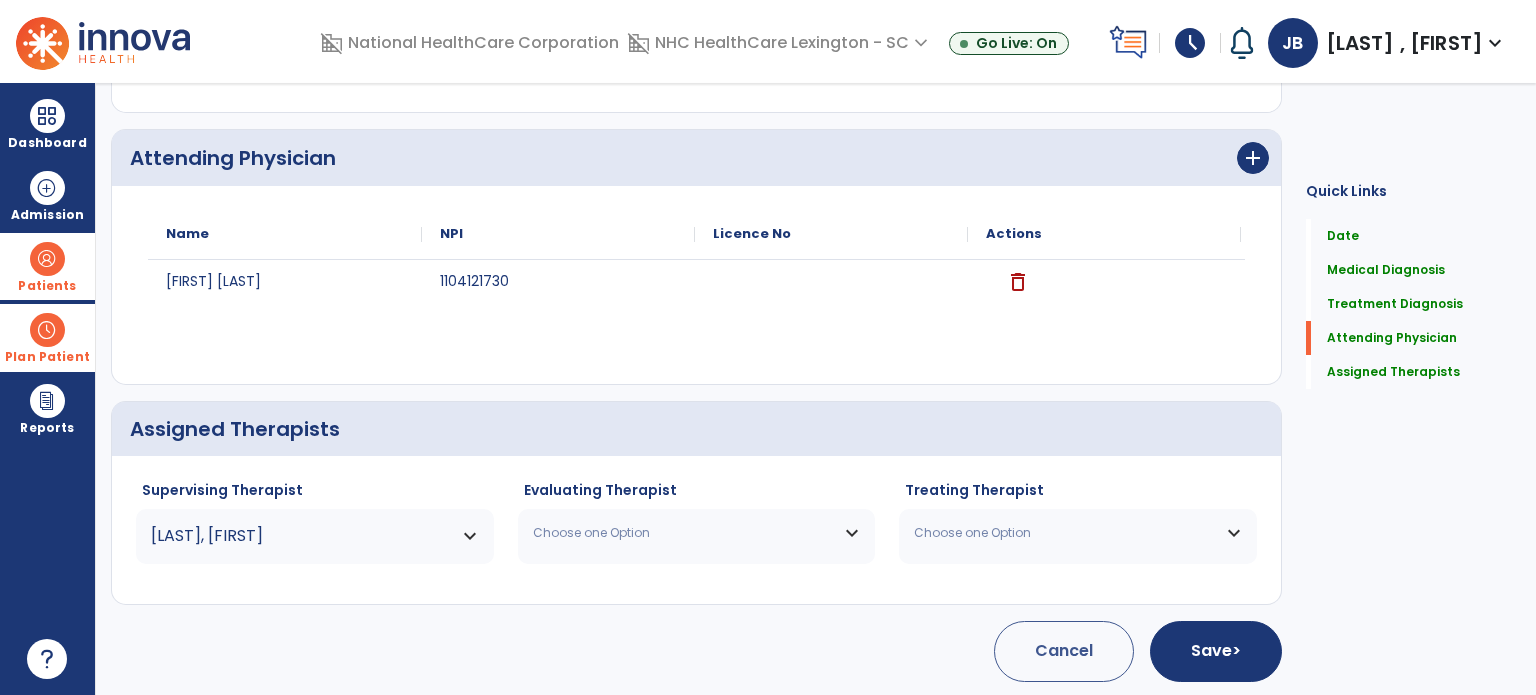 click on "Choose one Option" at bounding box center [697, 533] 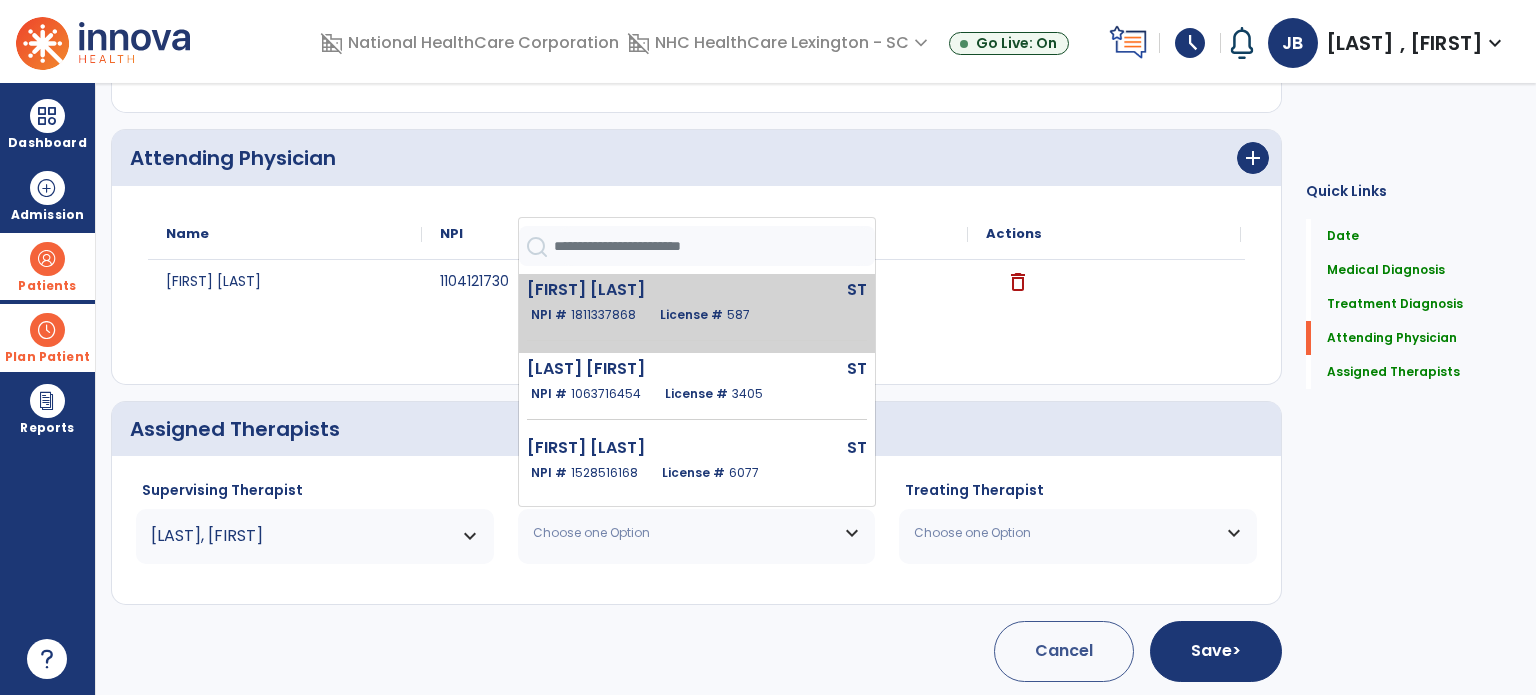 click on "[FIRST] [LAST]   ST   NPI #  [NUMBER]  License #  [NUMBER]" 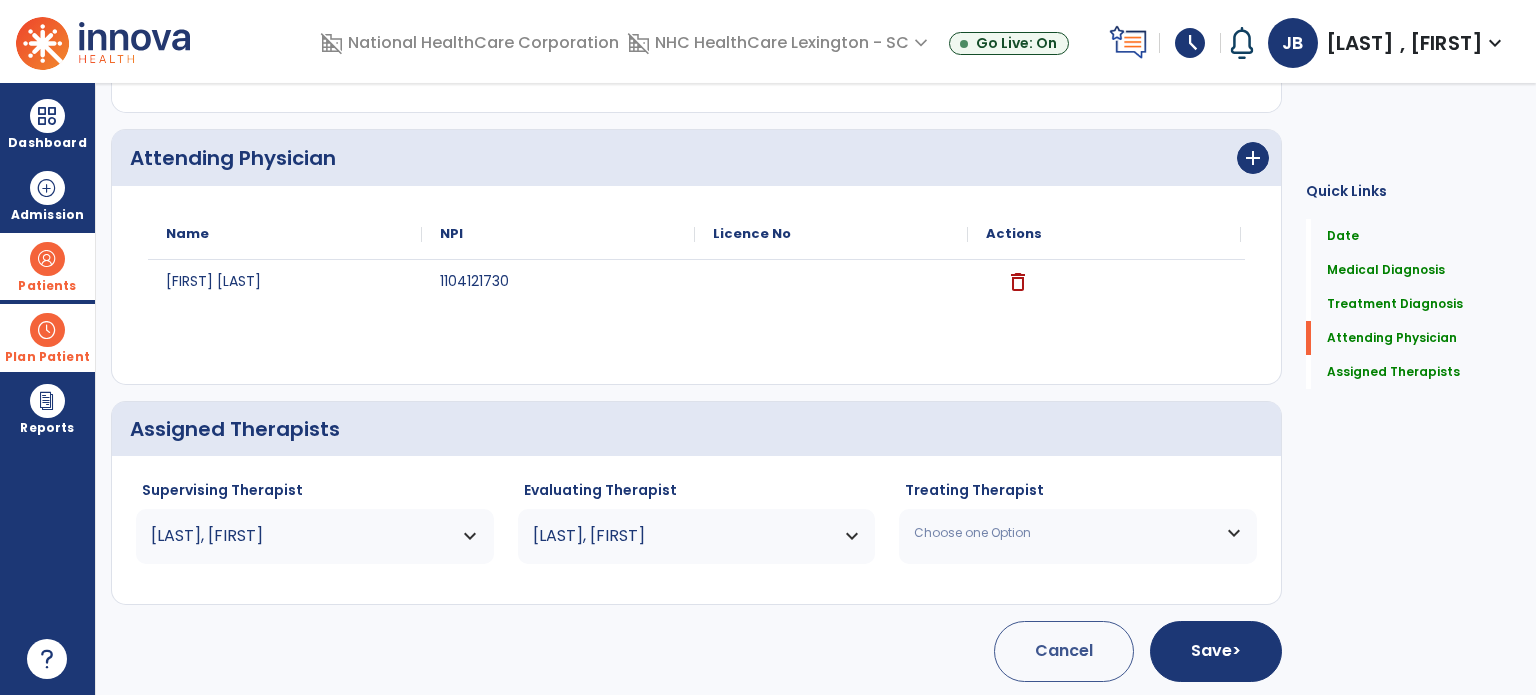 click on "Choose one Option" at bounding box center (1078, 533) 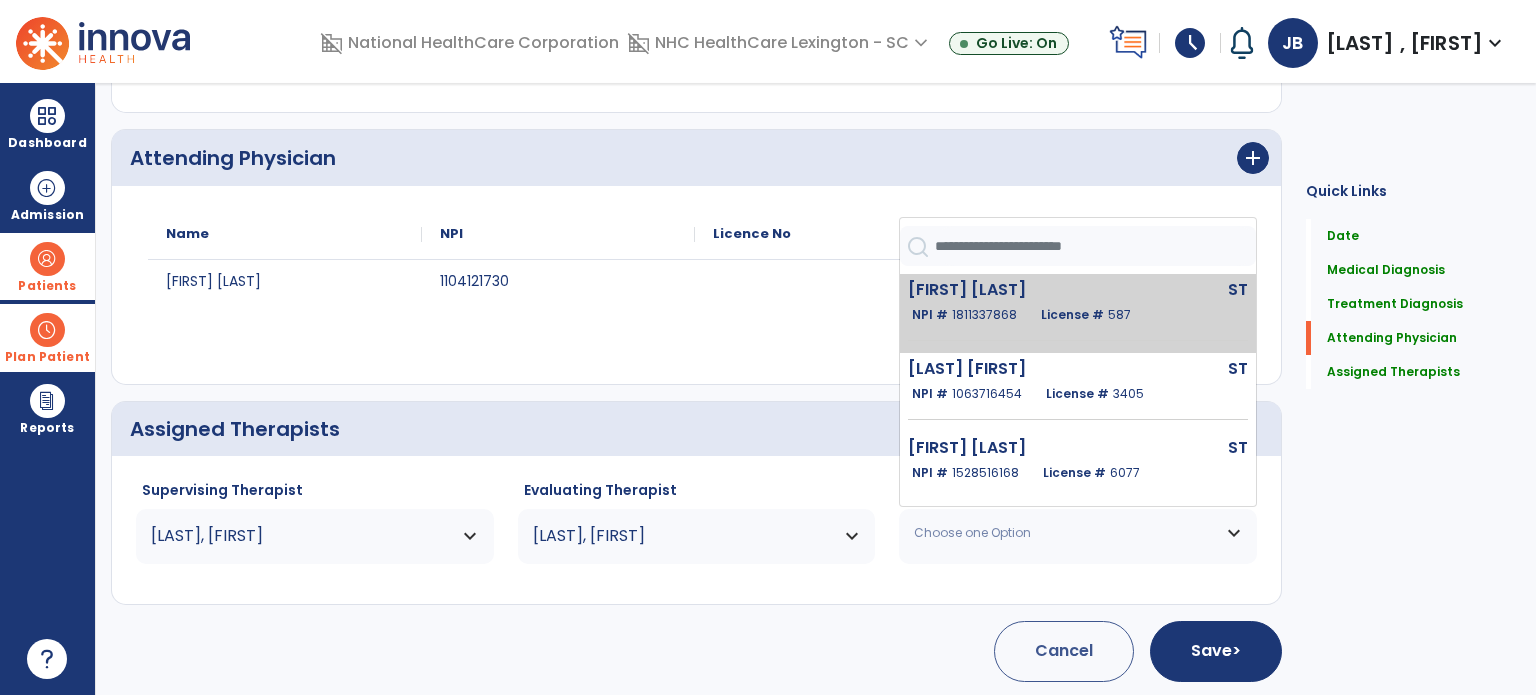 click on "[FIRST] [LAST]   ST   NPI #  [NUMBER]  License #  [NUMBER]" 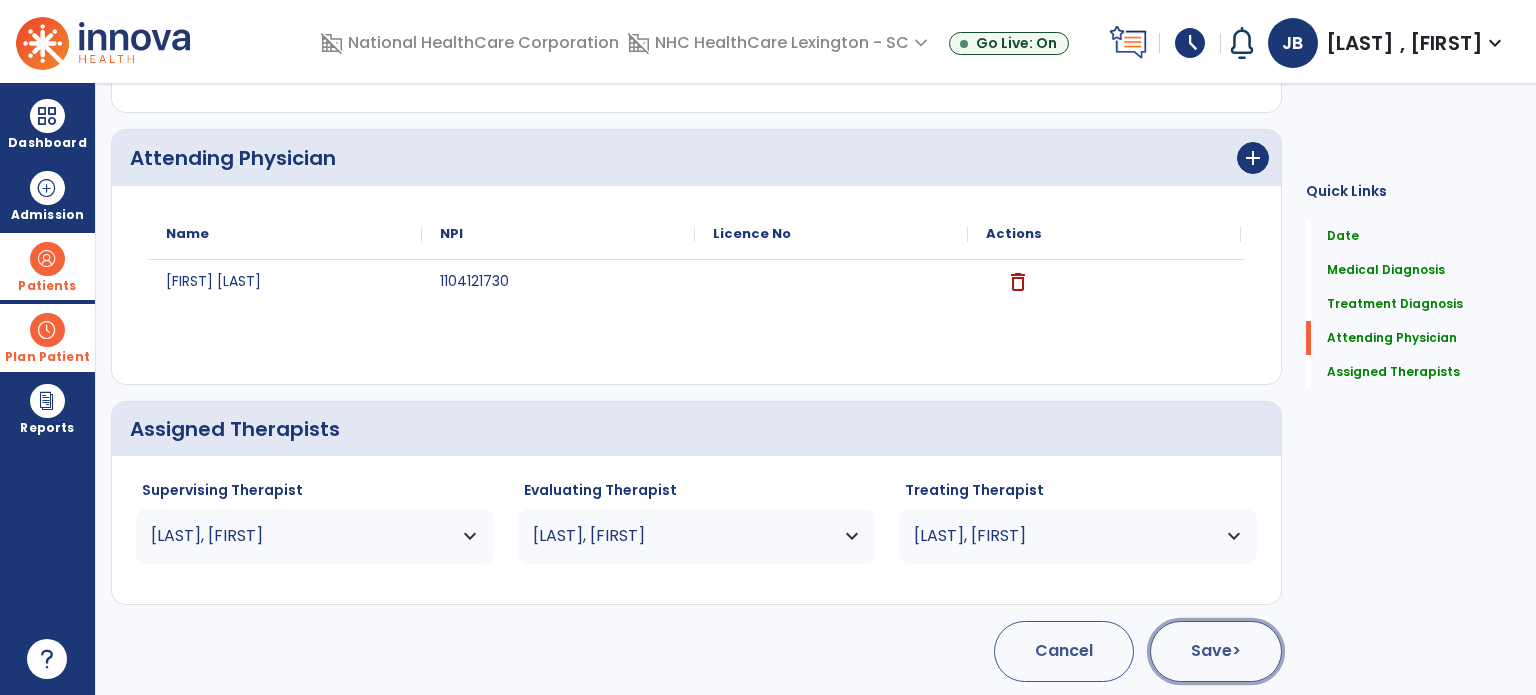 click on "Save  >" 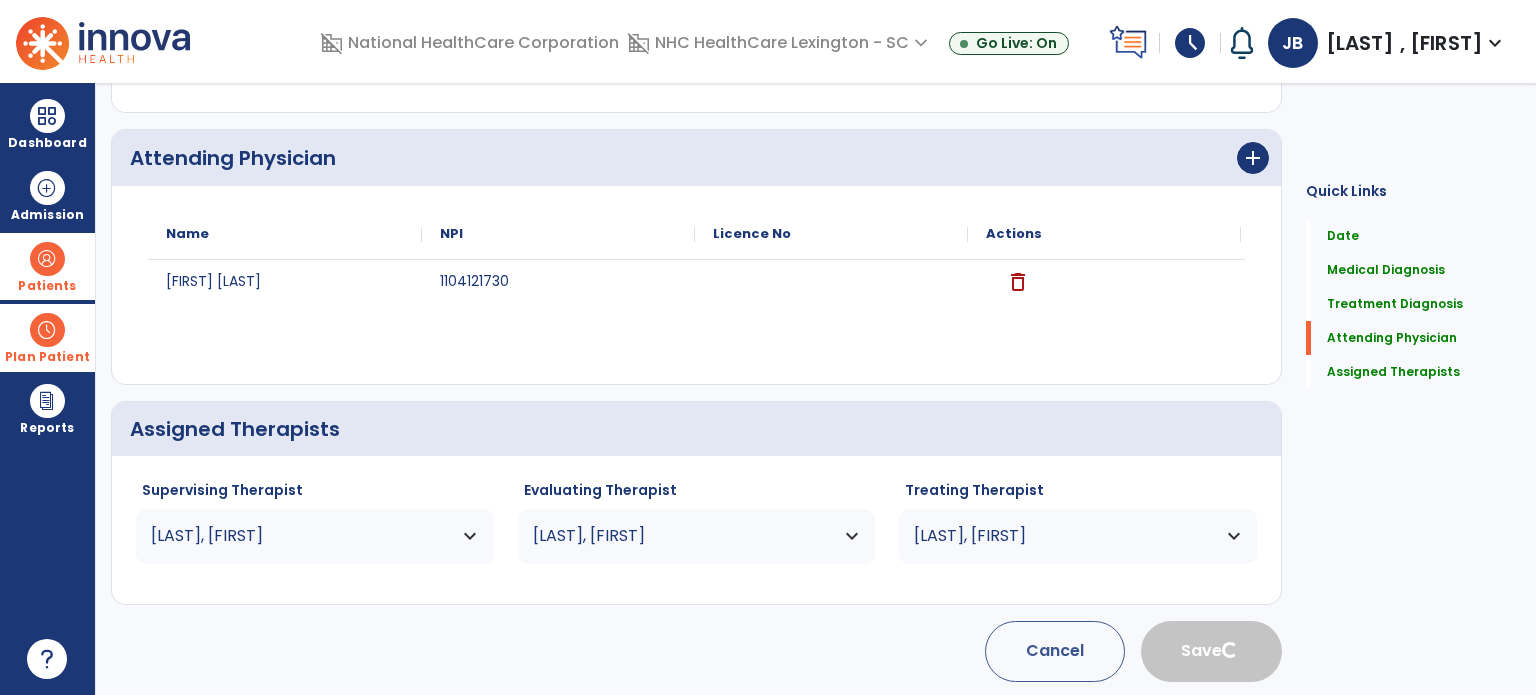 type 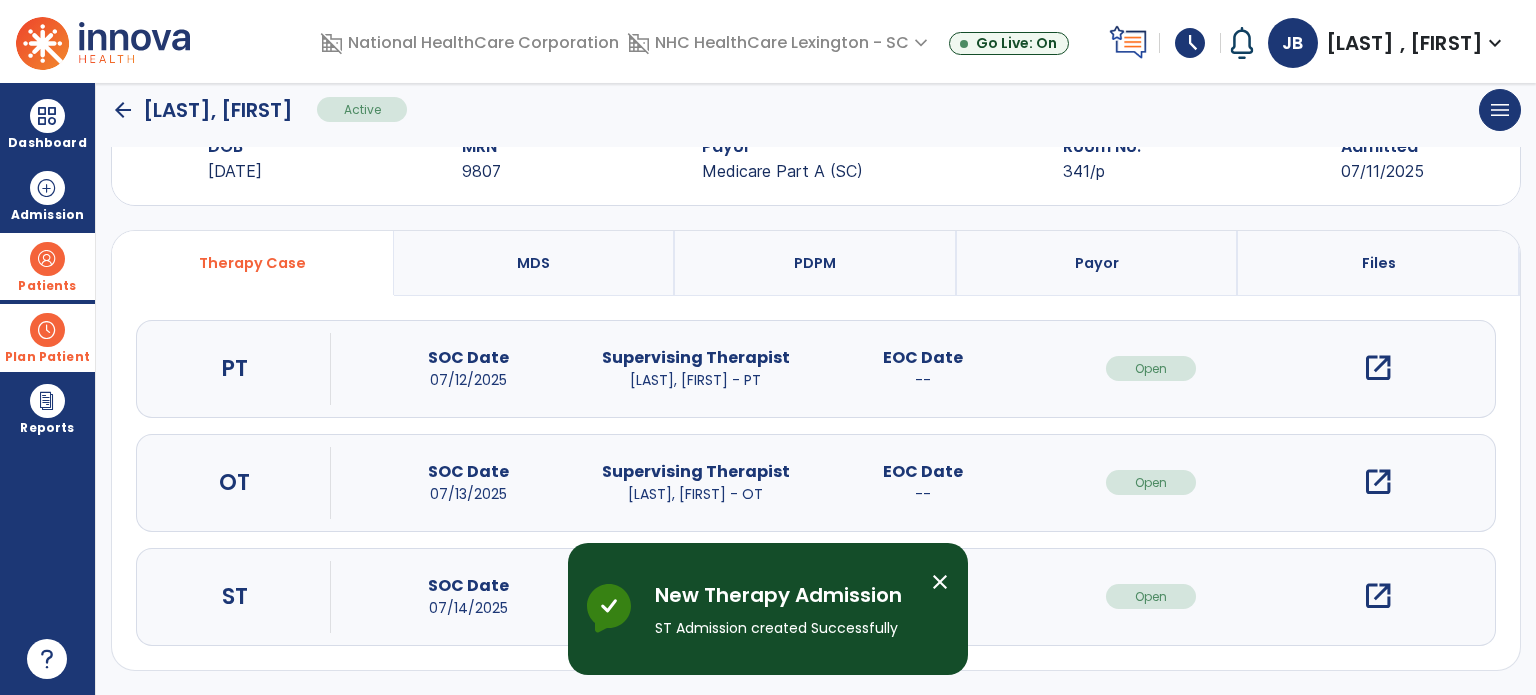 scroll, scrollTop: 62, scrollLeft: 0, axis: vertical 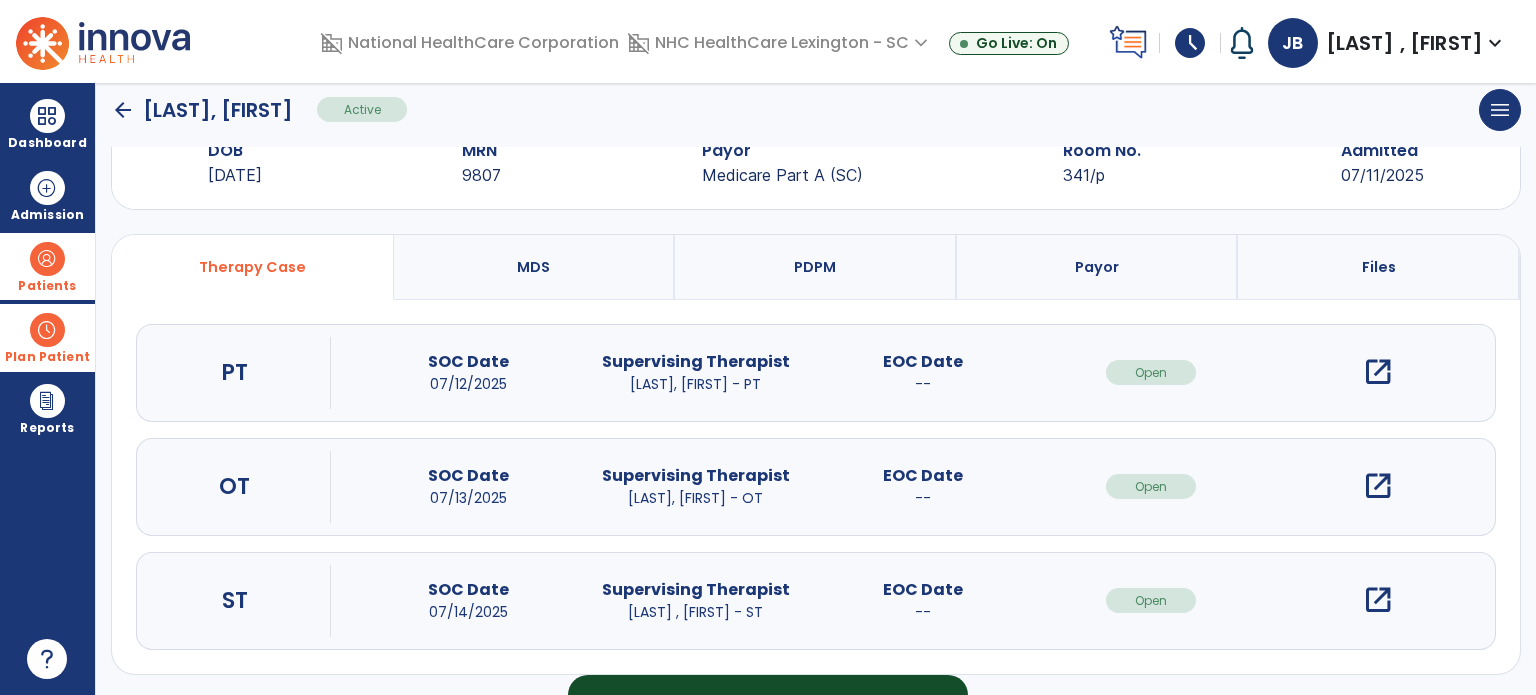 click on "New Therapy Admission ST Admission created Successfully  close   Innova Health  New Therapy Admission" at bounding box center (768, 609) 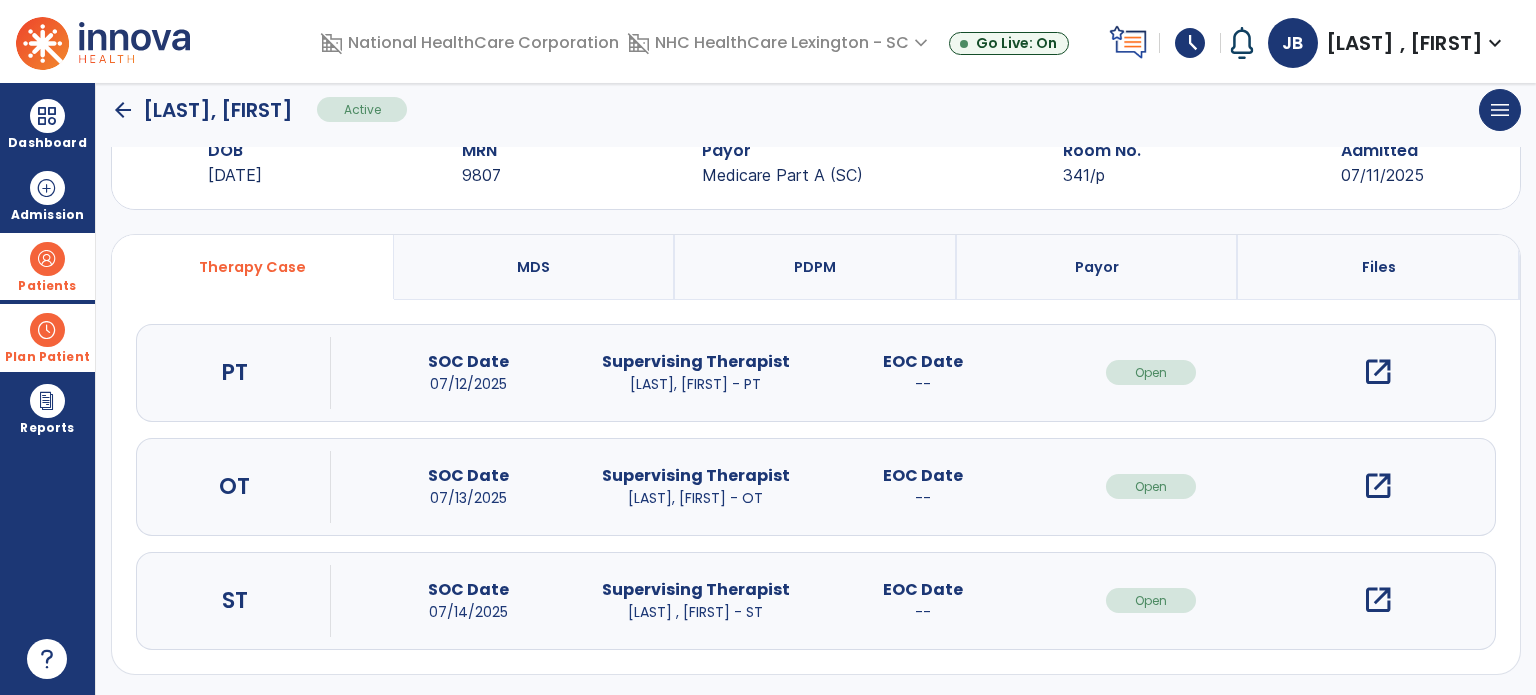 click on "open_in_new" at bounding box center [1378, 600] 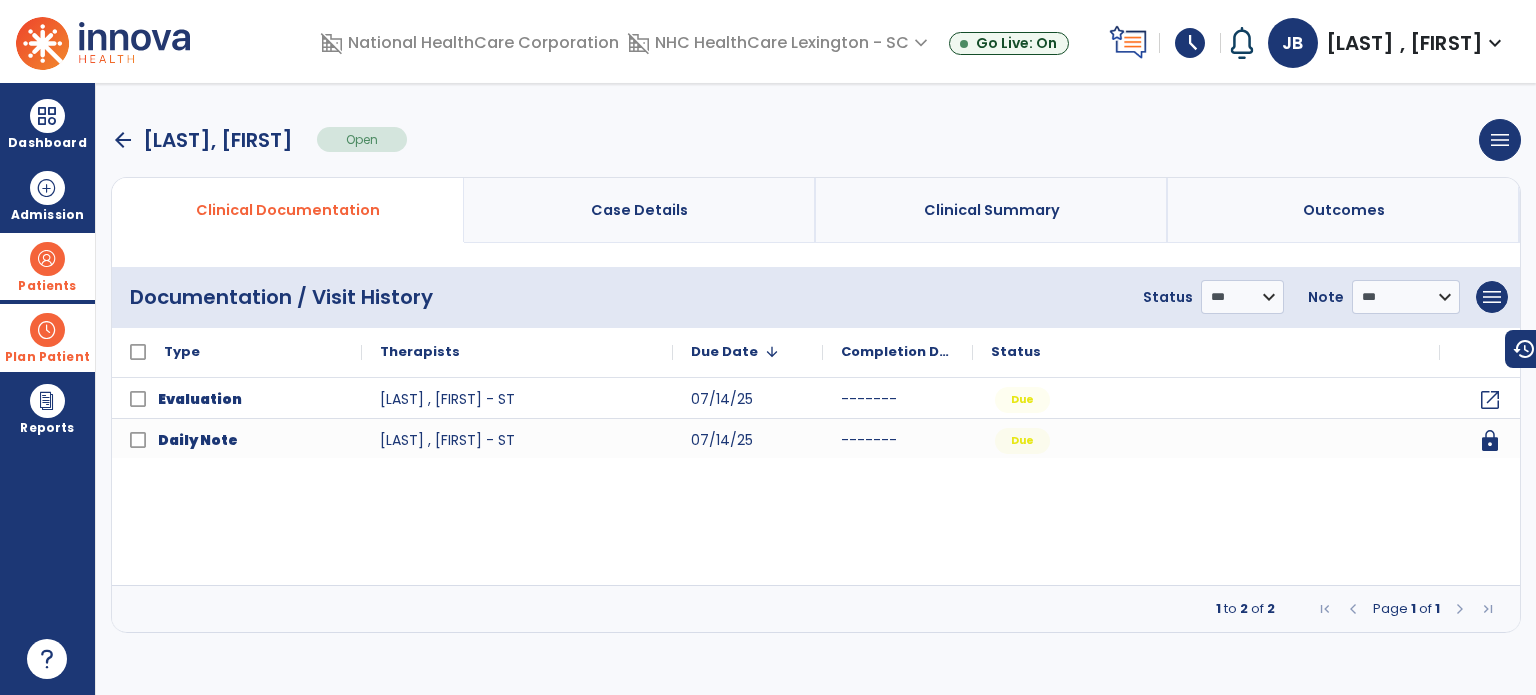 scroll, scrollTop: 0, scrollLeft: 0, axis: both 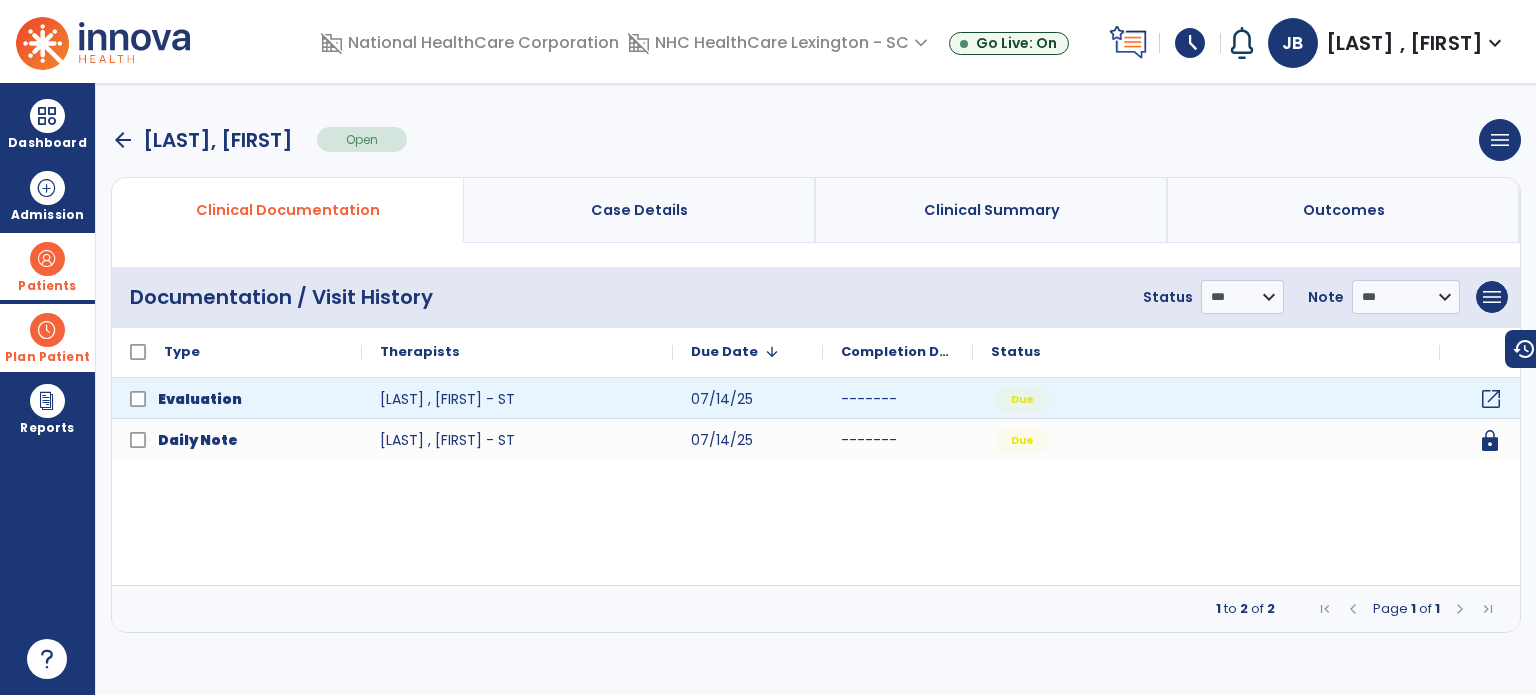 click on "open_in_new" 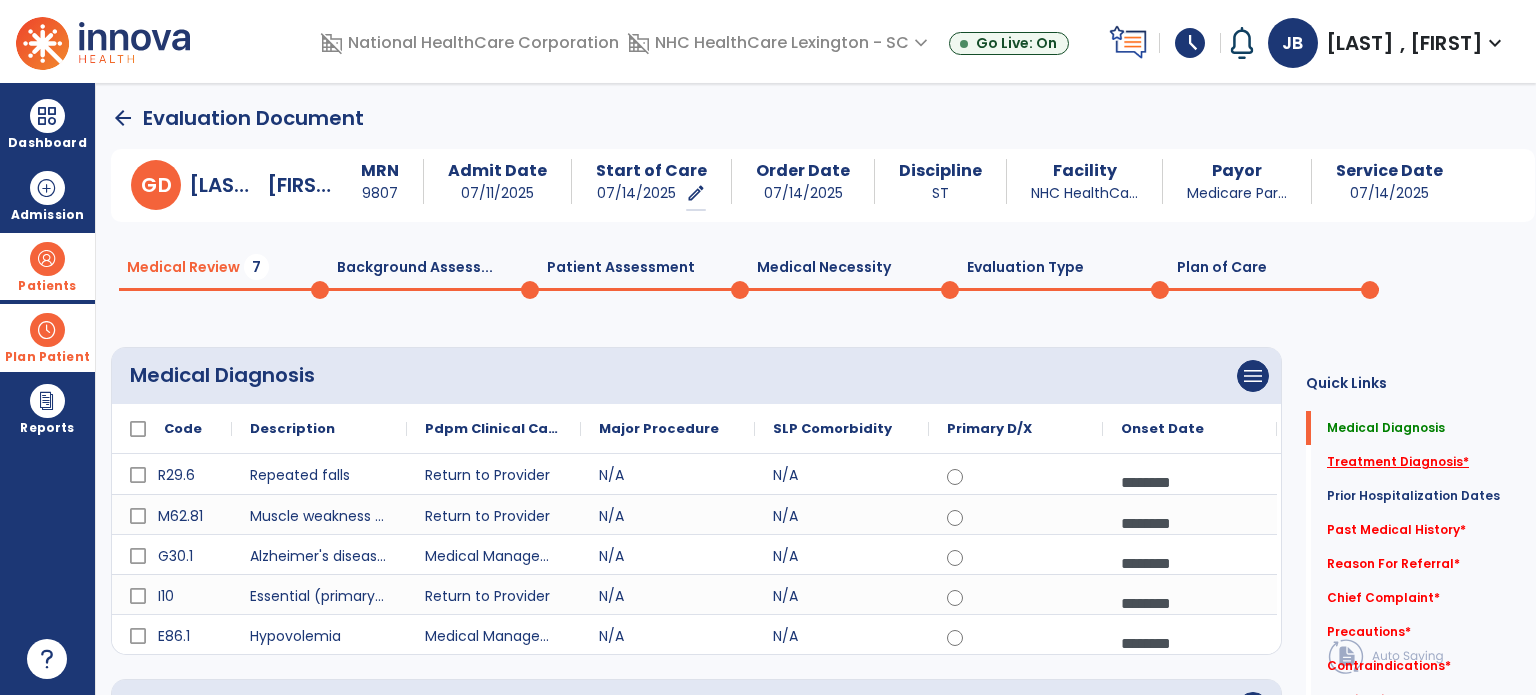 click on "Treatment Diagnosis   *" 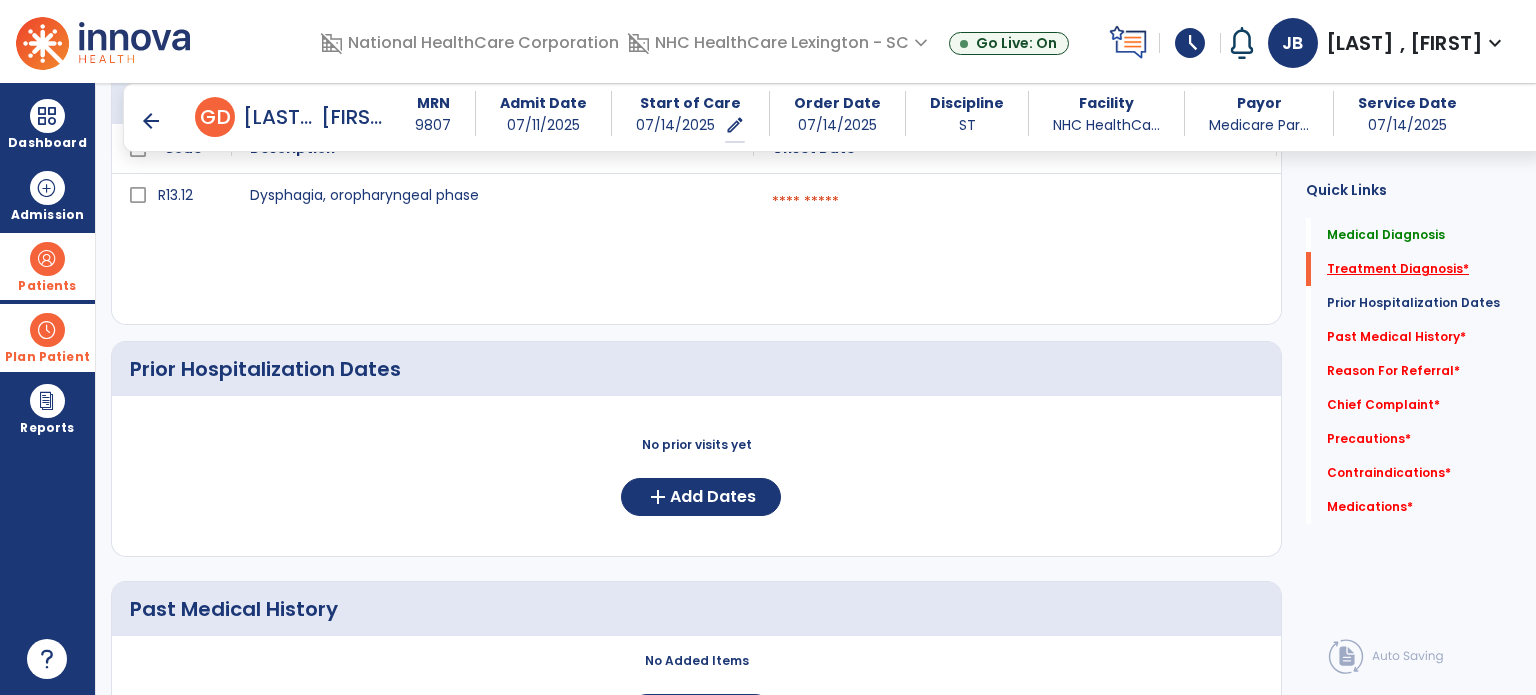 scroll, scrollTop: 596, scrollLeft: 0, axis: vertical 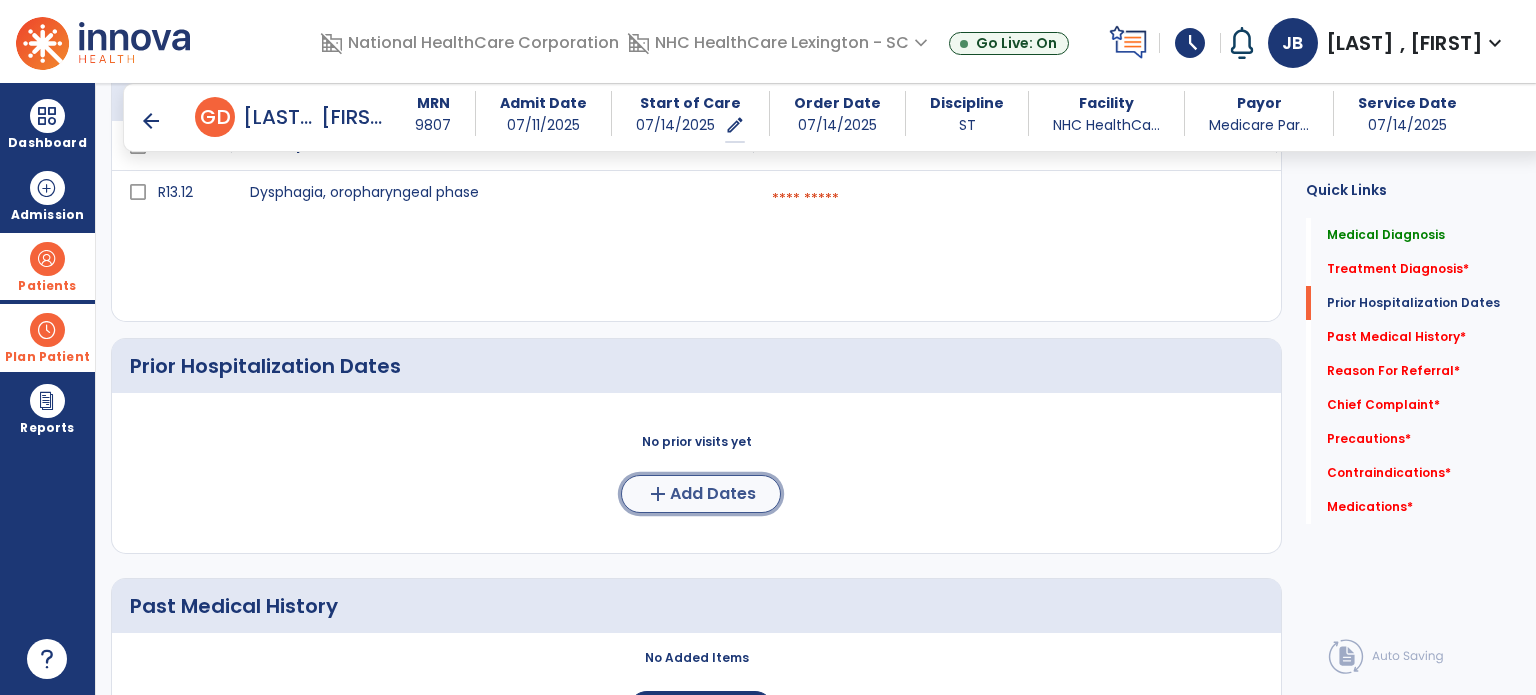 click on "Add Dates" 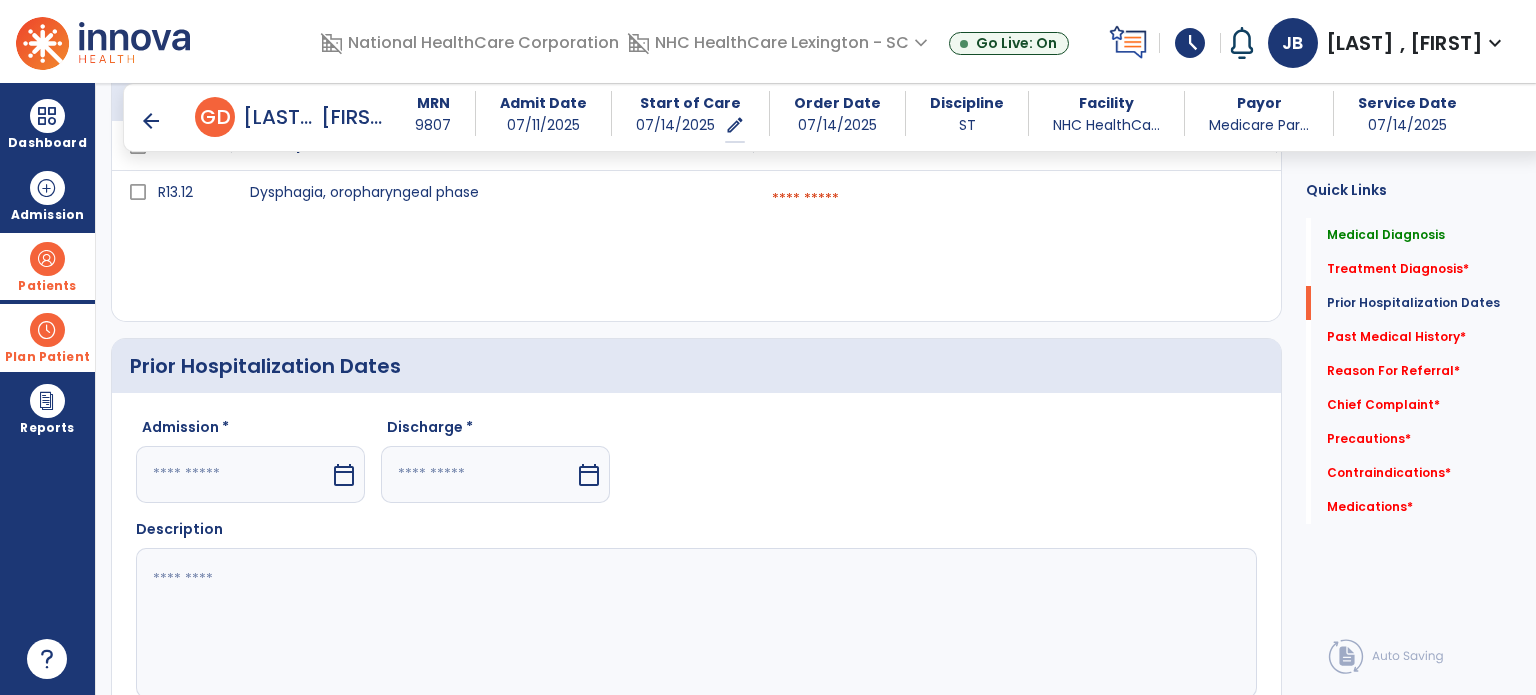 click on "calendar_today" at bounding box center (344, 475) 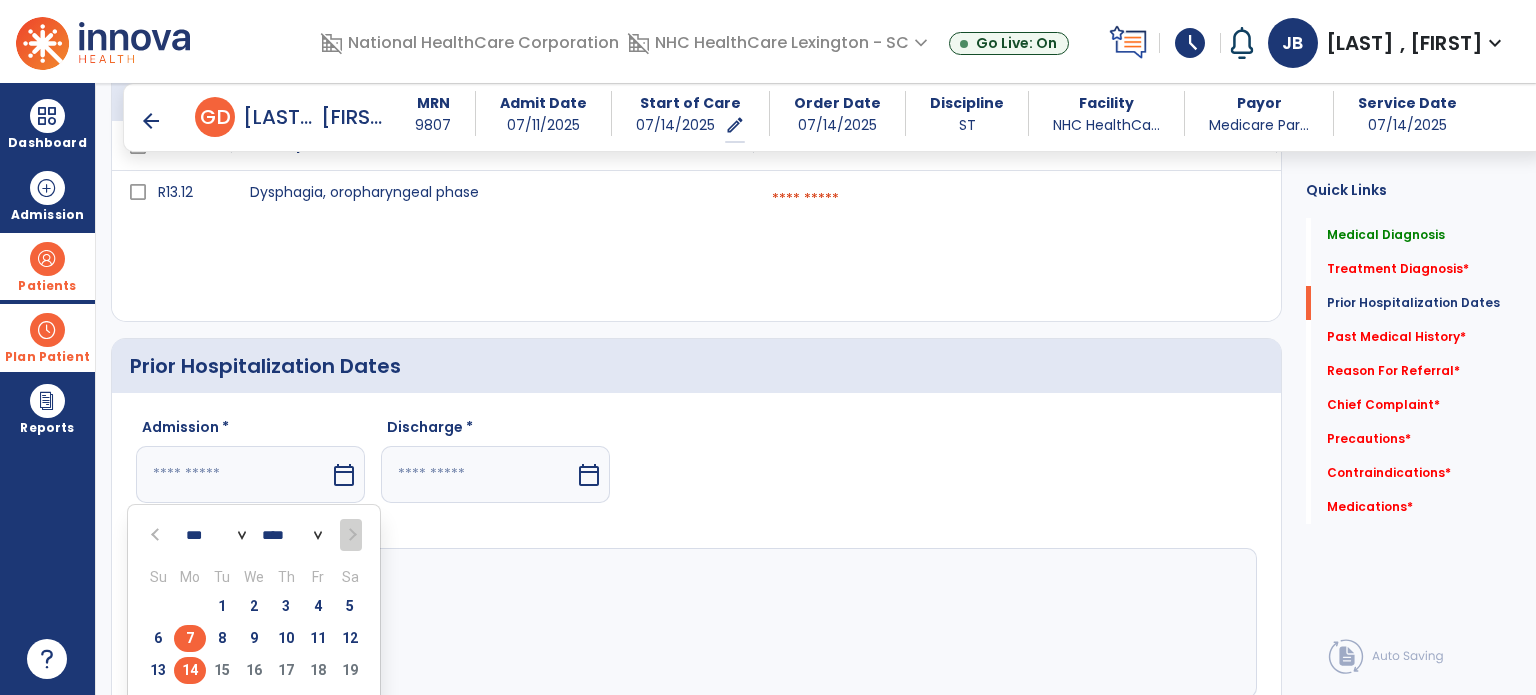 click on "7" at bounding box center [190, 638] 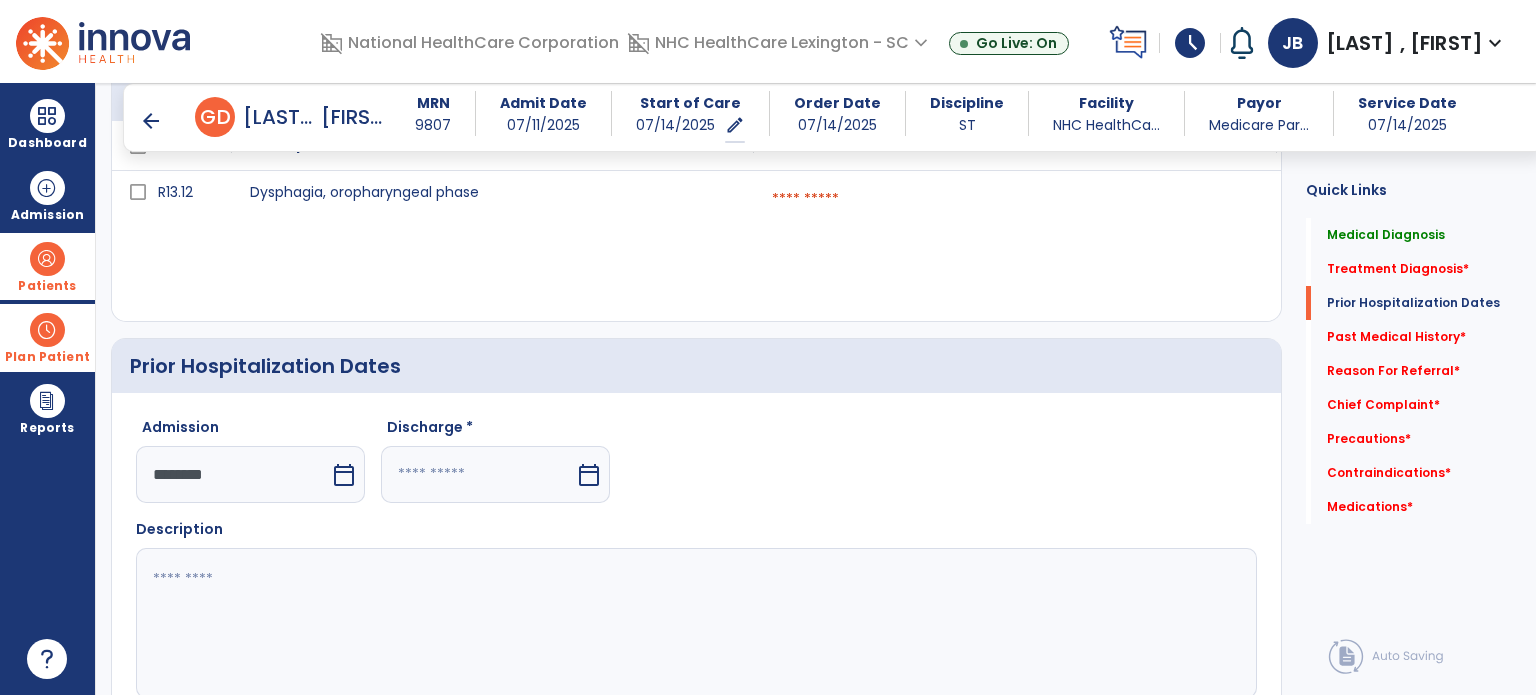 click on "calendar_today" at bounding box center (589, 475) 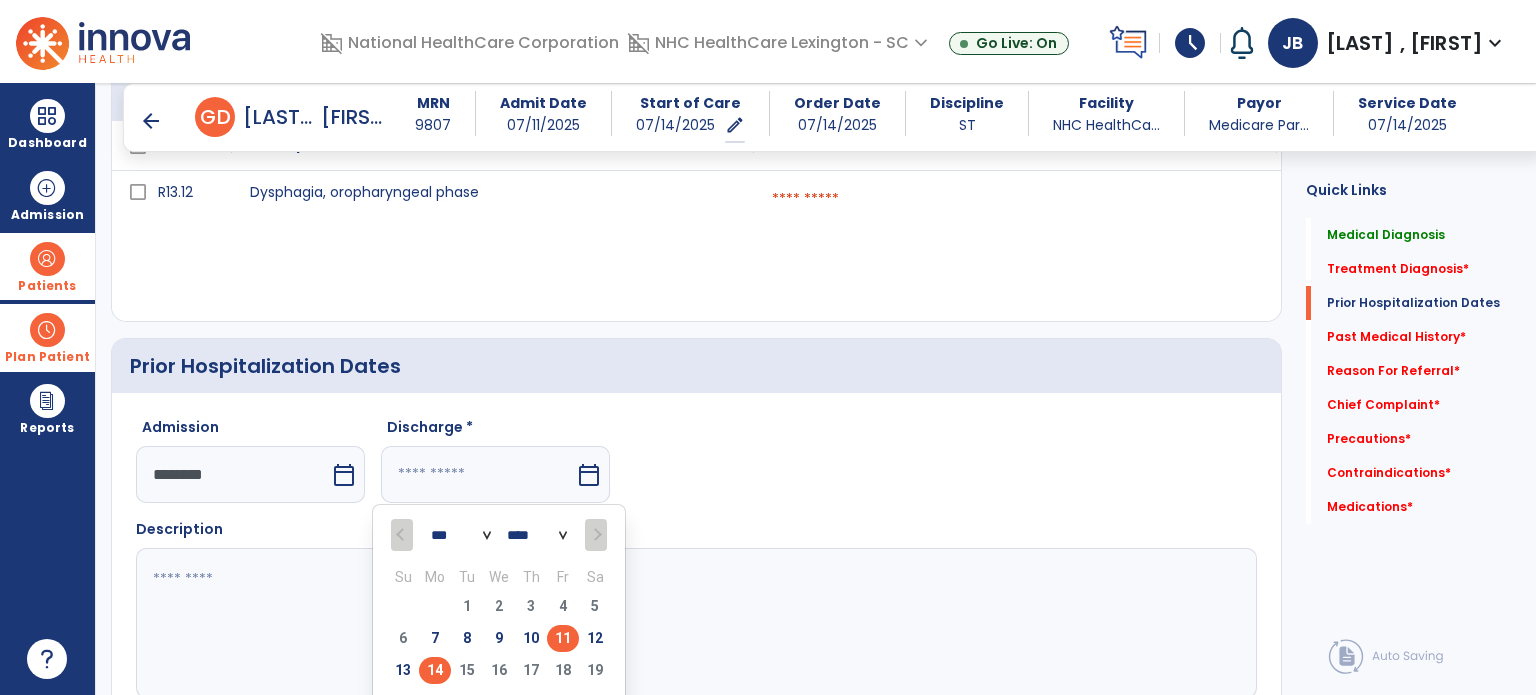 click on "11" at bounding box center [563, 638] 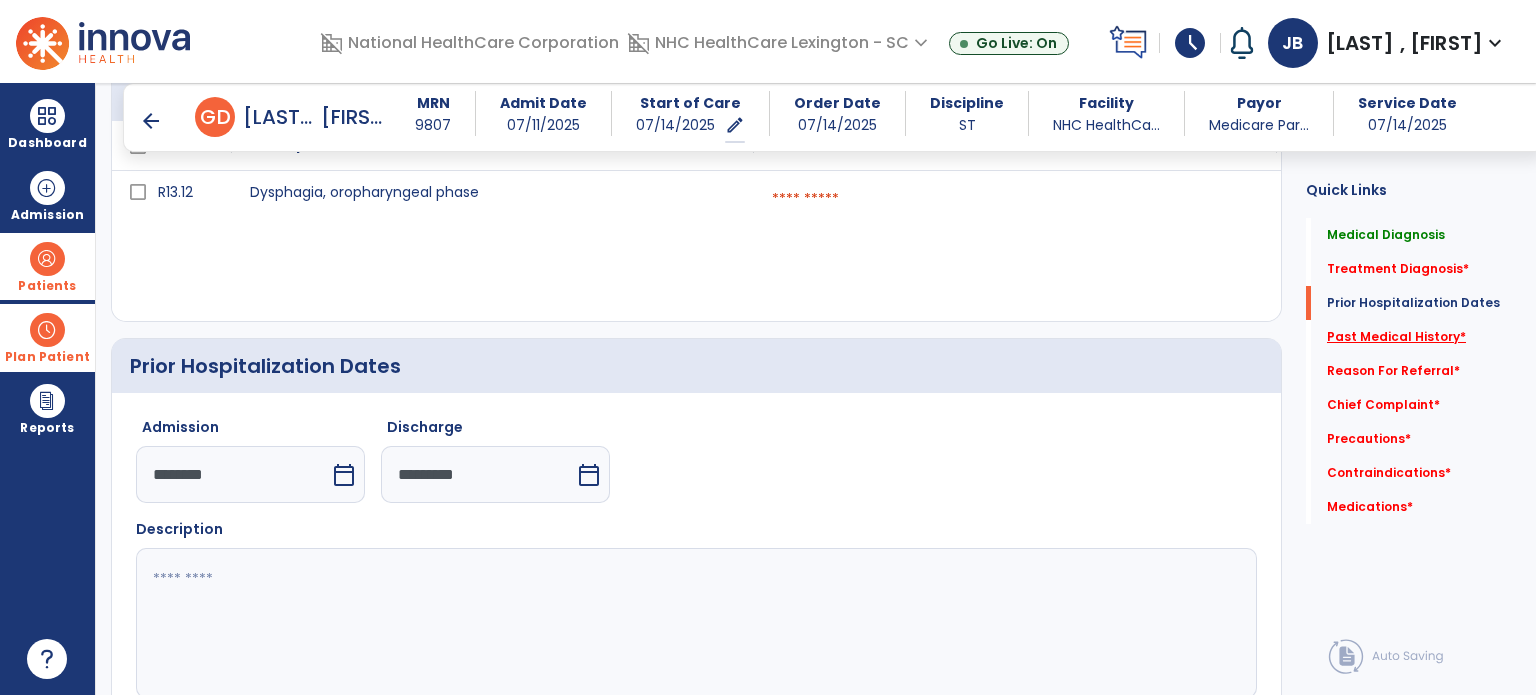 click on "Past Medical History   *" 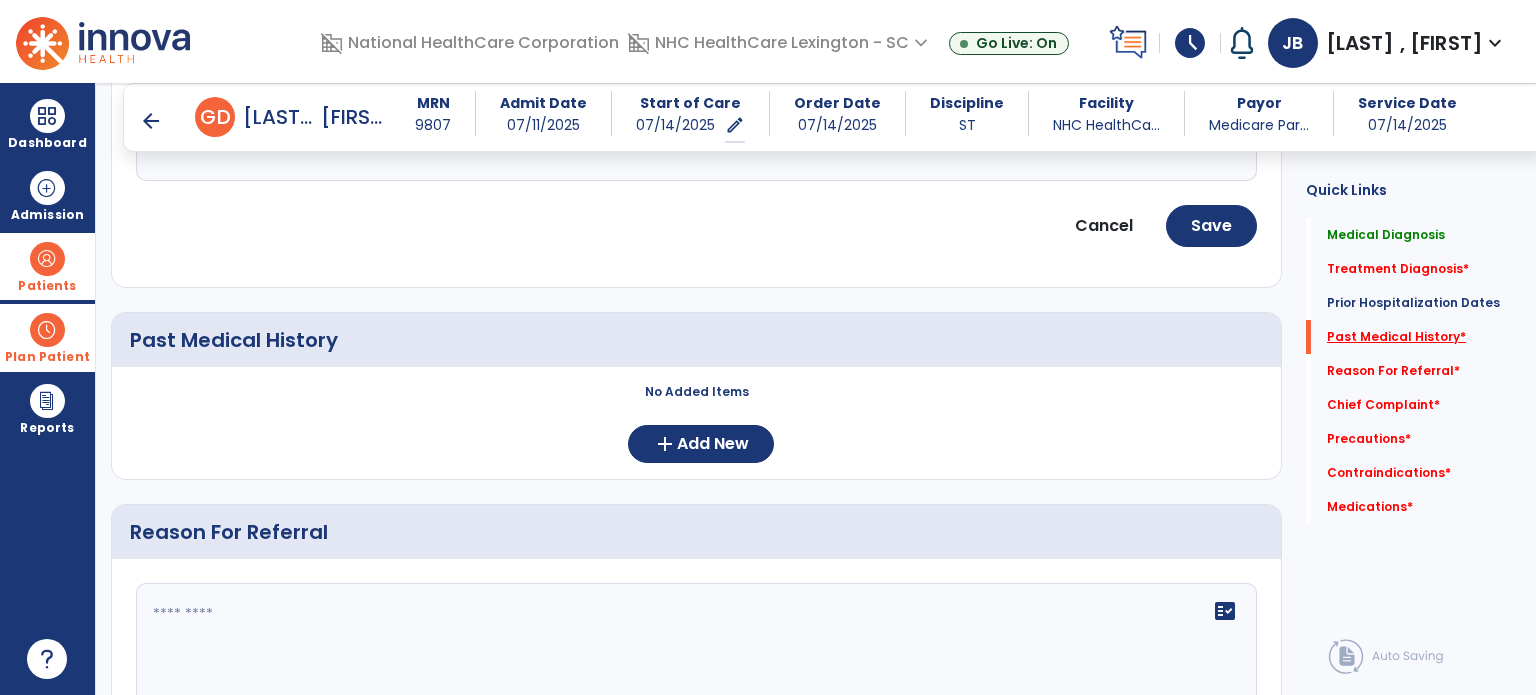 scroll, scrollTop: 1116, scrollLeft: 0, axis: vertical 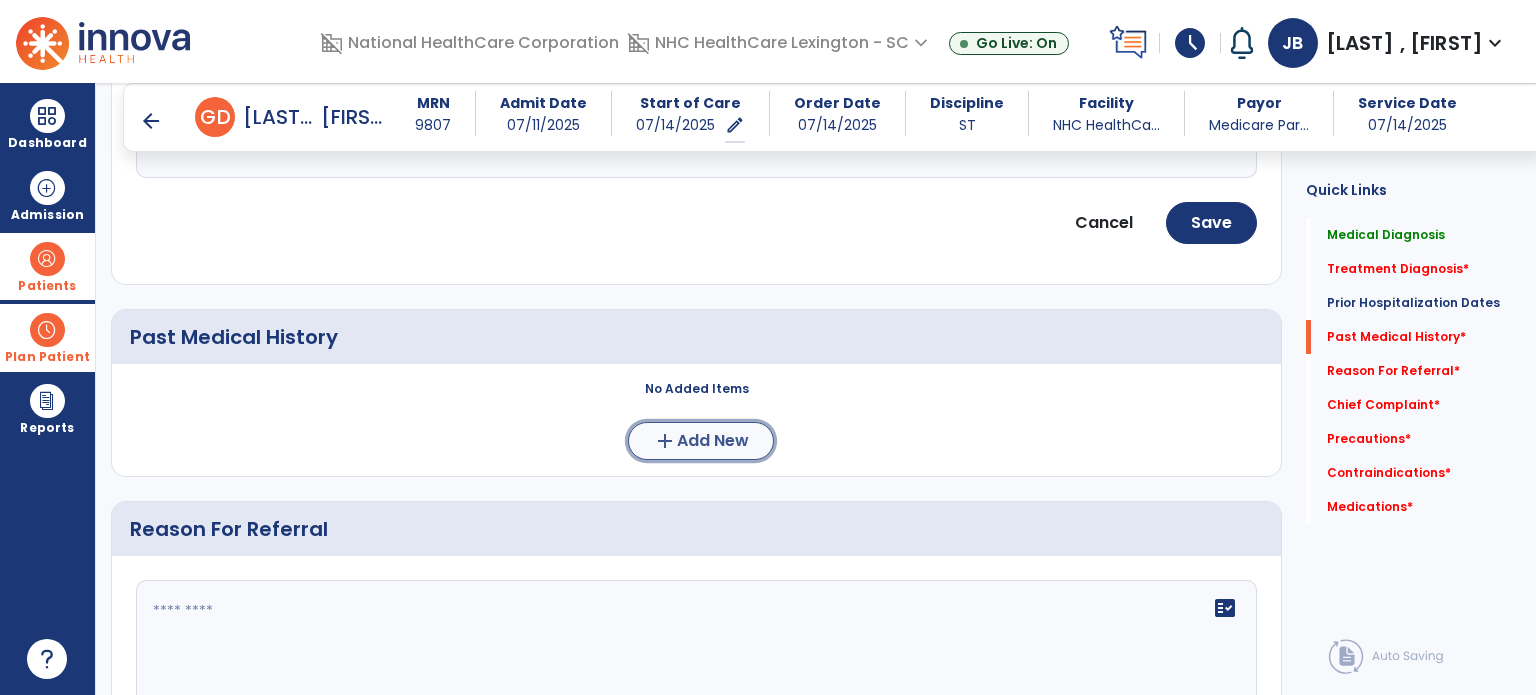 click on "Add New" 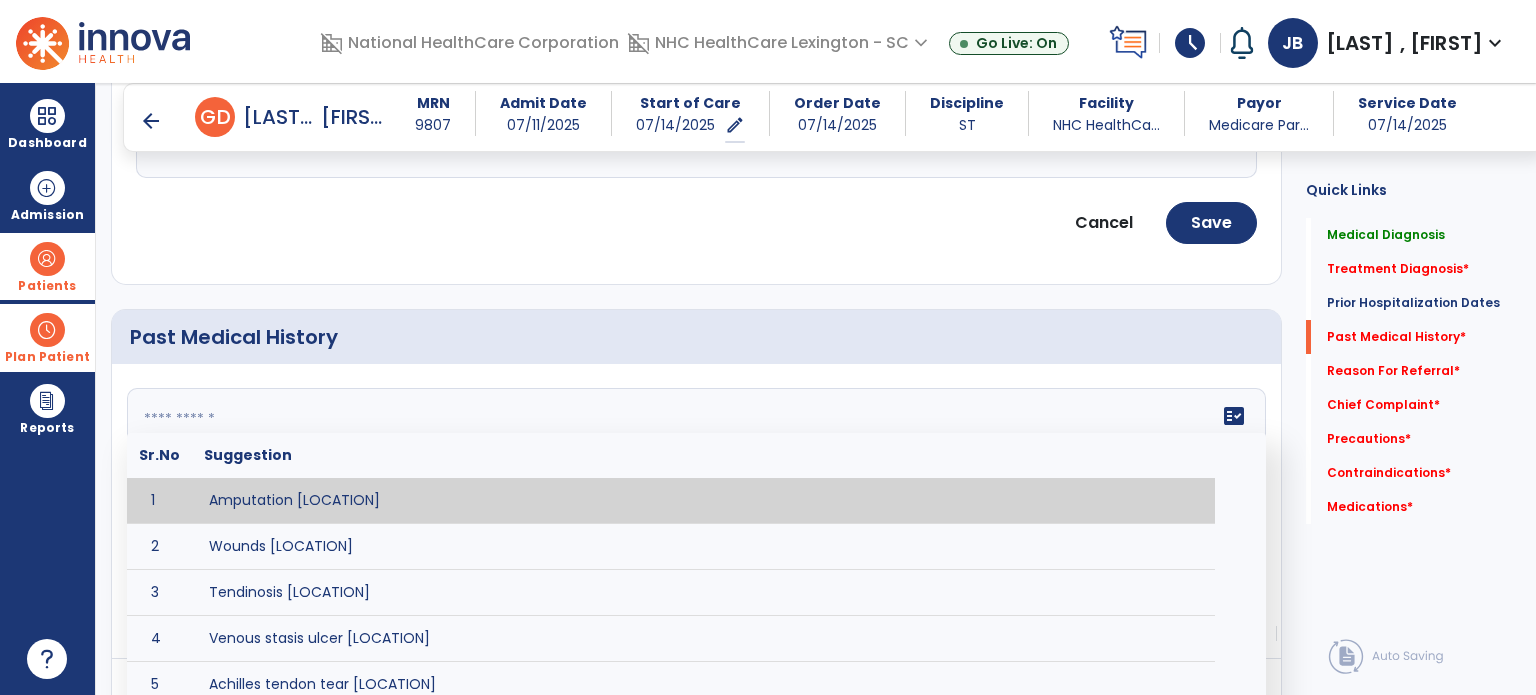 click 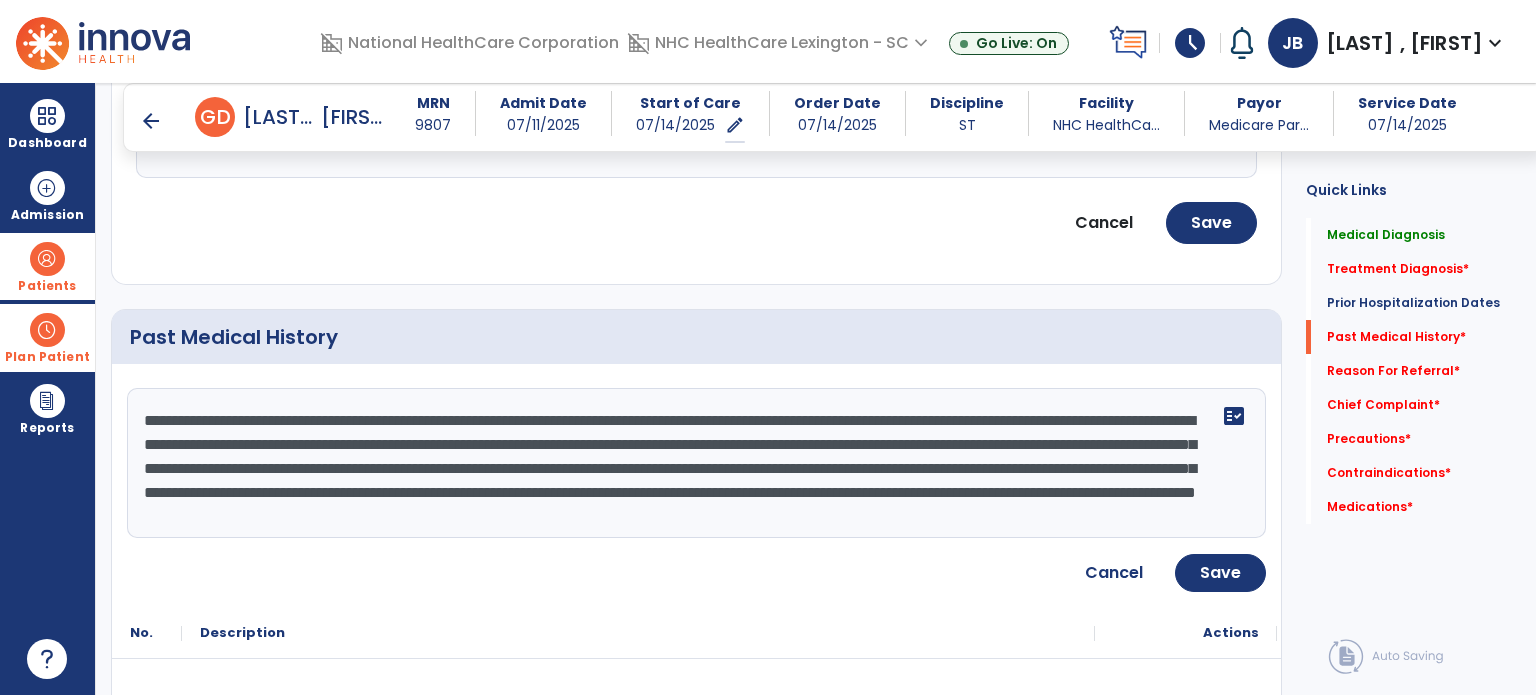 scroll, scrollTop: 16, scrollLeft: 0, axis: vertical 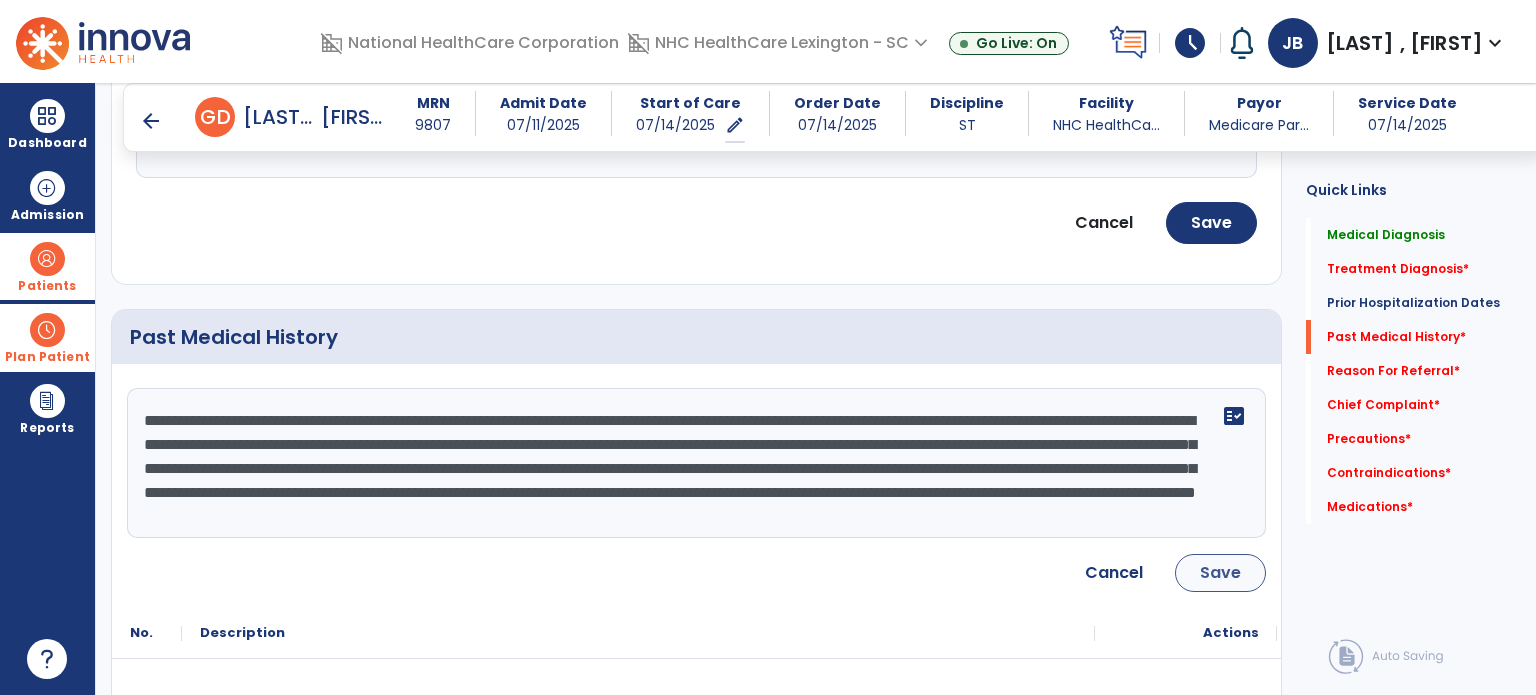 type on "**********" 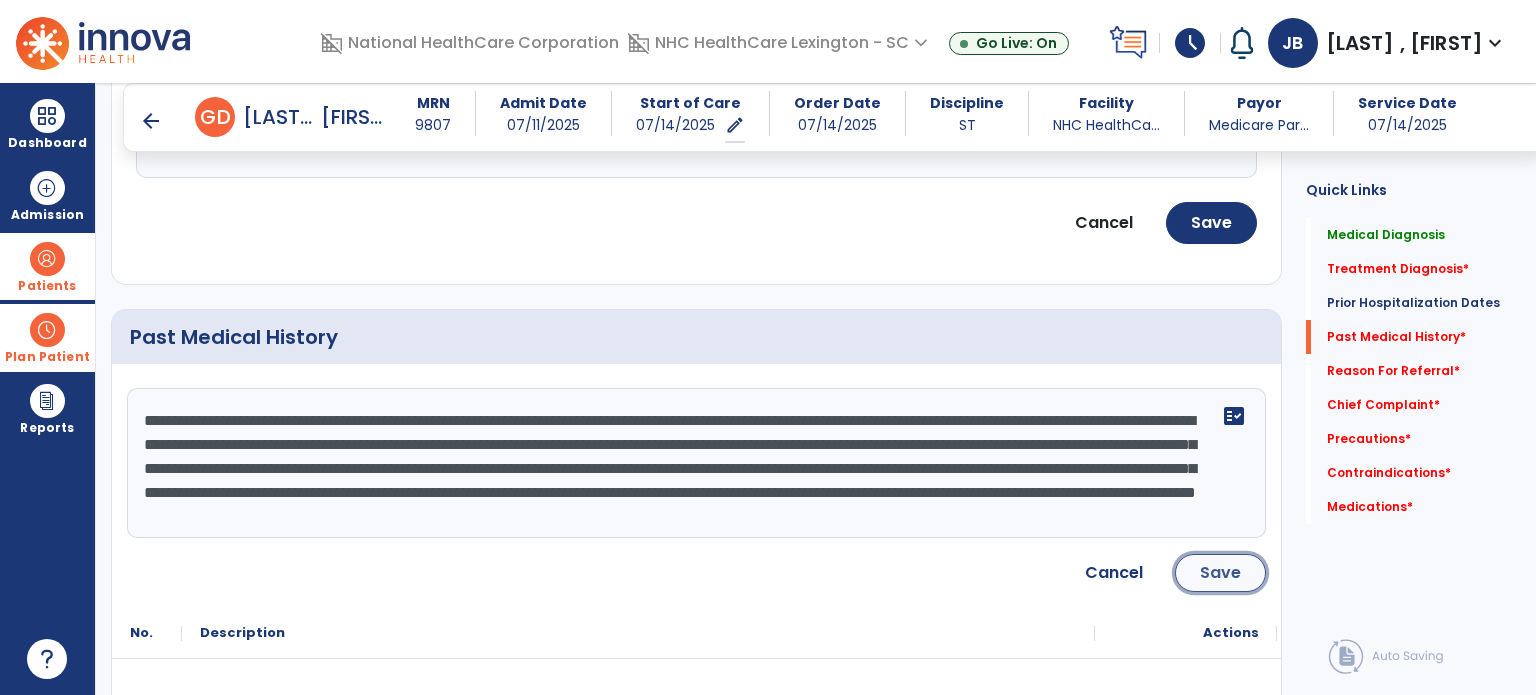 click on "Save" 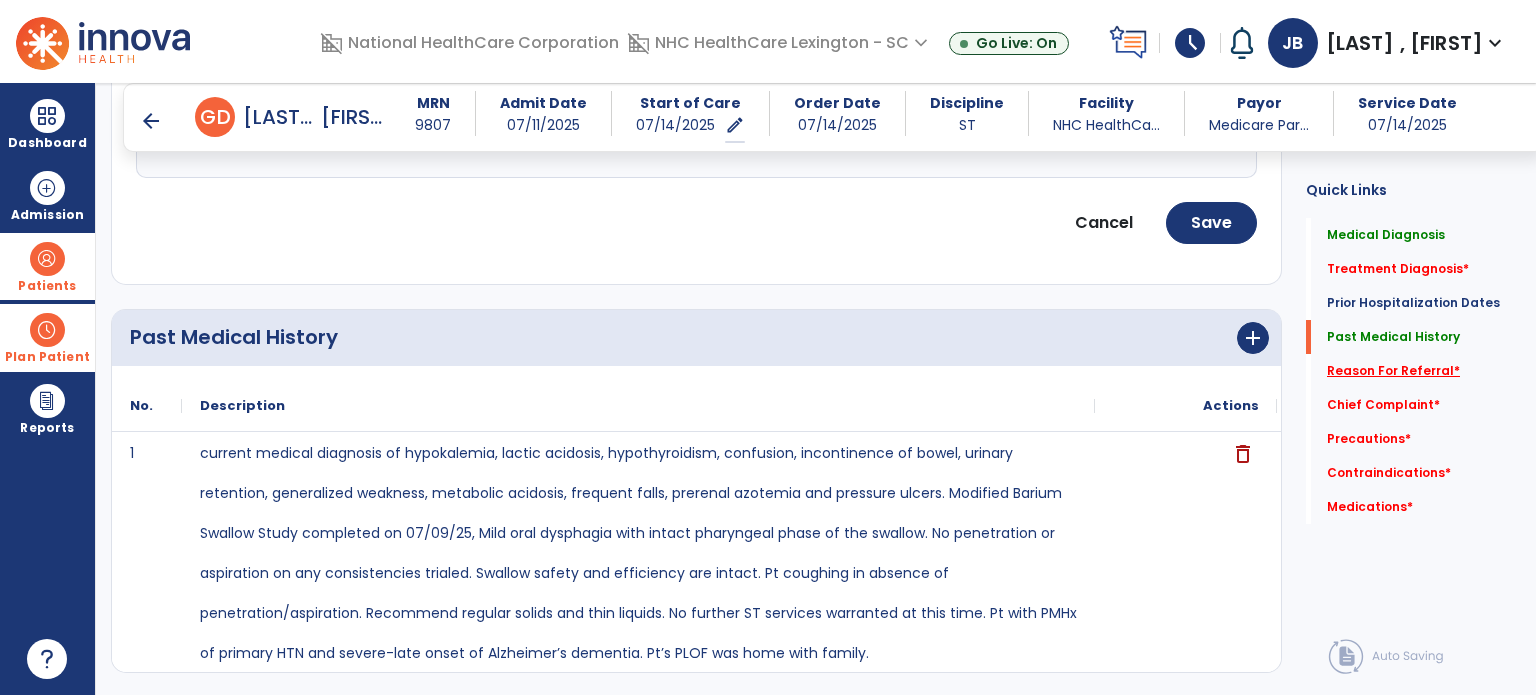 click on "Reason For Referral   *" 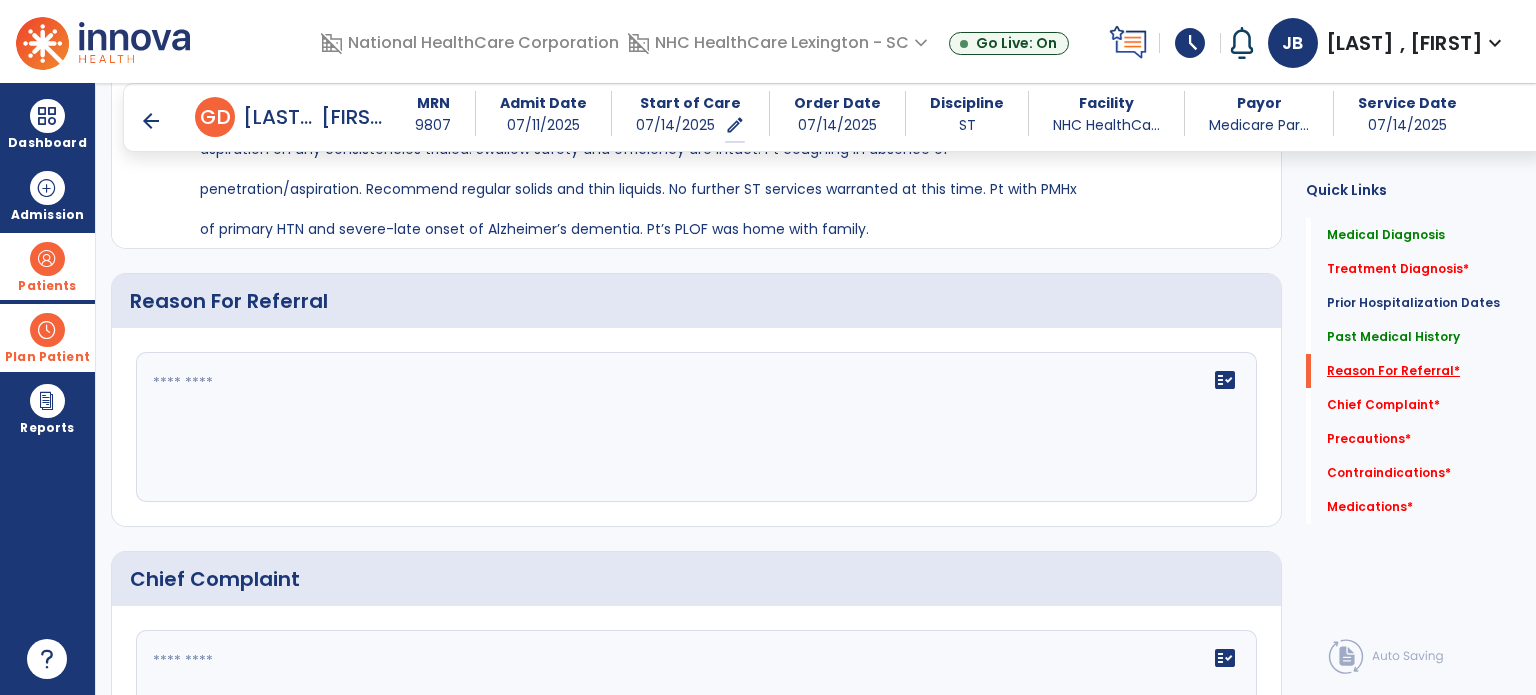 scroll, scrollTop: 1547, scrollLeft: 0, axis: vertical 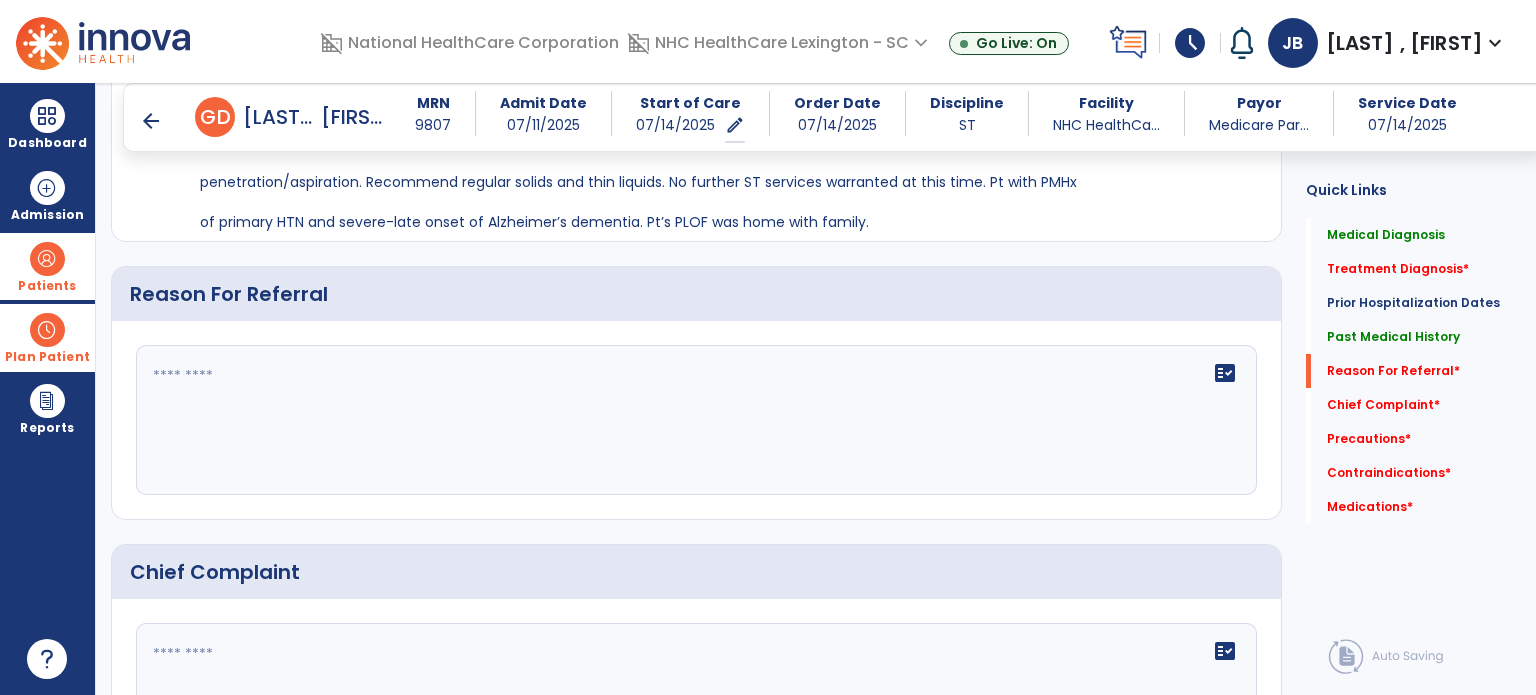 click on "fact_check" 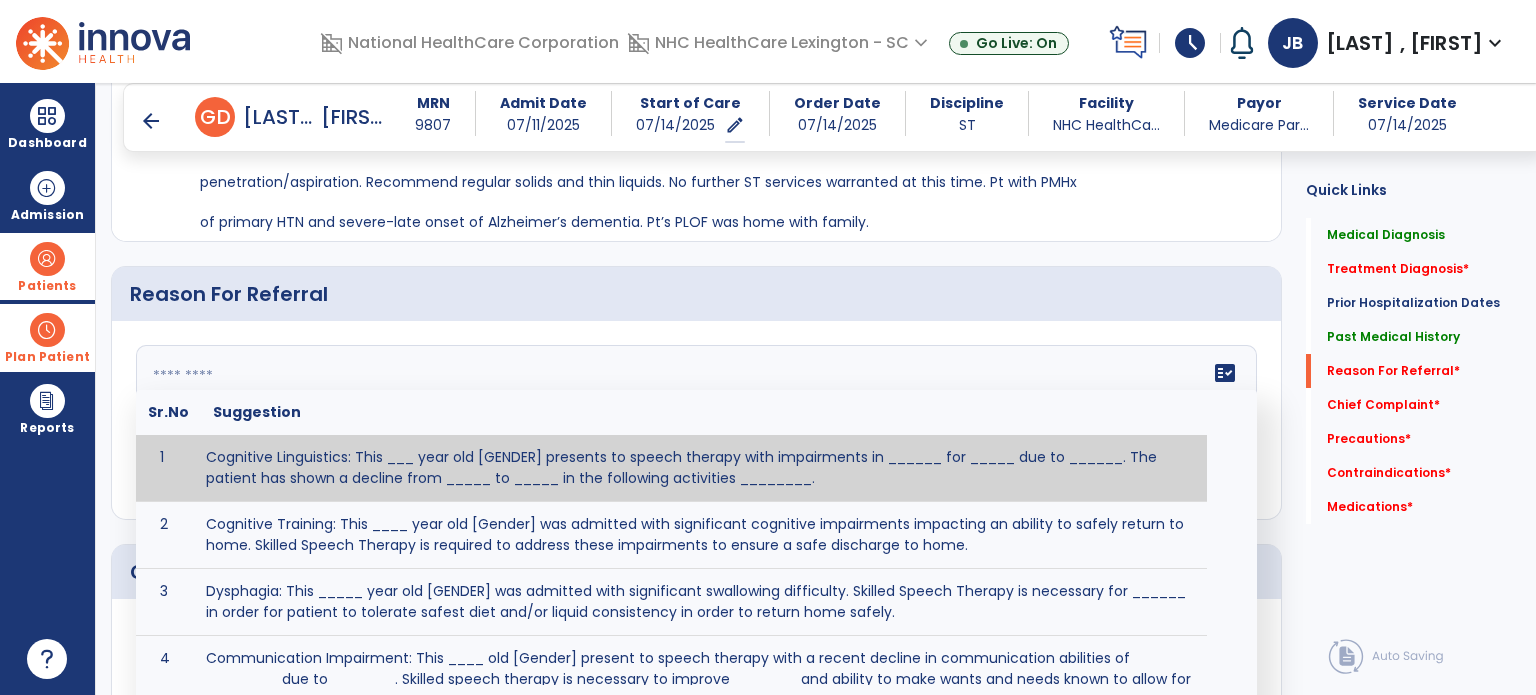 click on "fact_check  Sr.No Suggestion 1 Cognitive Linguistics: This ___ year old [GENDER] presents to speech therapy with impairments in ______ for _____ due to ______.  The patient has shown a decline from _____ to _____ in the following activities ________. 2 Cognitive Training: This ____ year old [Gender] was admitted with significant cognitive impairments impacting an ability to safely return to home.  Skilled Speech Therapy is required to address these impairments to ensure a safe discharge to home. 3 Dysphagia: This _____ year old [GENDER] was admitted with significant swallowing difficulty. Skilled Speech Therapy is necessary for ______ in order for patient to tolerate safest diet and/or liquid consistency in order to return home safely. 4 5 6 Post Surgical: This ____ year old ____ [GENDER] underwent [SURGERY] on [DATE].The patient reports complaints of ________ and impaired ability to perform ___________." 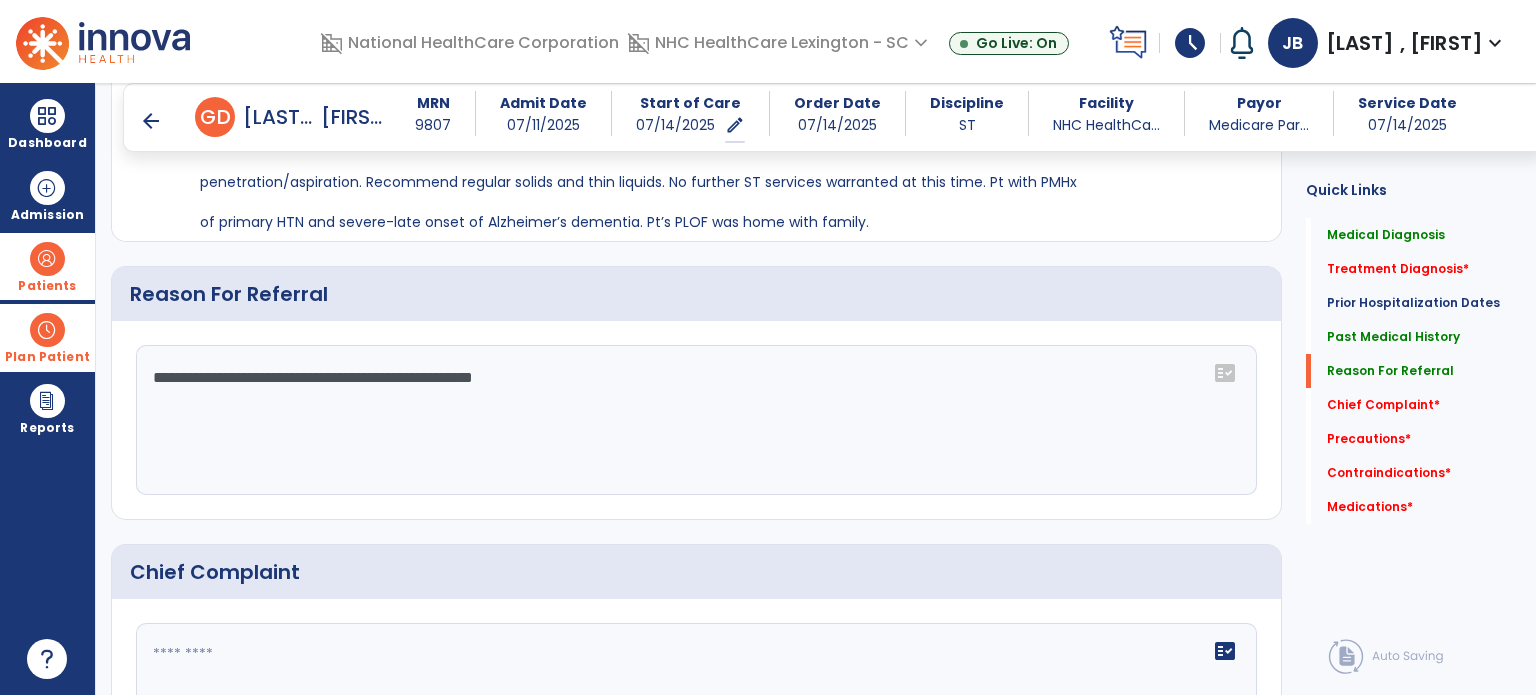 type on "**********" 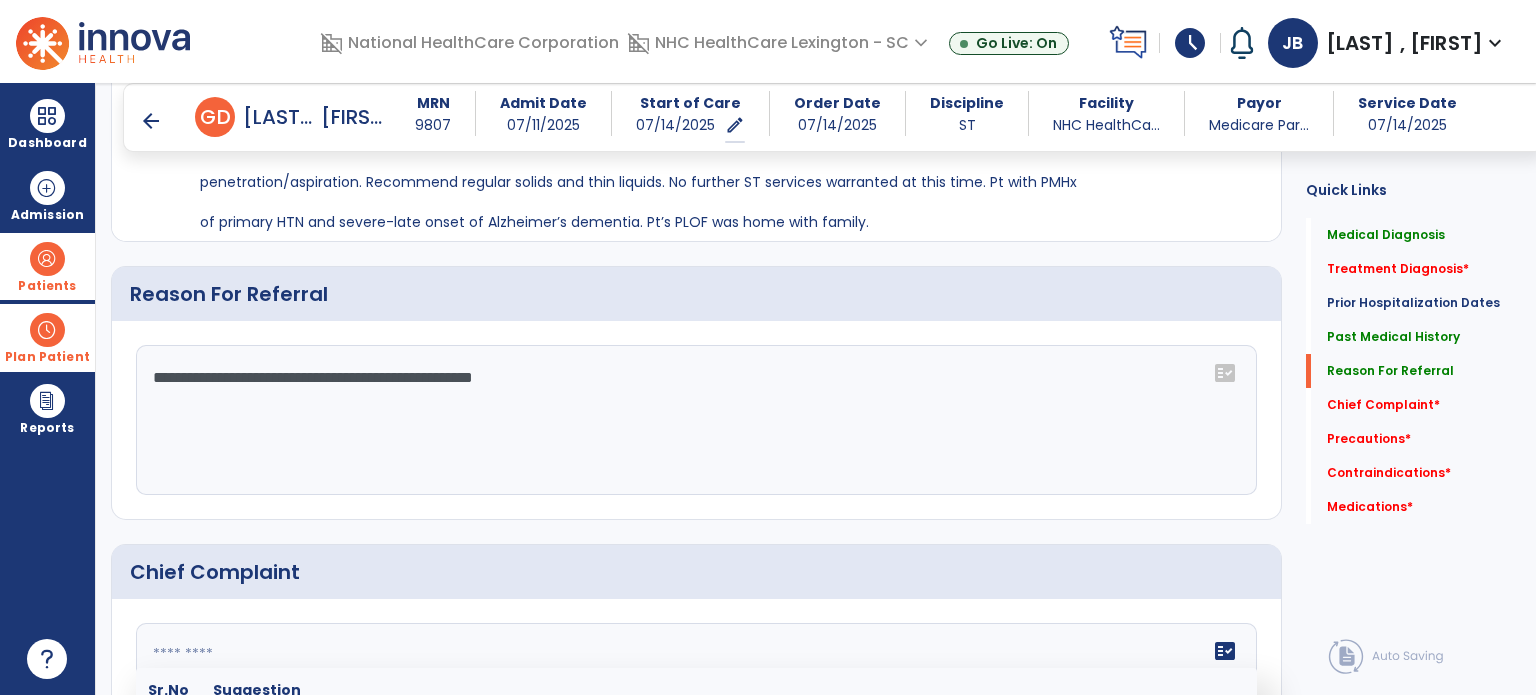 click 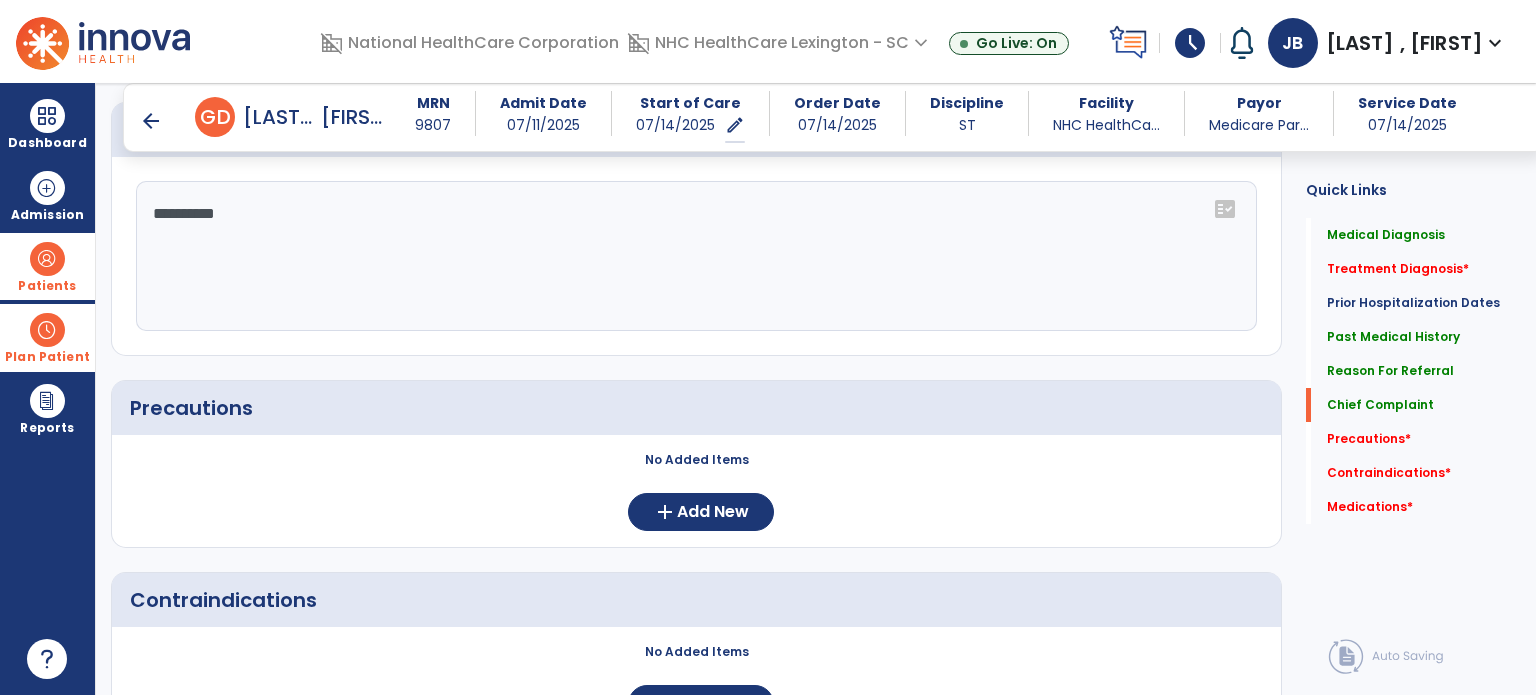 scroll, scrollTop: 1998, scrollLeft: 0, axis: vertical 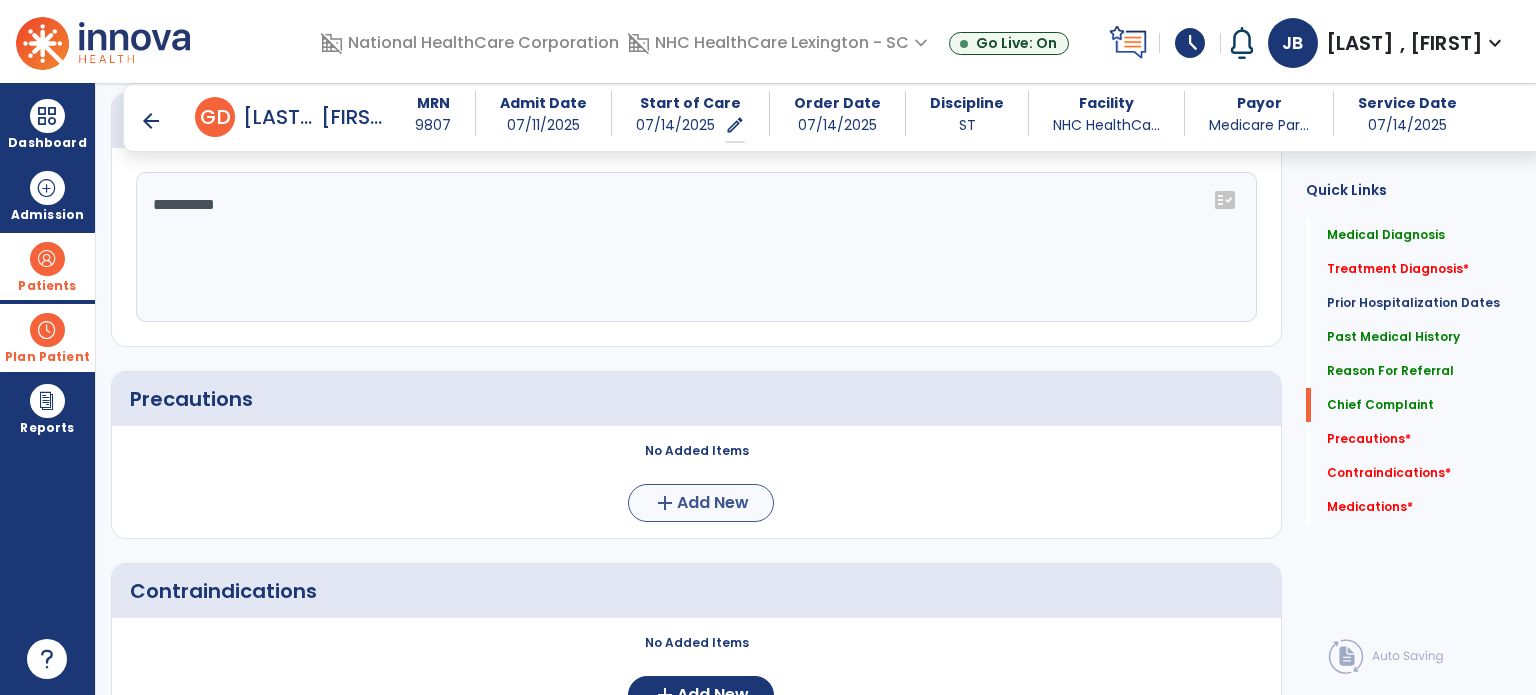 type on "**********" 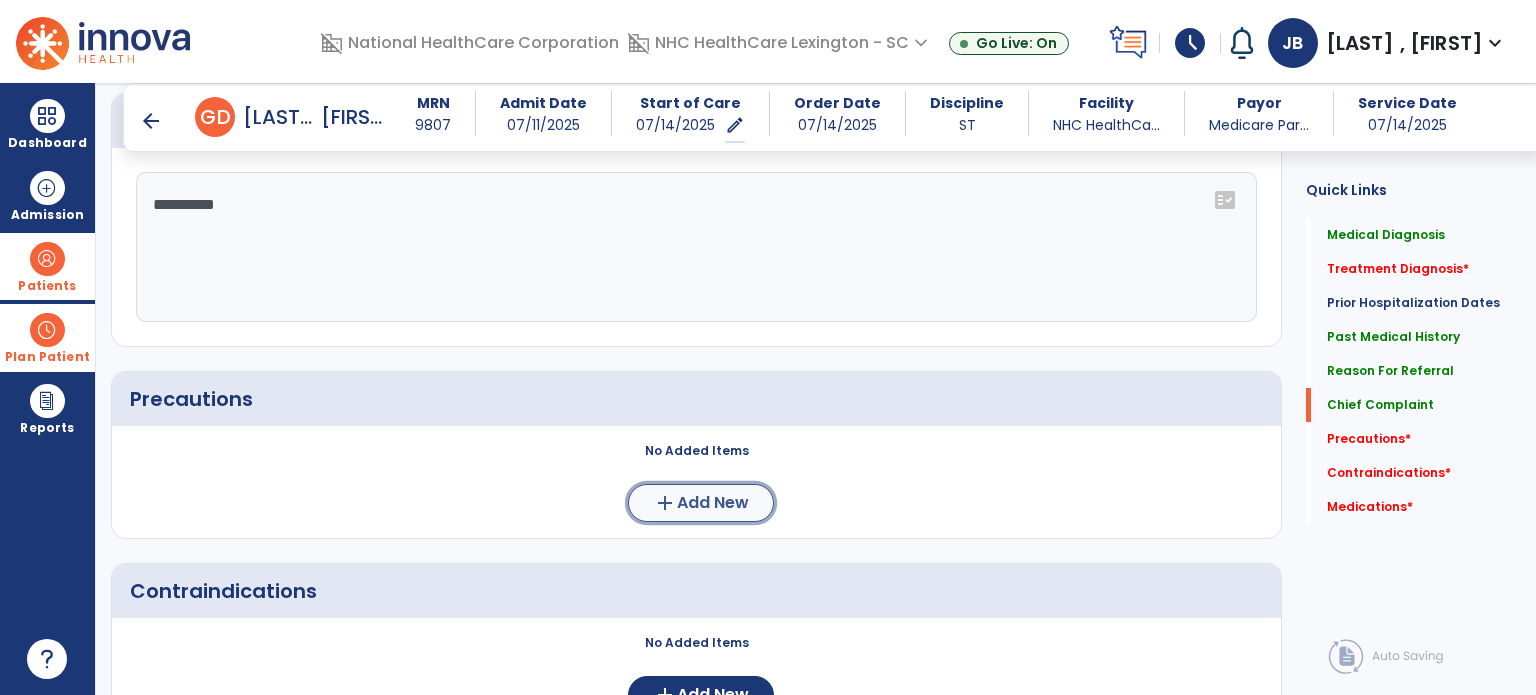 click on "Add New" 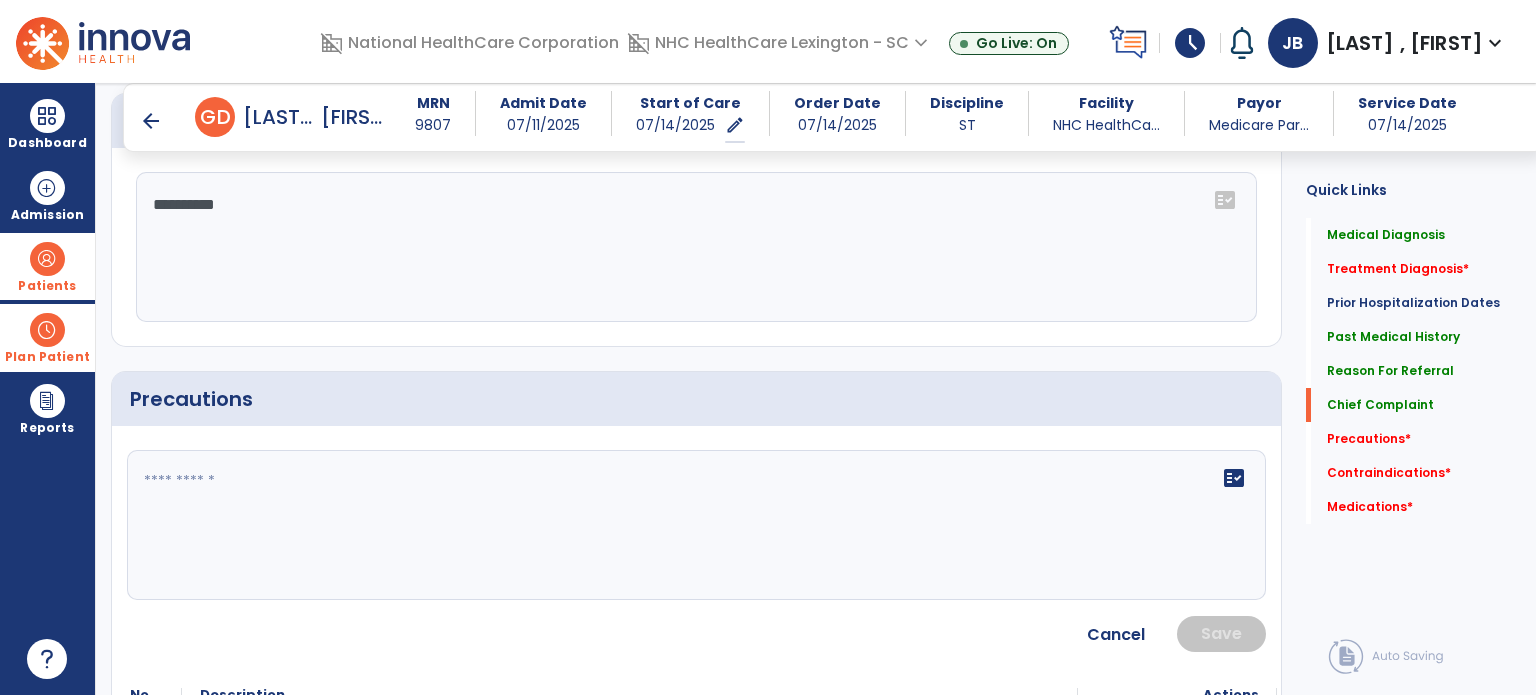 click 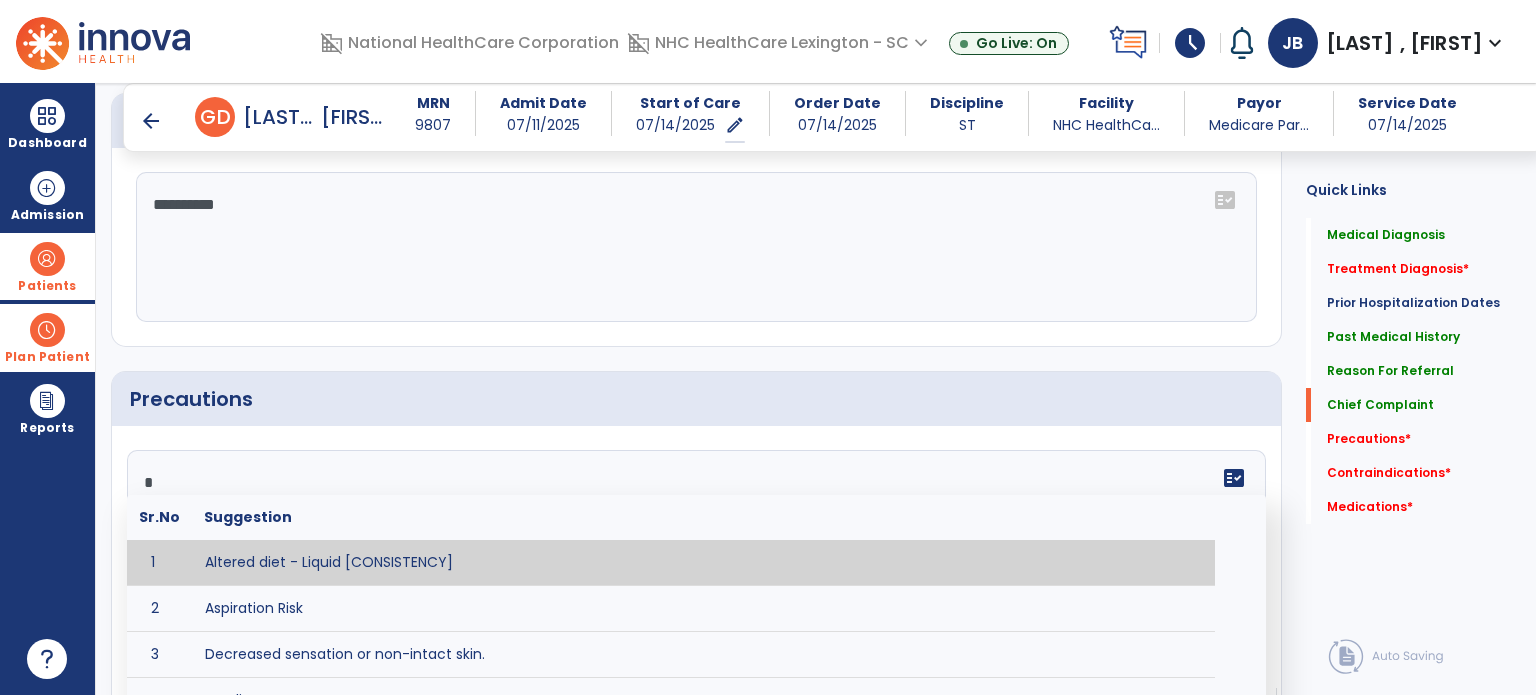 click 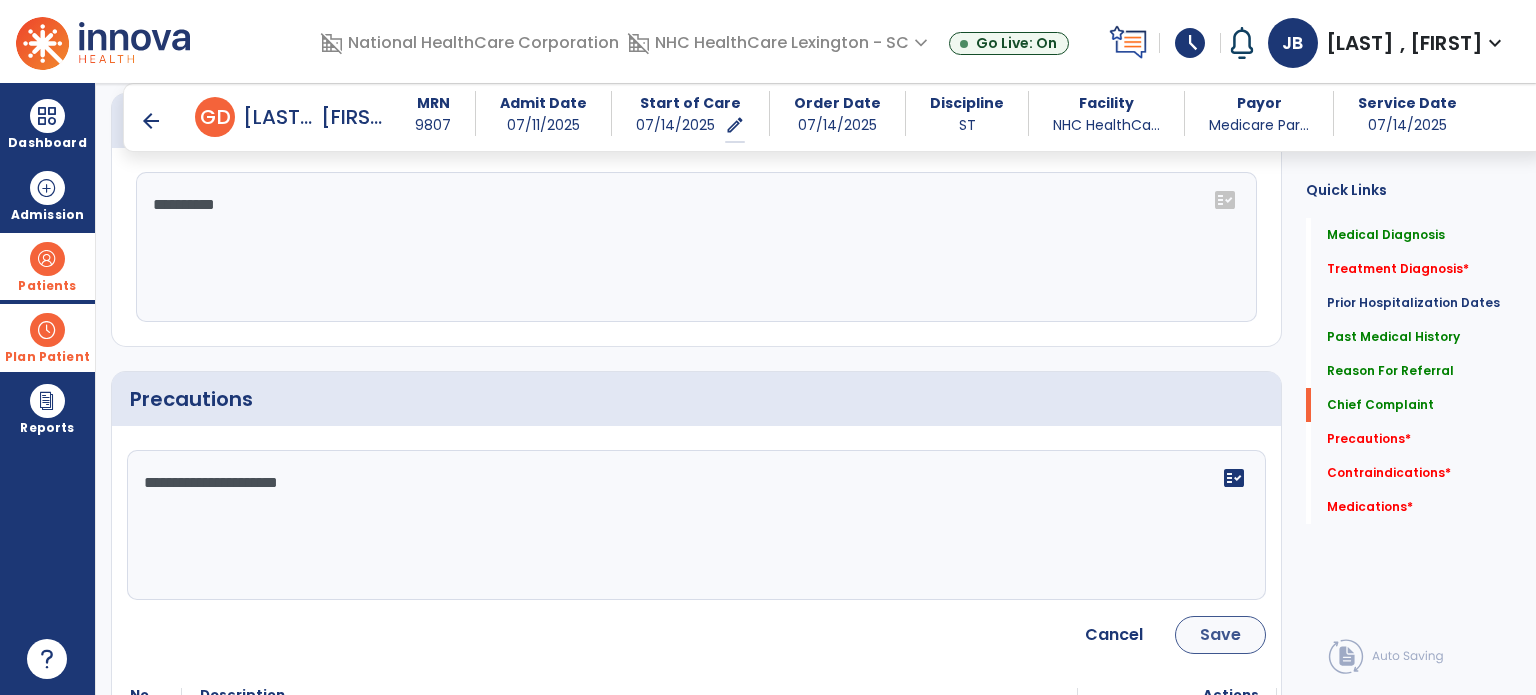 type on "**********" 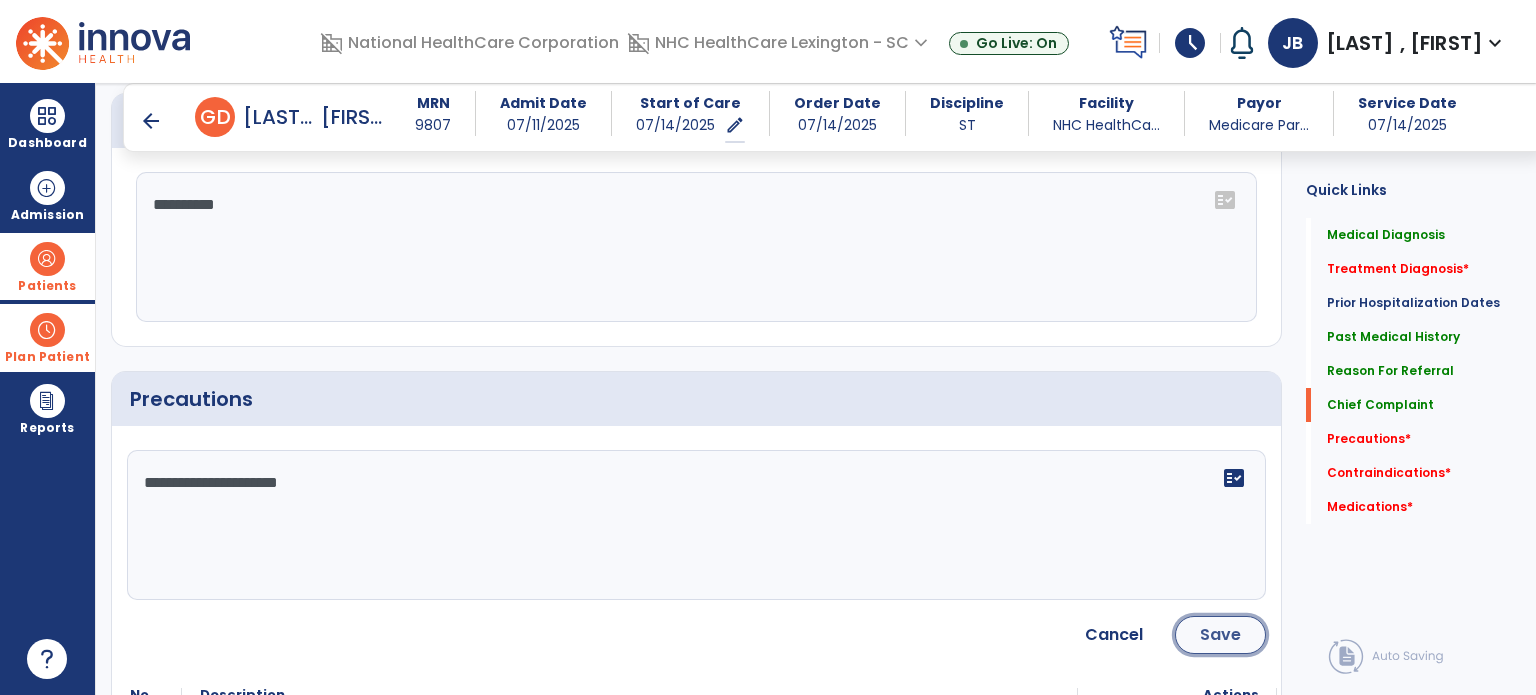 click on "Save" 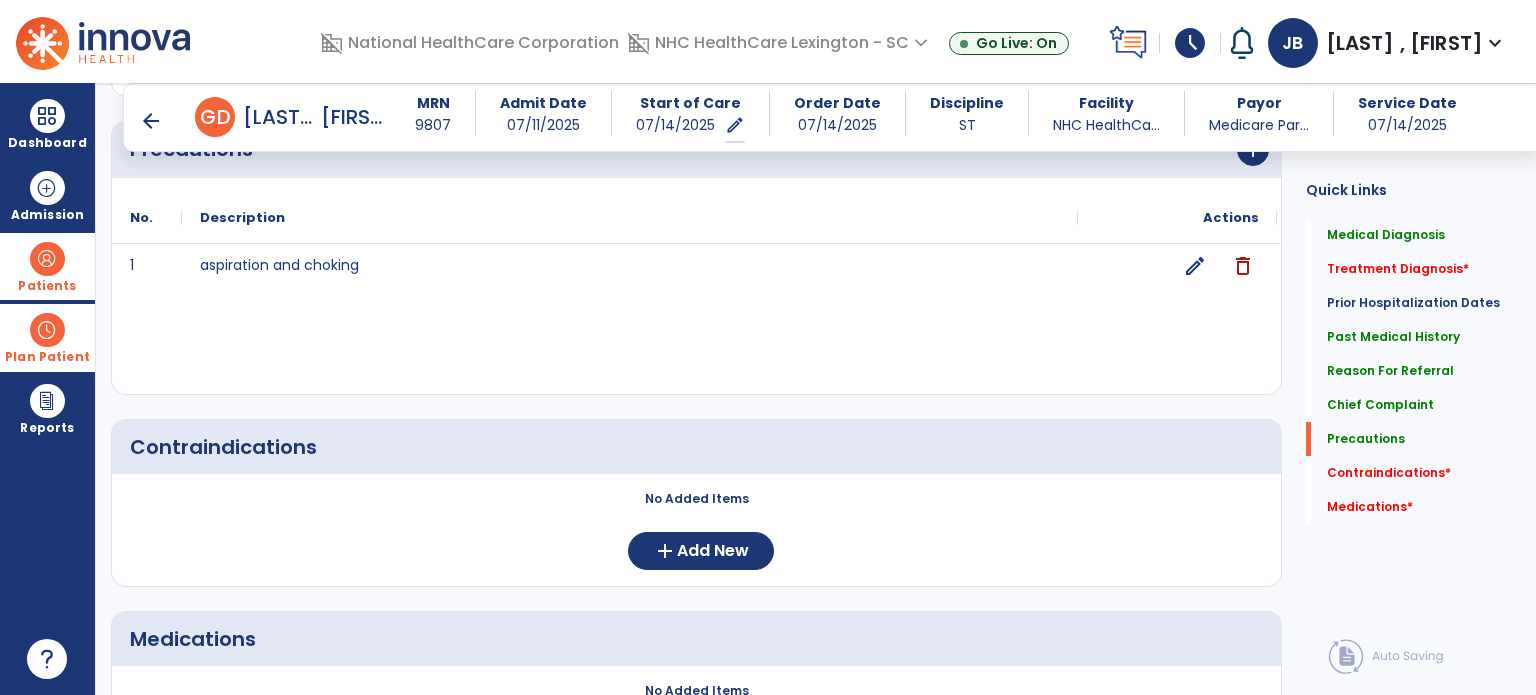 scroll, scrollTop: 2254, scrollLeft: 0, axis: vertical 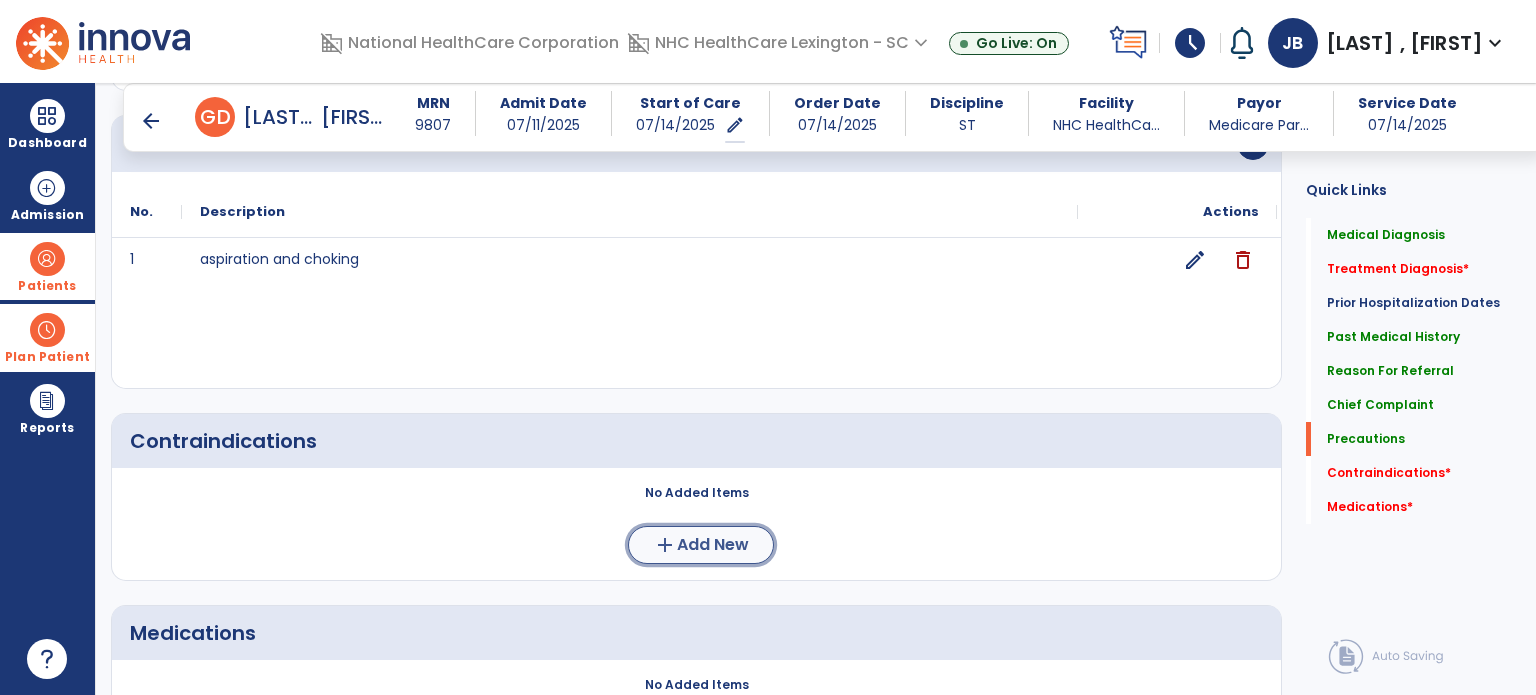 click on "Add New" 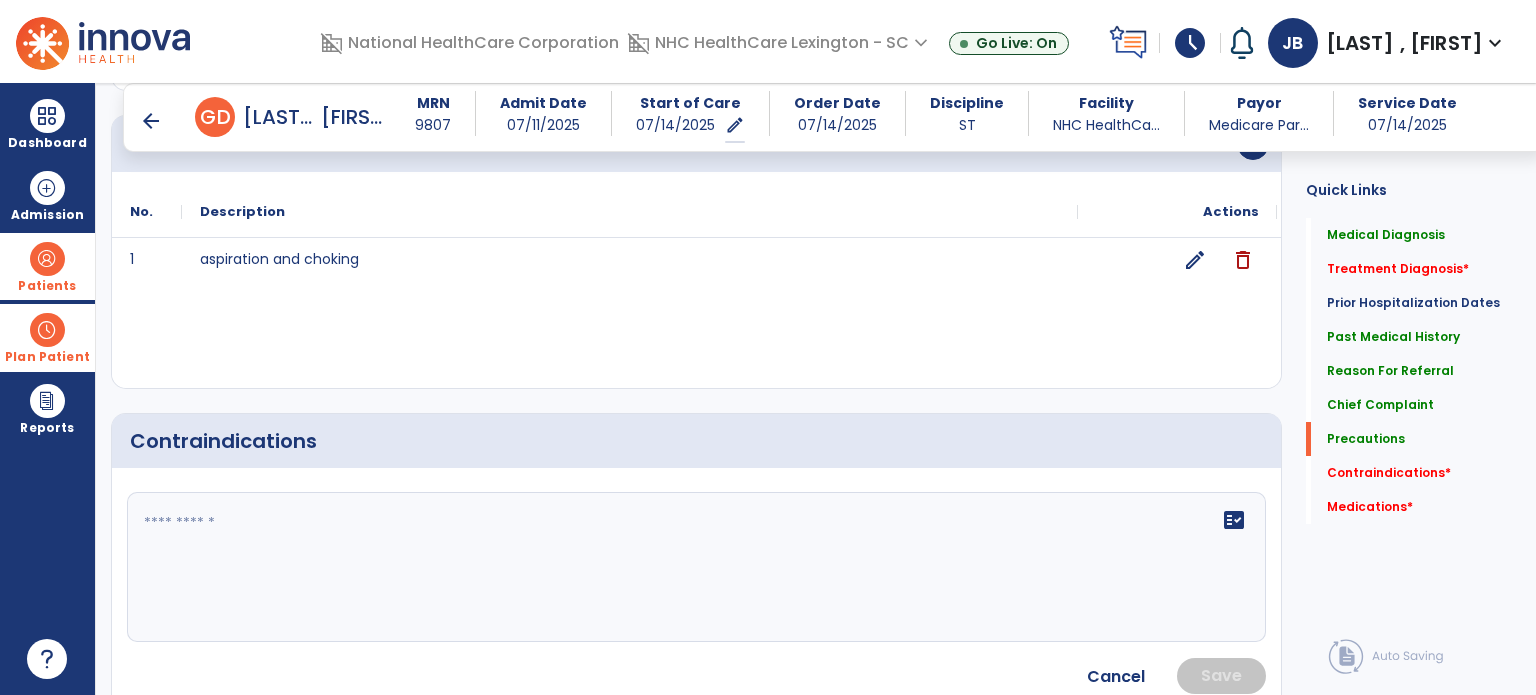 click on "fact_check" 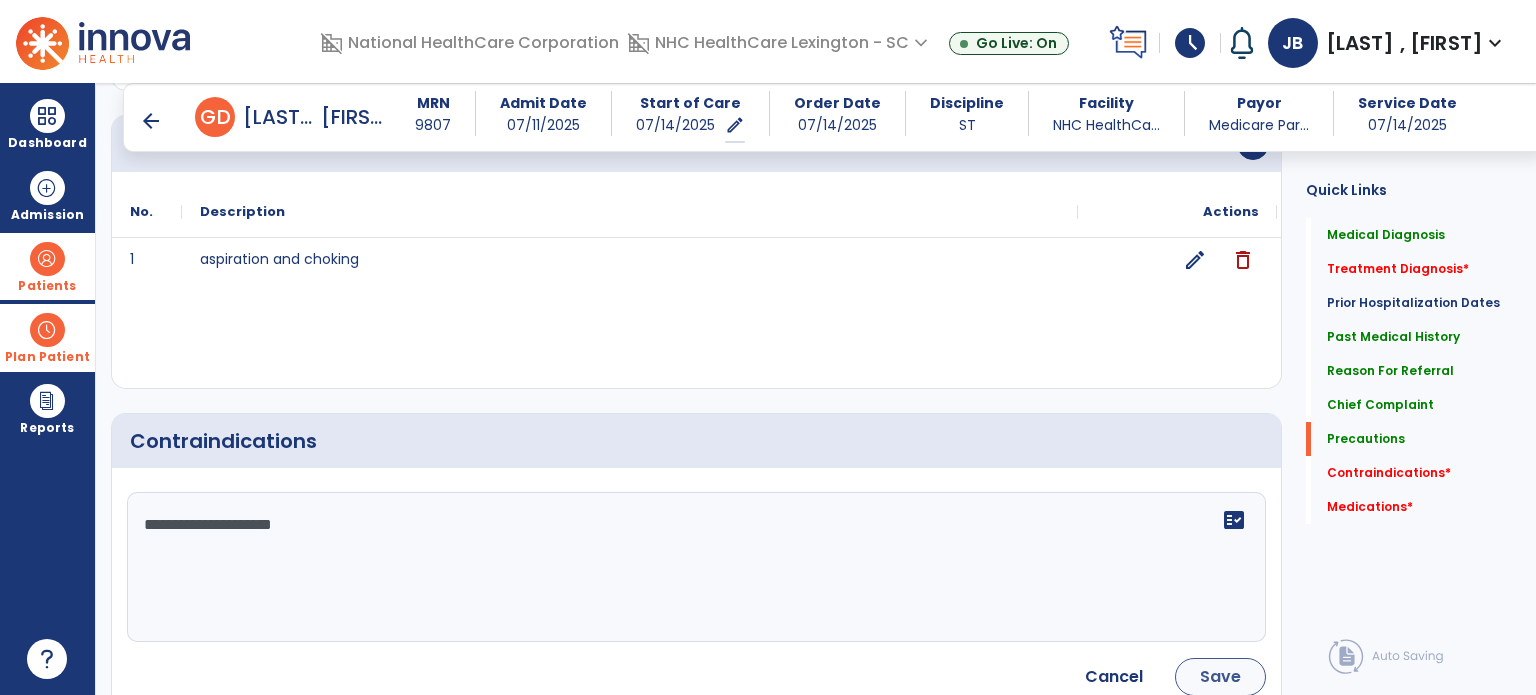 type on "**********" 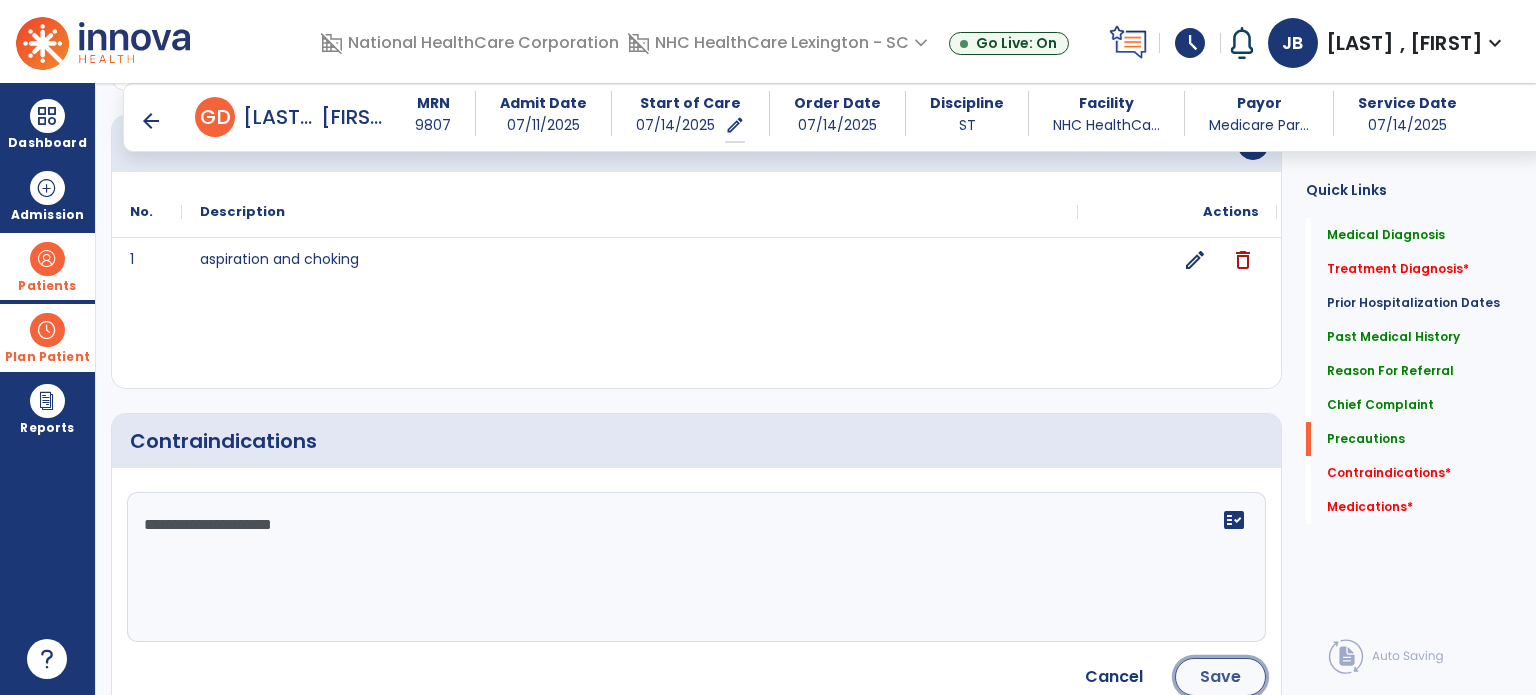 click on "Save" 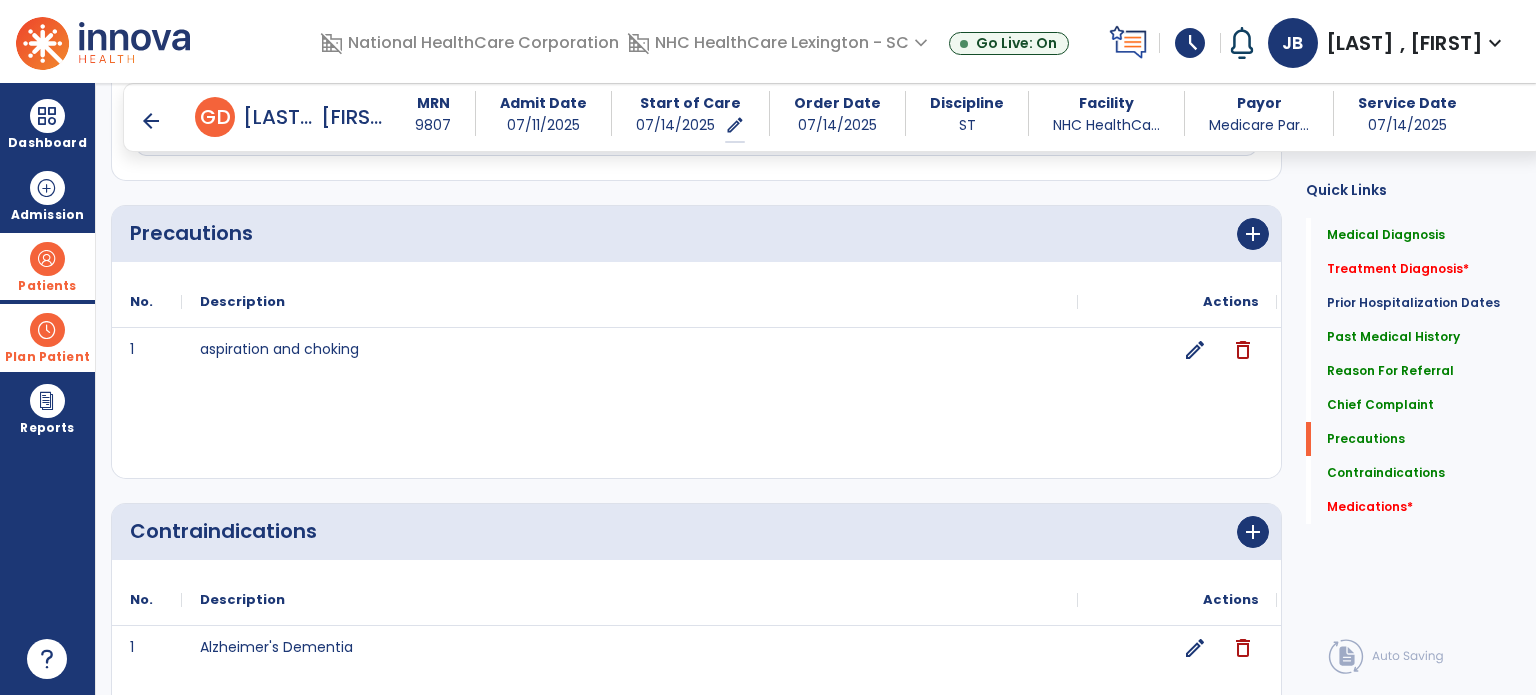 scroll, scrollTop: 2254, scrollLeft: 0, axis: vertical 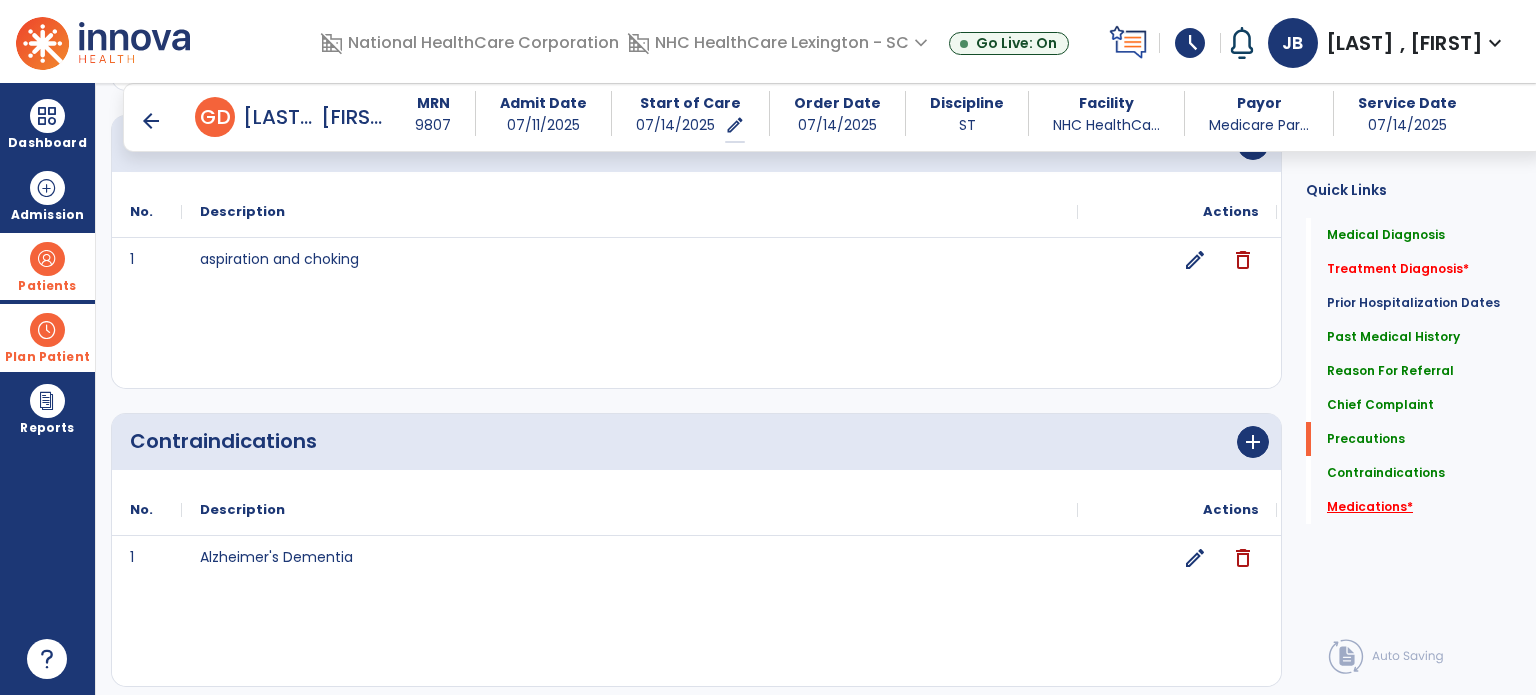 click on "Medications   *" 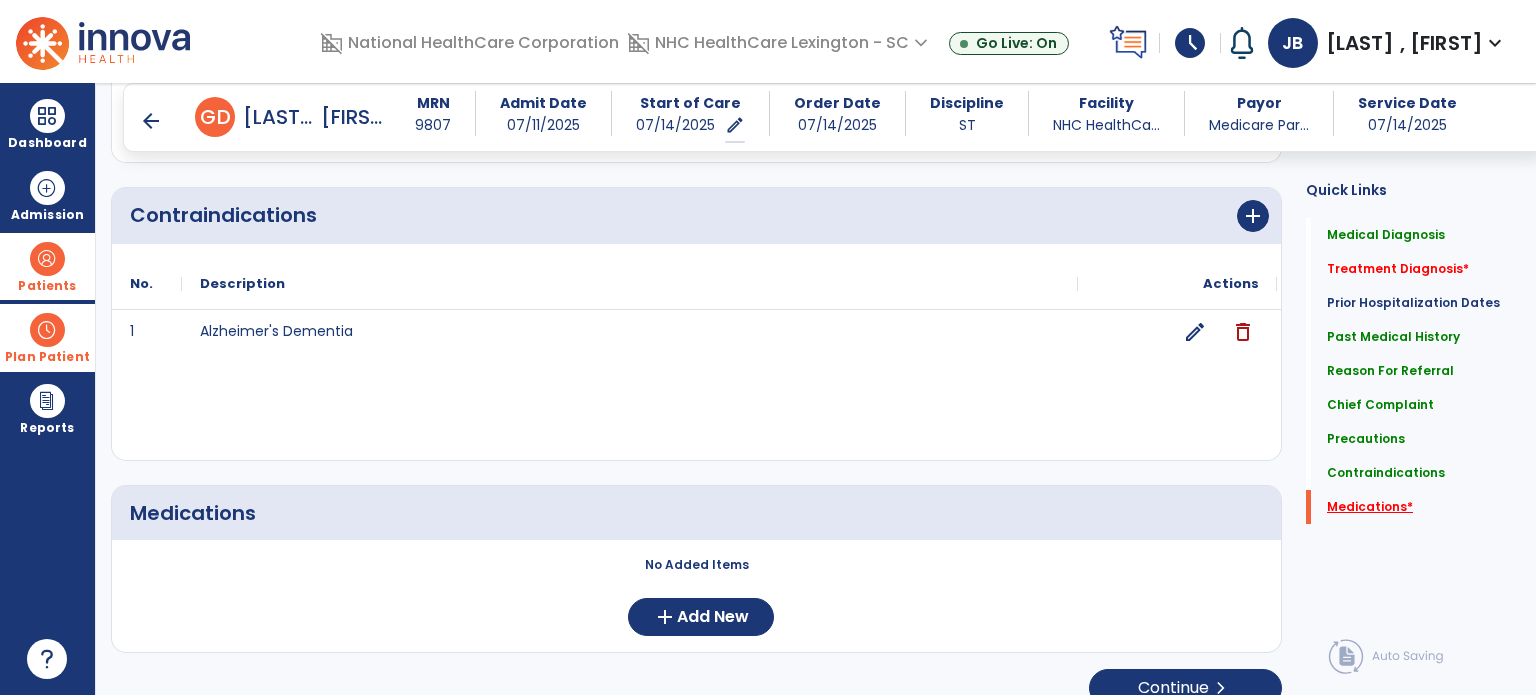 scroll, scrollTop: 2500, scrollLeft: 0, axis: vertical 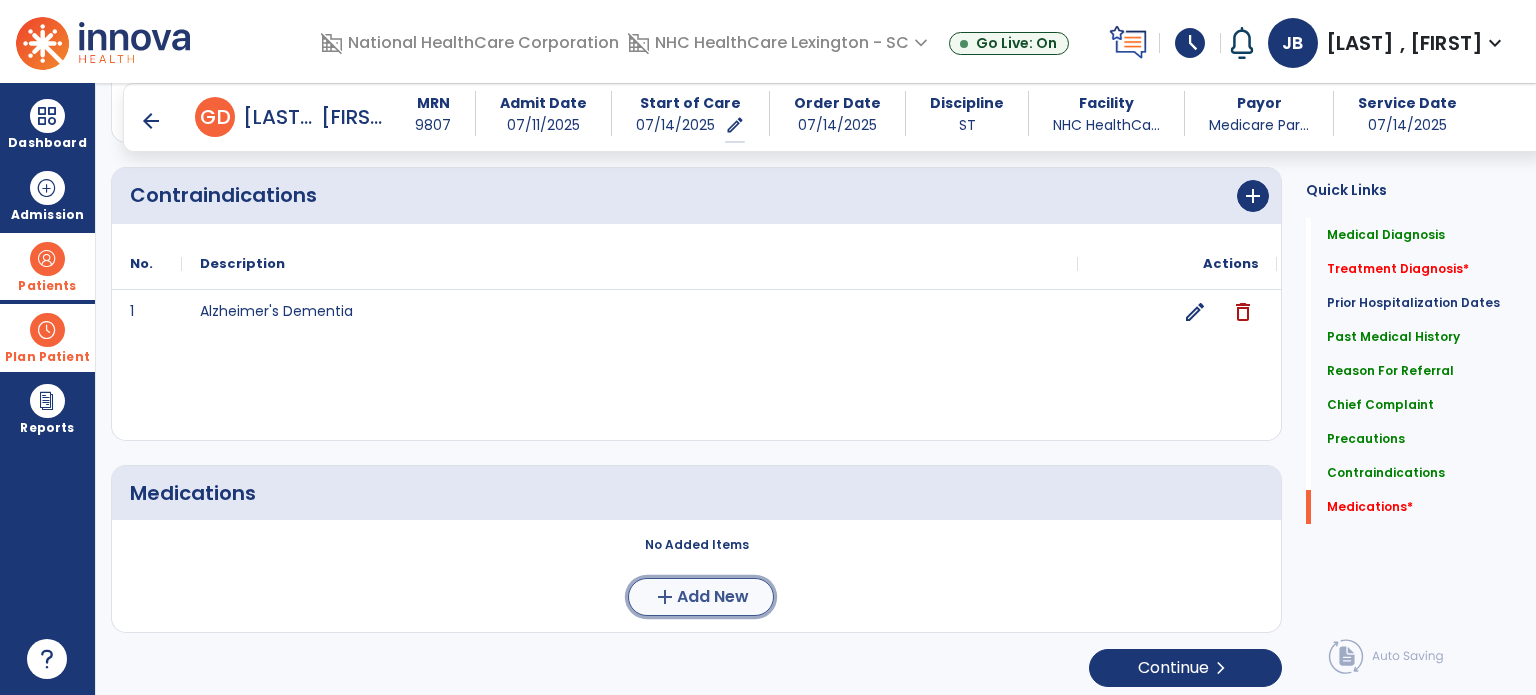 click on "add  Add New" 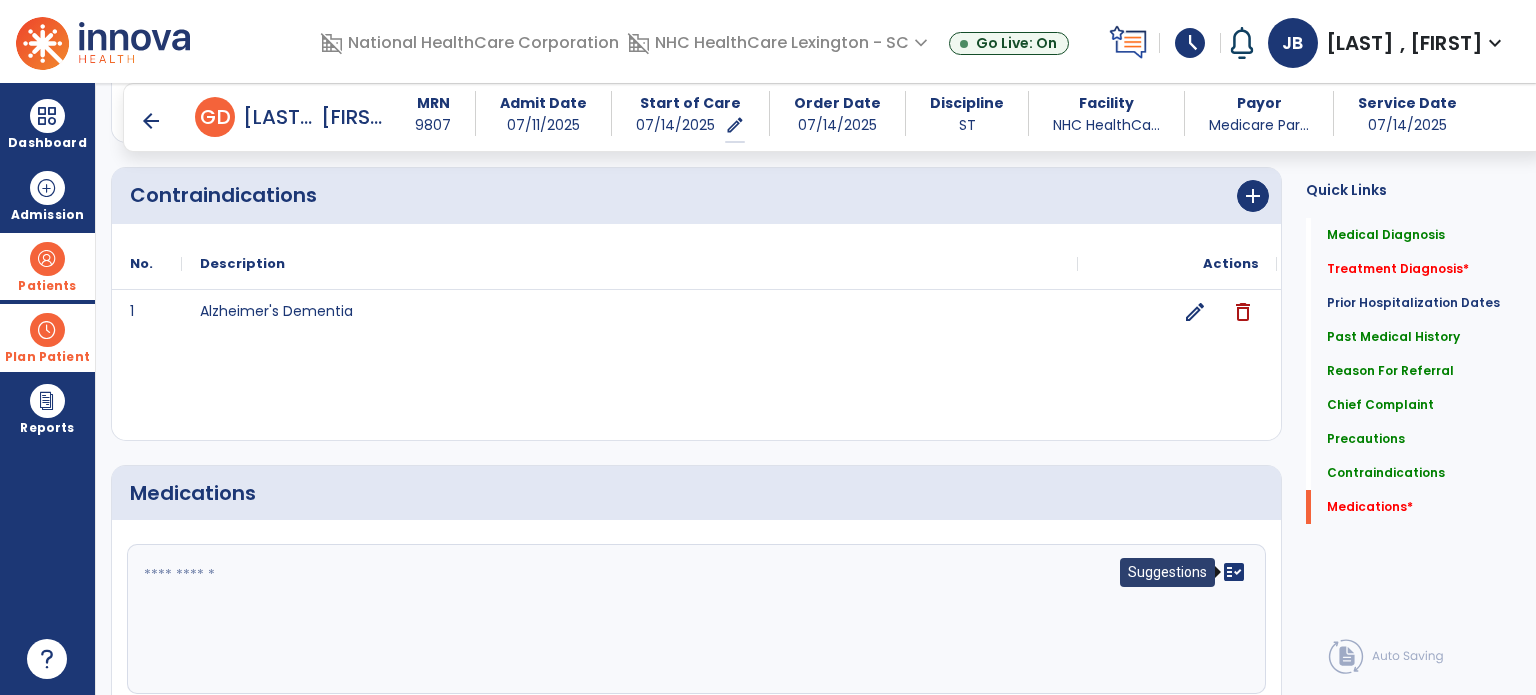 click on "fact_check" 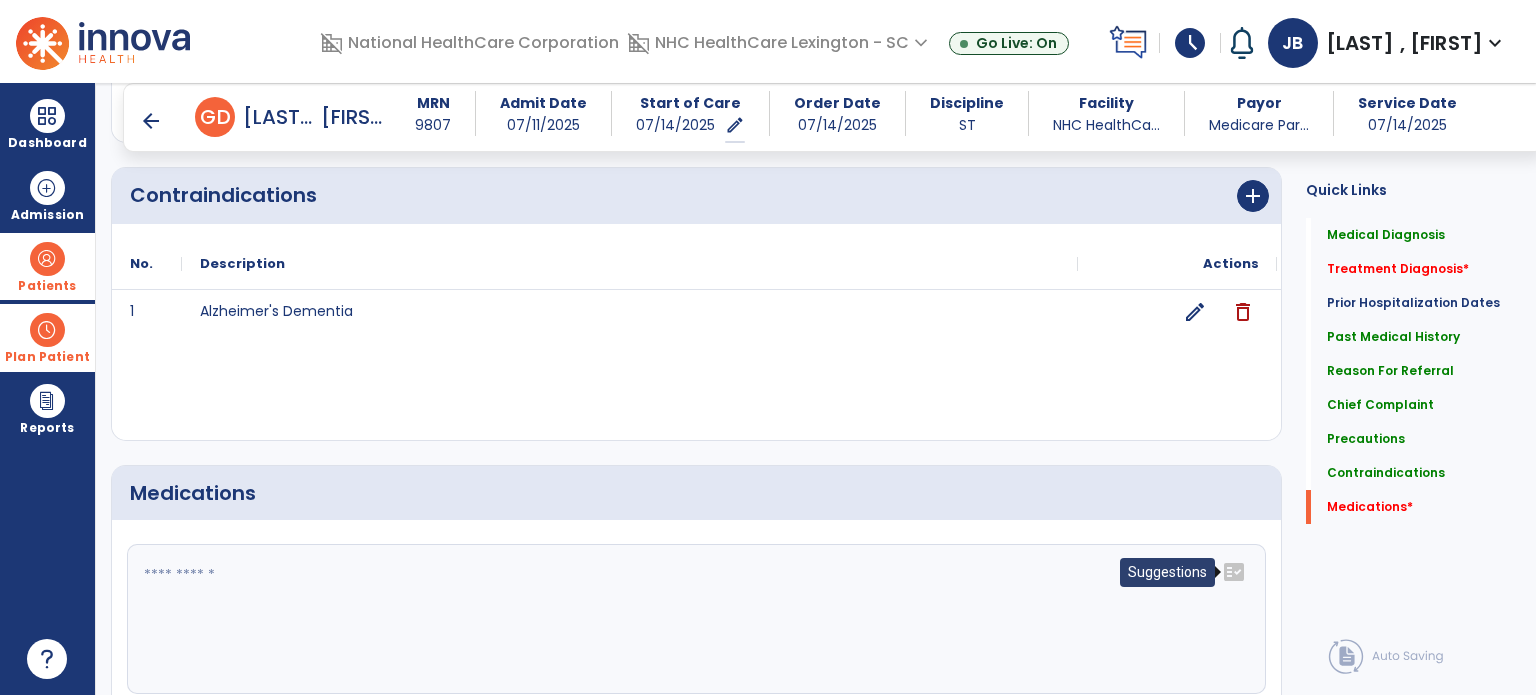 click on "fact_check" 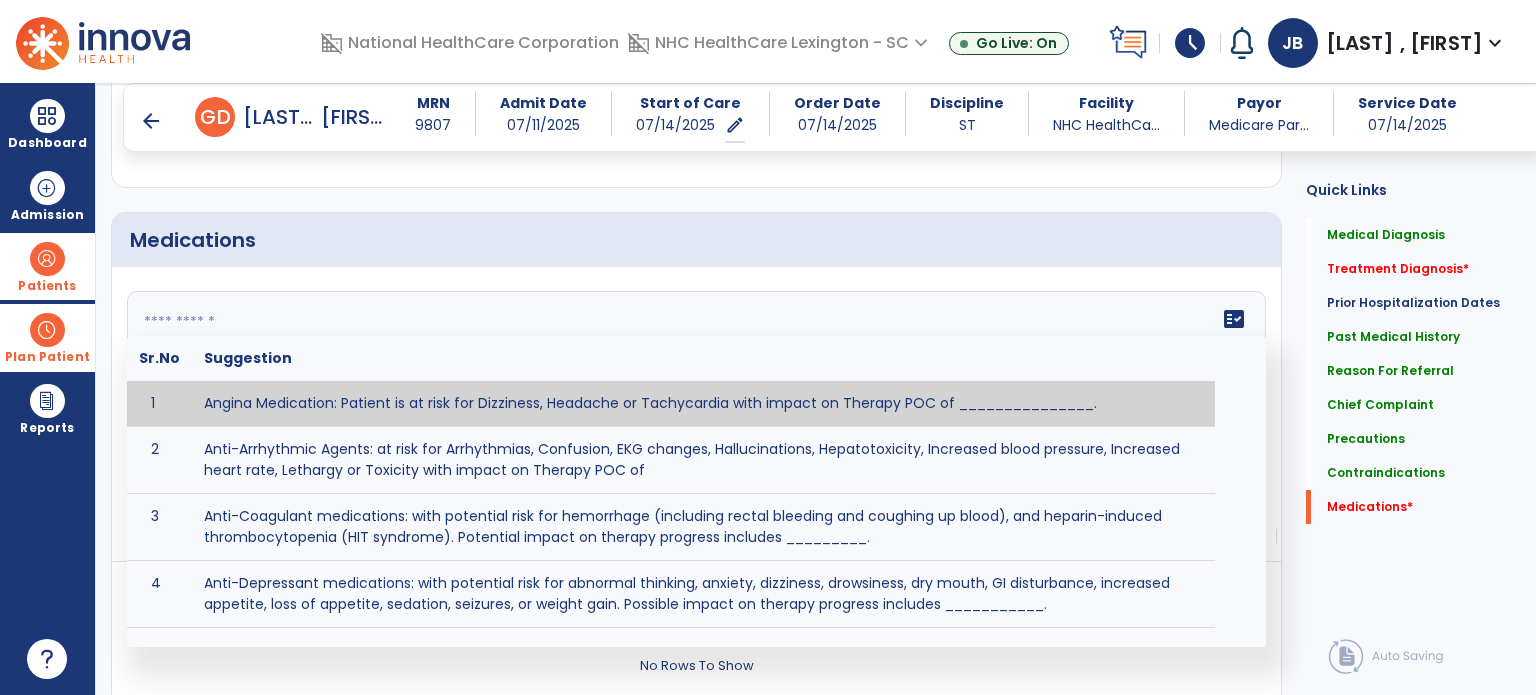 scroll, scrollTop: 2768, scrollLeft: 0, axis: vertical 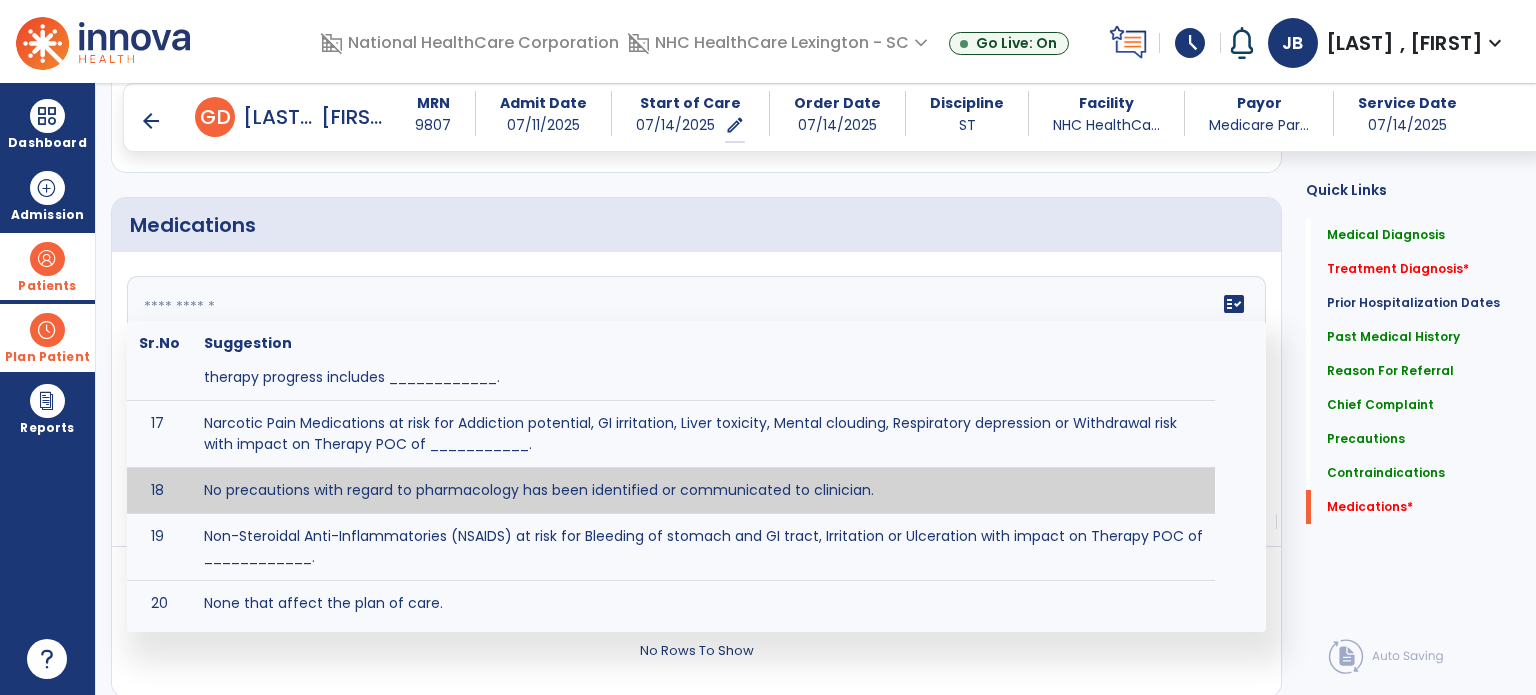 type on "**********" 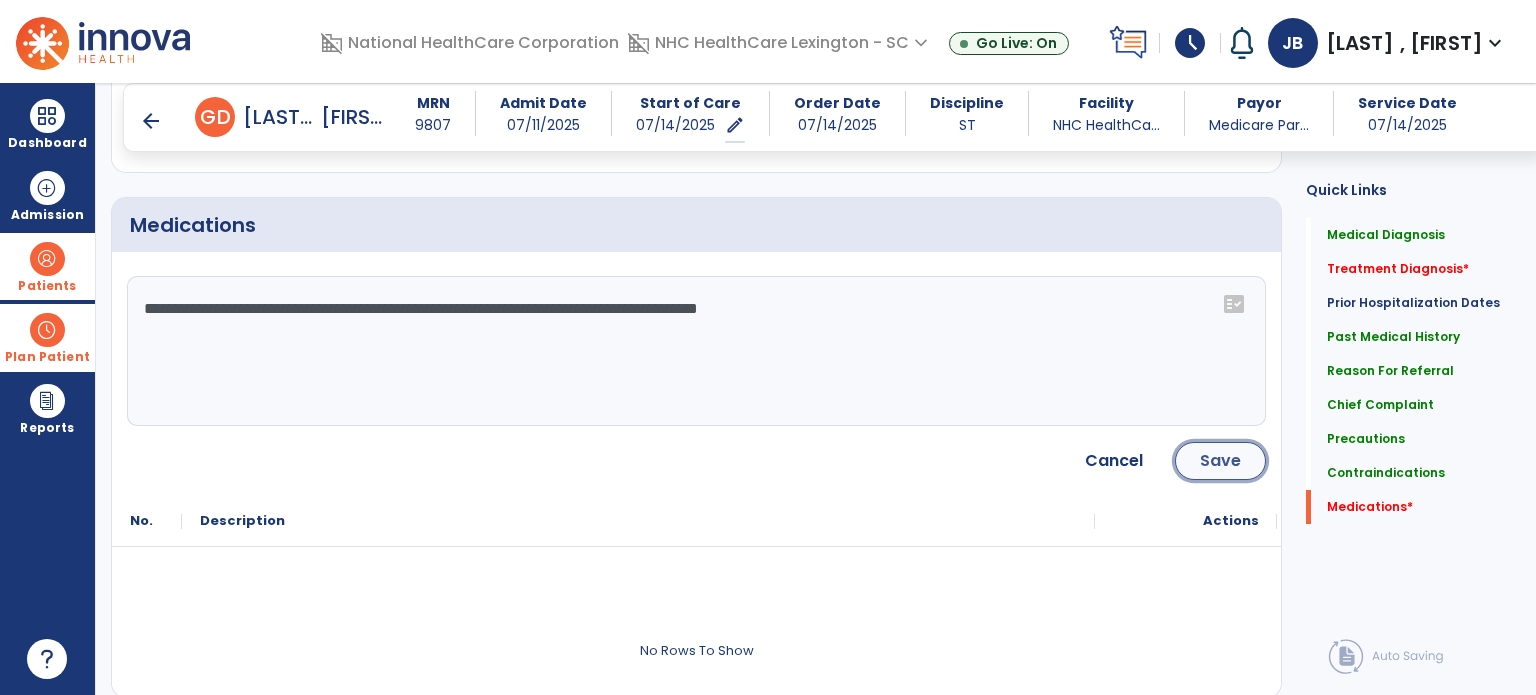 click on "Save" 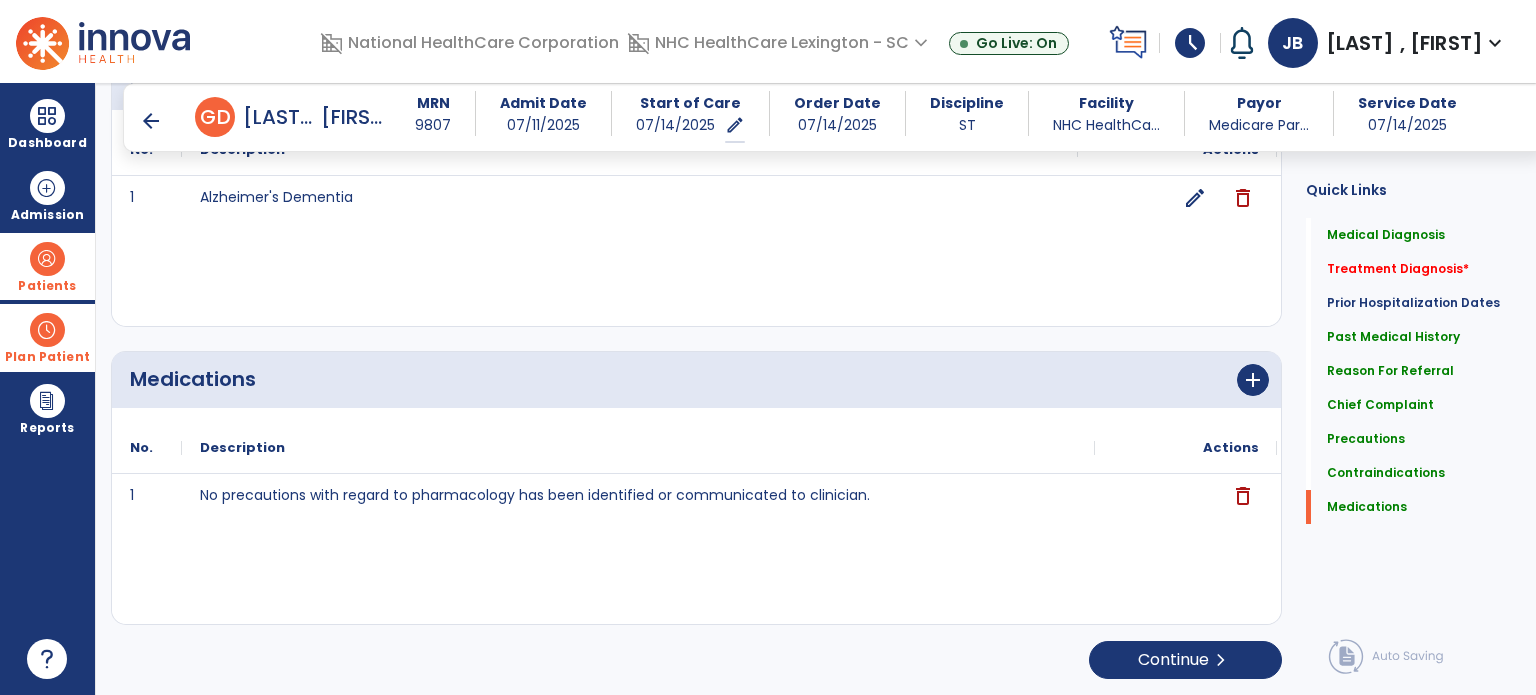 scroll, scrollTop: 2607, scrollLeft: 0, axis: vertical 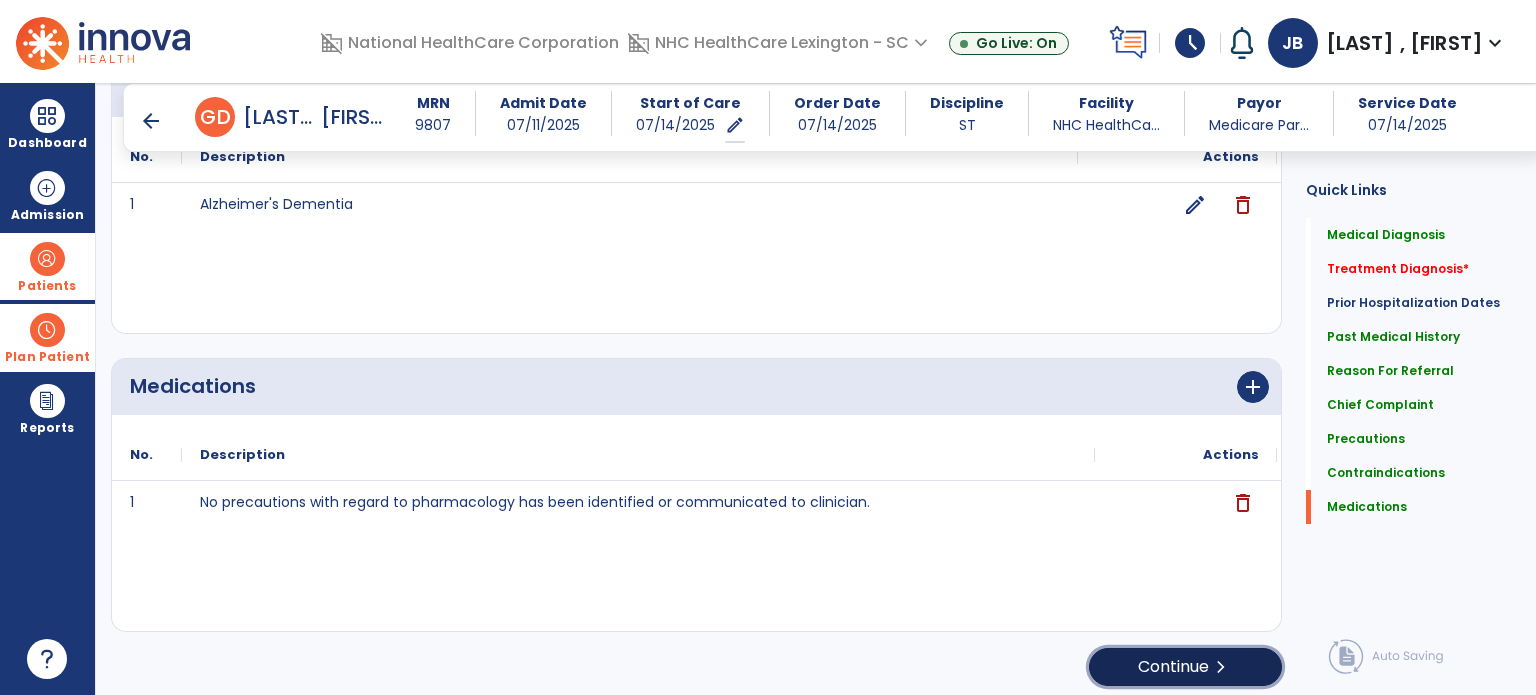click on "Continue  chevron_right" 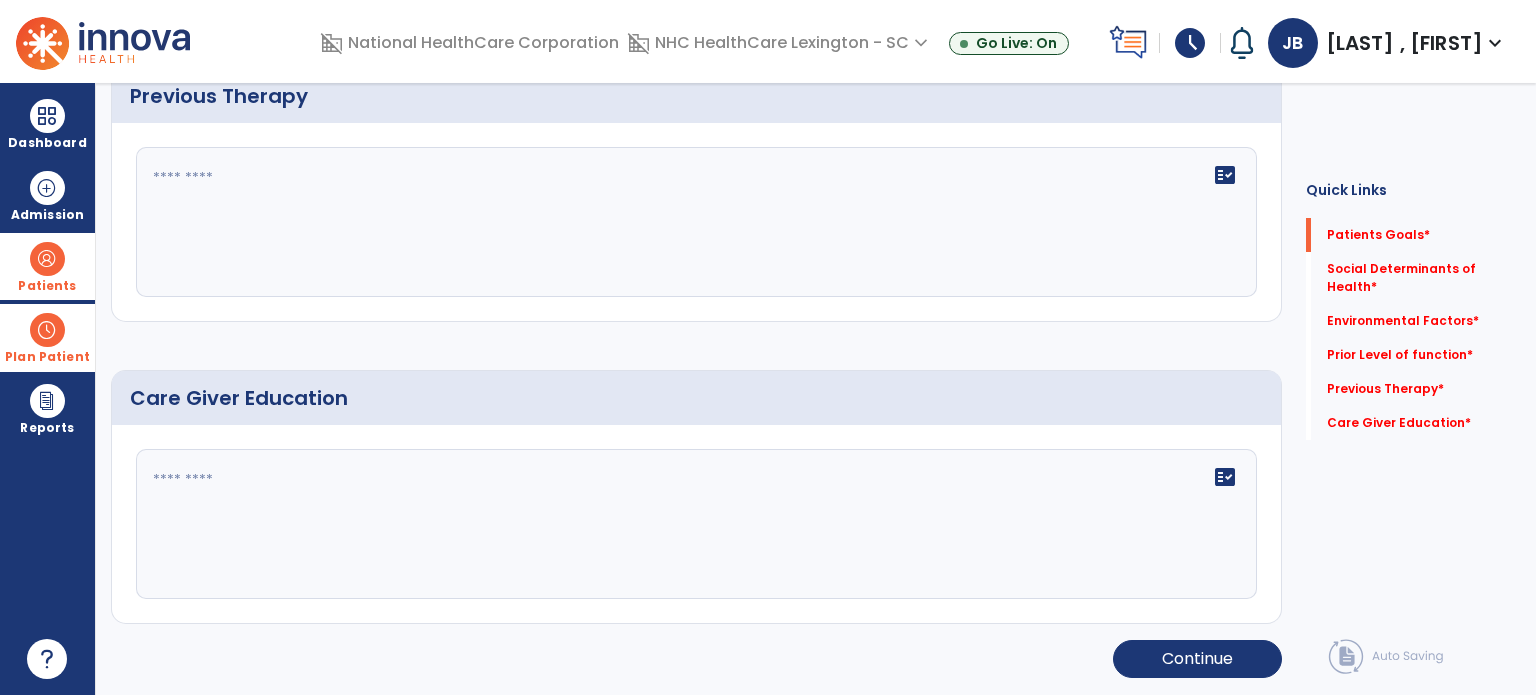 scroll, scrollTop: 8, scrollLeft: 0, axis: vertical 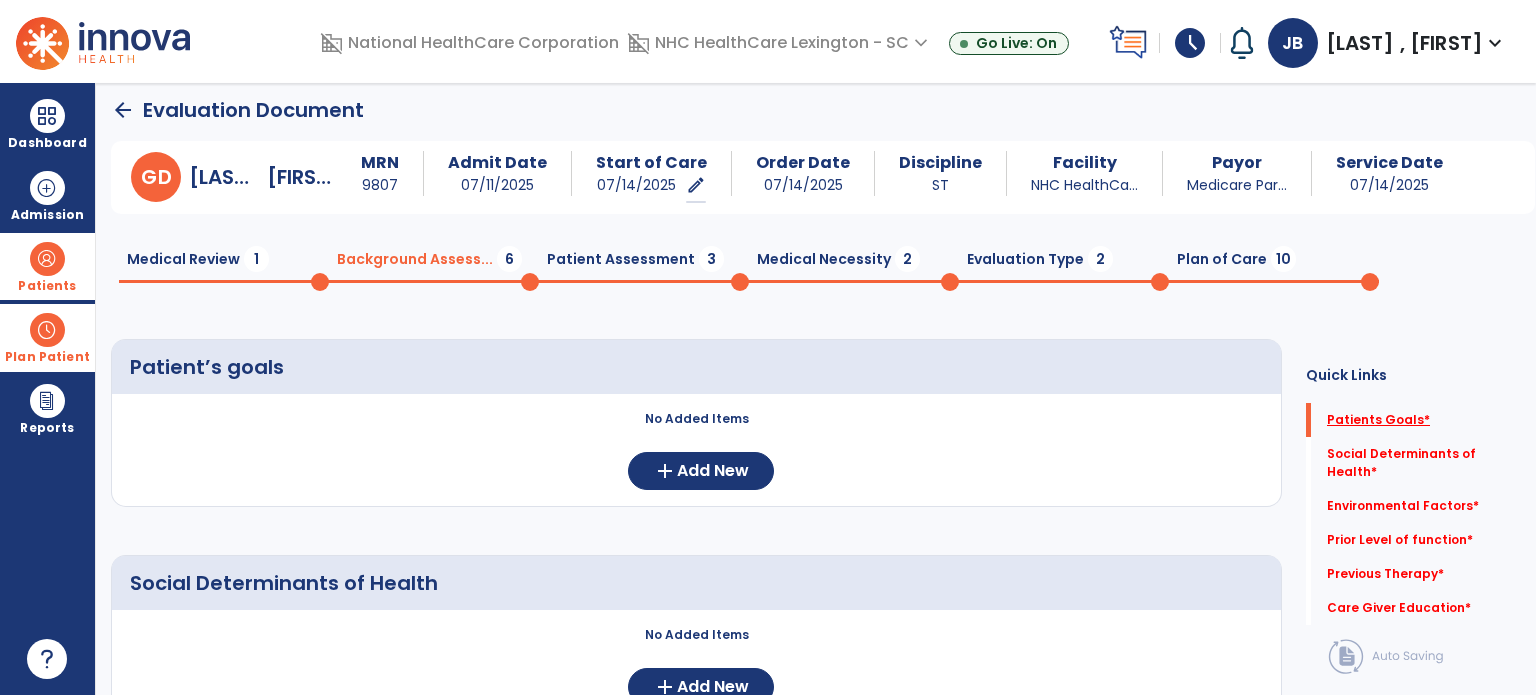 click on "Patients Goals   *" 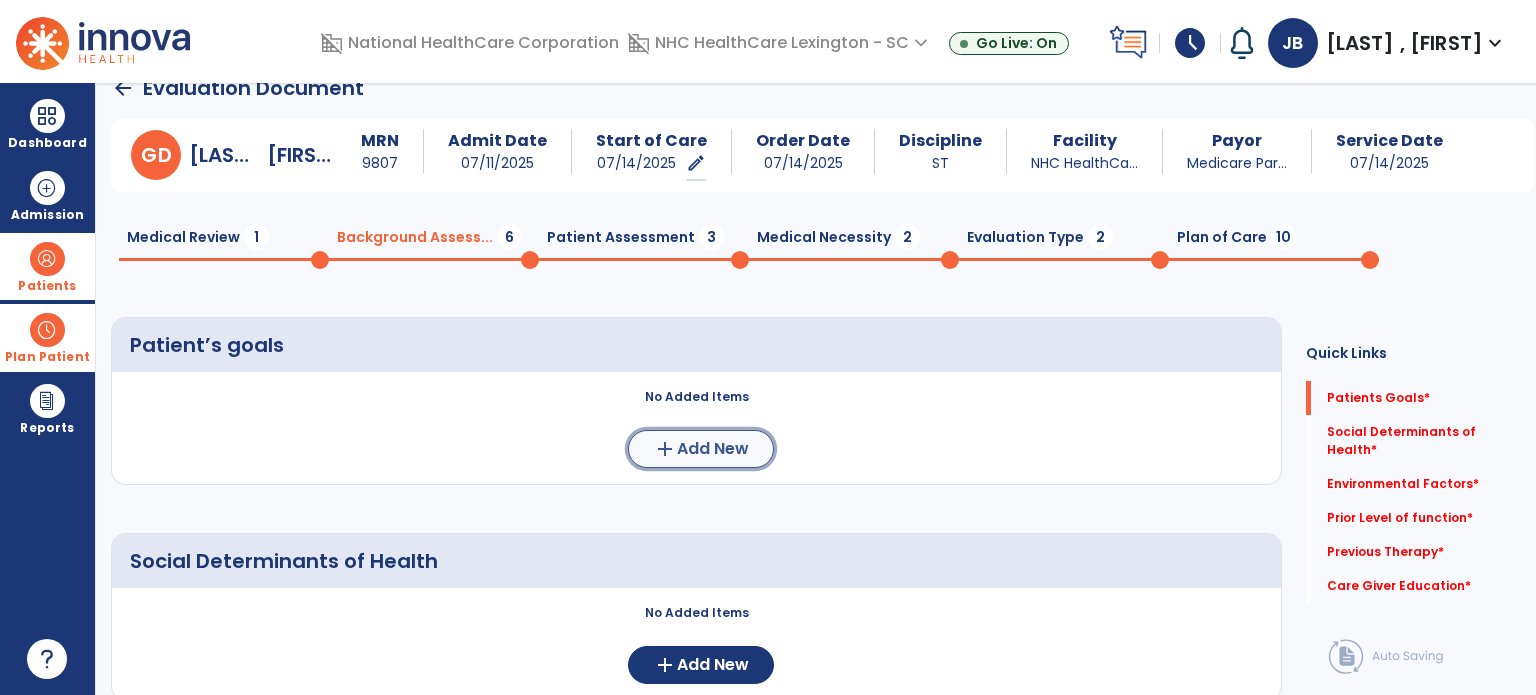 click on "Add New" 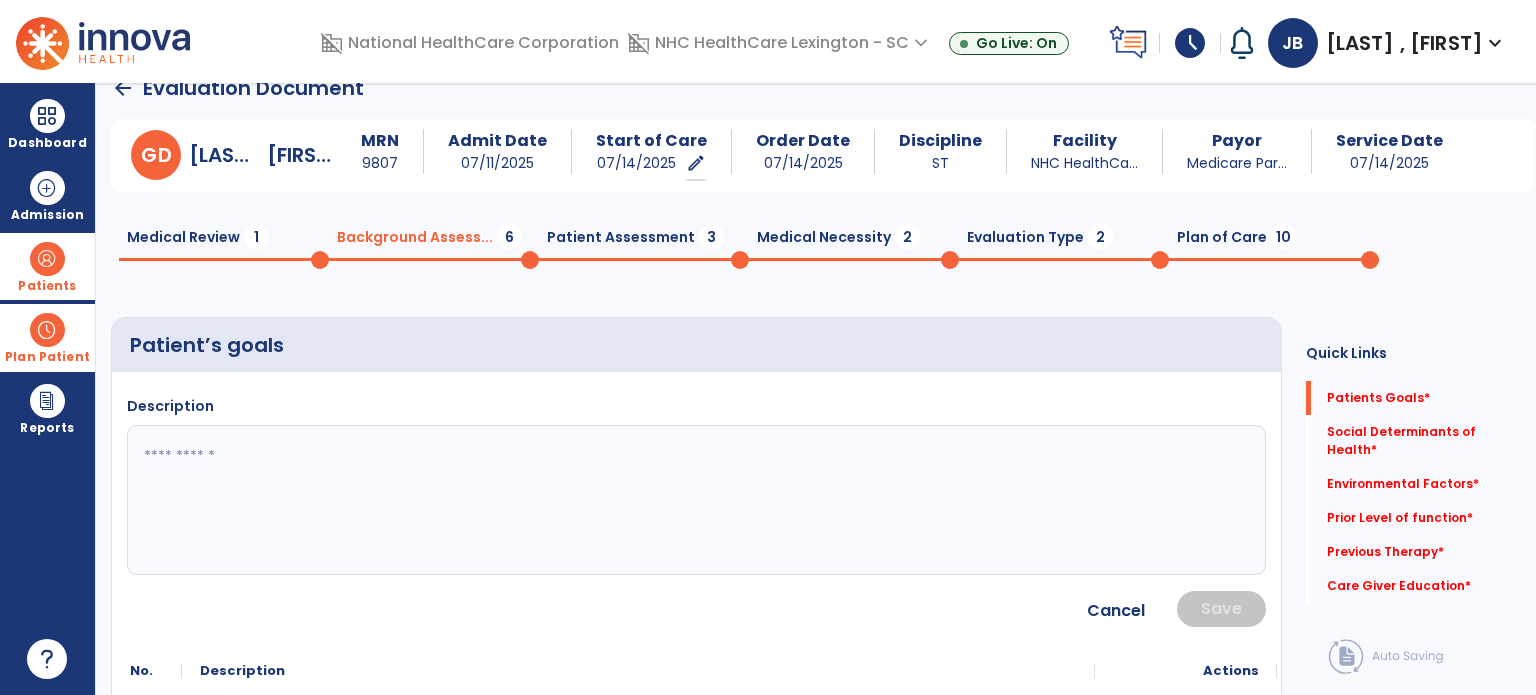 click 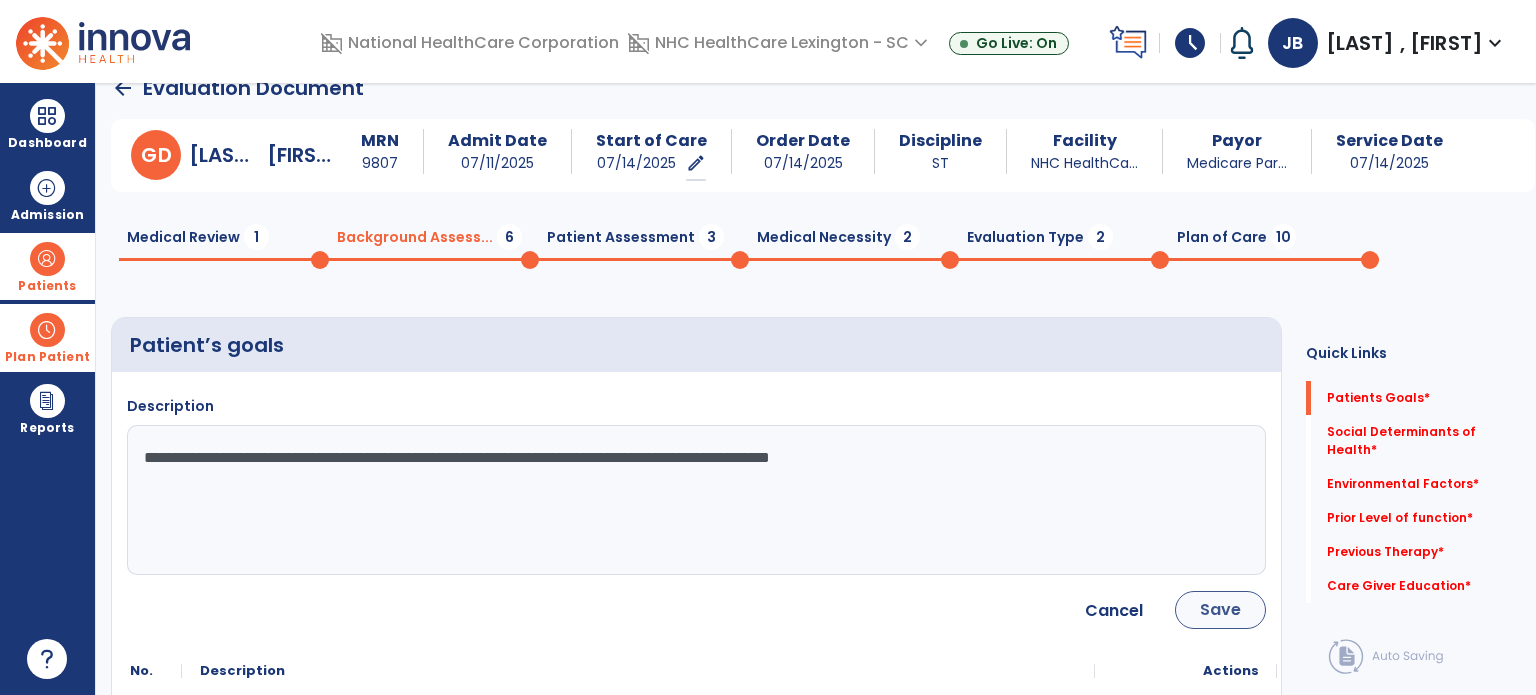 type on "**********" 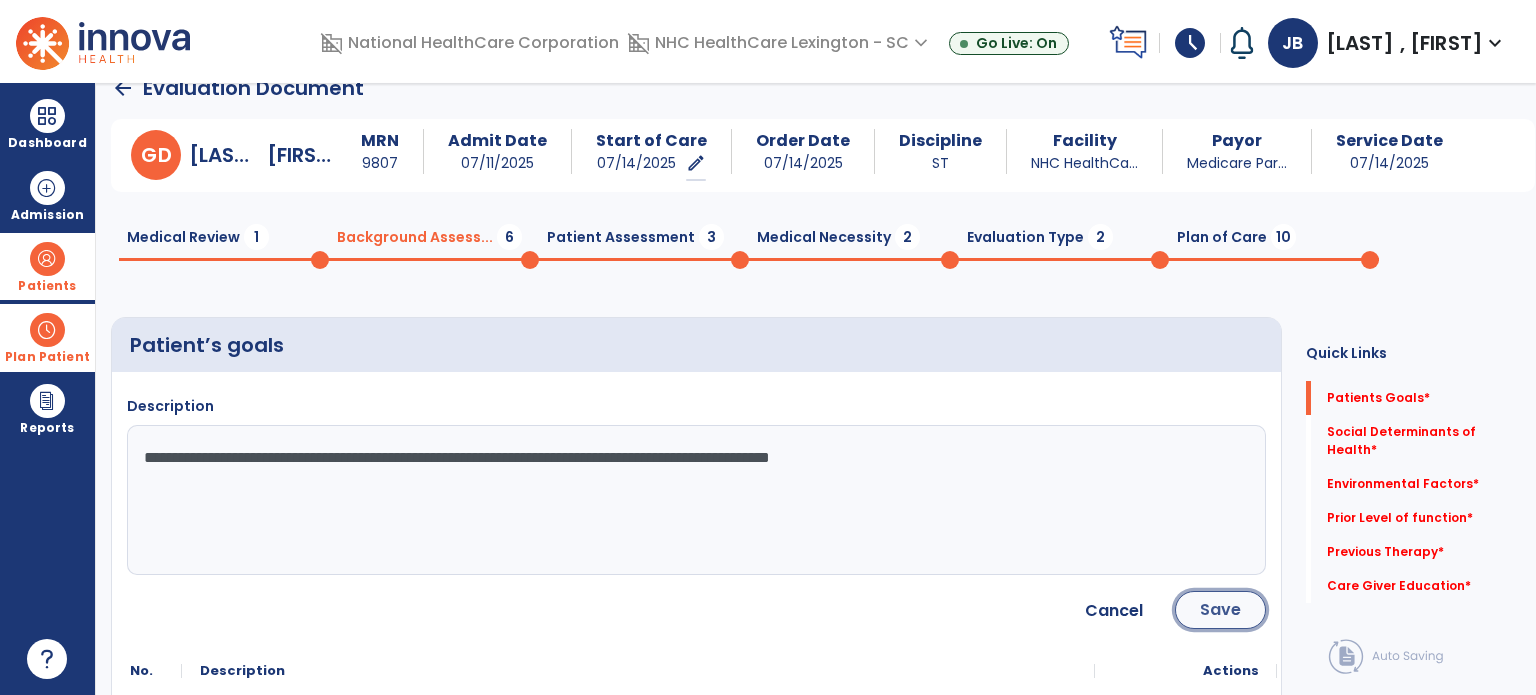 click on "Save" 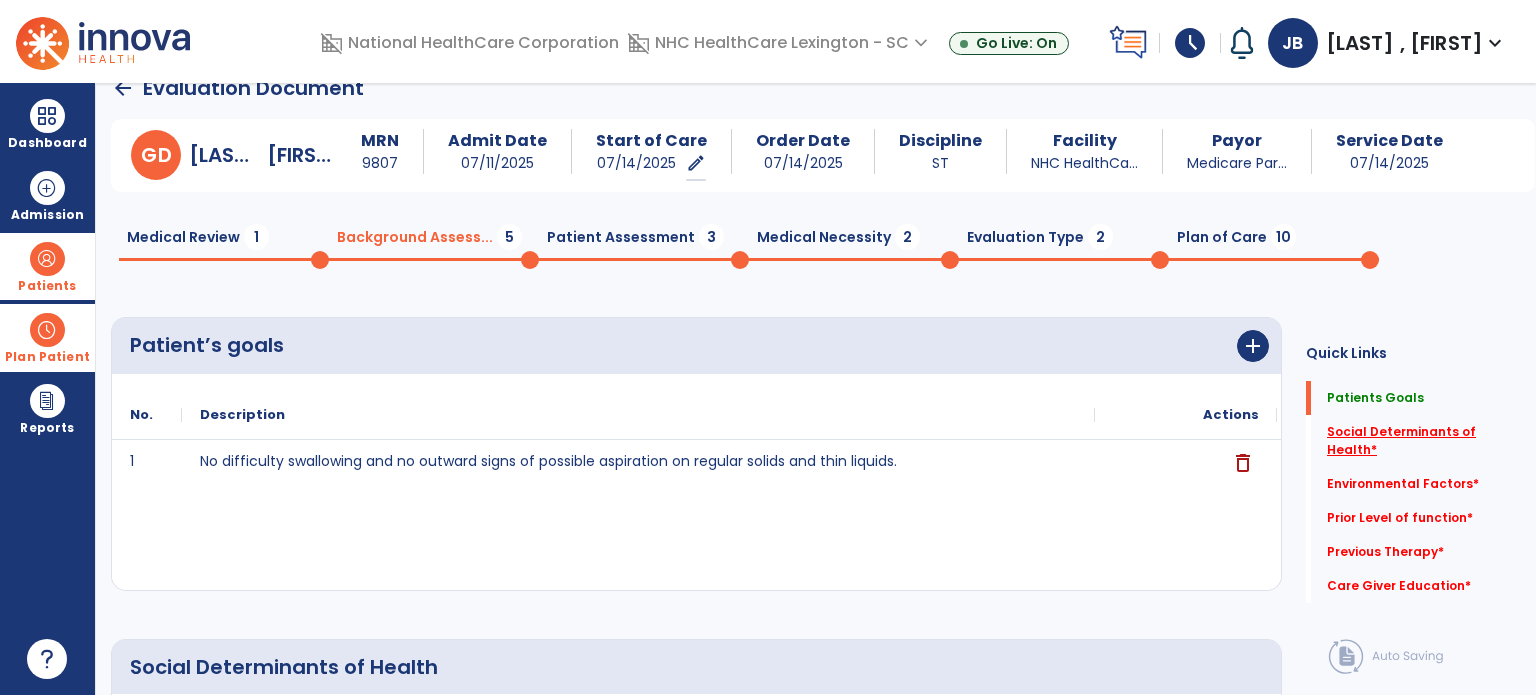 click on "Social Determinants of Health   *" 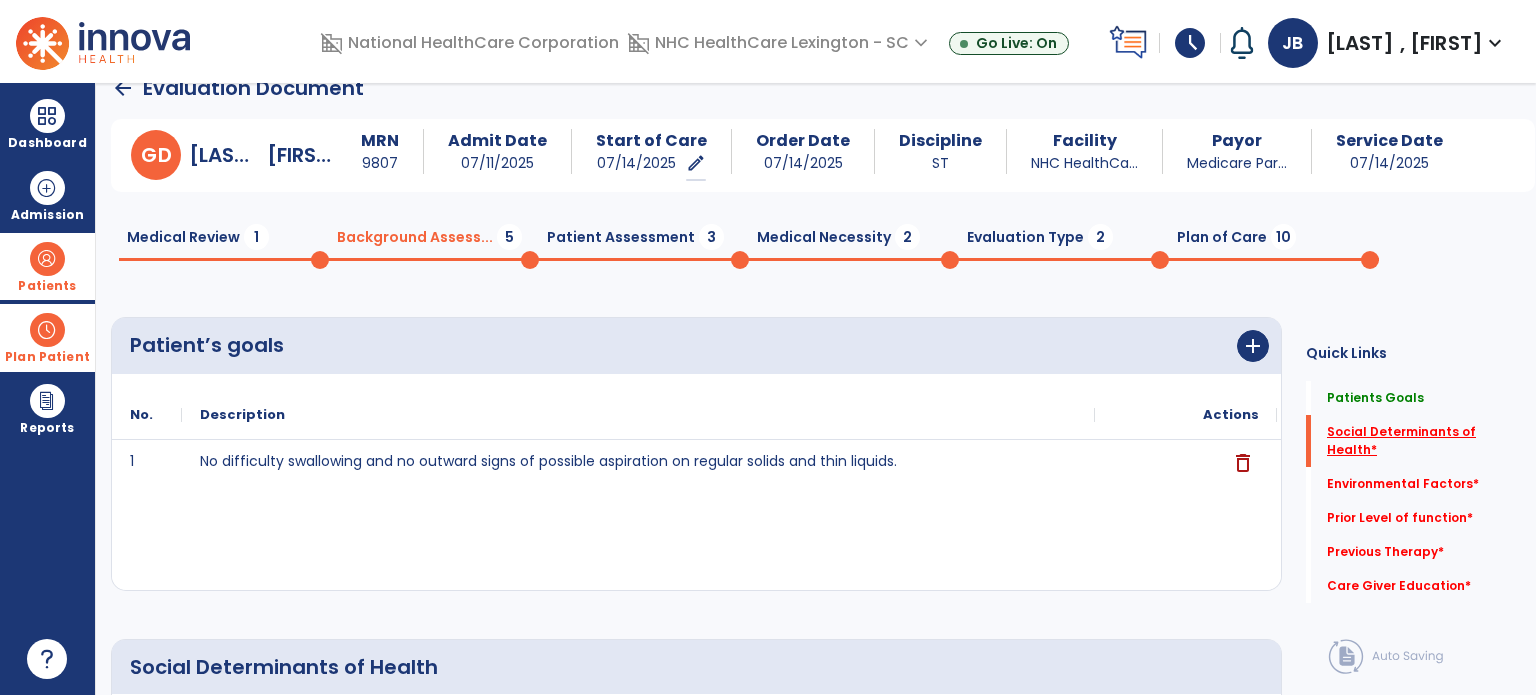 click on "Social Determinants of Health   *" 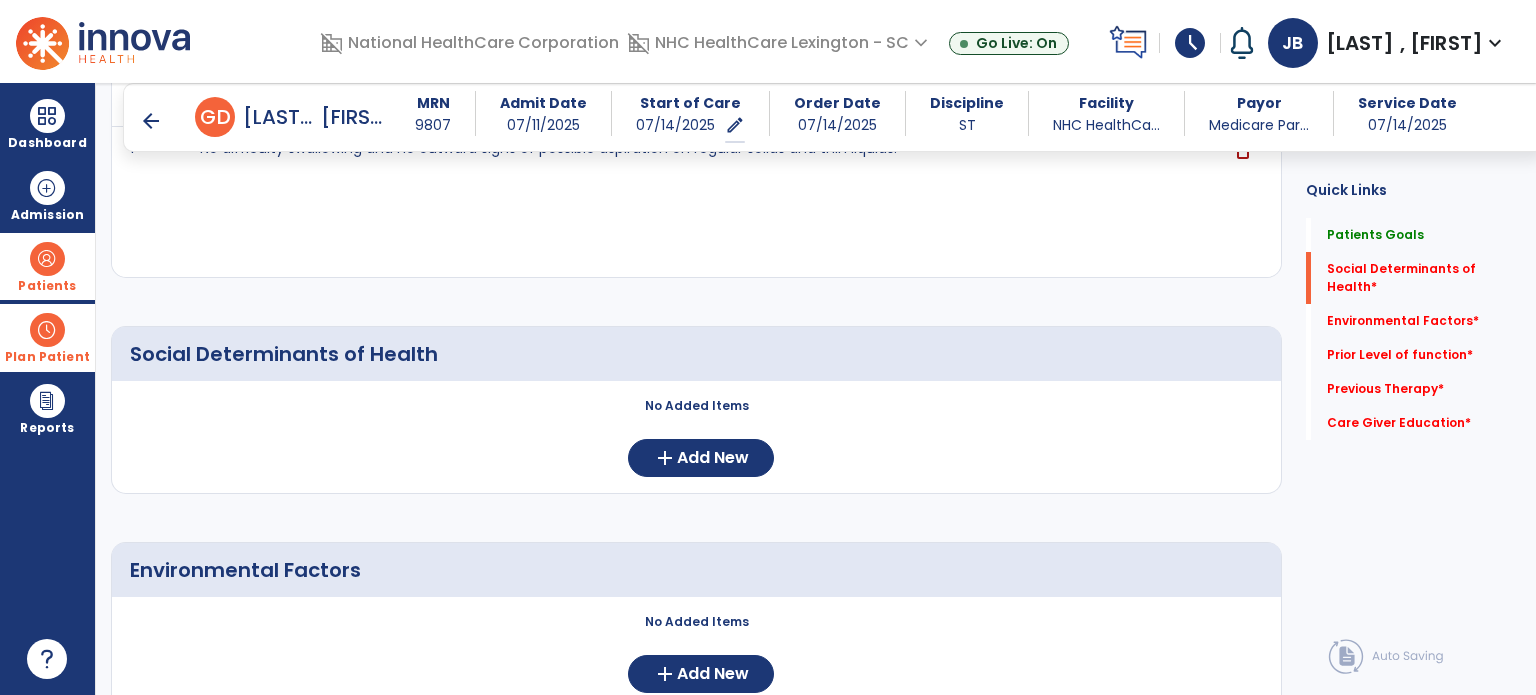 scroll, scrollTop: 356, scrollLeft: 0, axis: vertical 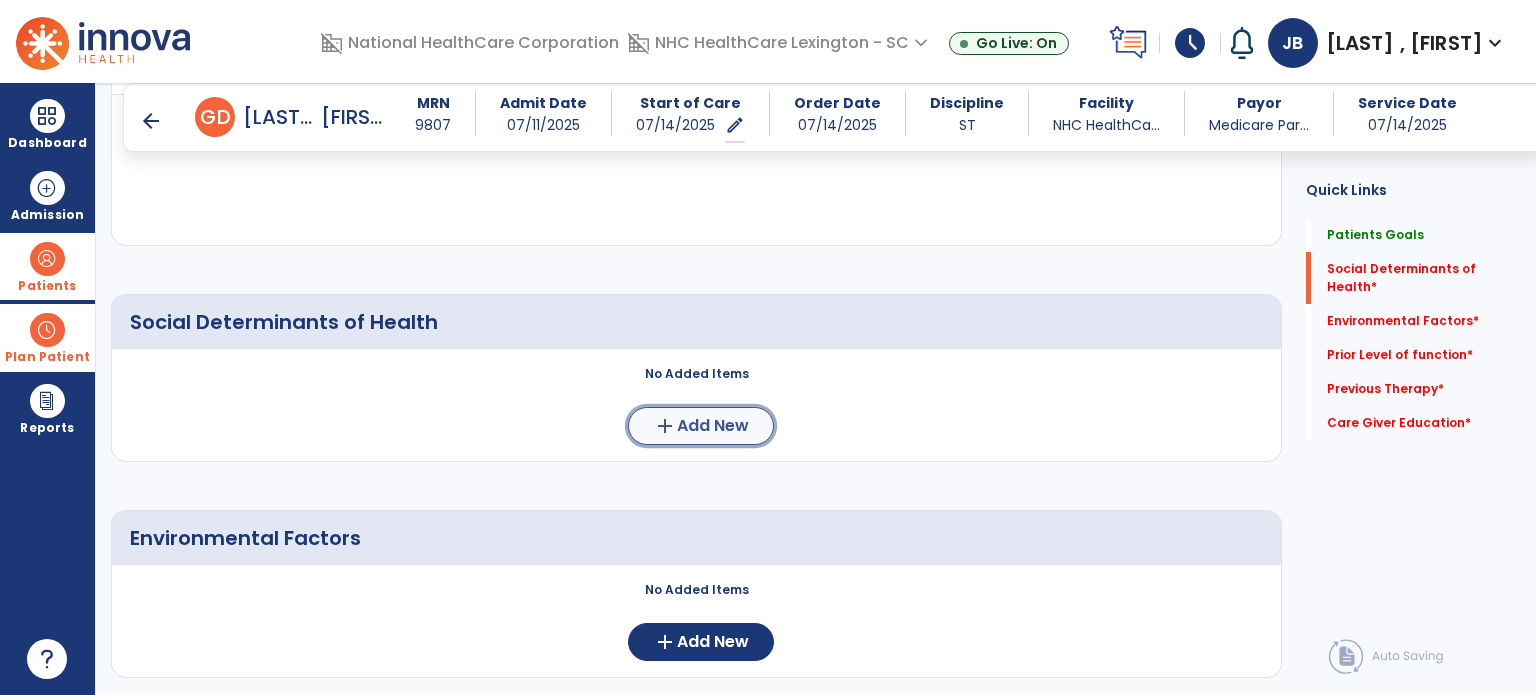 click on "Add New" 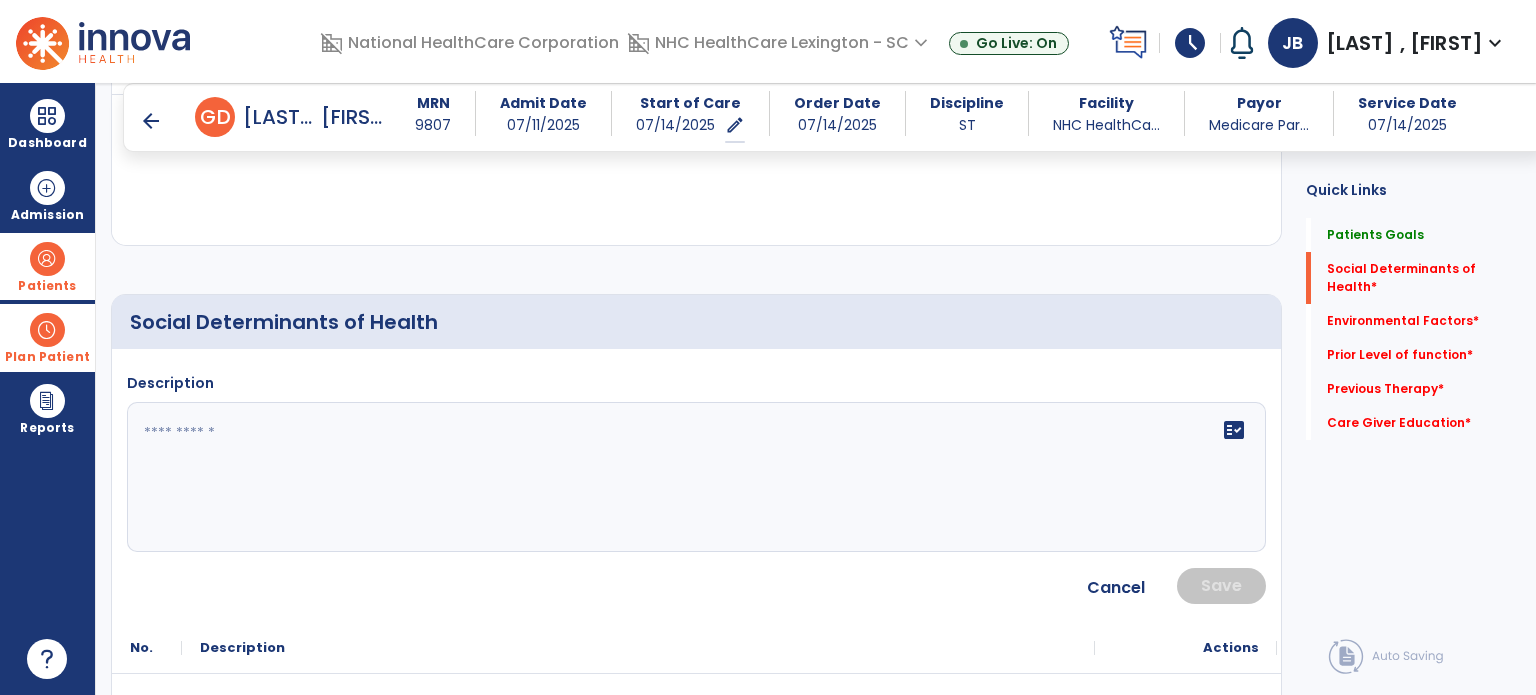 click 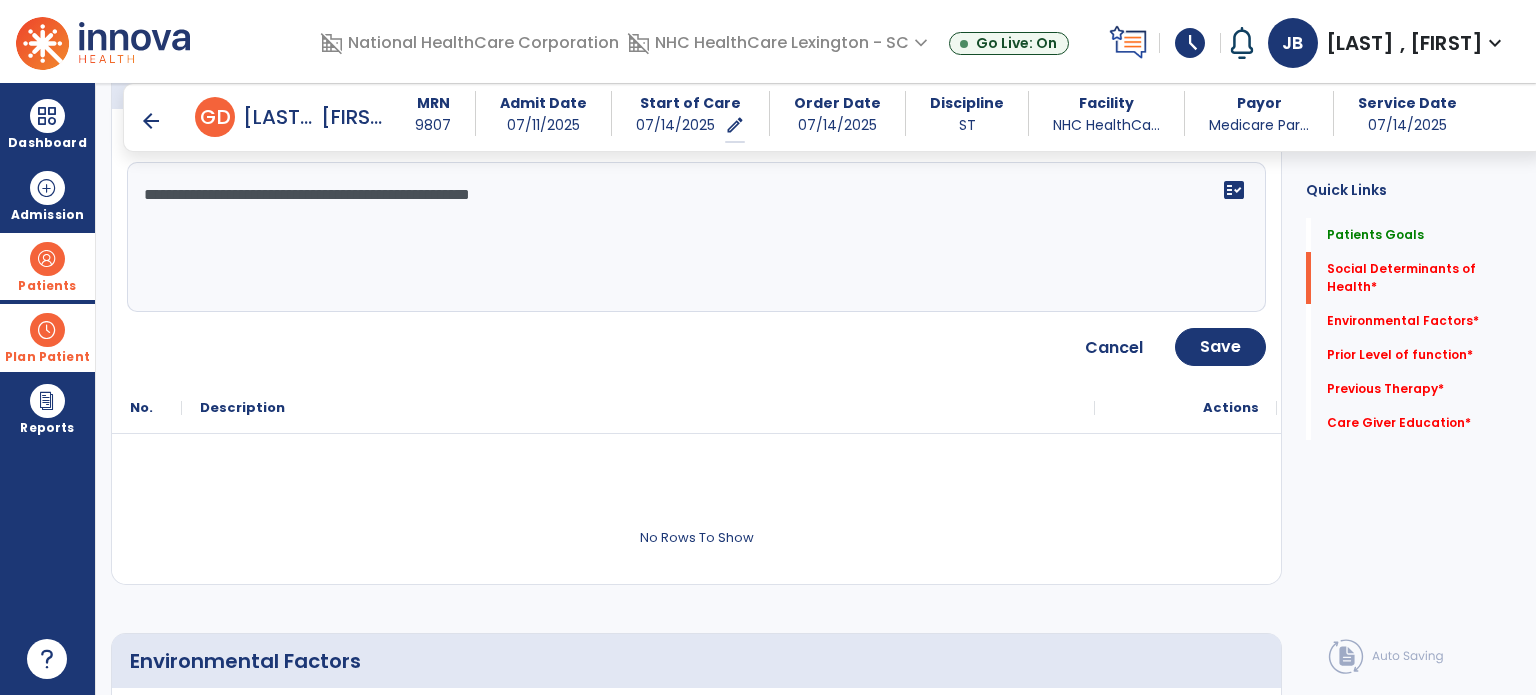 scroll, scrollTop: 604, scrollLeft: 0, axis: vertical 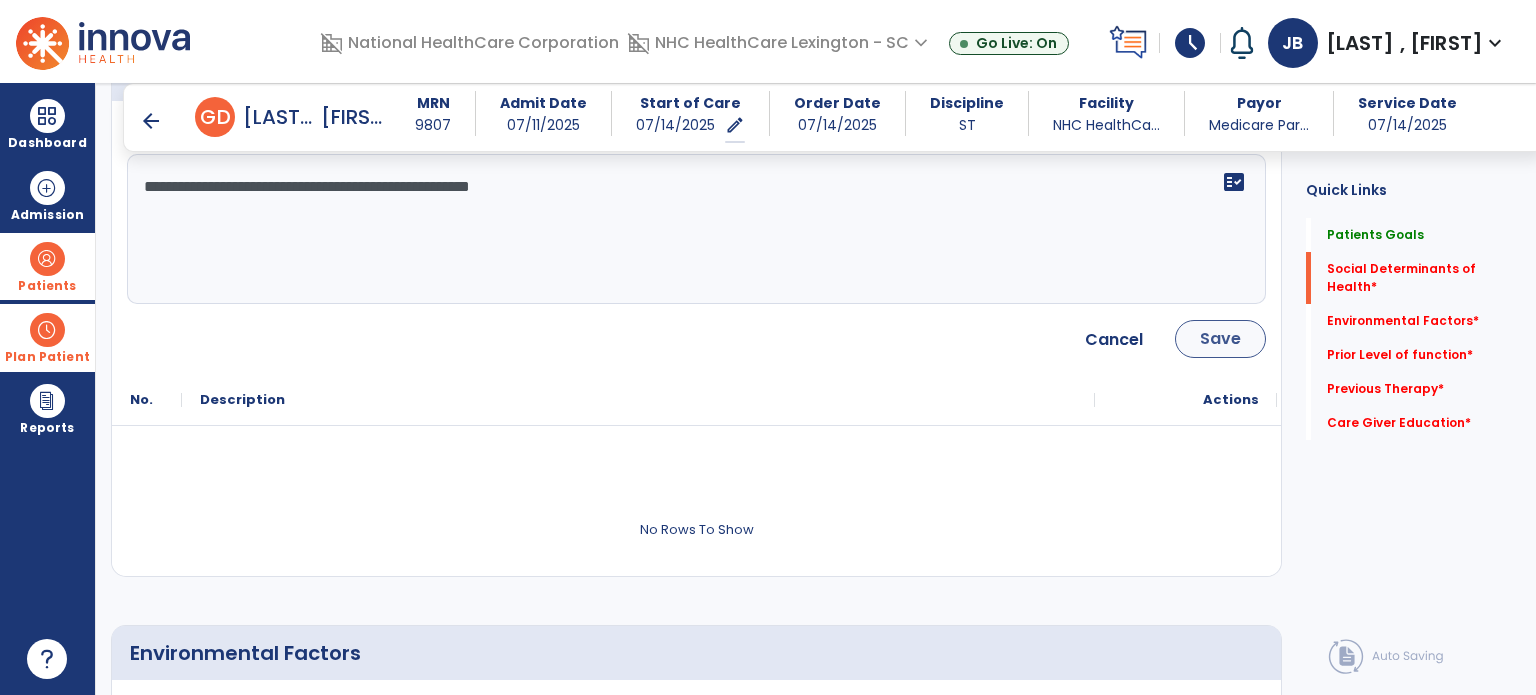 type on "**********" 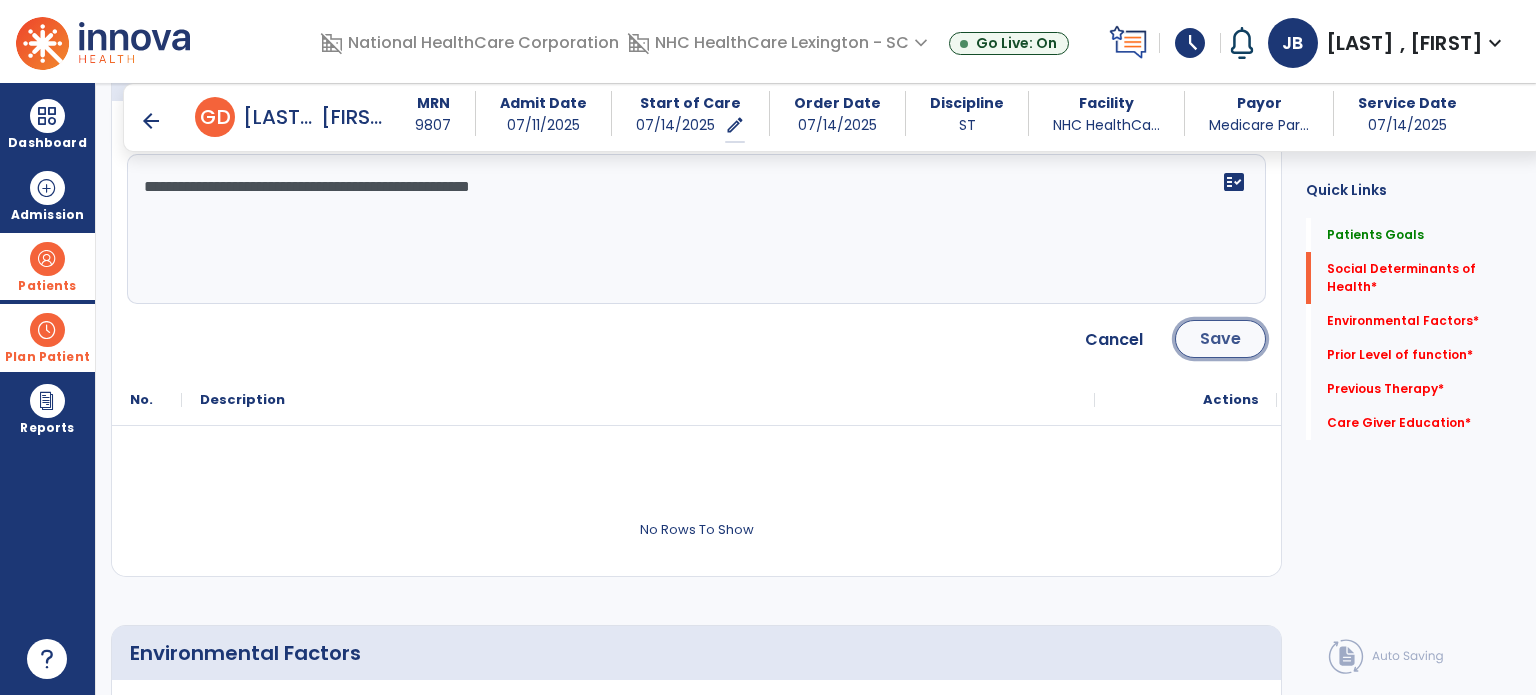 click on "Save" 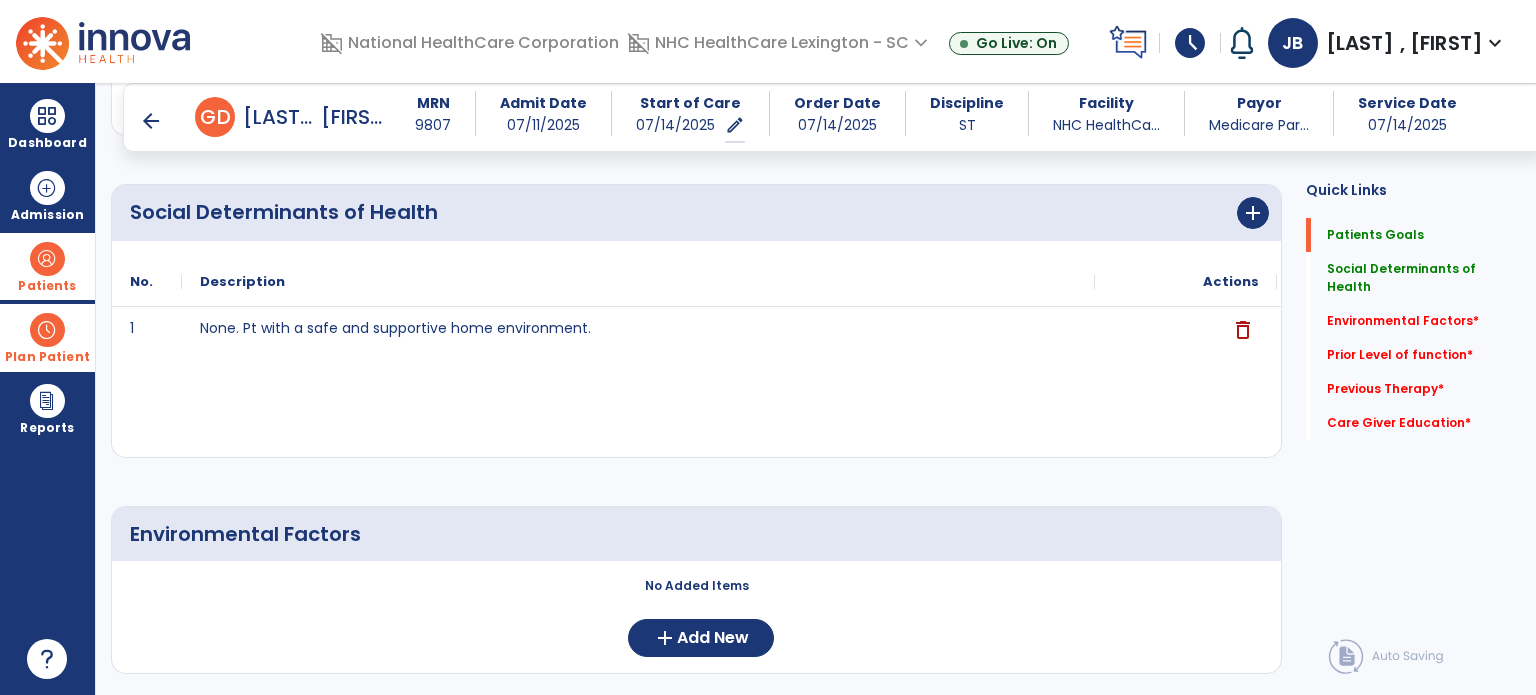 scroll, scrollTop: 461, scrollLeft: 0, axis: vertical 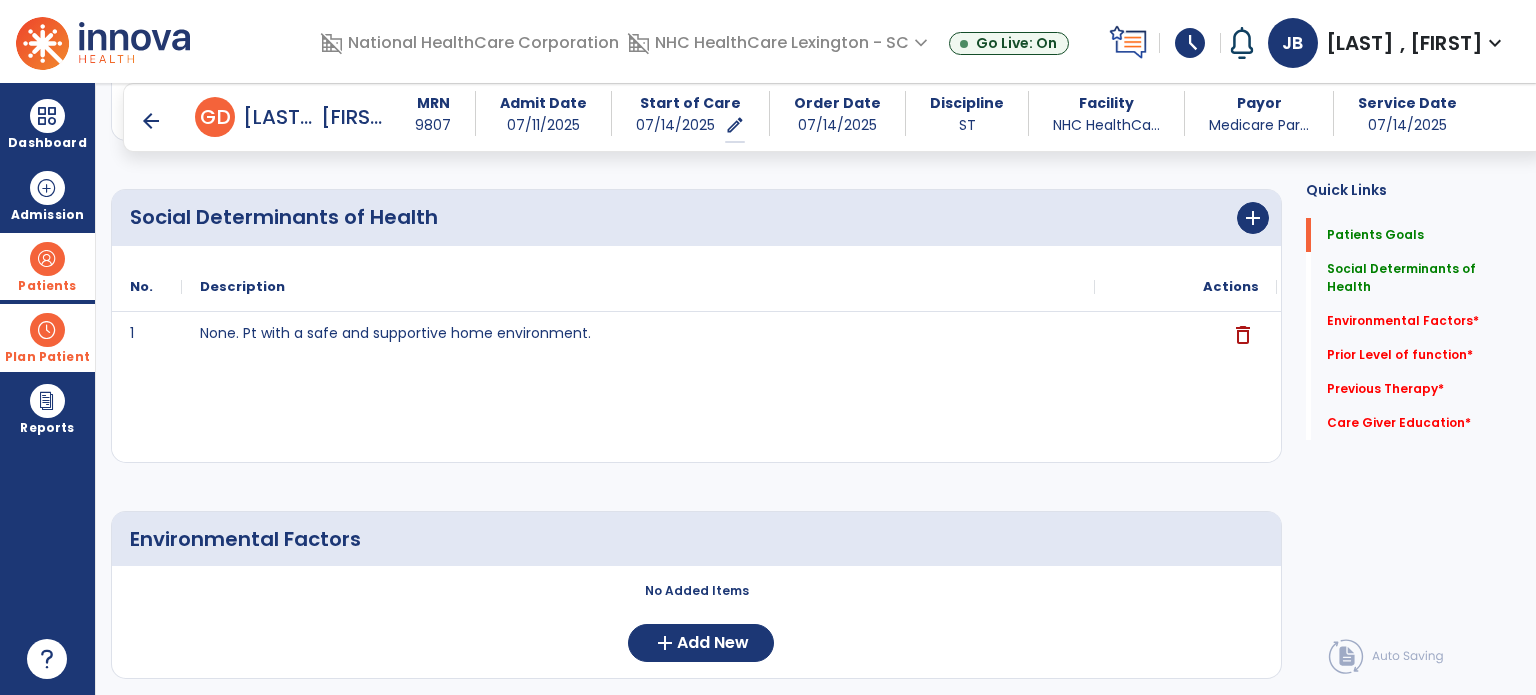 click on "1 None. Pt with a safe and supportive home environment. delete" 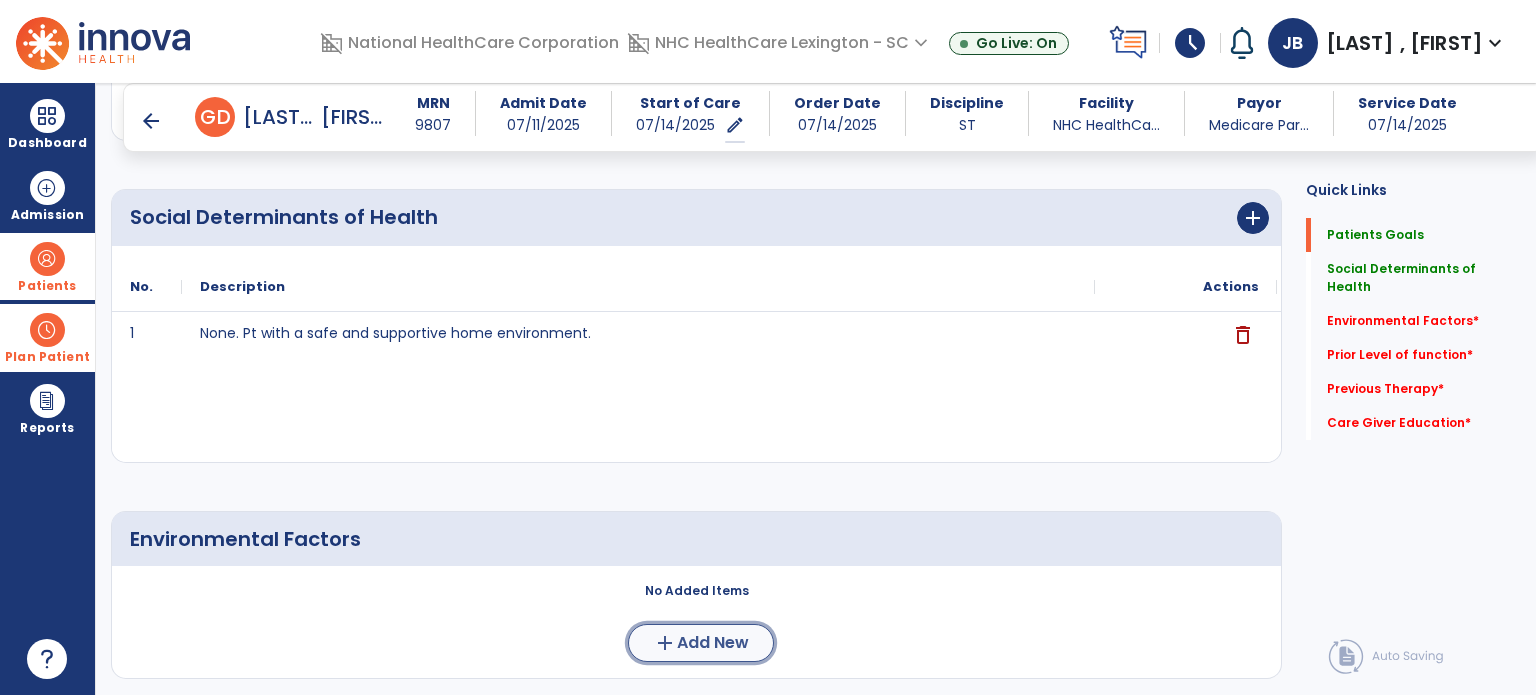 click on "Add New" 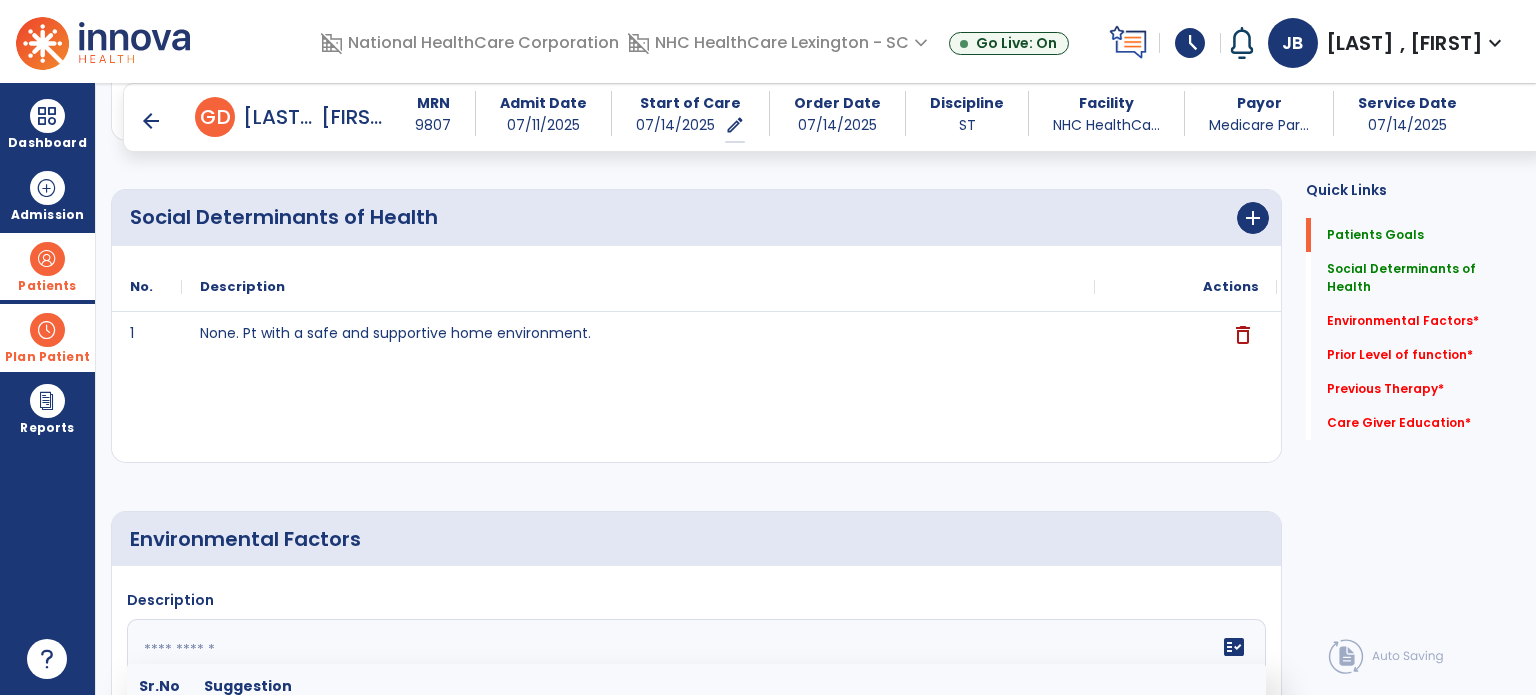 click 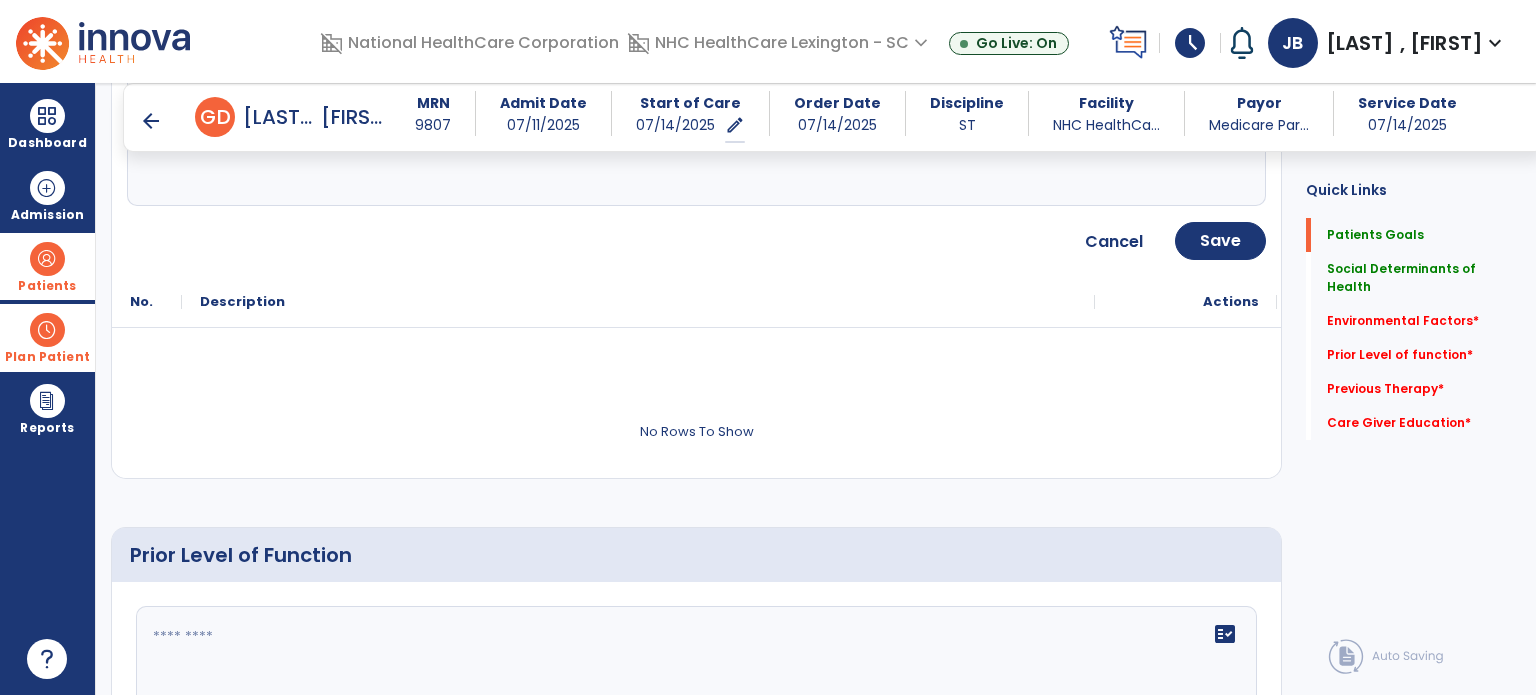 scroll, scrollTop: 1029, scrollLeft: 0, axis: vertical 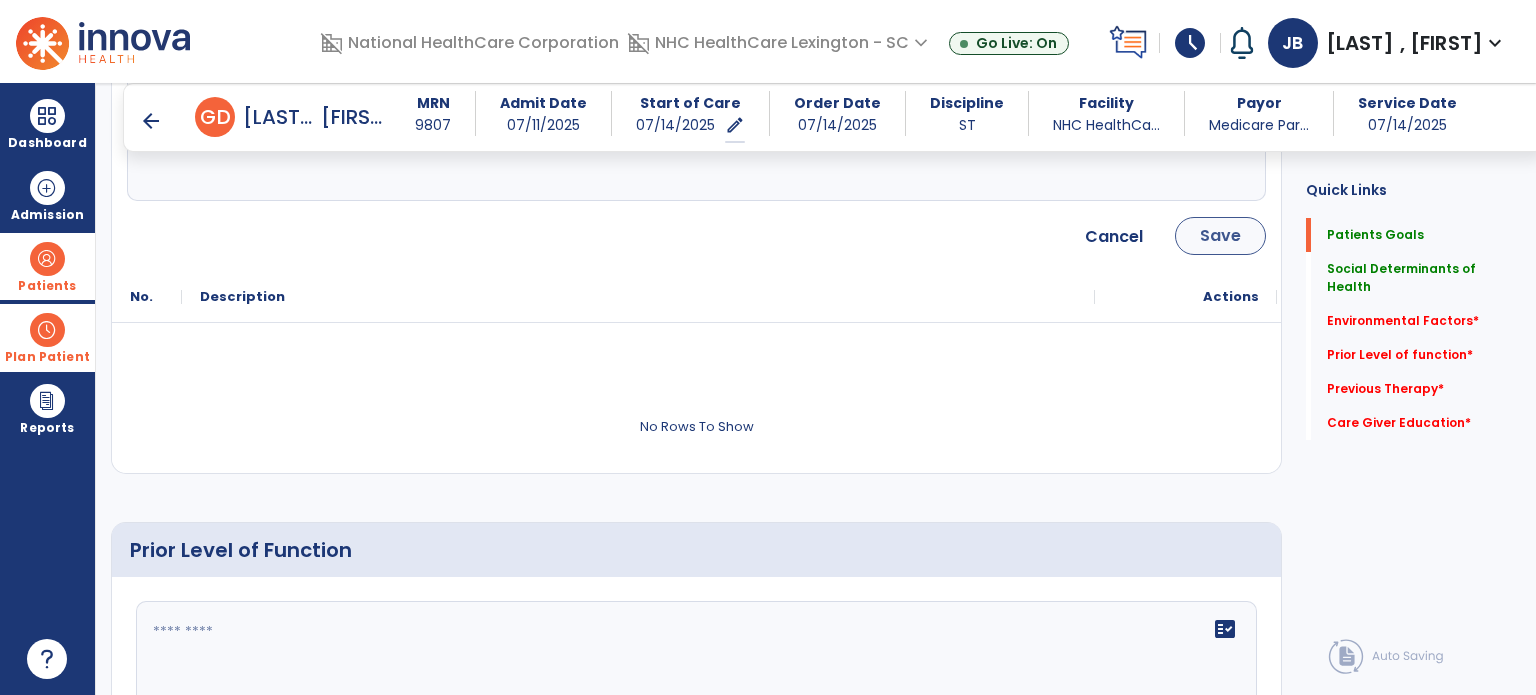 type on "**********" 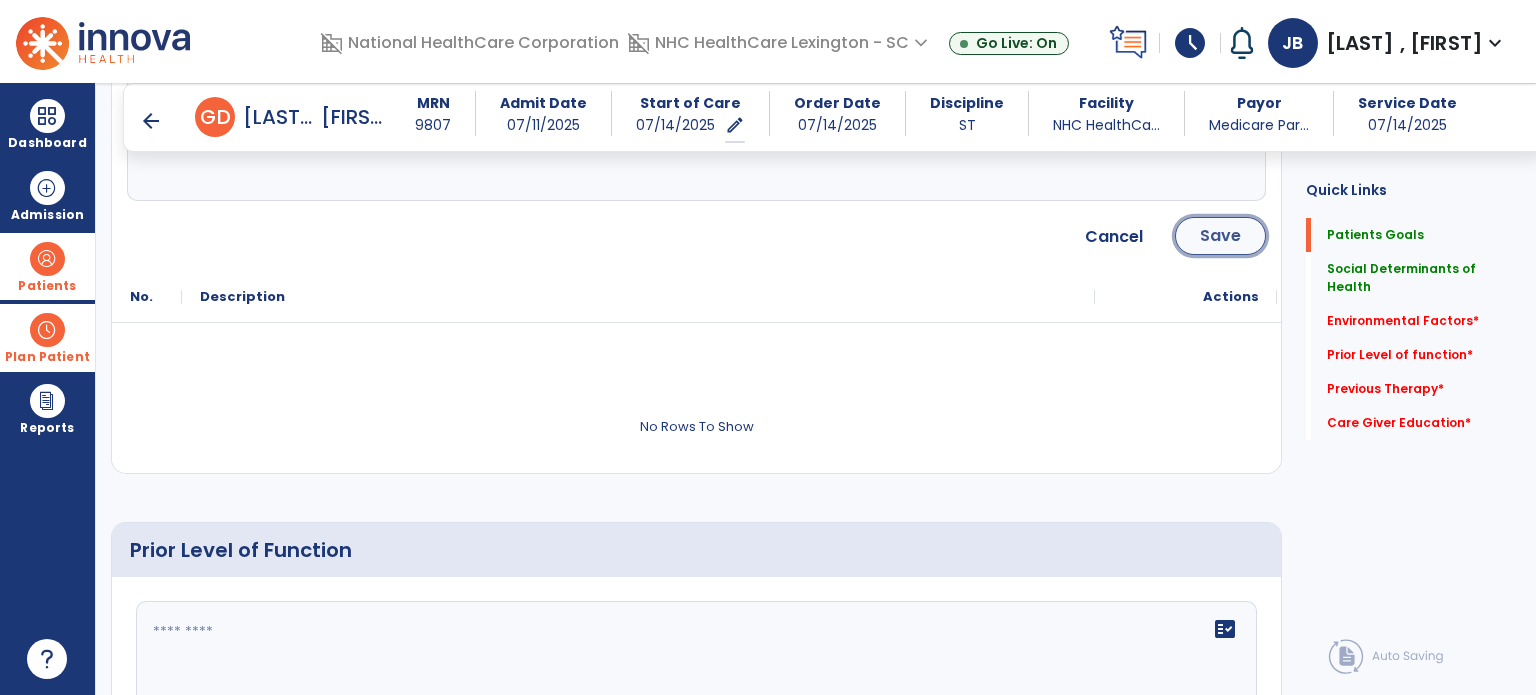 click on "Save" 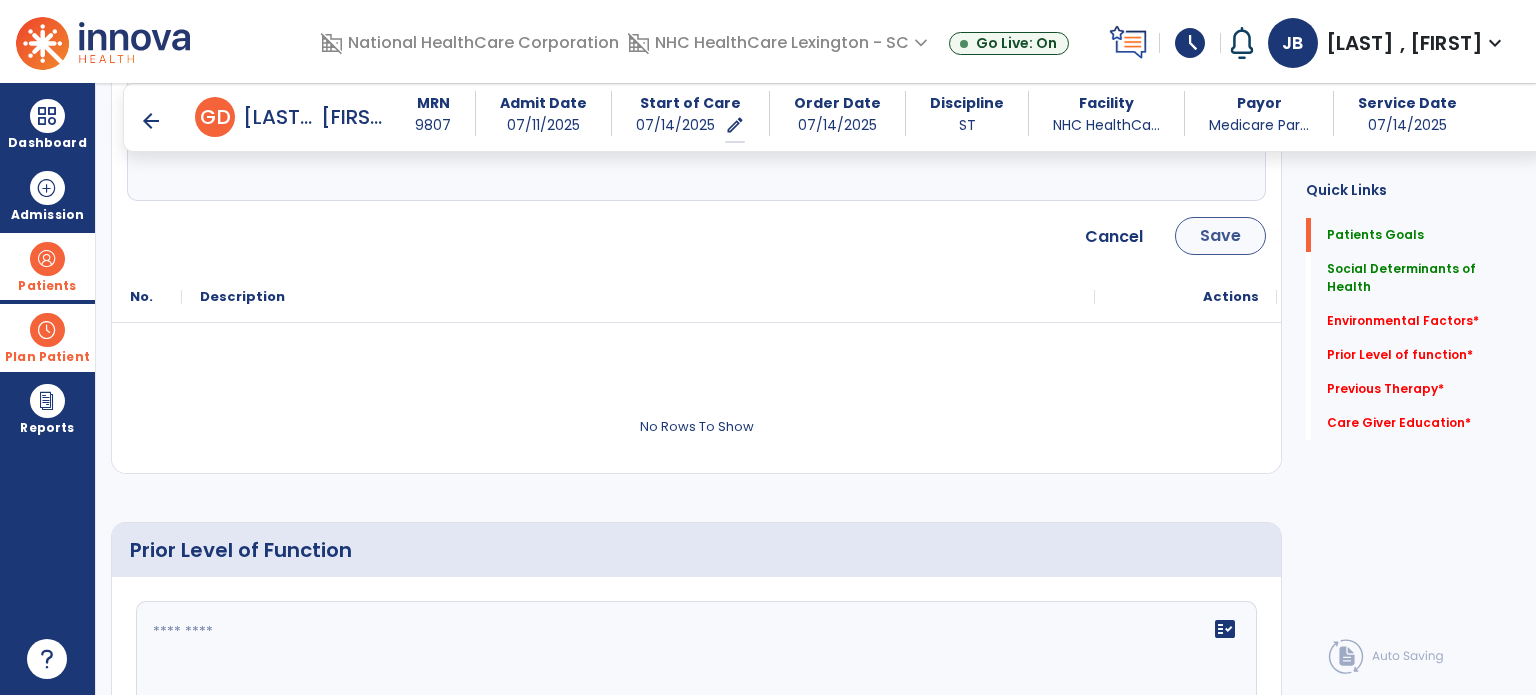 scroll, scrollTop: 820, scrollLeft: 0, axis: vertical 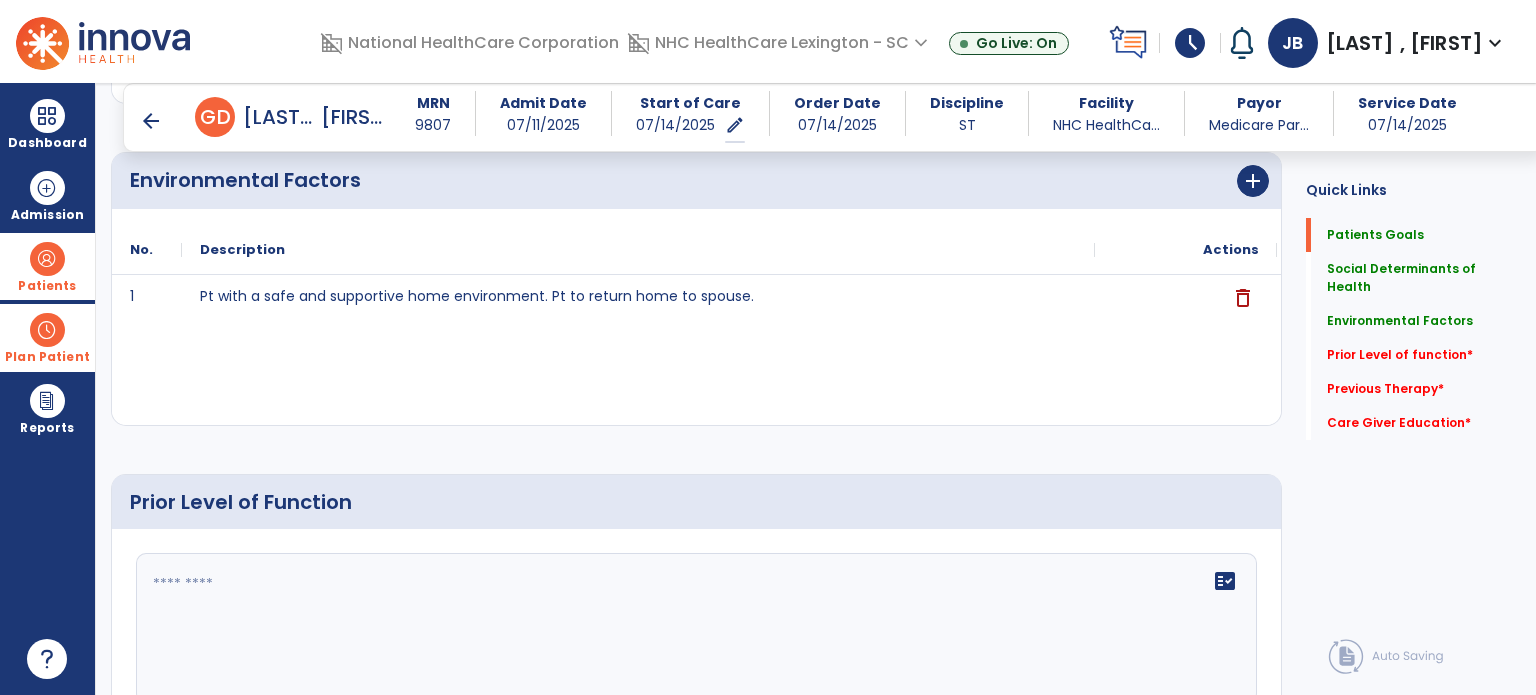 click 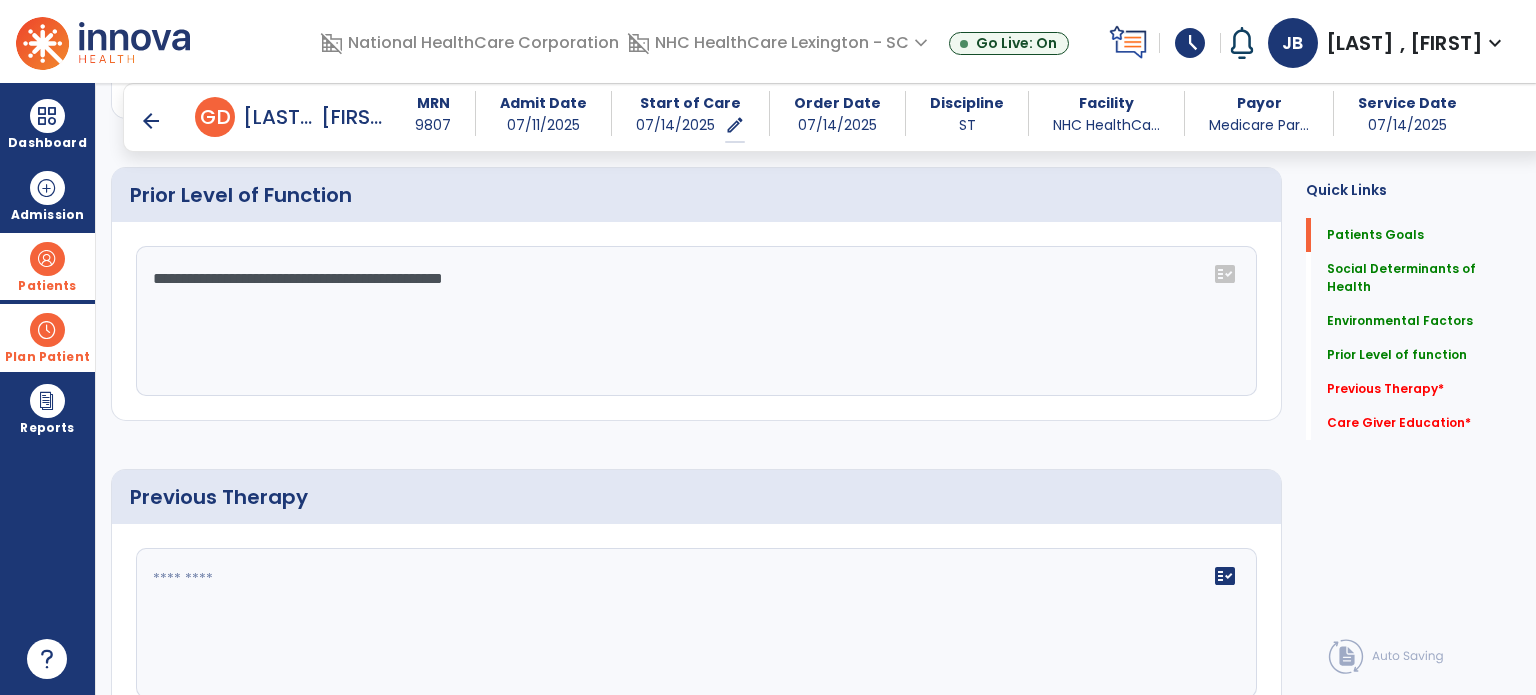 scroll, scrollTop: 1128, scrollLeft: 0, axis: vertical 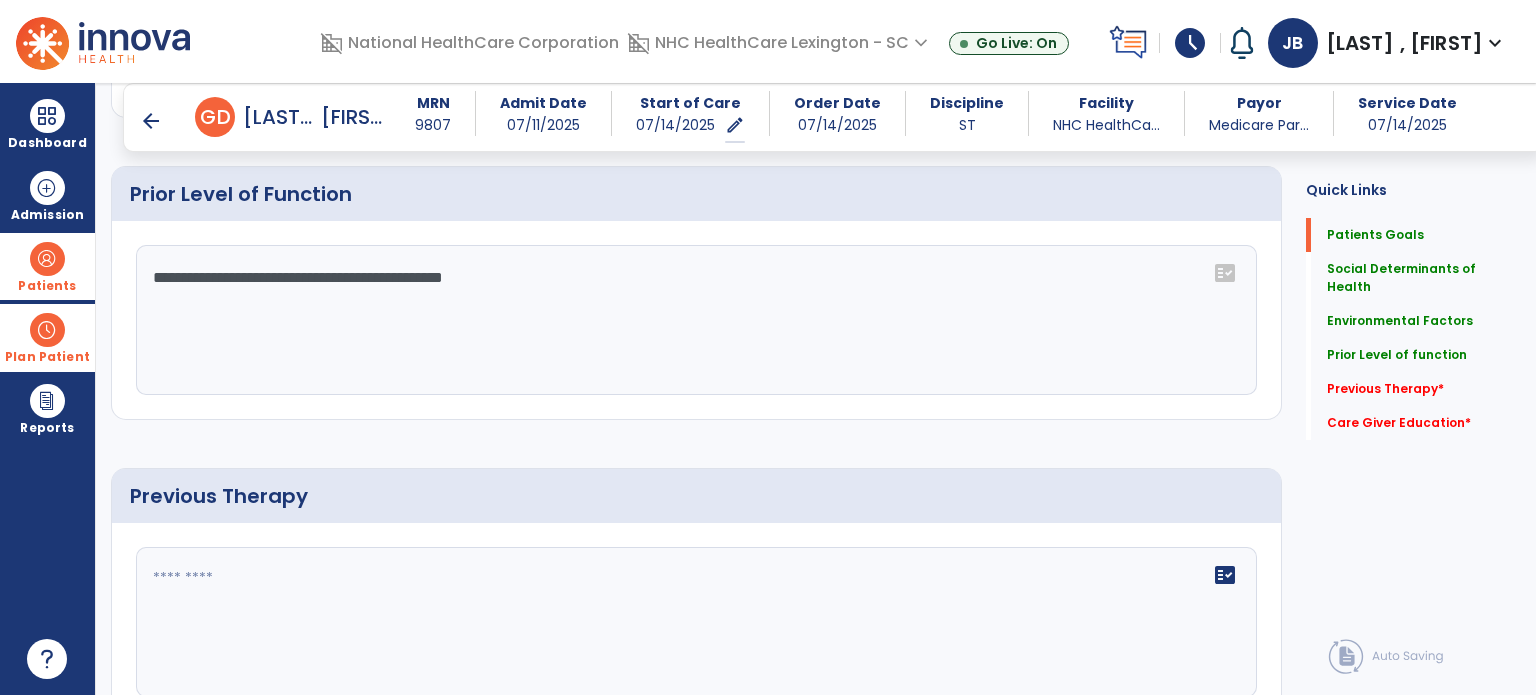 type on "**********" 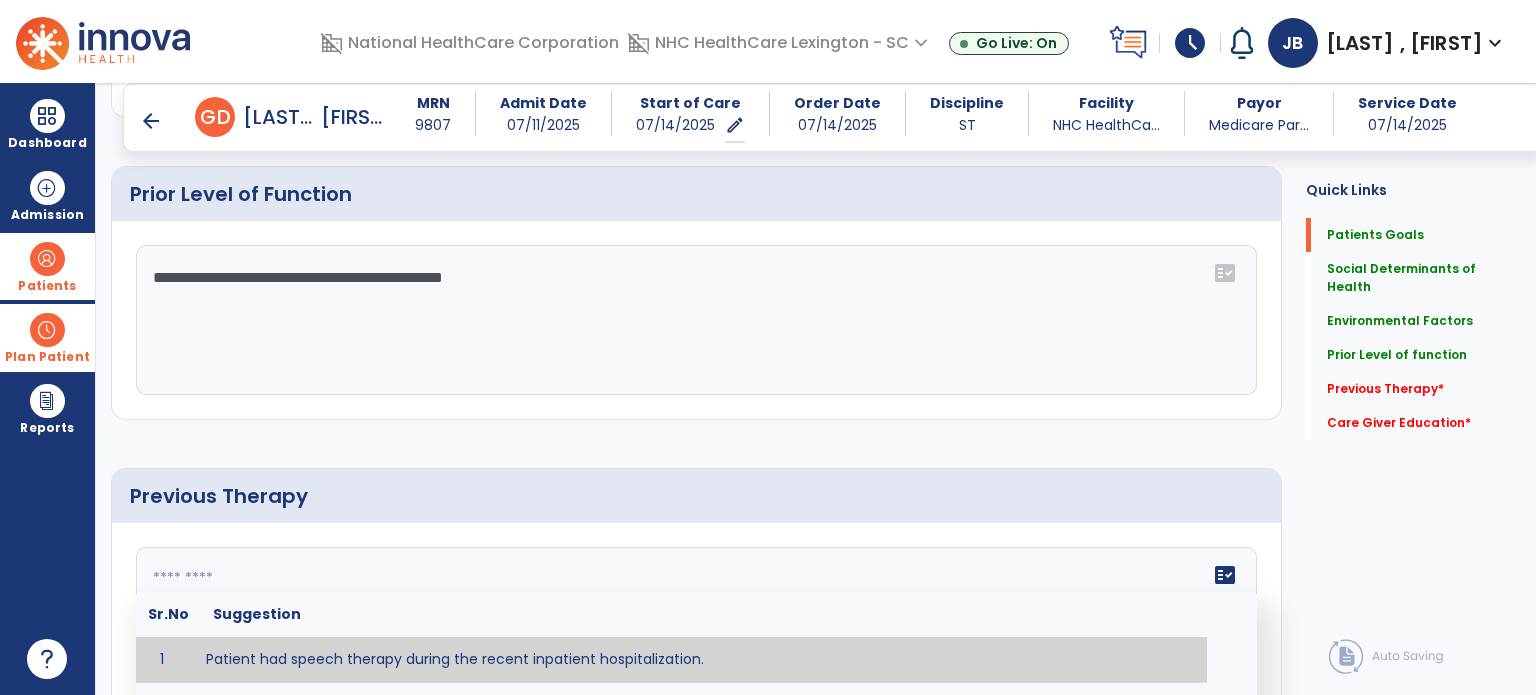 click 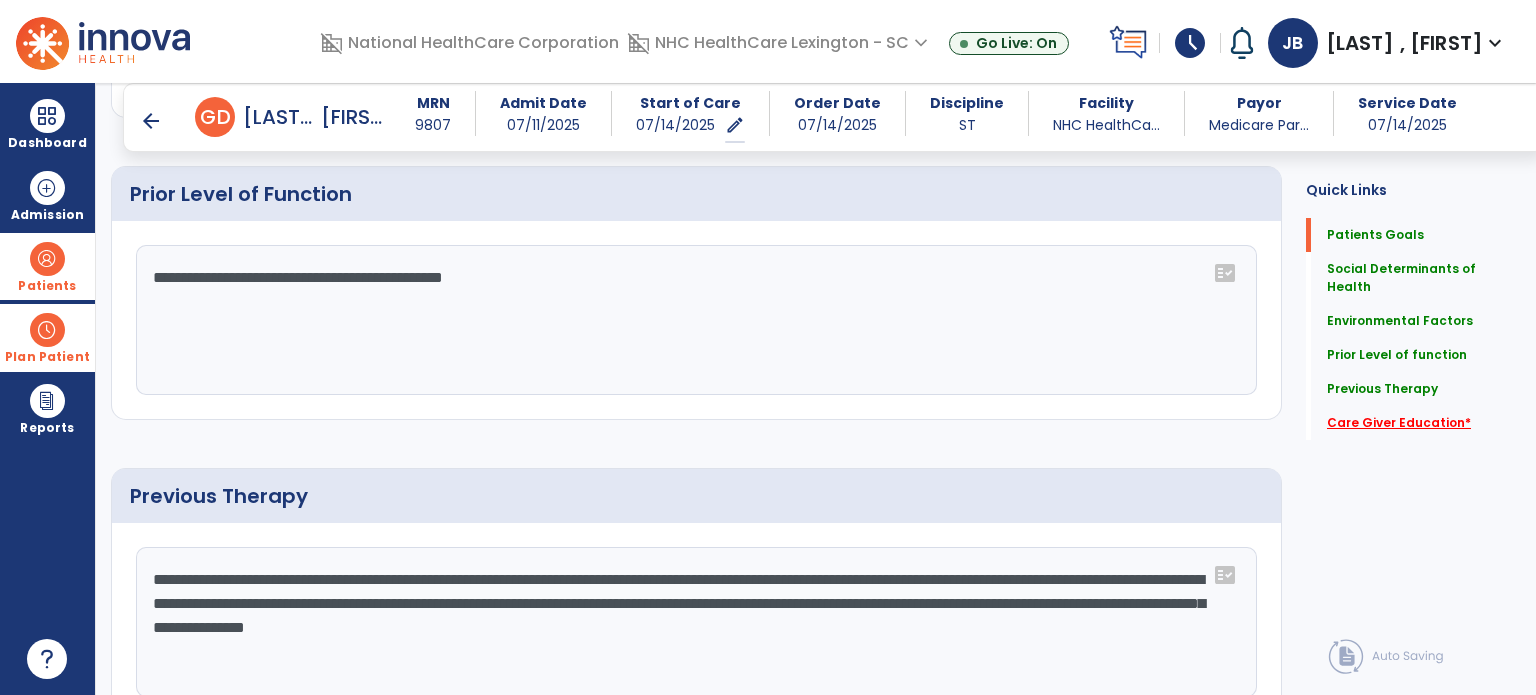 type on "**********" 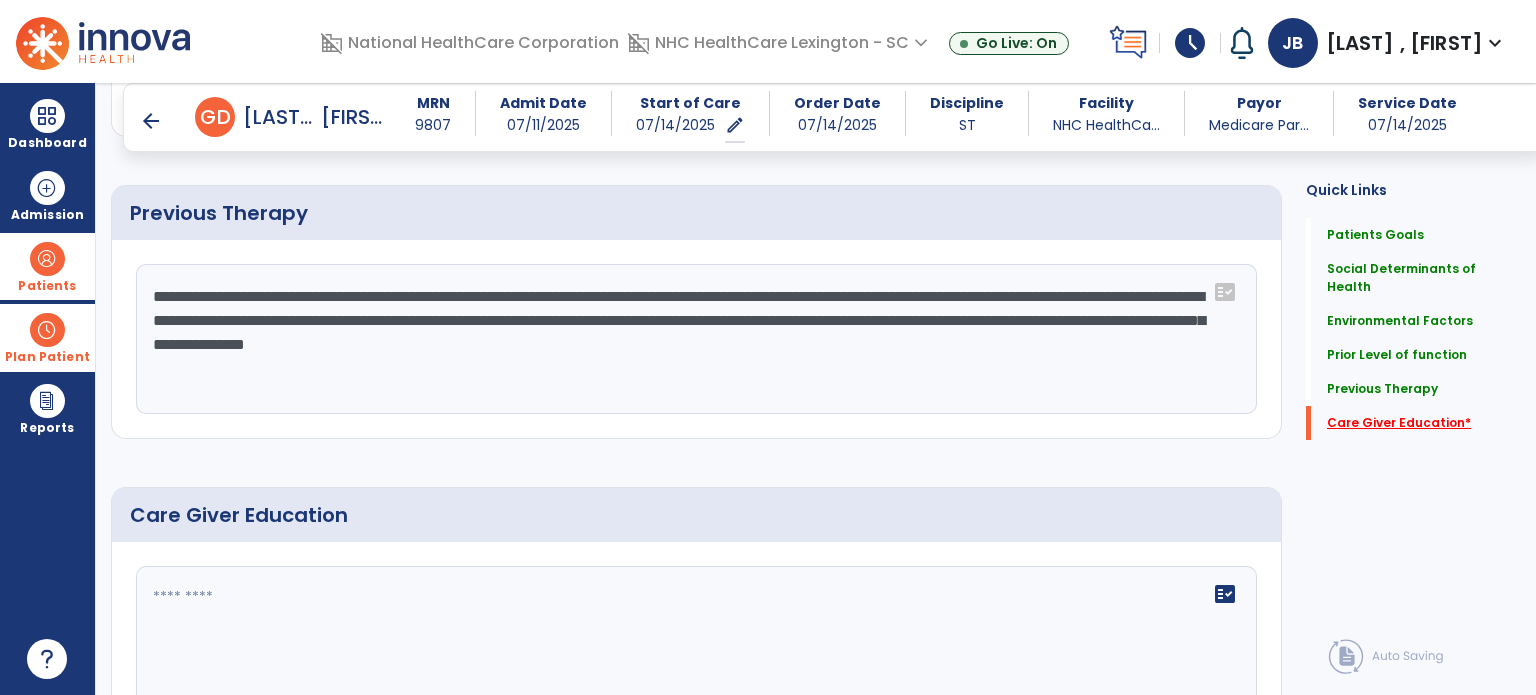 scroll, scrollTop: 1523, scrollLeft: 0, axis: vertical 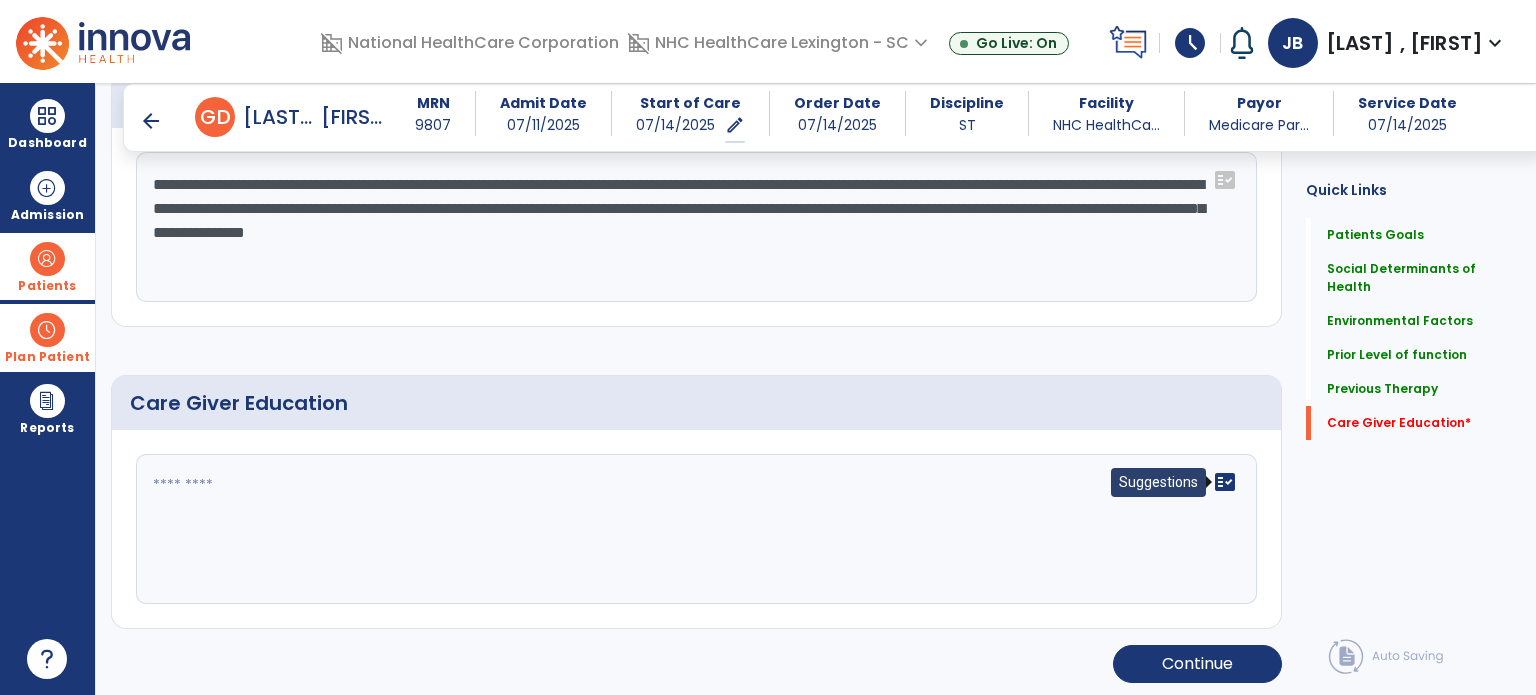 click on "fact_check" 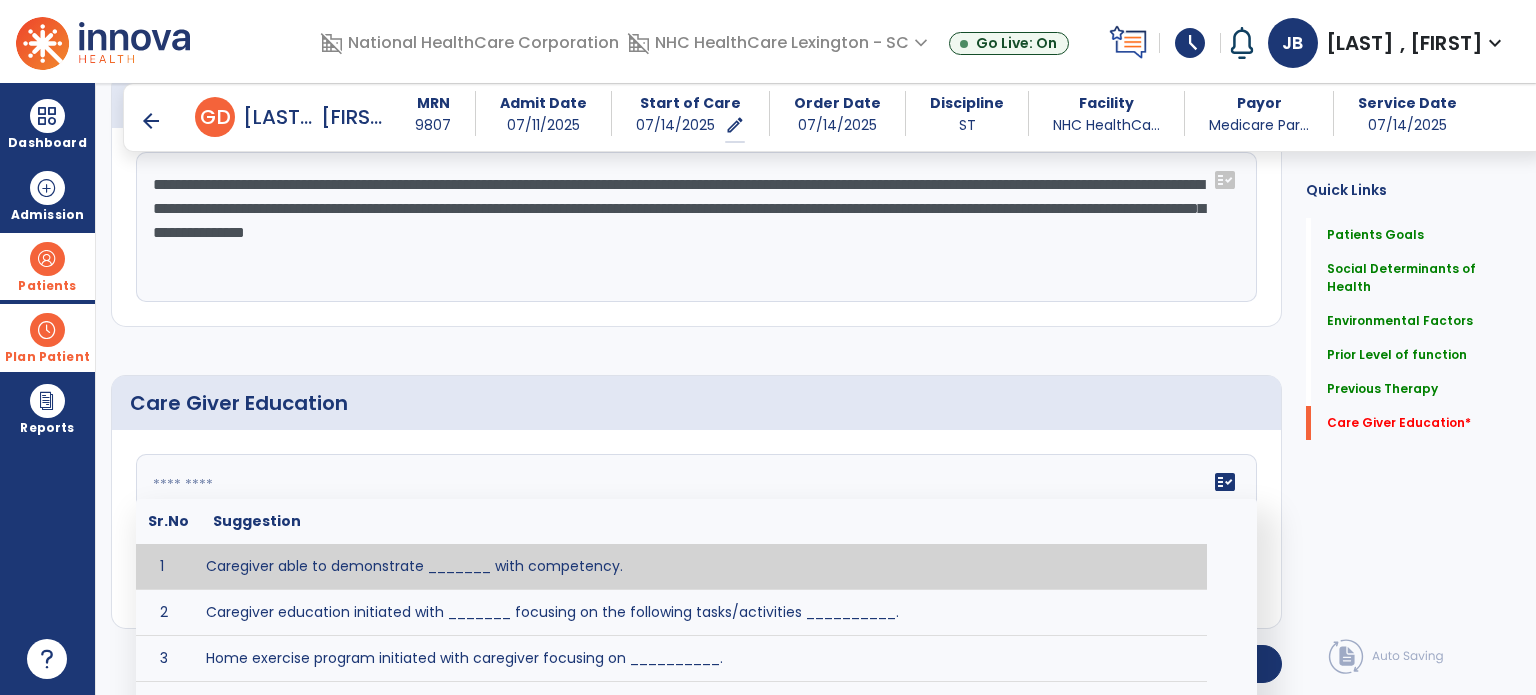 click 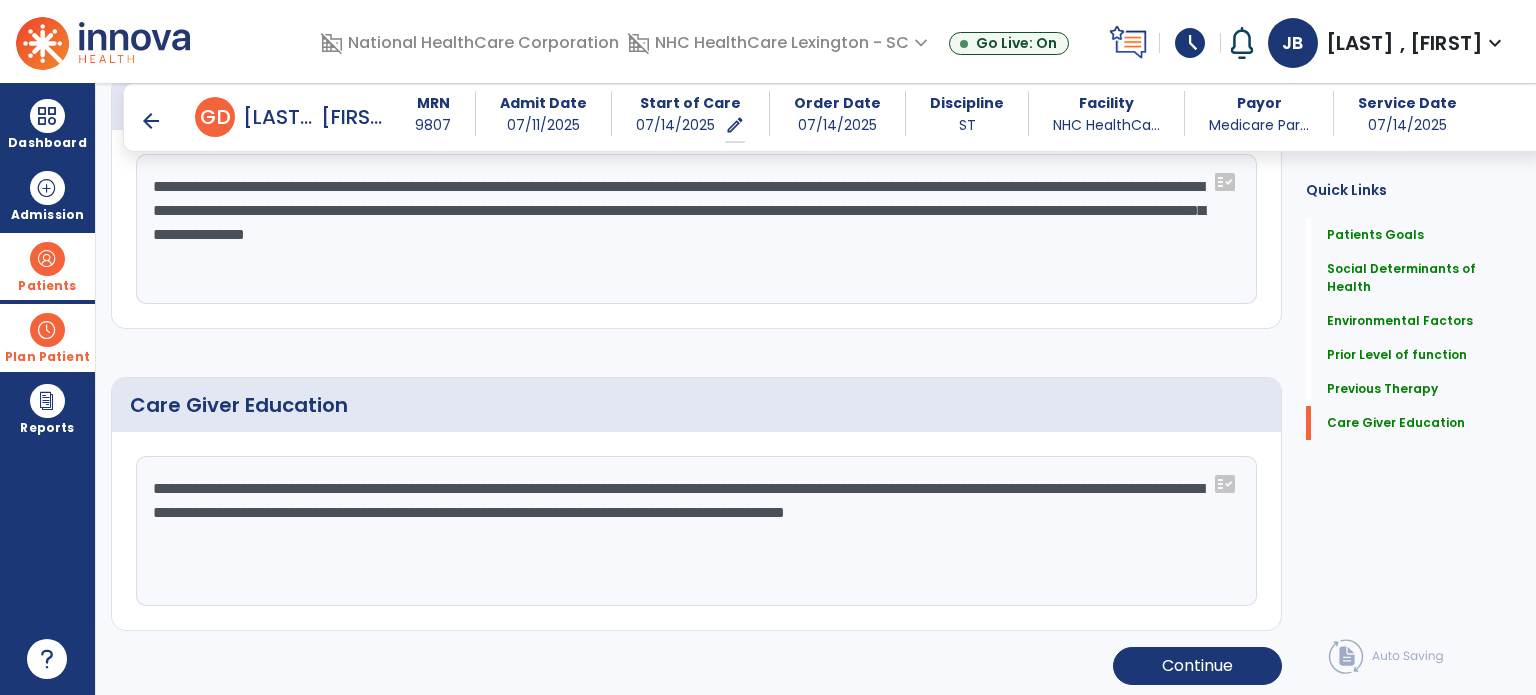 scroll, scrollTop: 1523, scrollLeft: 0, axis: vertical 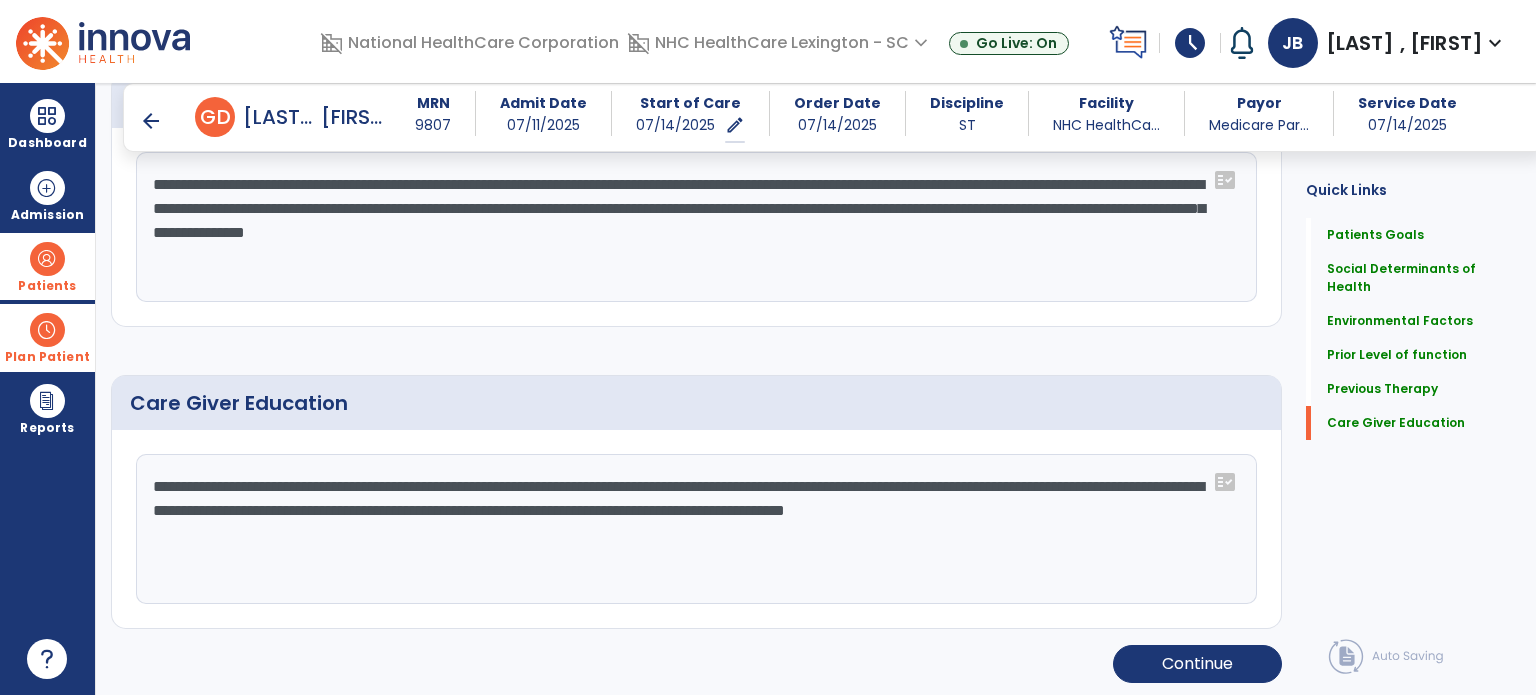 drag, startPoint x: 306, startPoint y: 486, endPoint x: 185, endPoint y: 476, distance: 121.41252 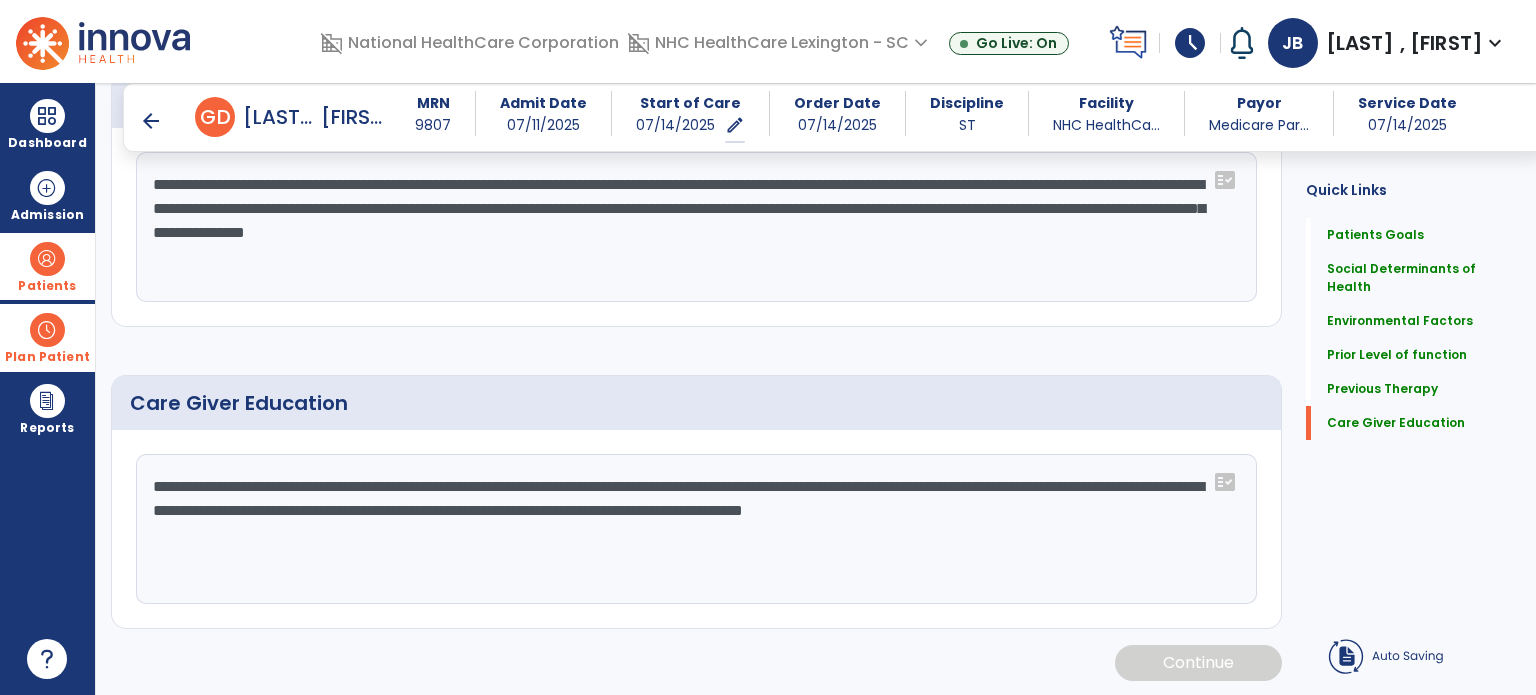 scroll, scrollTop: 1523, scrollLeft: 0, axis: vertical 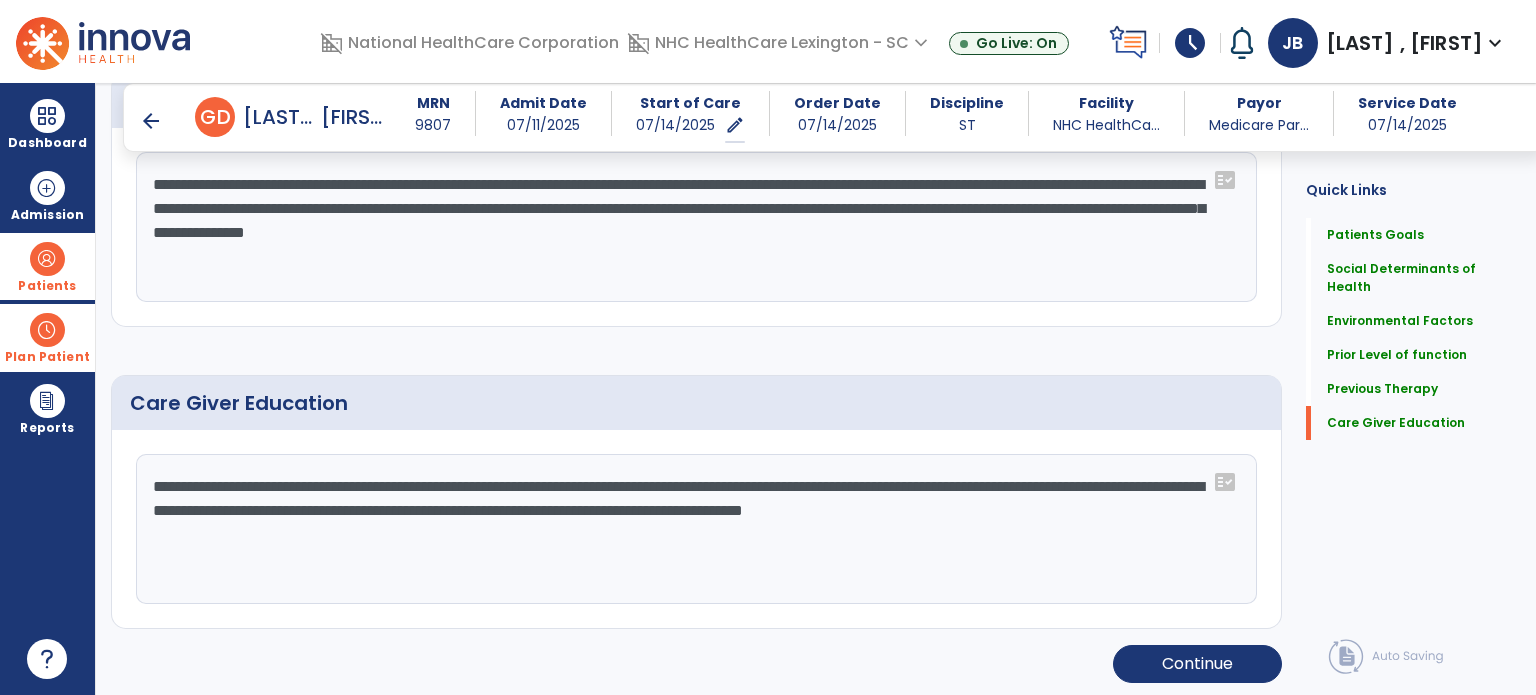 drag, startPoint x: 1171, startPoint y: 486, endPoint x: 1052, endPoint y: 482, distance: 119.06721 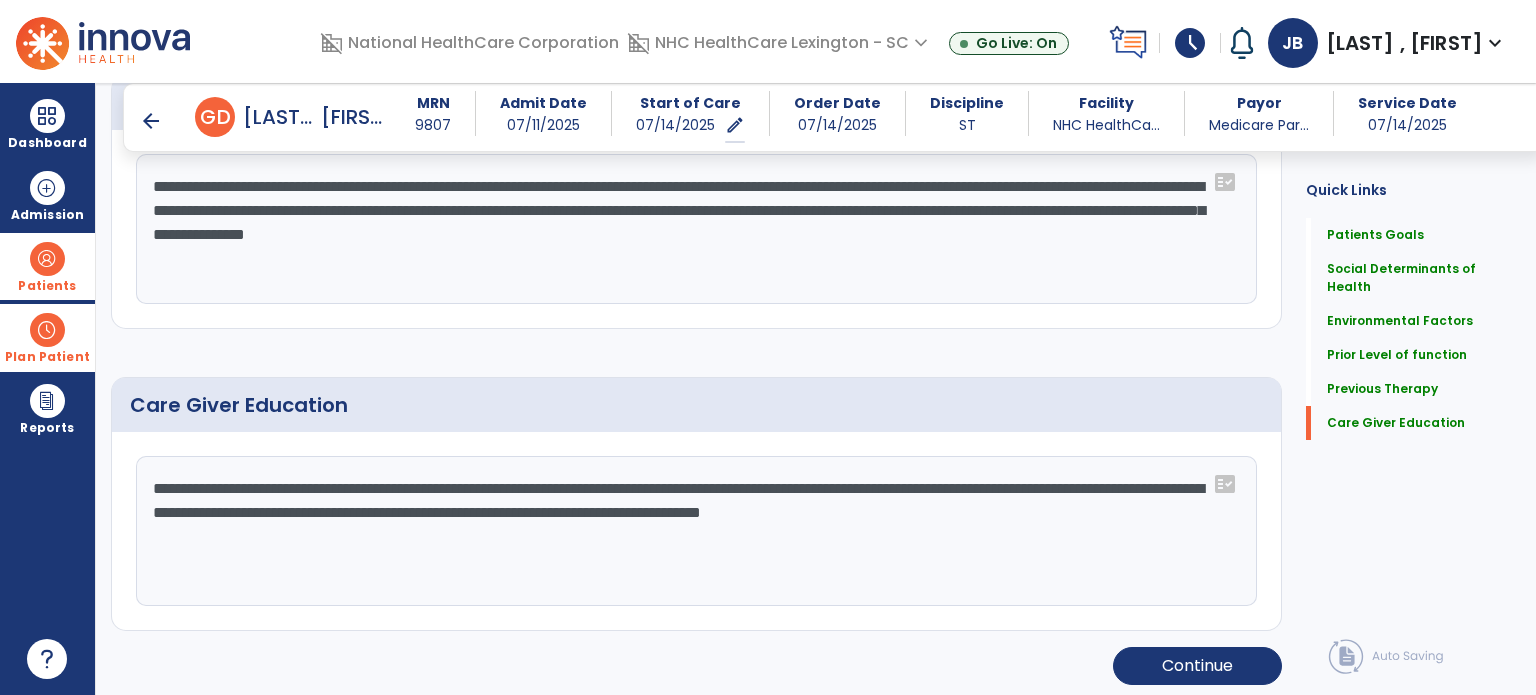 scroll, scrollTop: 1523, scrollLeft: 0, axis: vertical 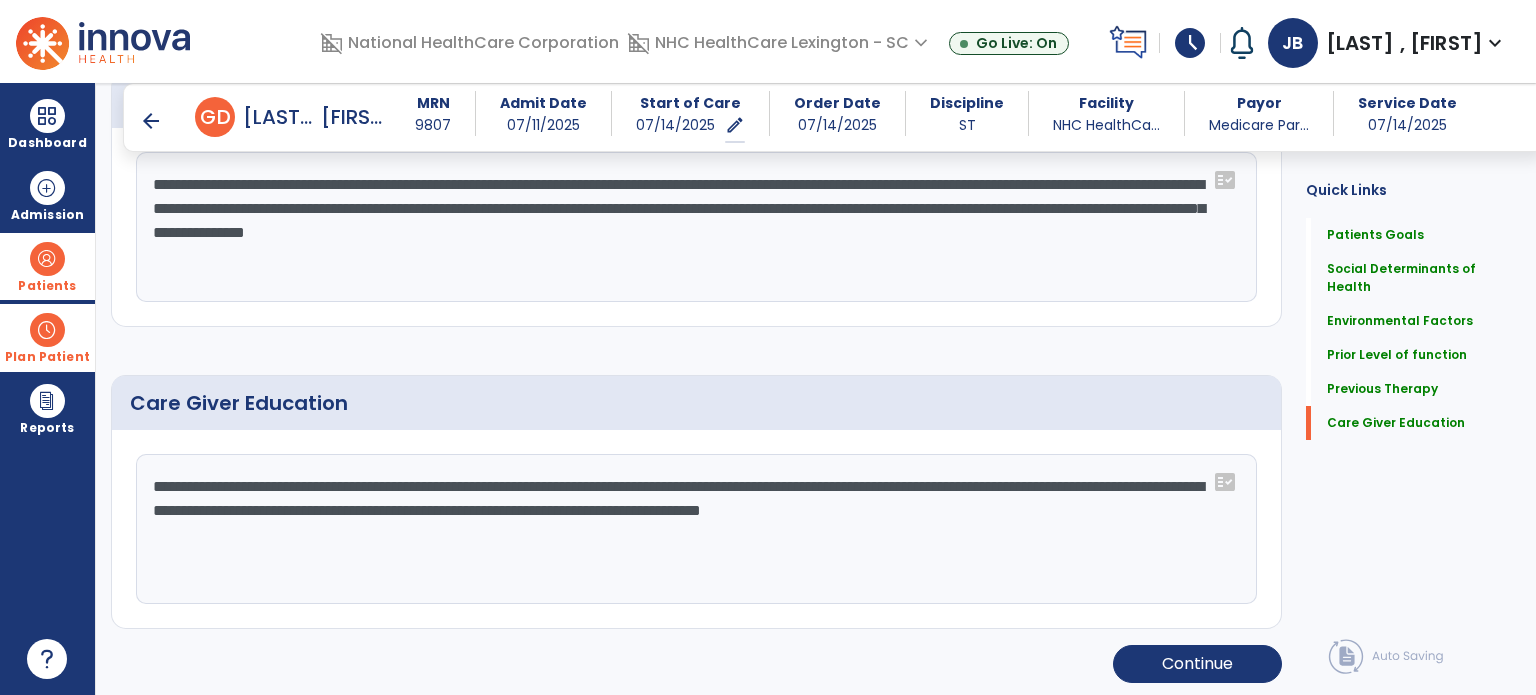 drag, startPoint x: 307, startPoint y: 507, endPoint x: 185, endPoint y: 508, distance: 122.0041 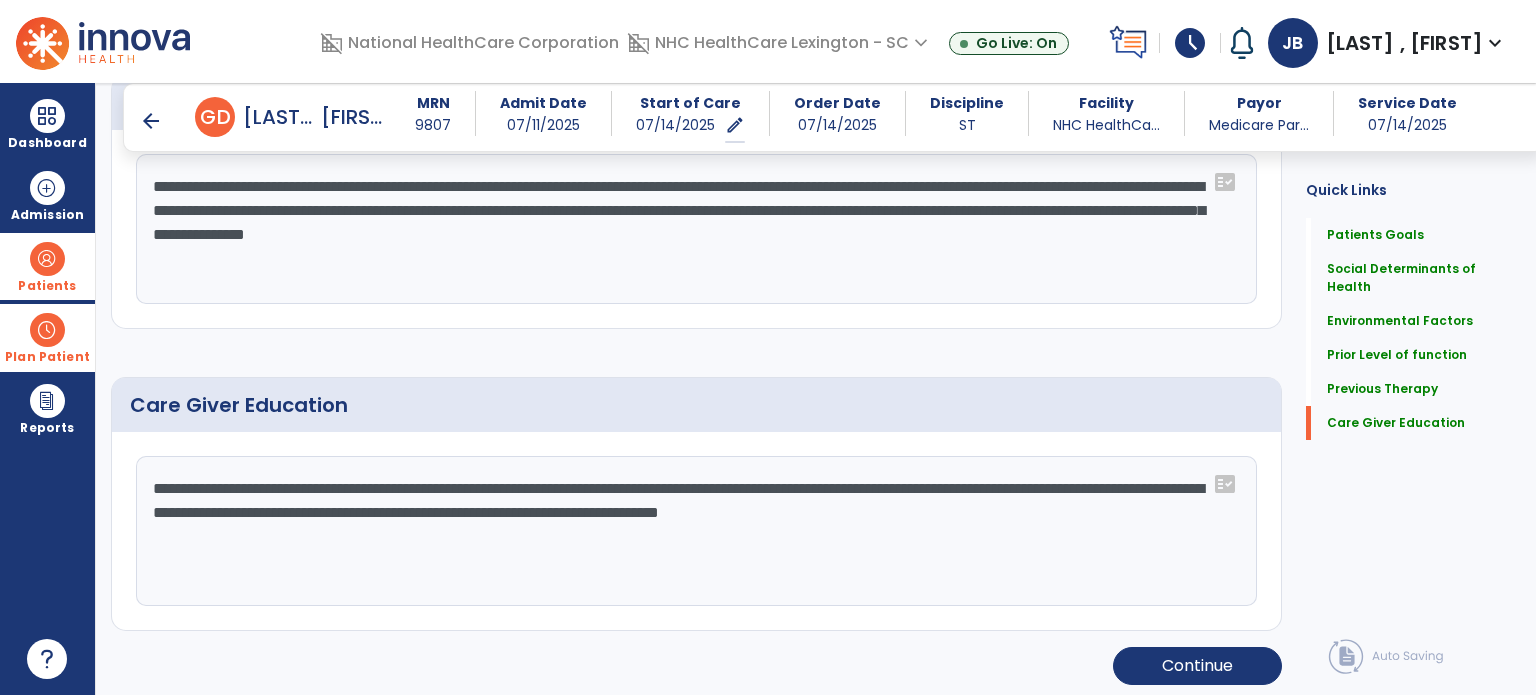 scroll, scrollTop: 1523, scrollLeft: 0, axis: vertical 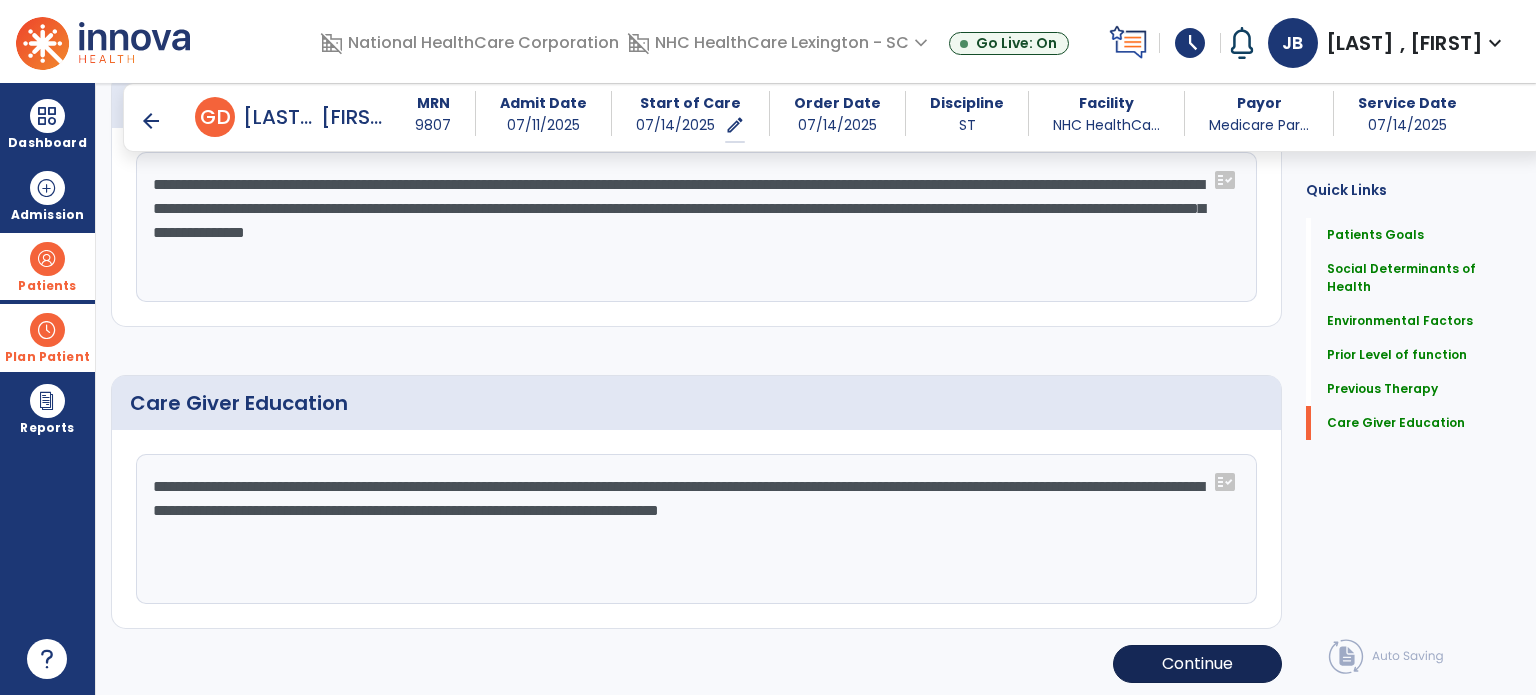 type on "**********" 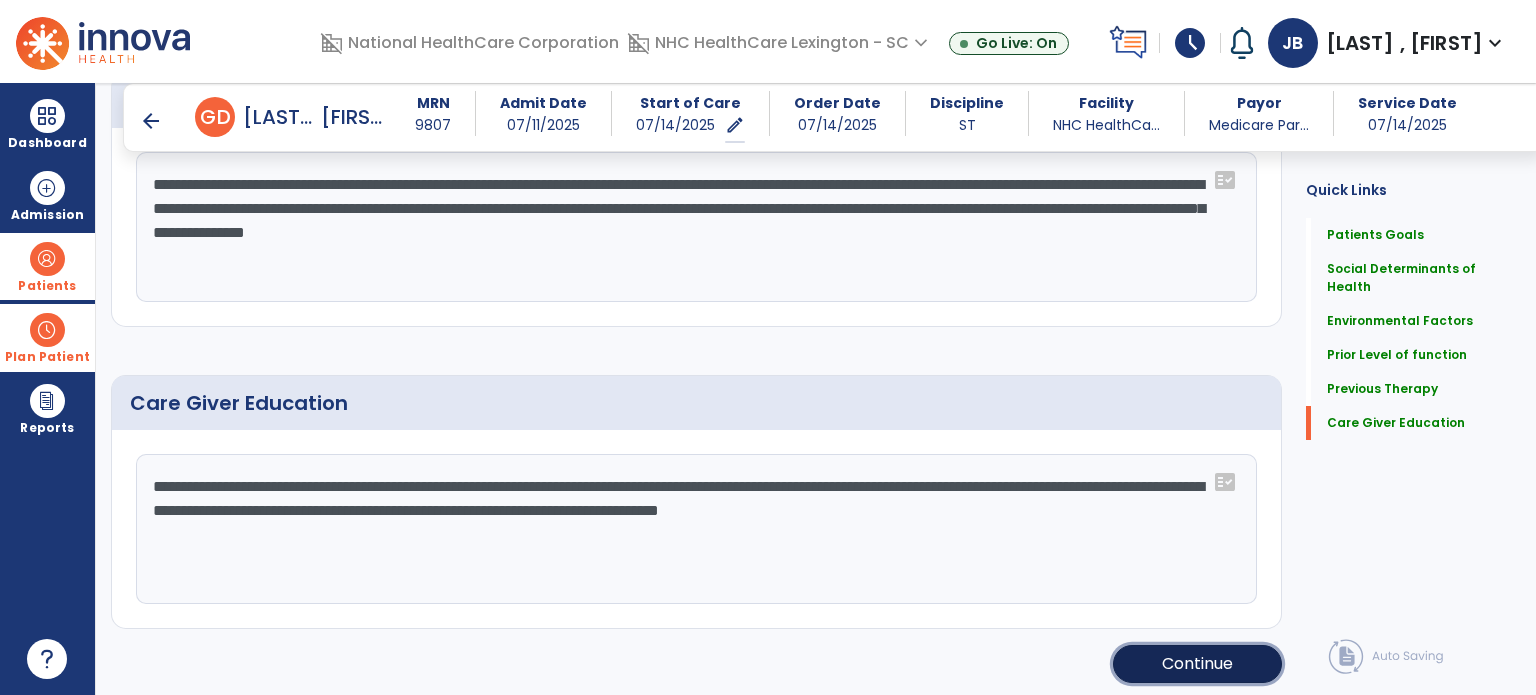 click on "Continue" 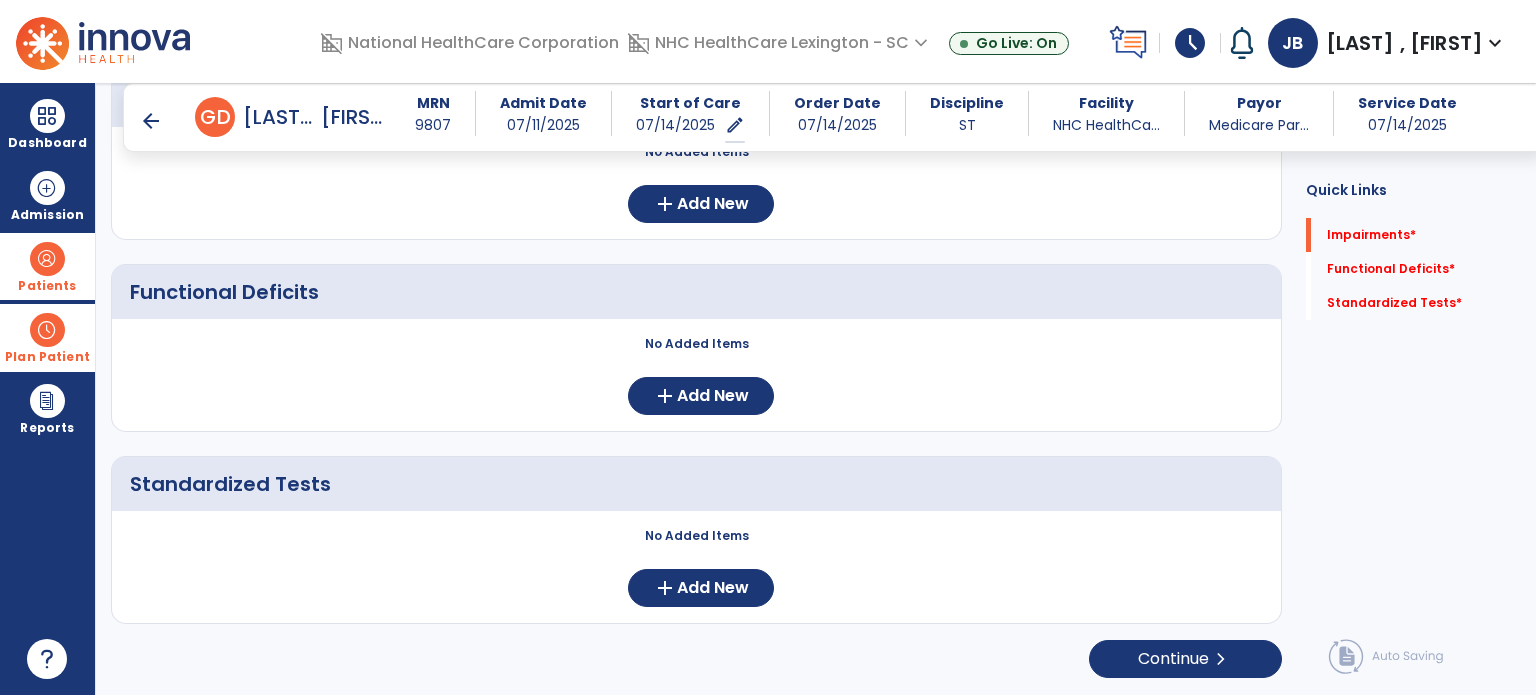 scroll, scrollTop: 252, scrollLeft: 0, axis: vertical 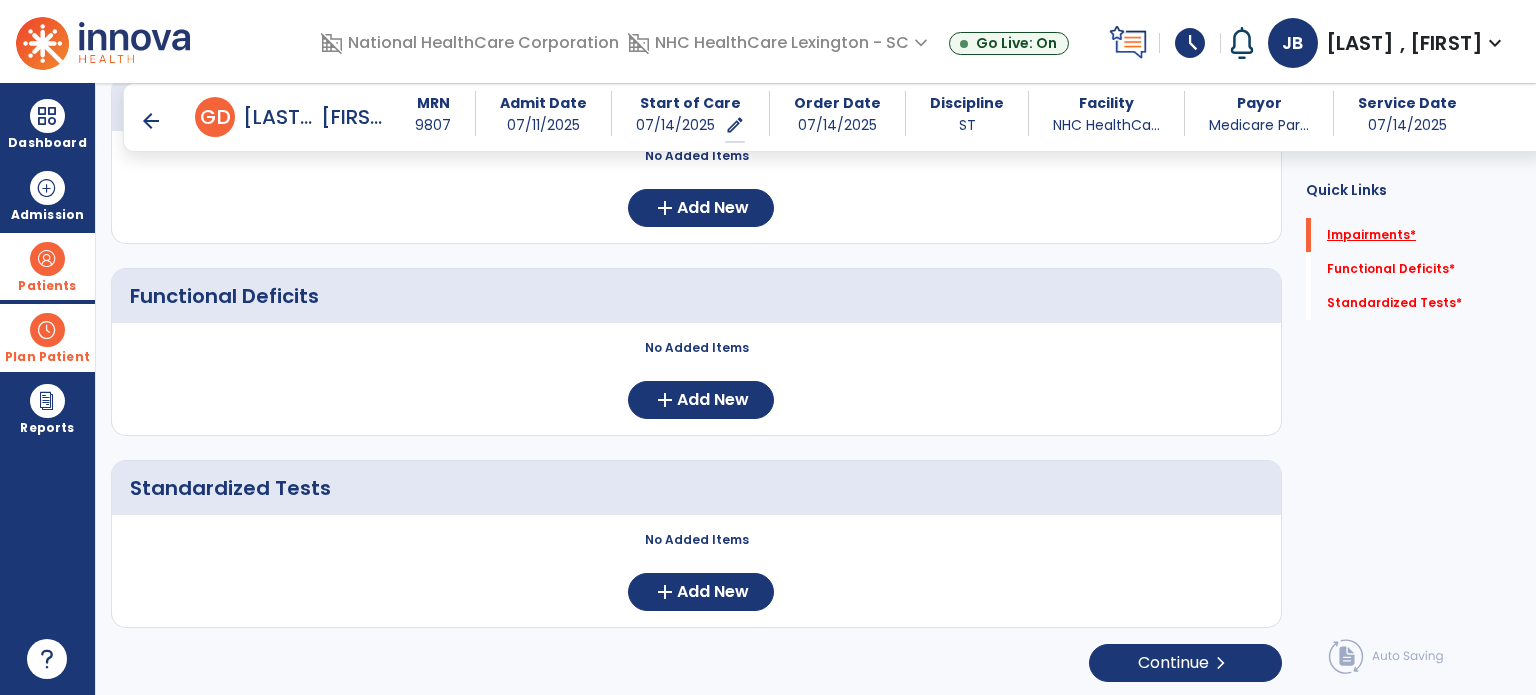 click on "Impairments   *" 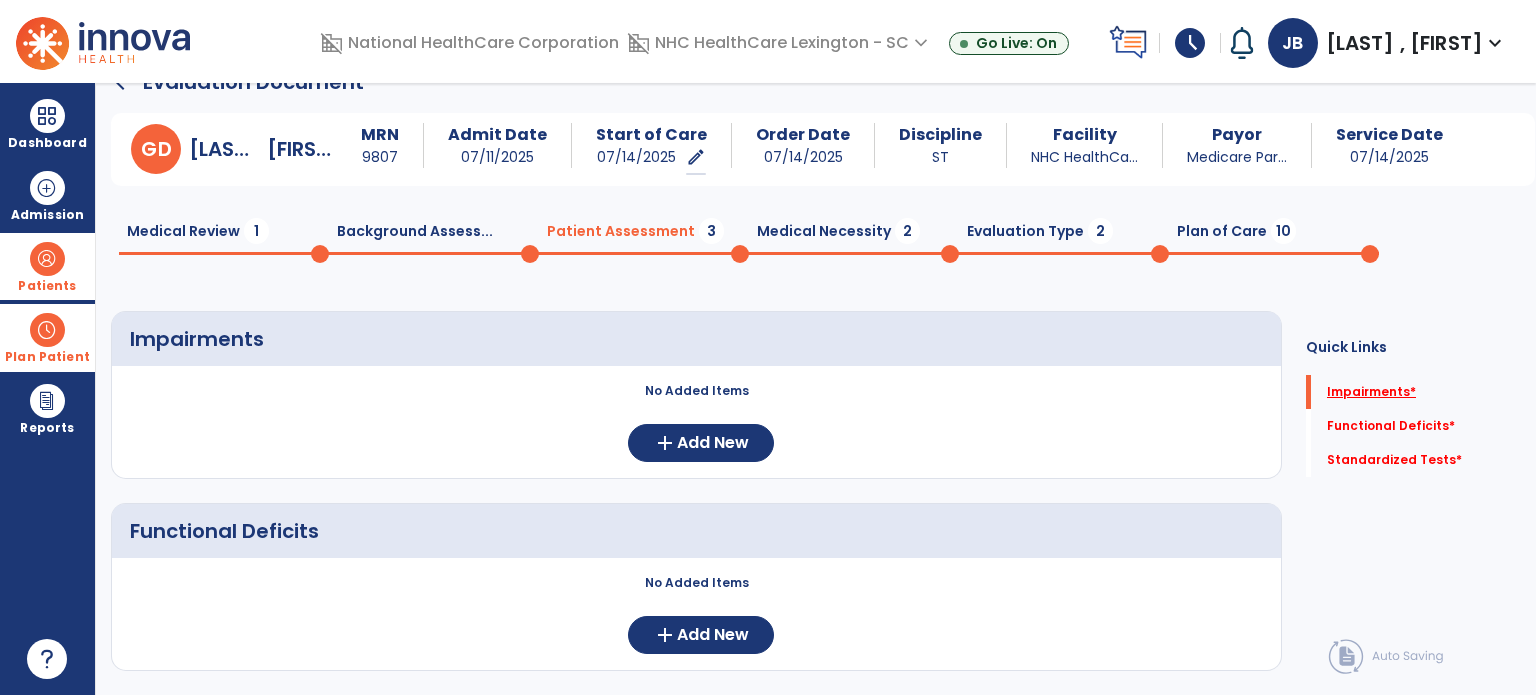 scroll, scrollTop: 23, scrollLeft: 0, axis: vertical 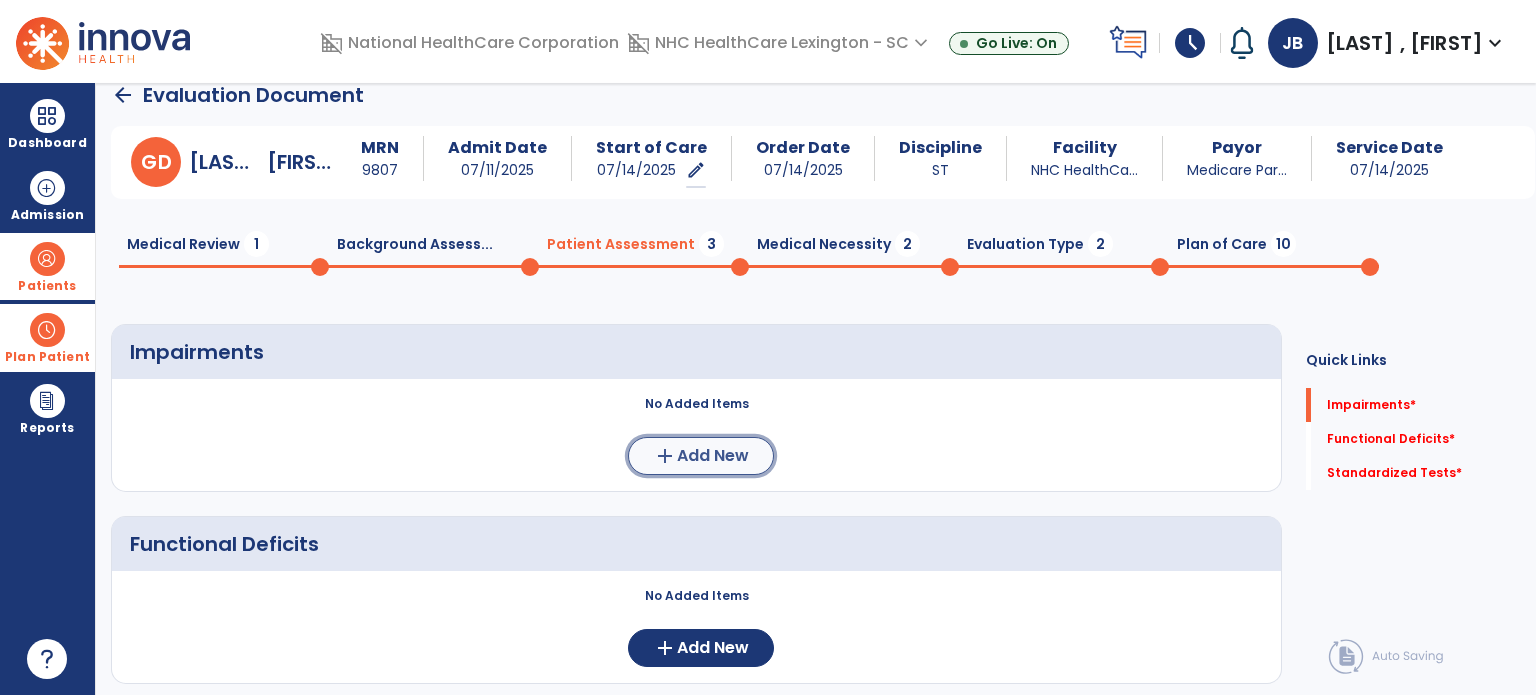 click on "Add New" 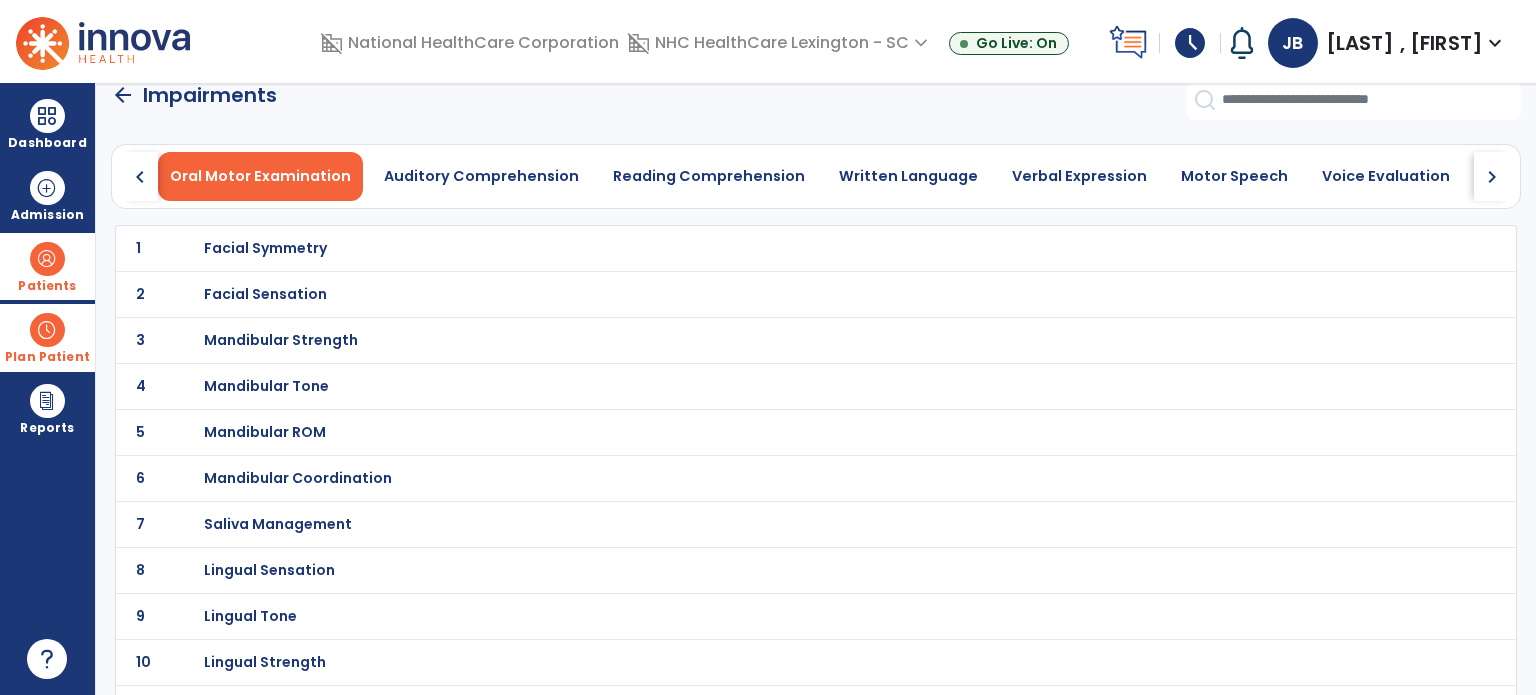 click on "Facial Symmetry" at bounding box center (265, 248) 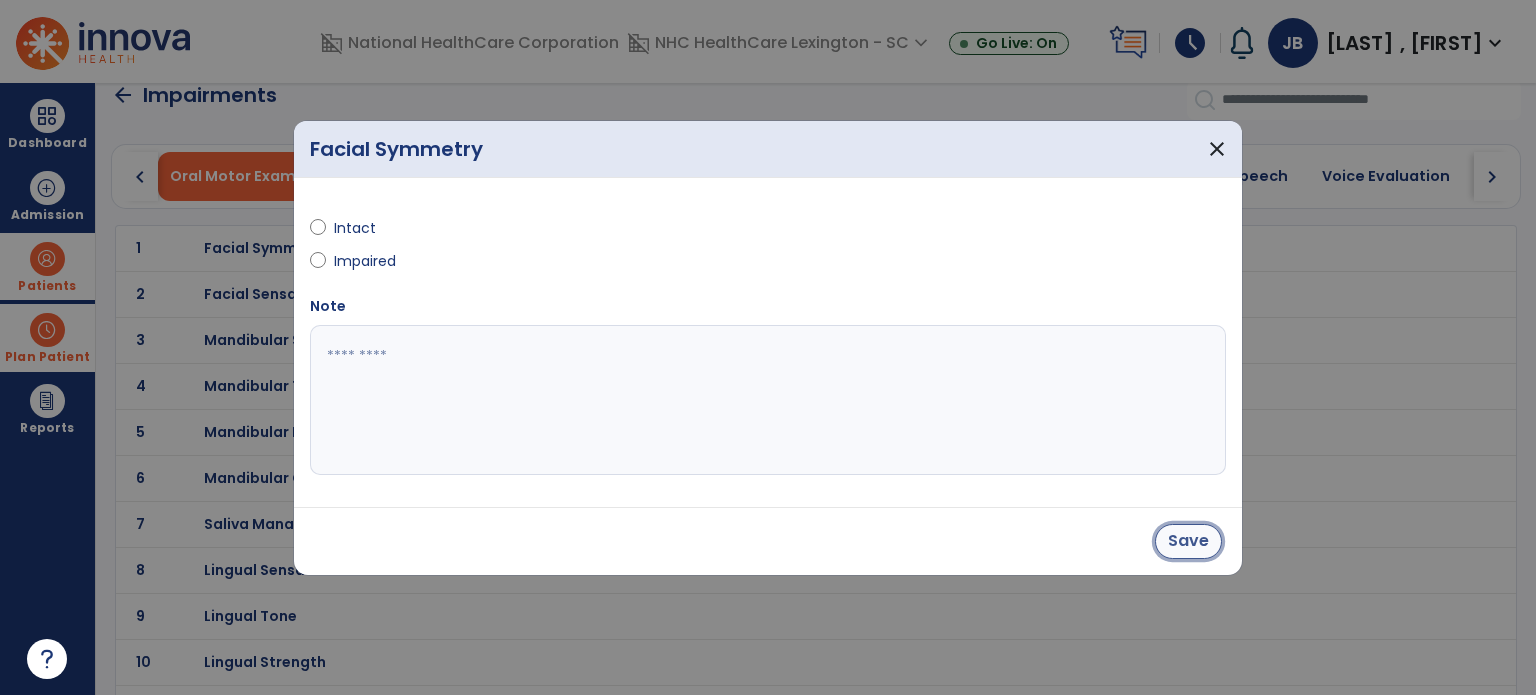 click on "Save" at bounding box center (1188, 541) 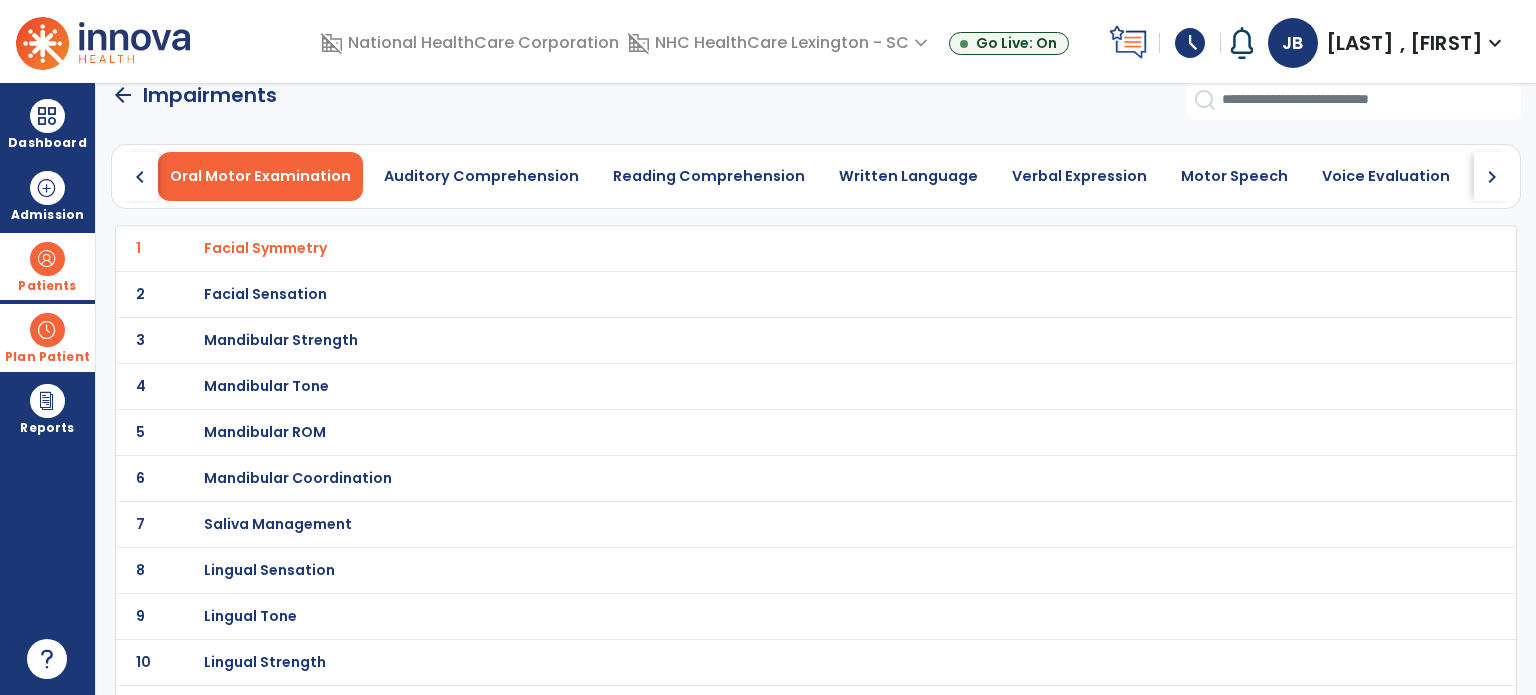 click on "Facial Sensation" at bounding box center [265, 248] 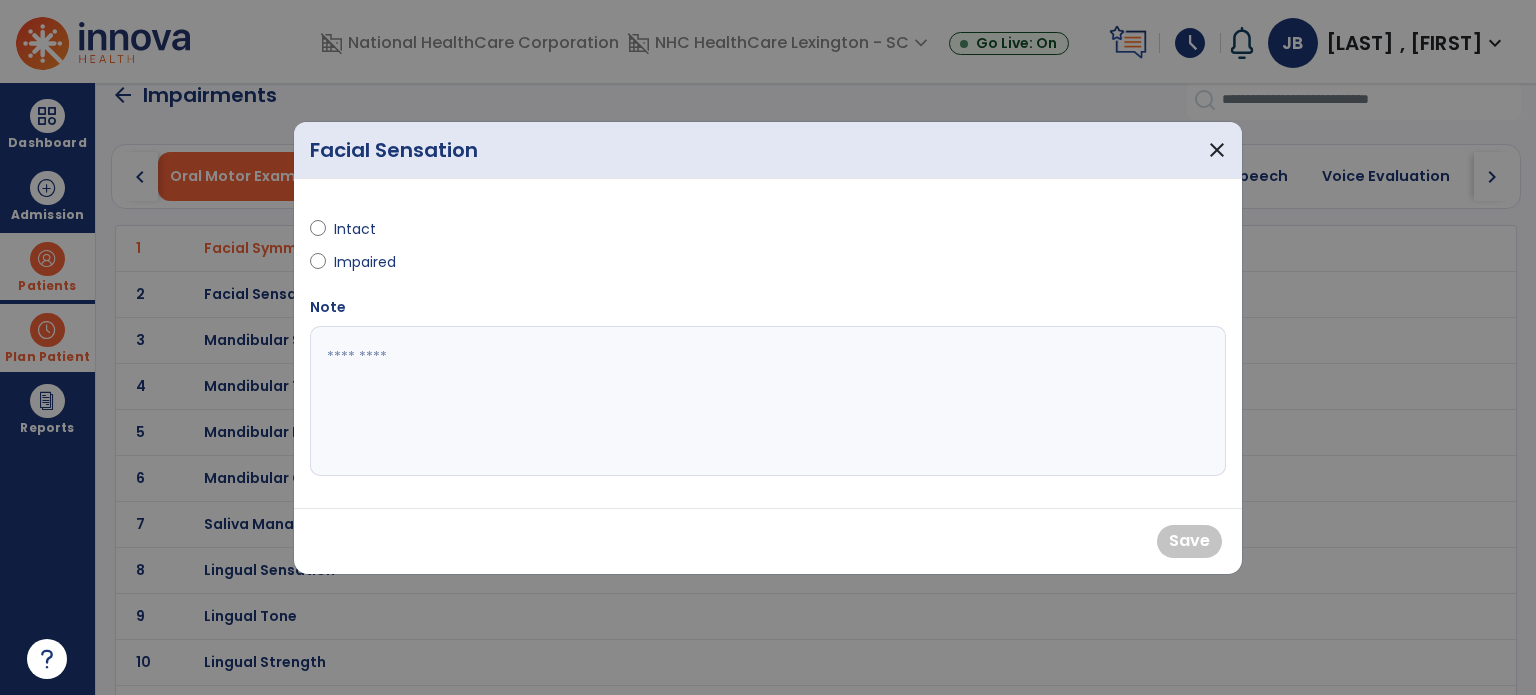 click on "Intact" at bounding box center [533, 233] 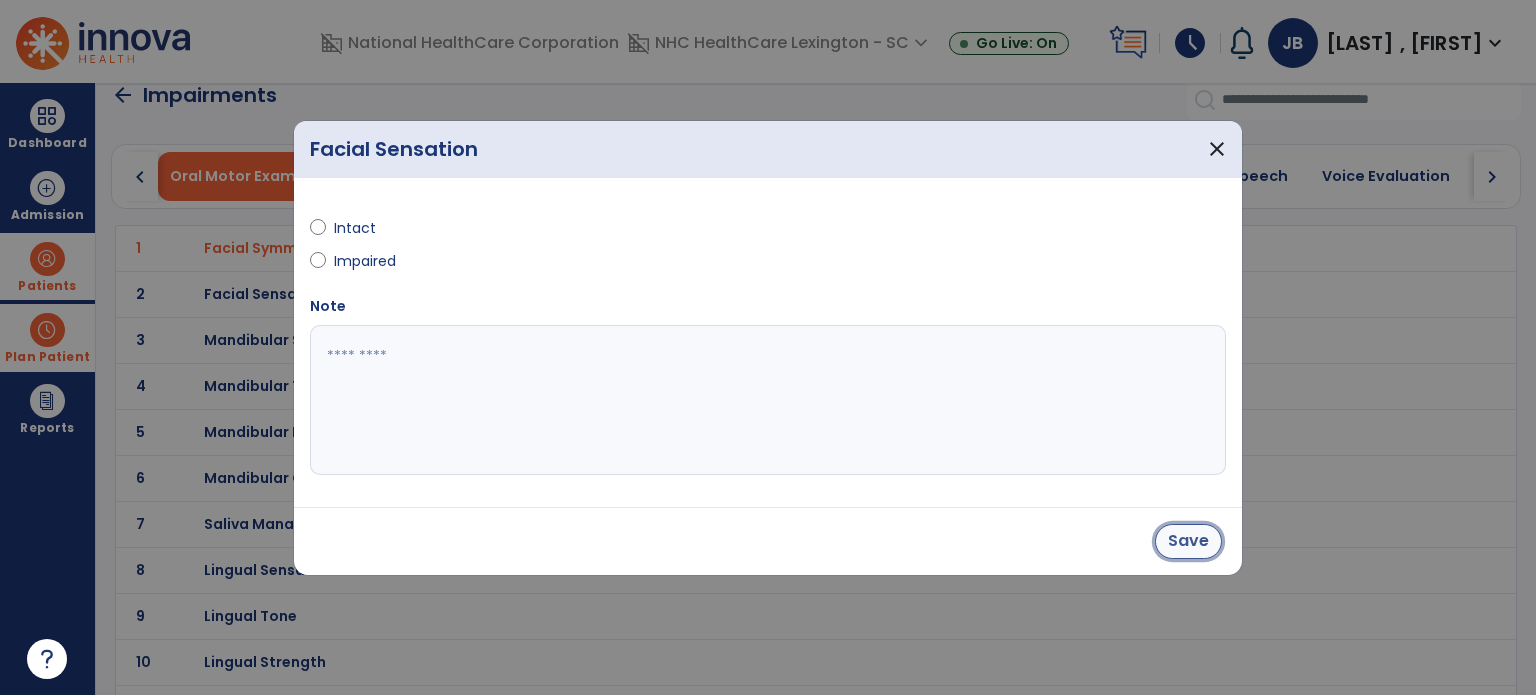 click on "Save" at bounding box center [1188, 541] 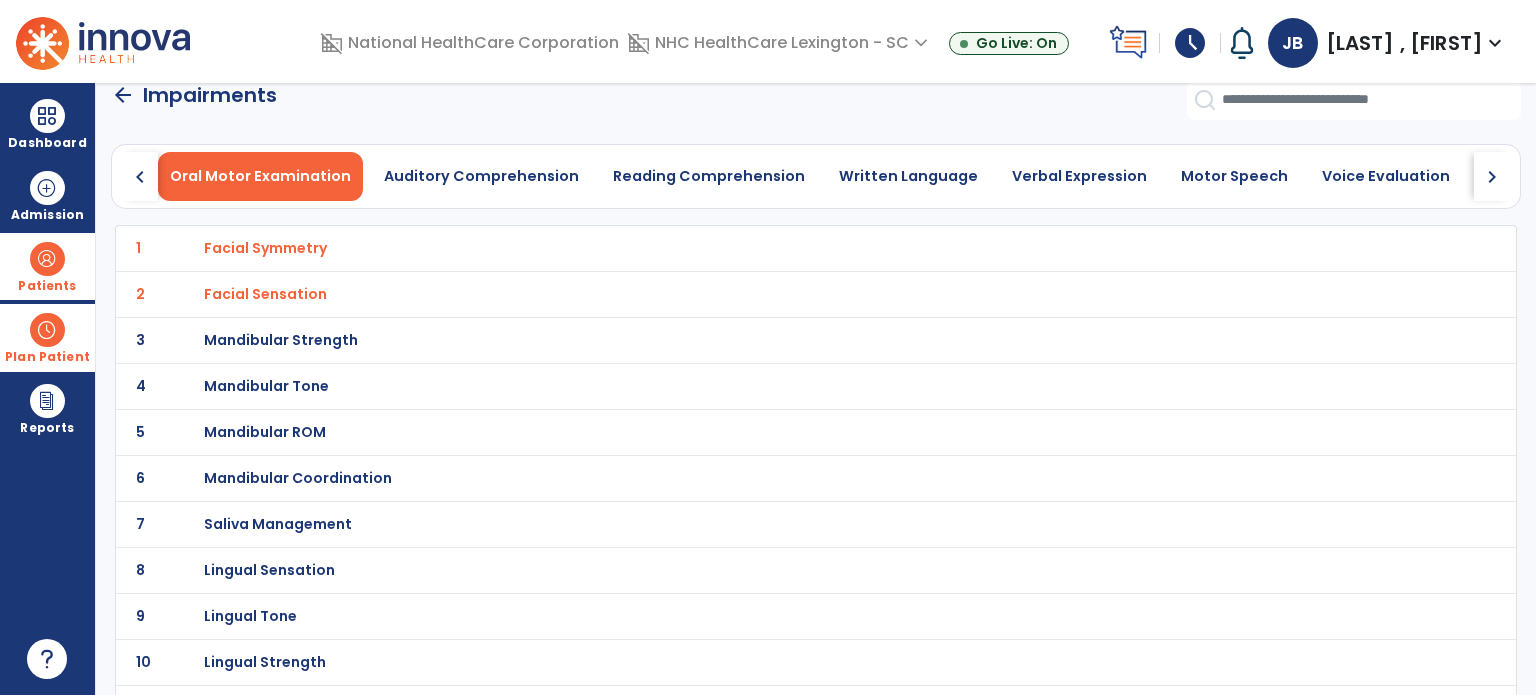 click on "Mandibular Strength" at bounding box center [265, 248] 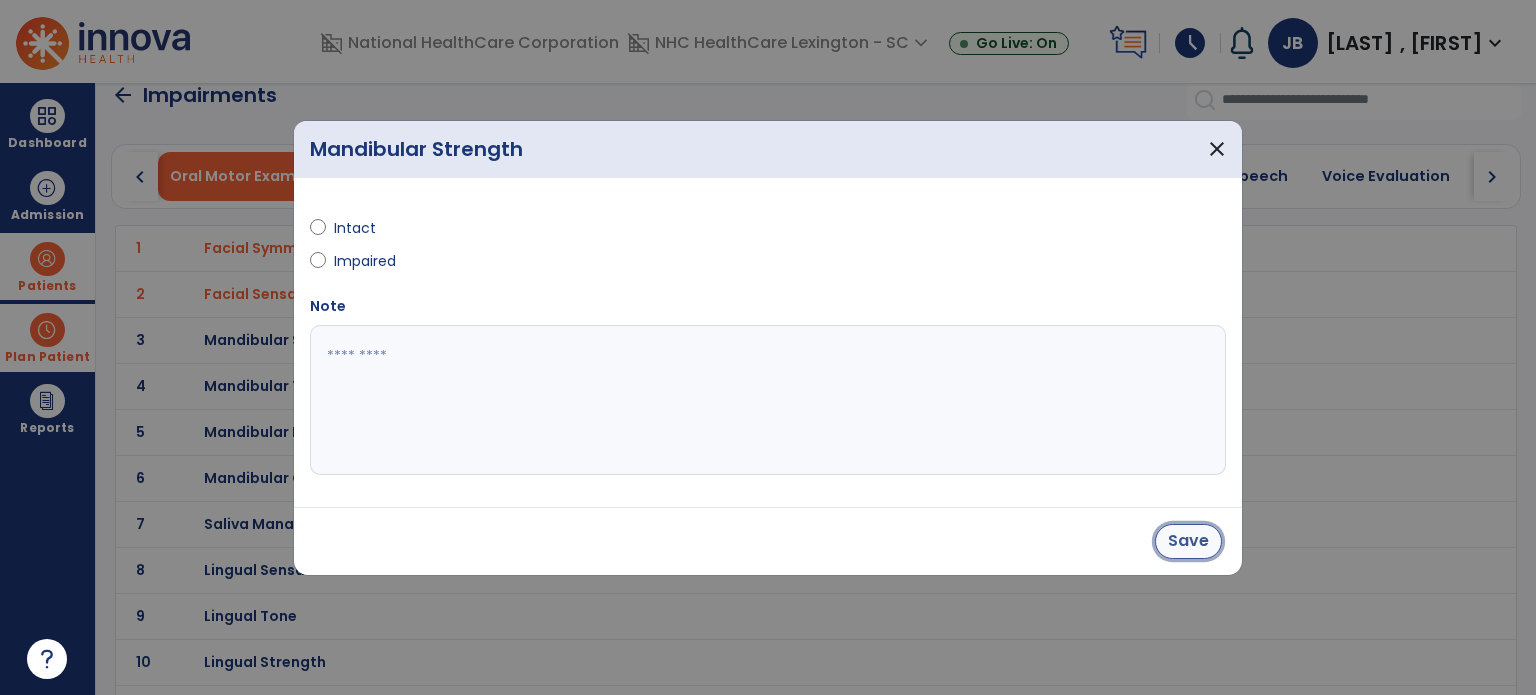 click on "Save" at bounding box center (1188, 541) 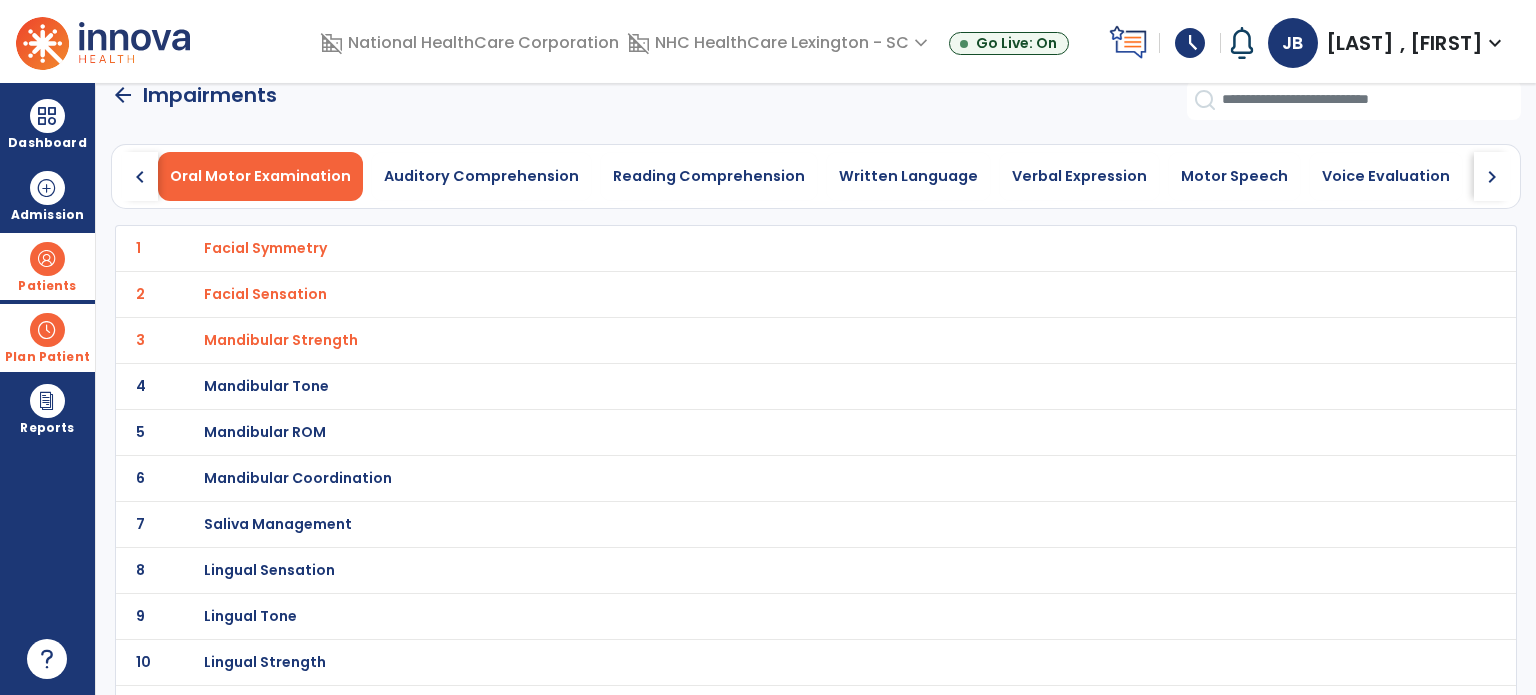 click on "Mandibular Tone" at bounding box center (265, 248) 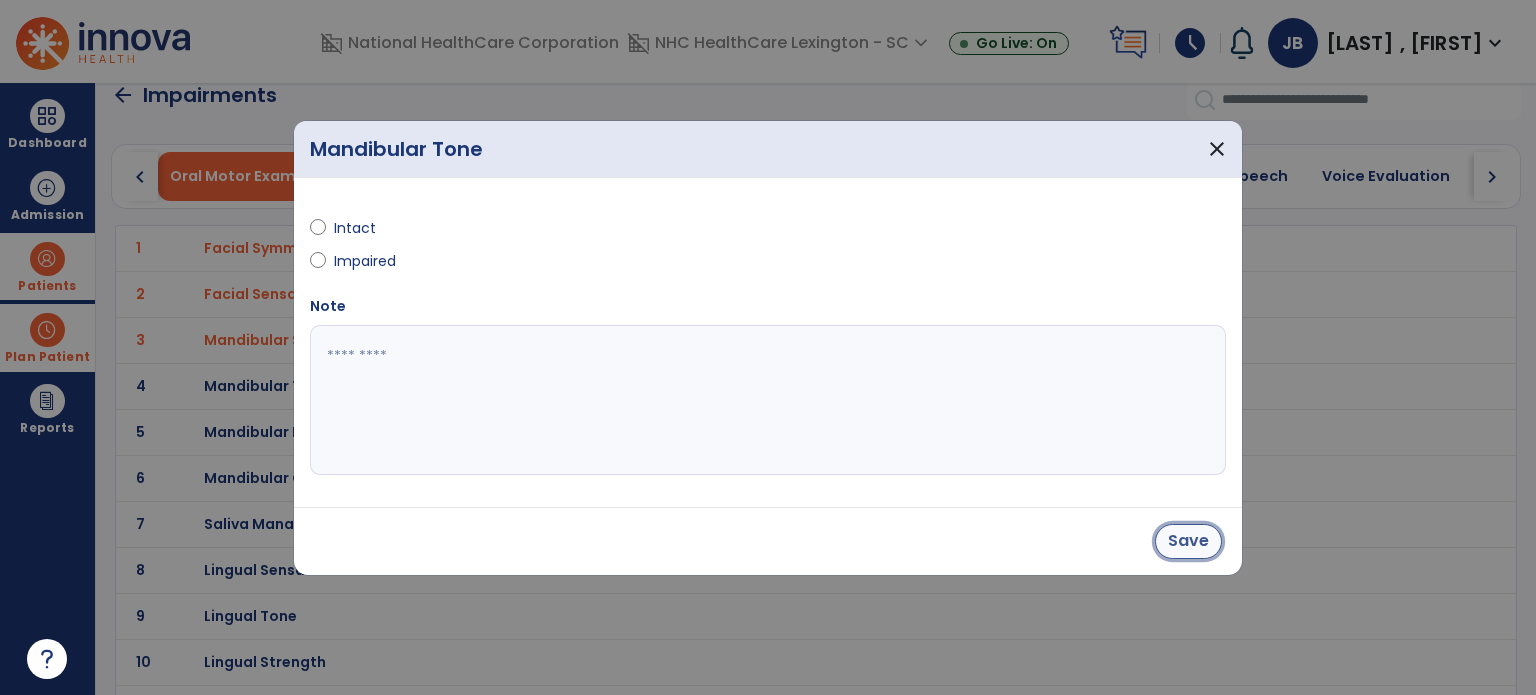 click on "Save" at bounding box center [1188, 541] 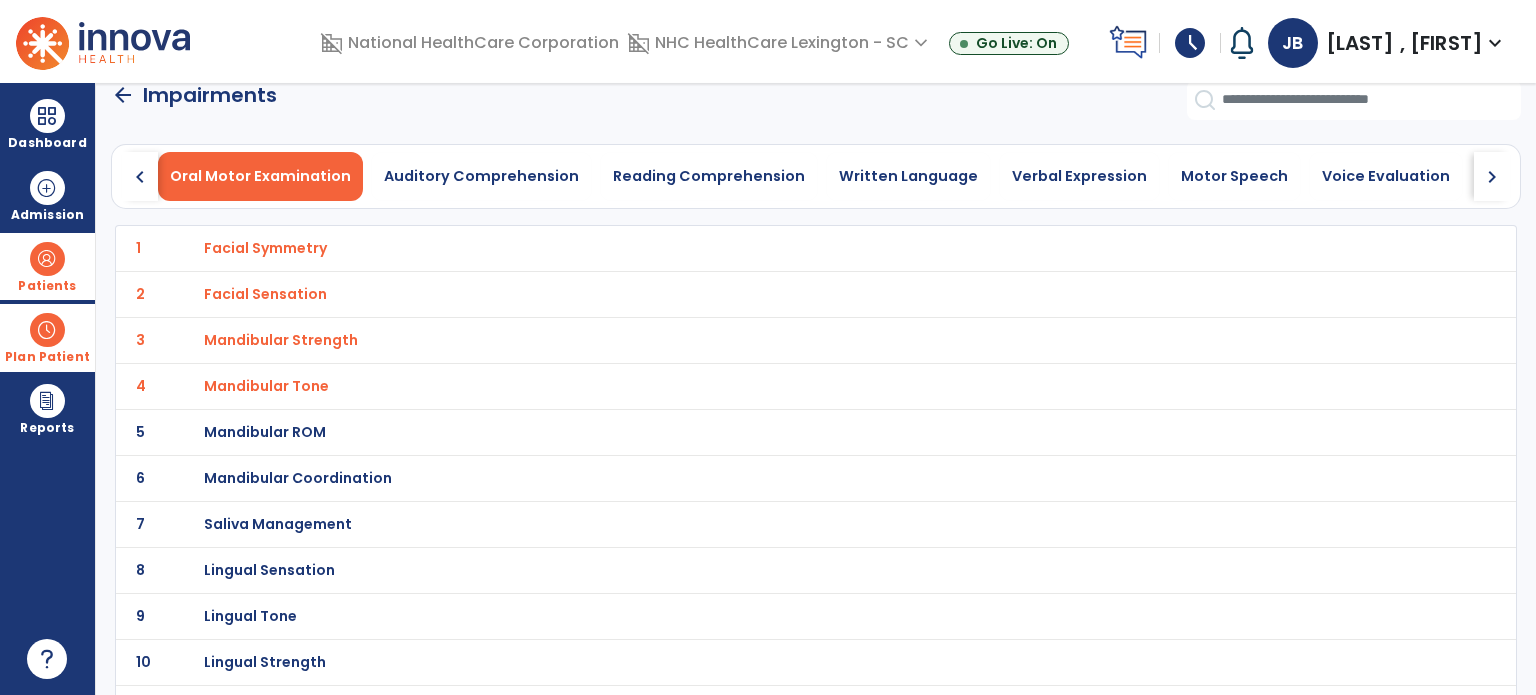 click on "Mandibular ROM" at bounding box center (265, 248) 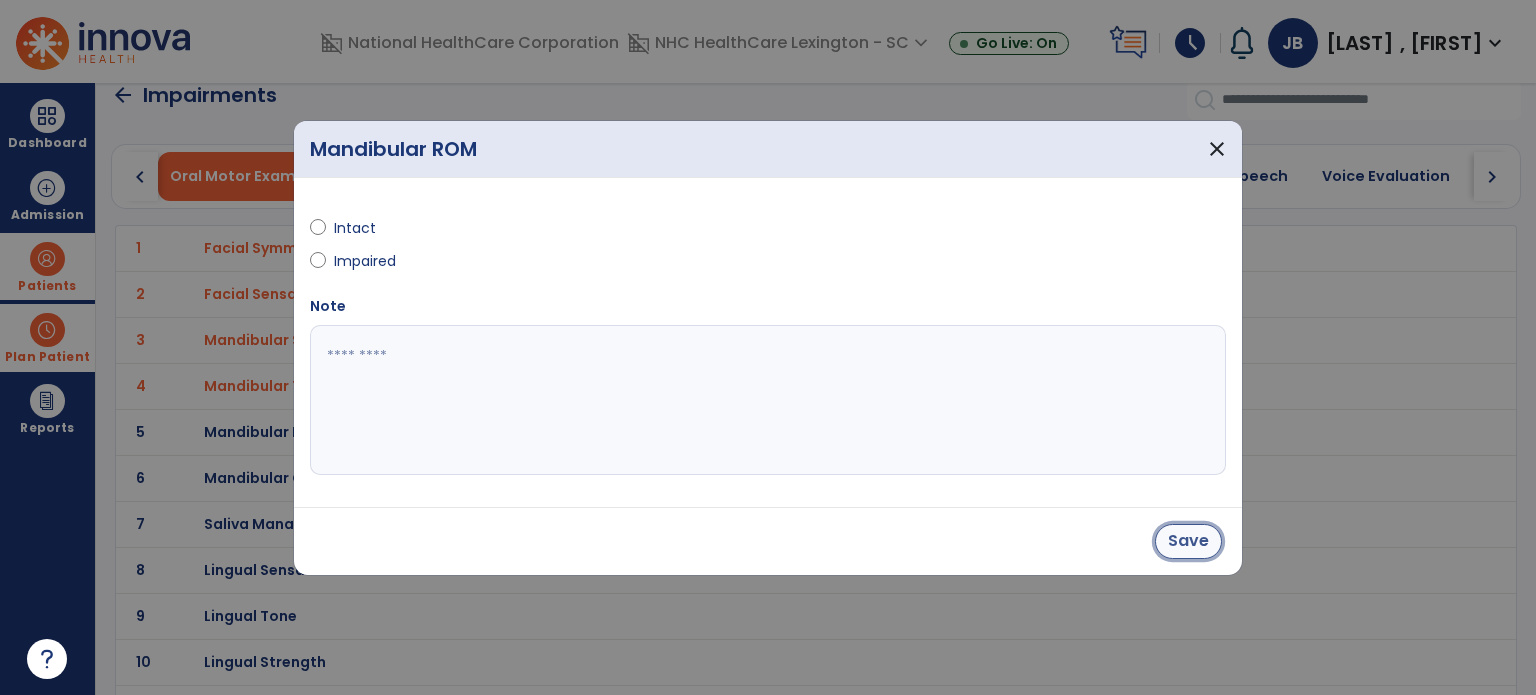 click on "Save" at bounding box center (1188, 541) 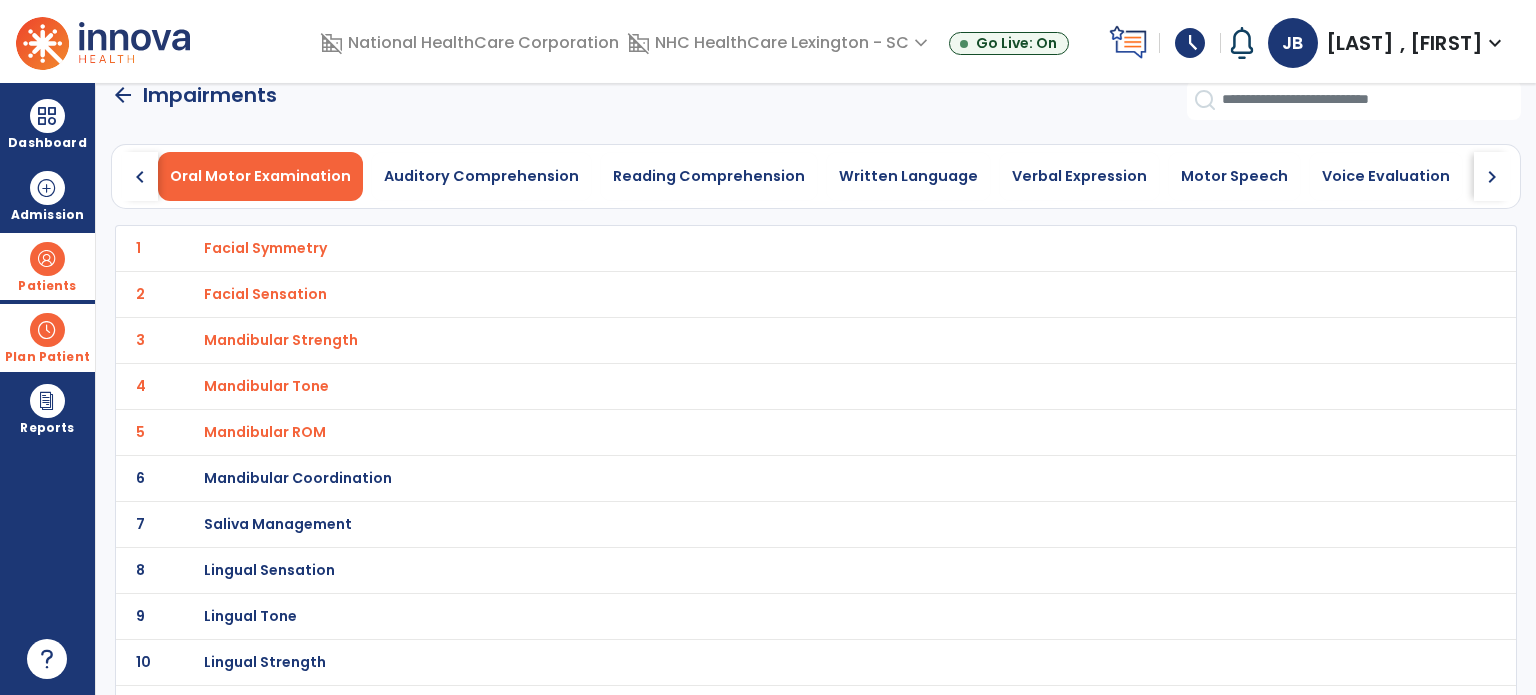 click on "Mandibular Coordination" at bounding box center [265, 248] 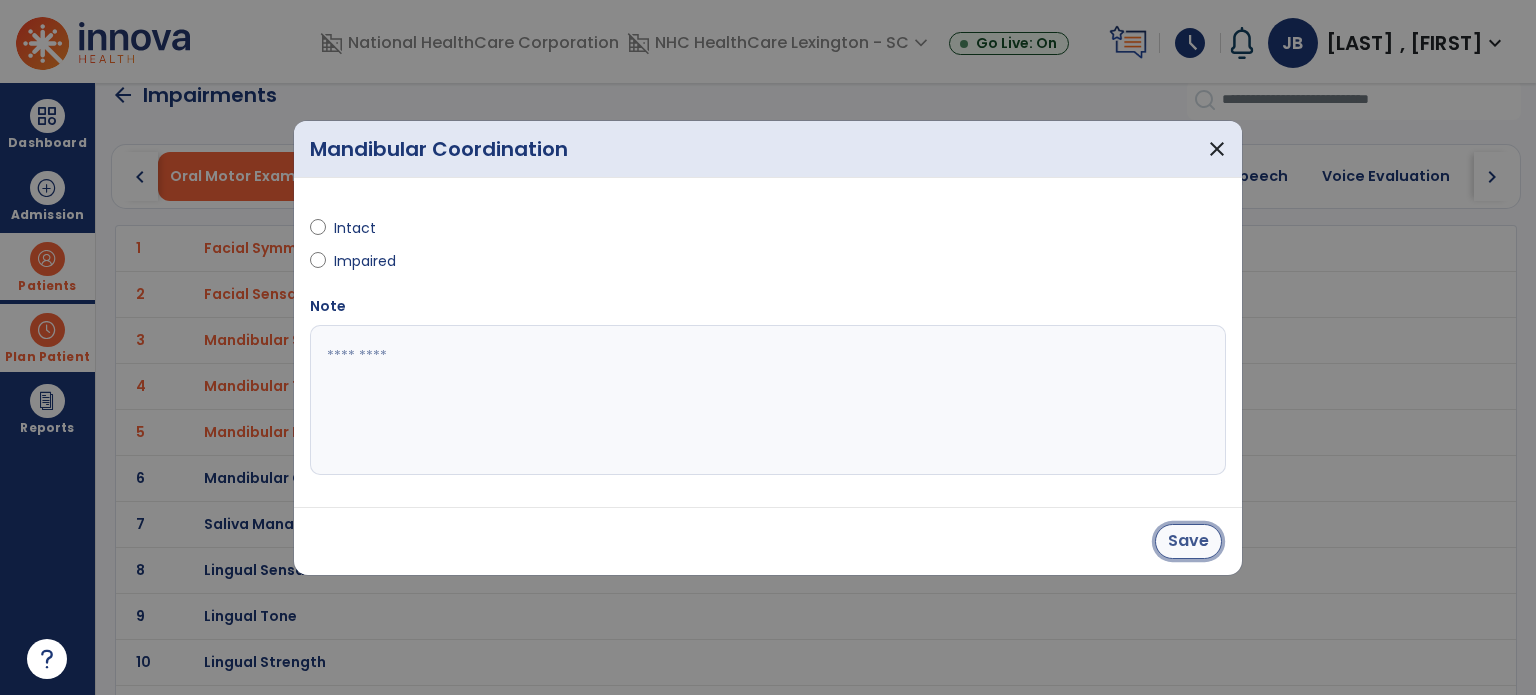 click on "Save" at bounding box center [1188, 541] 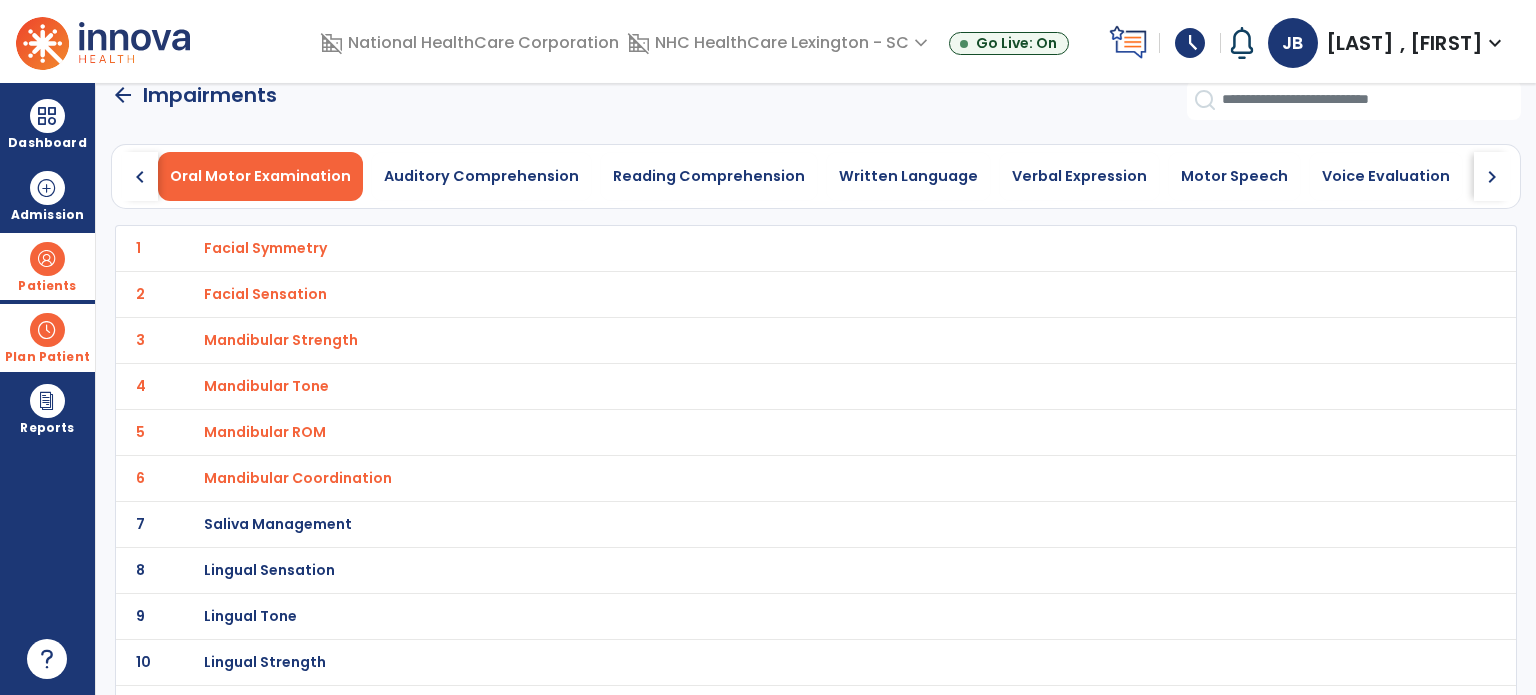 click on "Saliva Management" at bounding box center [265, 248] 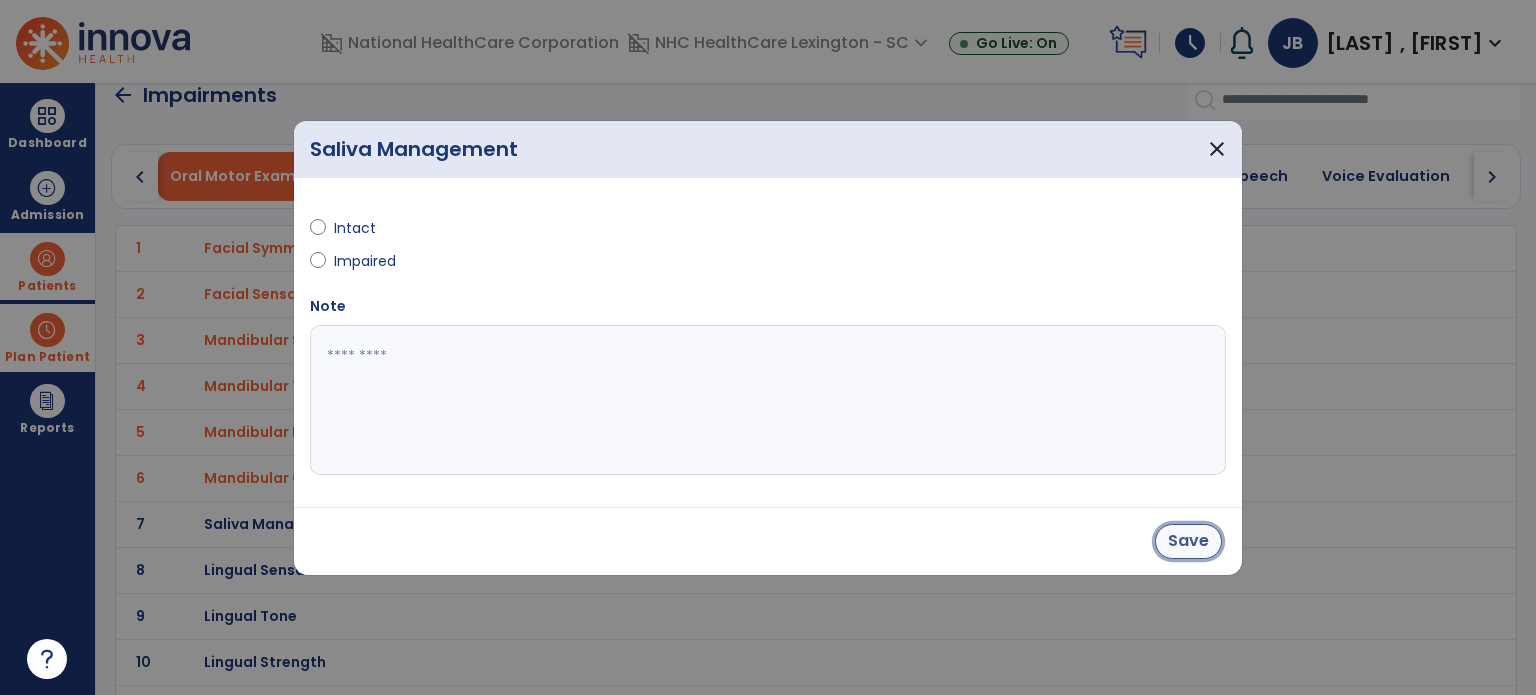 click on "Save" at bounding box center (1188, 541) 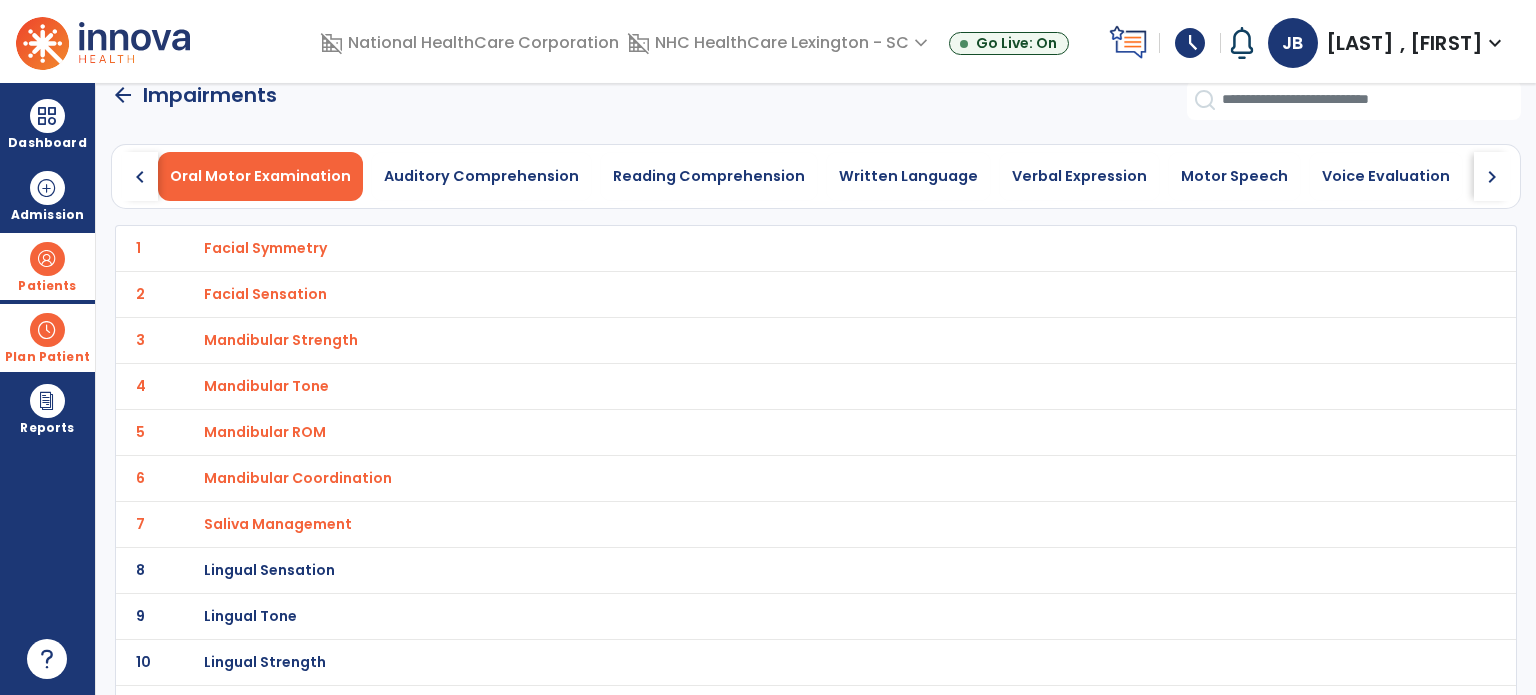 click on "Lingual Sensation" at bounding box center [265, 248] 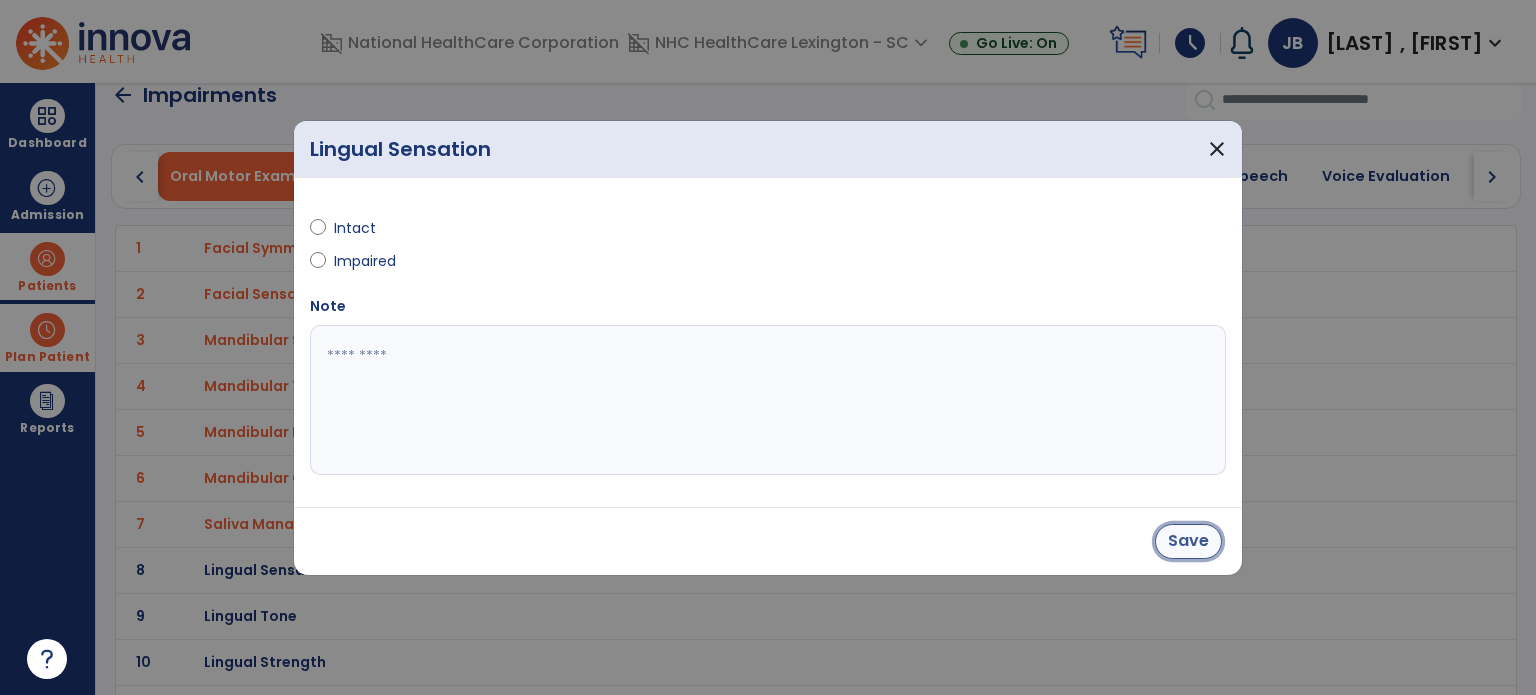 click on "Save" at bounding box center [1188, 541] 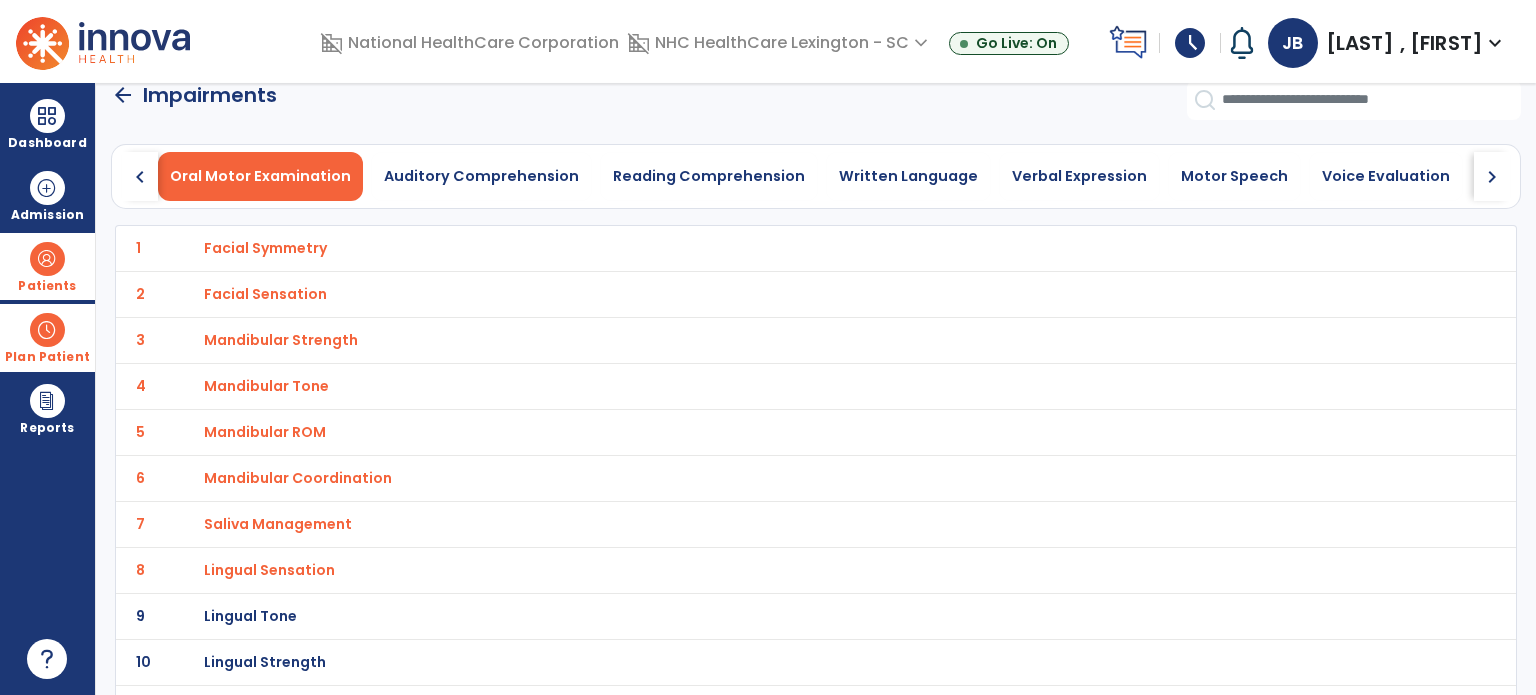 click on "Lingual Tone" at bounding box center (265, 248) 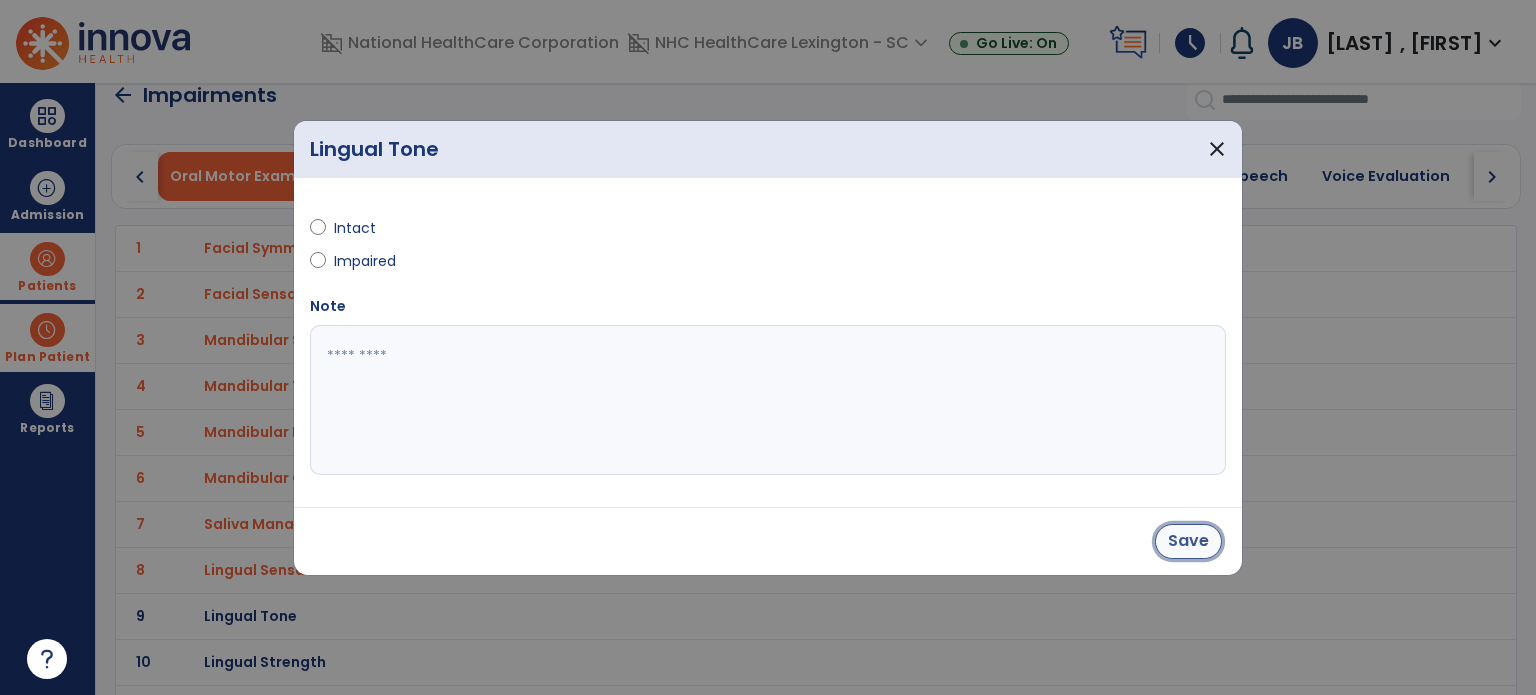 click on "Save" at bounding box center (1188, 541) 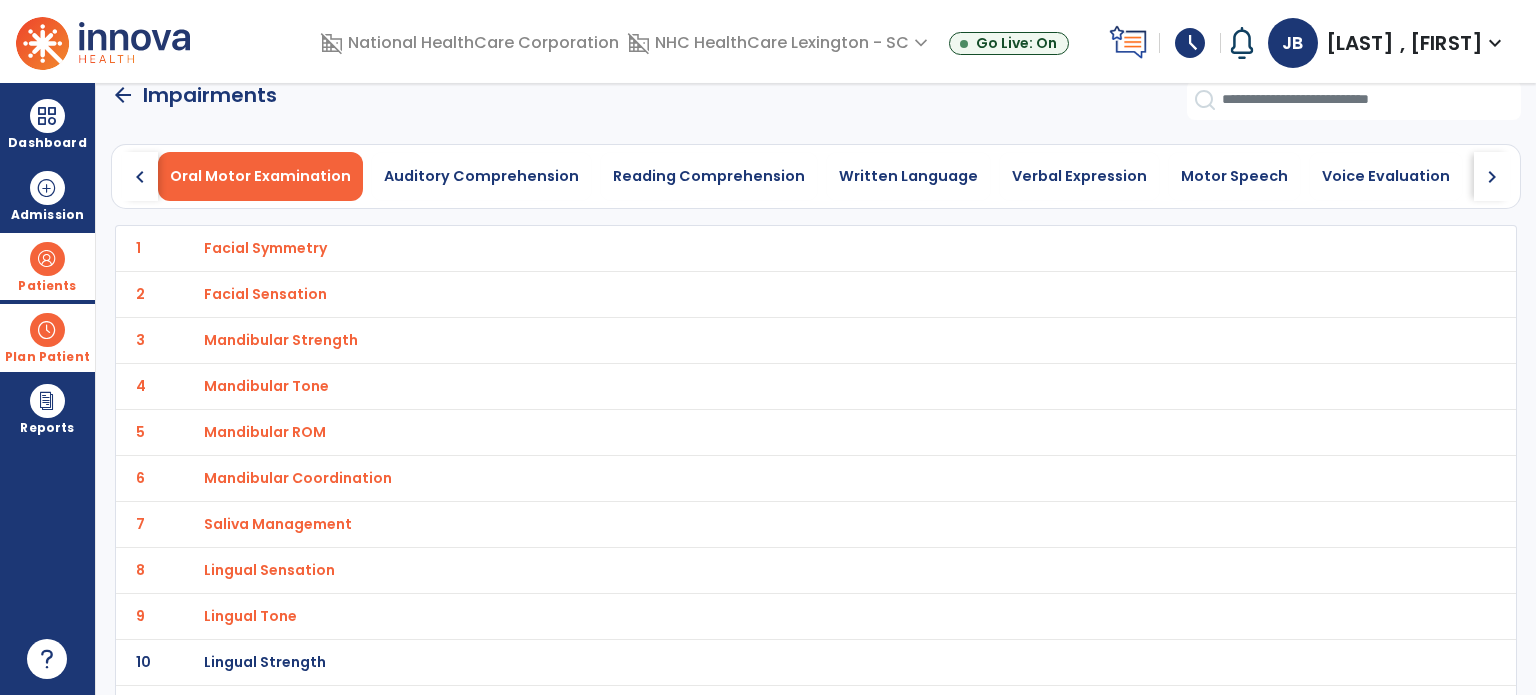 click on "Lingual Strength" at bounding box center [265, 248] 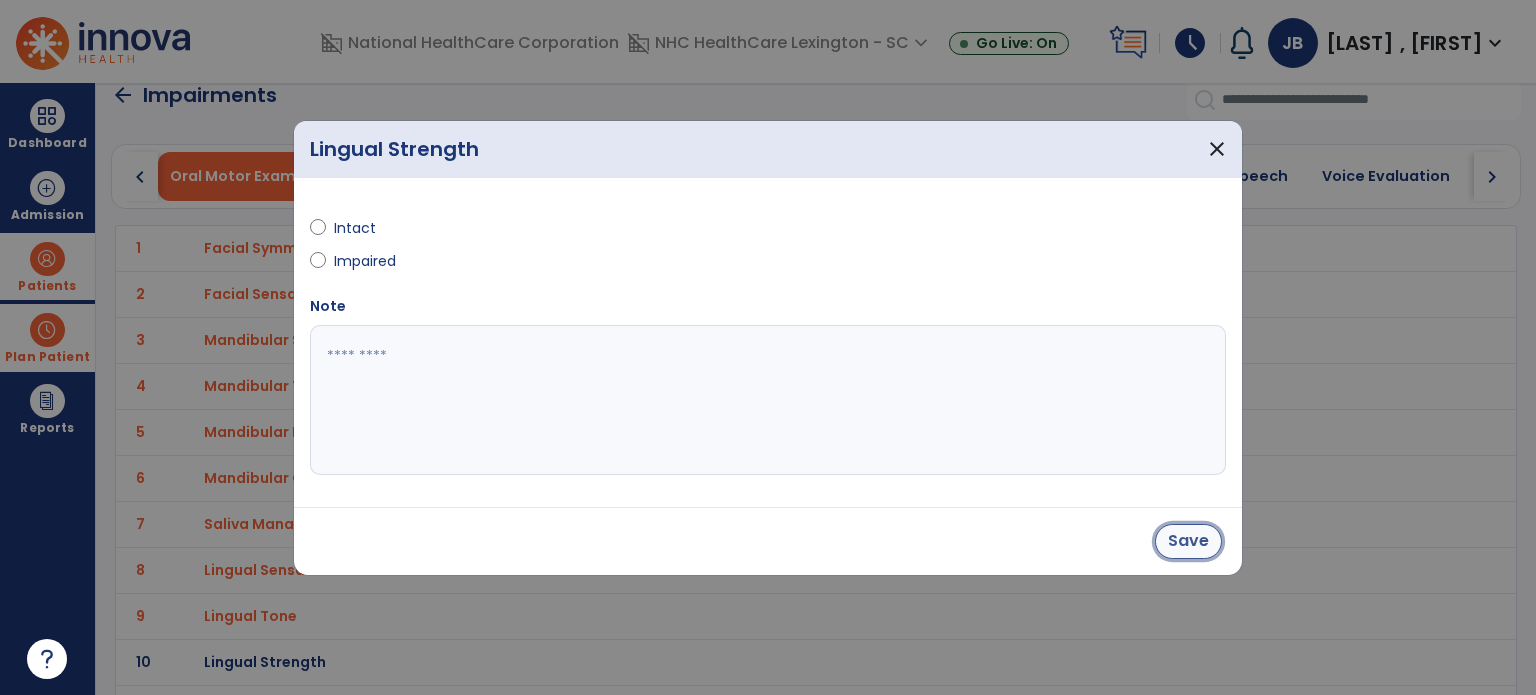 click on "Save" at bounding box center [1188, 541] 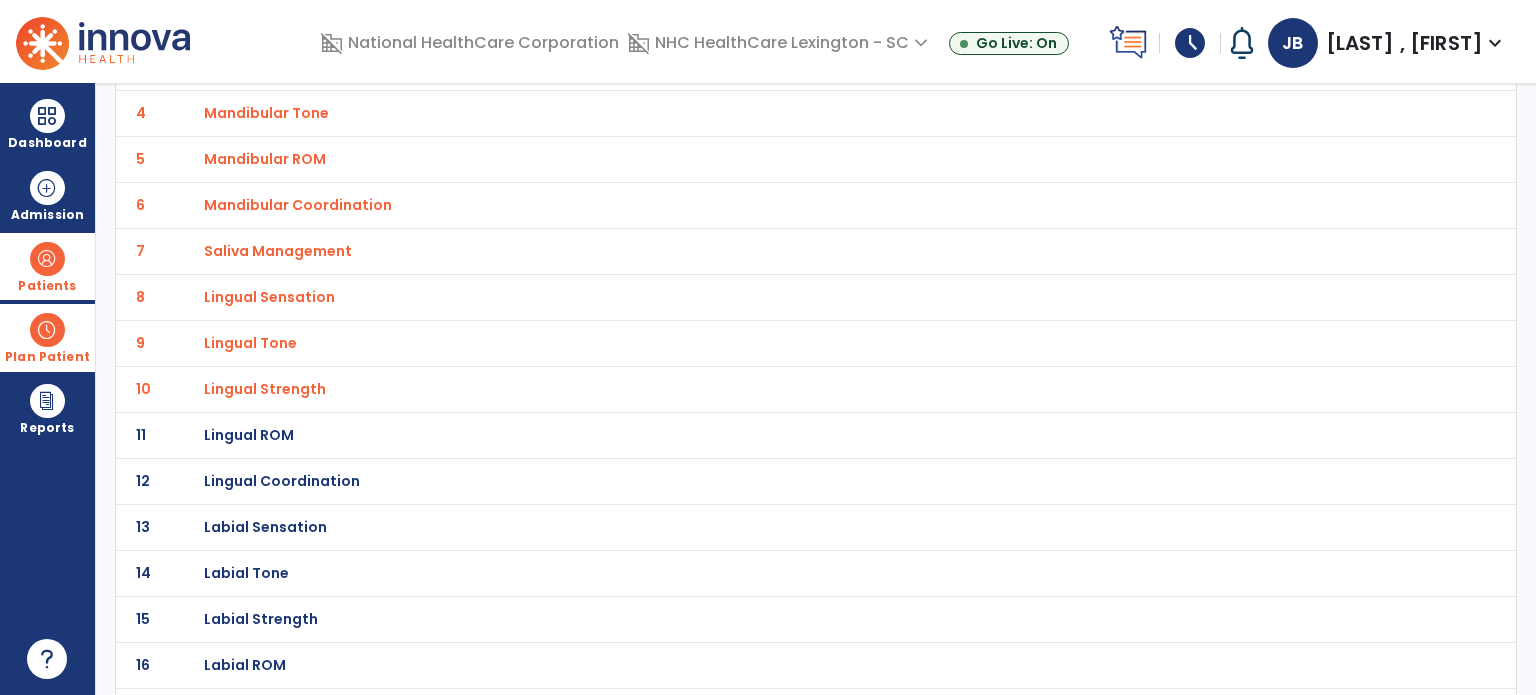 scroll, scrollTop: 332, scrollLeft: 0, axis: vertical 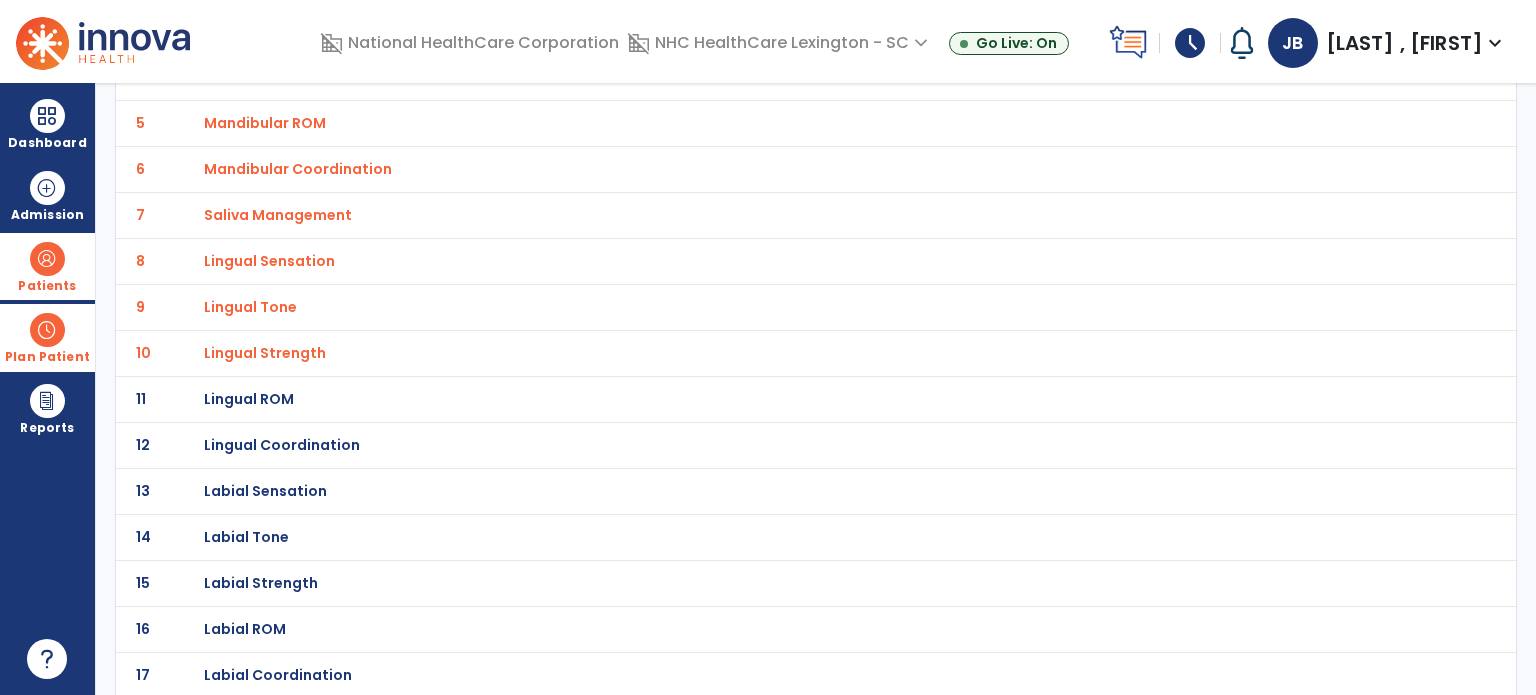 click on "Lingual ROM" at bounding box center [265, -61] 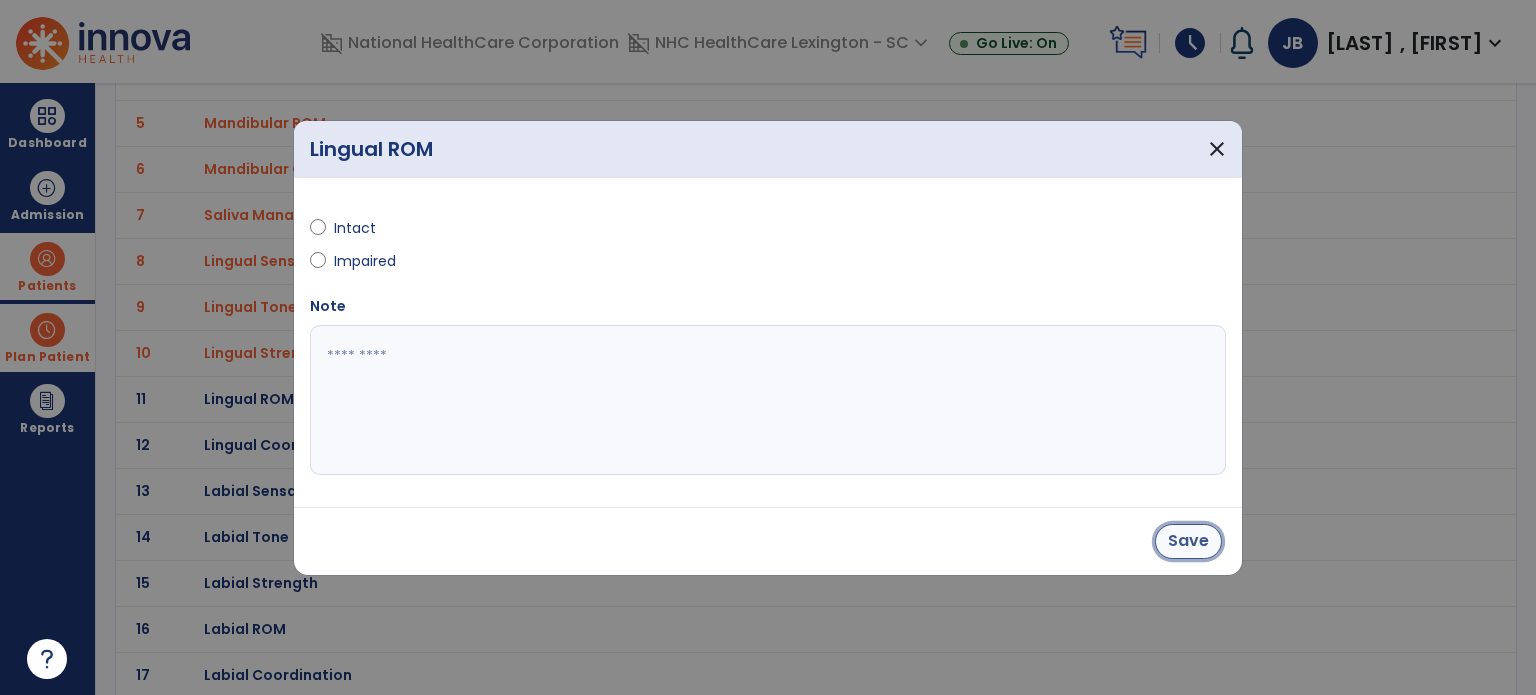 click on "Save" at bounding box center [1188, 541] 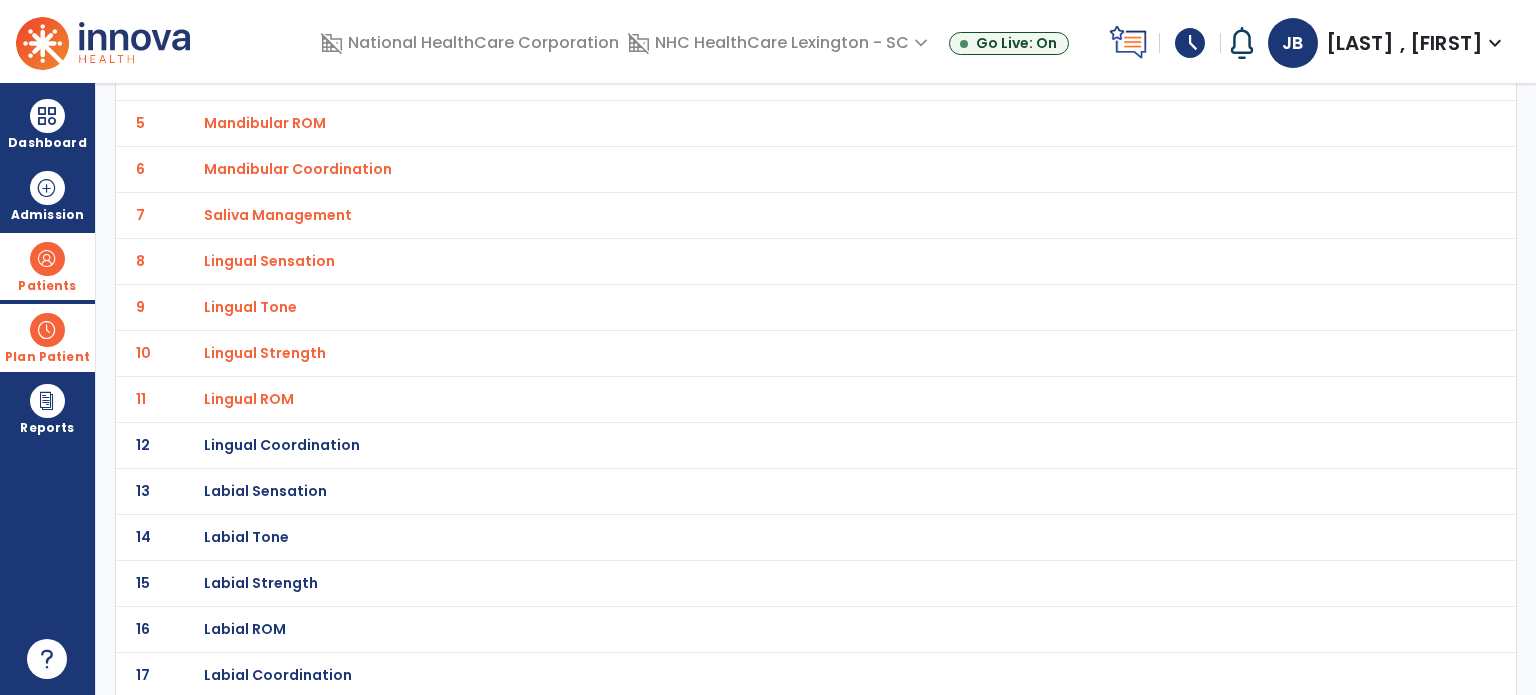 click on "Lingual Coordination" at bounding box center (265, -61) 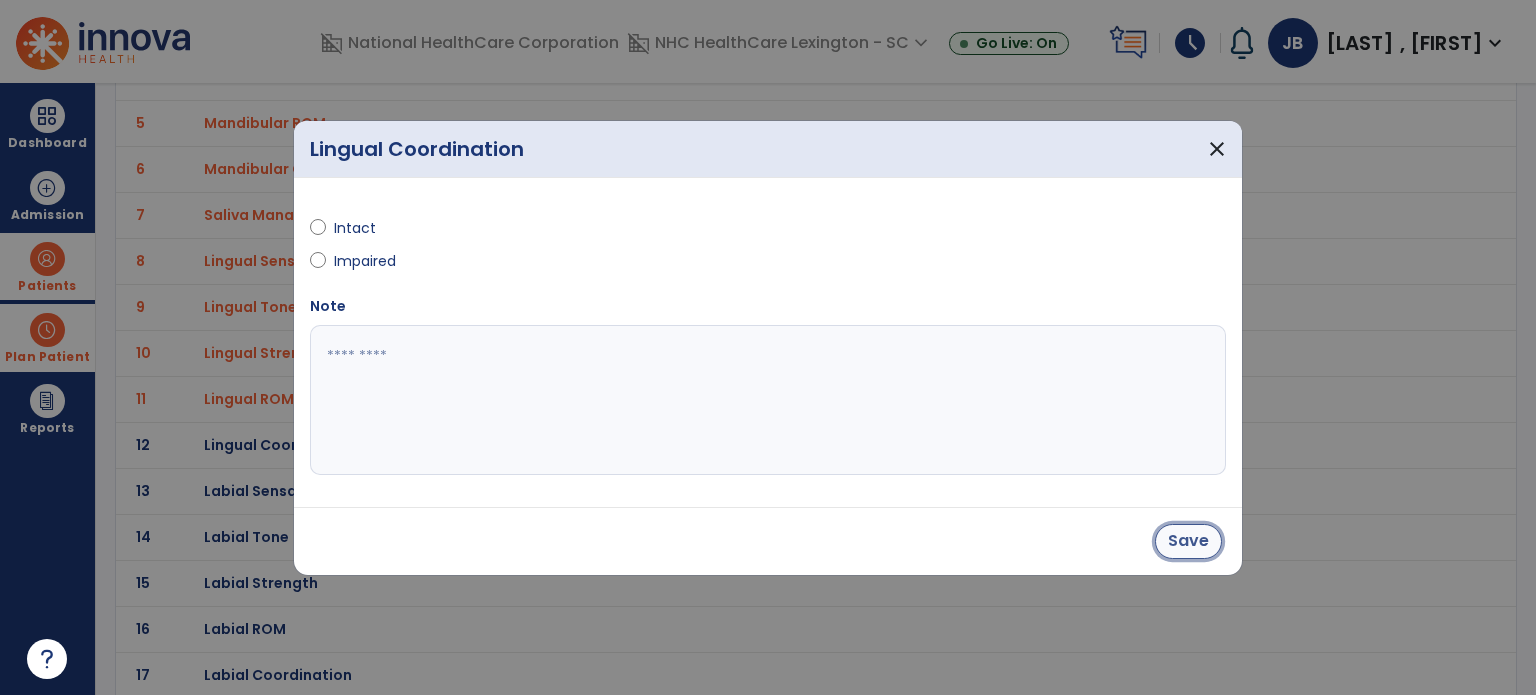 click on "Save" at bounding box center (1188, 541) 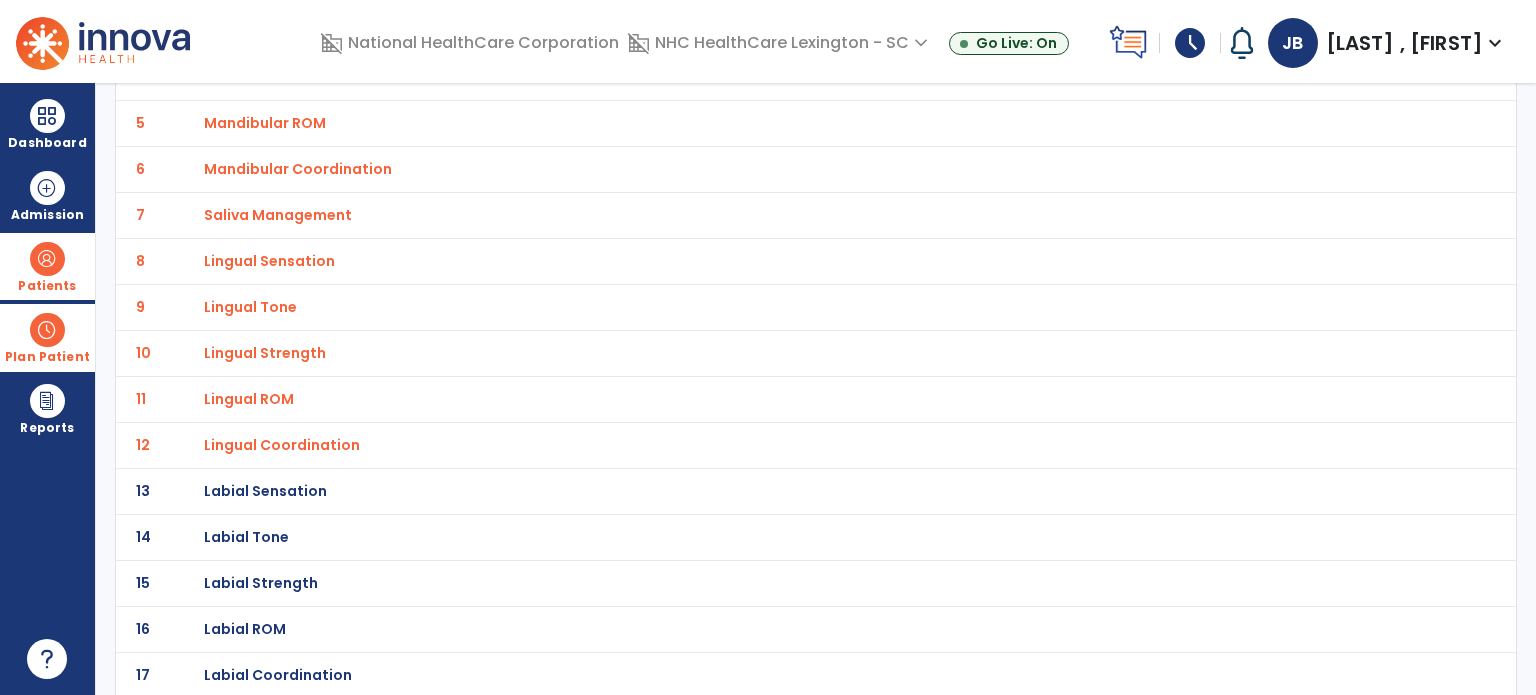click on "Labial Sensation" at bounding box center (265, -61) 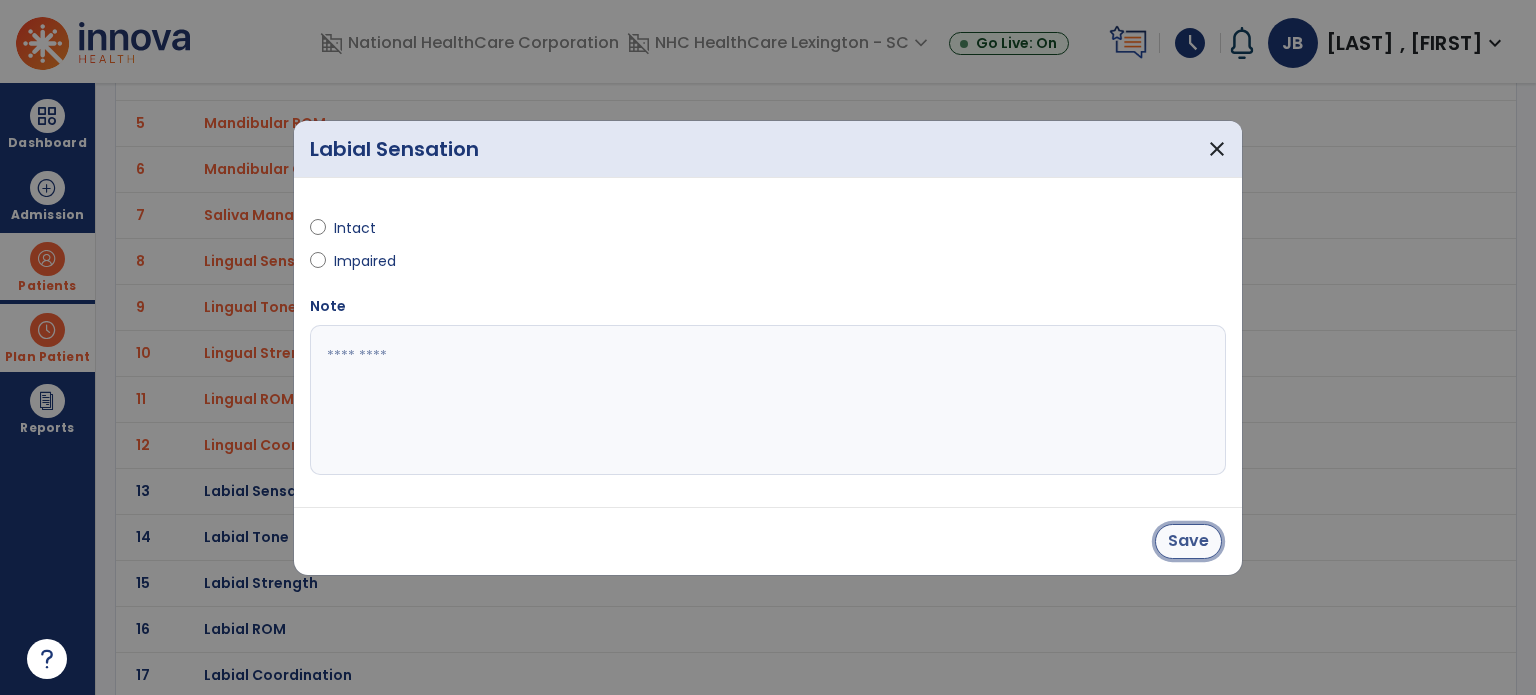 click on "Save" at bounding box center [1188, 541] 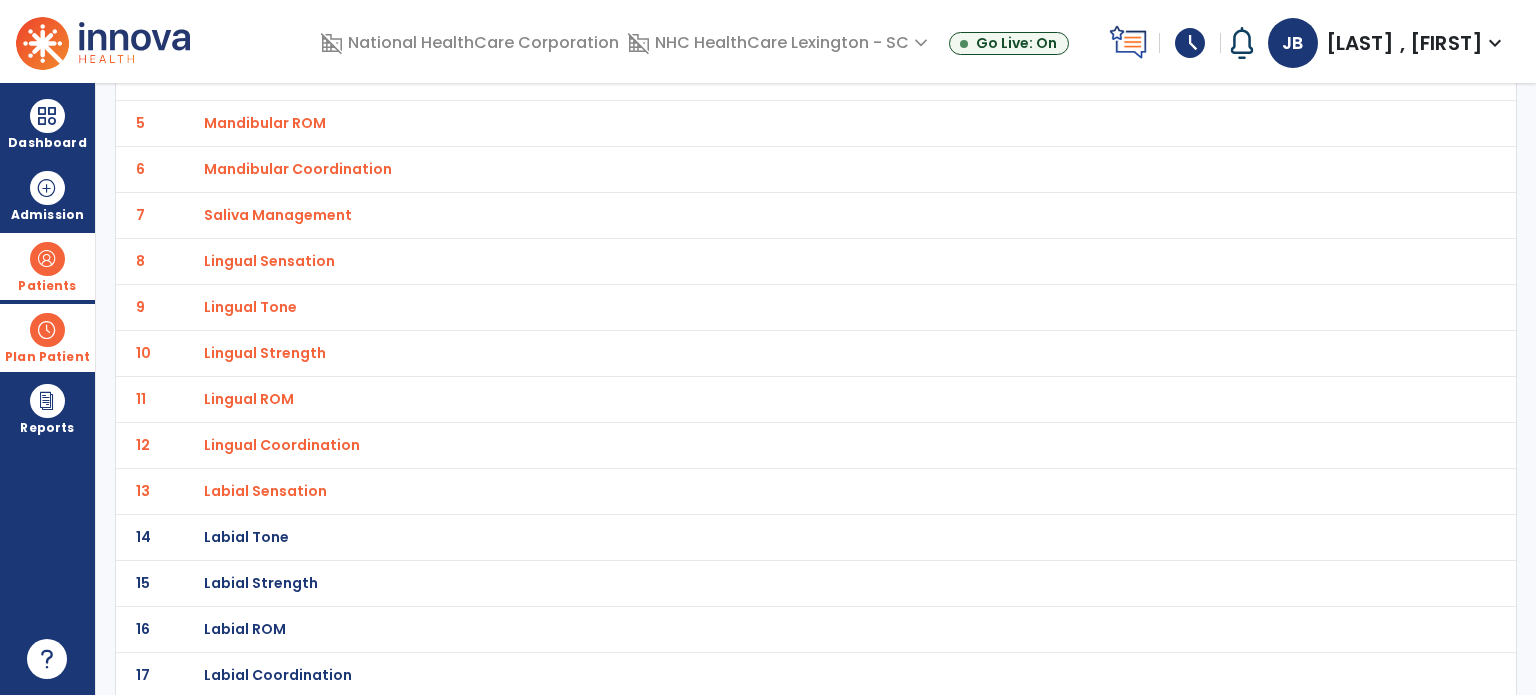 click on "Labial Tone" at bounding box center (265, -61) 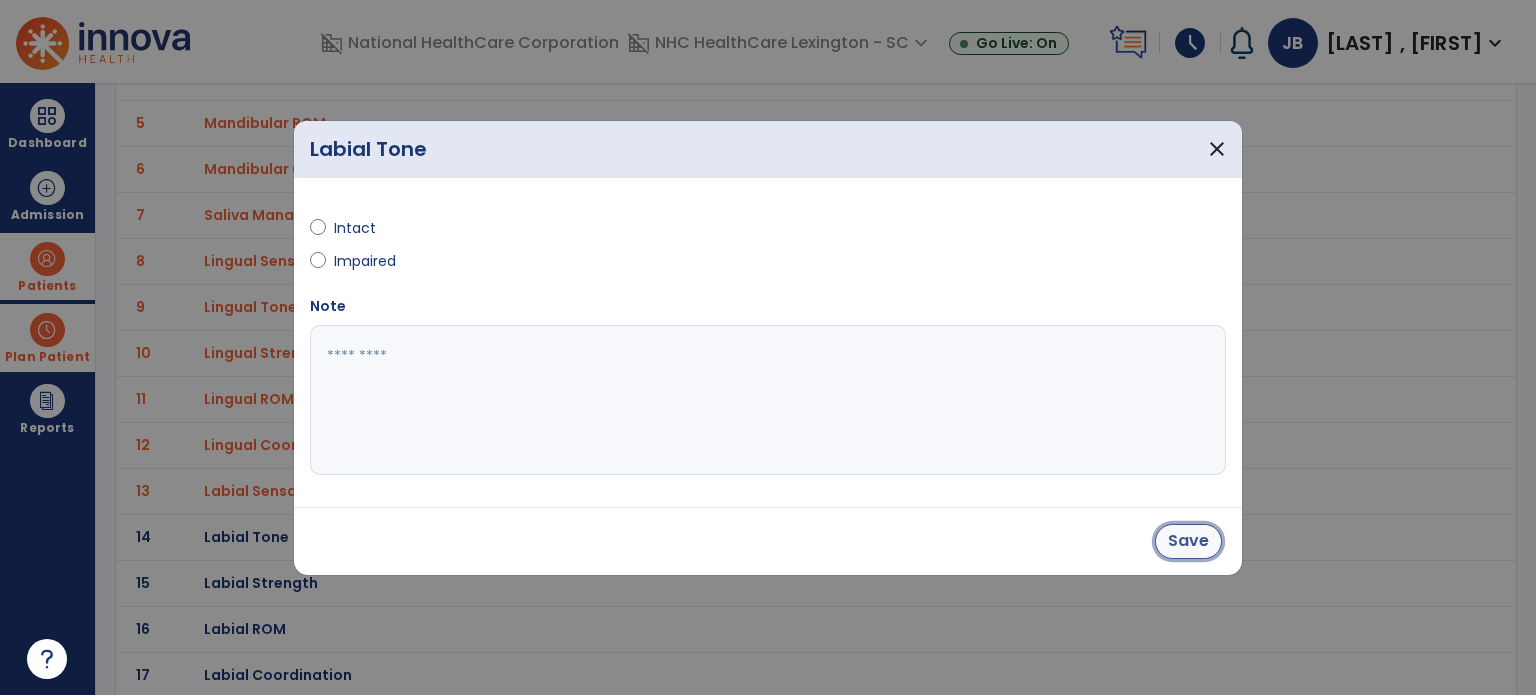 click on "Save" at bounding box center [1188, 541] 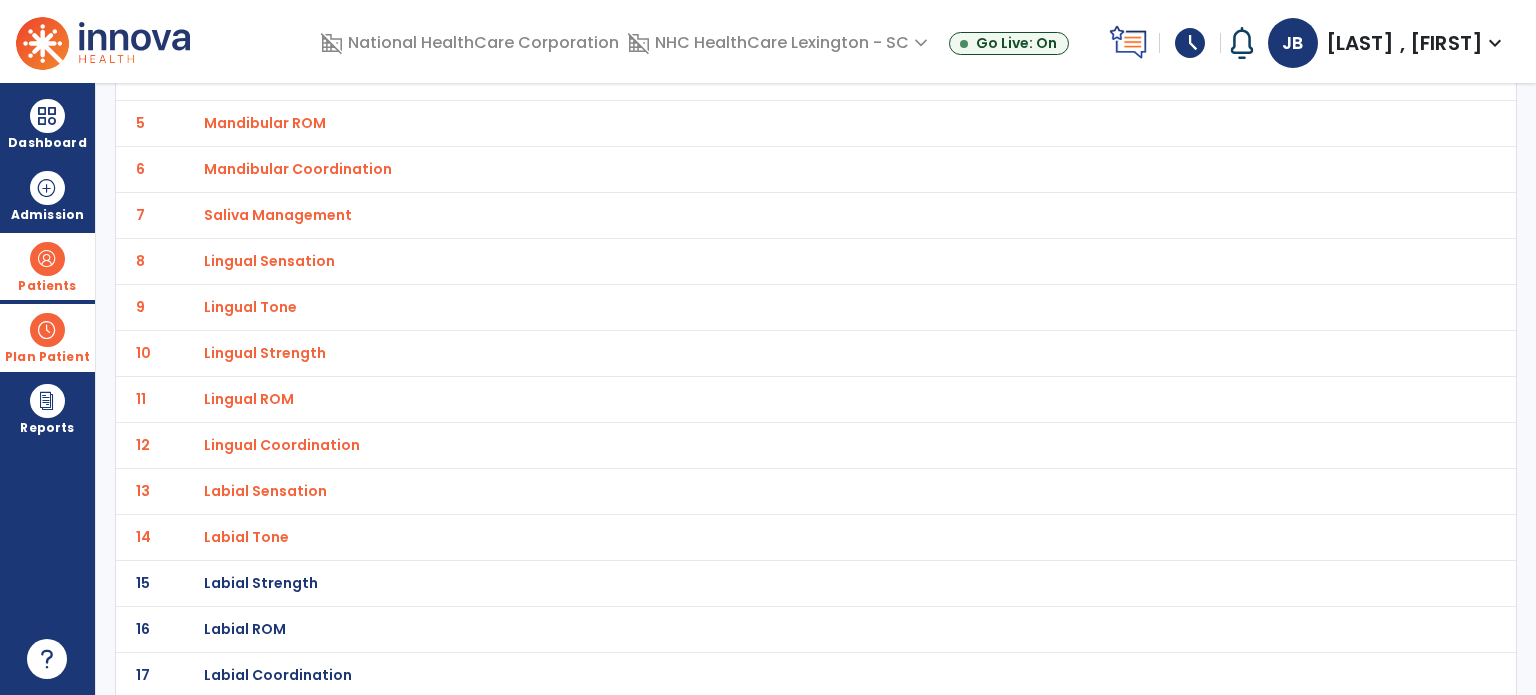 click on "Labial Strength" at bounding box center (265, -61) 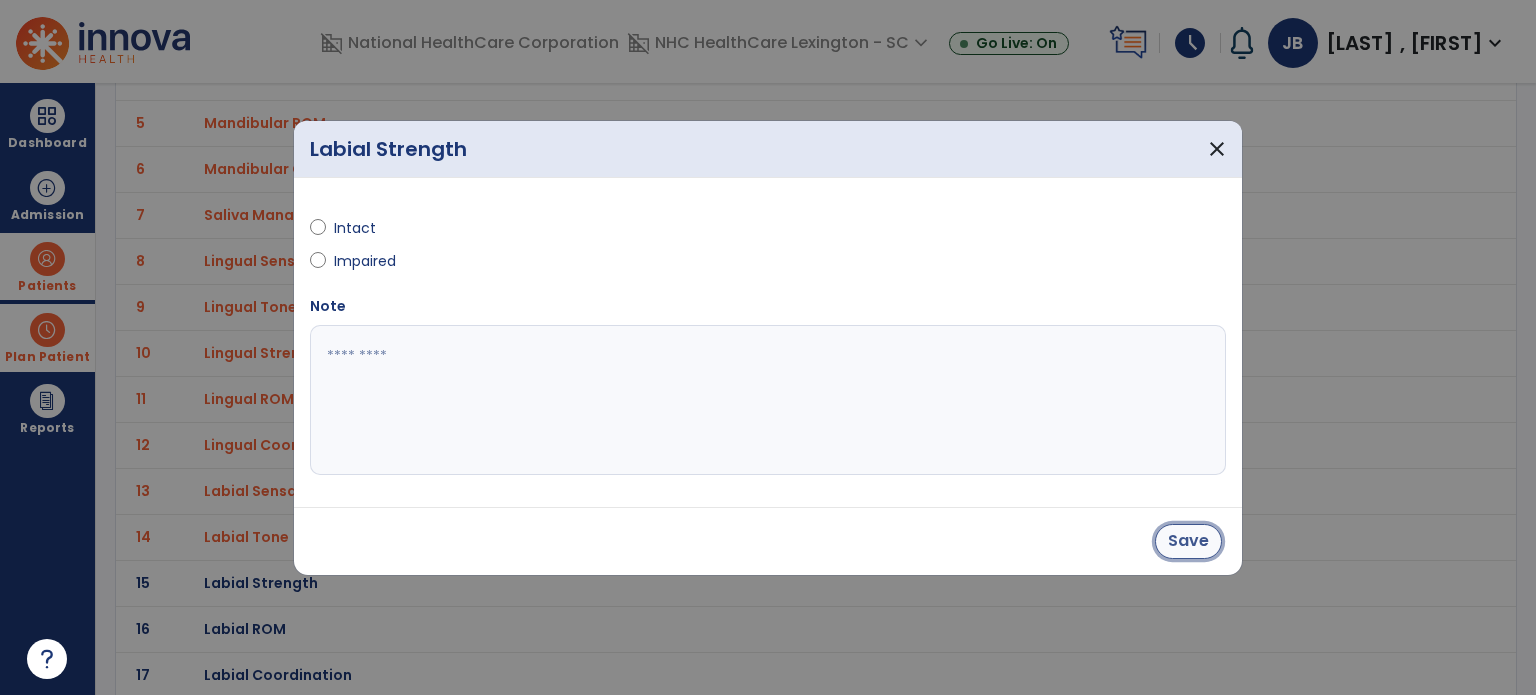 click on "Save" at bounding box center [1188, 541] 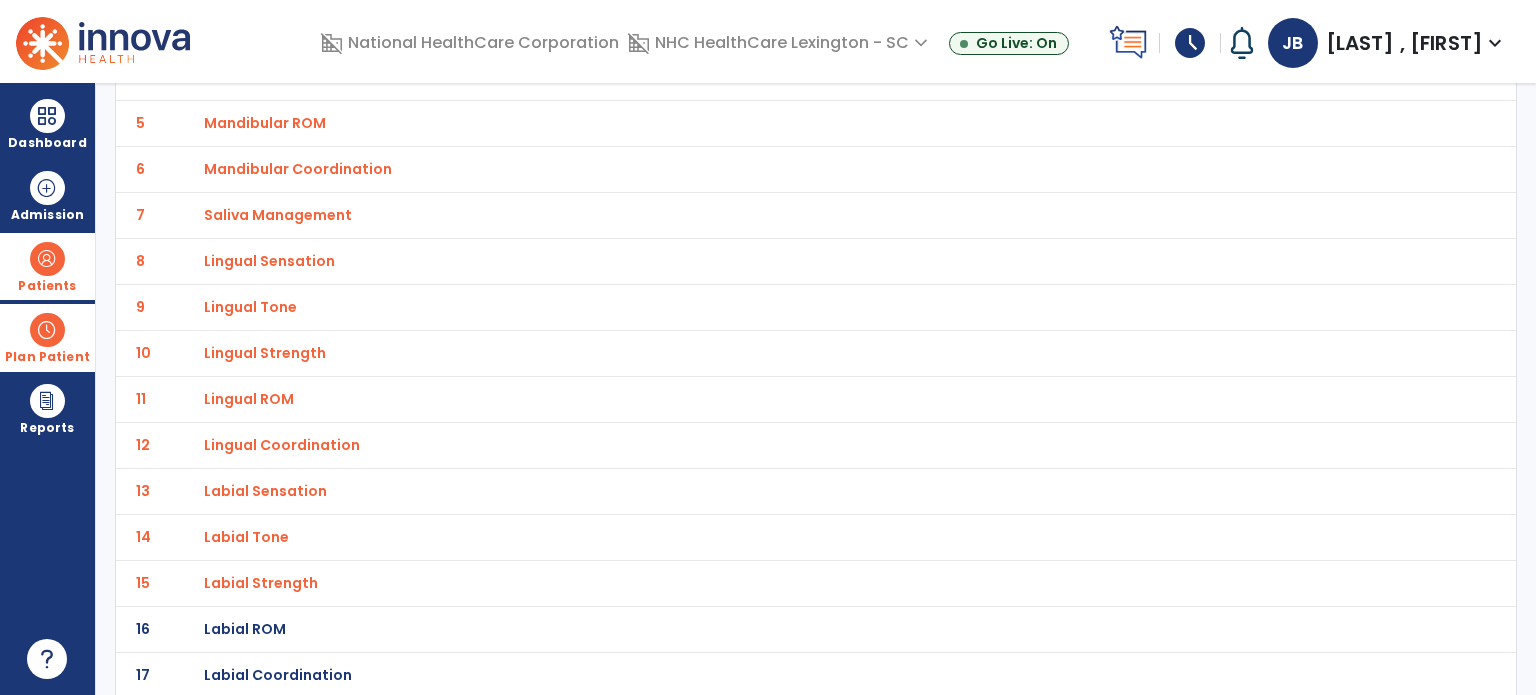 click on "Labial ROM" at bounding box center (265, -61) 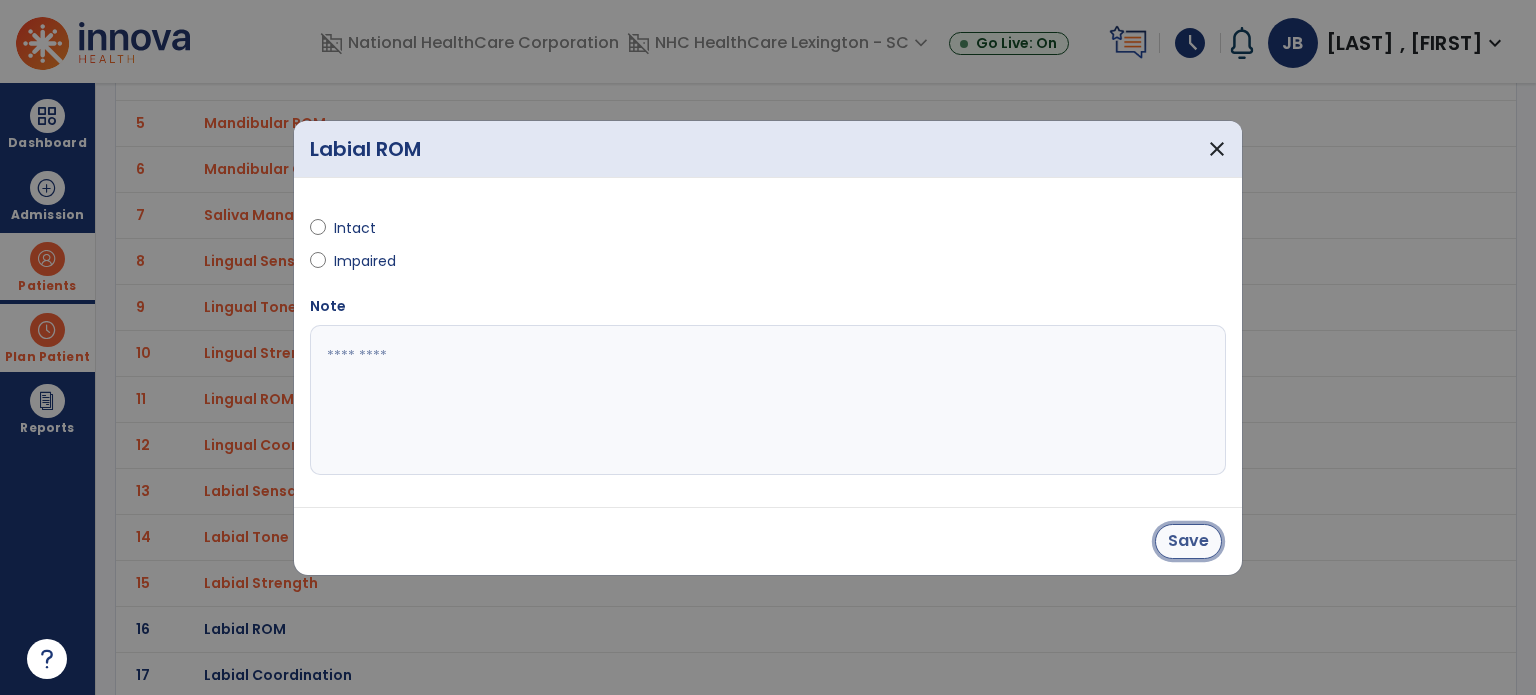 click on "Save" at bounding box center [1188, 541] 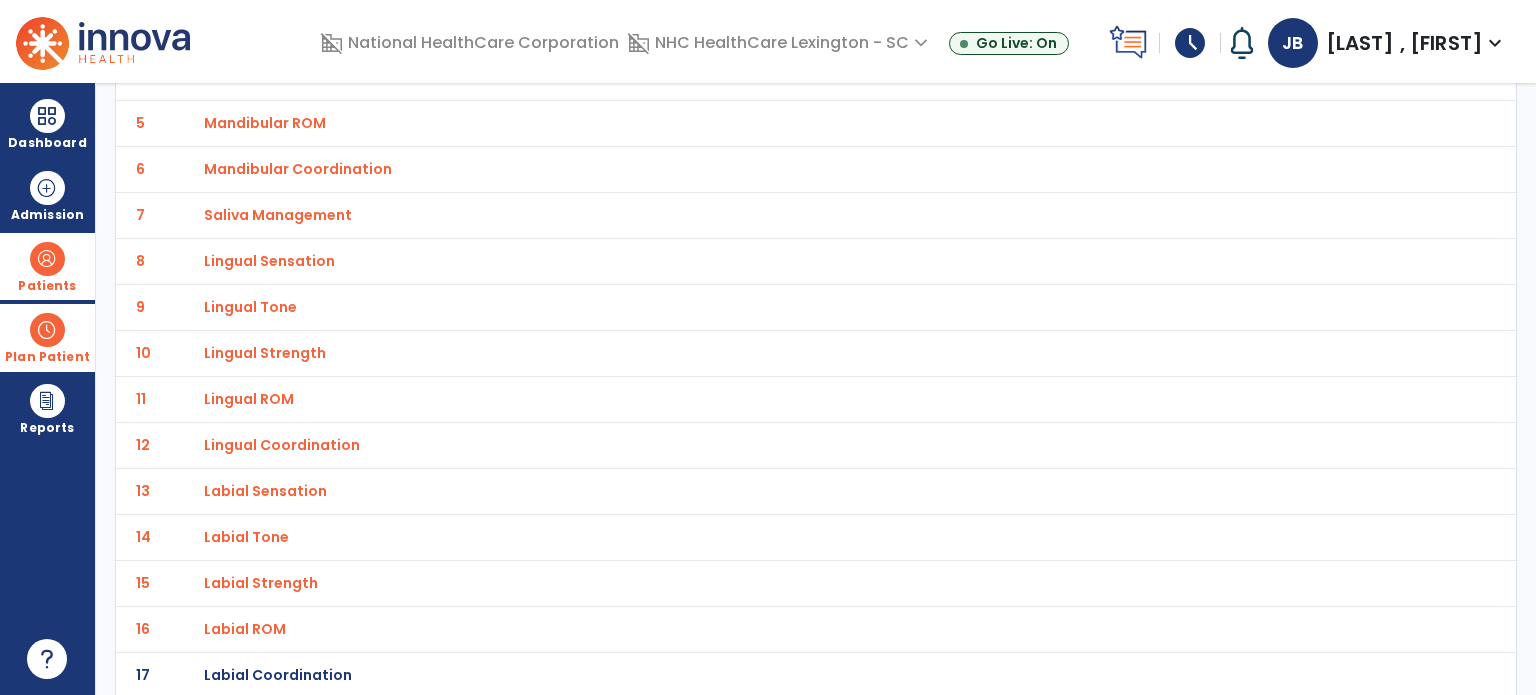 click on "Labial Coordination" at bounding box center [265, -61] 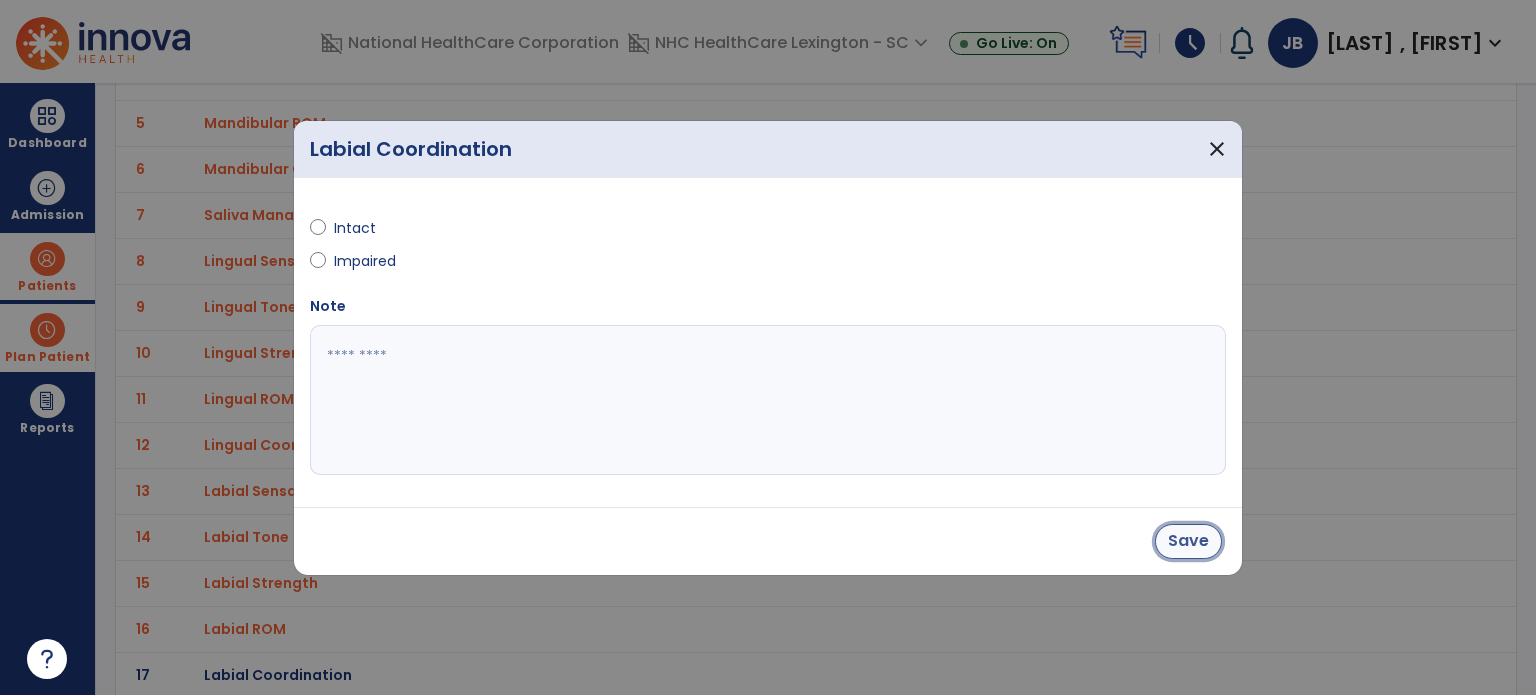 click on "Save" at bounding box center (1188, 541) 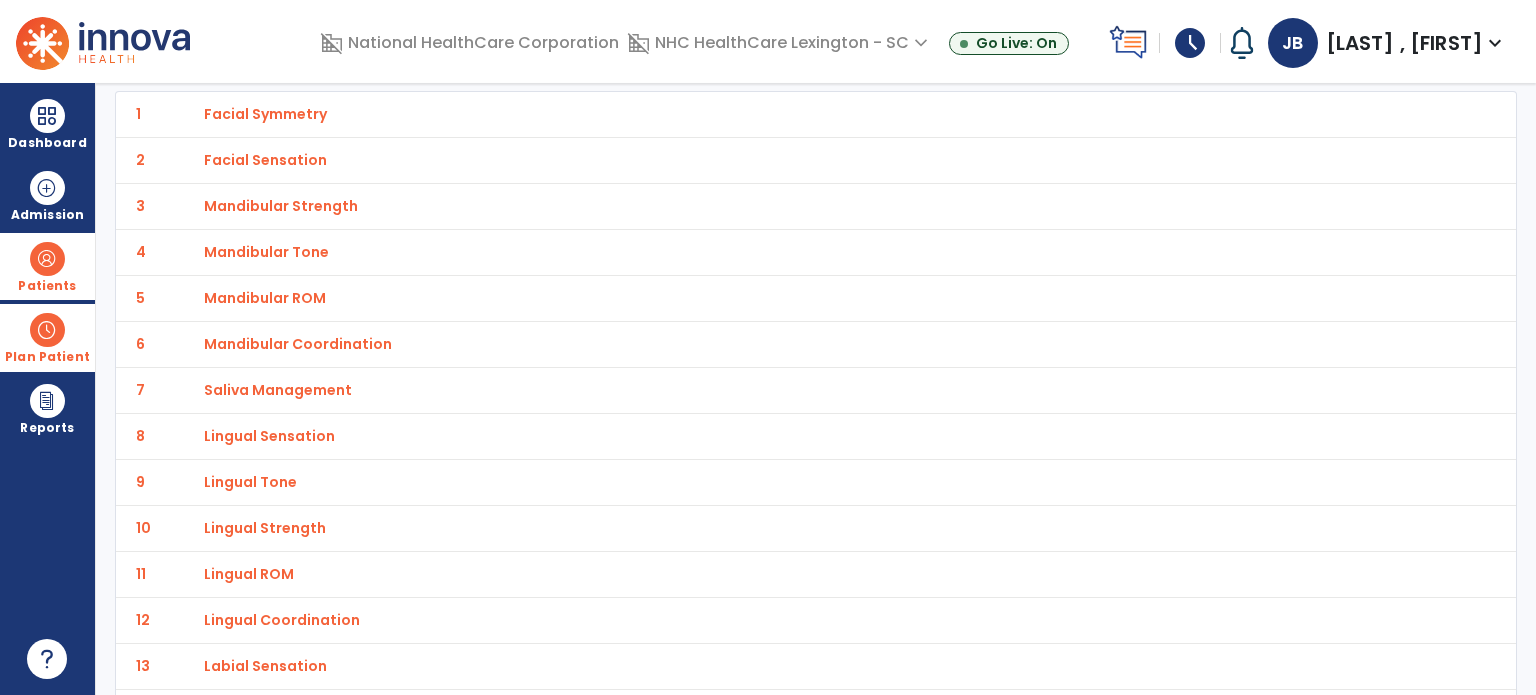 scroll, scrollTop: 0, scrollLeft: 0, axis: both 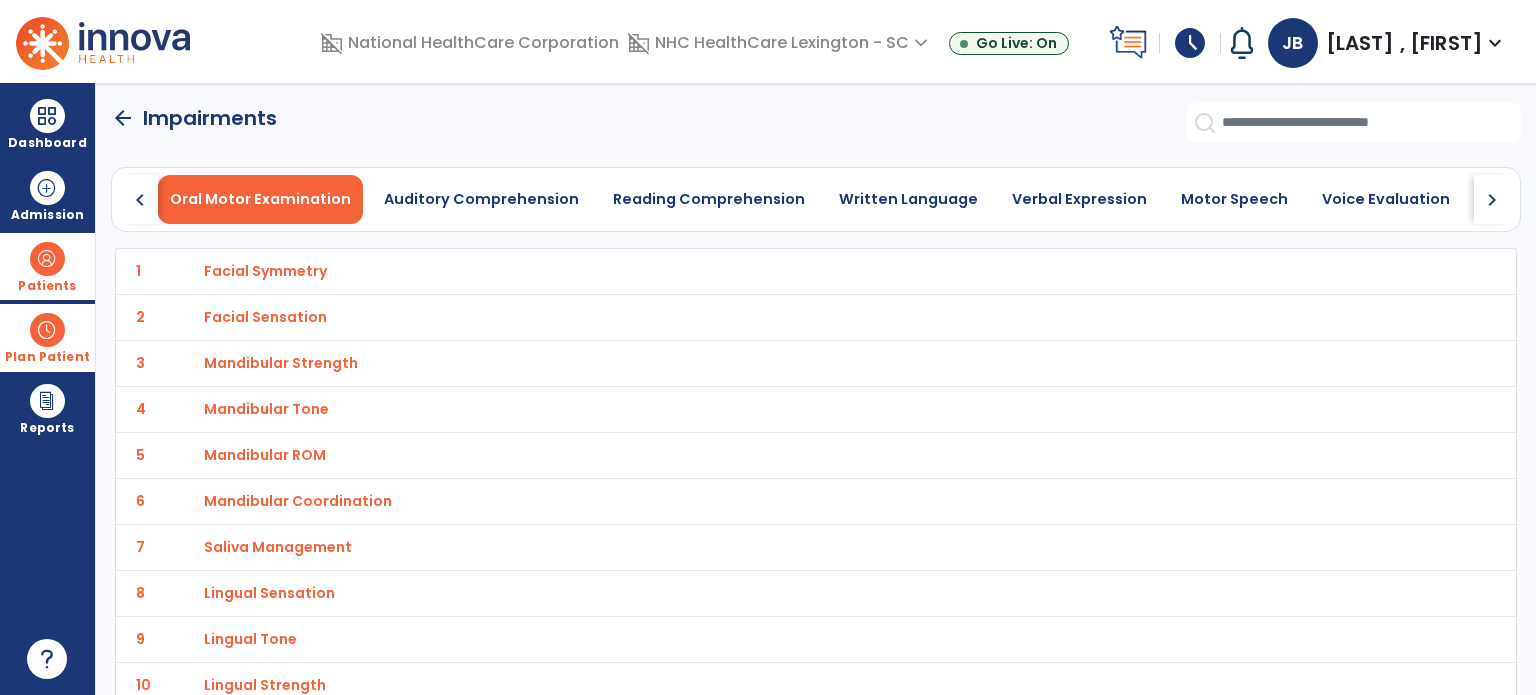 click on "chevron_right" 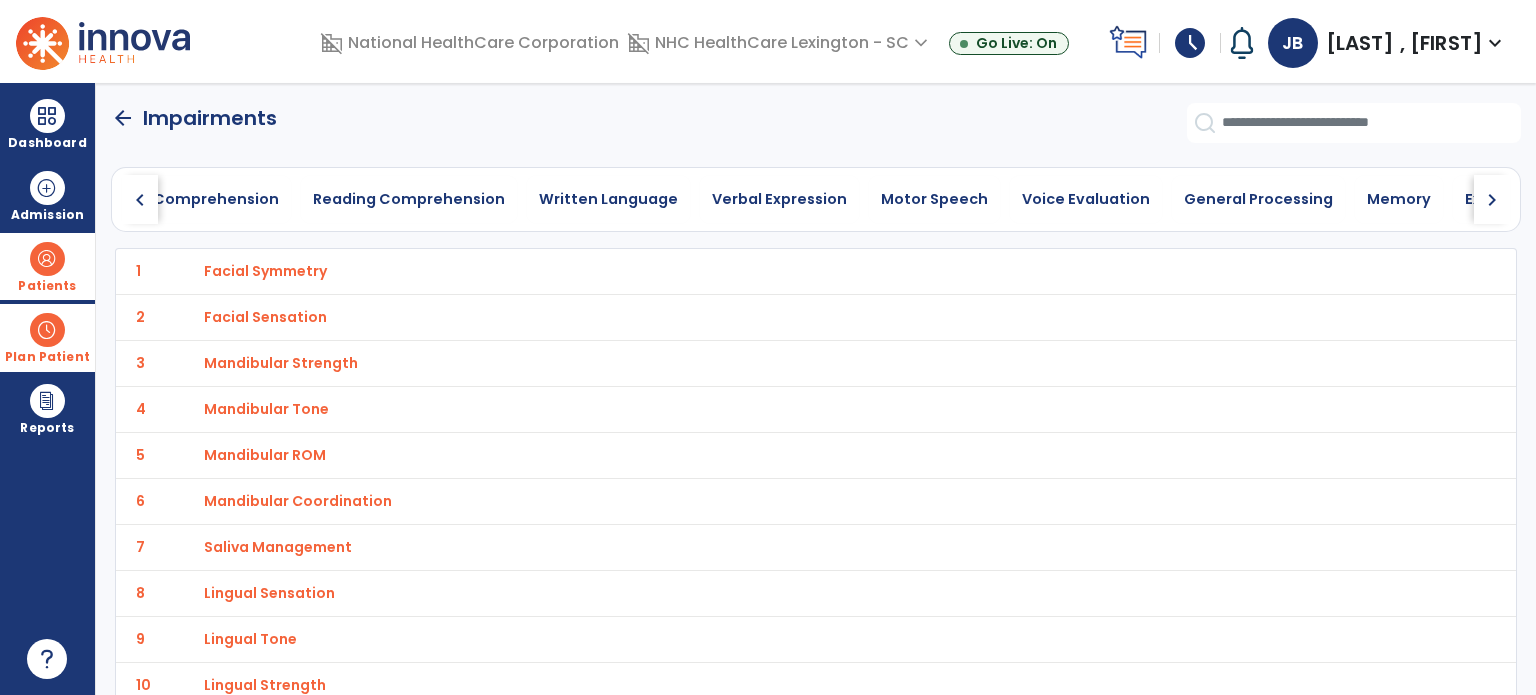 click on "chevron_right" 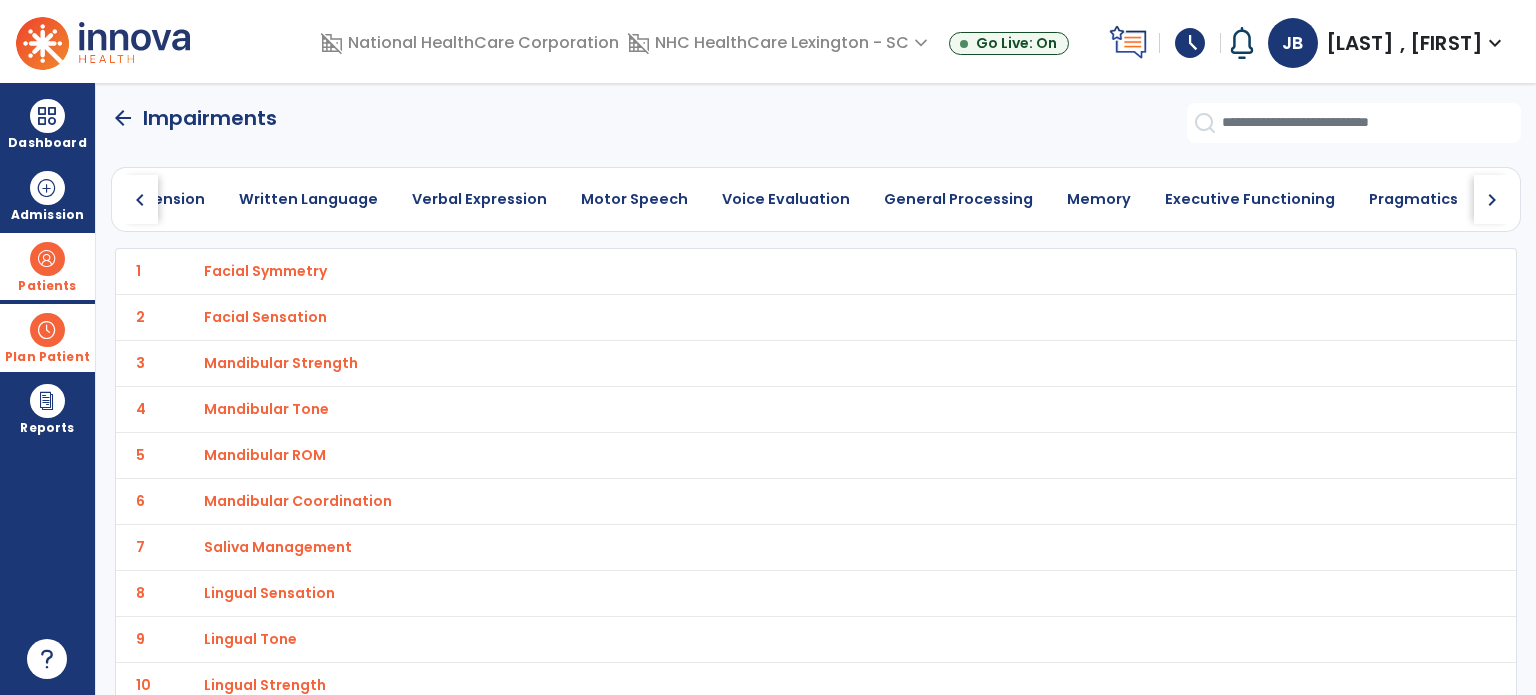 click on "chevron_right" 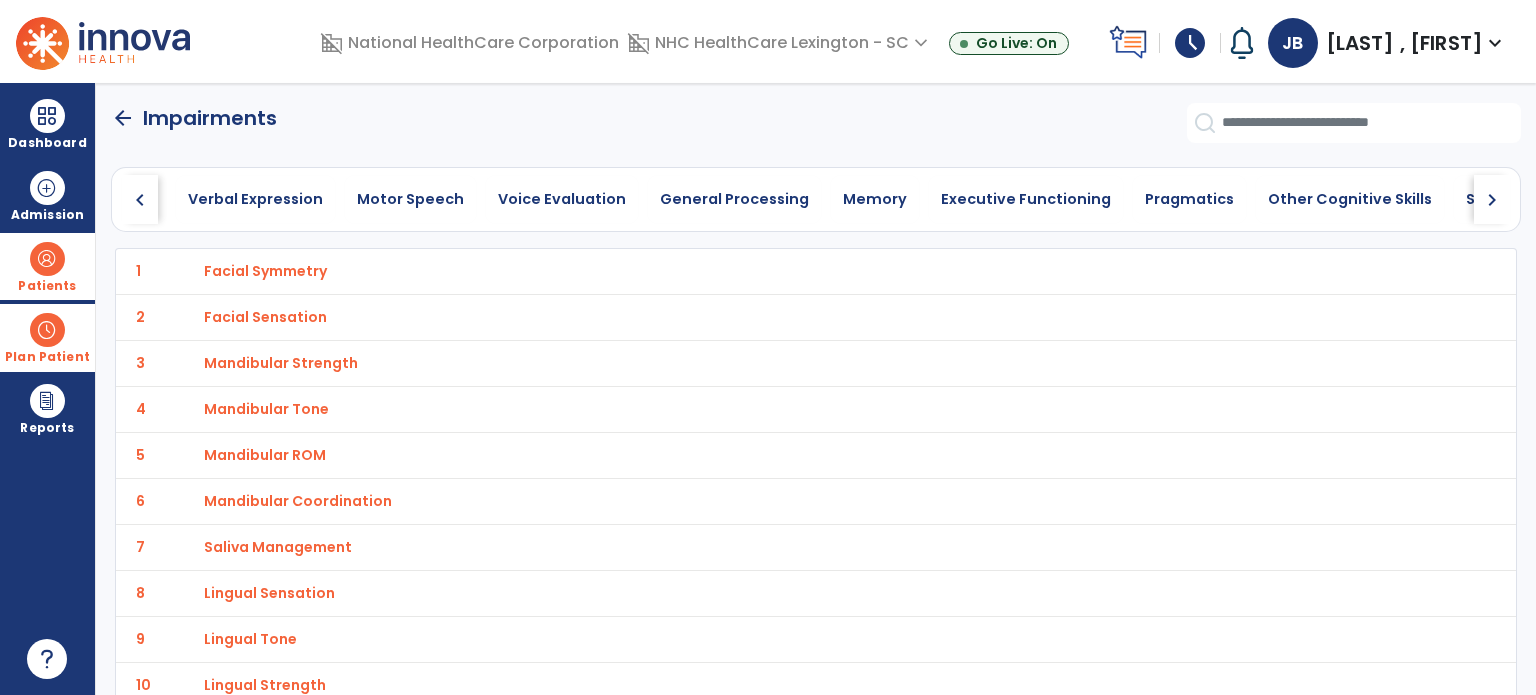 click on "chevron_right" 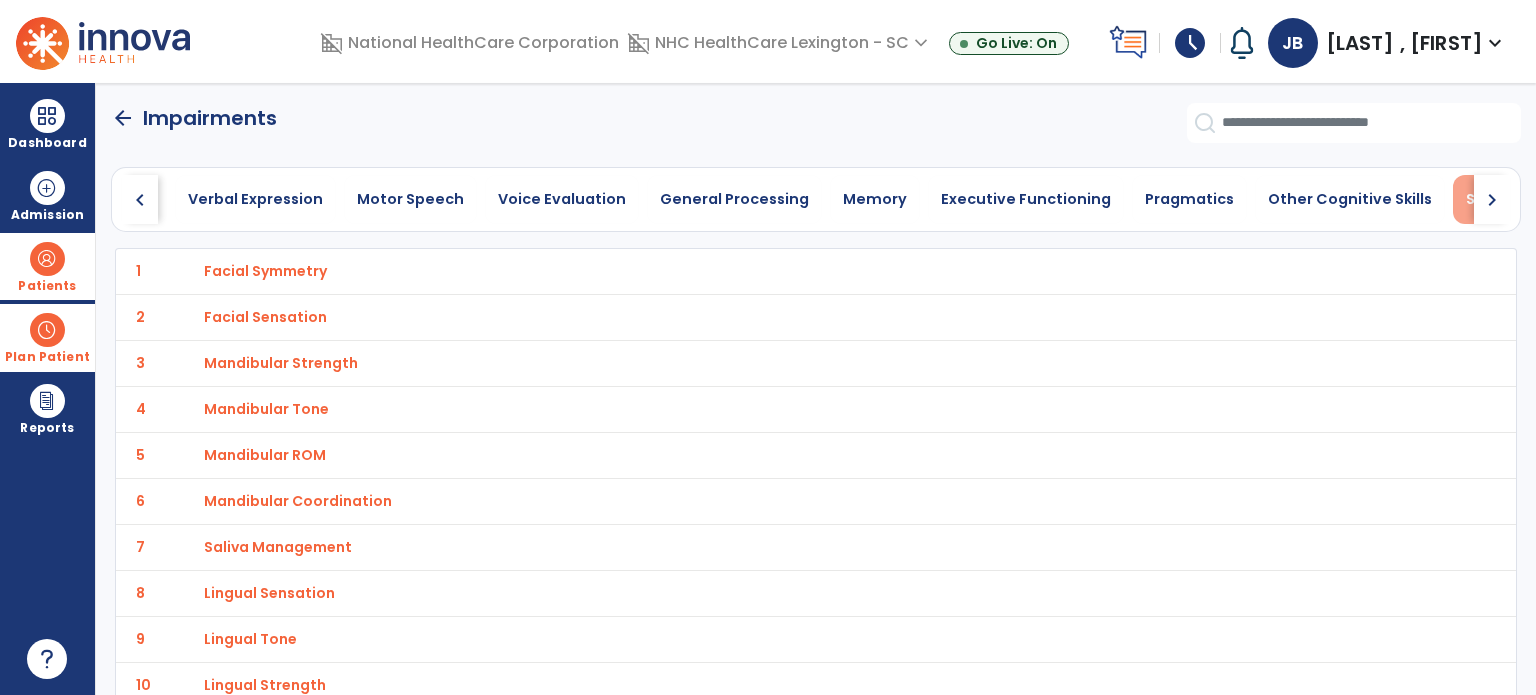 click on "Swallowing" at bounding box center (1508, 199) 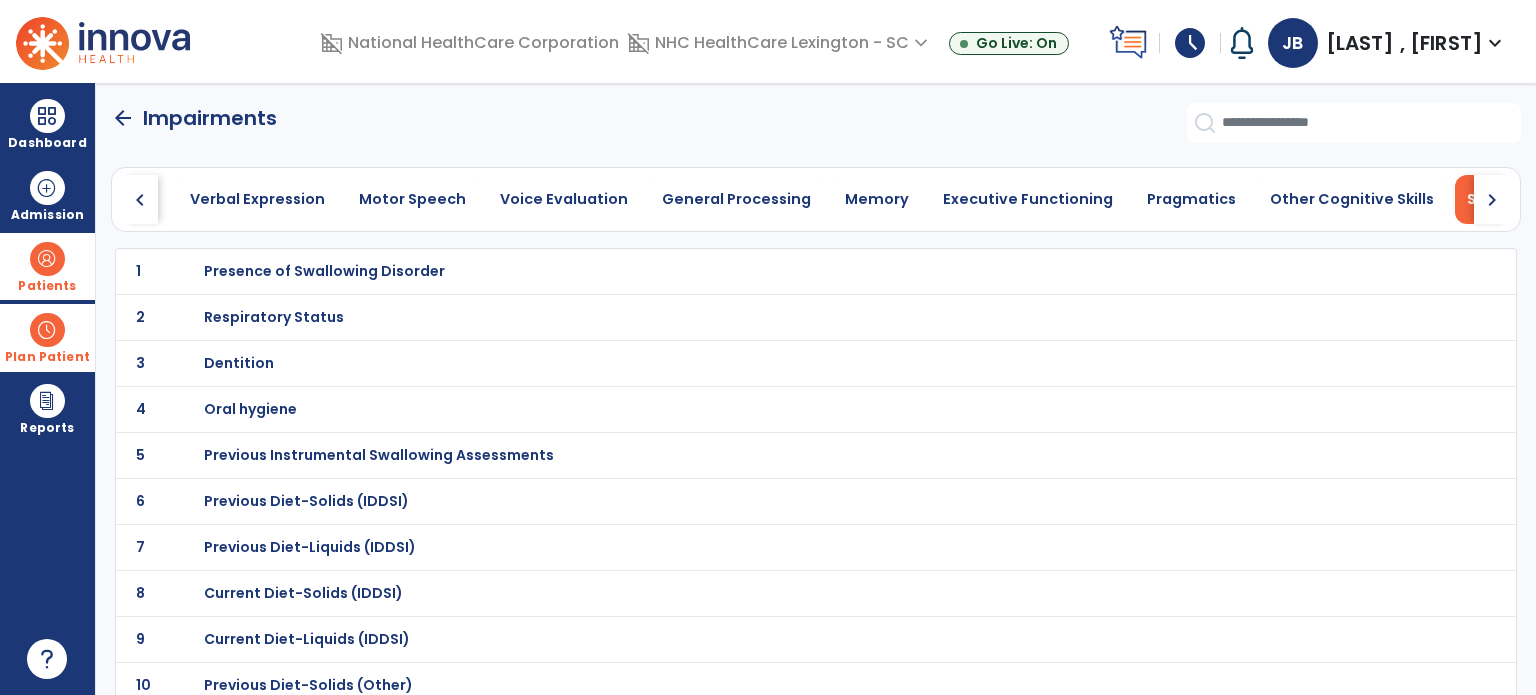scroll, scrollTop: 0, scrollLeft: 822, axis: horizontal 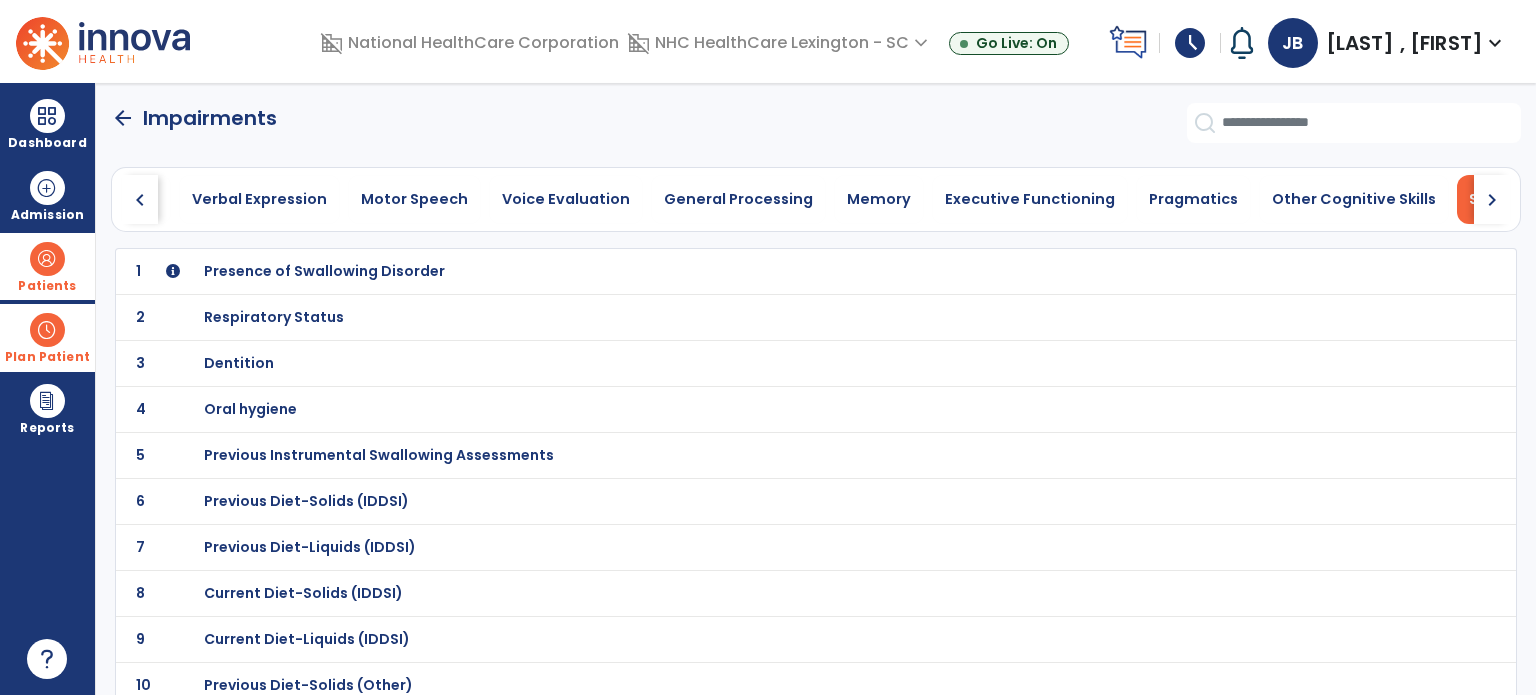 click on "Presence of Swallowing Disorder" at bounding box center [324, 271] 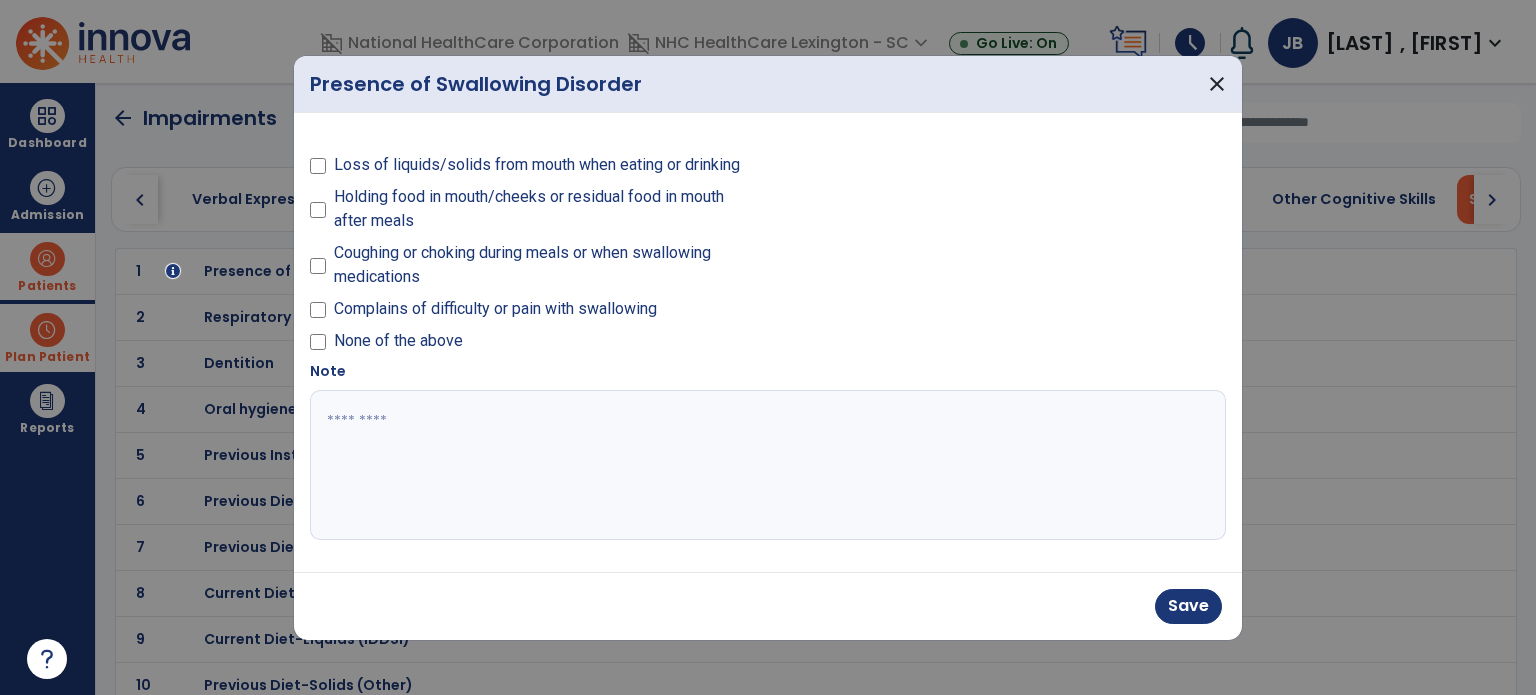click at bounding box center (768, 465) 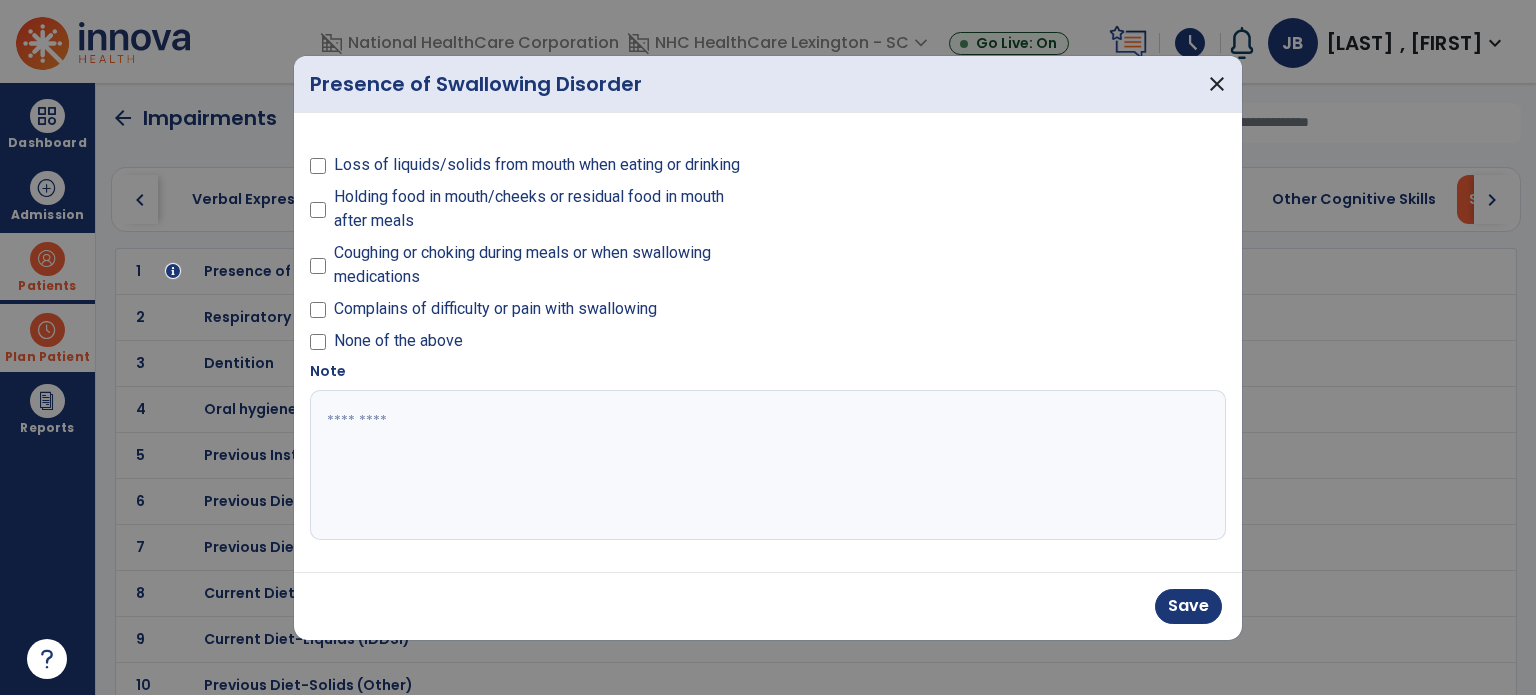 paste on "**********" 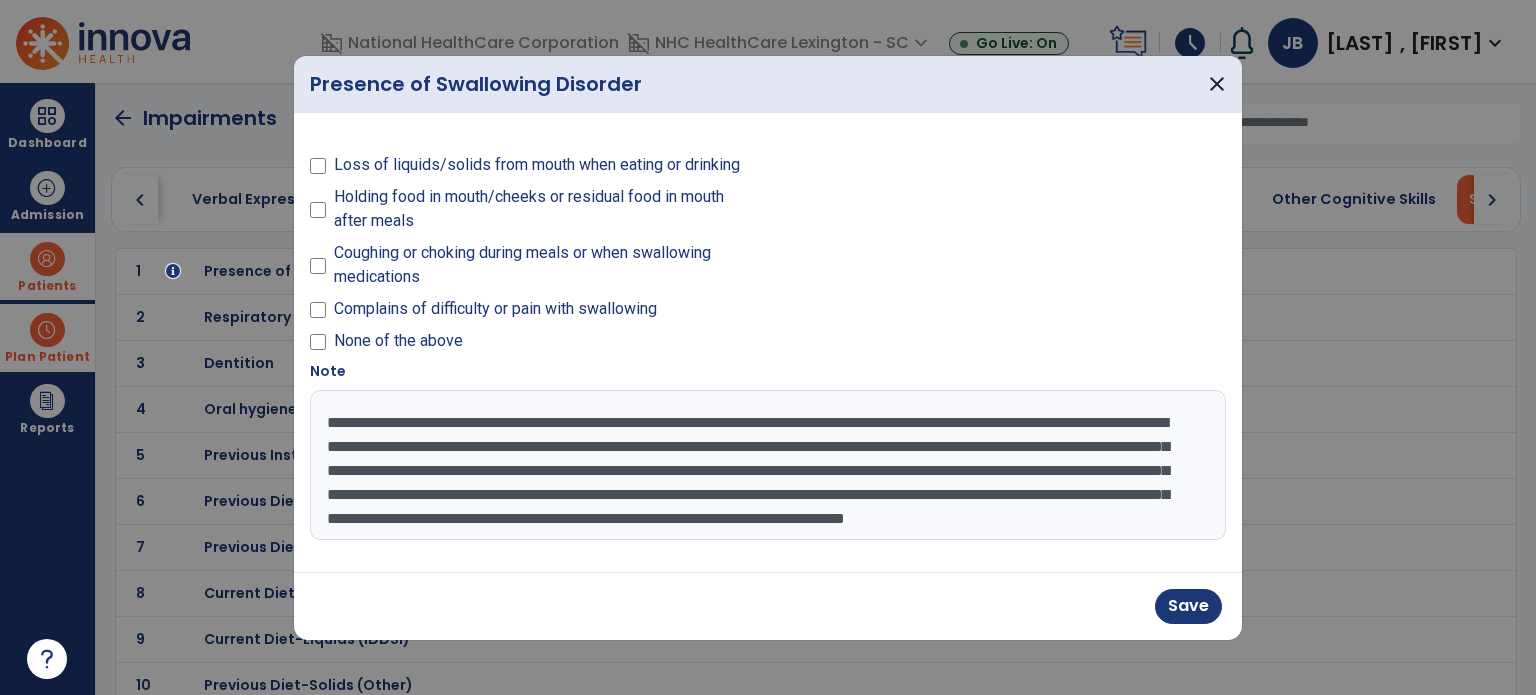 scroll, scrollTop: 39, scrollLeft: 0, axis: vertical 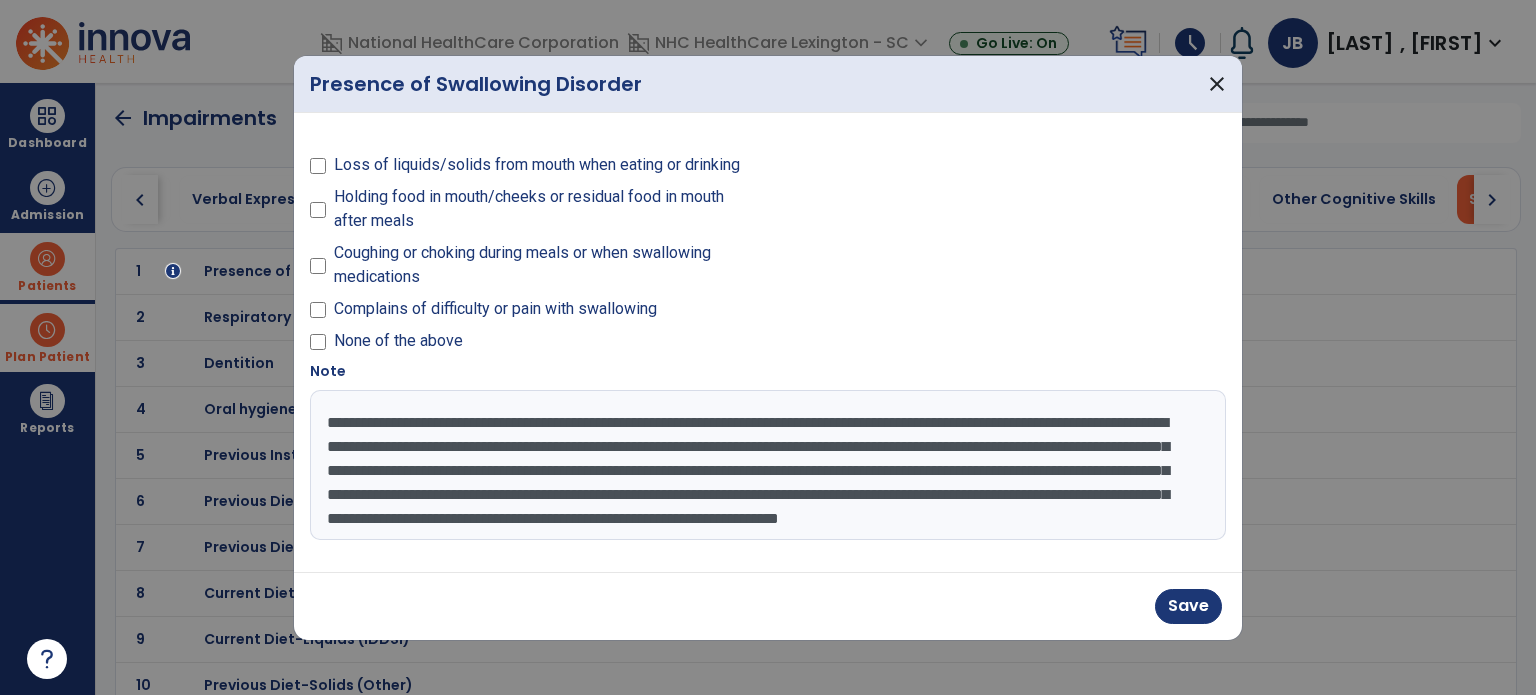 click on "**********" at bounding box center (768, 465) 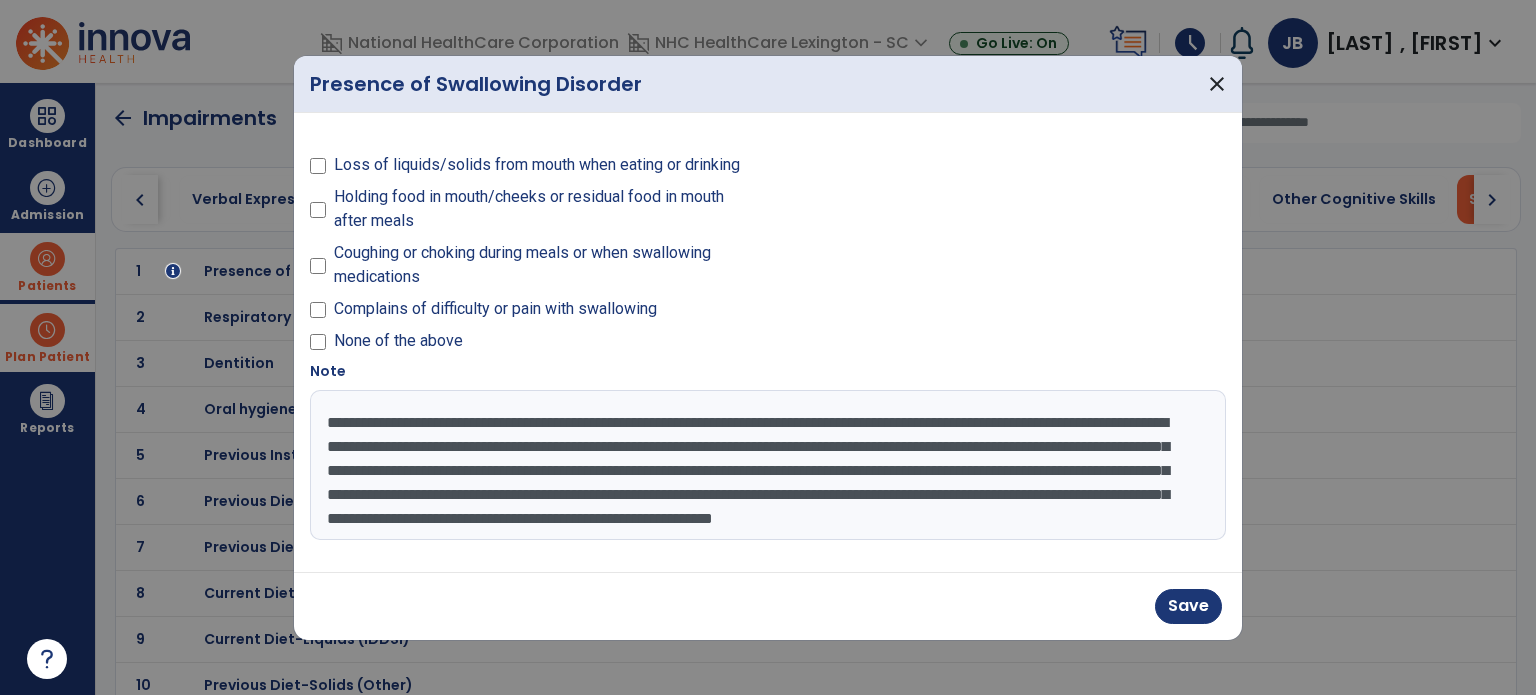 scroll, scrollTop: 13, scrollLeft: 0, axis: vertical 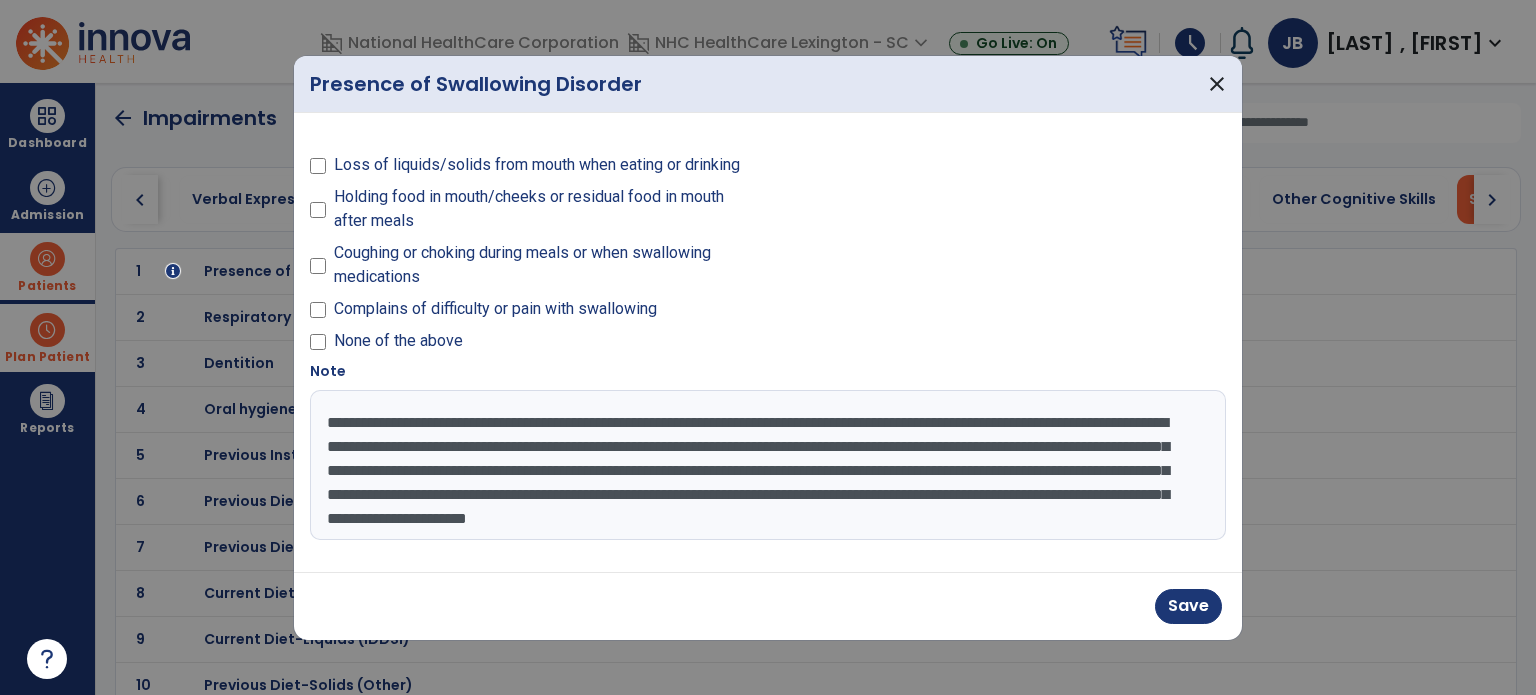 drag, startPoint x: 816, startPoint y: 521, endPoint x: 292, endPoint y: 404, distance: 536.90314 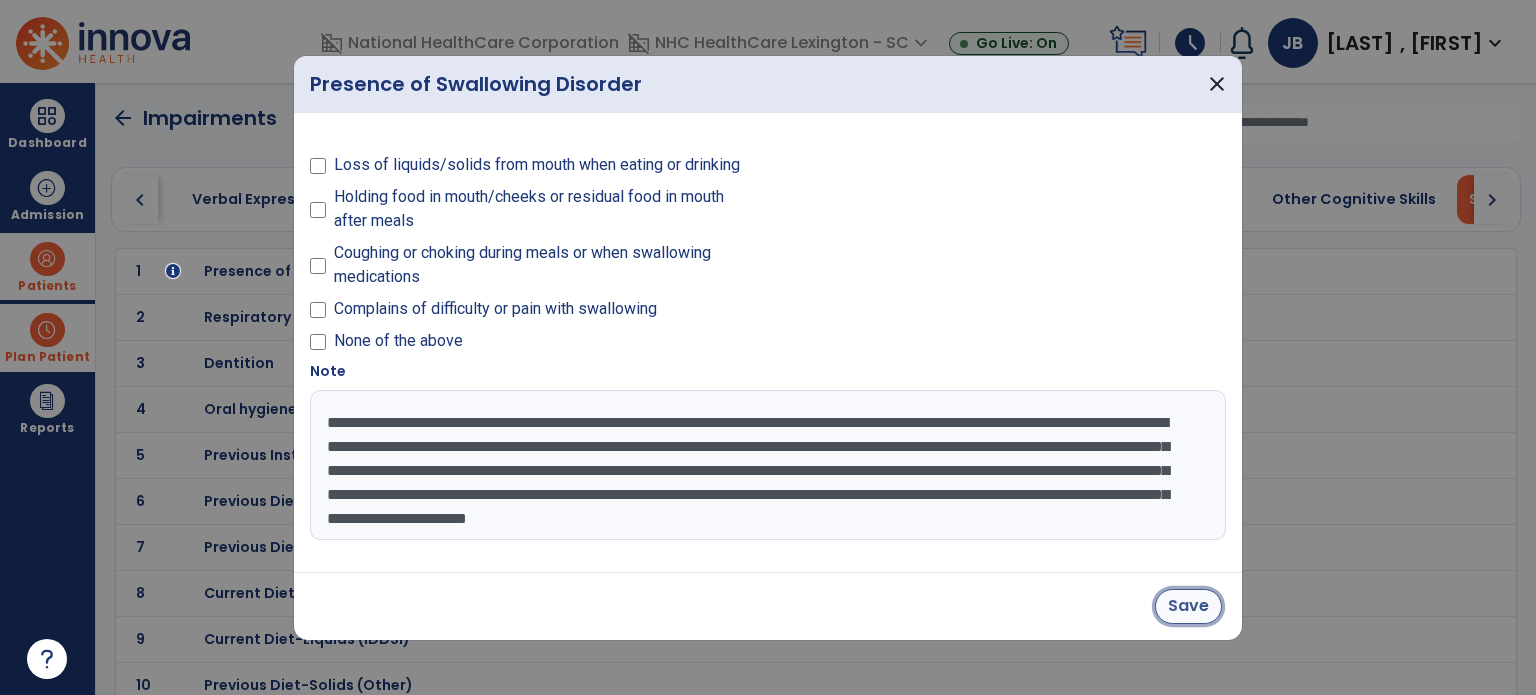 click on "Save" at bounding box center [1188, 606] 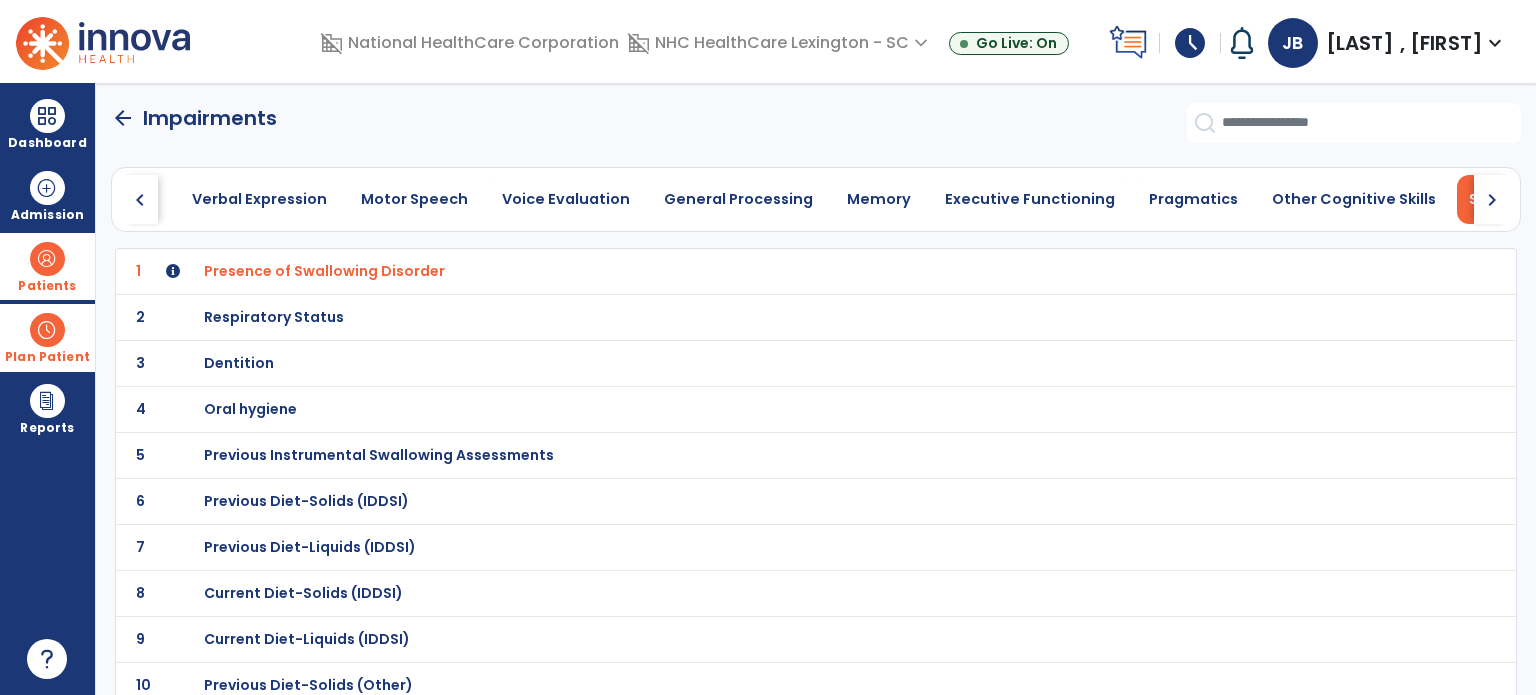 click on "Respiratory Status" at bounding box center [324, 271] 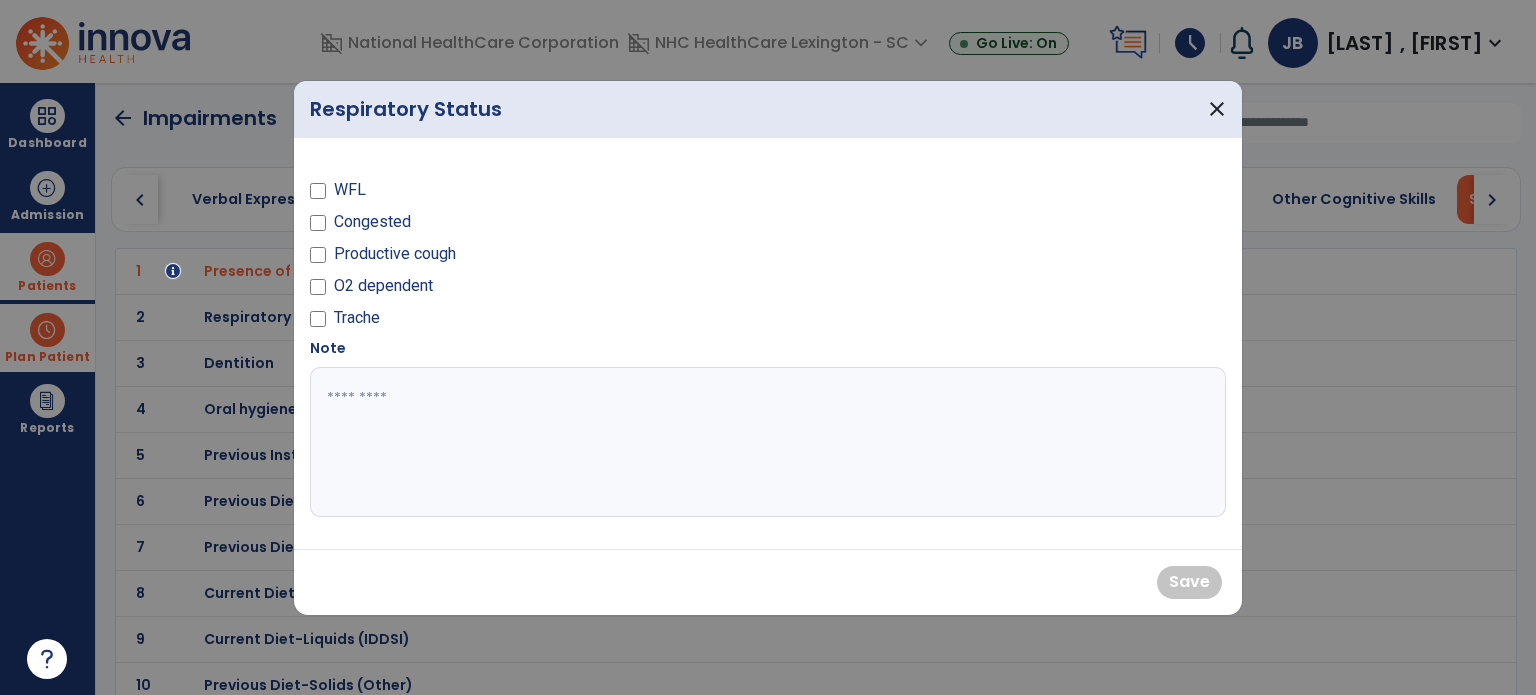 click at bounding box center (318, 194) 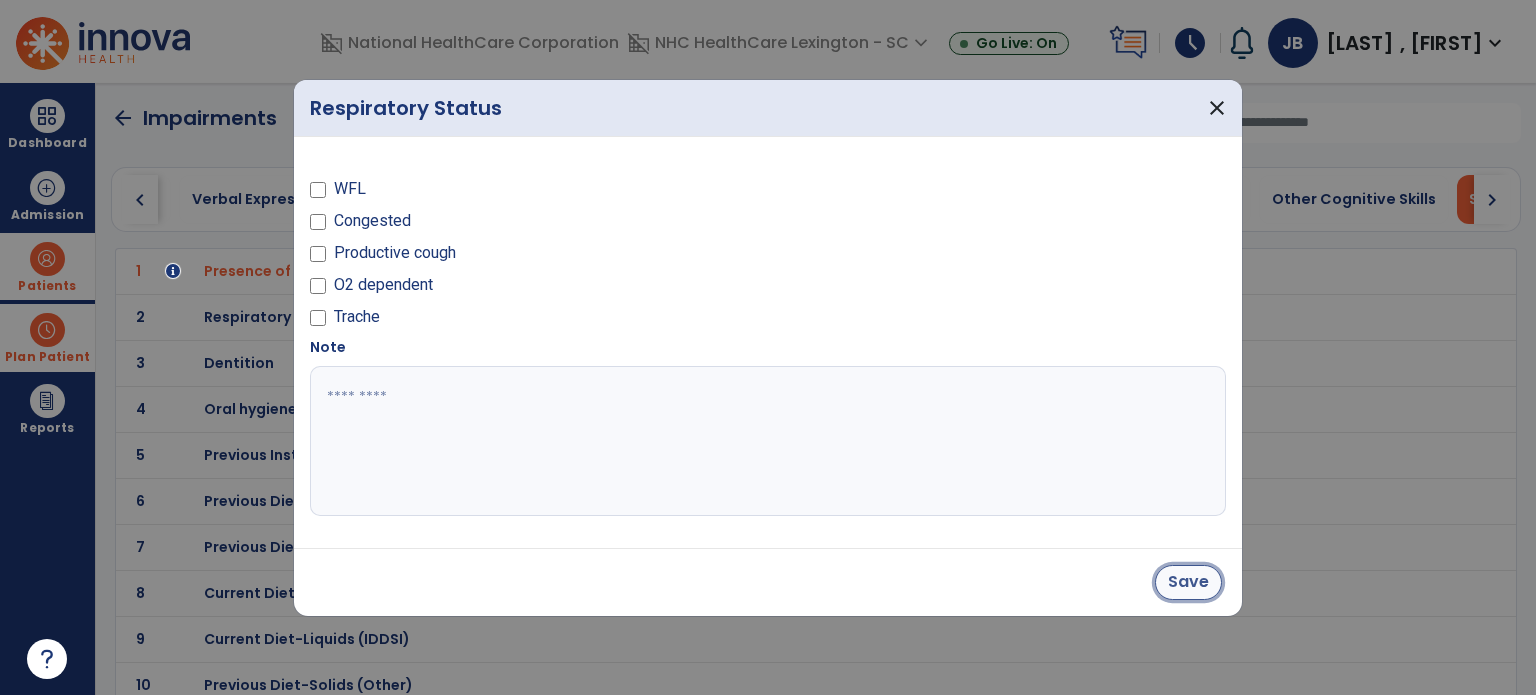 click on "Save" at bounding box center (1188, 582) 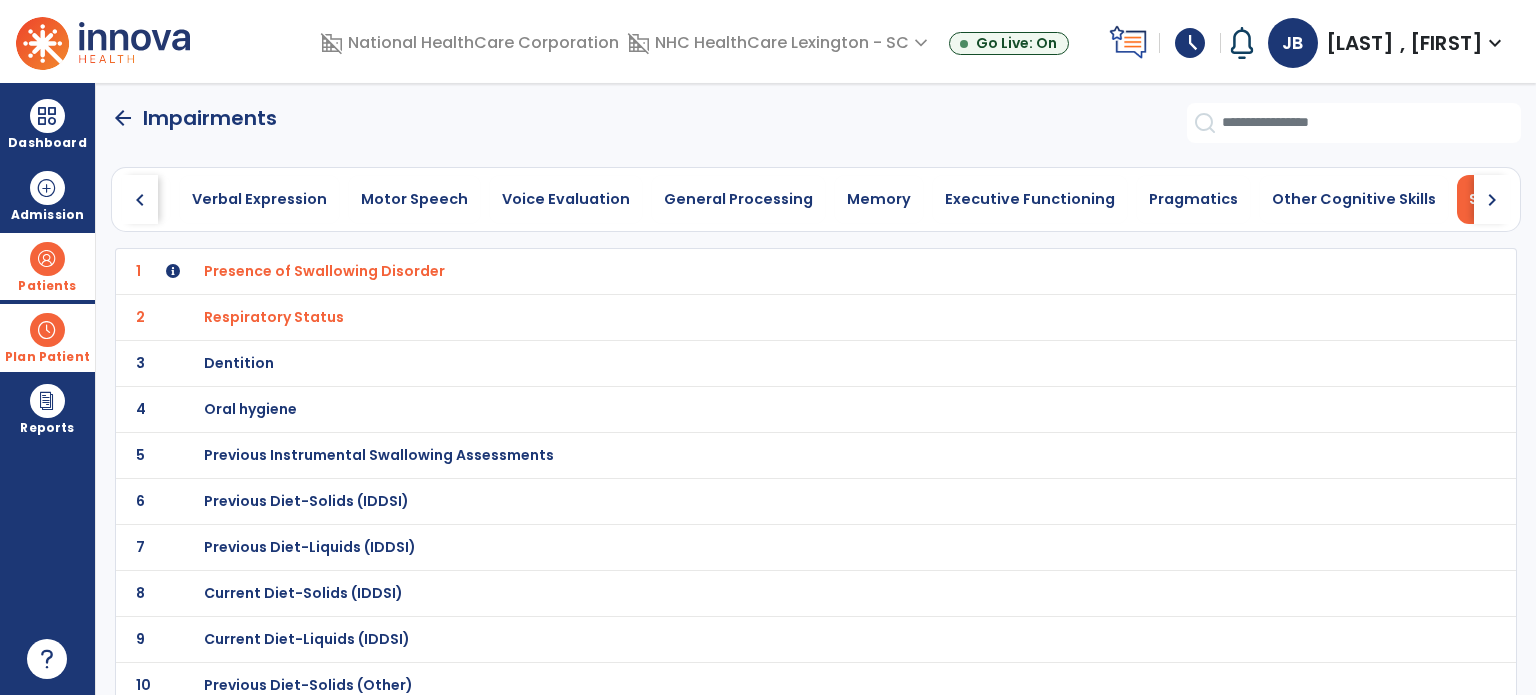 click on "Dentition" at bounding box center (324, 271) 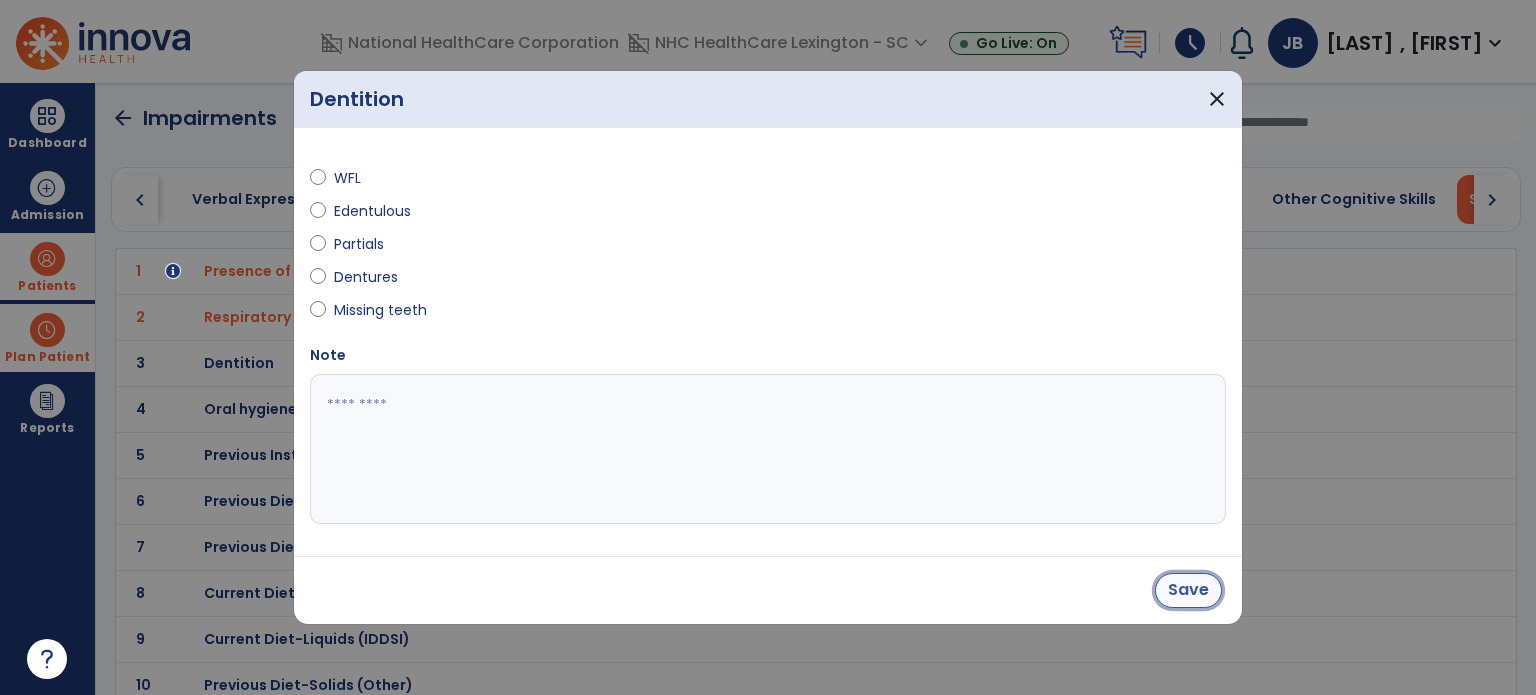 click on "Save" at bounding box center (1188, 590) 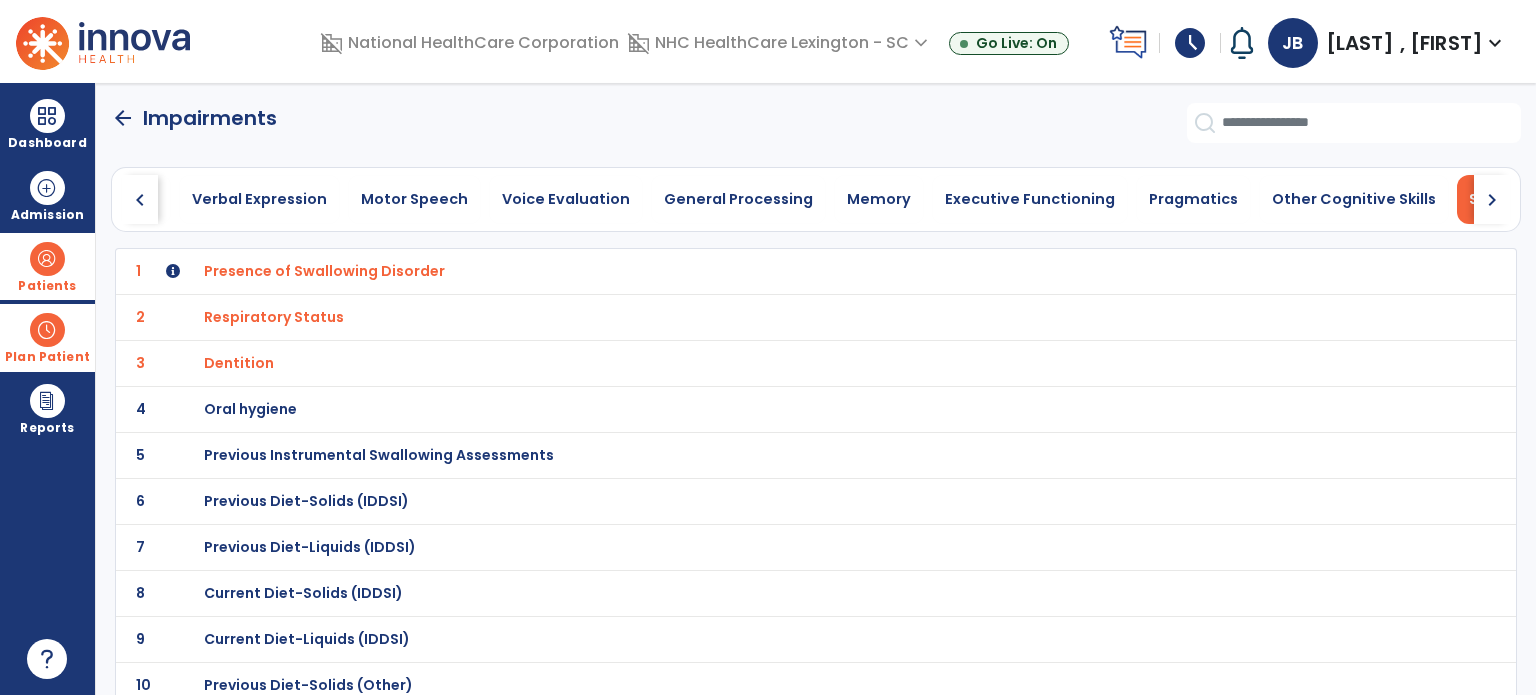 click on "Oral hygiene" at bounding box center (324, 271) 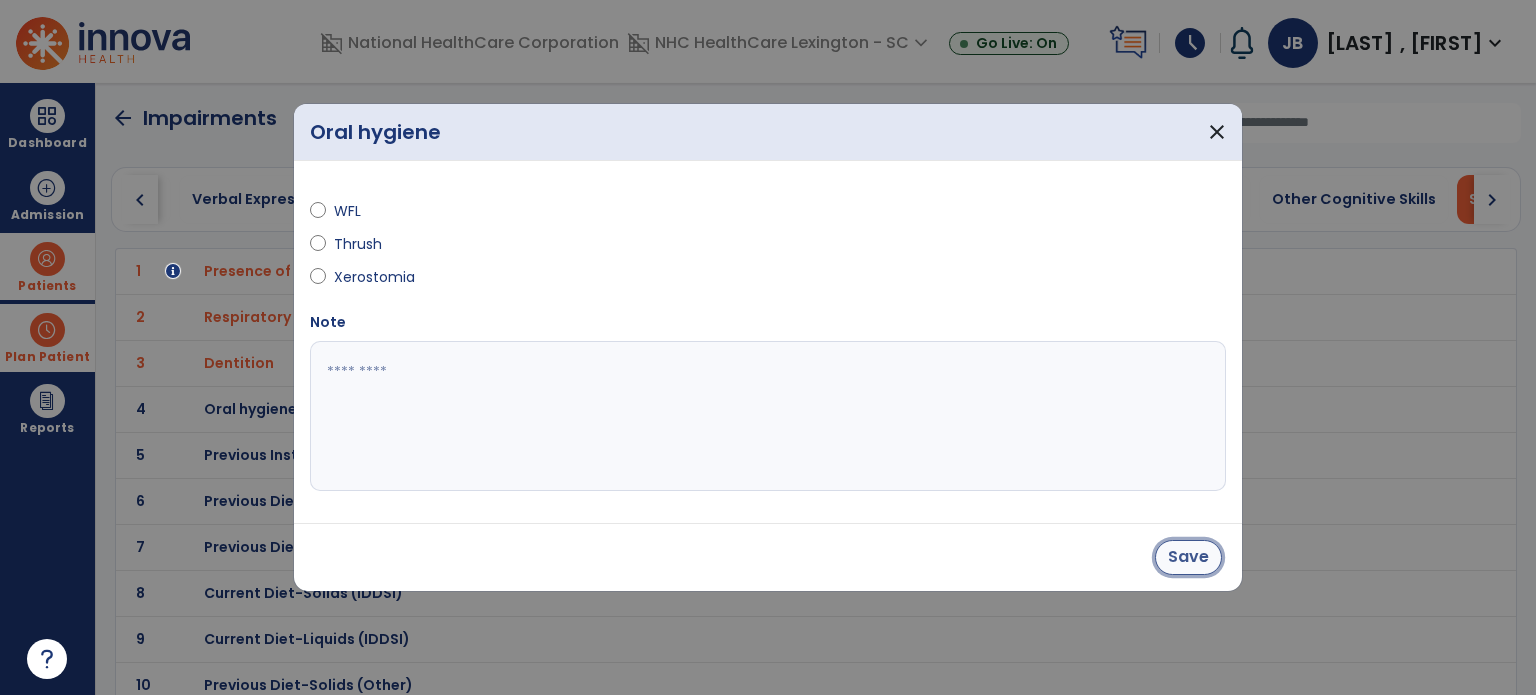 click on "Save" at bounding box center [1188, 557] 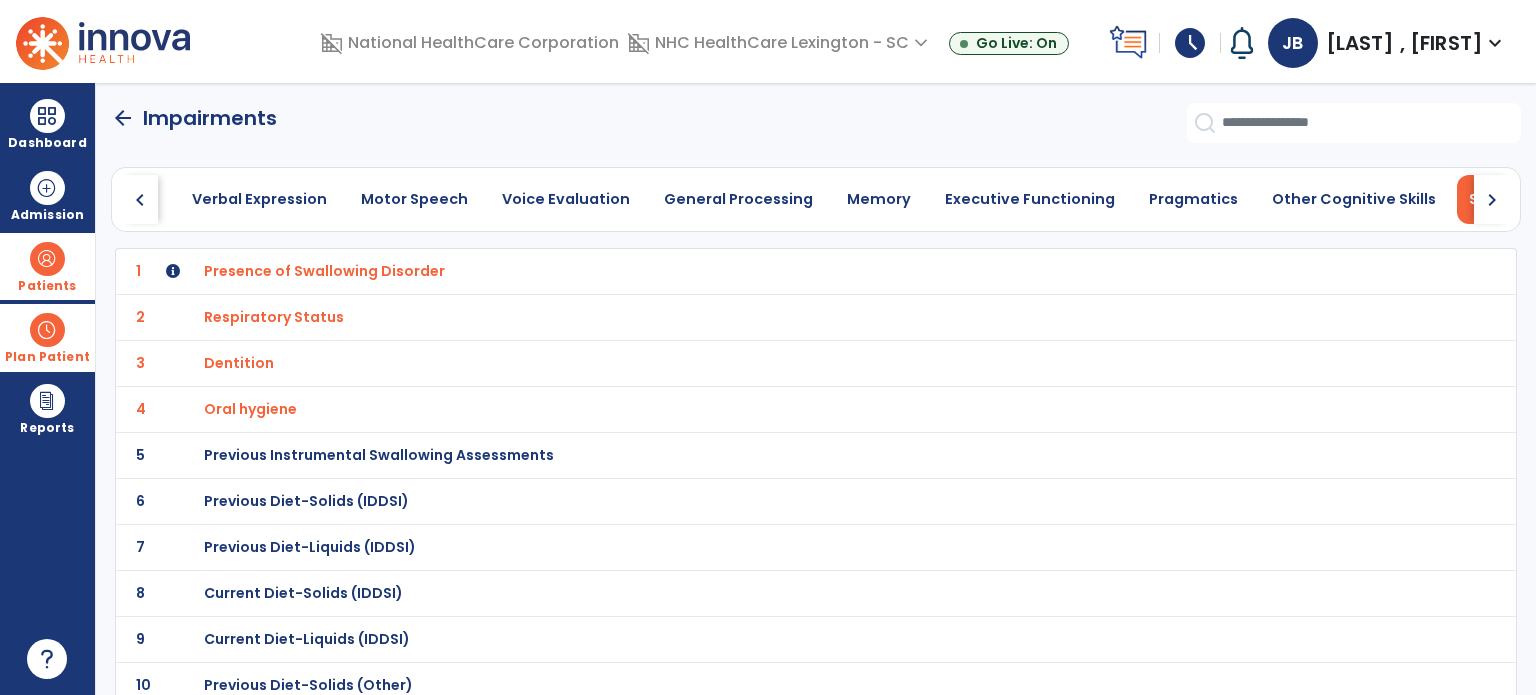 click on "Previous Instrumental Swallowing Assessments" at bounding box center (324, 271) 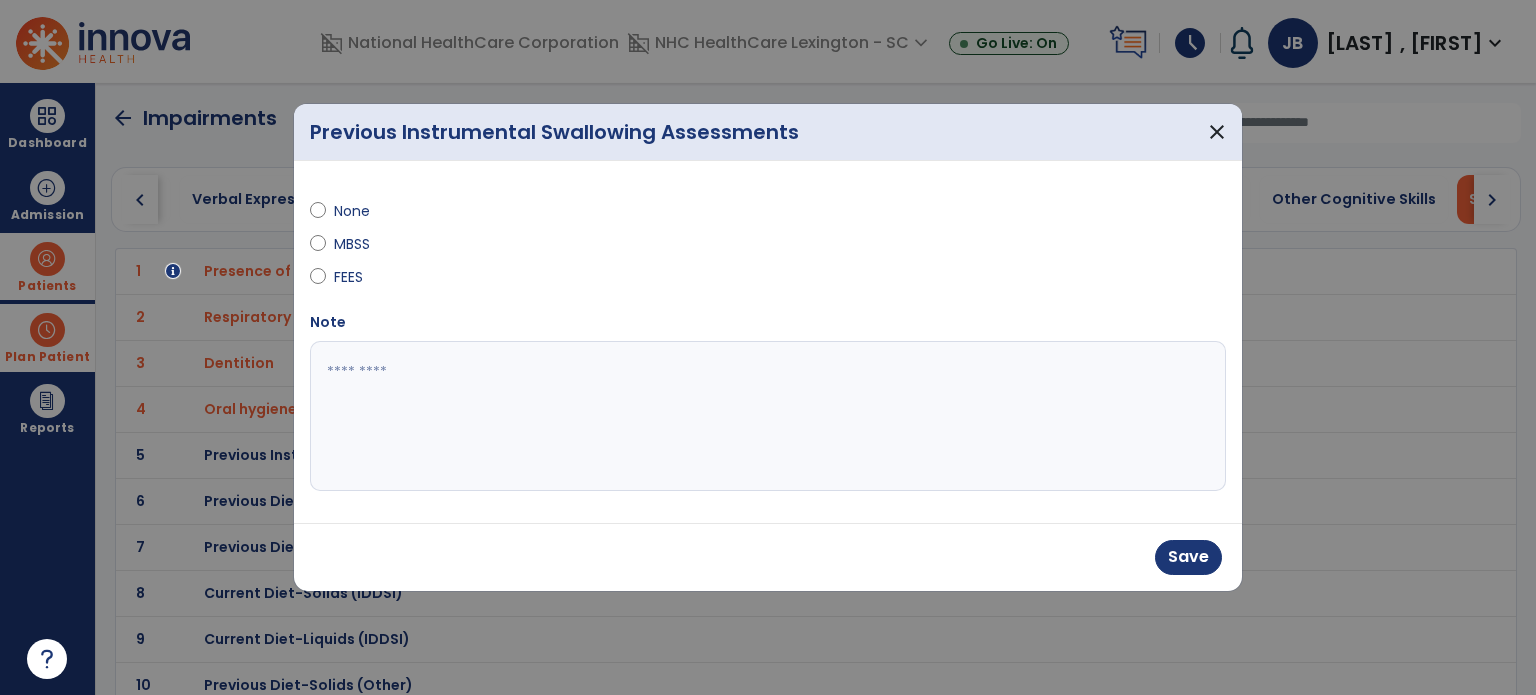 click at bounding box center [768, 416] 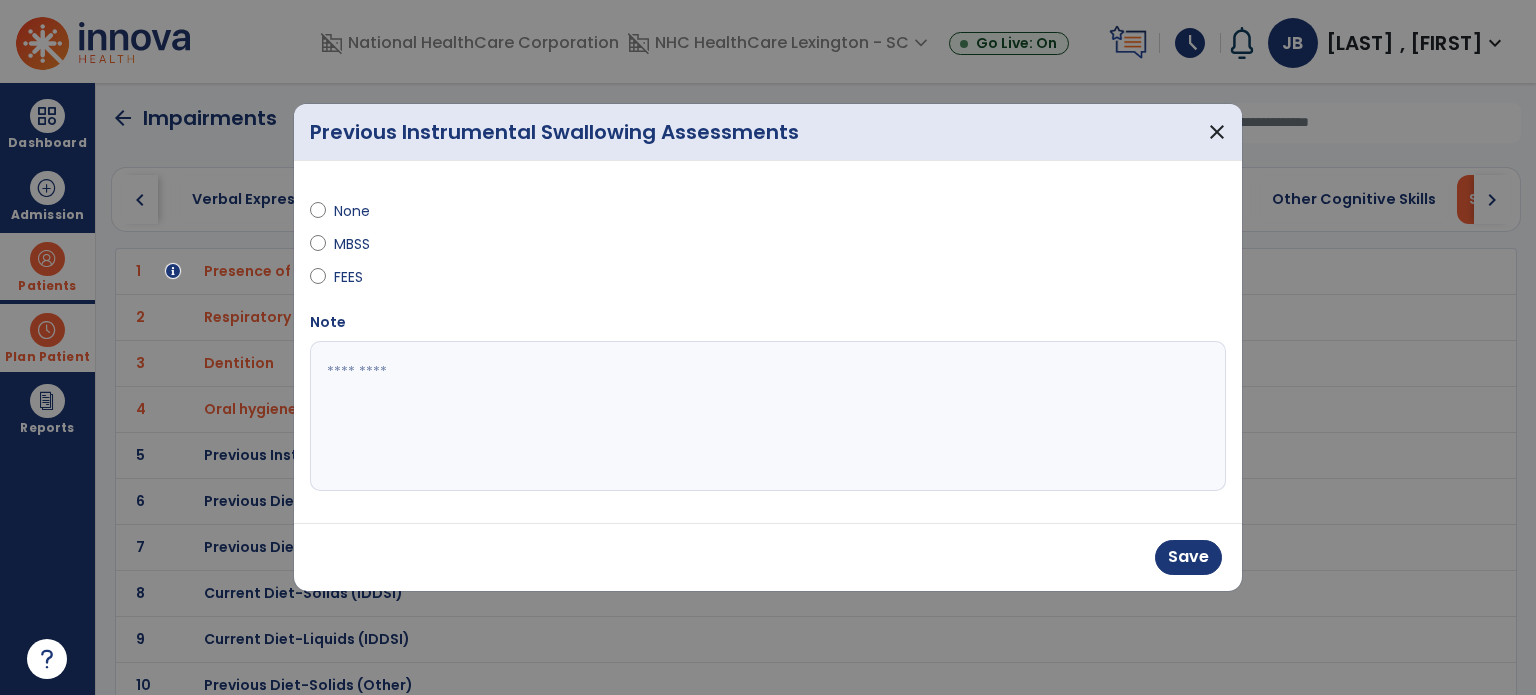 paste on "**********" 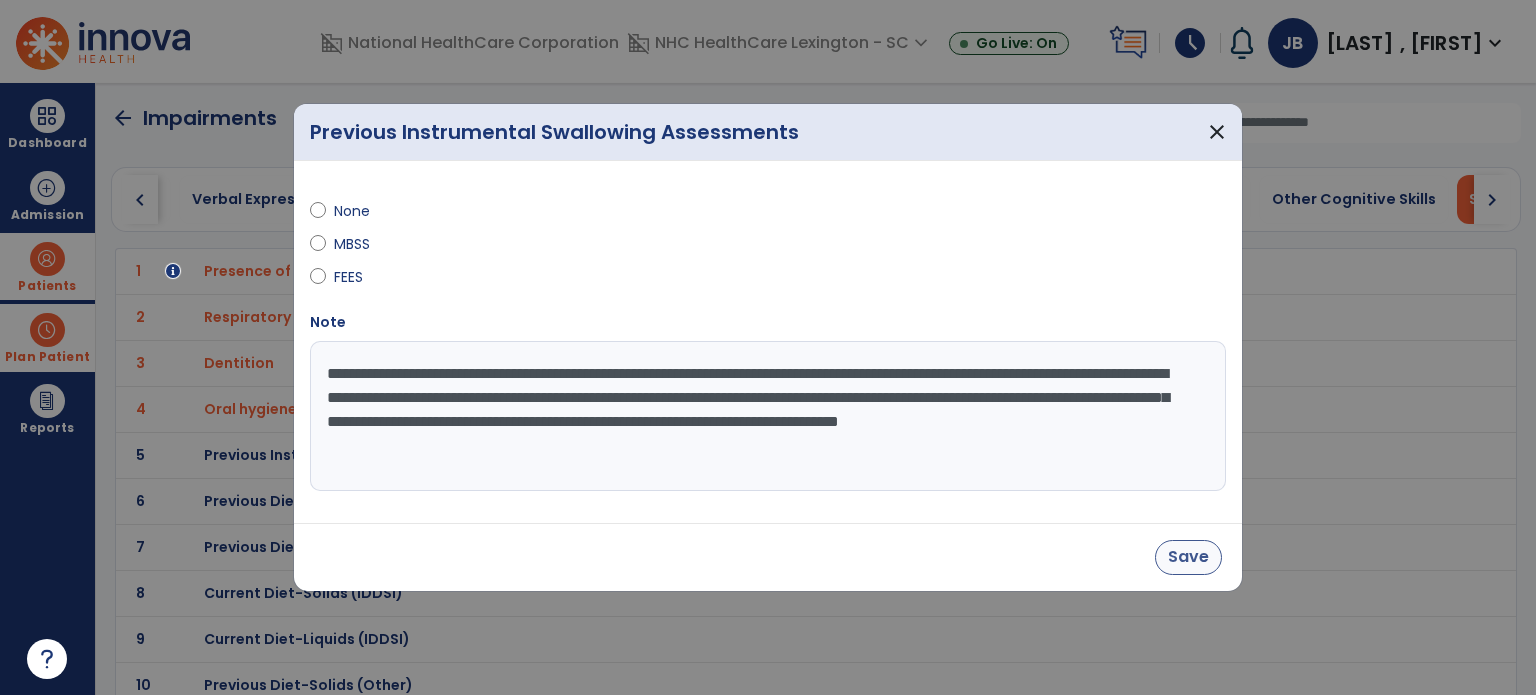 type on "**********" 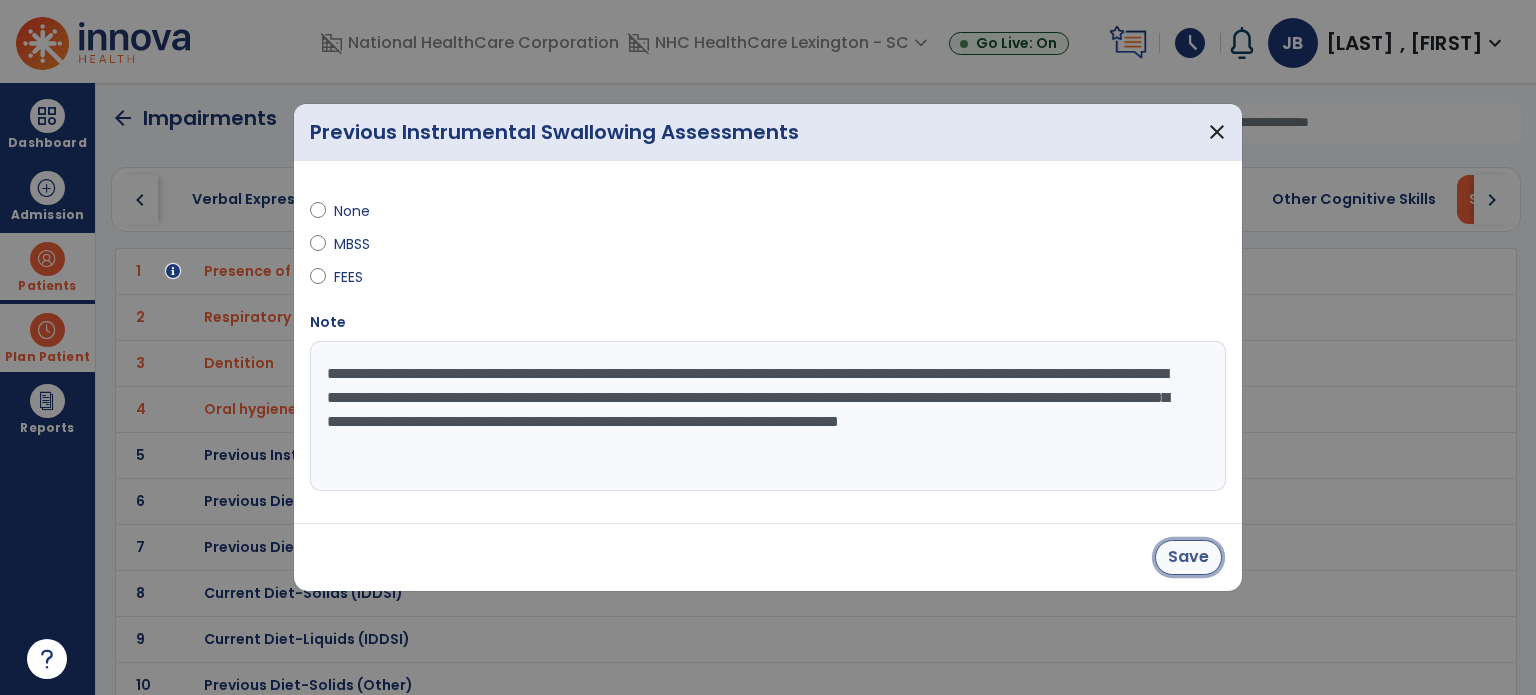 click on "Save" at bounding box center (1188, 557) 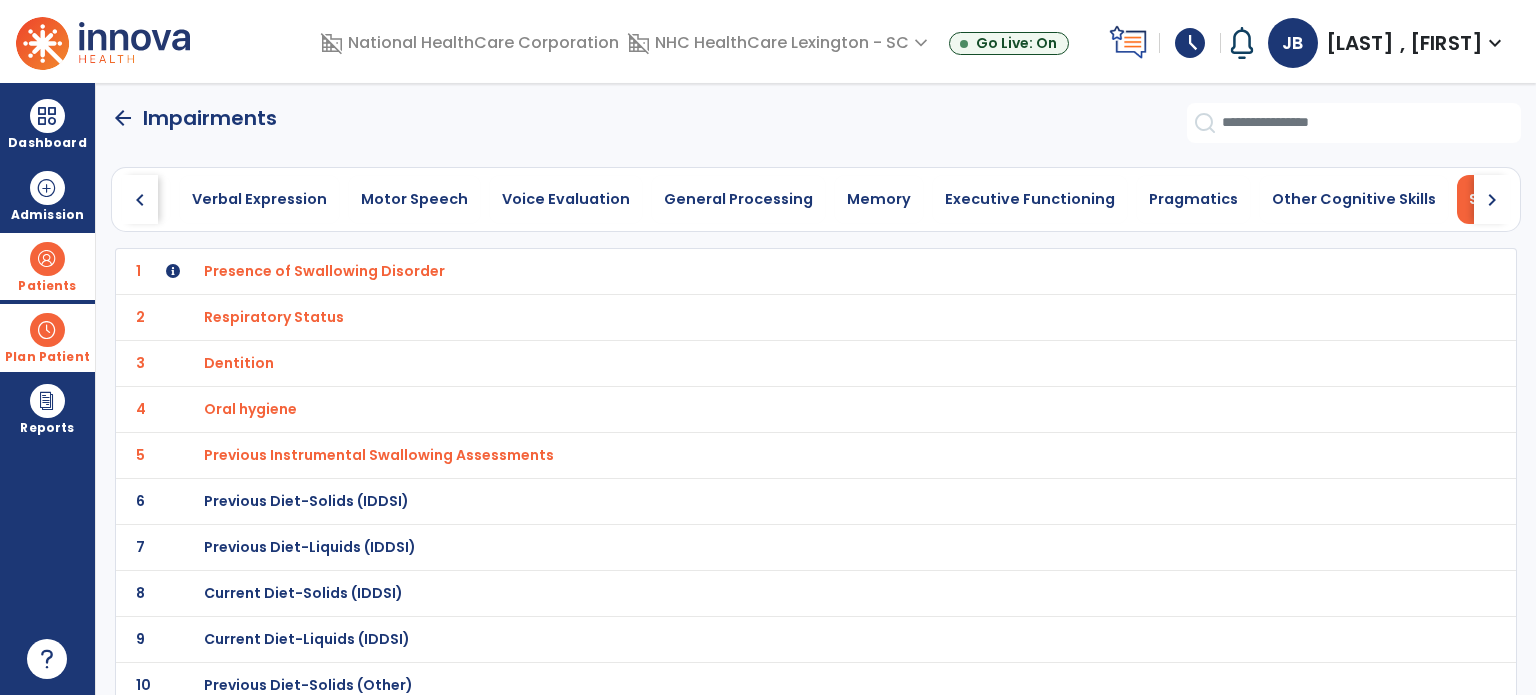 click on "Previous Diet-Solids (IDDSI)" at bounding box center (324, 271) 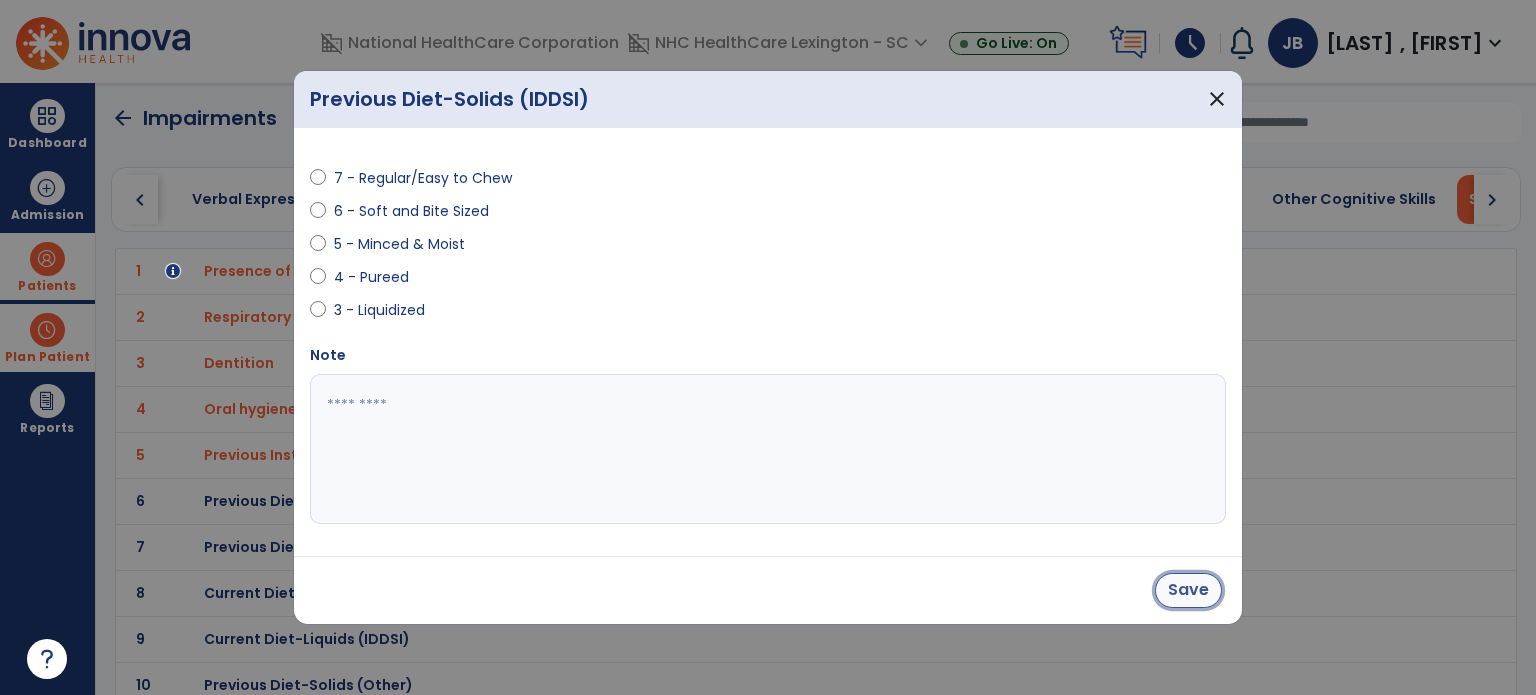 click on "Save" at bounding box center (1188, 590) 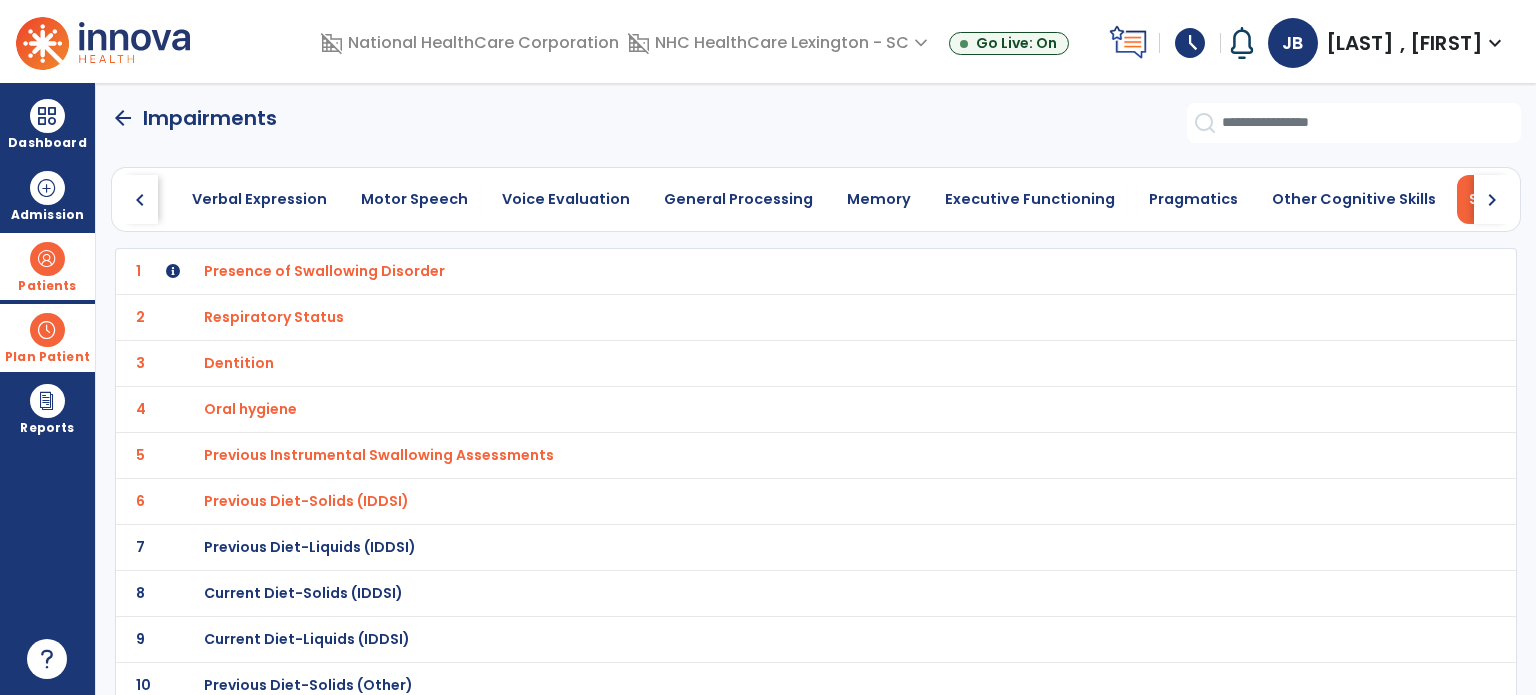 click on "Previous Diet-Liquids (IDDSI)" at bounding box center [324, 271] 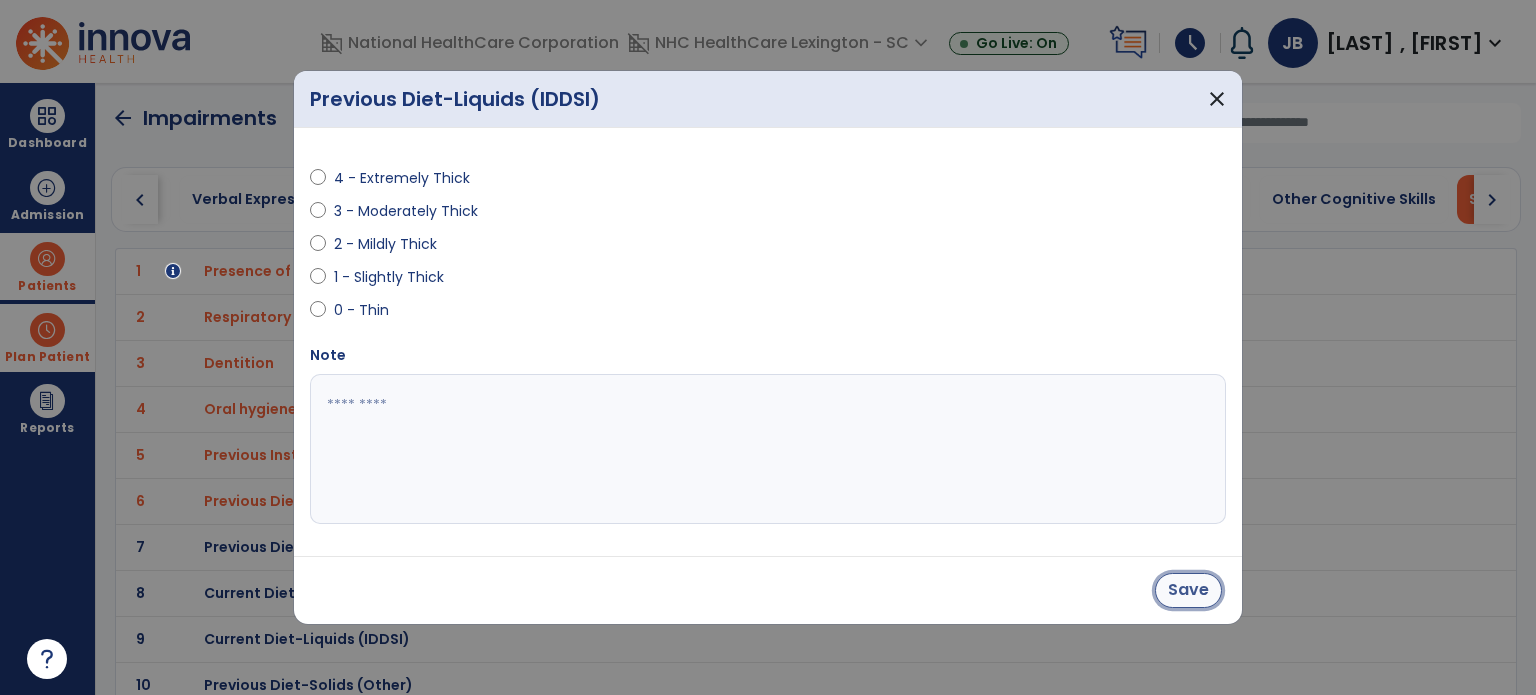 click on "Save" at bounding box center (1188, 590) 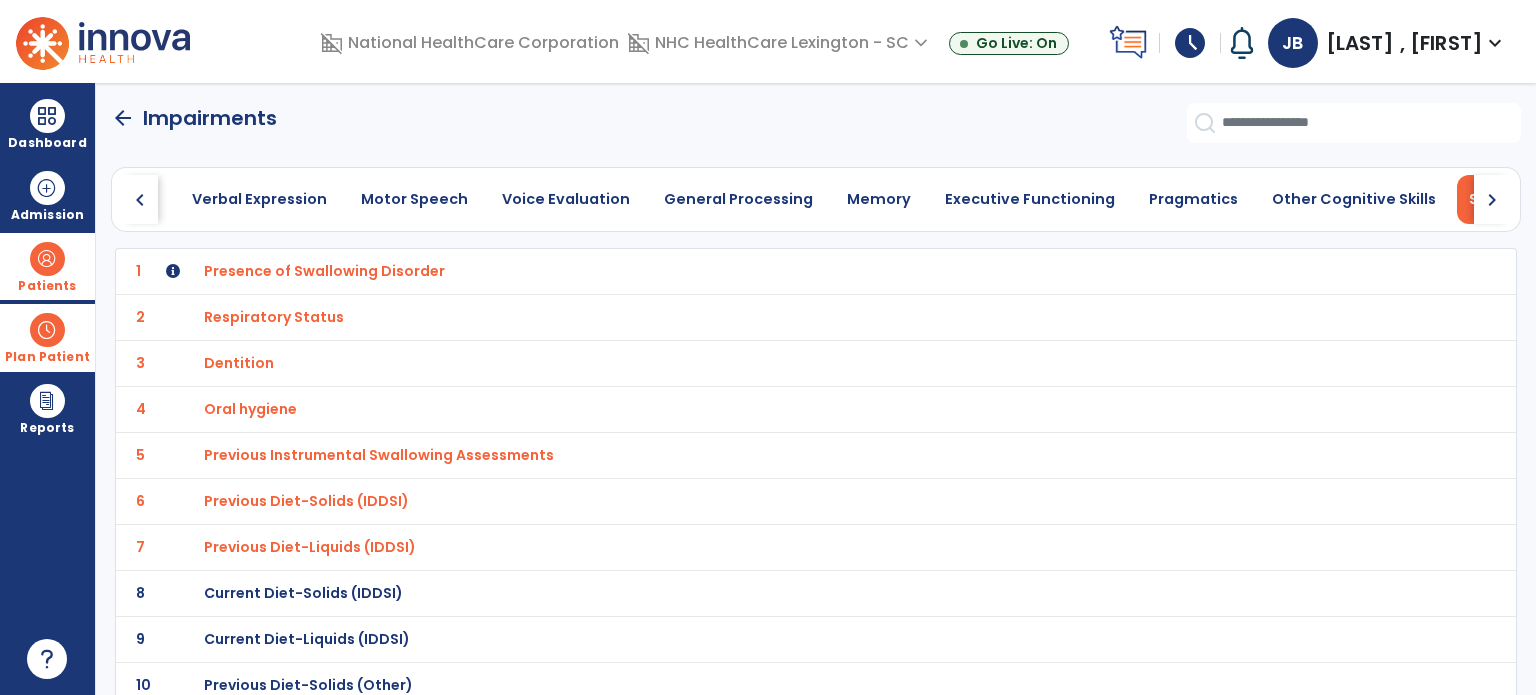 click on "Current Diet-Solids (IDDSI)" at bounding box center (324, 271) 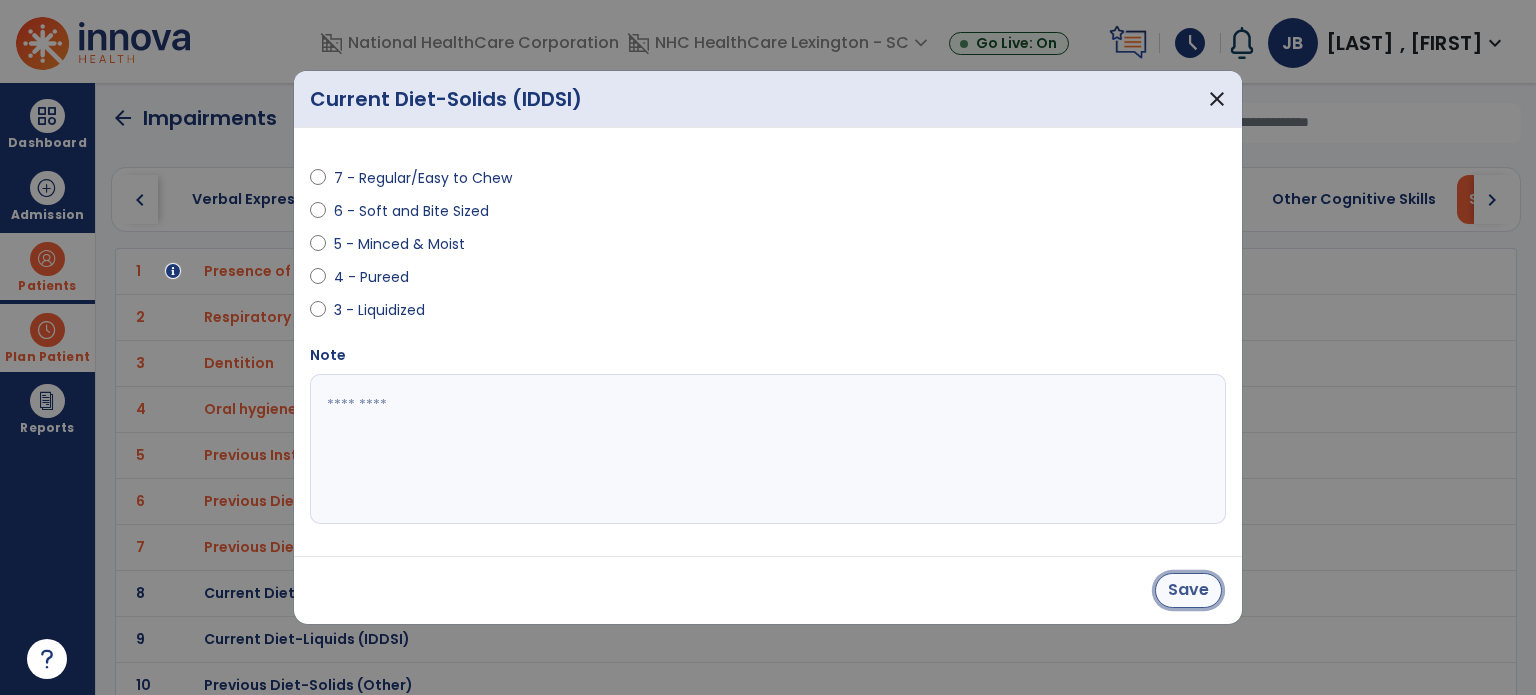 click on "Save" at bounding box center [1188, 590] 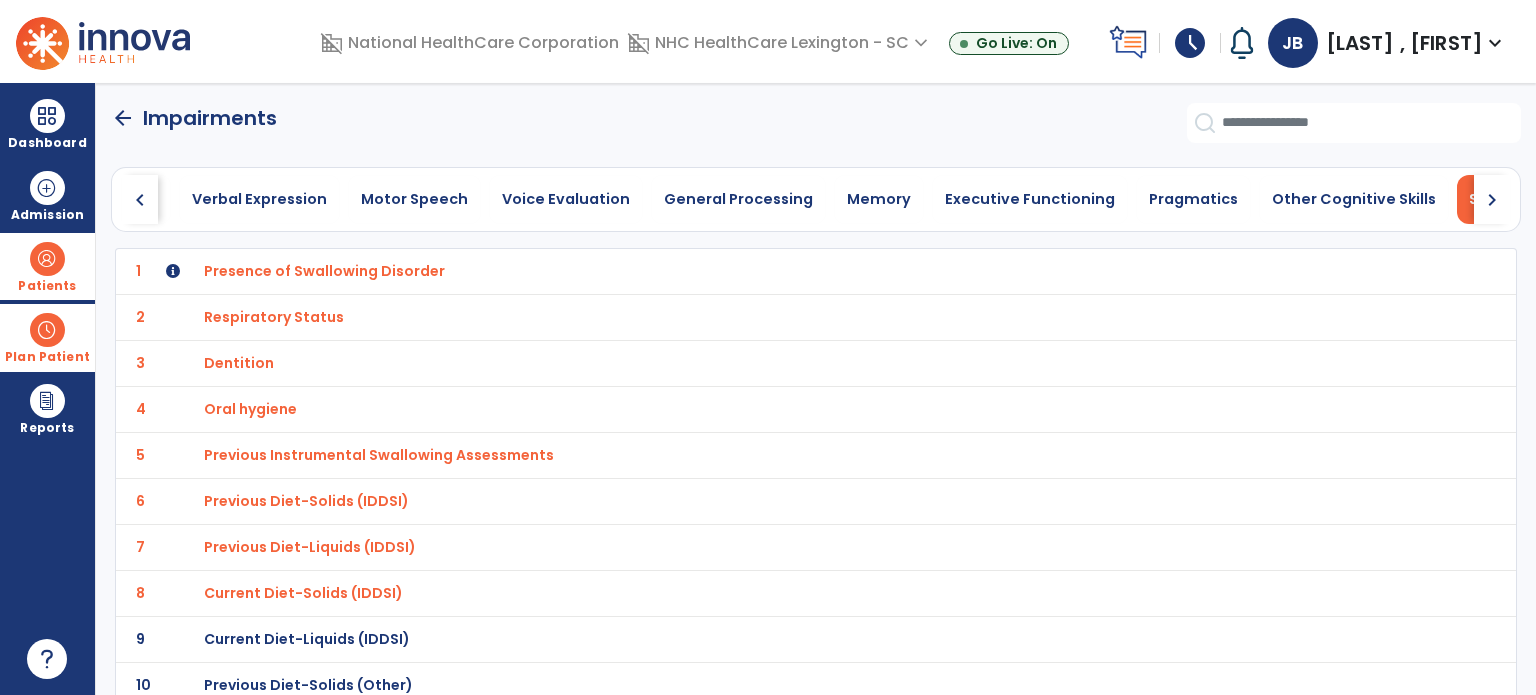 click on "Current Diet-Liquids (IDDSI)" at bounding box center [324, 271] 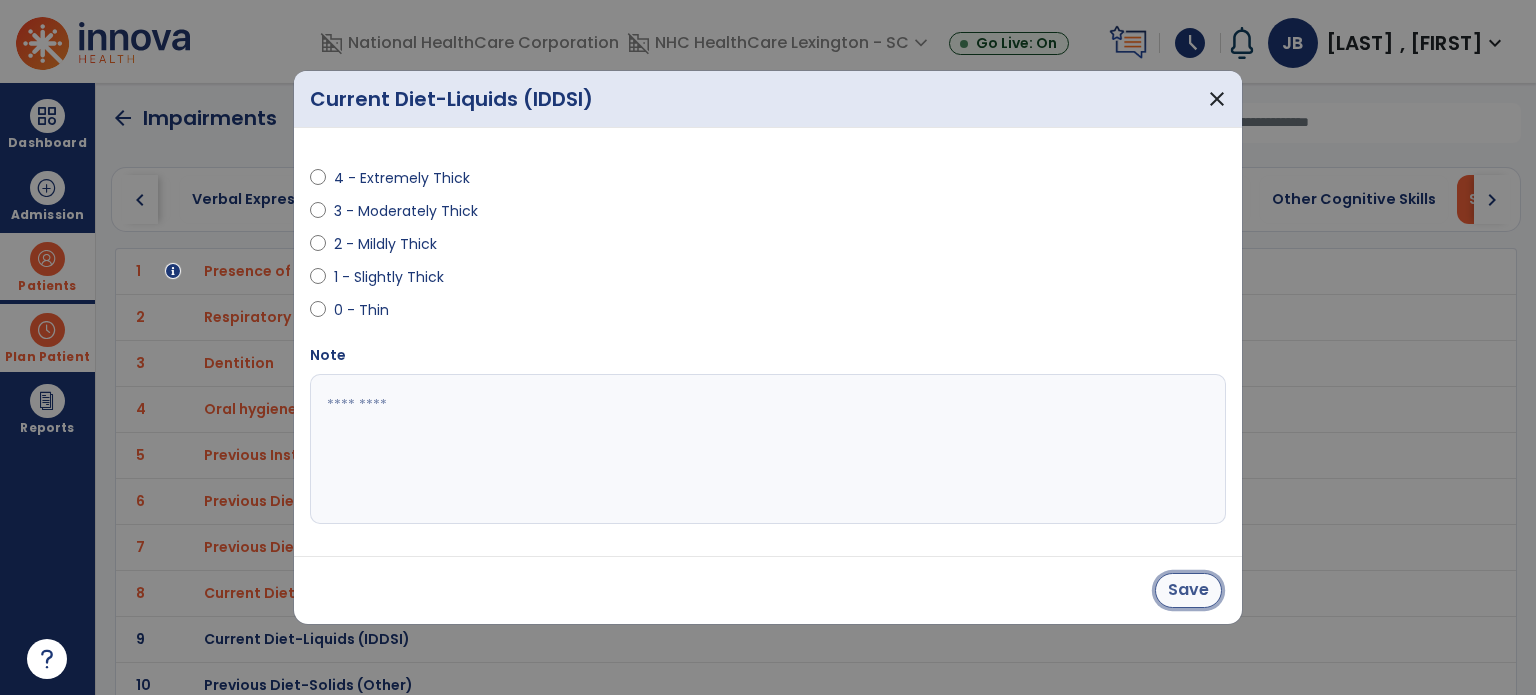 click on "Save" at bounding box center (1188, 590) 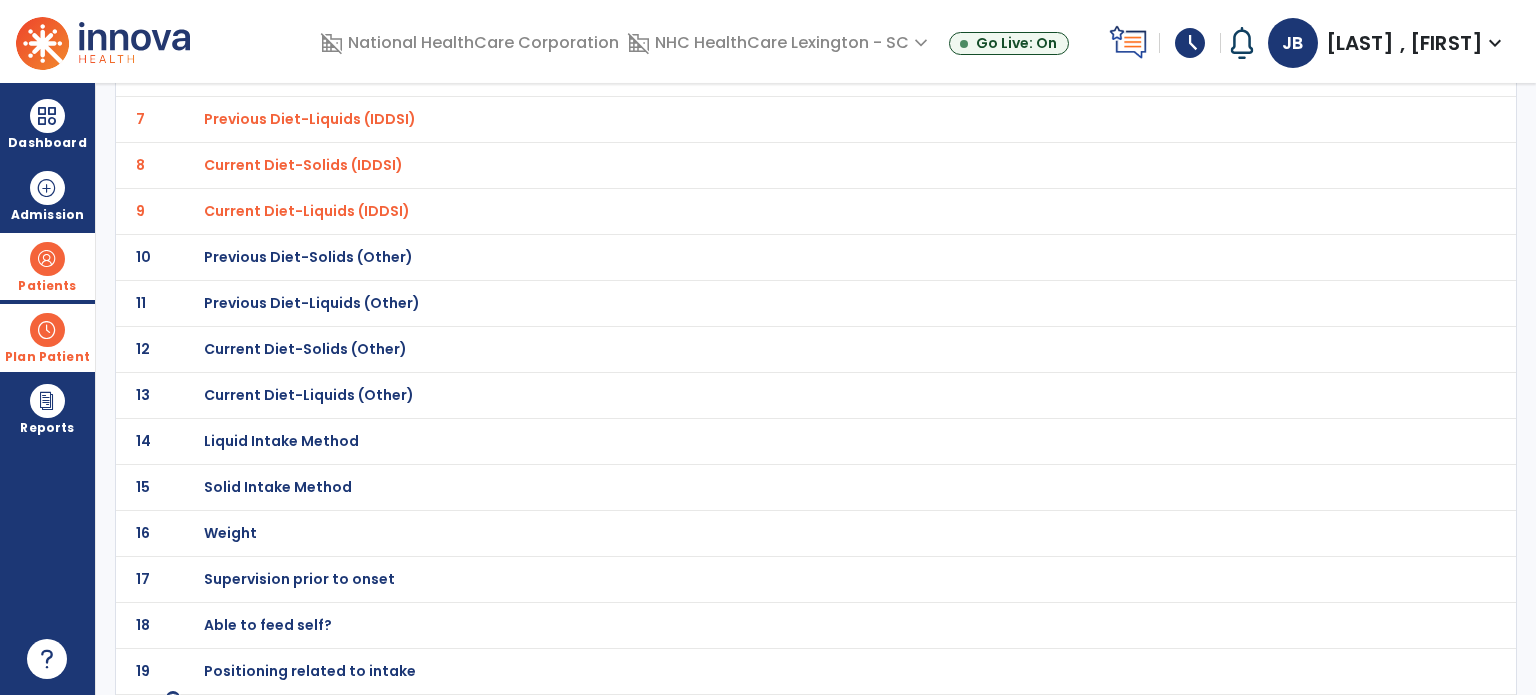 scroll, scrollTop: 468, scrollLeft: 0, axis: vertical 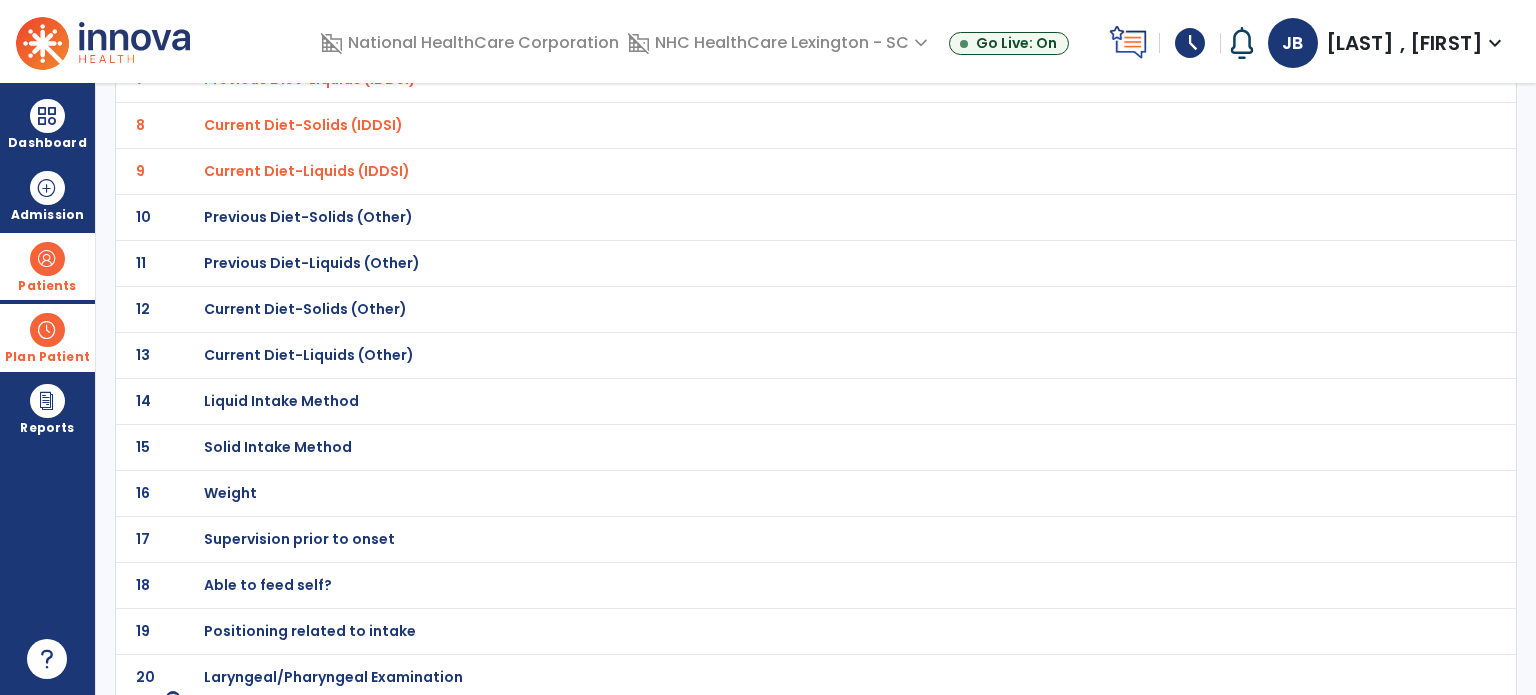 click on "Liquid Intake Method" at bounding box center (324, -197) 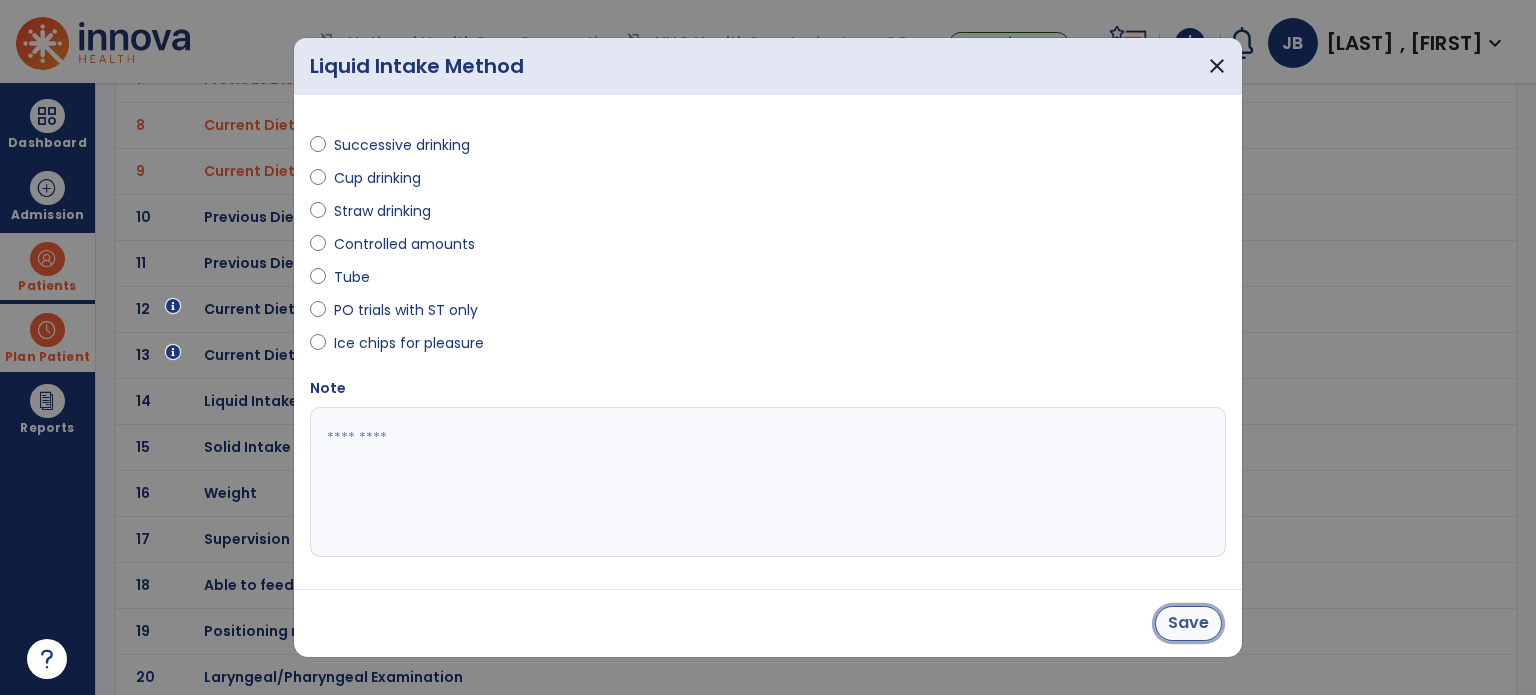 click on "Save" at bounding box center (1188, 623) 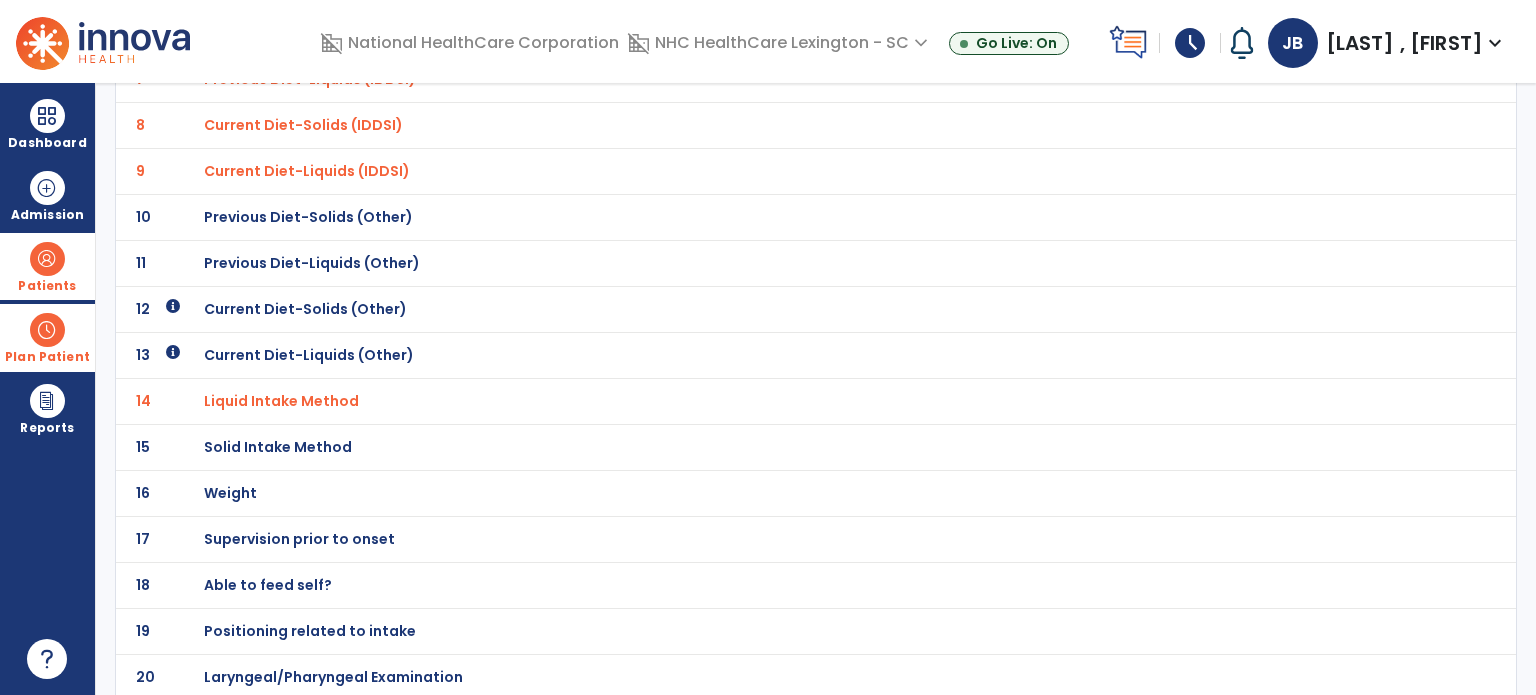 click on "Solid Intake Method" at bounding box center [324, -197] 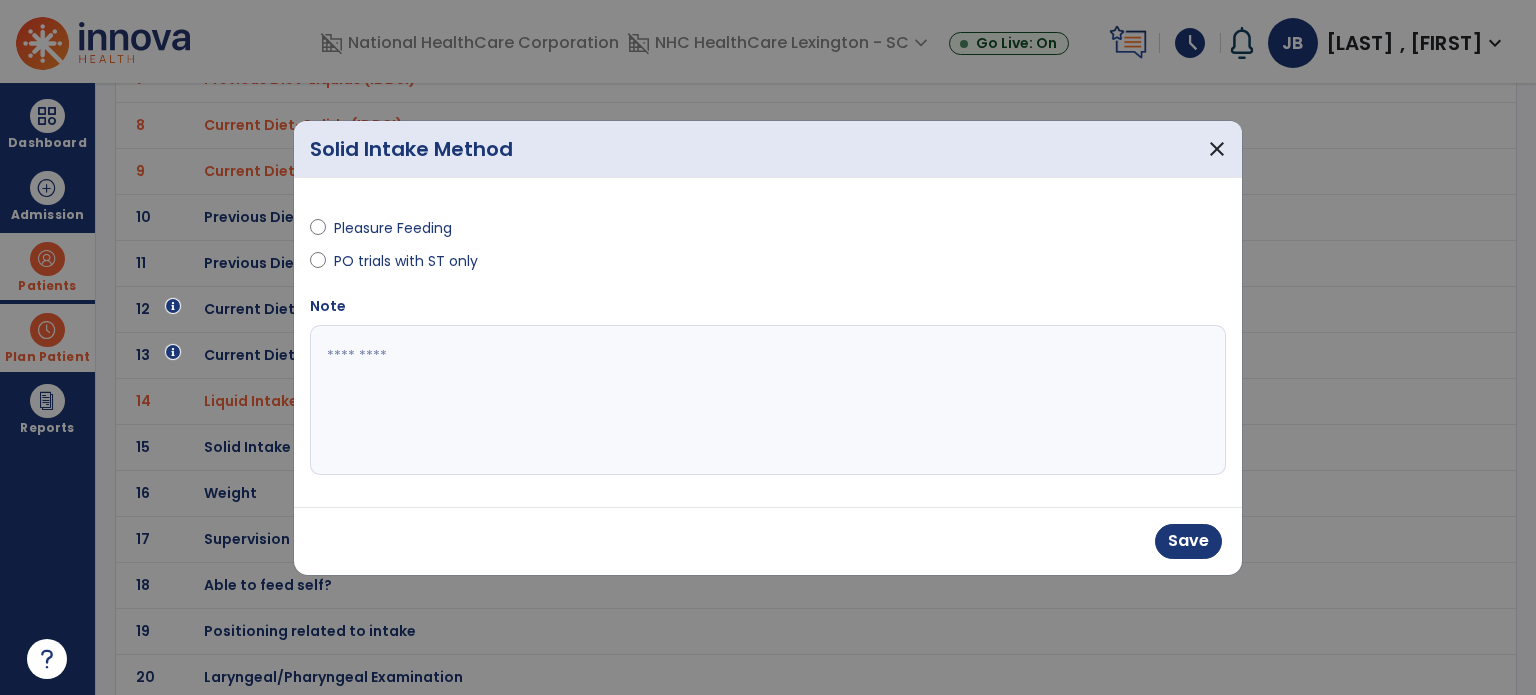 click at bounding box center (768, 400) 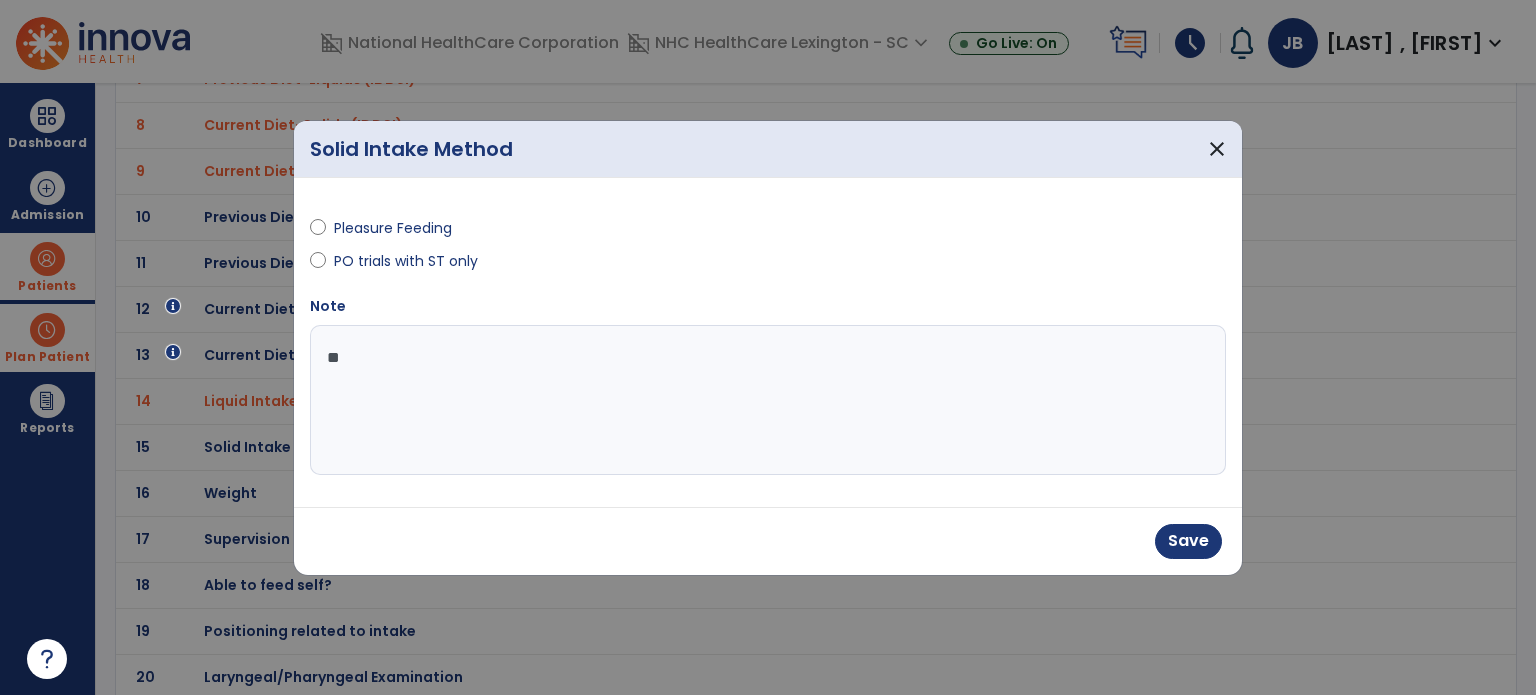 click on "*" at bounding box center [768, 400] 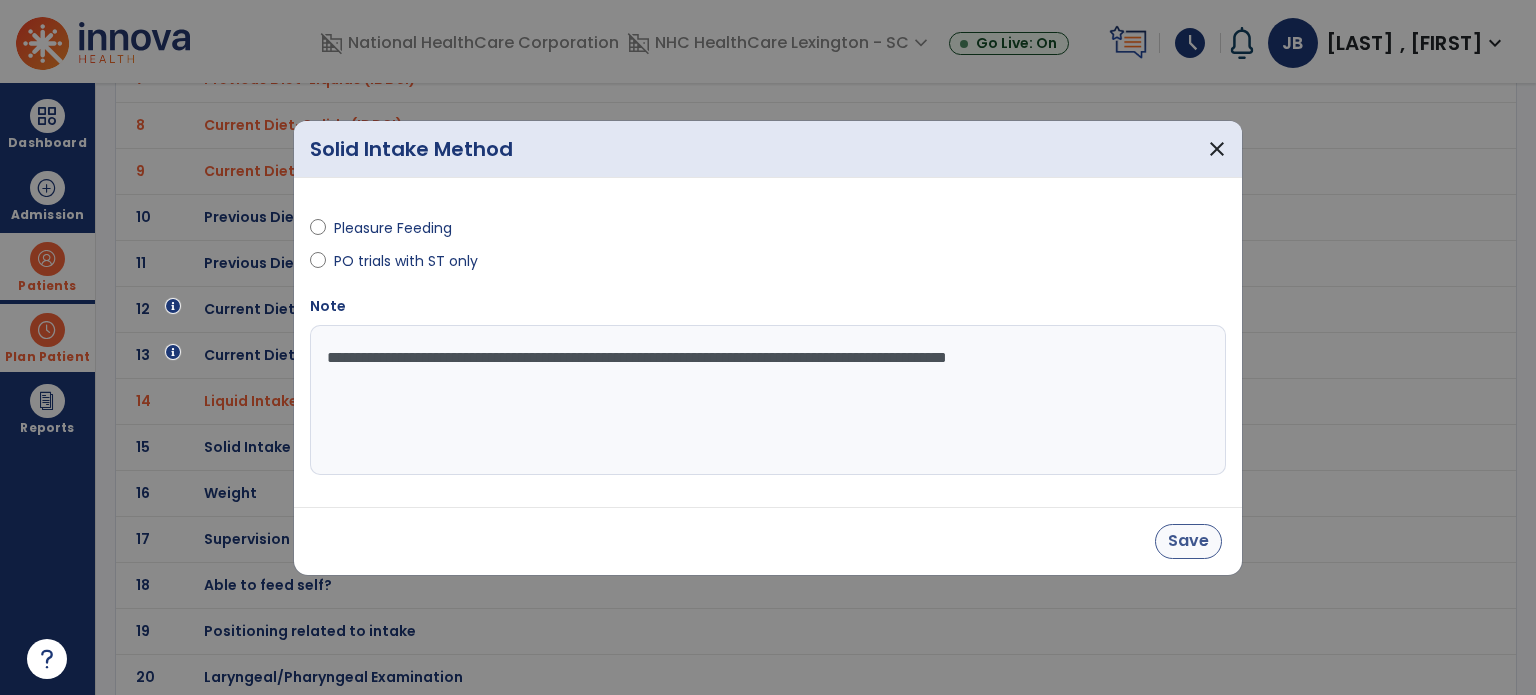type on "**********" 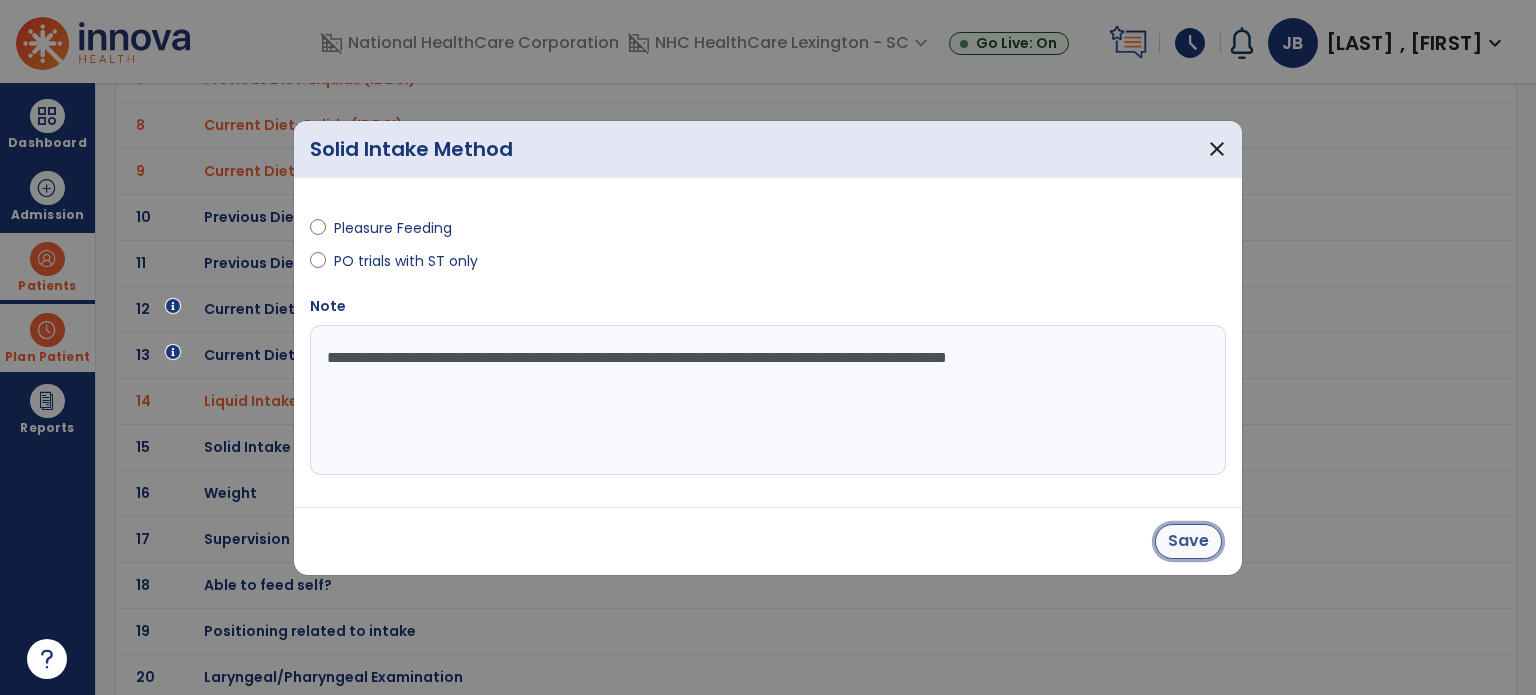 click on "Save" at bounding box center [1188, 541] 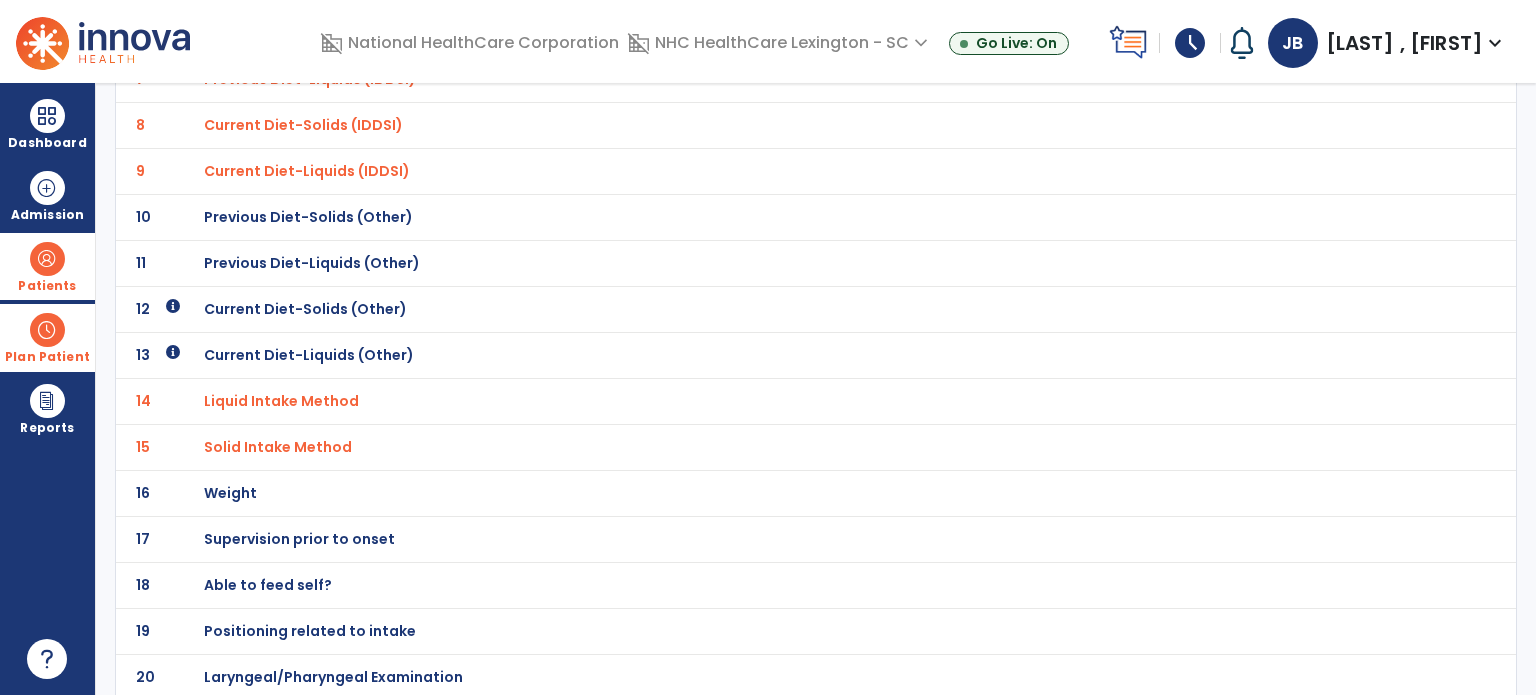 click on "Able to feed self?" at bounding box center (324, -197) 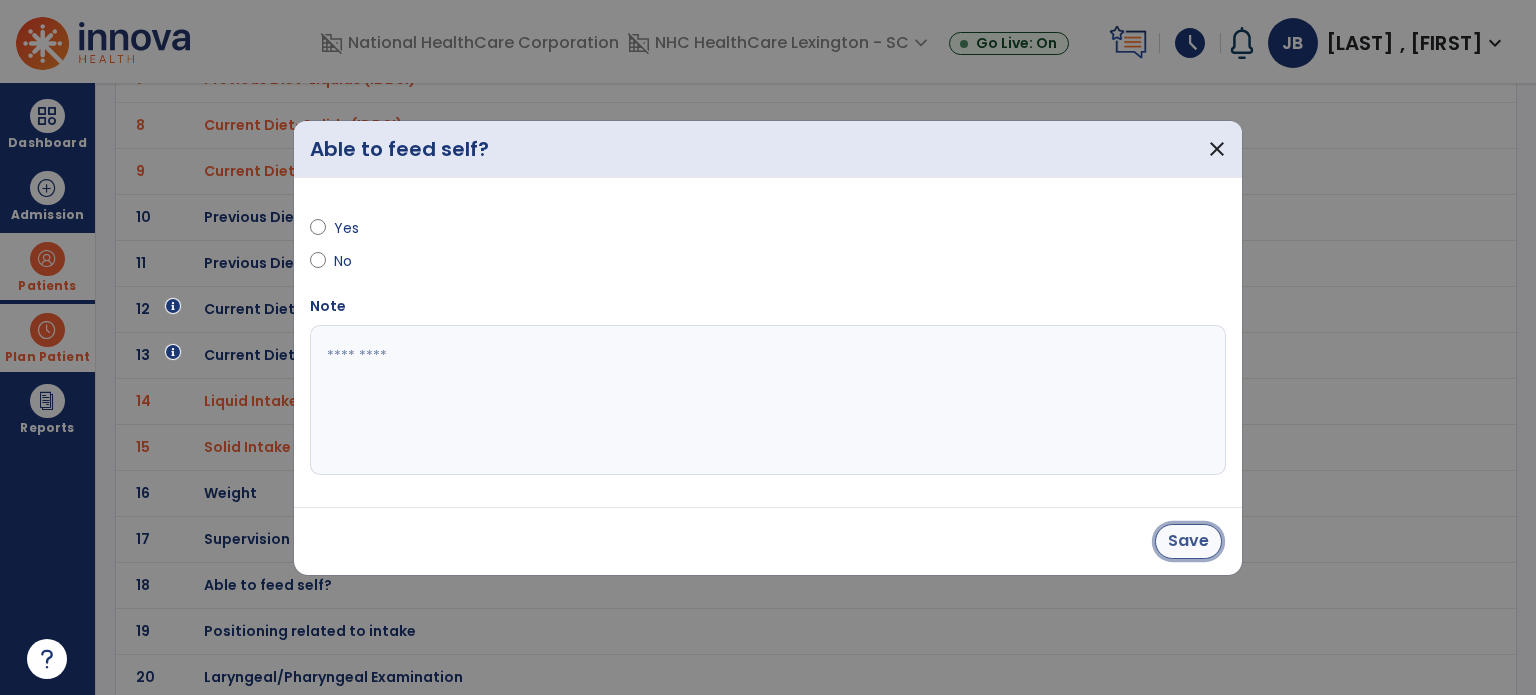 click on "Save" at bounding box center (1188, 541) 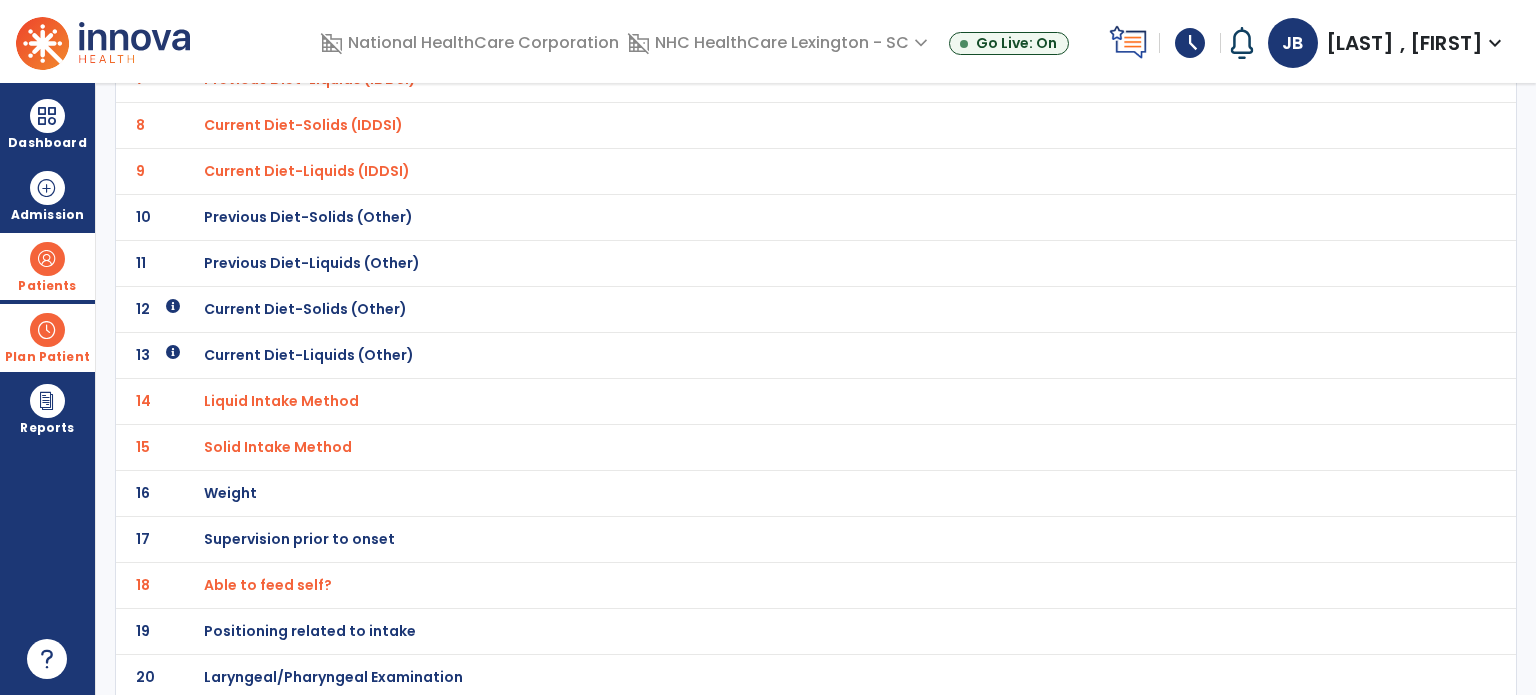 click on "Positioning related to intake" at bounding box center (324, -197) 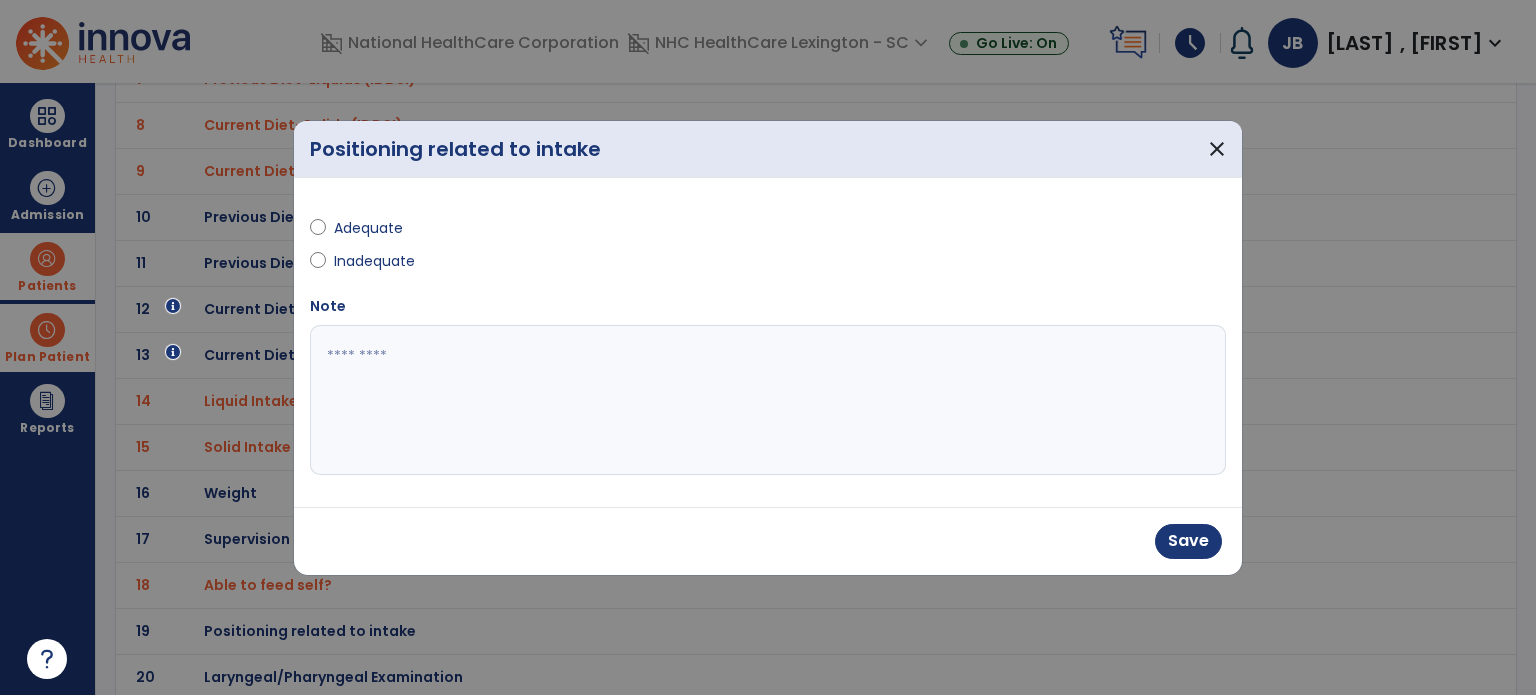 click at bounding box center [768, 400] 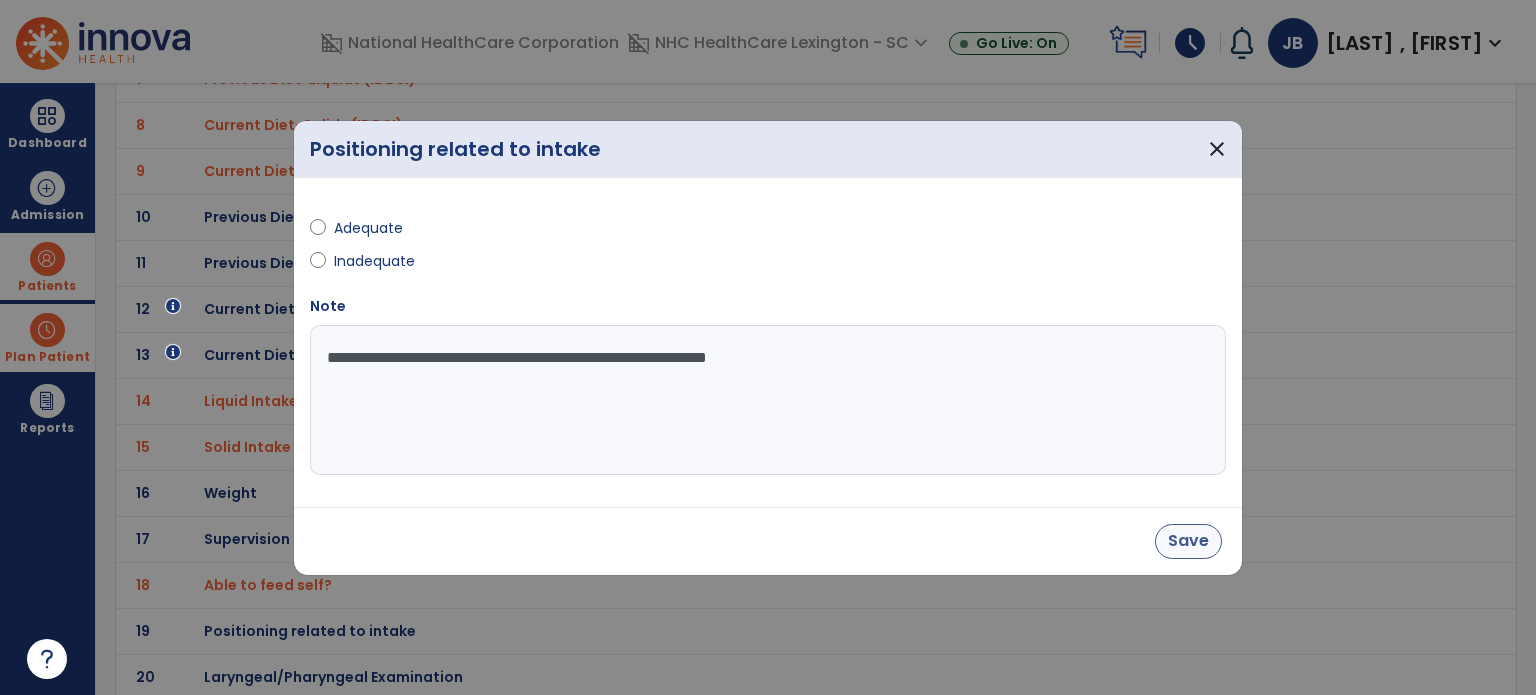 type on "**********" 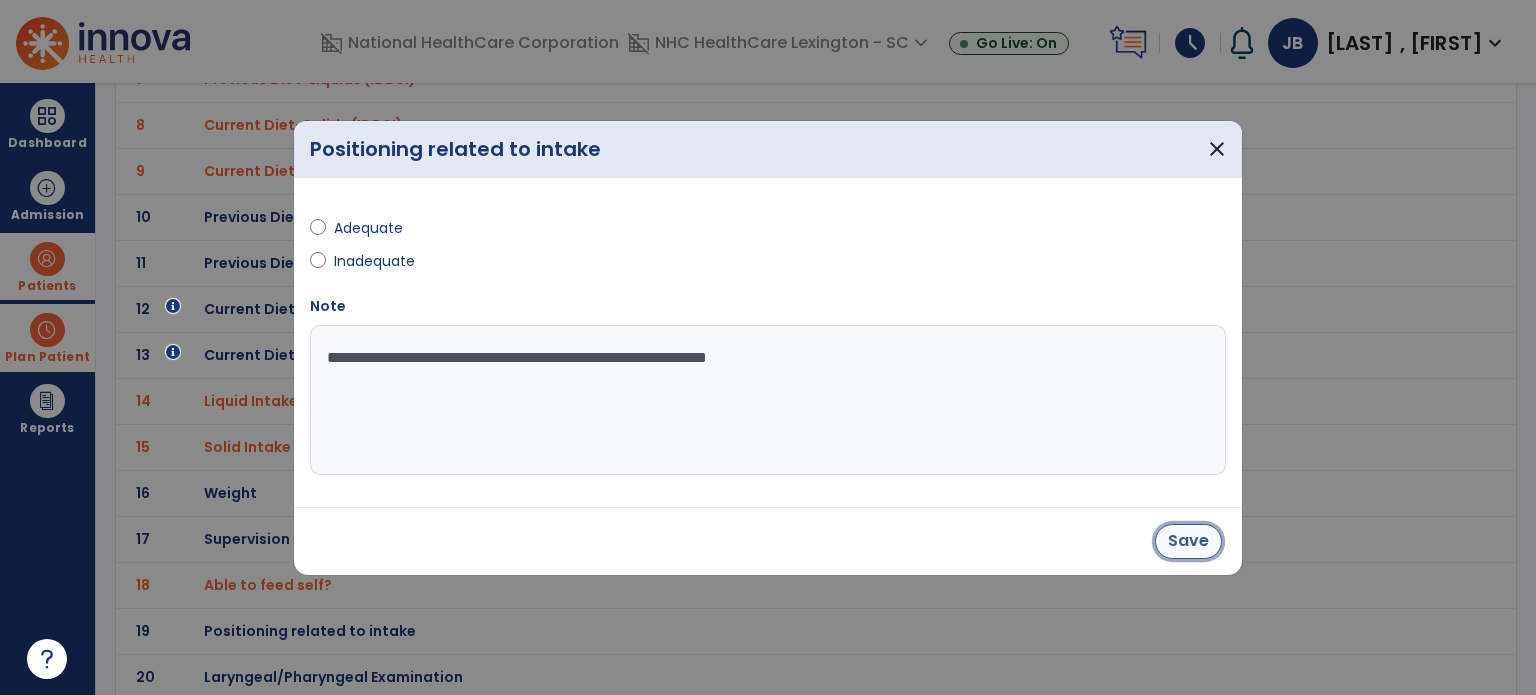 click on "Save" at bounding box center [1188, 541] 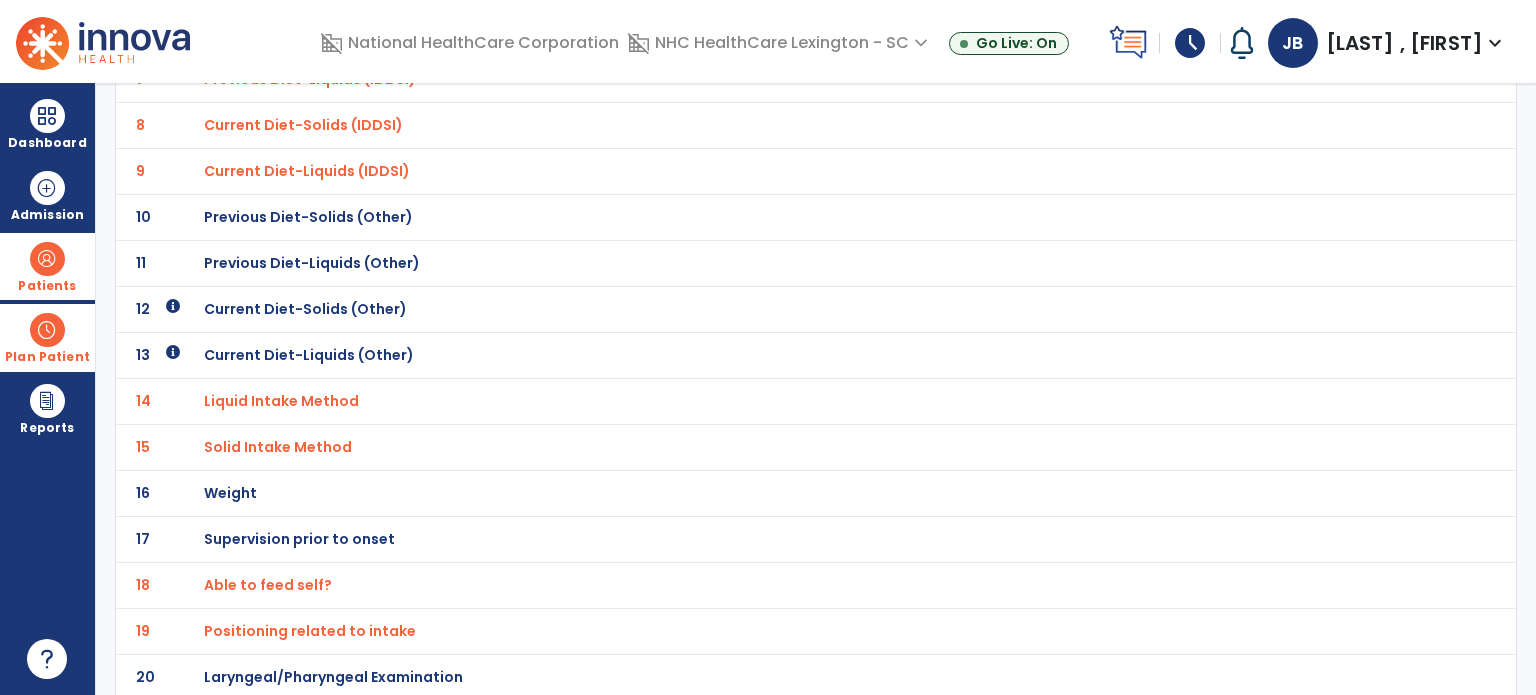 click on "Laryngeal/Pharyngeal Examination" at bounding box center [324, -197] 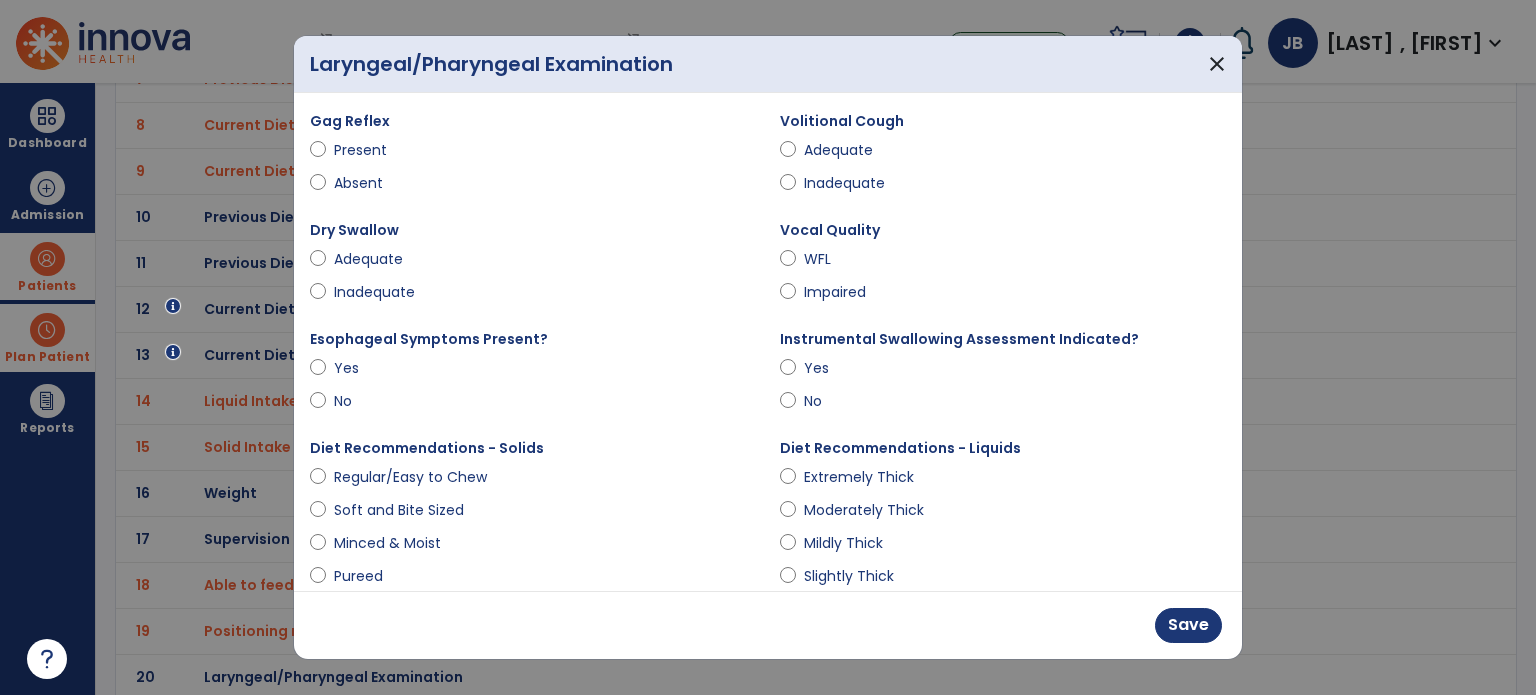 drag, startPoint x: 1244, startPoint y: 162, endPoint x: 1247, endPoint y: 275, distance: 113.03982 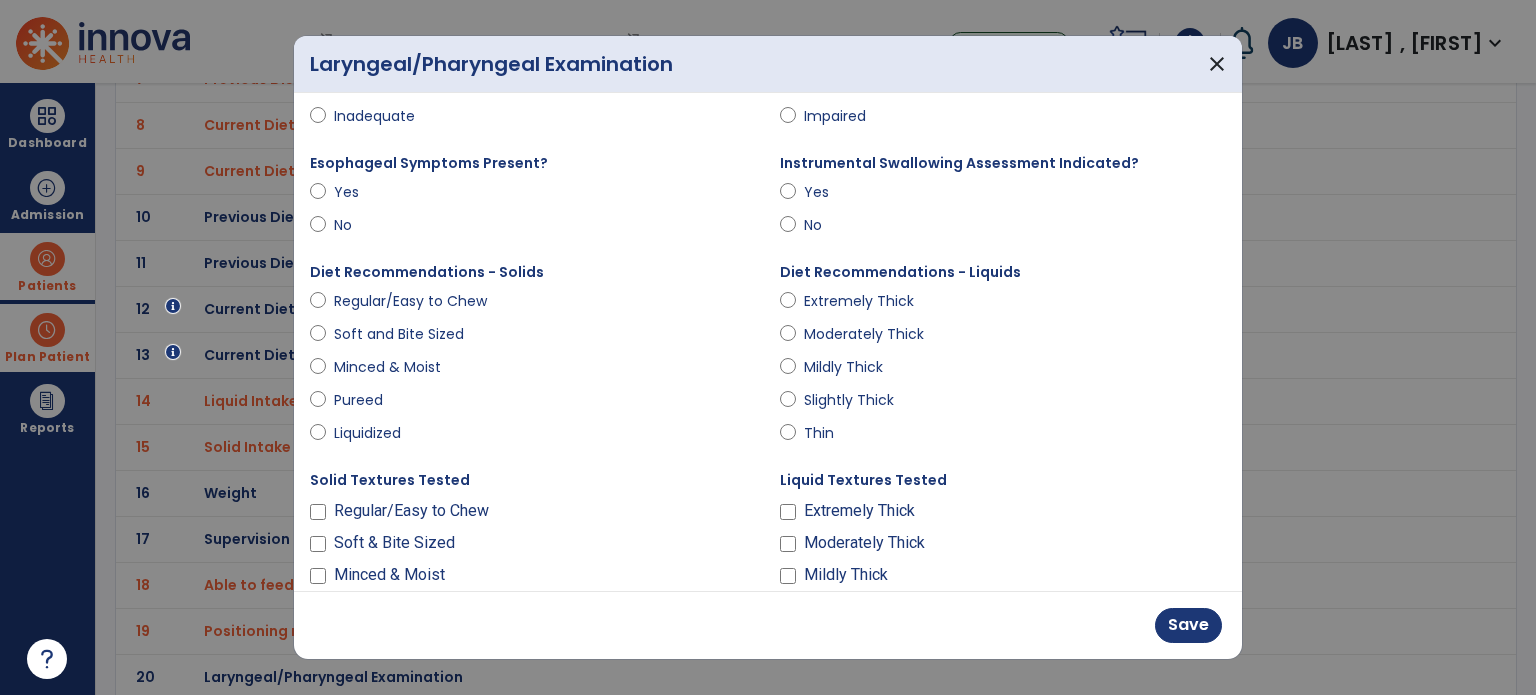 scroll, scrollTop: 196, scrollLeft: 0, axis: vertical 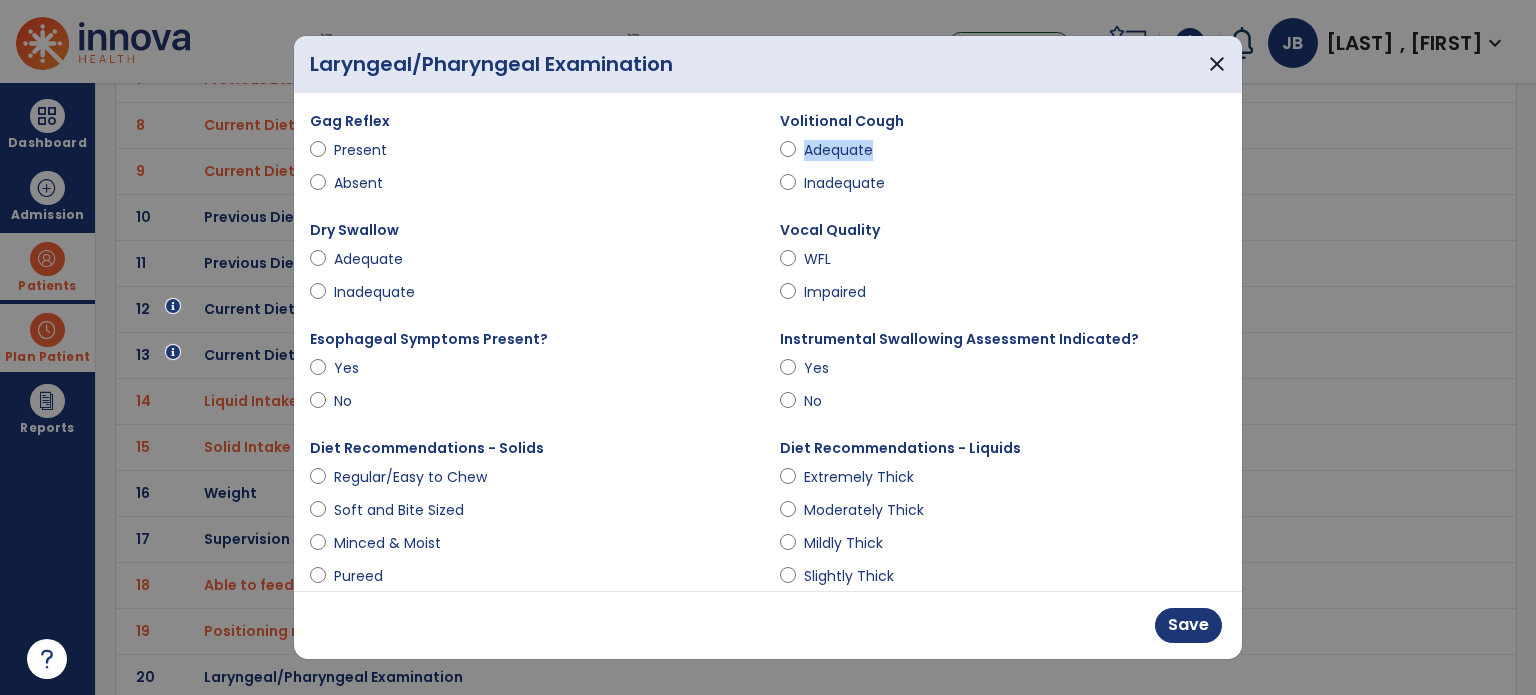 drag, startPoint x: 1236, startPoint y: 129, endPoint x: 1231, endPoint y: 157, distance: 28.442924 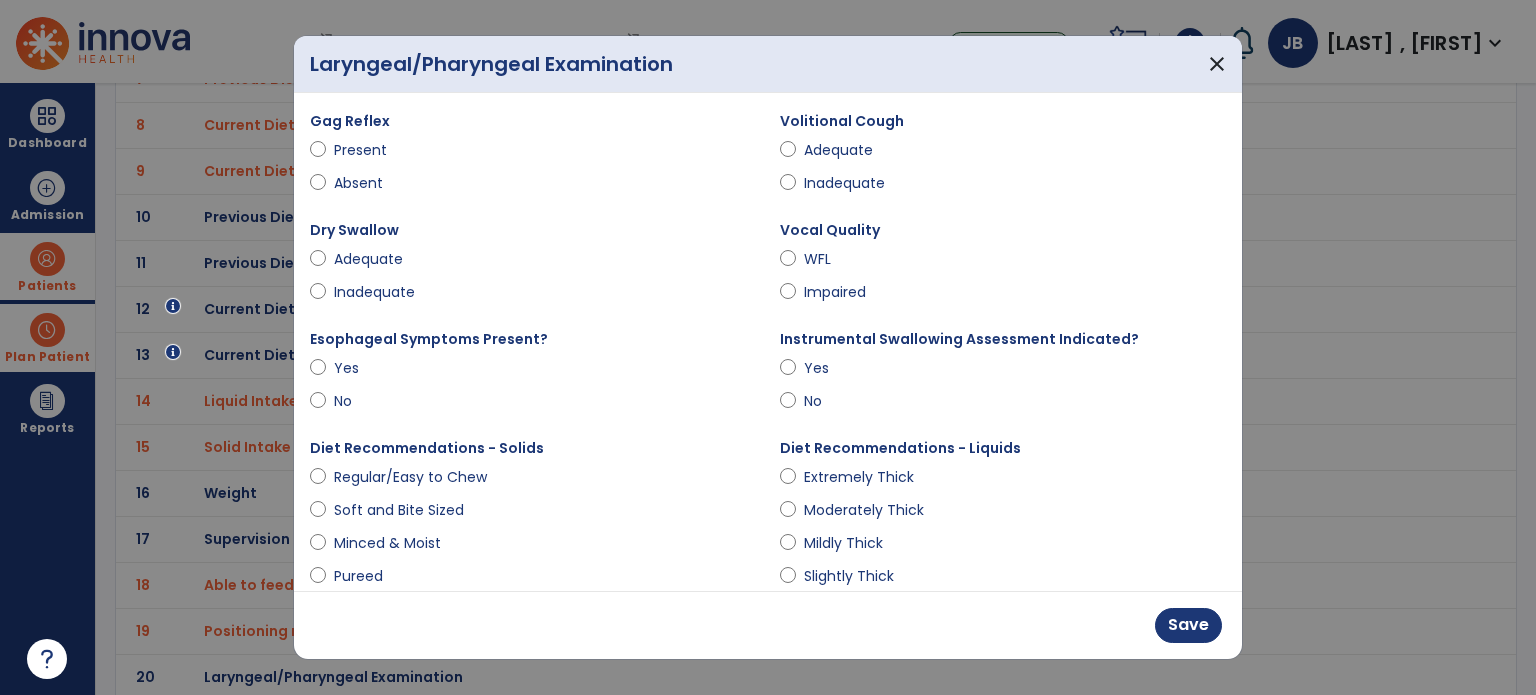 click on "Inadequate" at bounding box center [1003, 187] 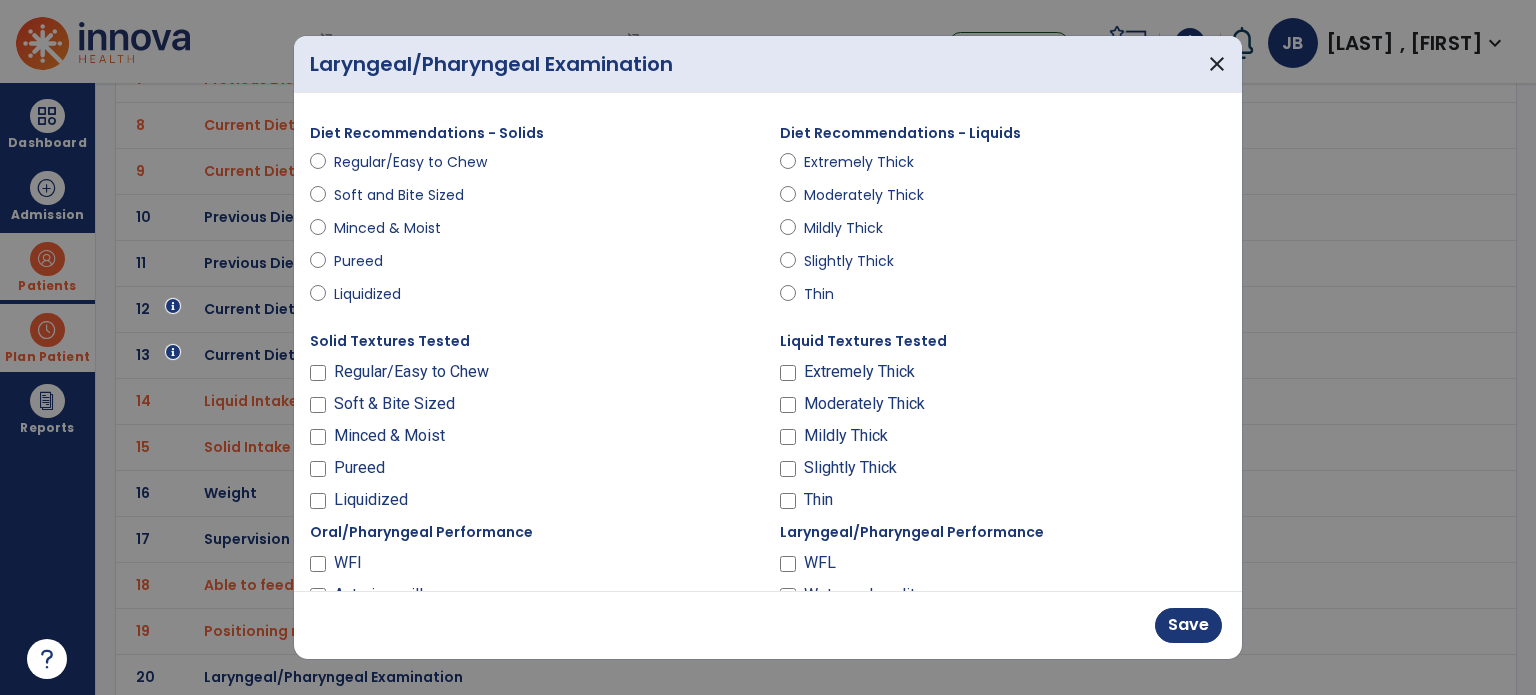 scroll, scrollTop: 322, scrollLeft: 0, axis: vertical 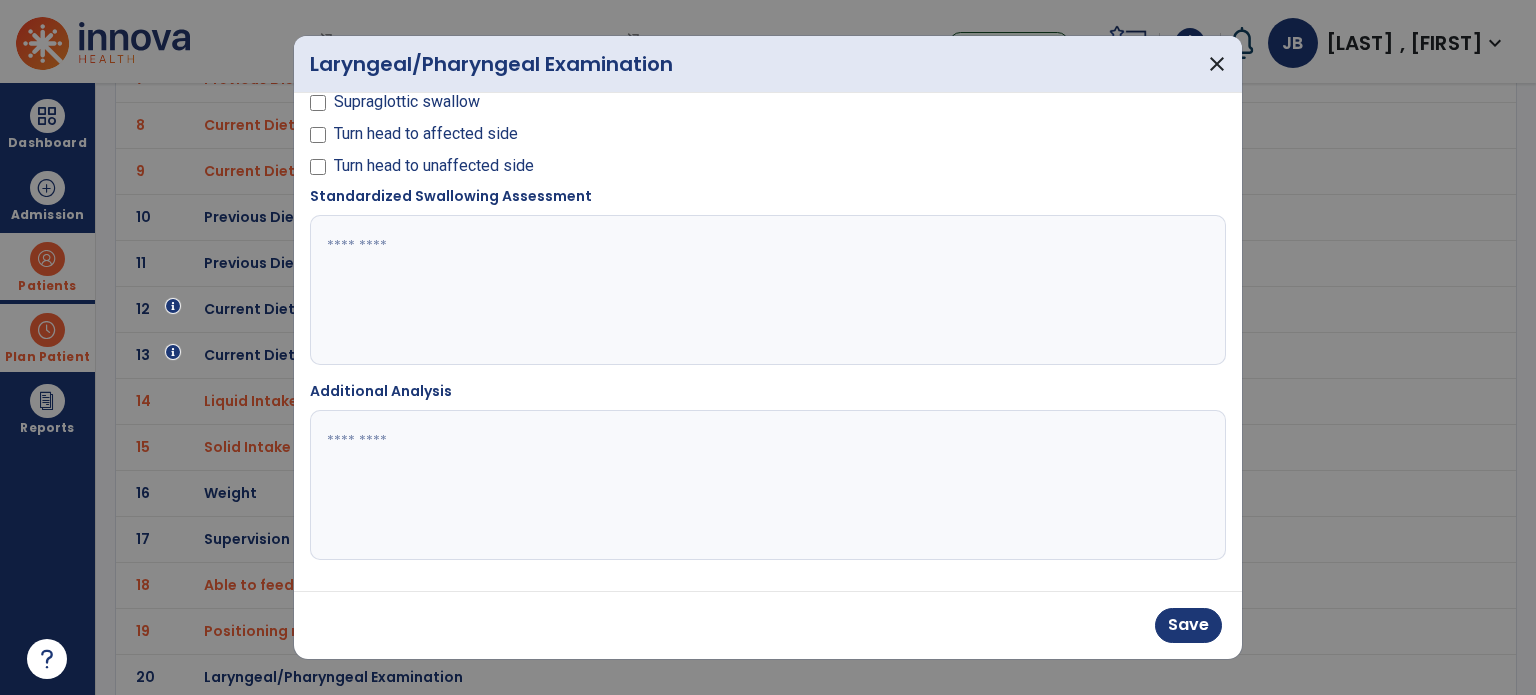 click at bounding box center [766, 290] 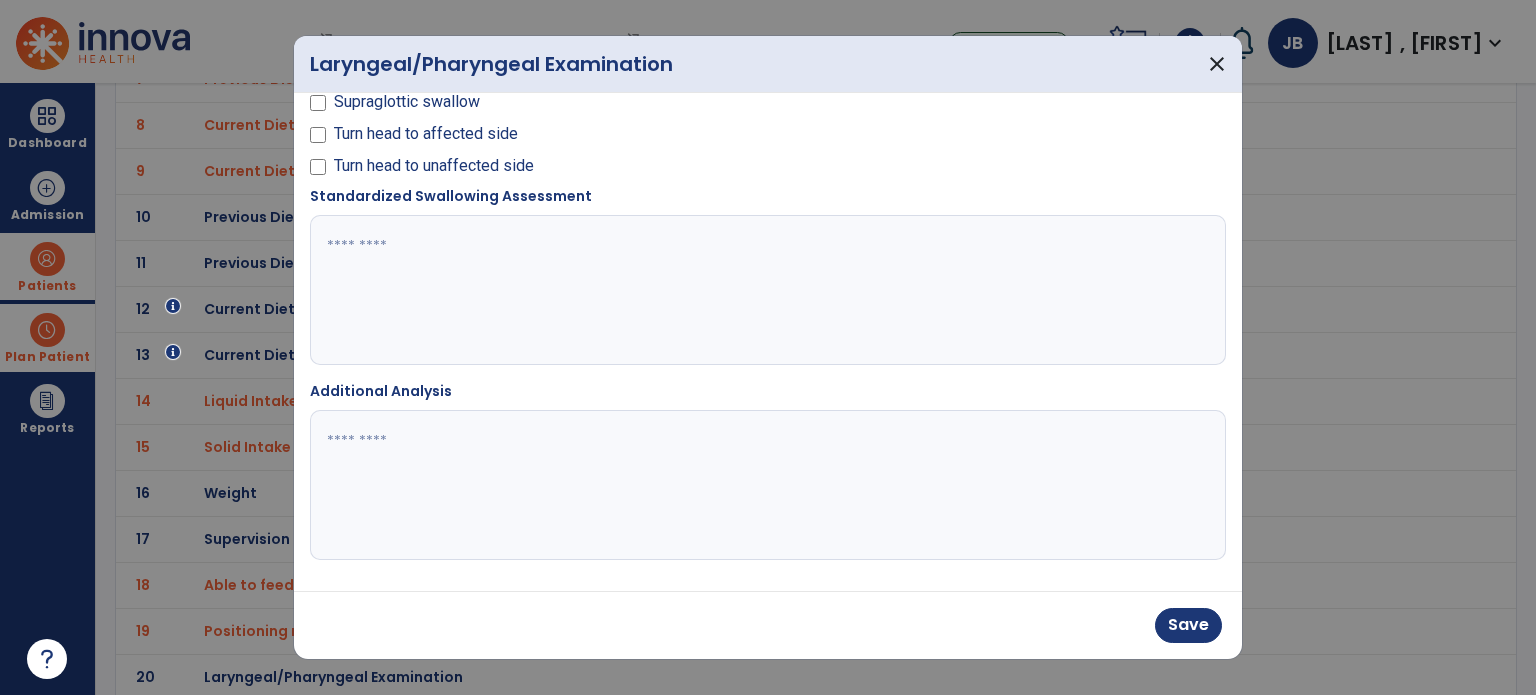 paste on "**********" 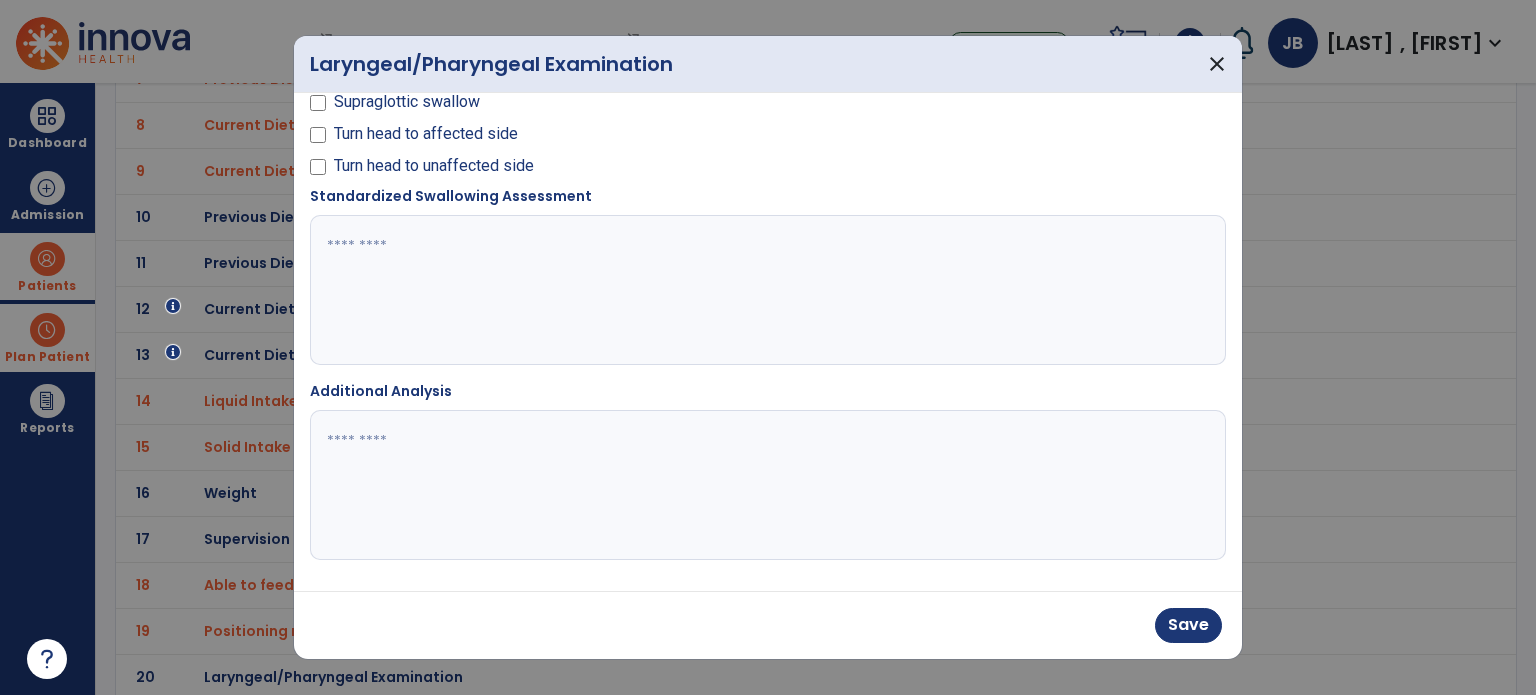 type on "**********" 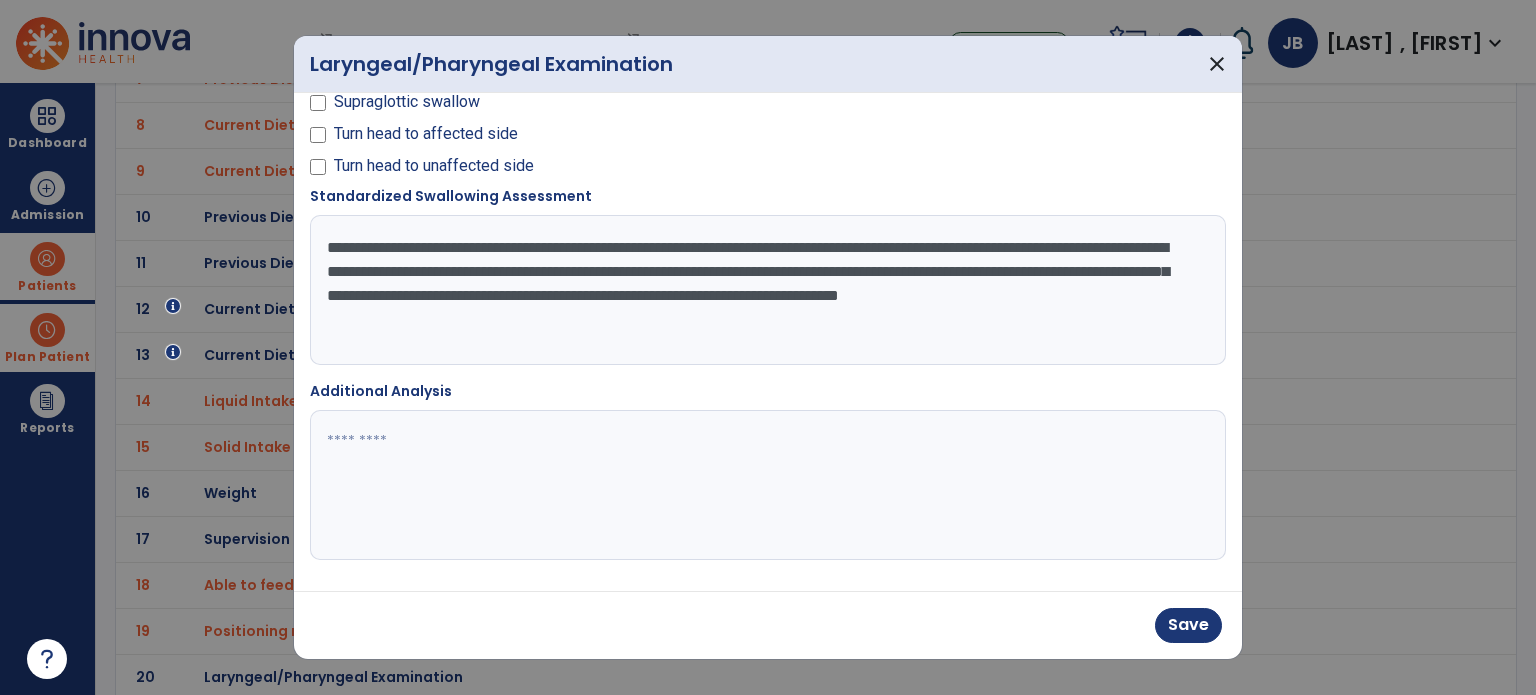 drag, startPoint x: 806, startPoint y: 319, endPoint x: 325, endPoint y: 249, distance: 486.06686 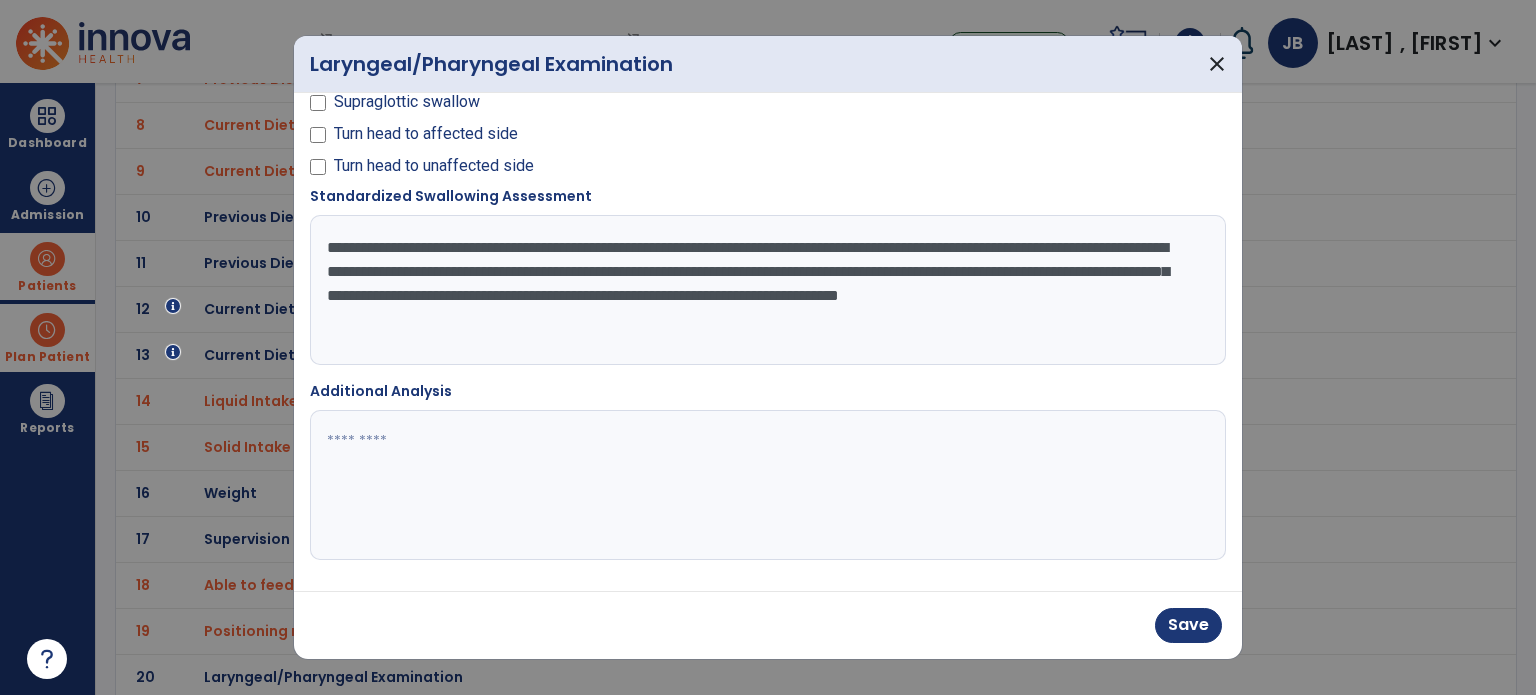 click on "**********" at bounding box center [766, 290] 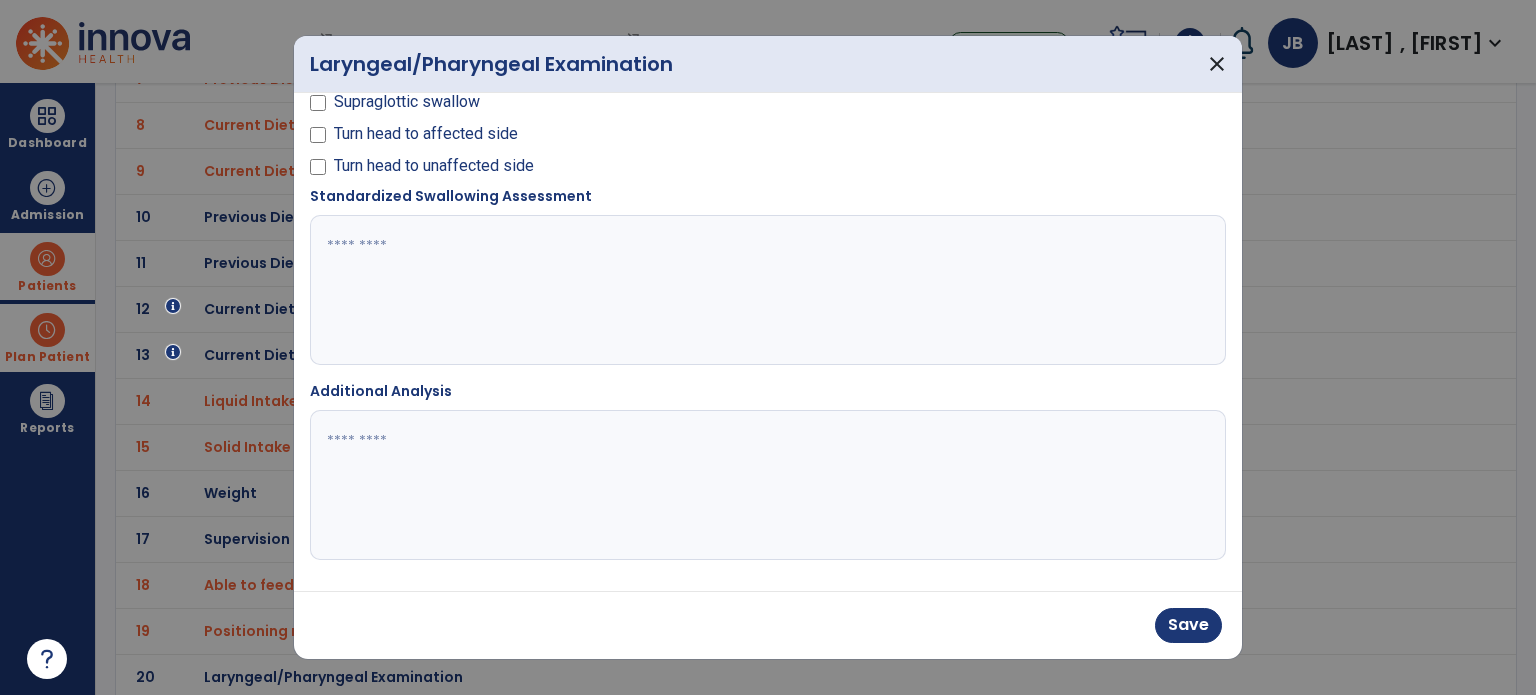 click at bounding box center (766, 485) 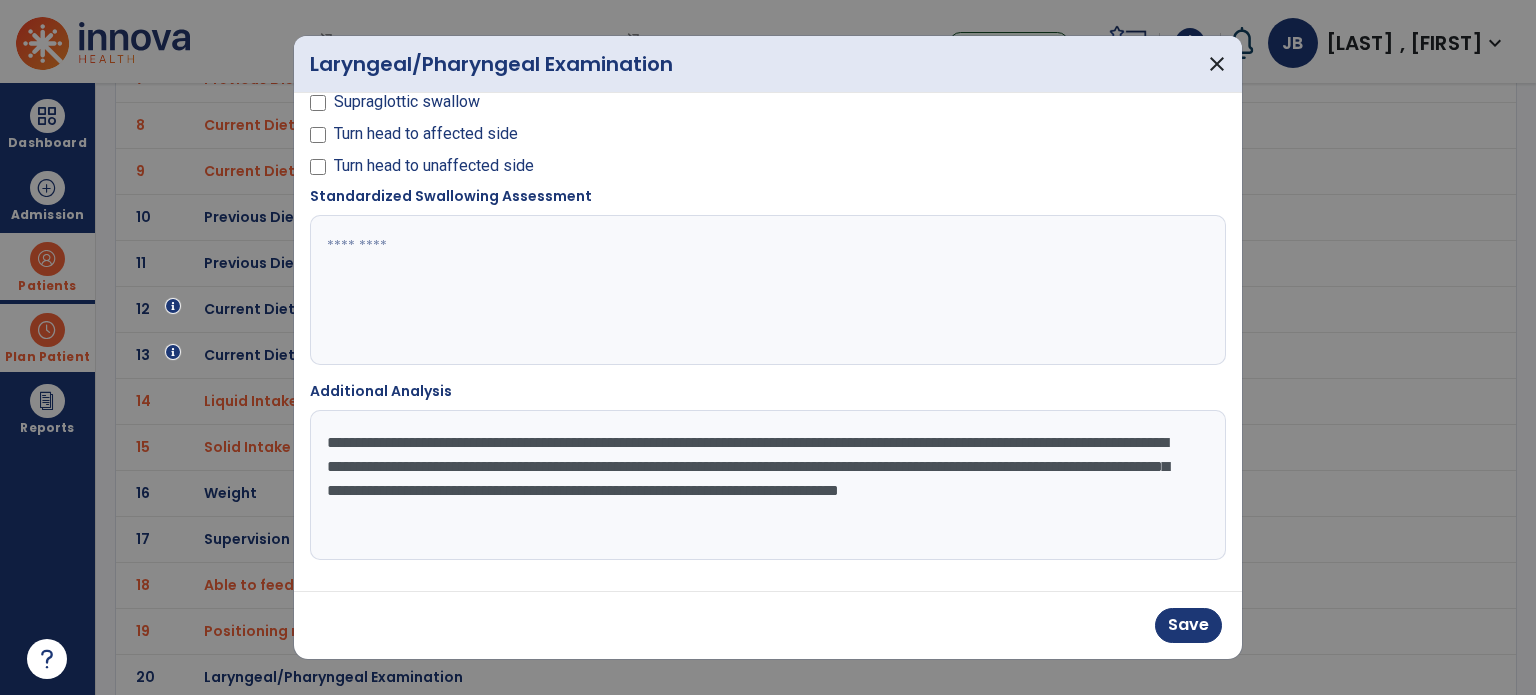 type on "**********" 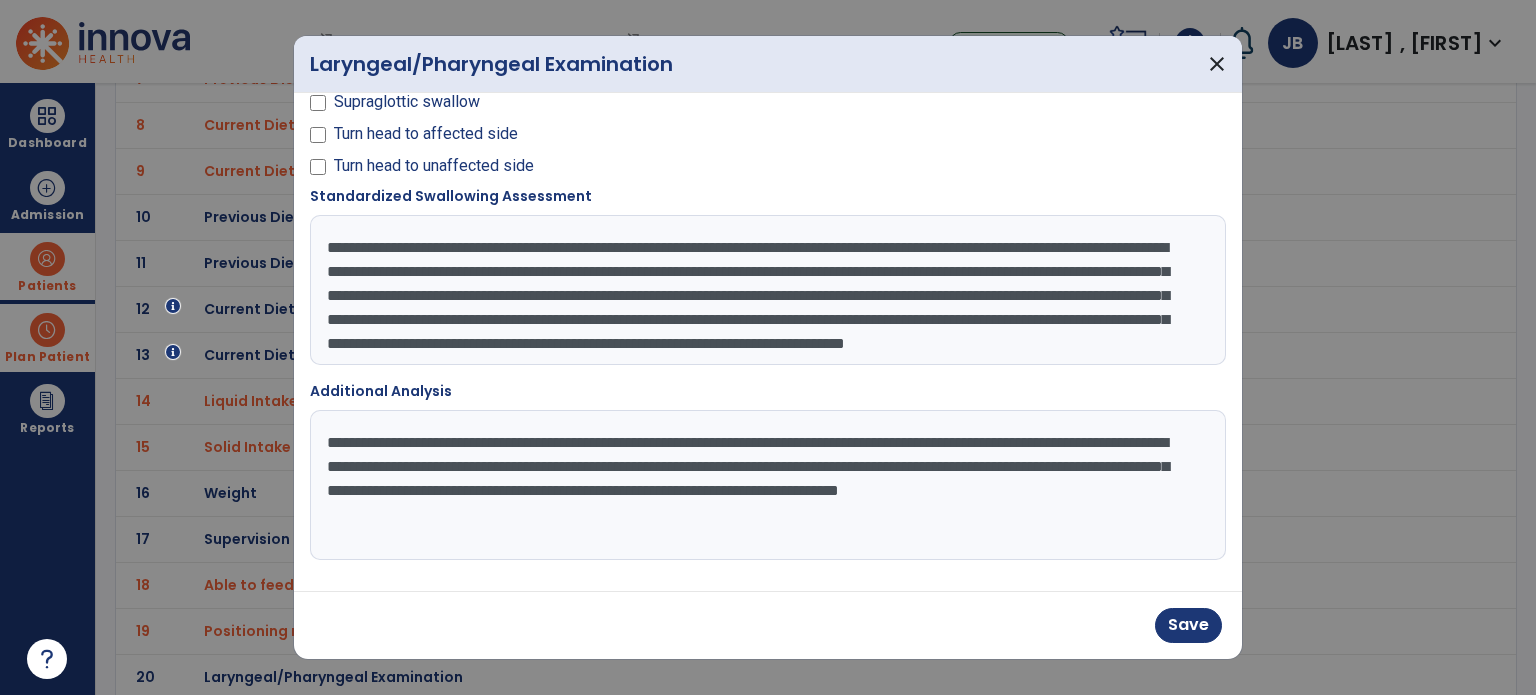 scroll, scrollTop: 40, scrollLeft: 0, axis: vertical 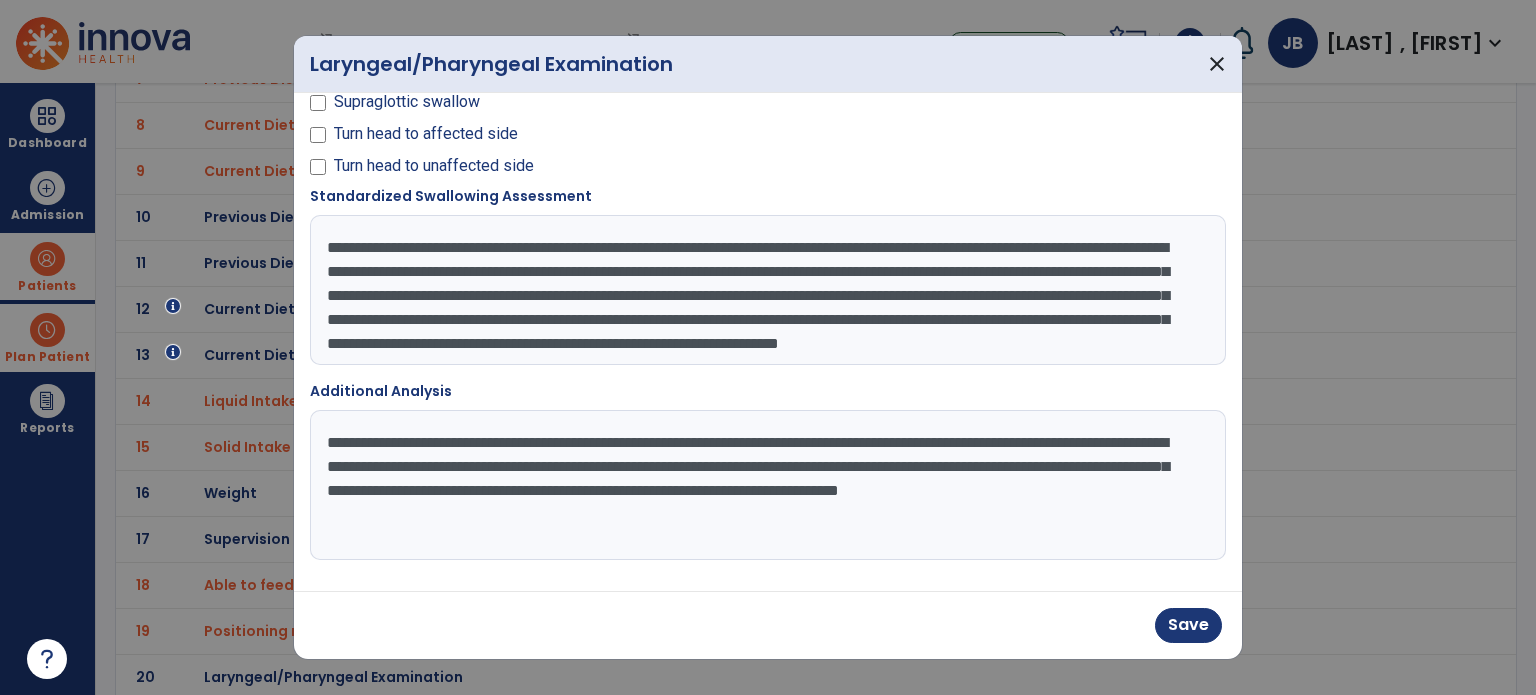 click on "**********" at bounding box center [766, 290] 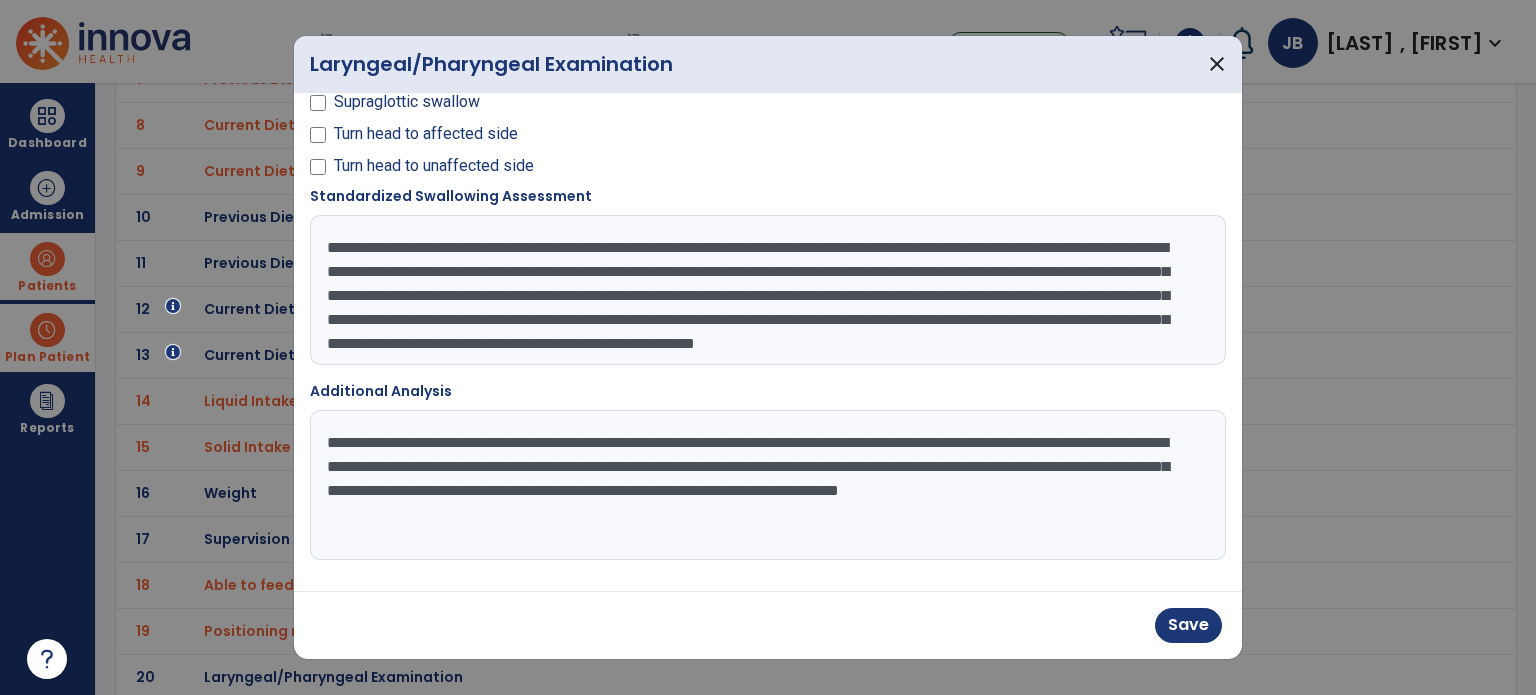 click on "**********" at bounding box center [766, 290] 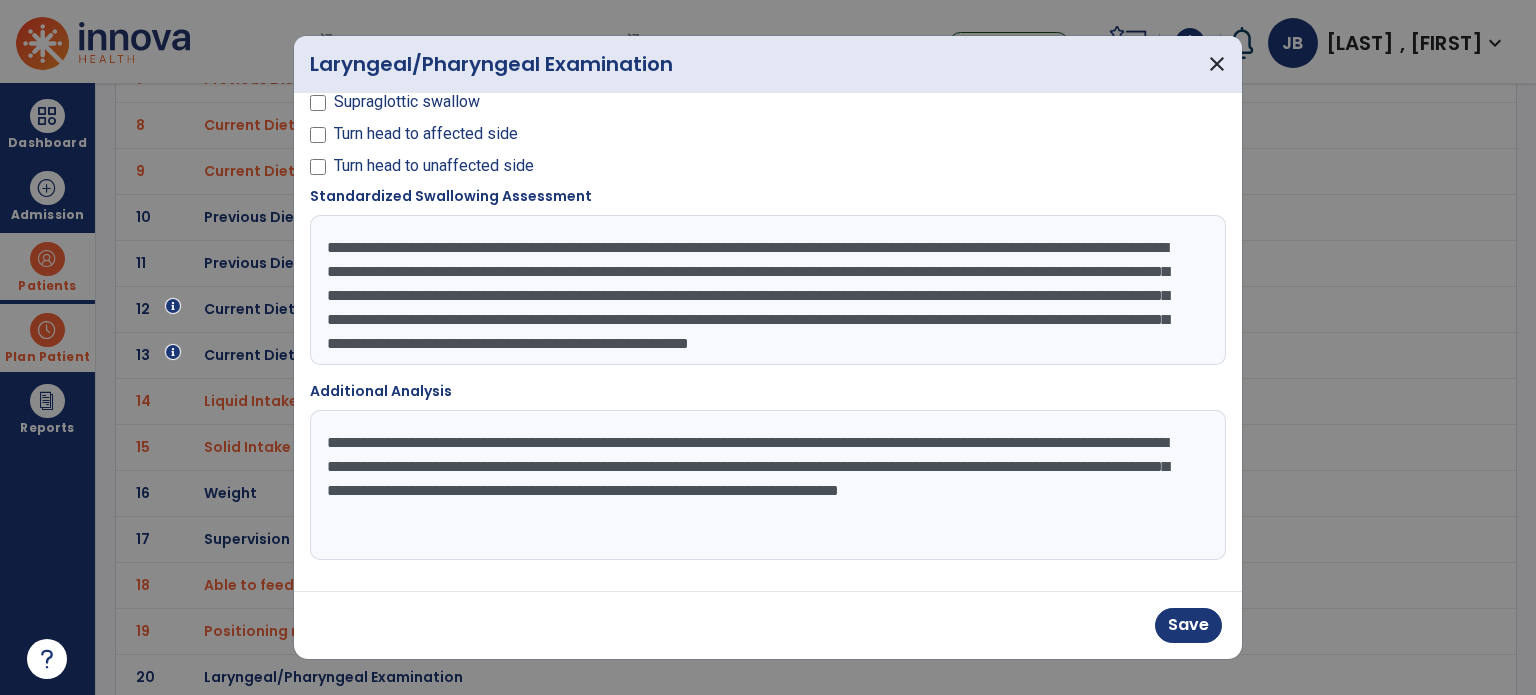 click on "**********" at bounding box center (766, 290) 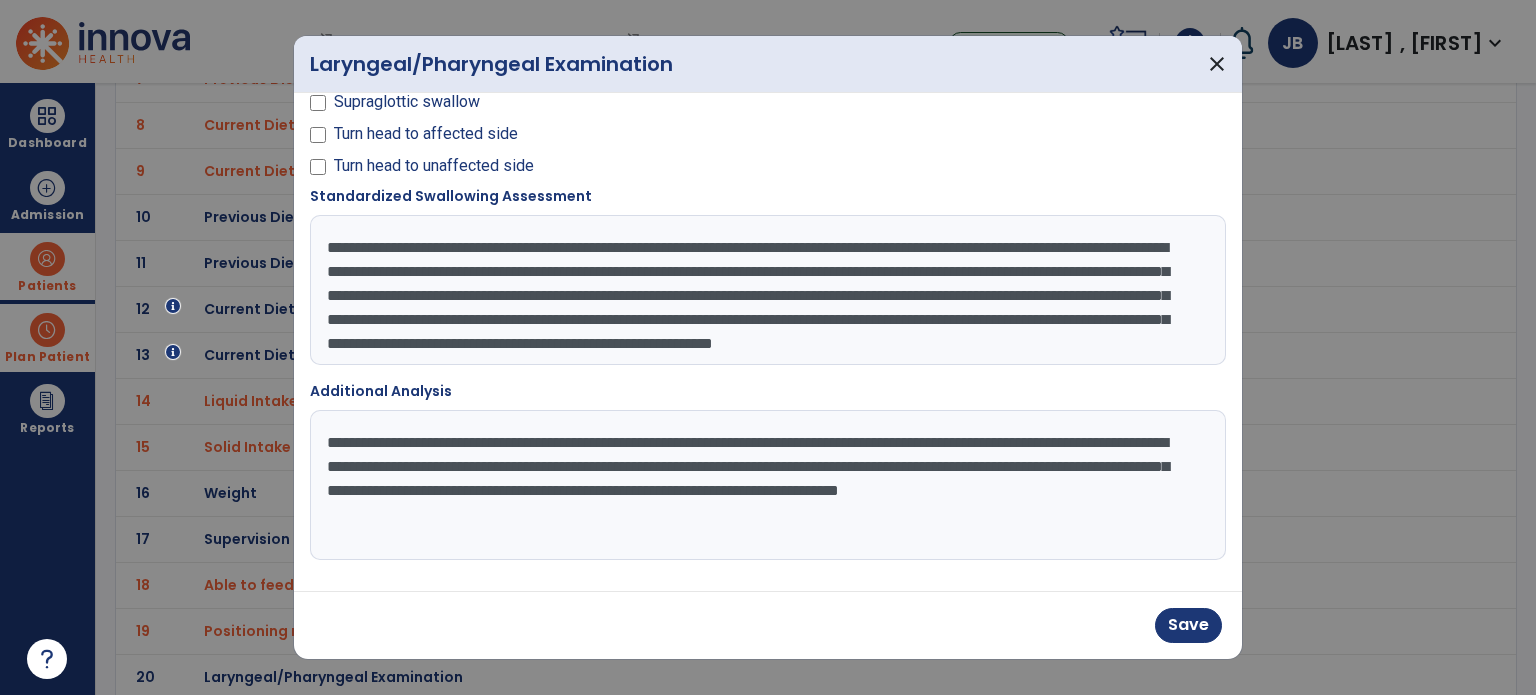 scroll, scrollTop: 6, scrollLeft: 0, axis: vertical 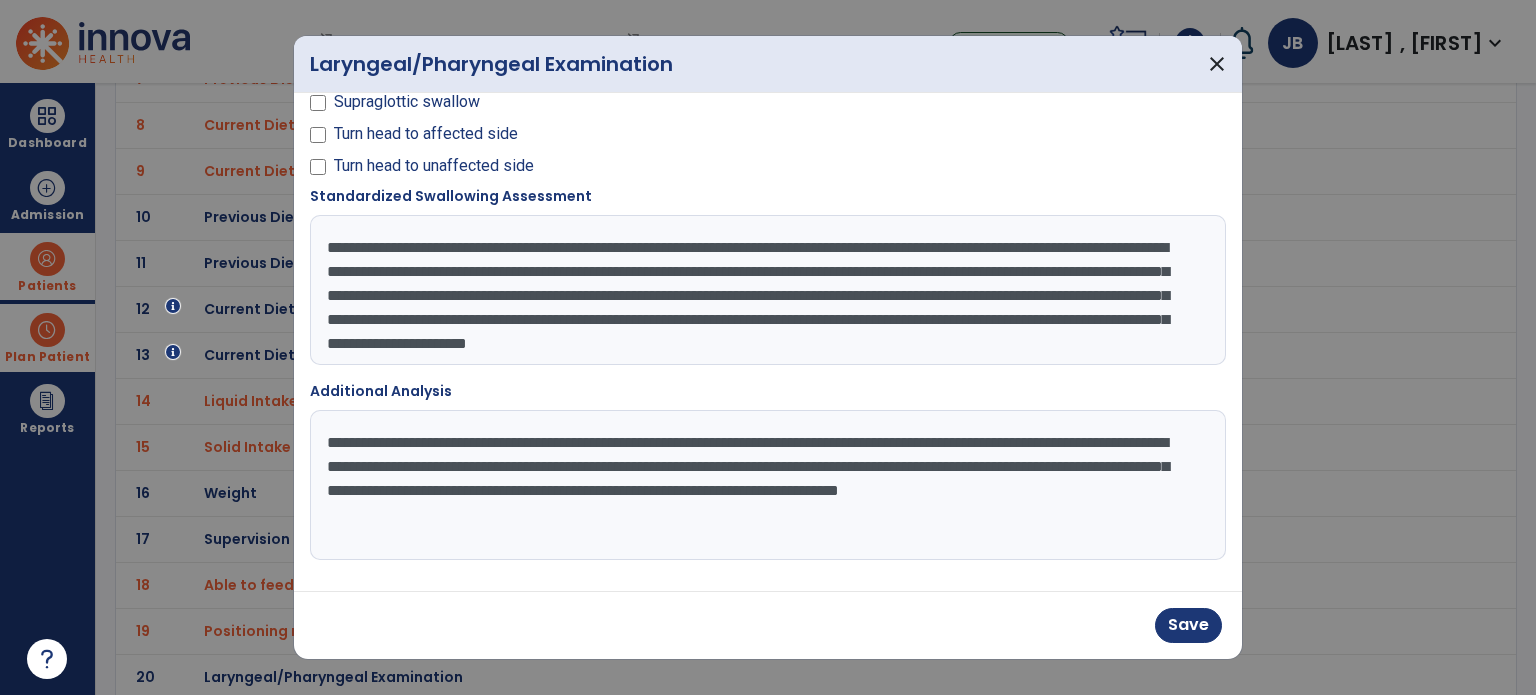 drag, startPoint x: 824, startPoint y: 347, endPoint x: 298, endPoint y: 208, distance: 544.0561 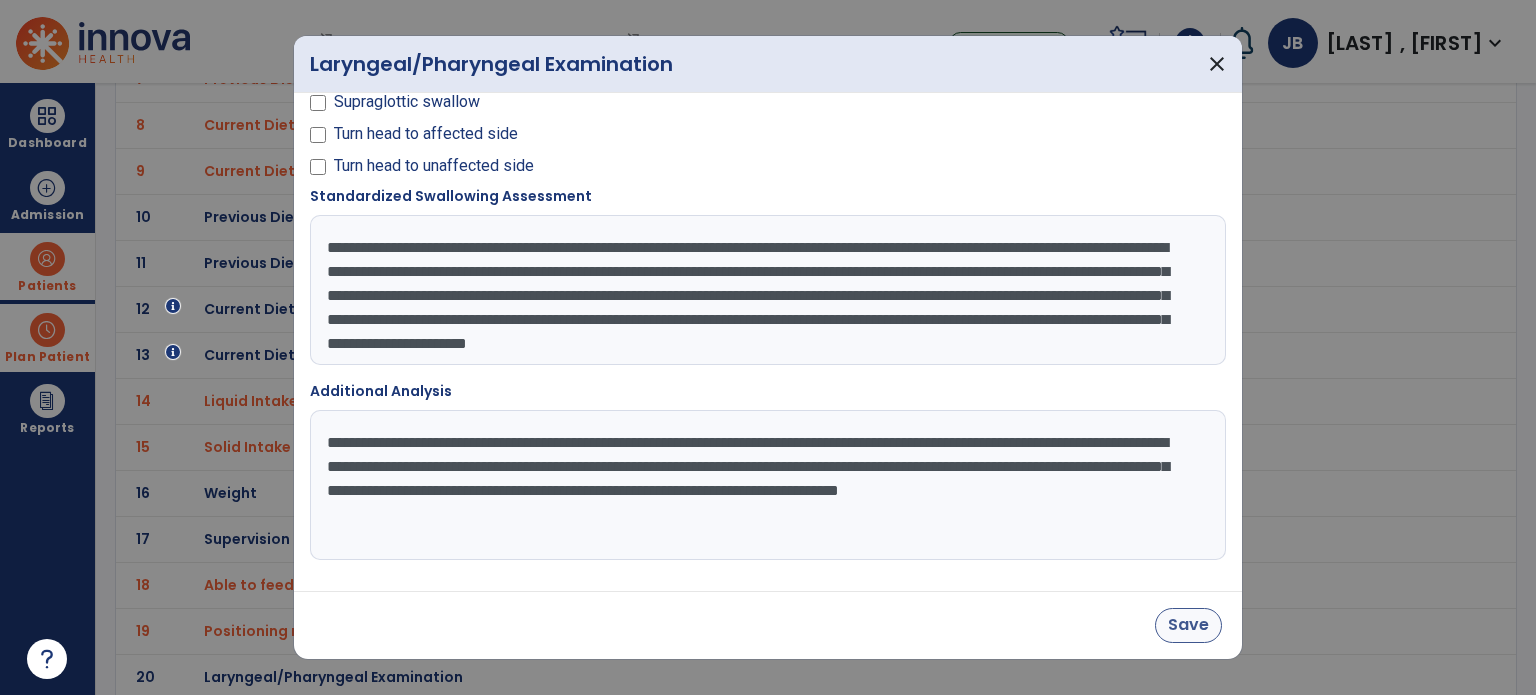 type on "**********" 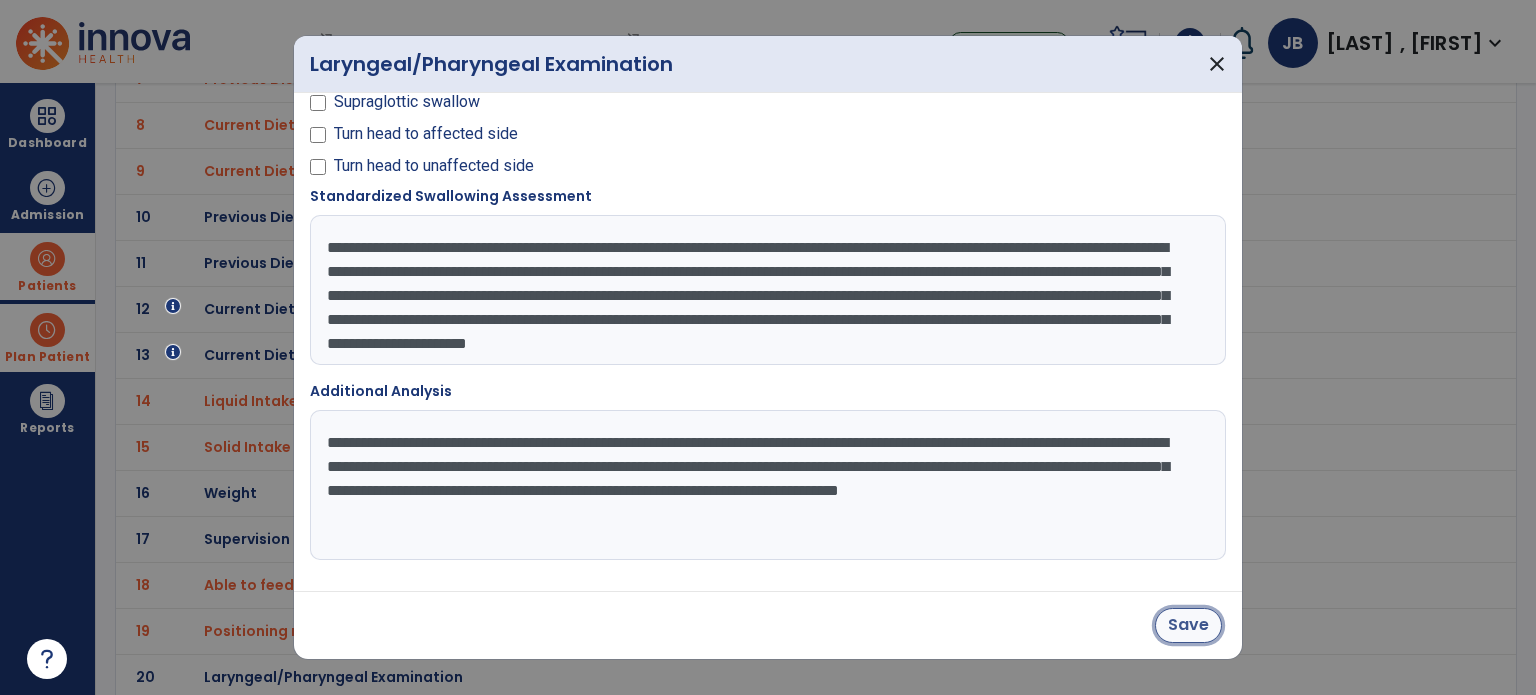 click on "Save" at bounding box center (1188, 625) 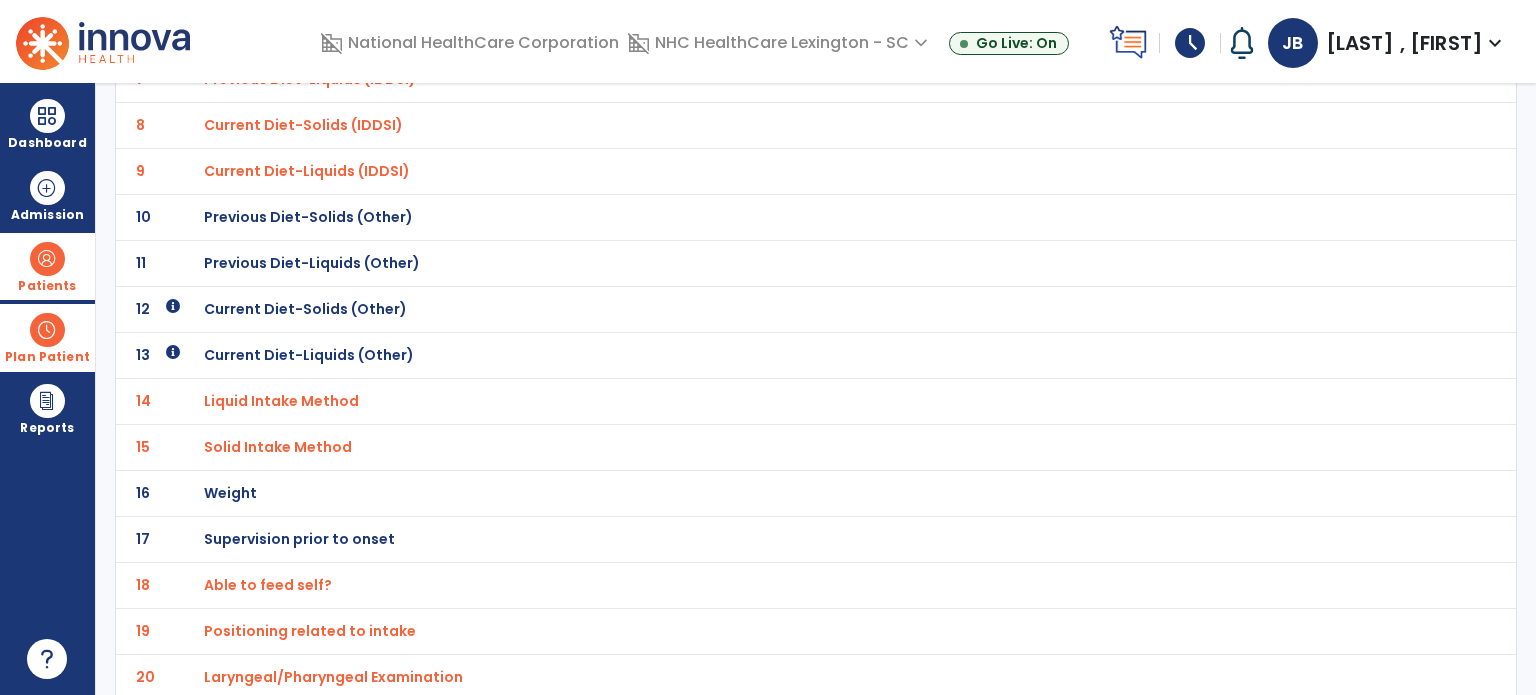 click on "Laryngeal/Pharyngeal Examination" at bounding box center (324, -197) 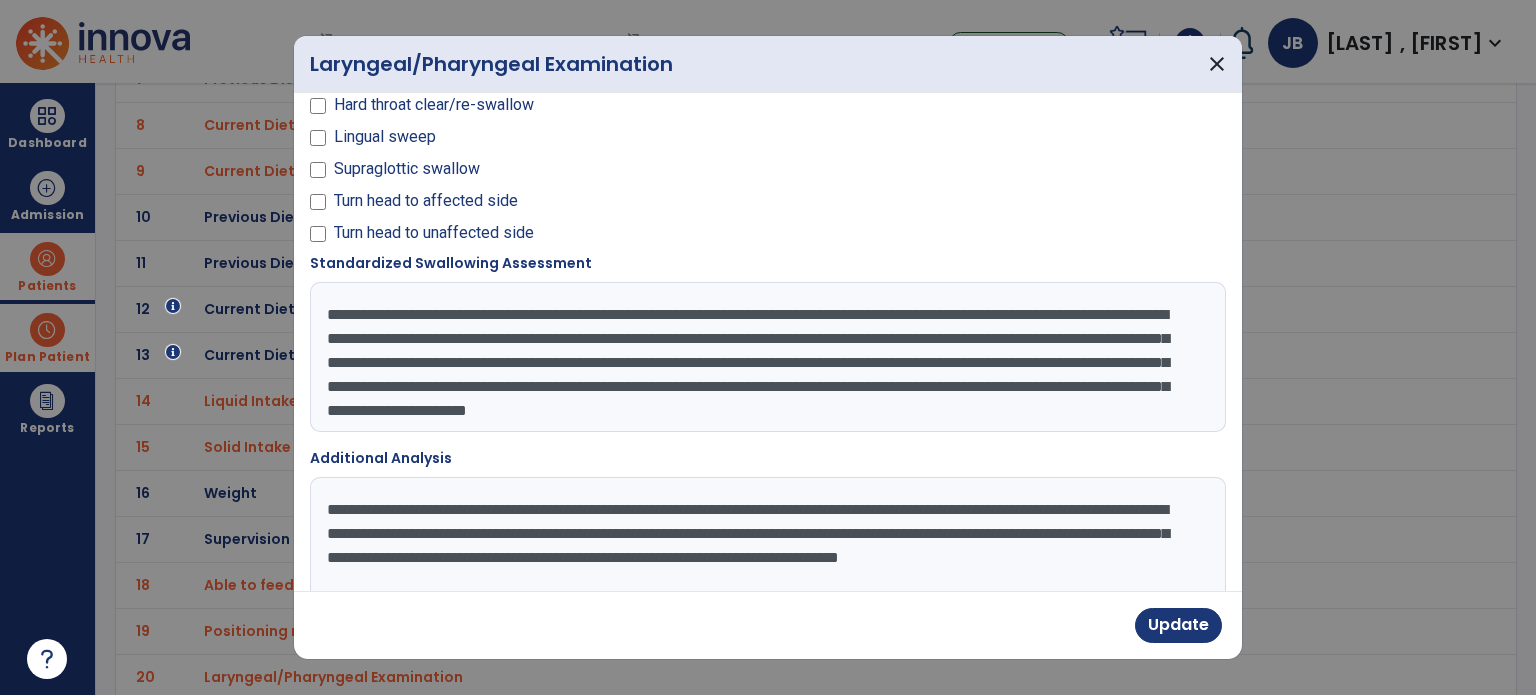 scroll, scrollTop: 1580, scrollLeft: 0, axis: vertical 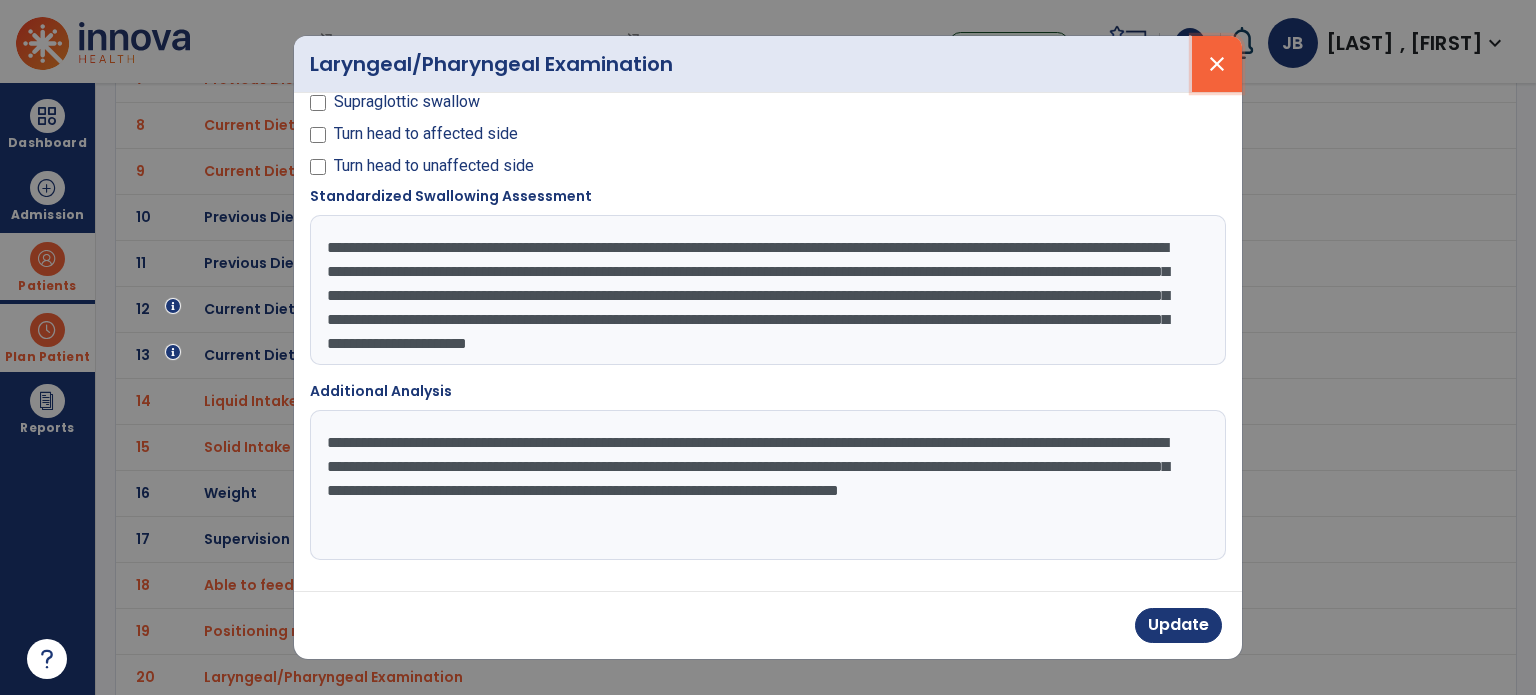 click on "close" at bounding box center (1217, 64) 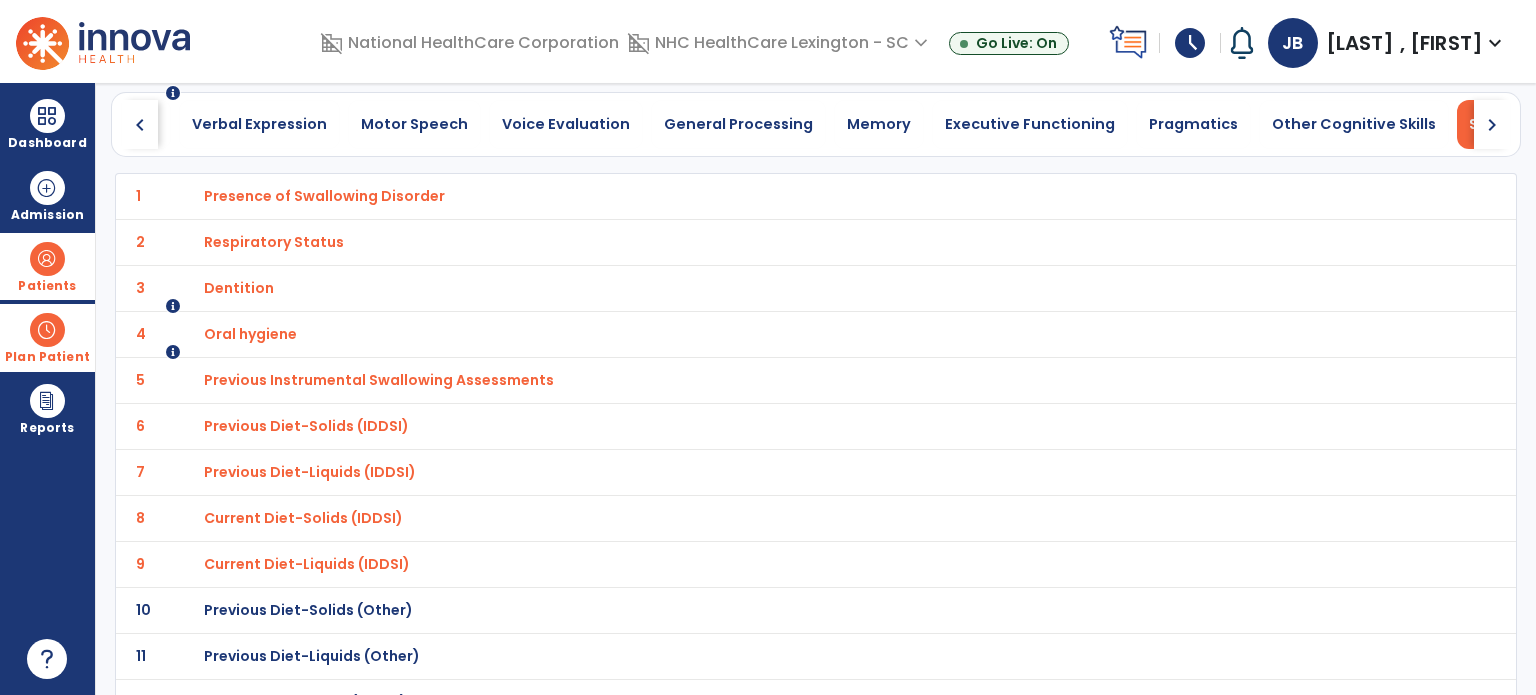 scroll, scrollTop: 0, scrollLeft: 0, axis: both 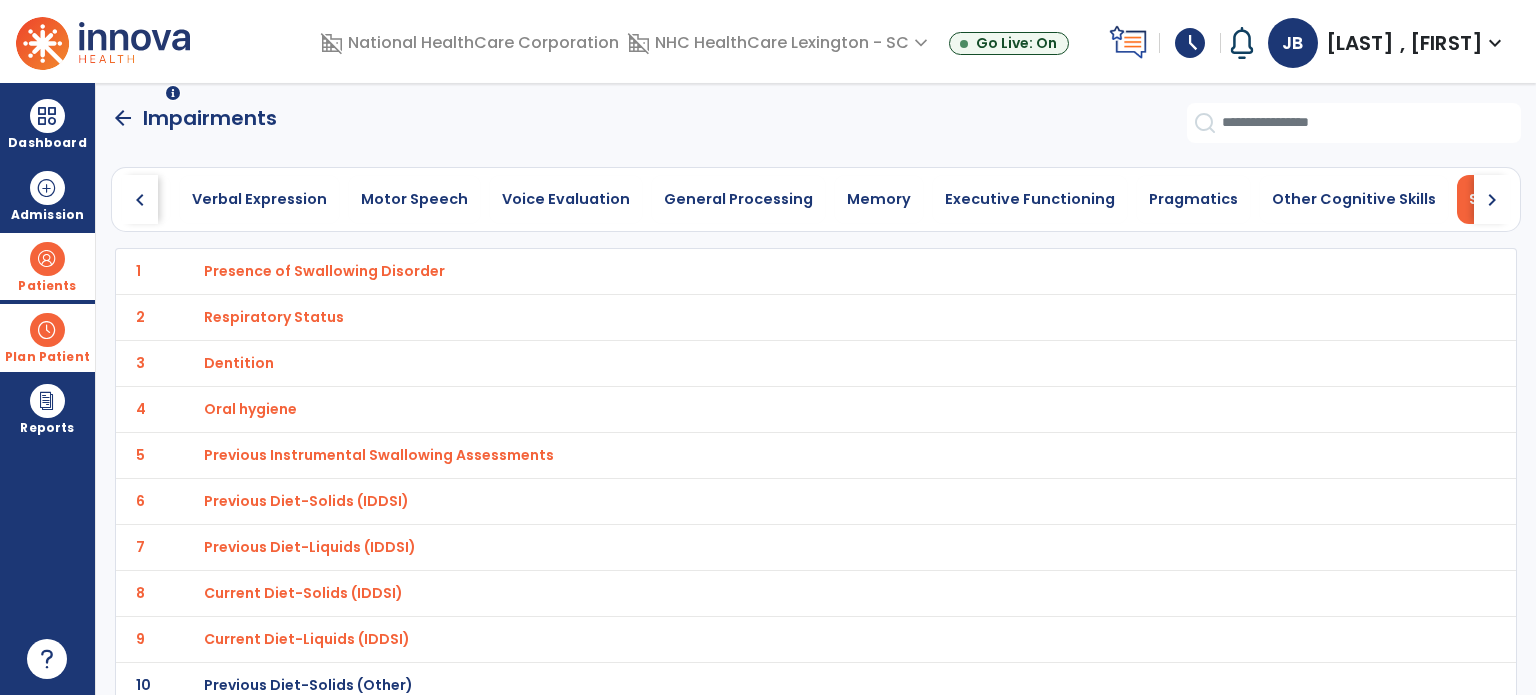 click on "arrow_back" 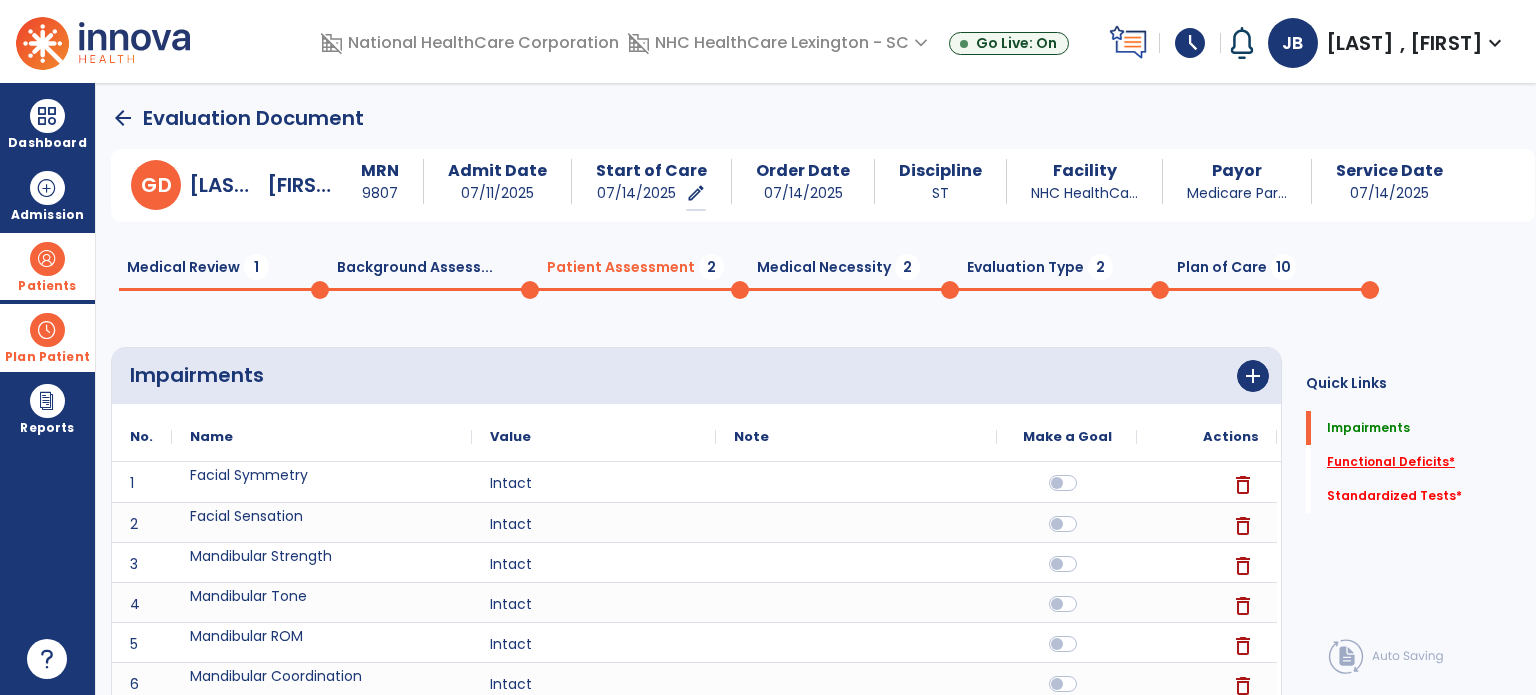 click on "Functional Deficits   *" 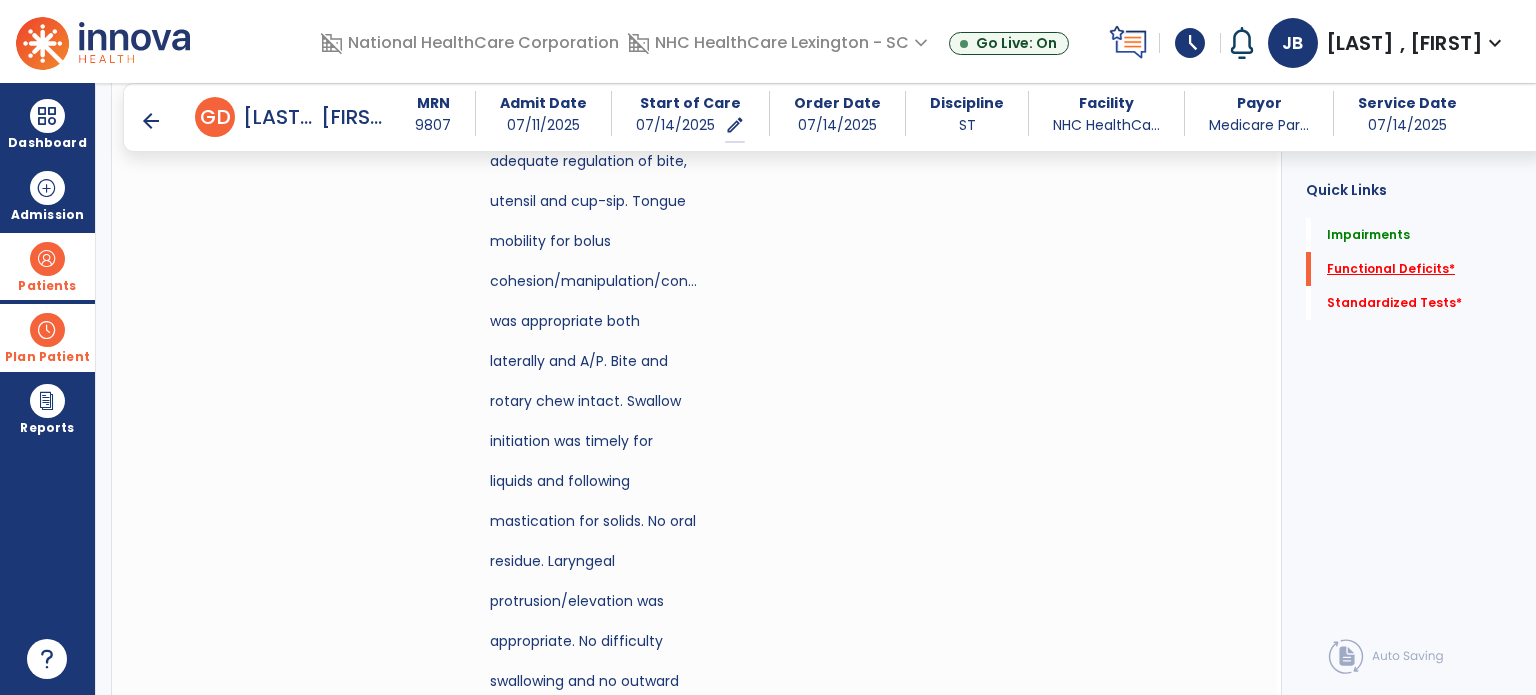 scroll, scrollTop: 4997, scrollLeft: 0, axis: vertical 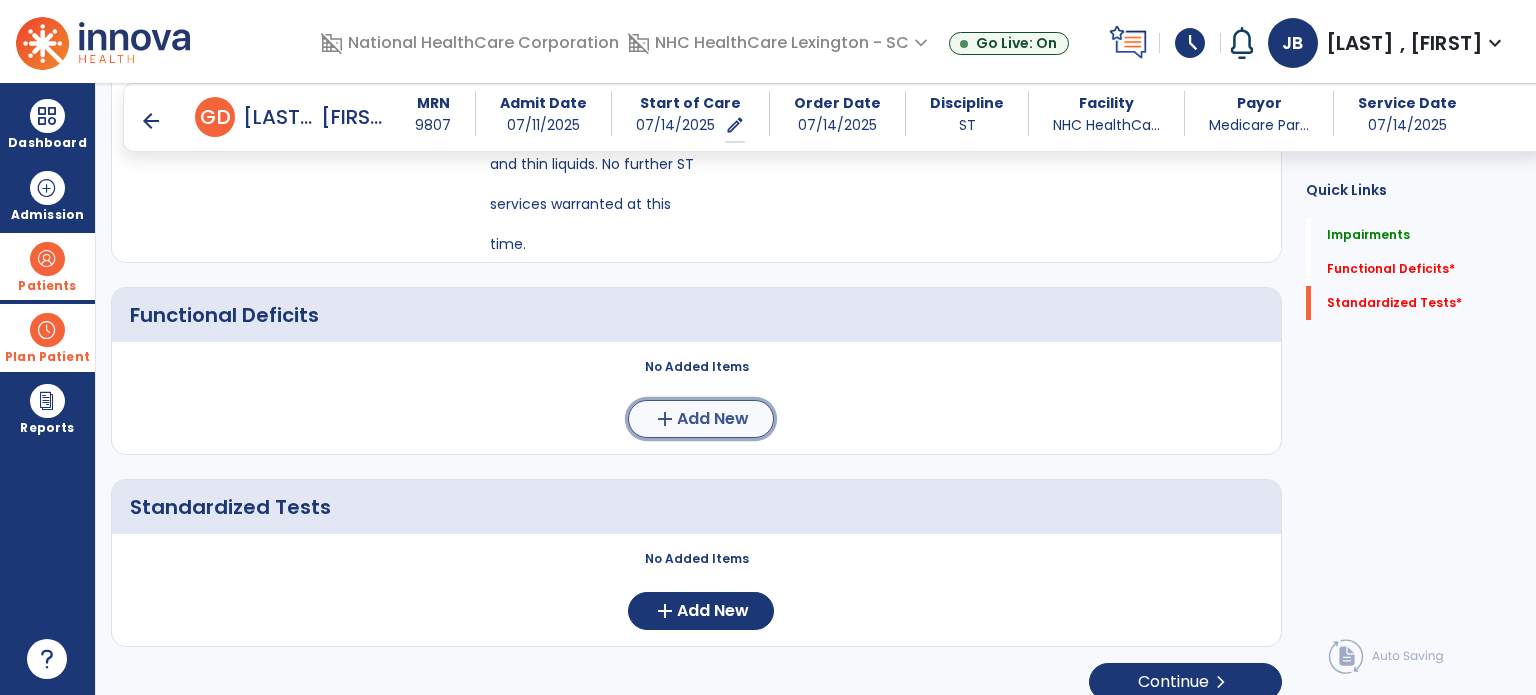 click on "Add New" 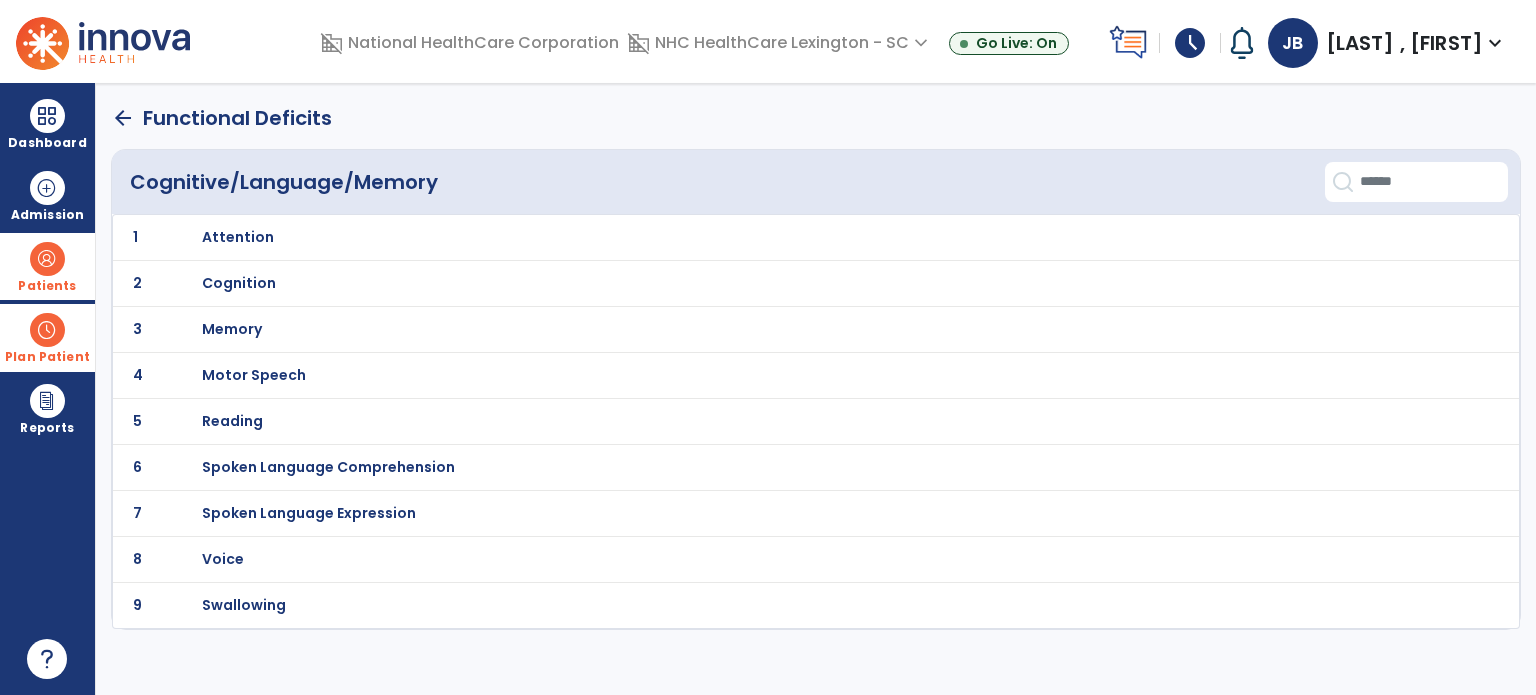 scroll, scrollTop: 0, scrollLeft: 0, axis: both 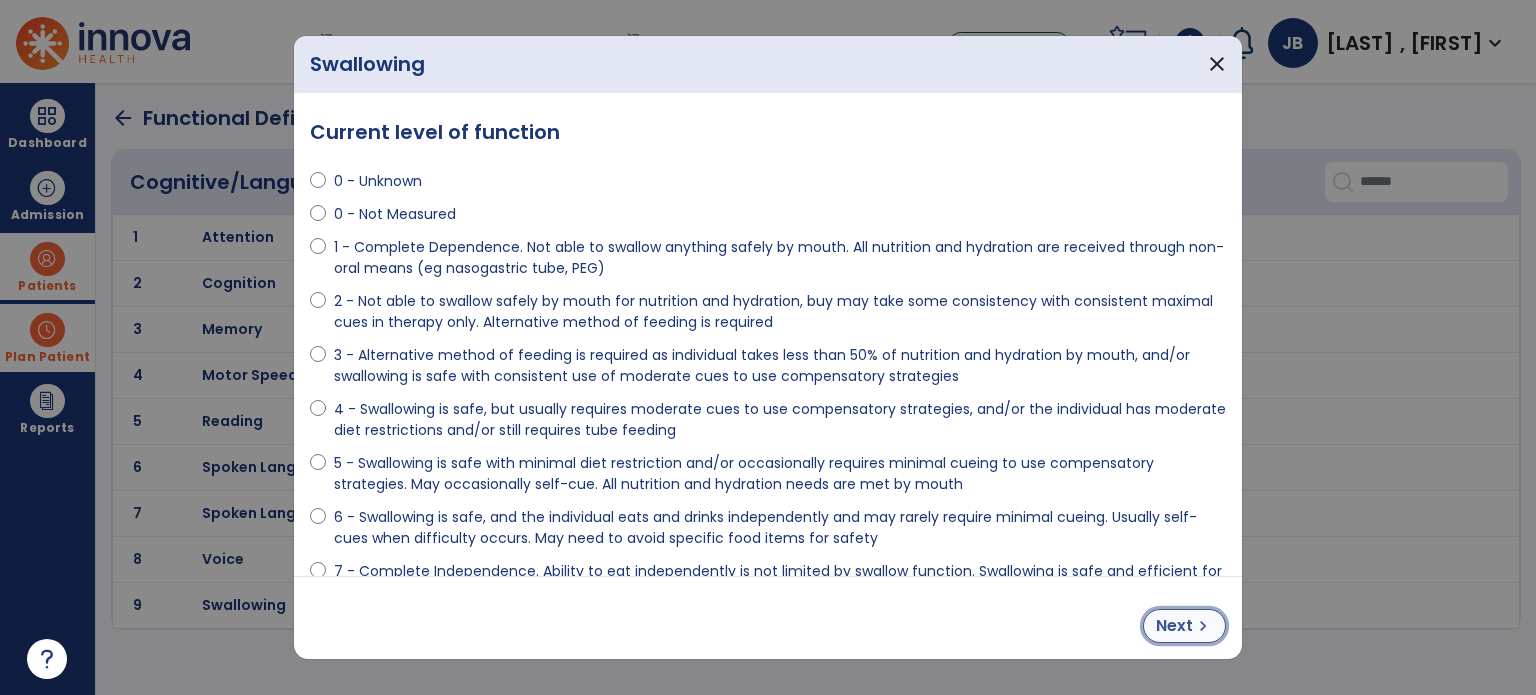 click on "Next" at bounding box center [1174, 626] 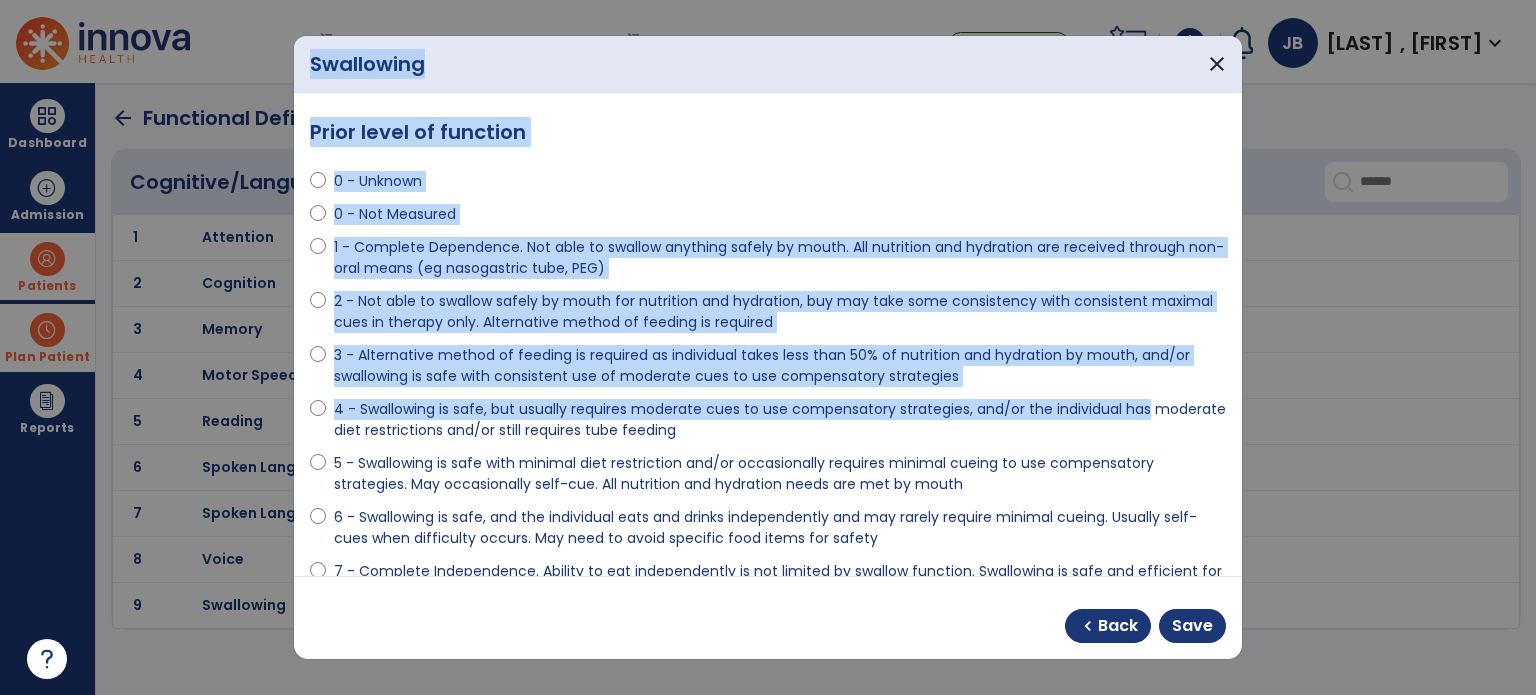 drag, startPoint x: 1243, startPoint y: 381, endPoint x: 1240, endPoint y: 397, distance: 16.27882 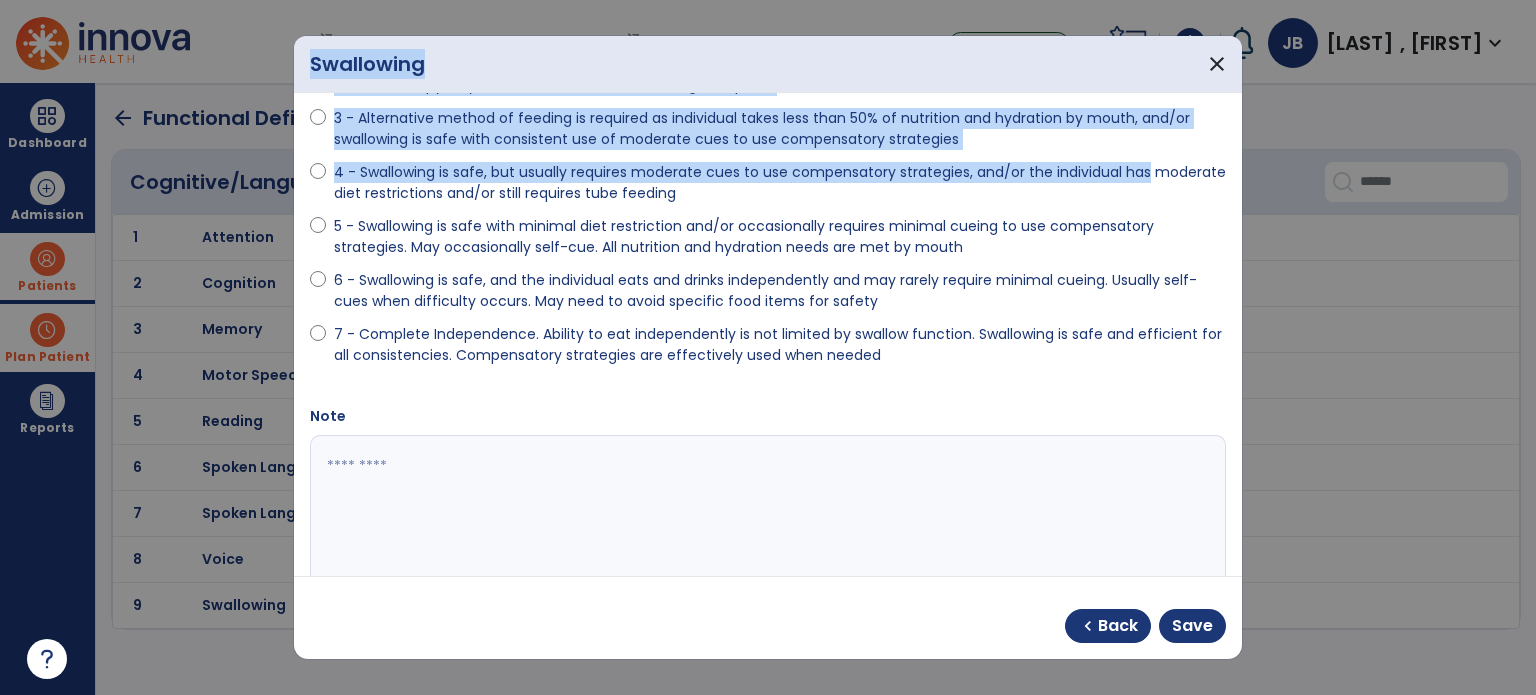 scroll, scrollTop: 239, scrollLeft: 0, axis: vertical 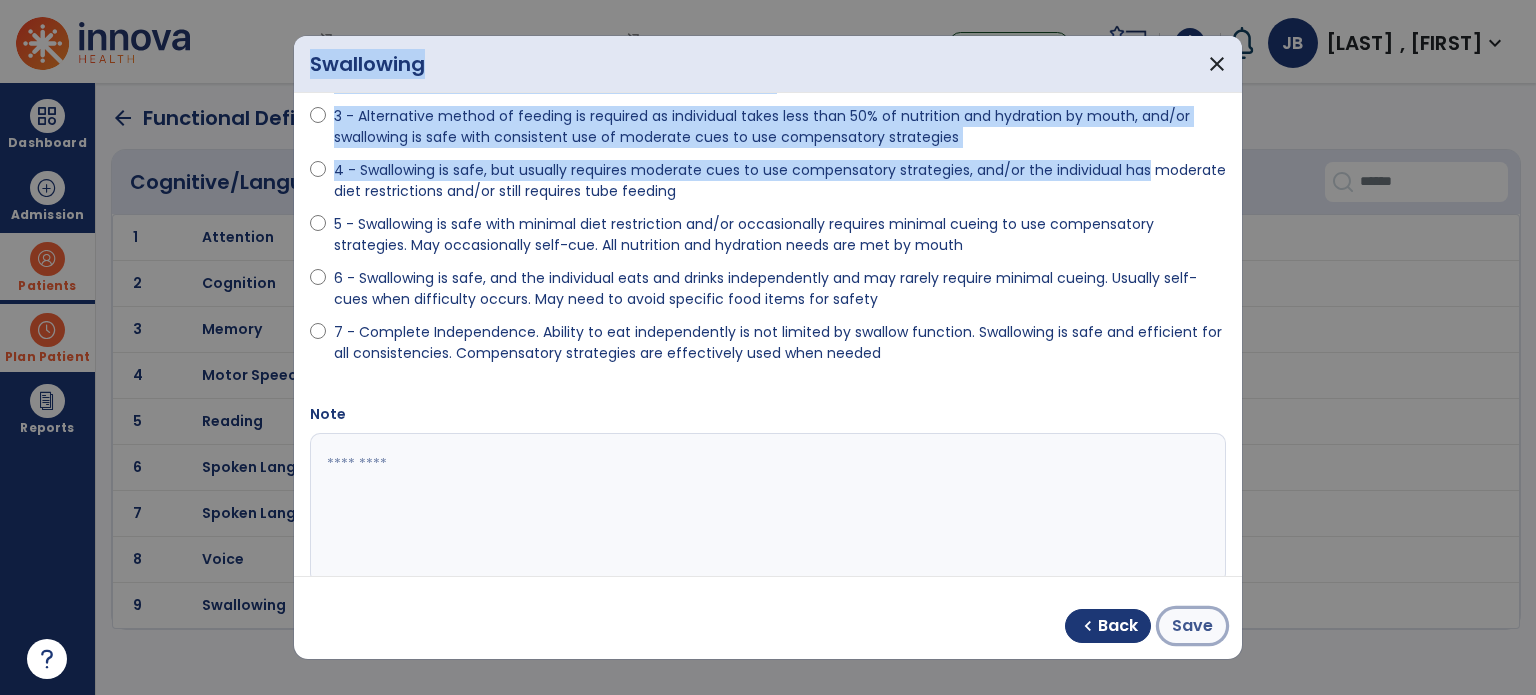 click on "Save" at bounding box center [1192, 626] 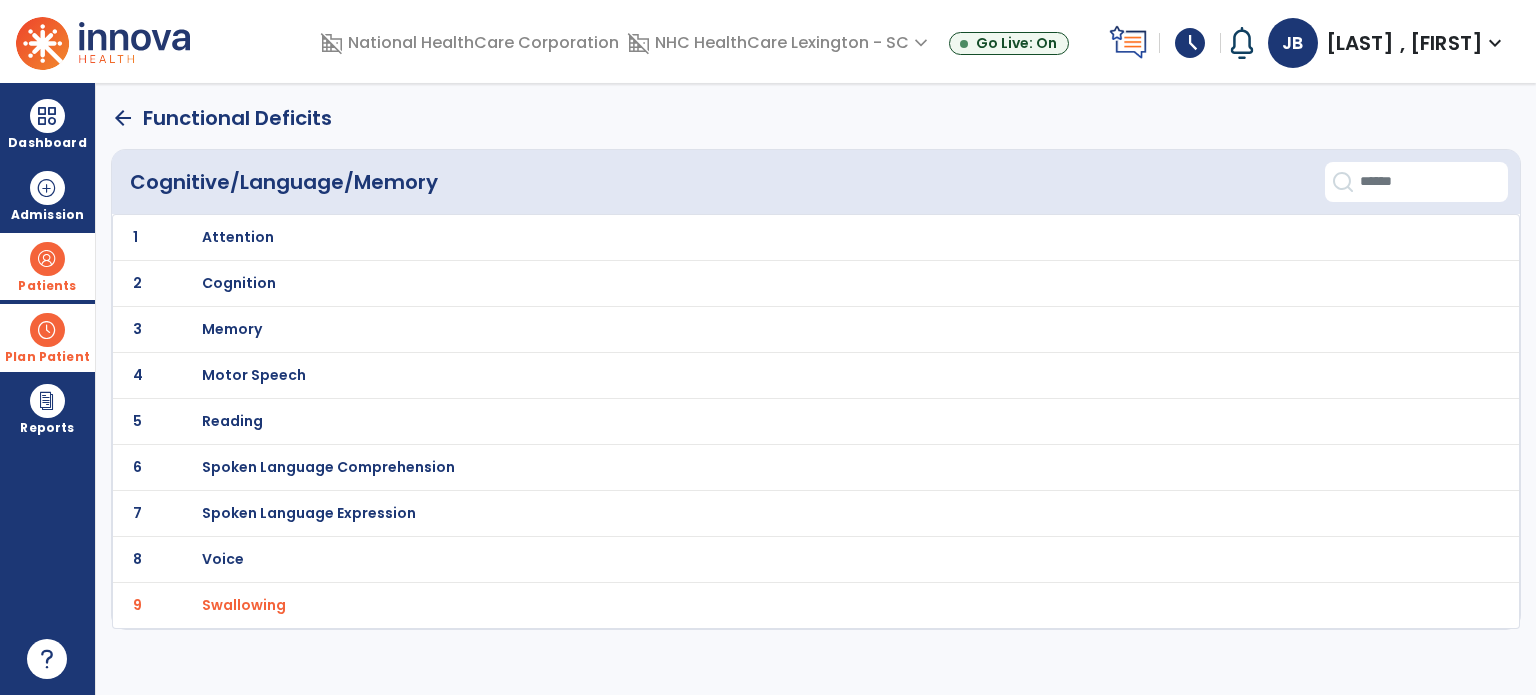 click on "arrow_back" 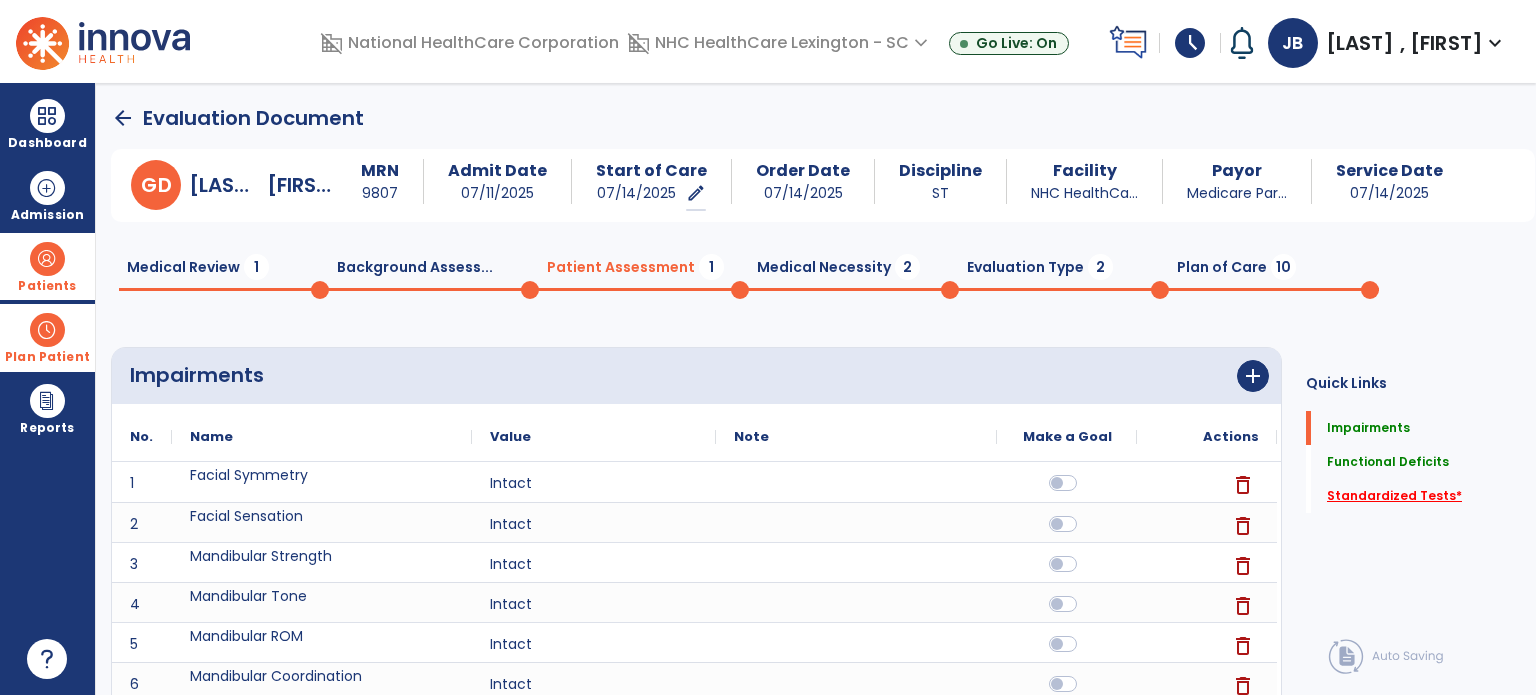 click on "Standardized Tests   *" 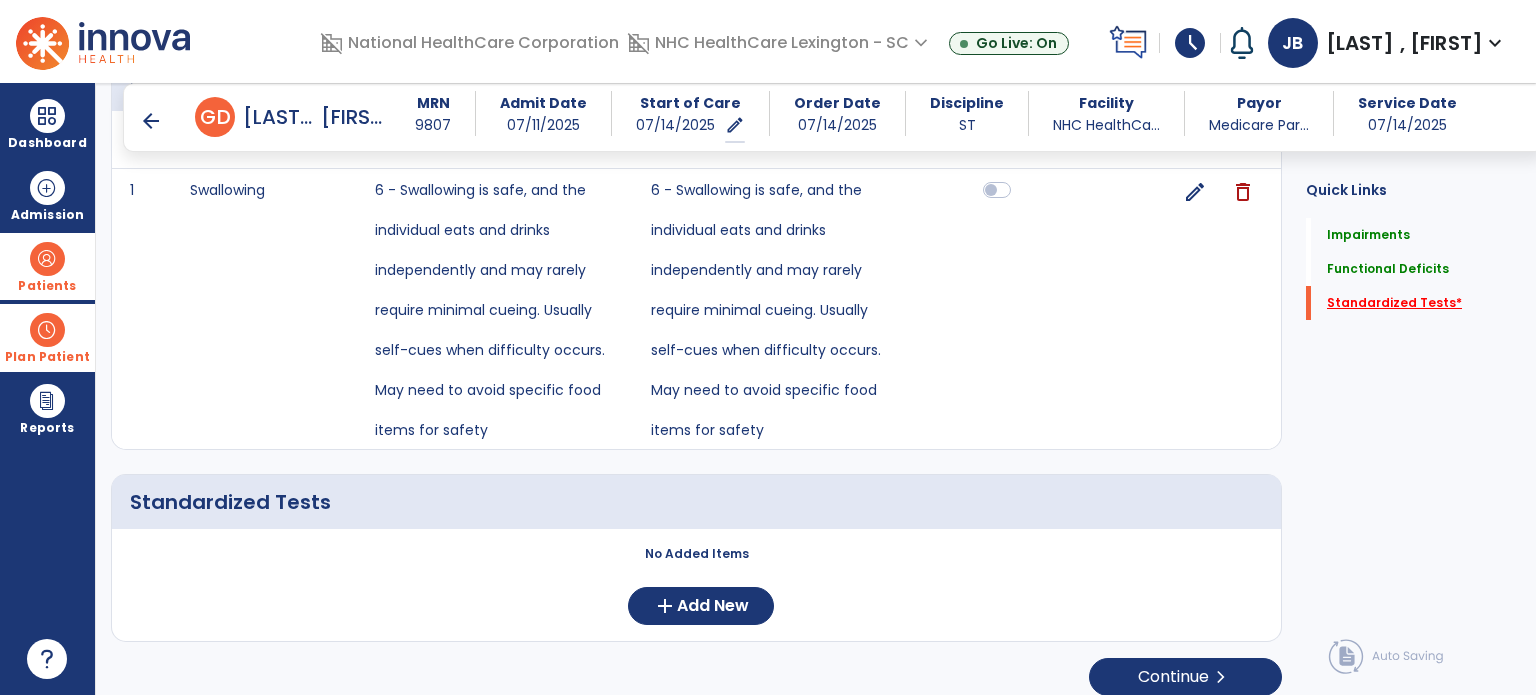 scroll, scrollTop: 5244, scrollLeft: 0, axis: vertical 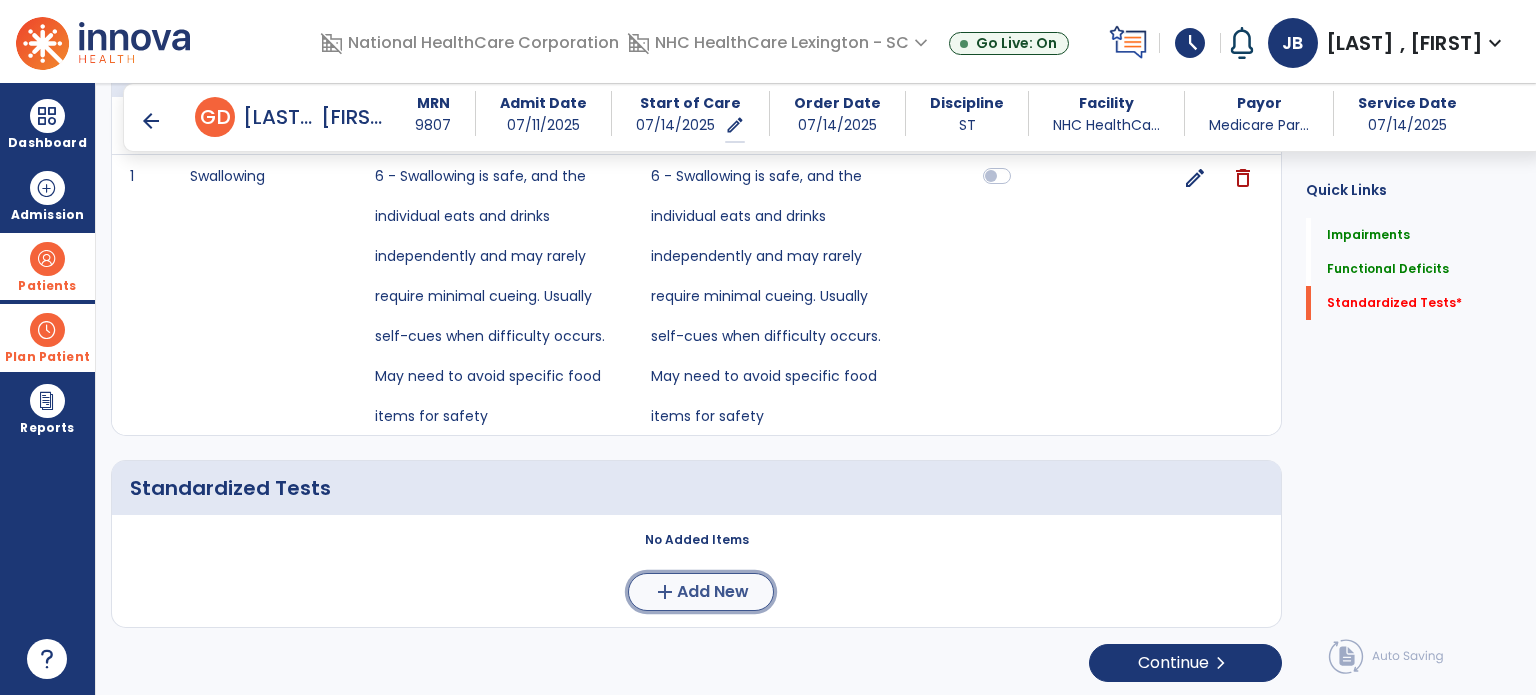 click on "Add New" 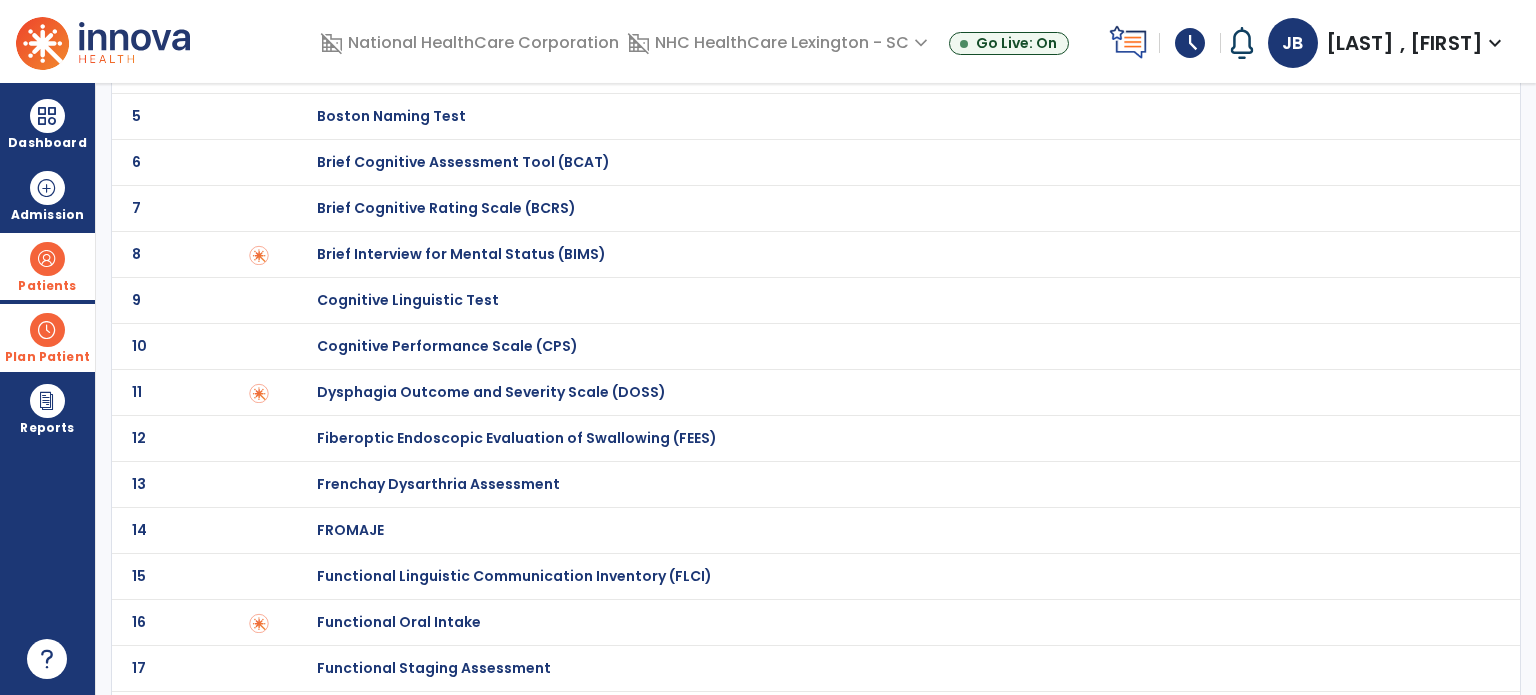 scroll, scrollTop: 271, scrollLeft: 0, axis: vertical 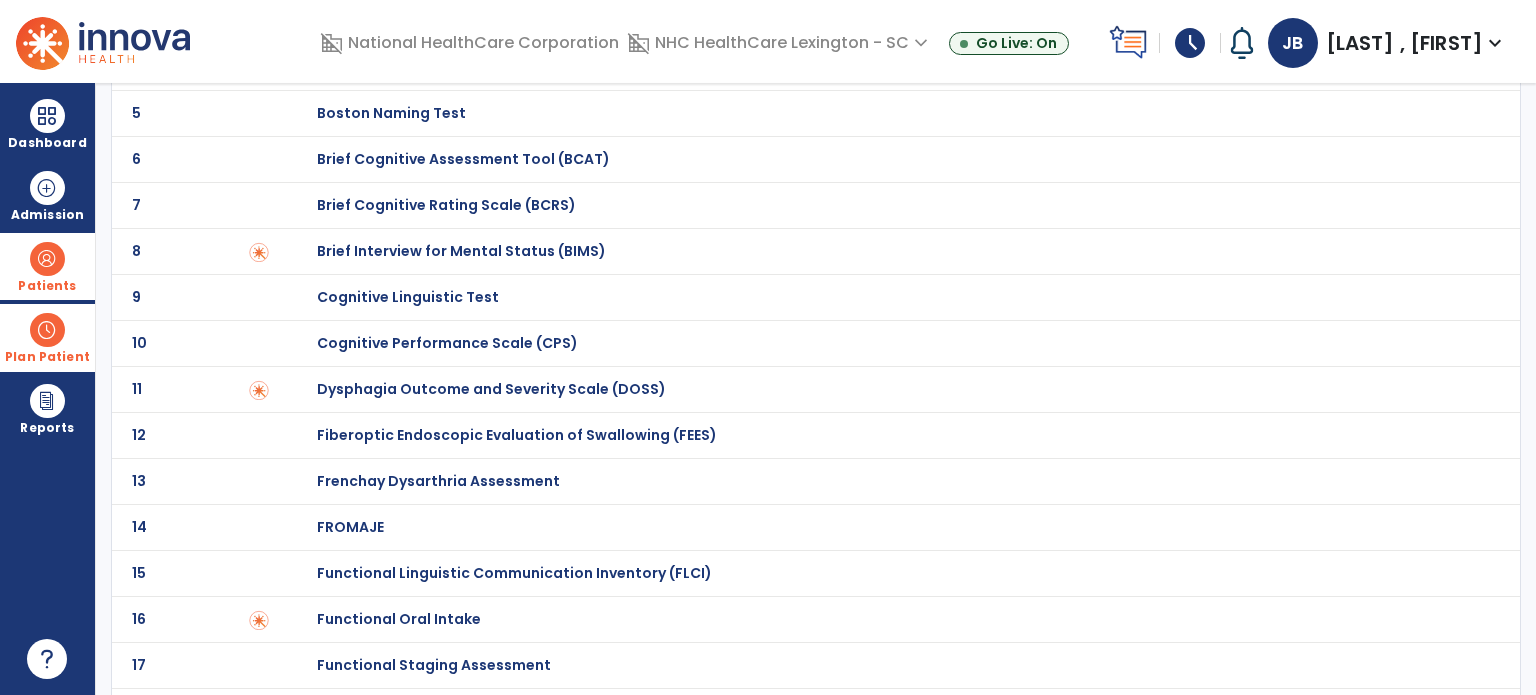 click on "Dysphagia Outcome and Severity Scale (DOSS)" at bounding box center [396, -71] 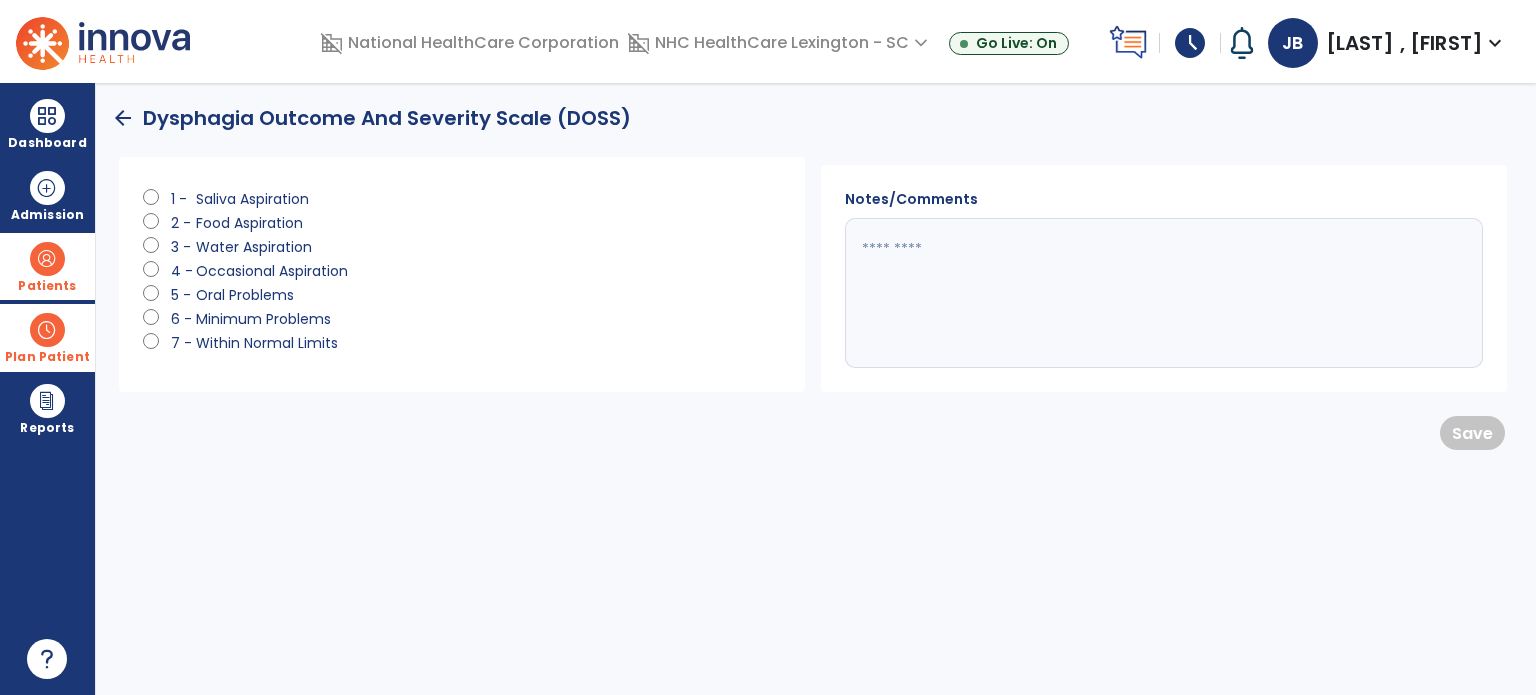 scroll, scrollTop: 0, scrollLeft: 0, axis: both 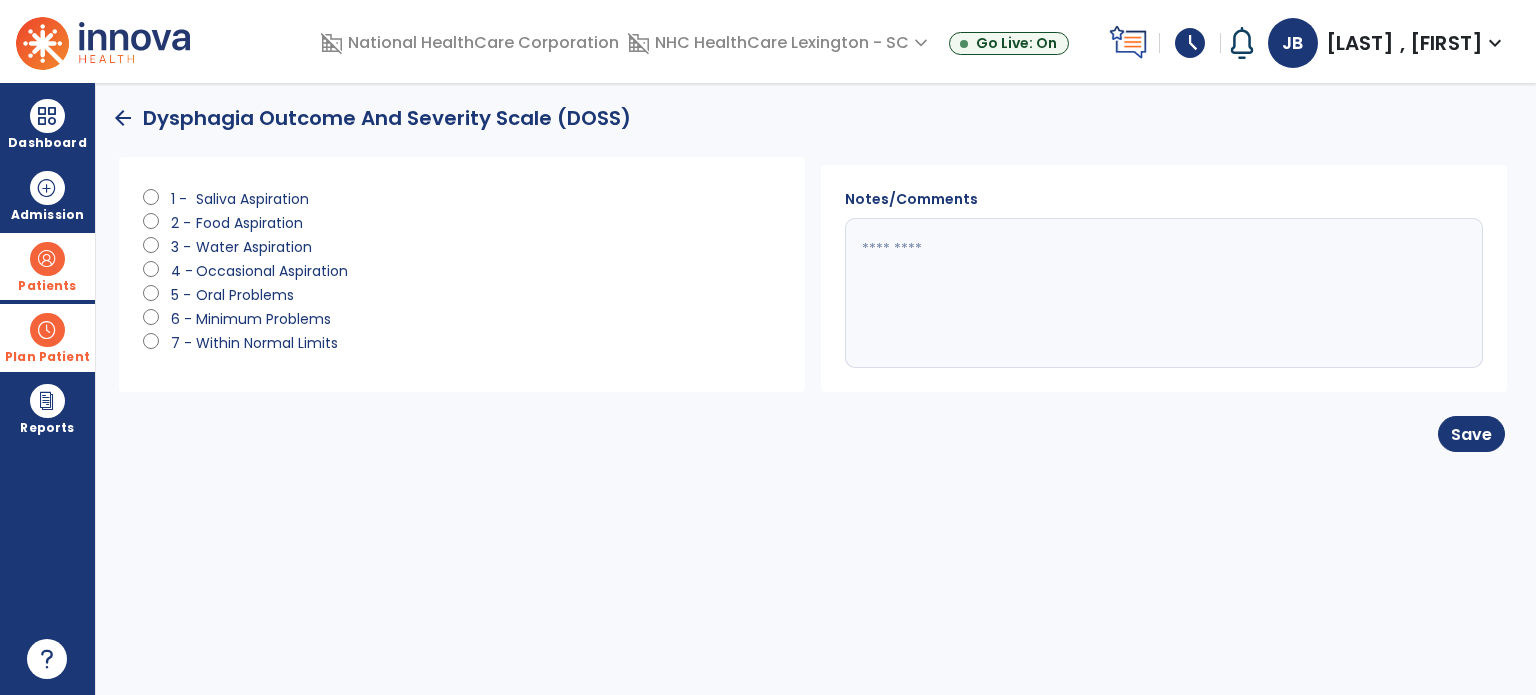 click 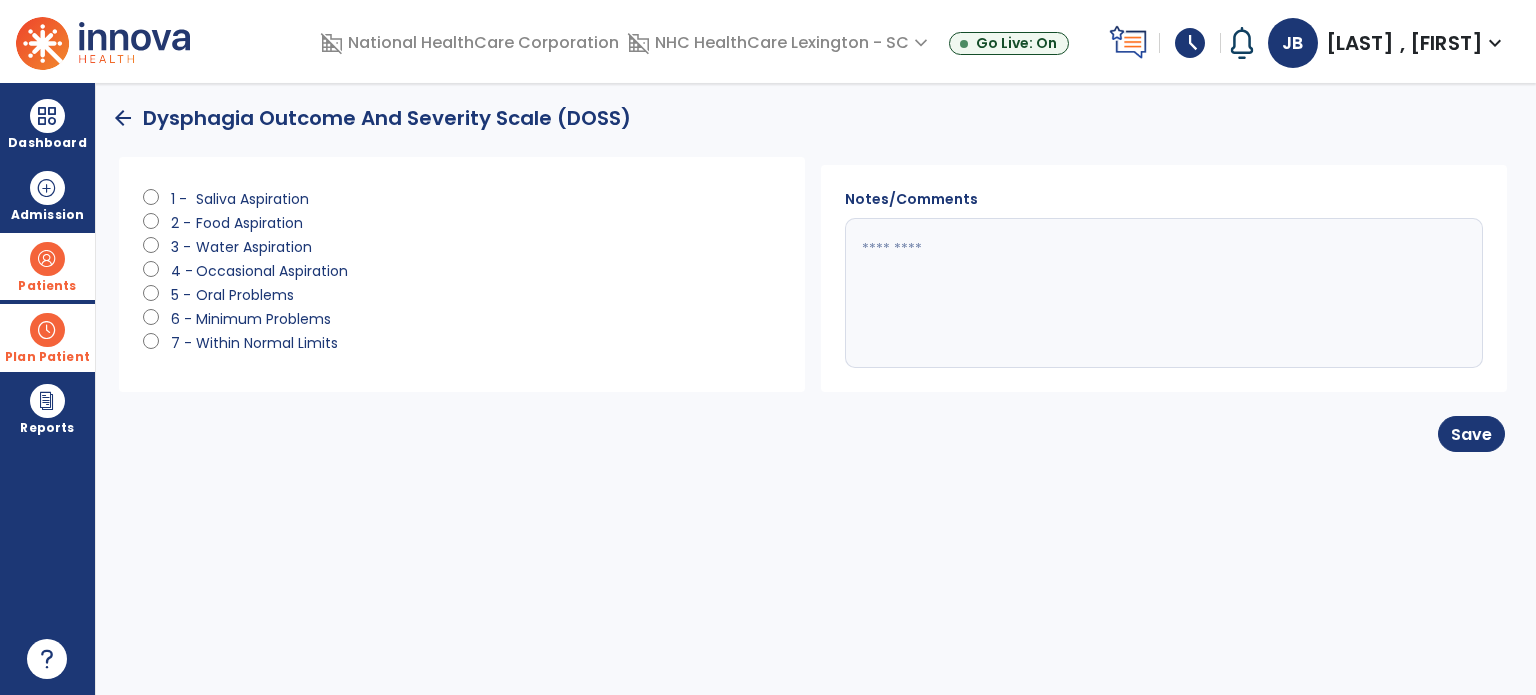 paste on "**********" 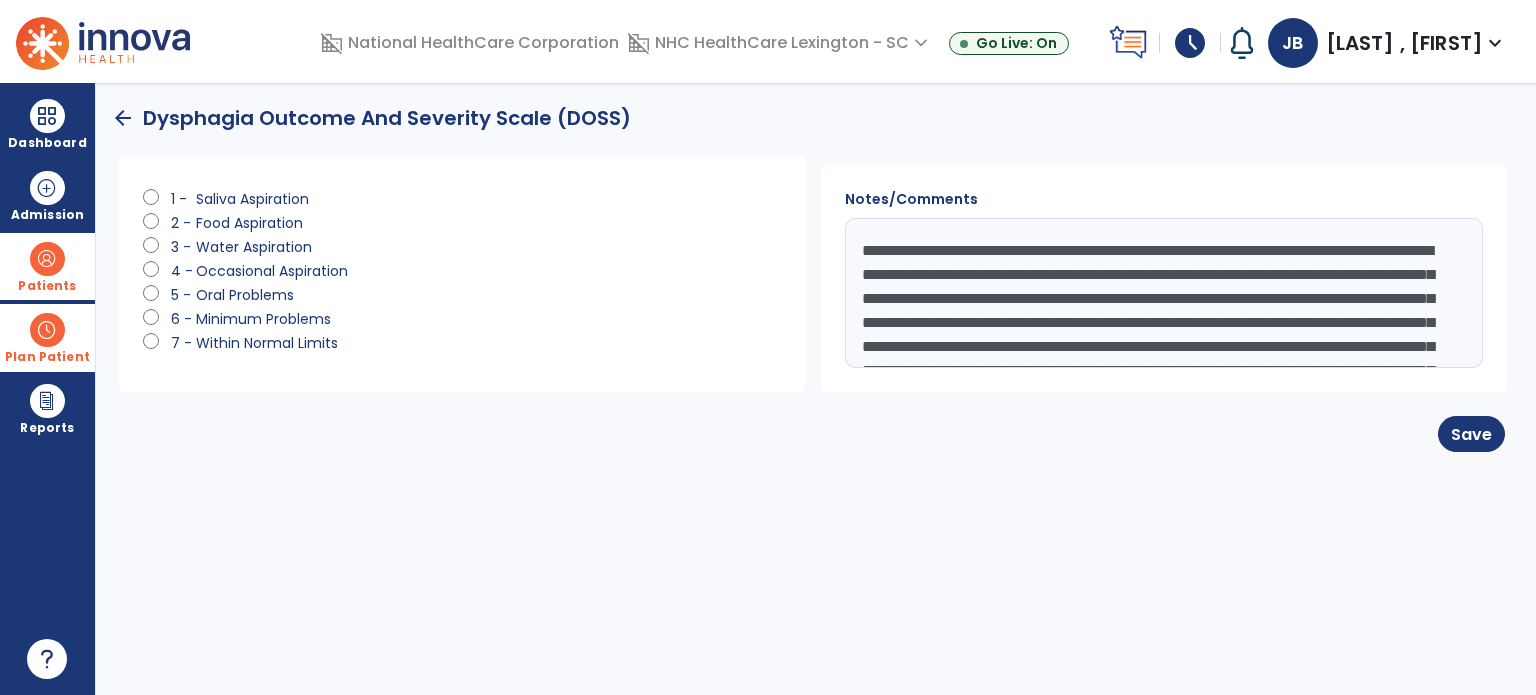 scroll, scrollTop: 88, scrollLeft: 0, axis: vertical 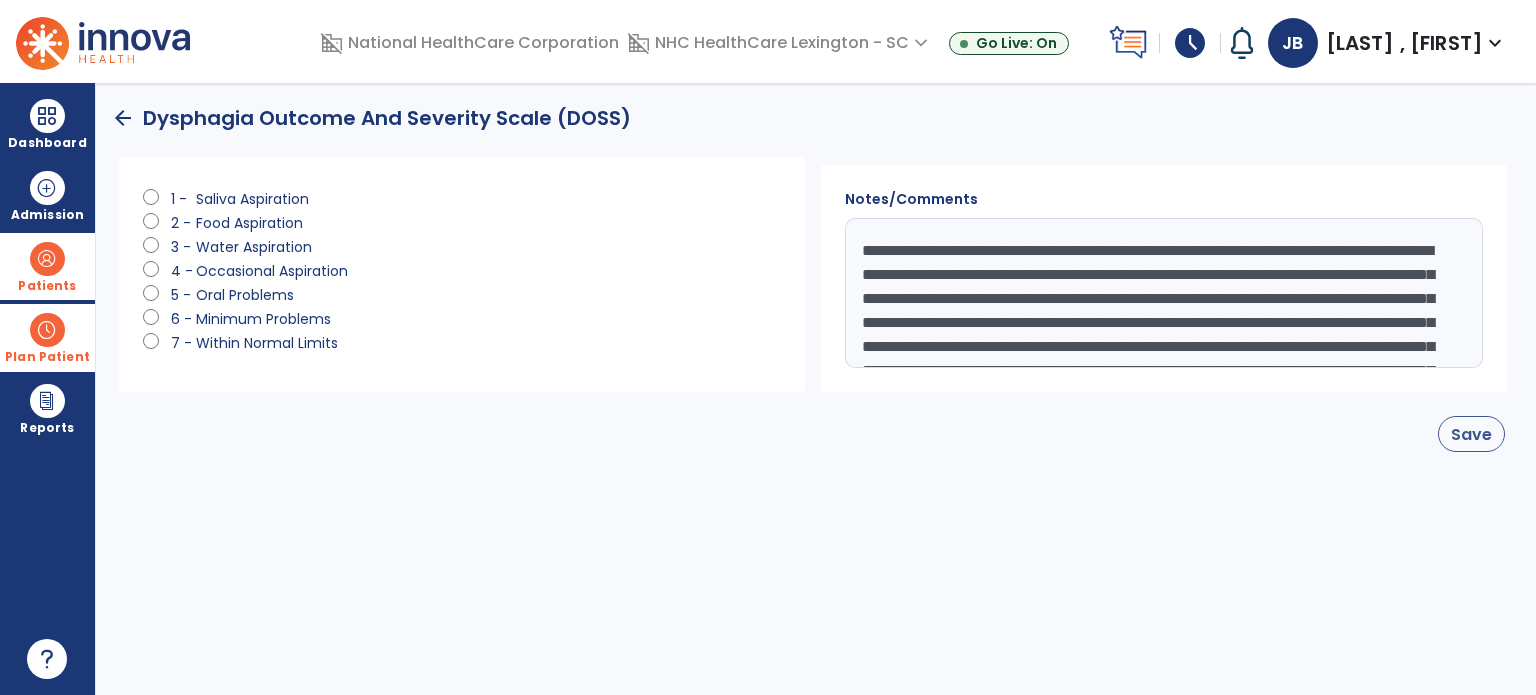 type on "**********" 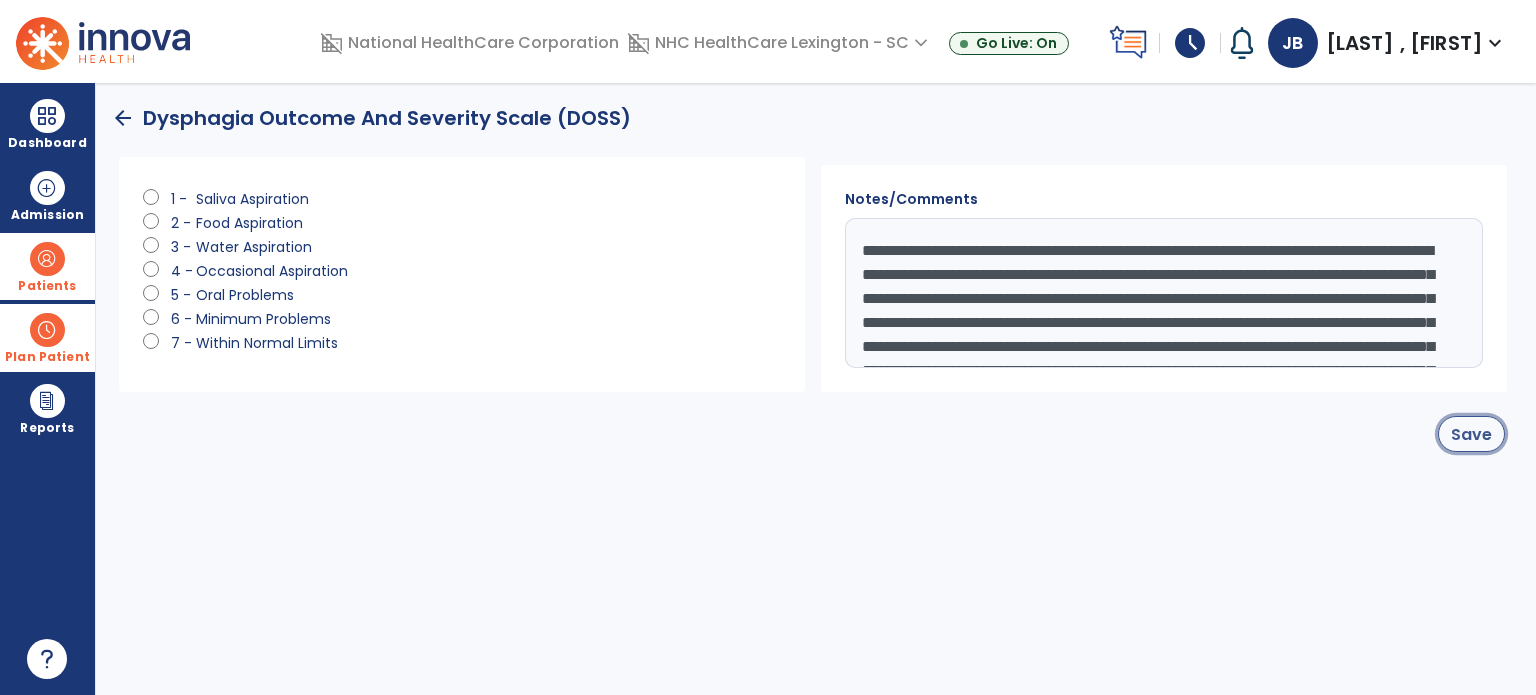 click on "Save" 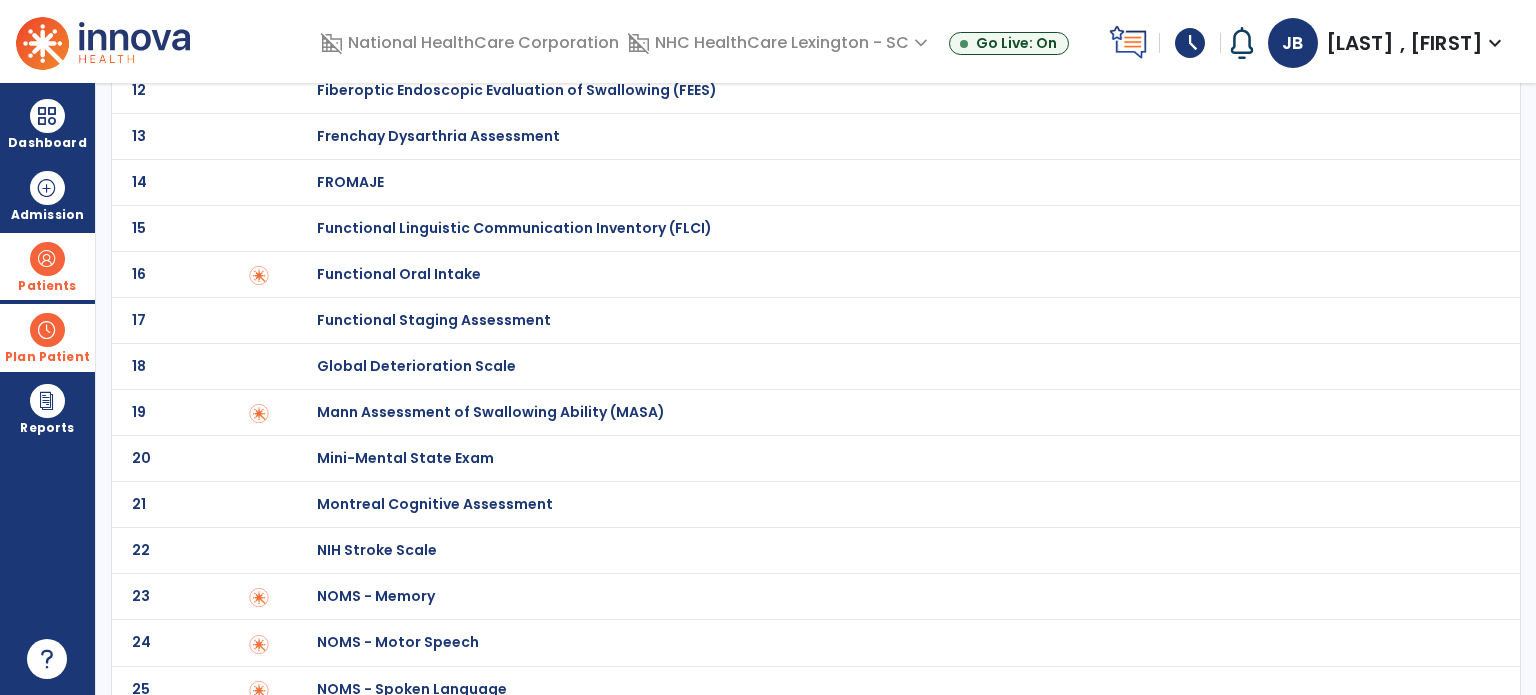 scroll, scrollTop: 613, scrollLeft: 0, axis: vertical 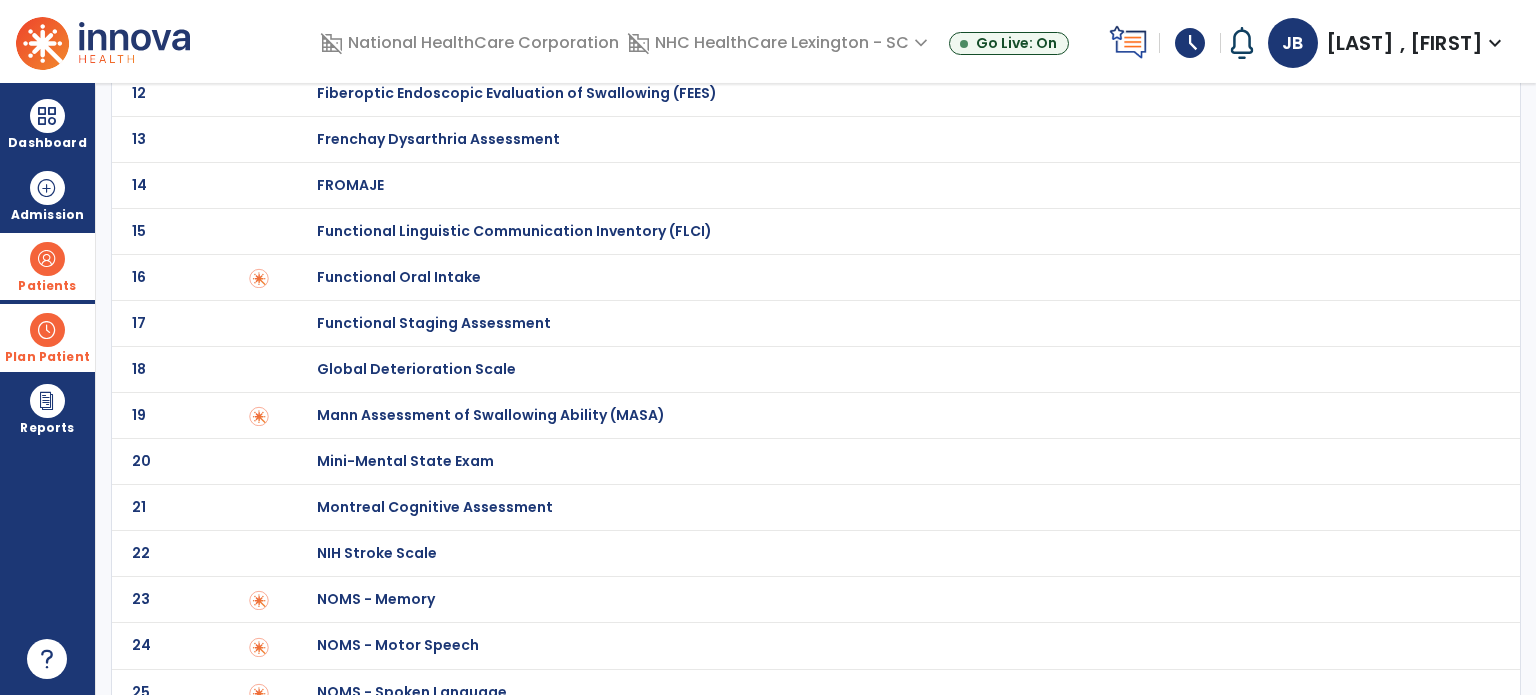 click on "Functional Oral Intake" at bounding box center [396, -413] 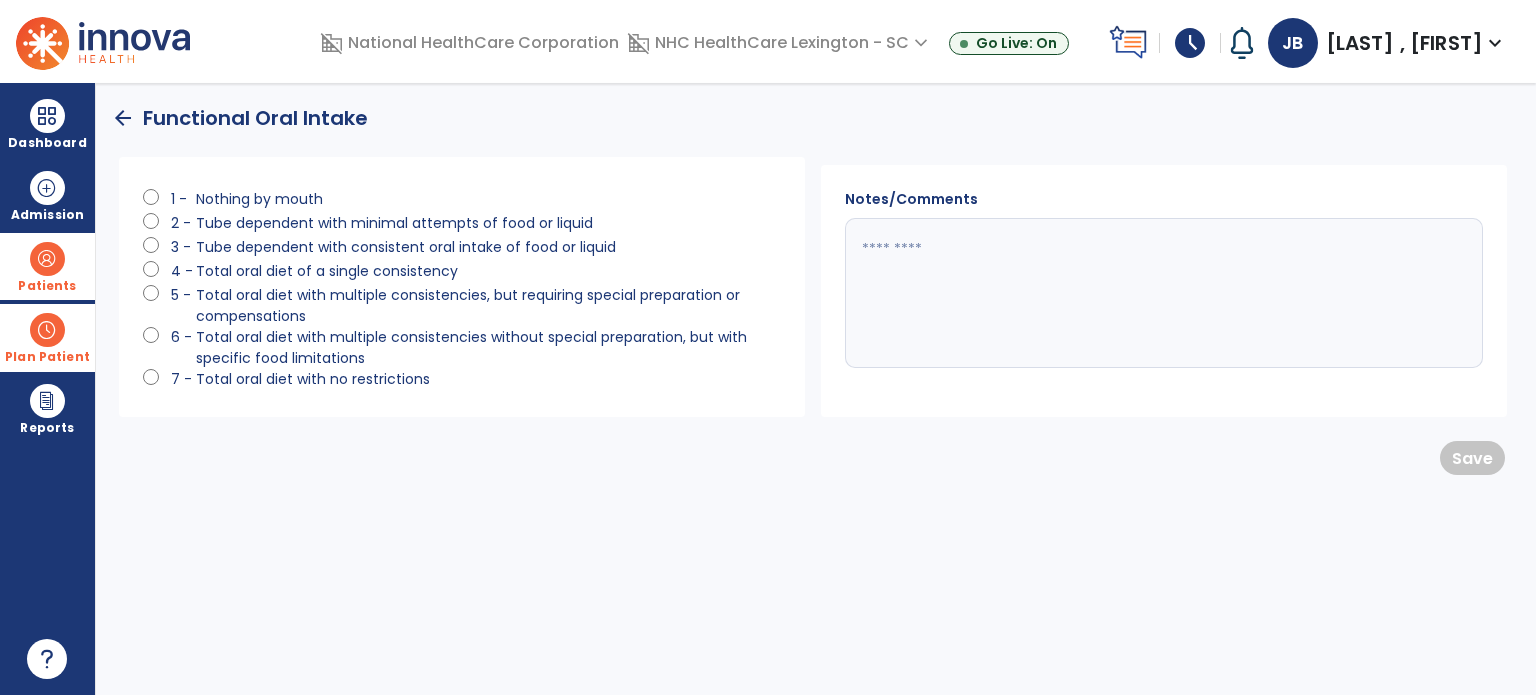 scroll, scrollTop: 0, scrollLeft: 0, axis: both 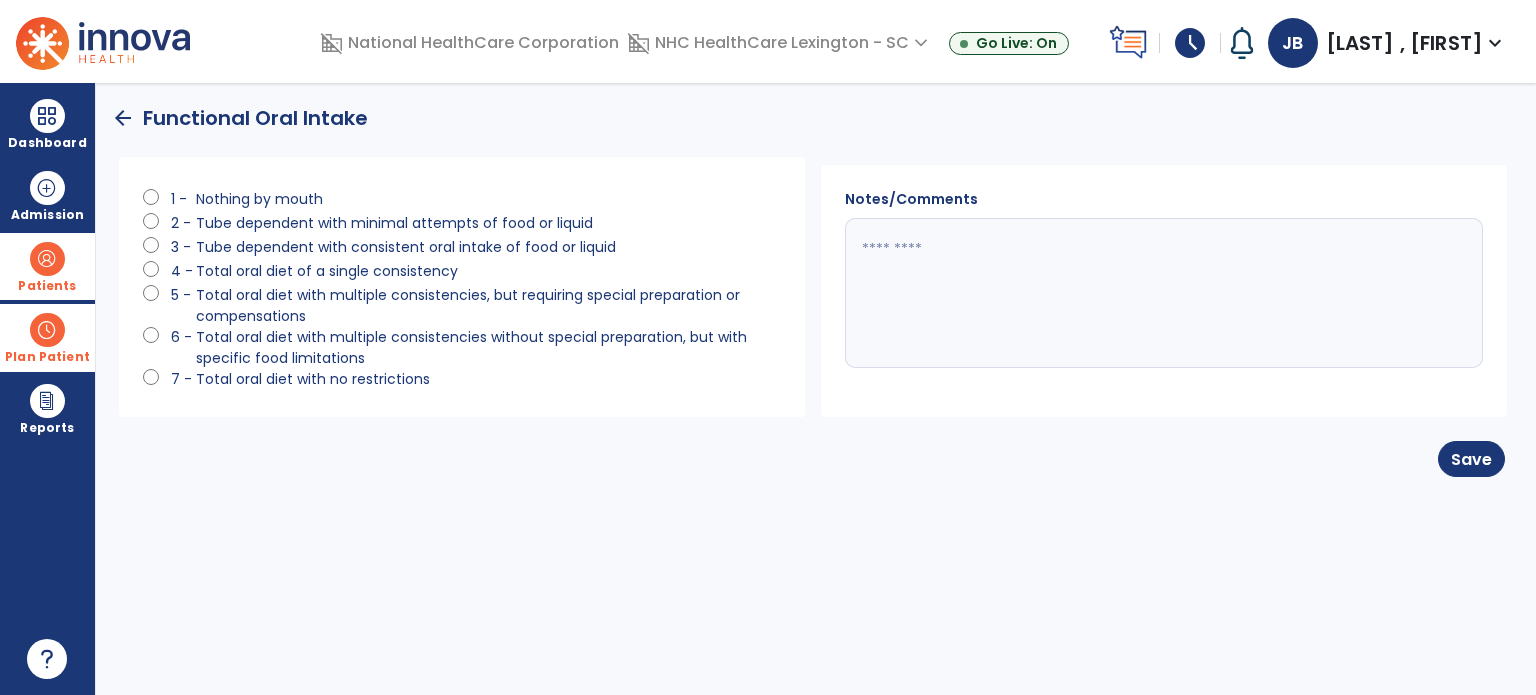 click 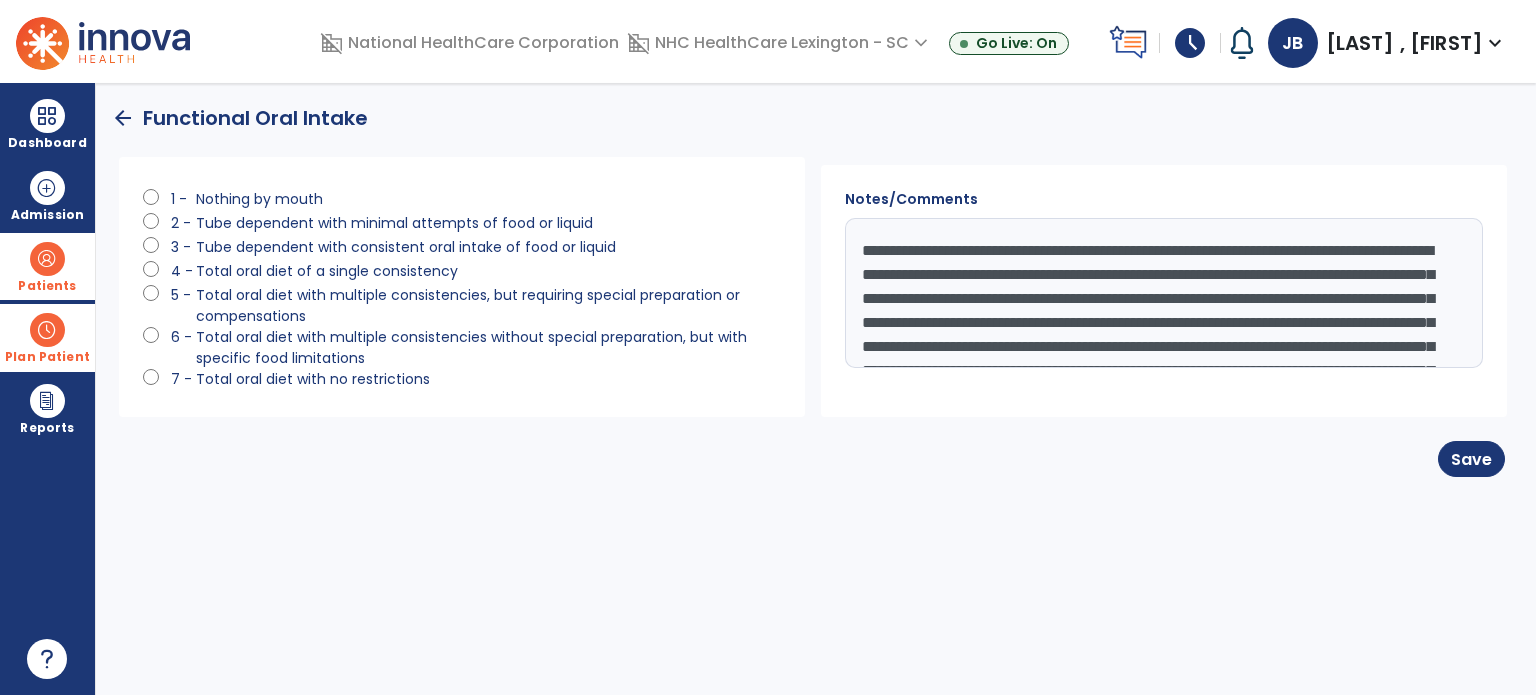 scroll, scrollTop: 88, scrollLeft: 0, axis: vertical 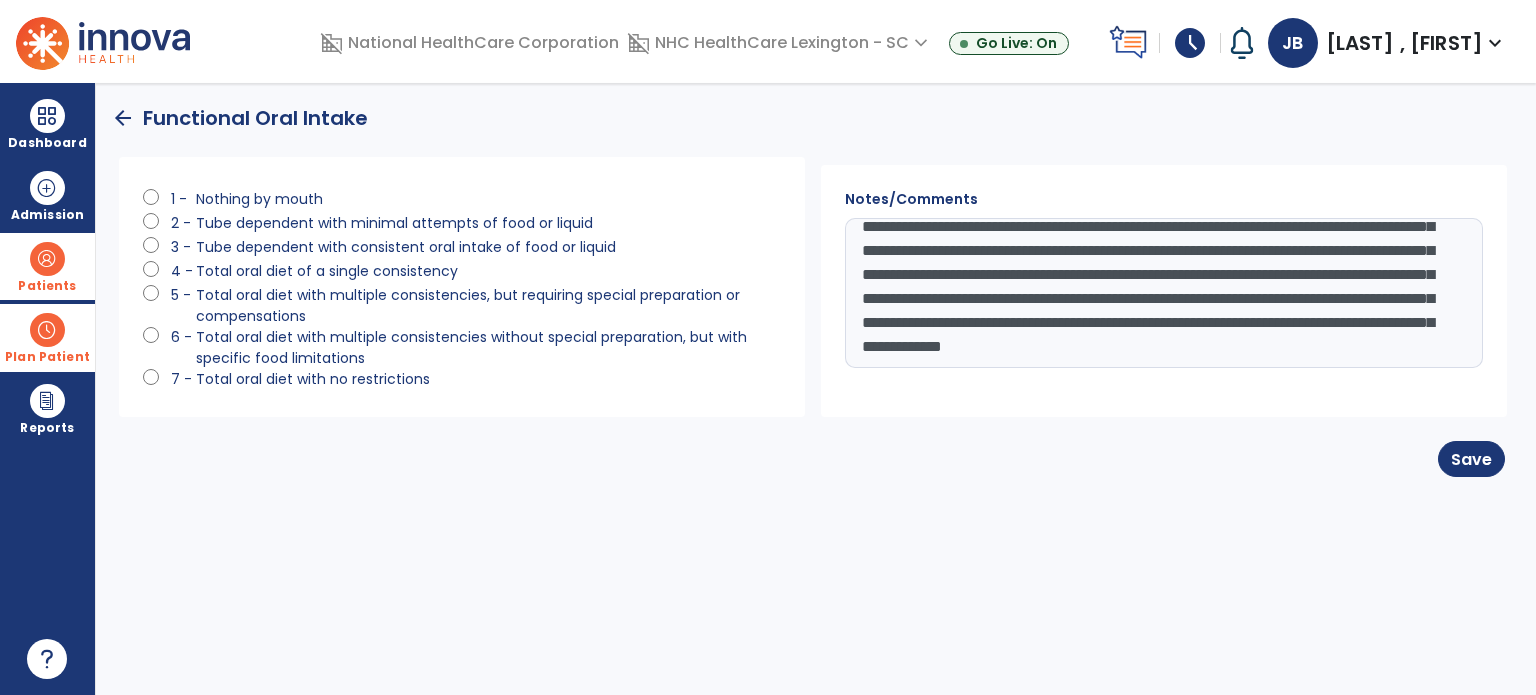 click on "**********" 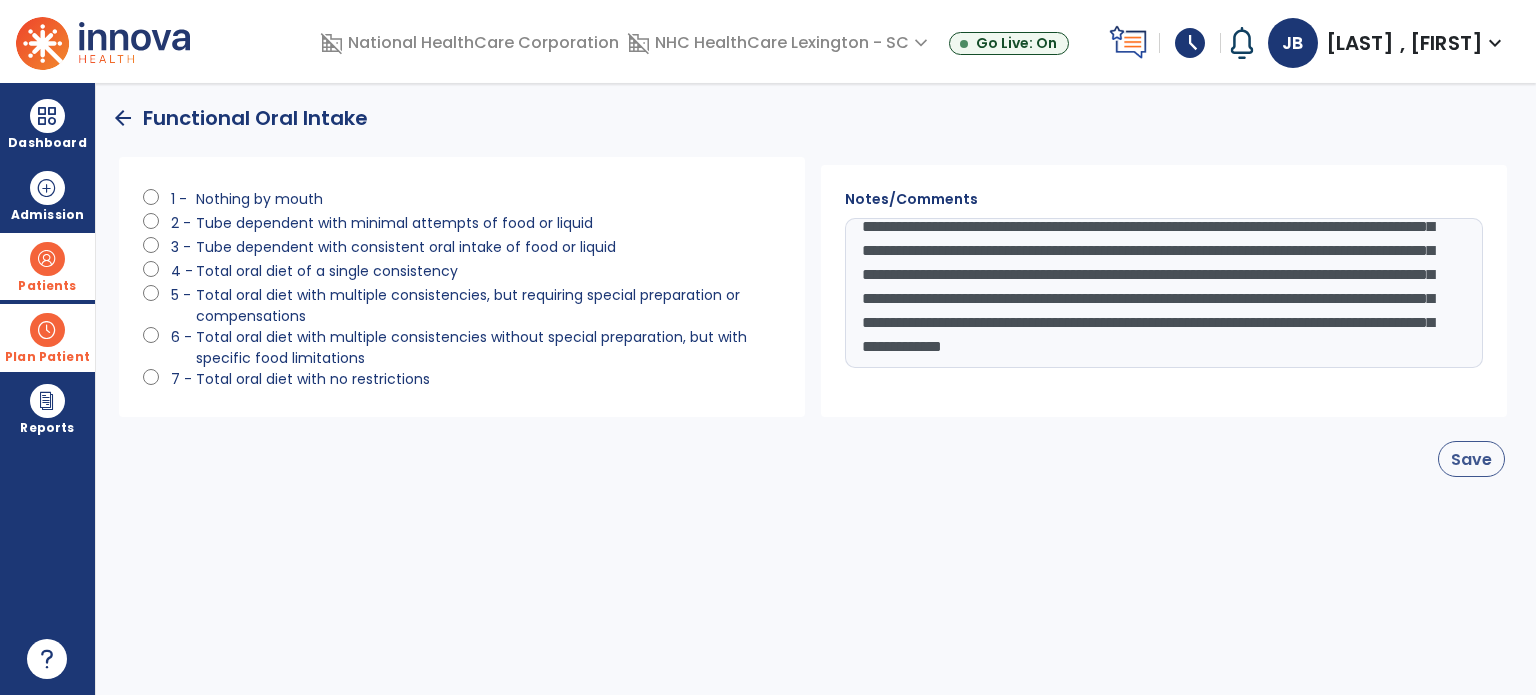 type on "**********" 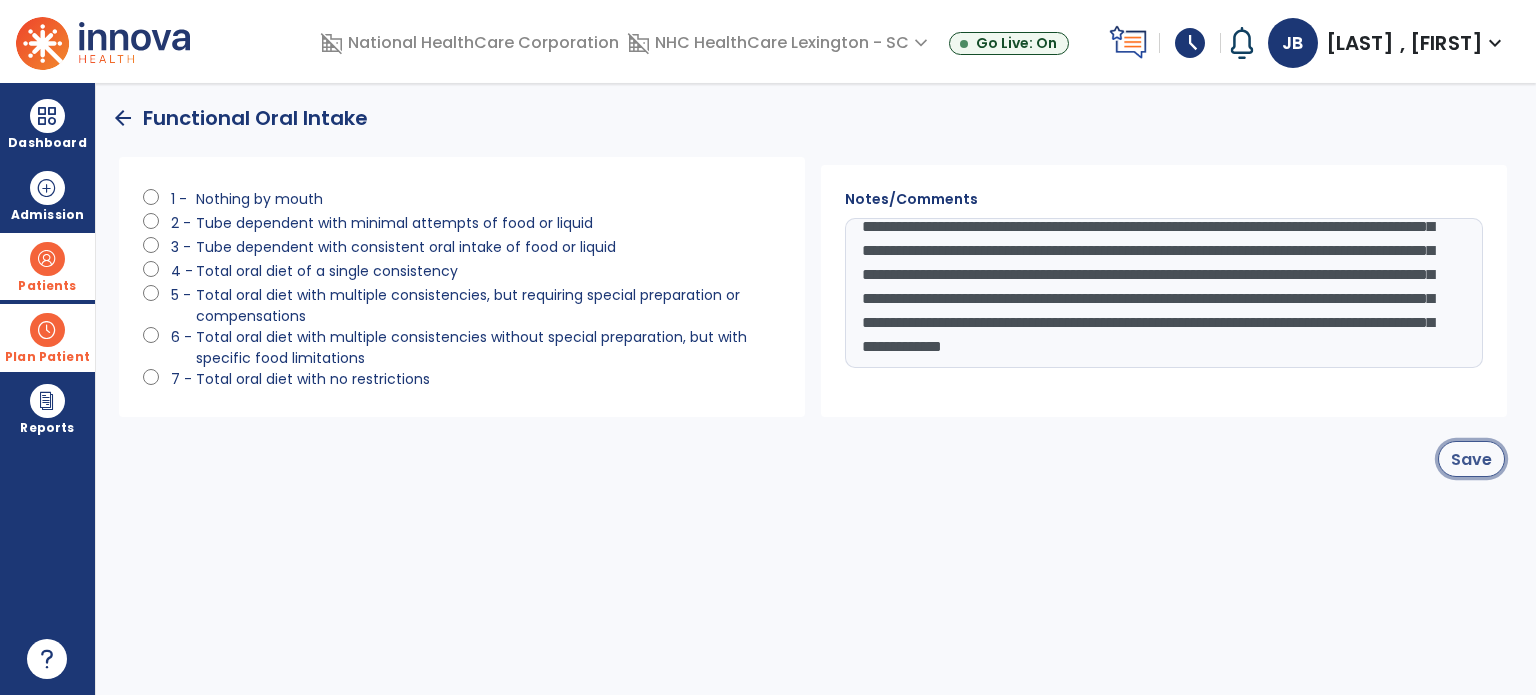 click on "Save" 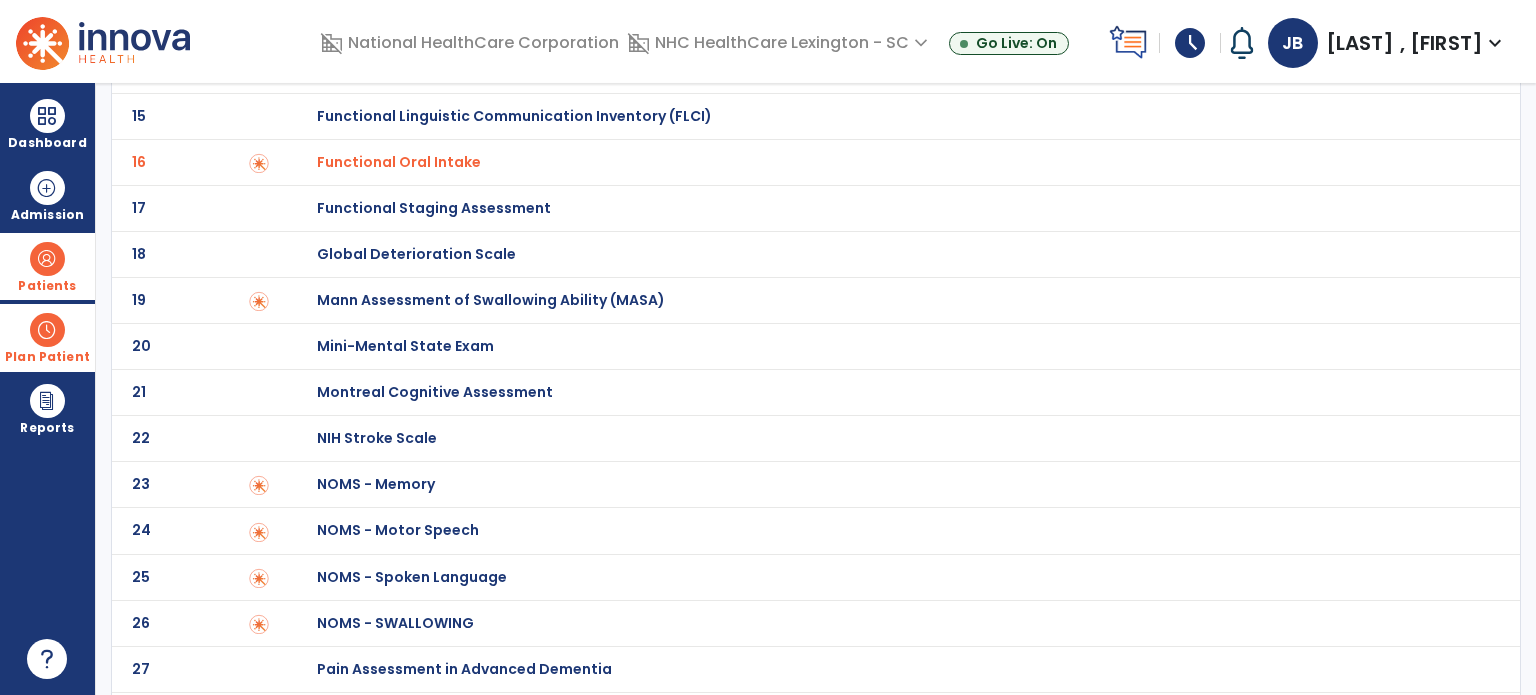 scroll, scrollTop: 724, scrollLeft: 0, axis: vertical 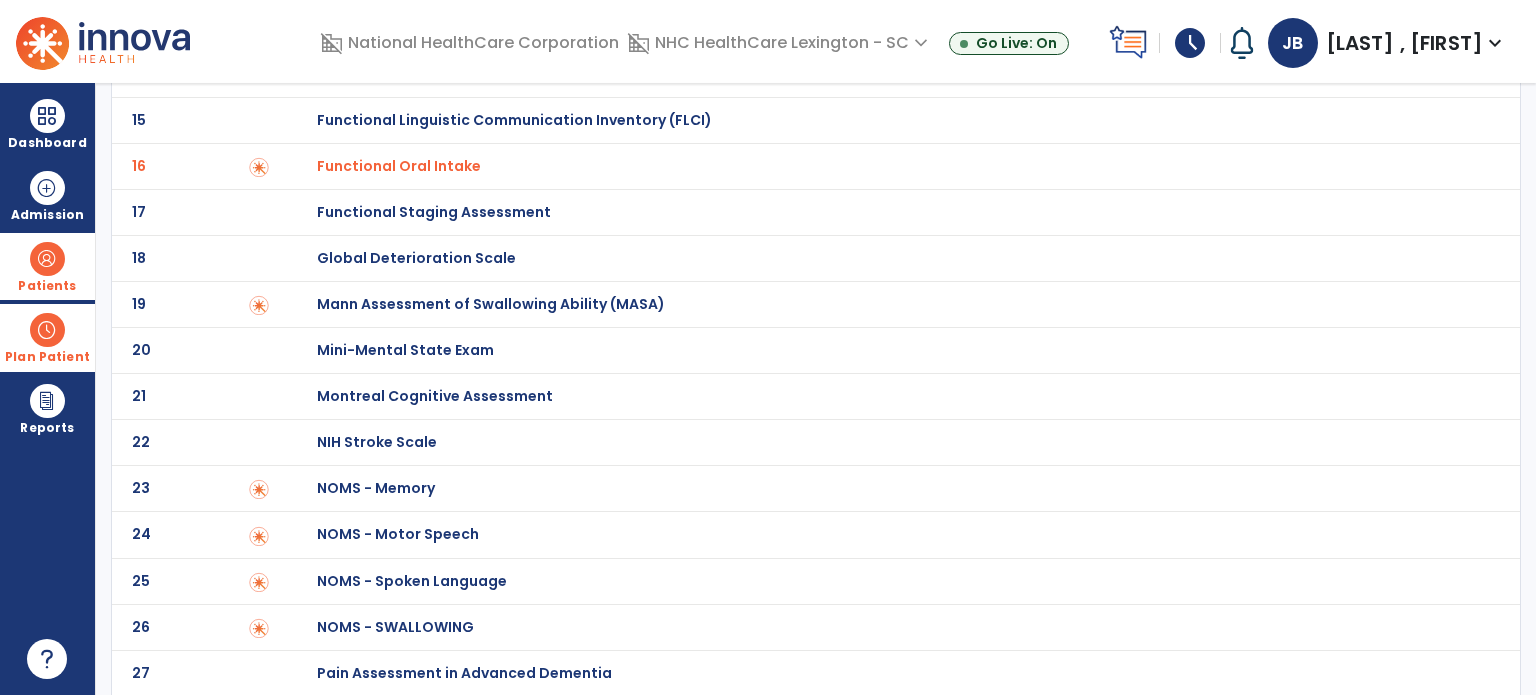 click on "Mann Assessment of Swallowing Ability (MASA)" at bounding box center (396, -524) 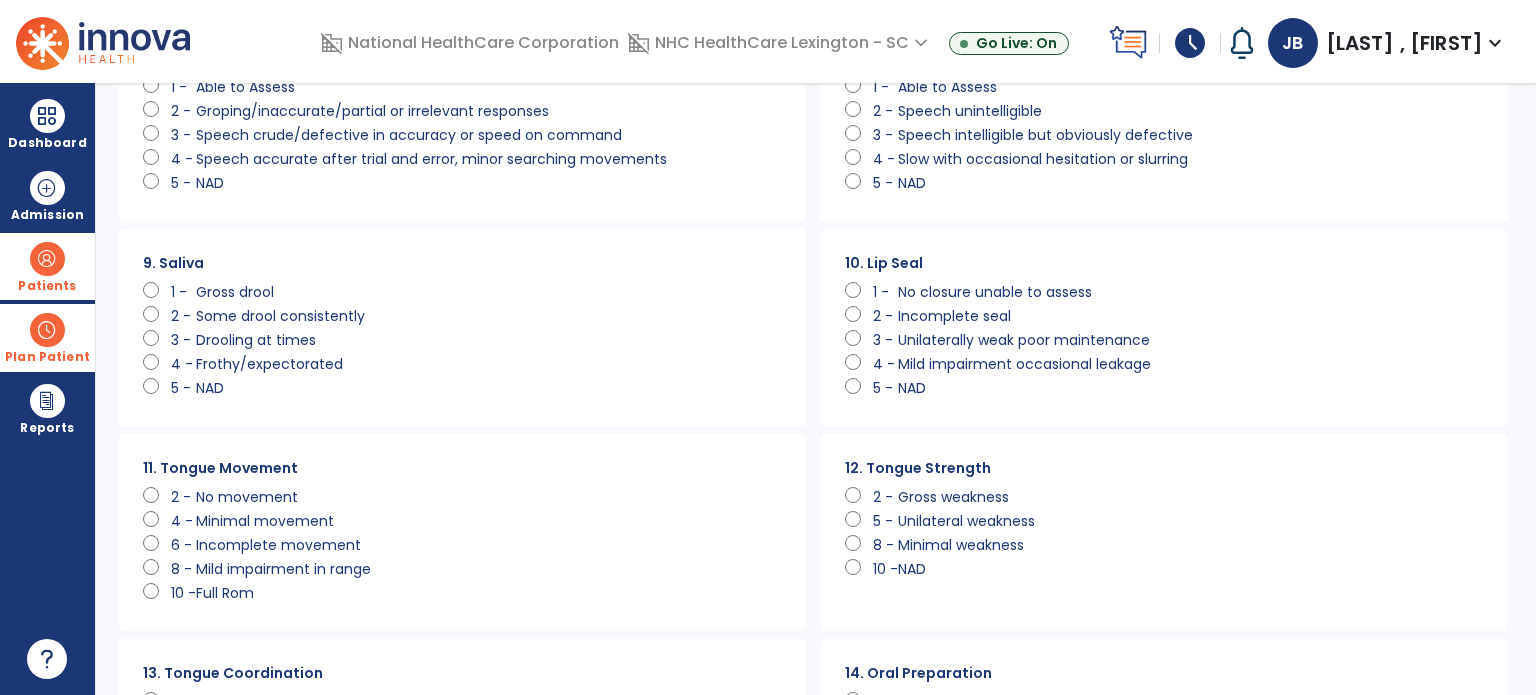 scroll, scrollTop: 0, scrollLeft: 0, axis: both 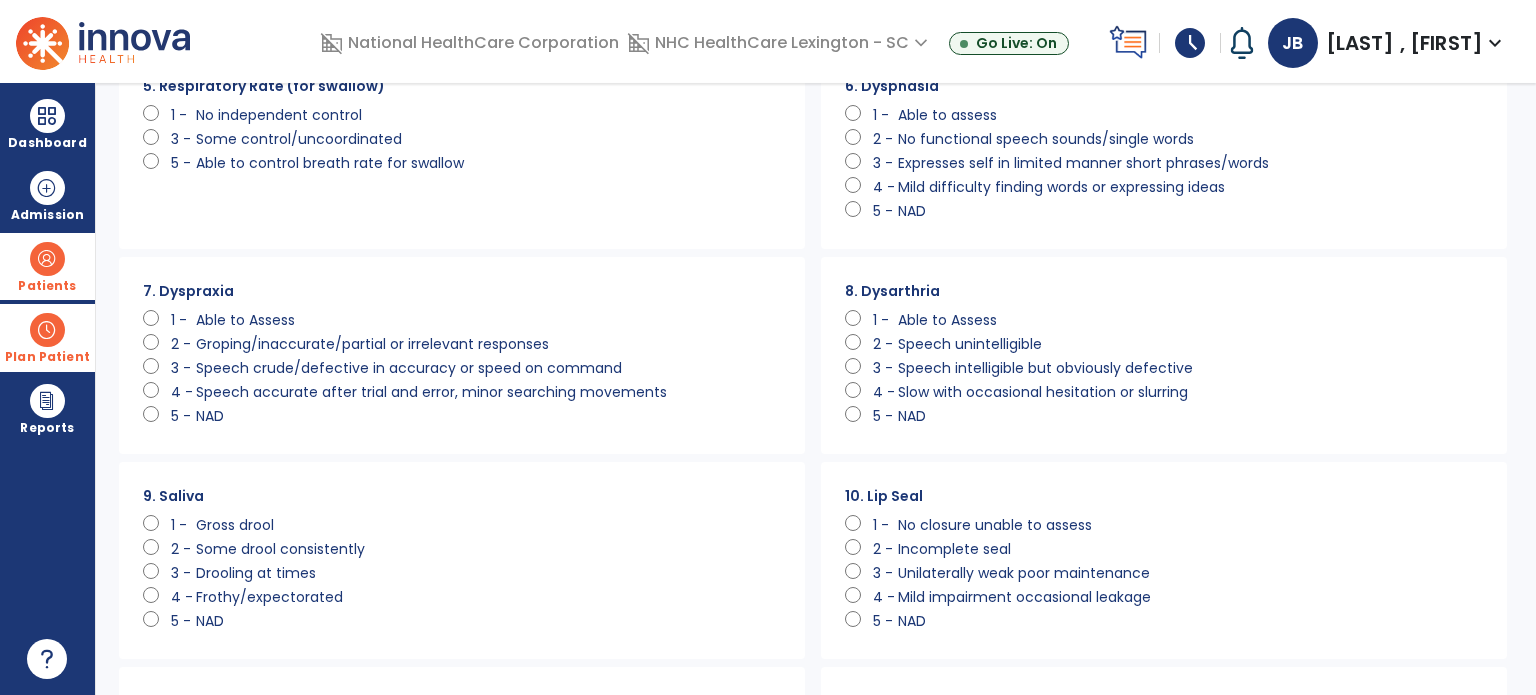 click on "8. Dysarthria      1 -   Able to Assess      2 -   Speech unintelligible      3 -   Speech intelligible but obviously defective      4 -   Slow with occasional hesitation or slurring      5 -   NAD" 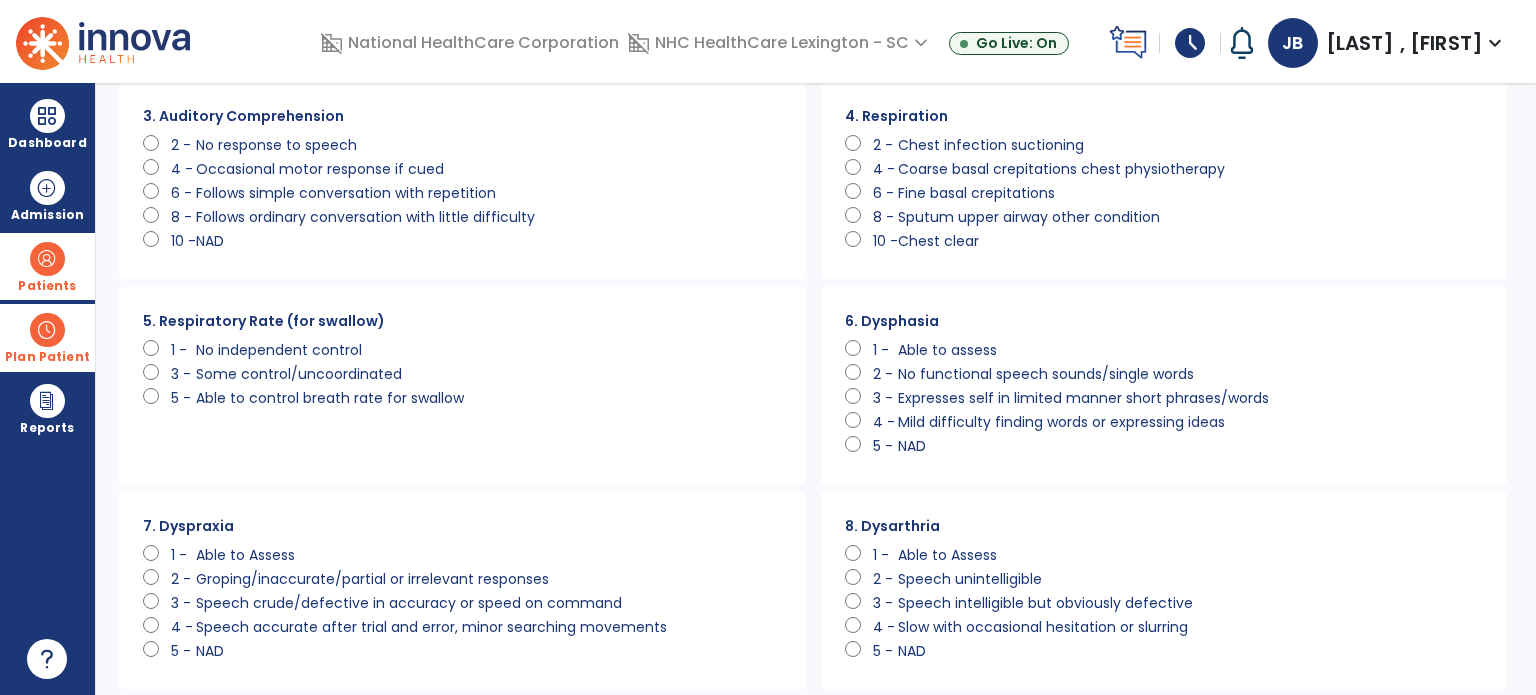 scroll, scrollTop: 251, scrollLeft: 0, axis: vertical 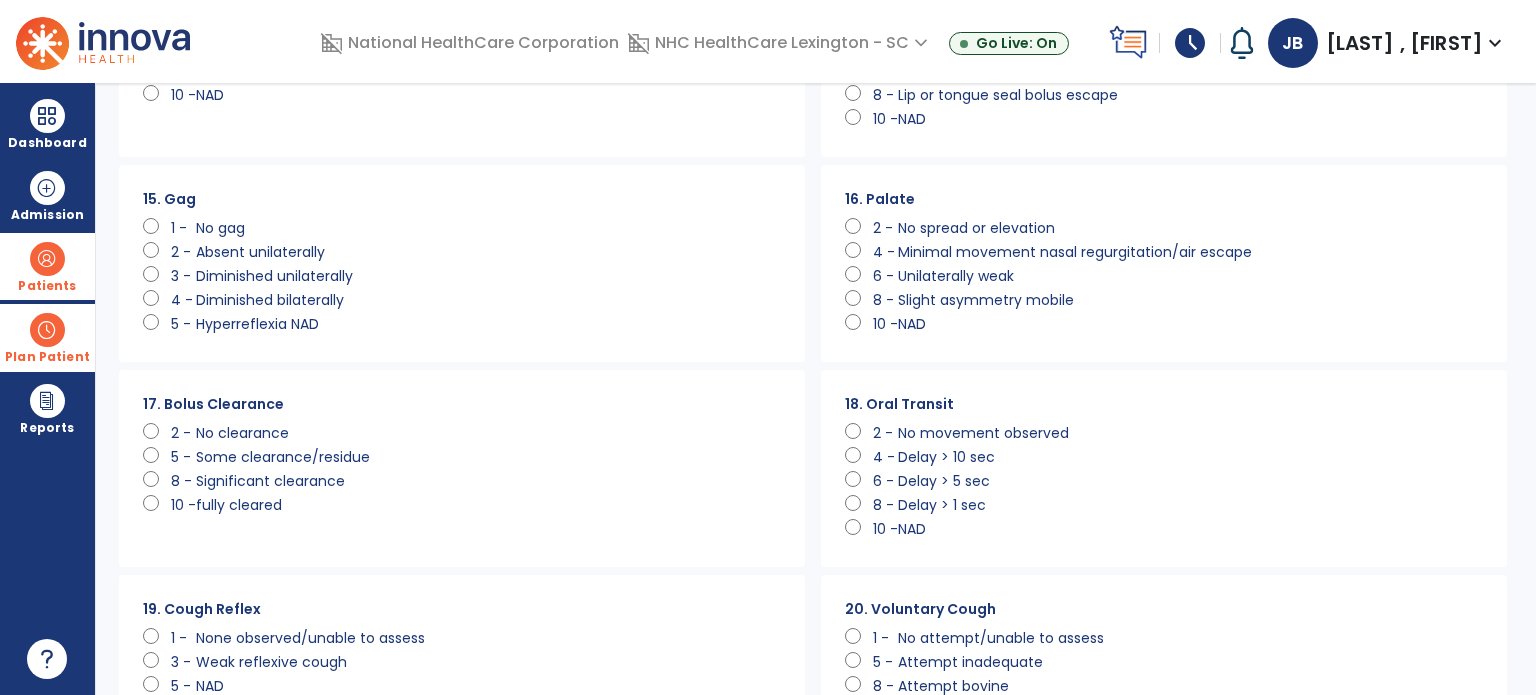 click on "Plan Patient  event_note  Planner  content_paste_go  Scheduler  content_paste_go  Whiteboard" at bounding box center [47, 337] 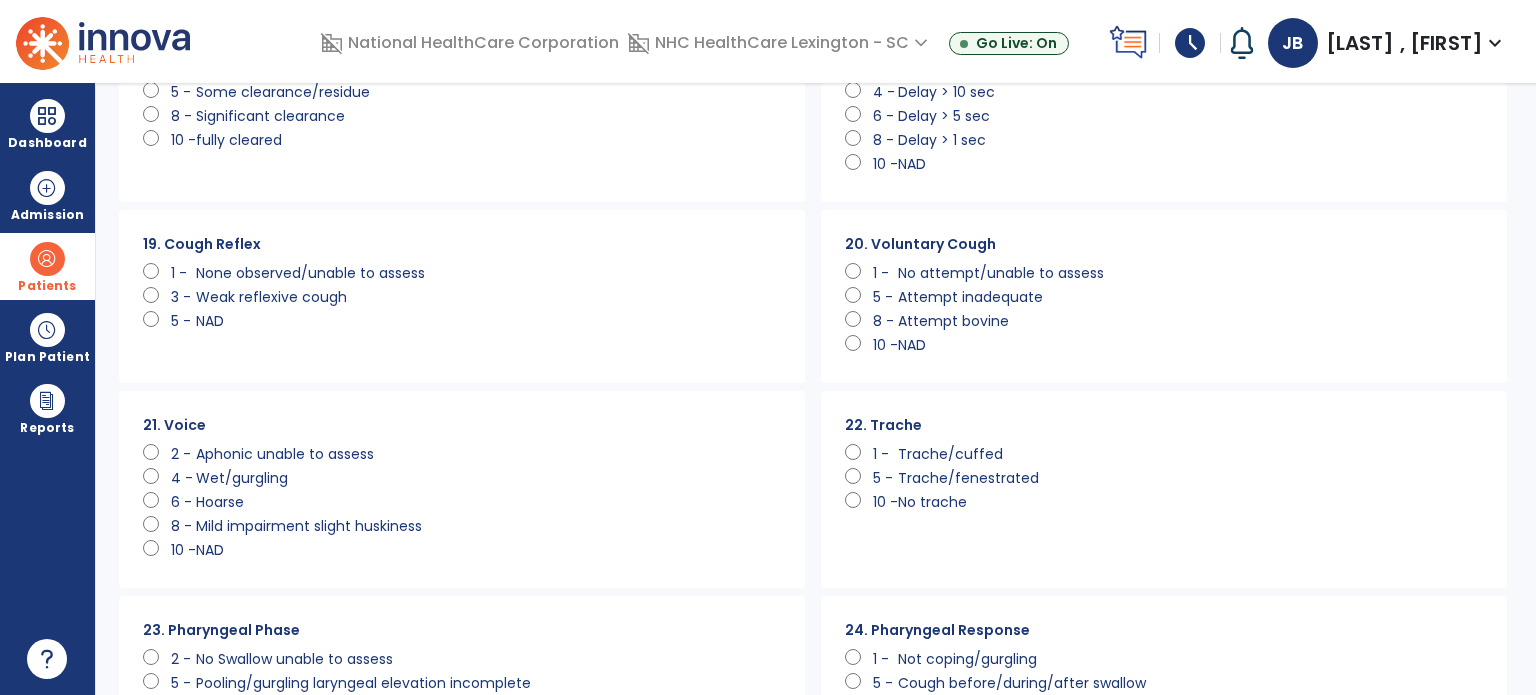 scroll, scrollTop: 1772, scrollLeft: 0, axis: vertical 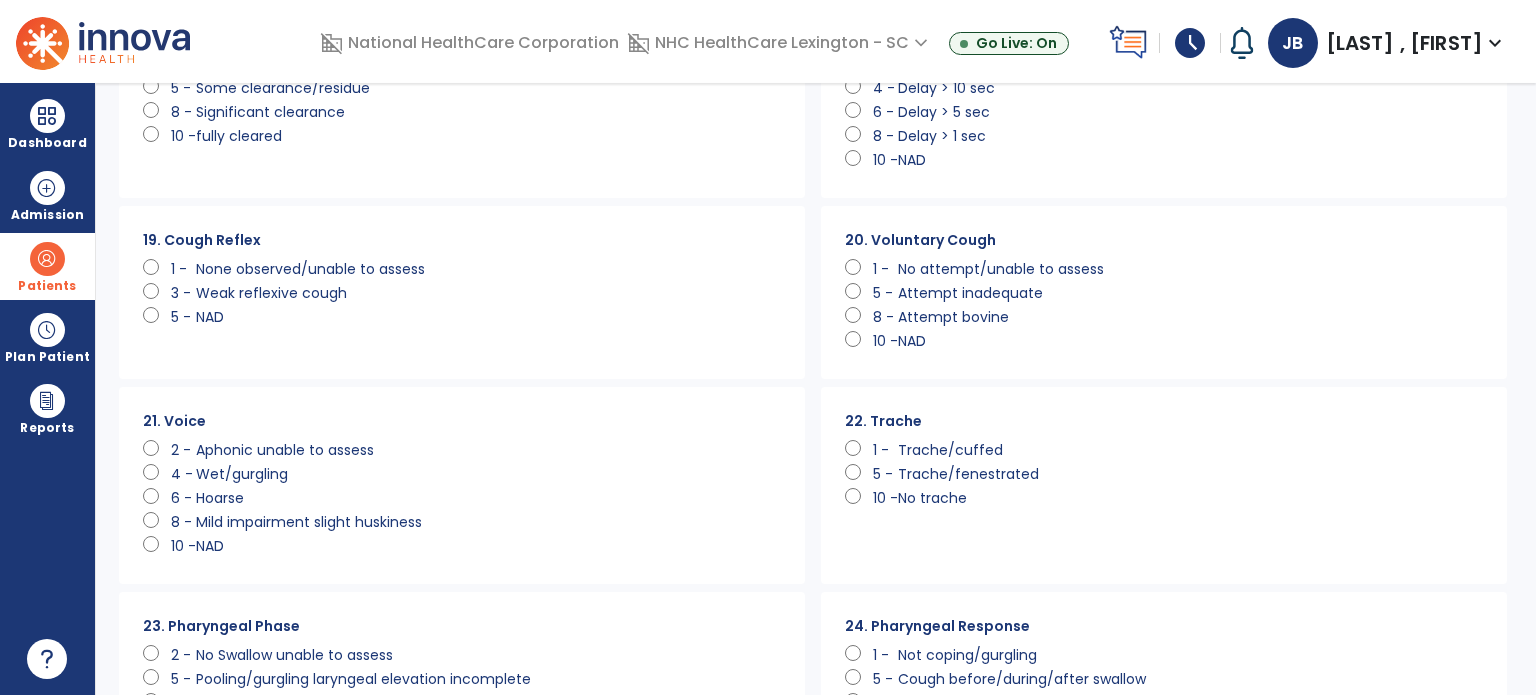click 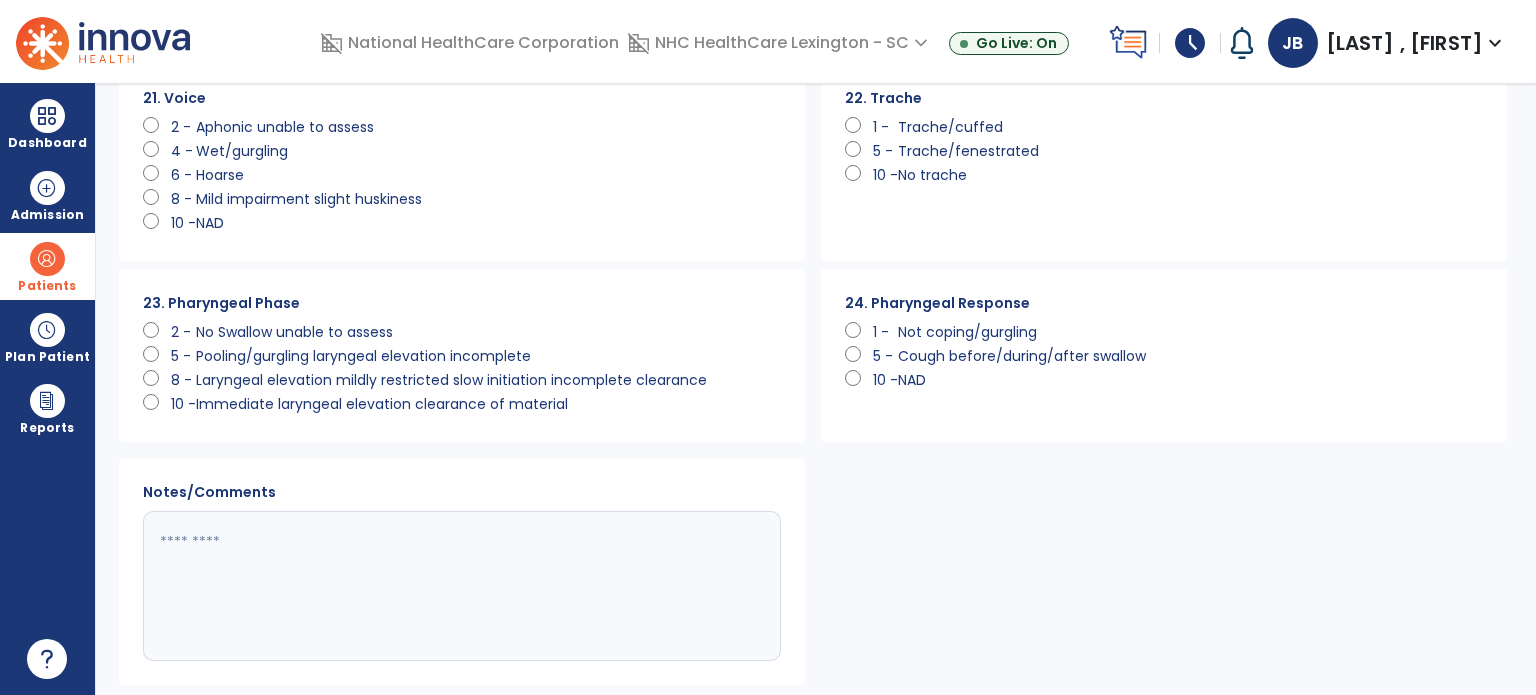 scroll, scrollTop: 2096, scrollLeft: 0, axis: vertical 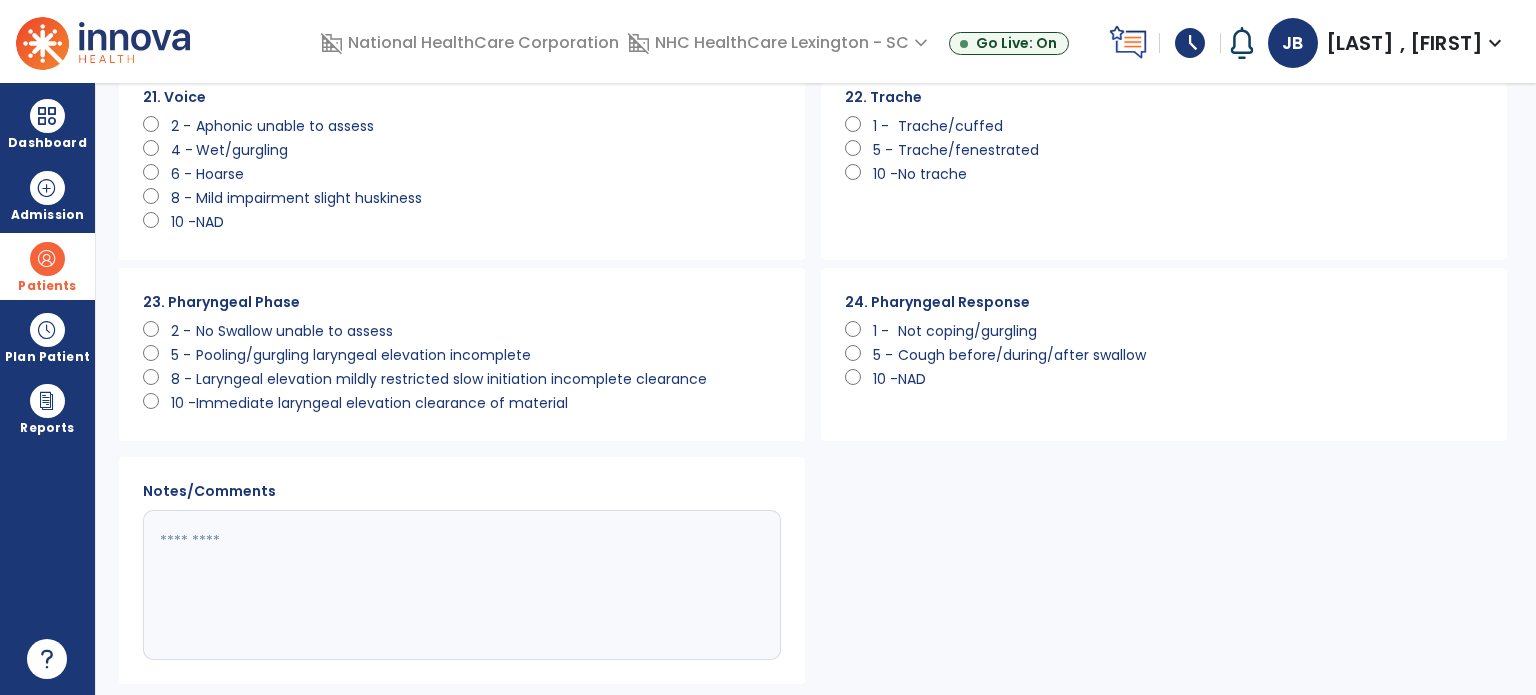 click 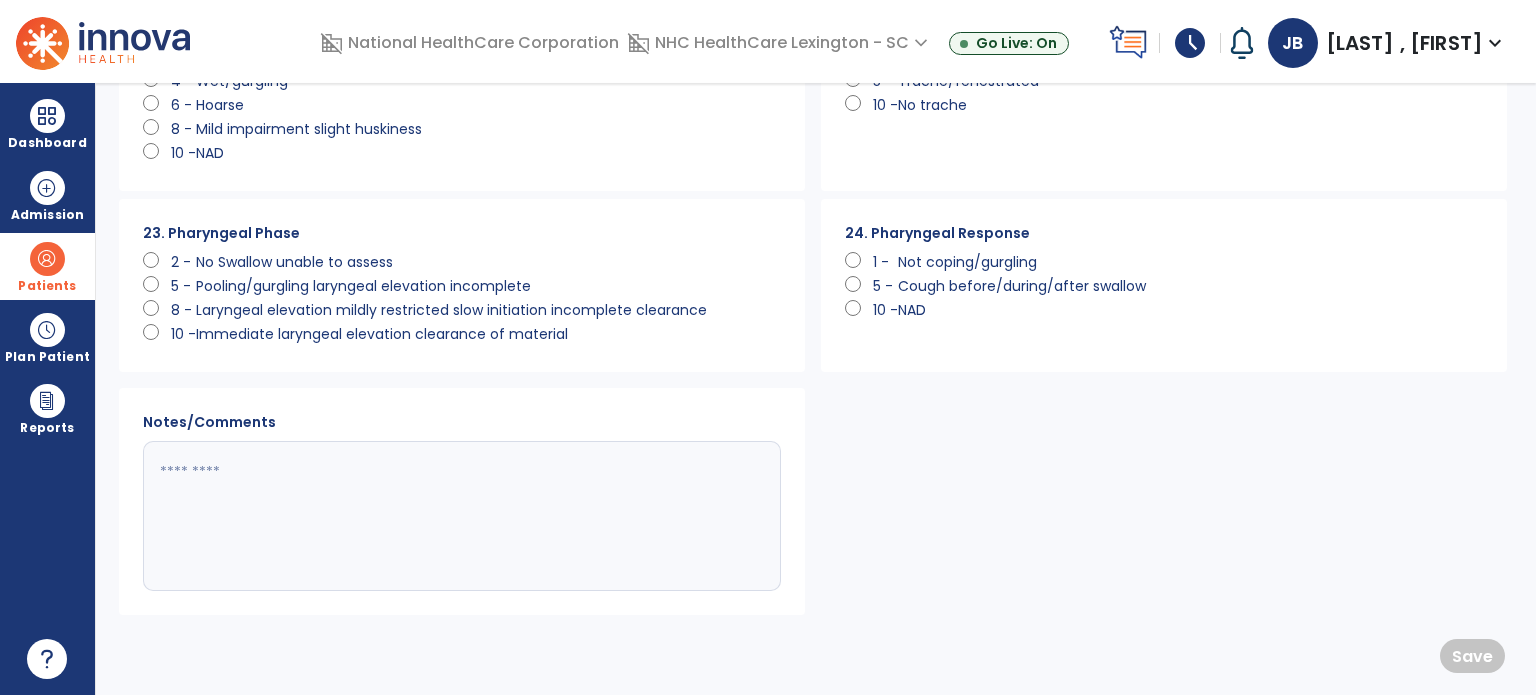 paste on "**********" 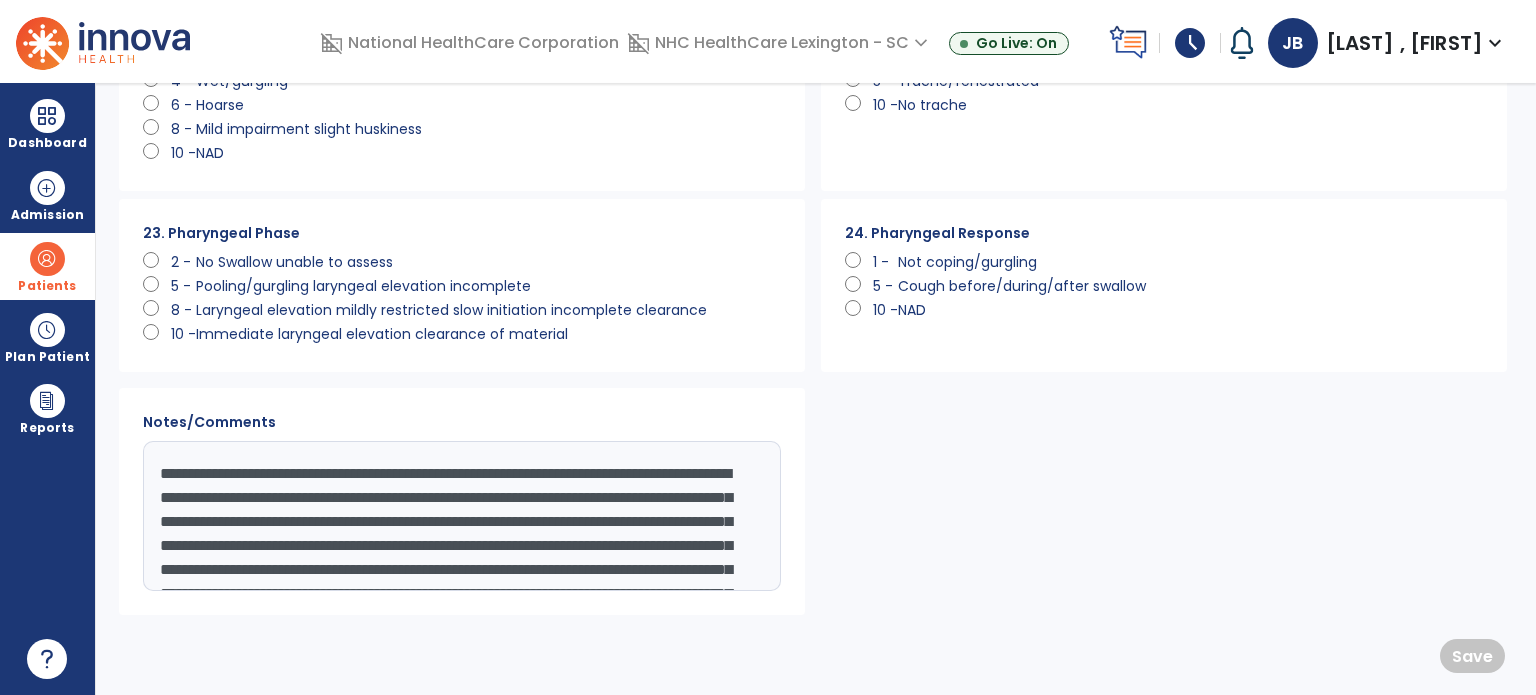 scroll, scrollTop: 88, scrollLeft: 0, axis: vertical 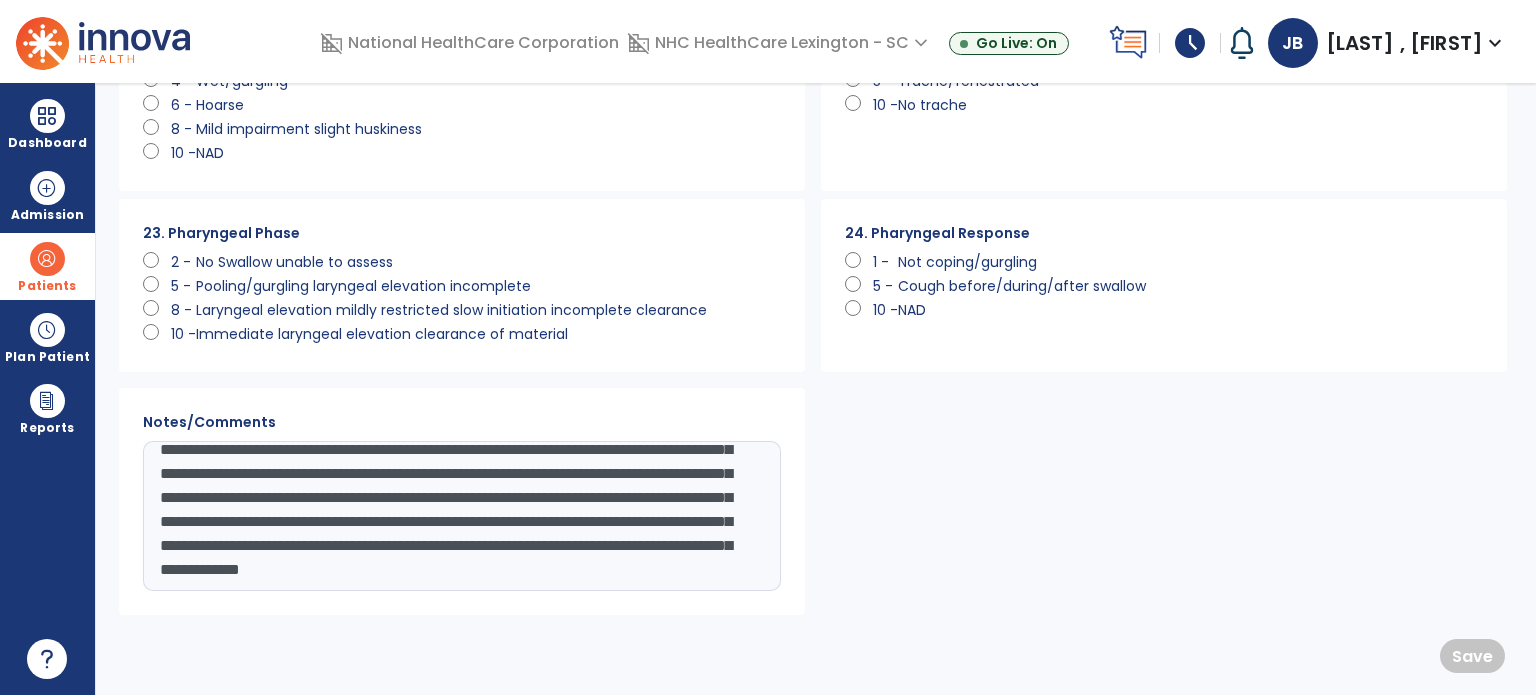 type on "**********" 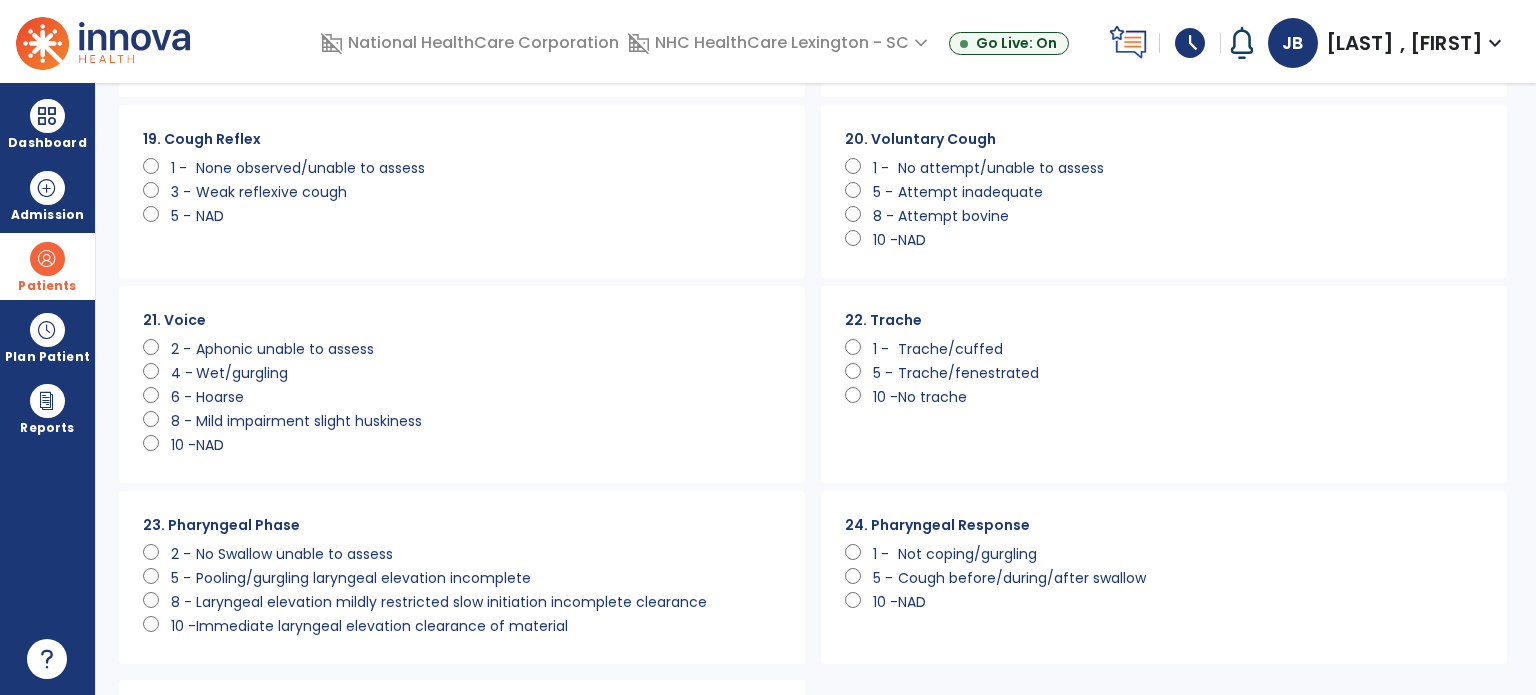 scroll, scrollTop: 1866, scrollLeft: 0, axis: vertical 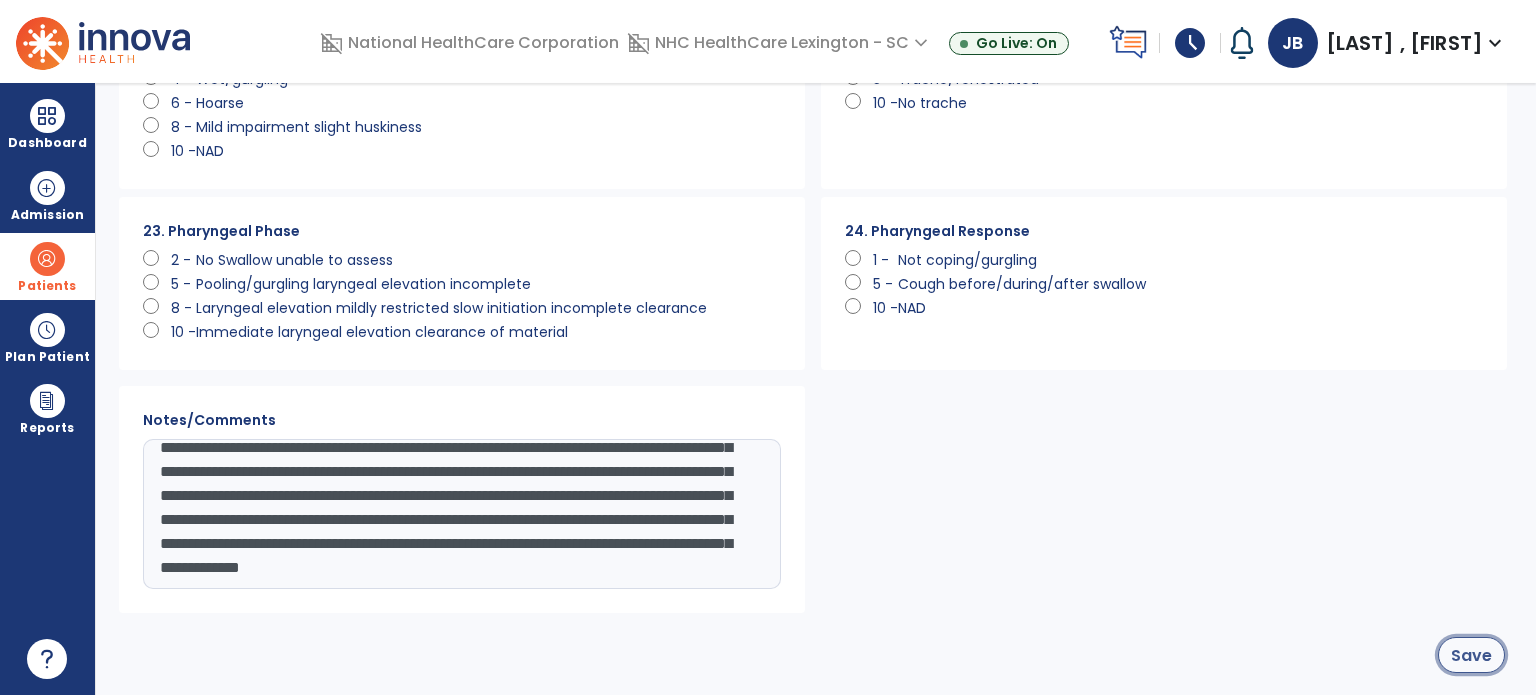 click on "Save" 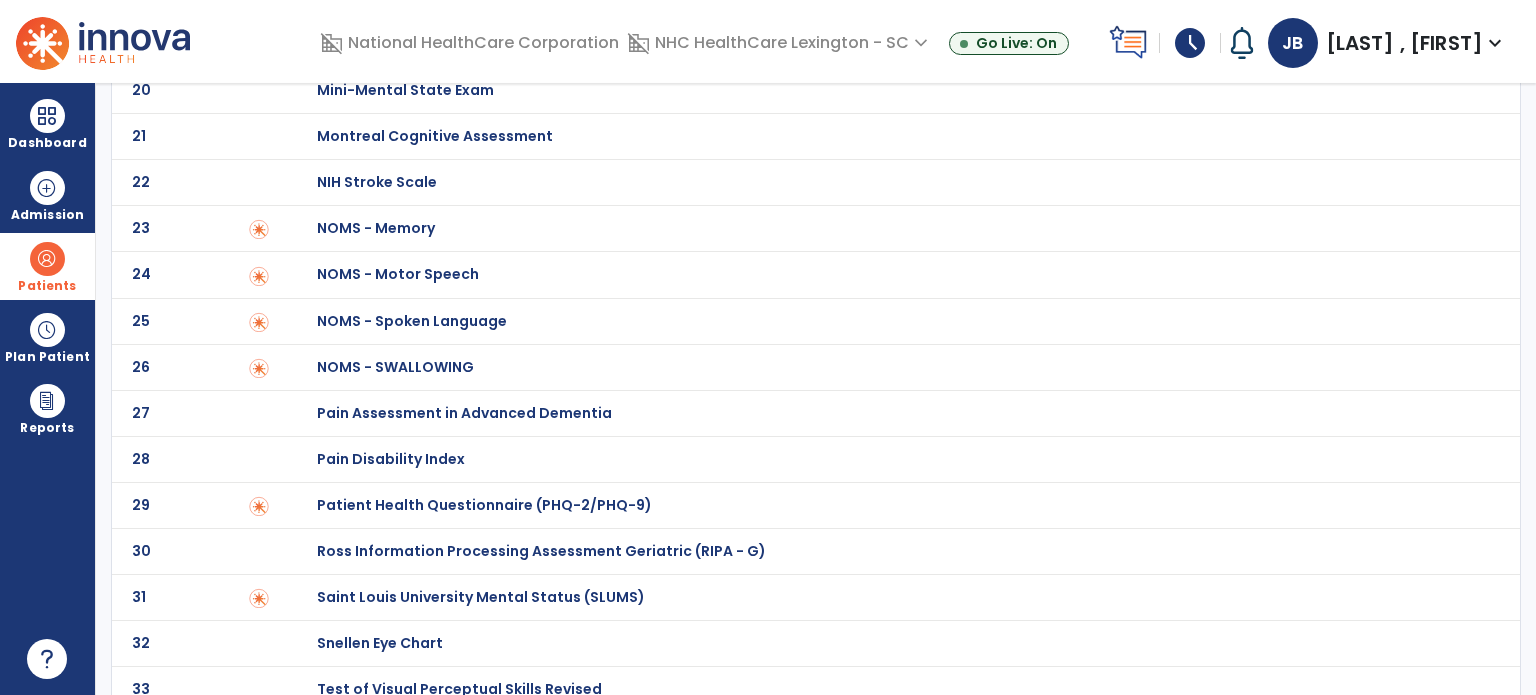 scroll, scrollTop: 996, scrollLeft: 0, axis: vertical 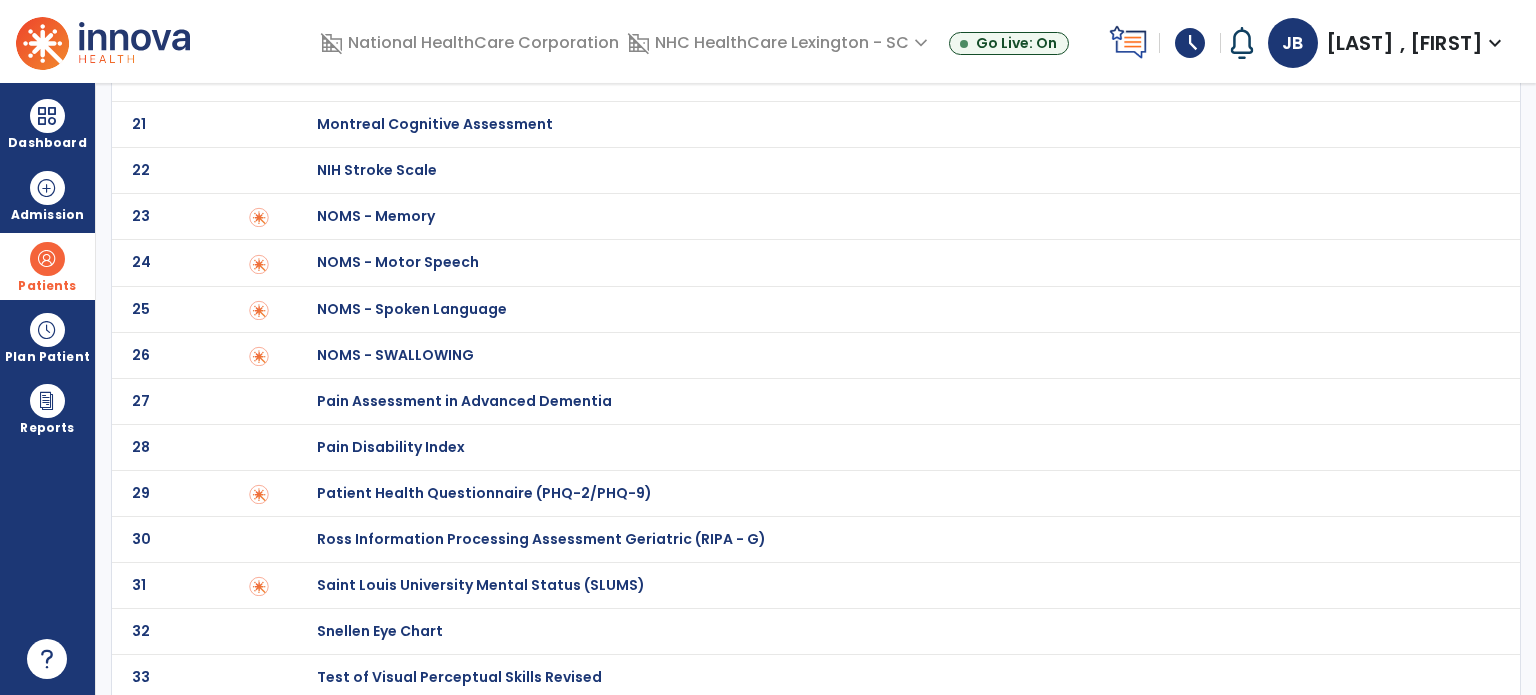 click on "NOMS - SWALLOWING" at bounding box center (396, -796) 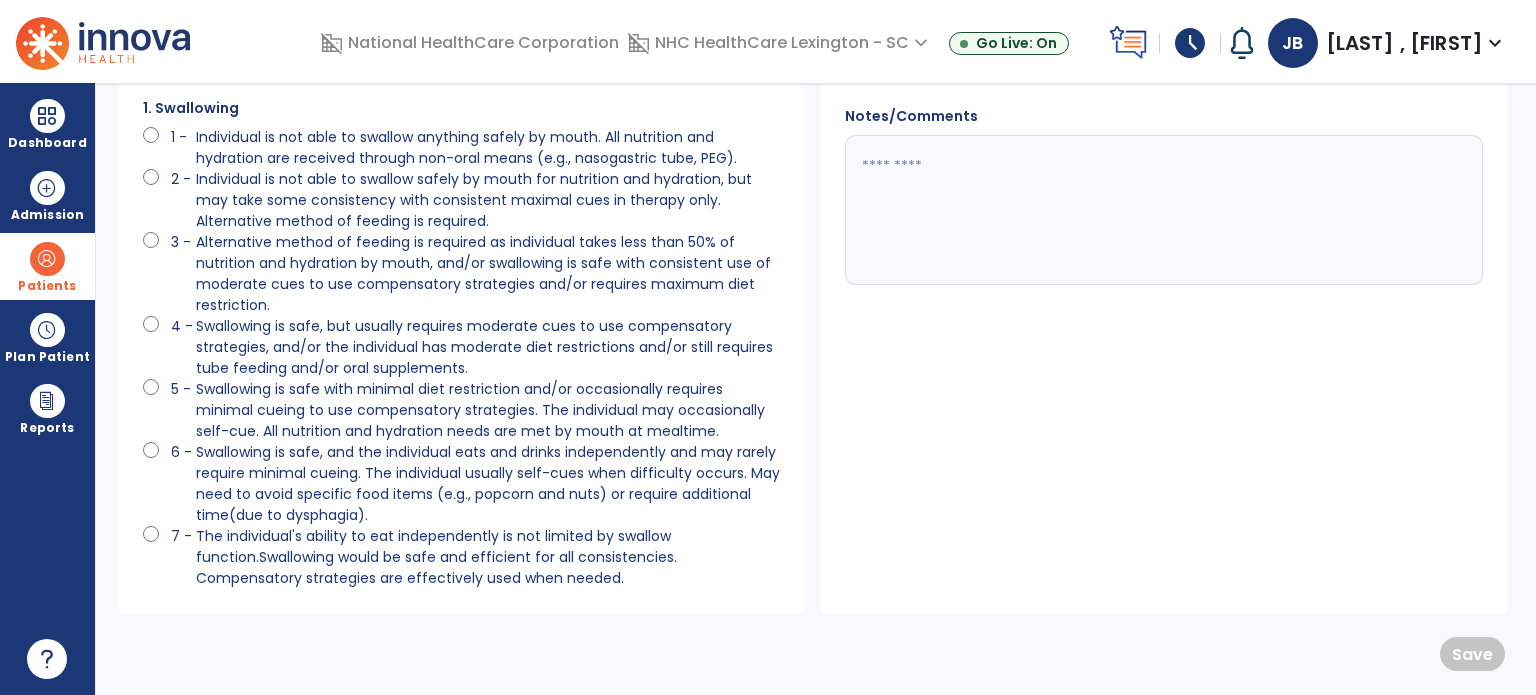 scroll, scrollTop: 0, scrollLeft: 0, axis: both 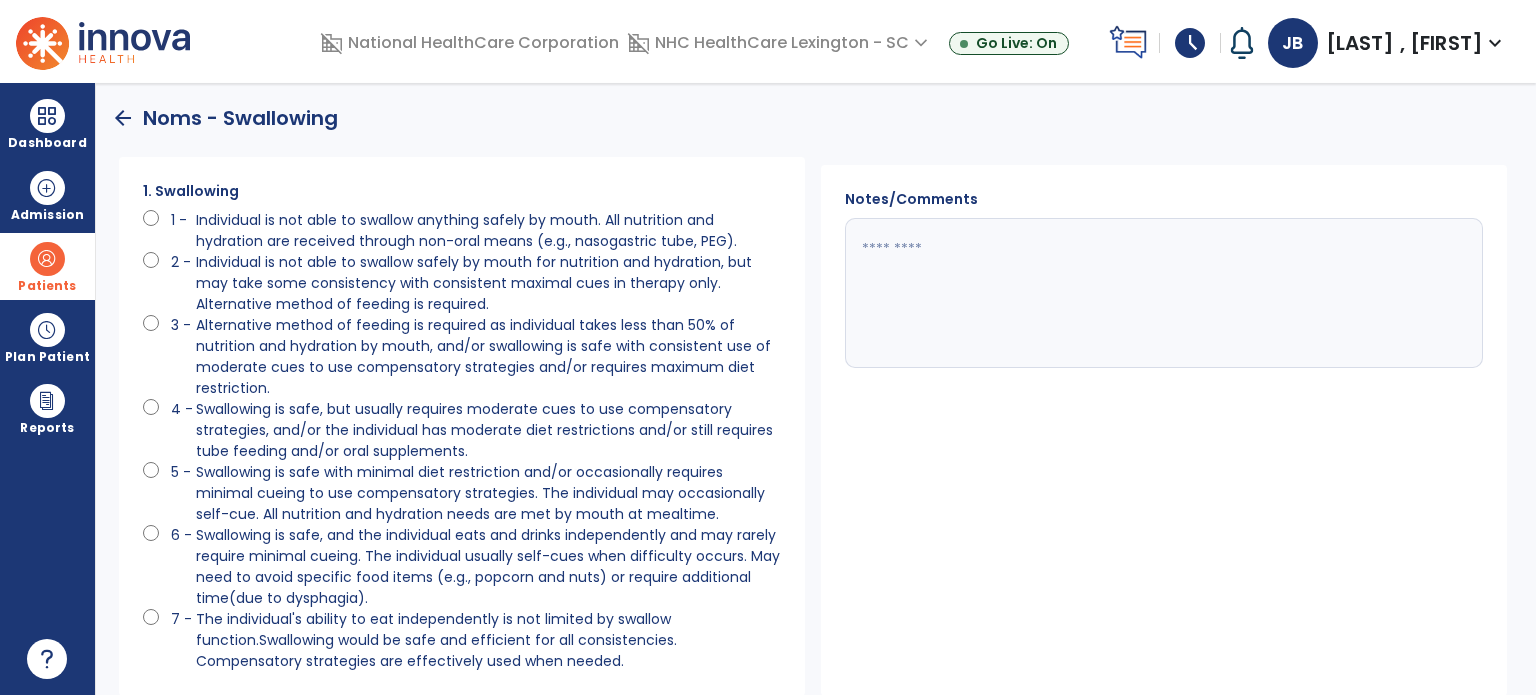 click 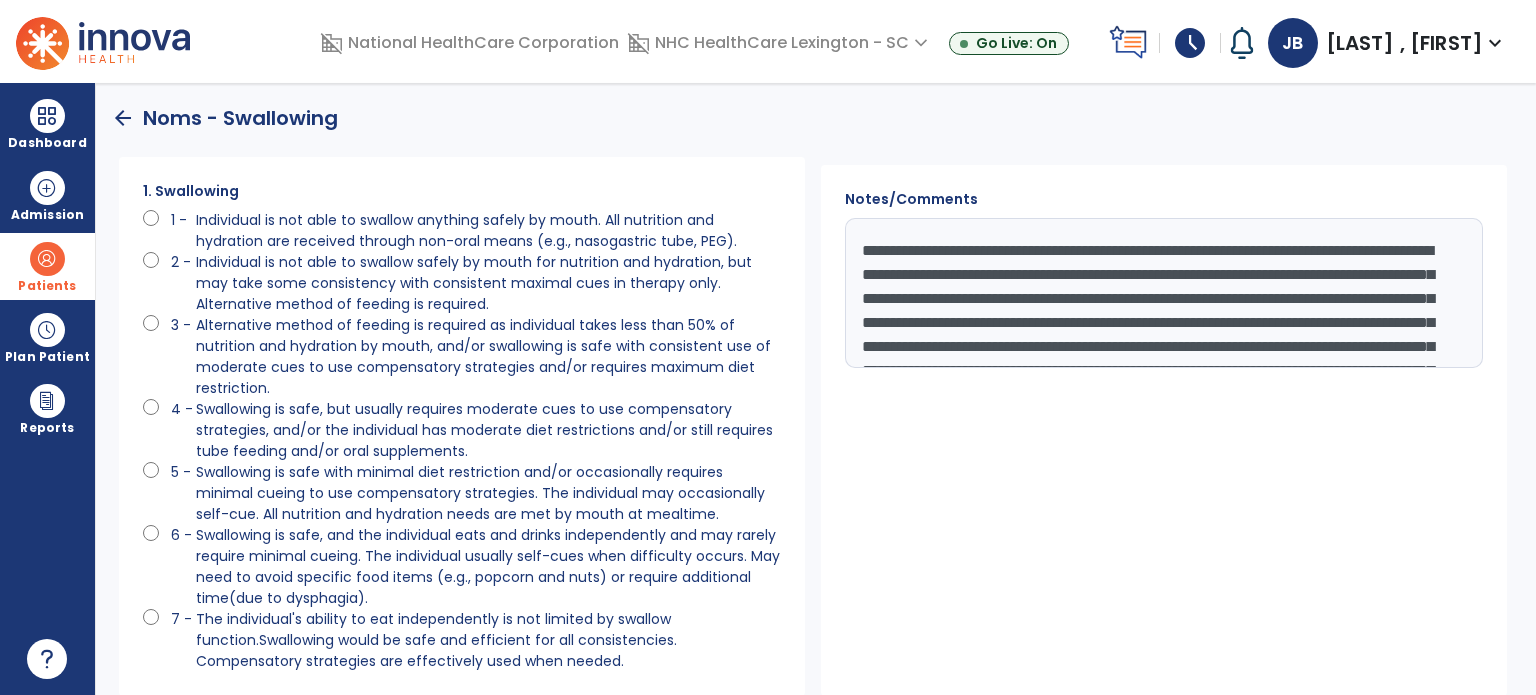 scroll, scrollTop: 88, scrollLeft: 0, axis: vertical 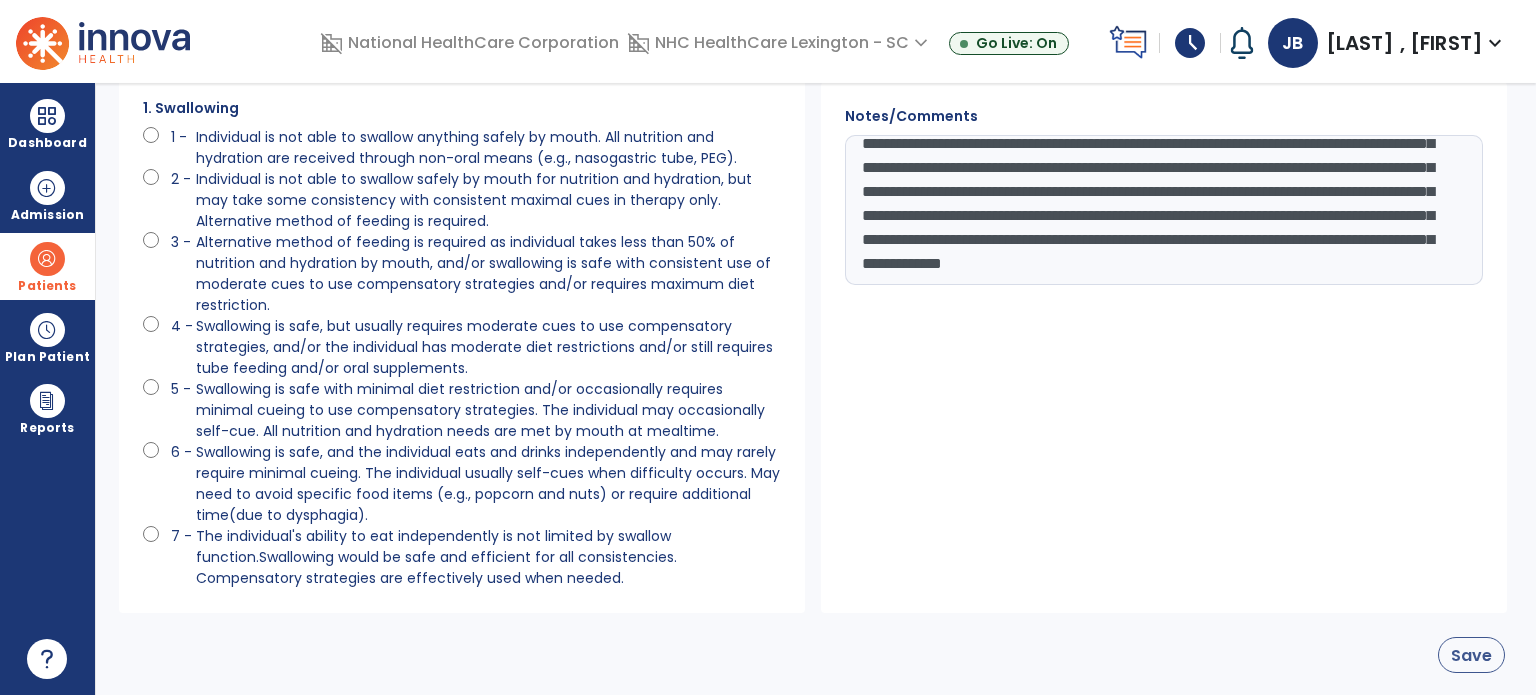 type on "**********" 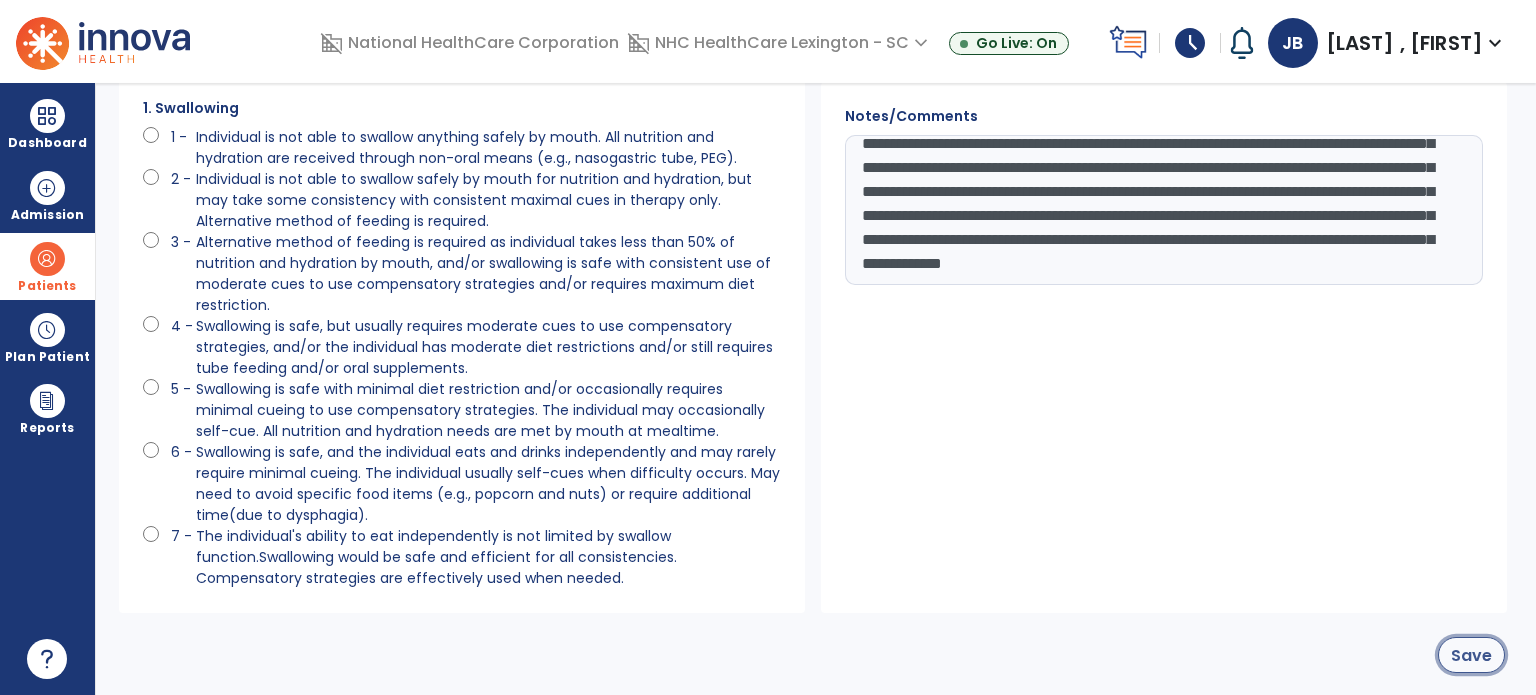 click on "Save" 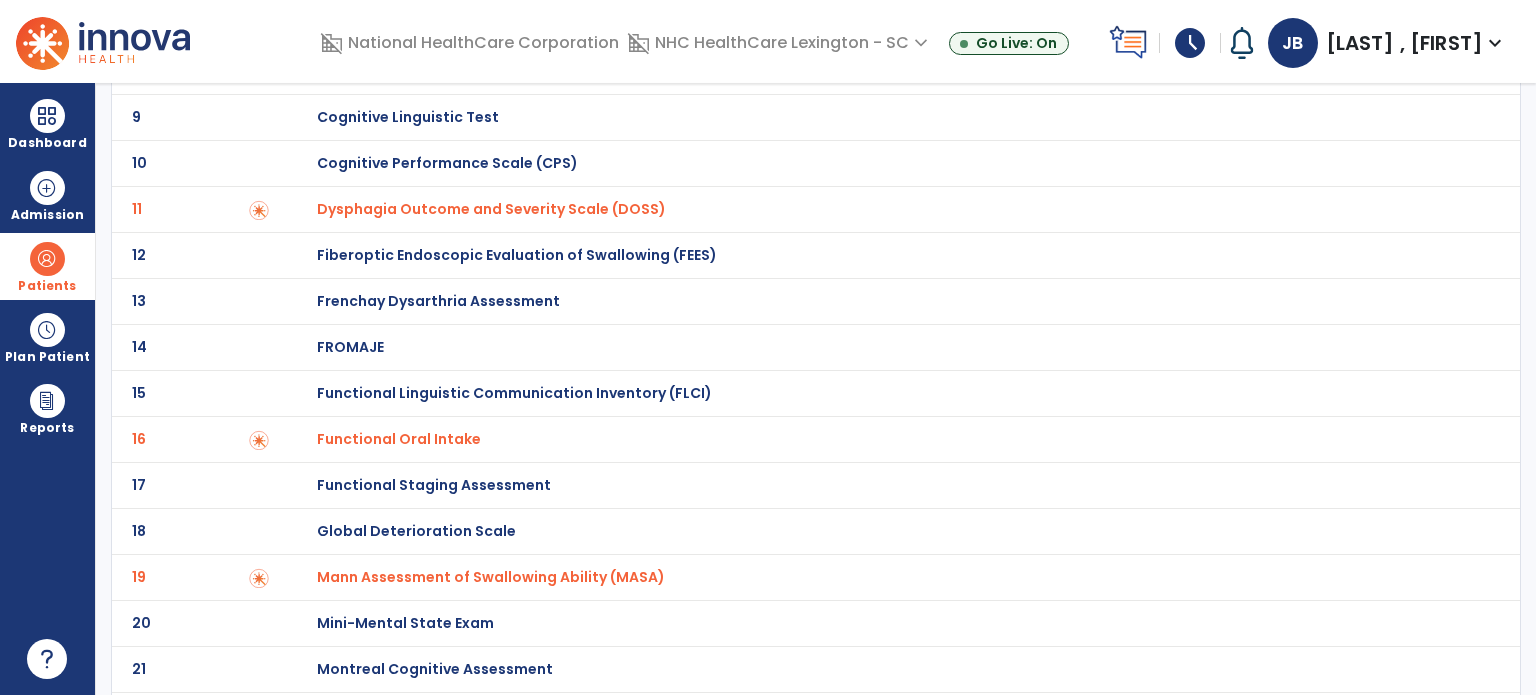 scroll, scrollTop: 0, scrollLeft: 0, axis: both 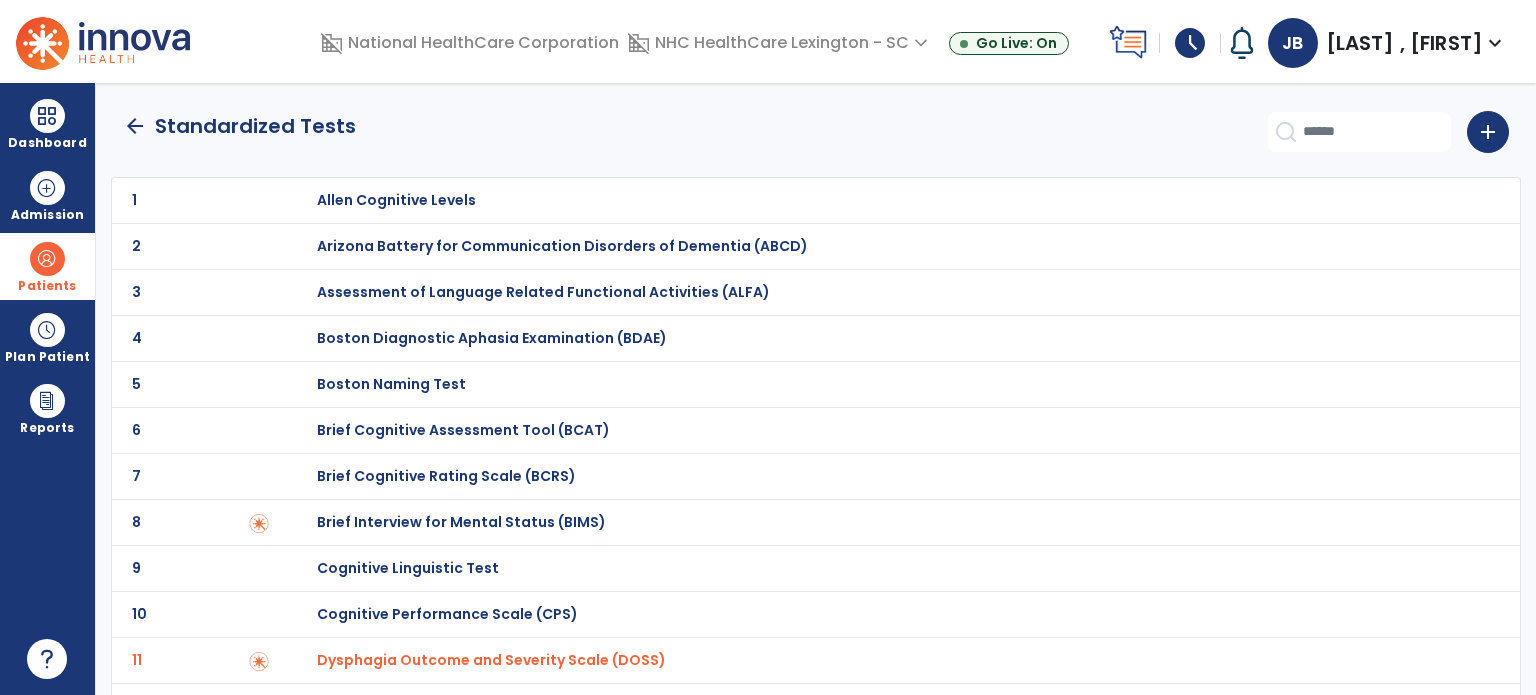 click on "Standardized Tests" 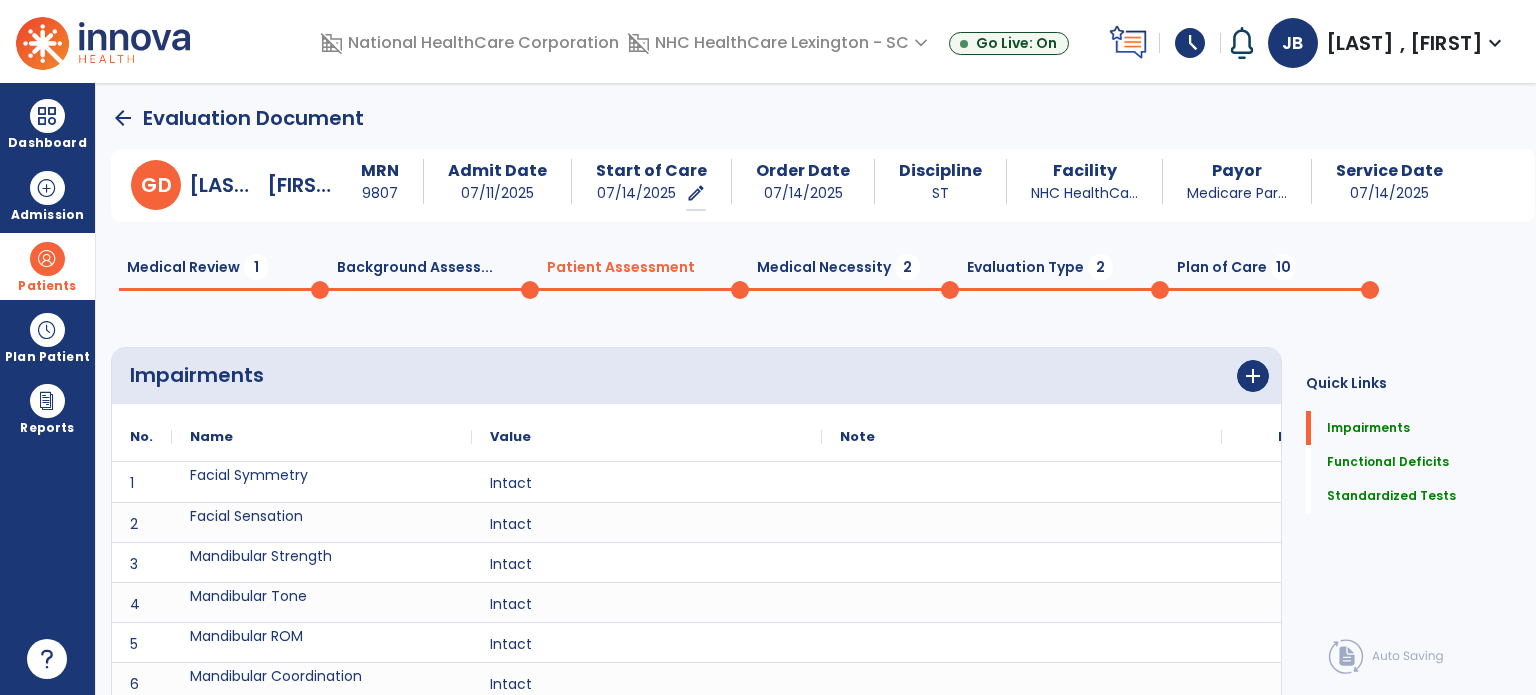 scroll, scrollTop: 20, scrollLeft: 0, axis: vertical 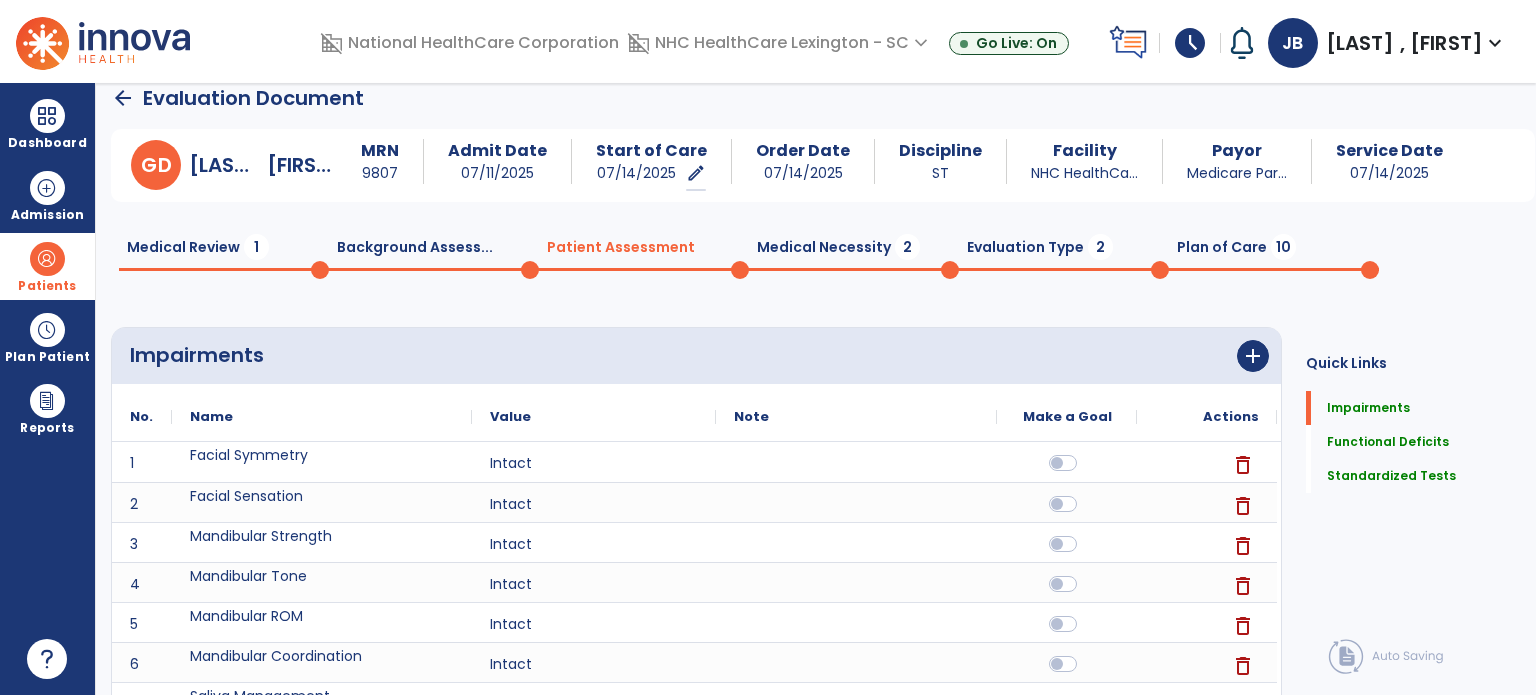 click on "Medical Necessity  2" 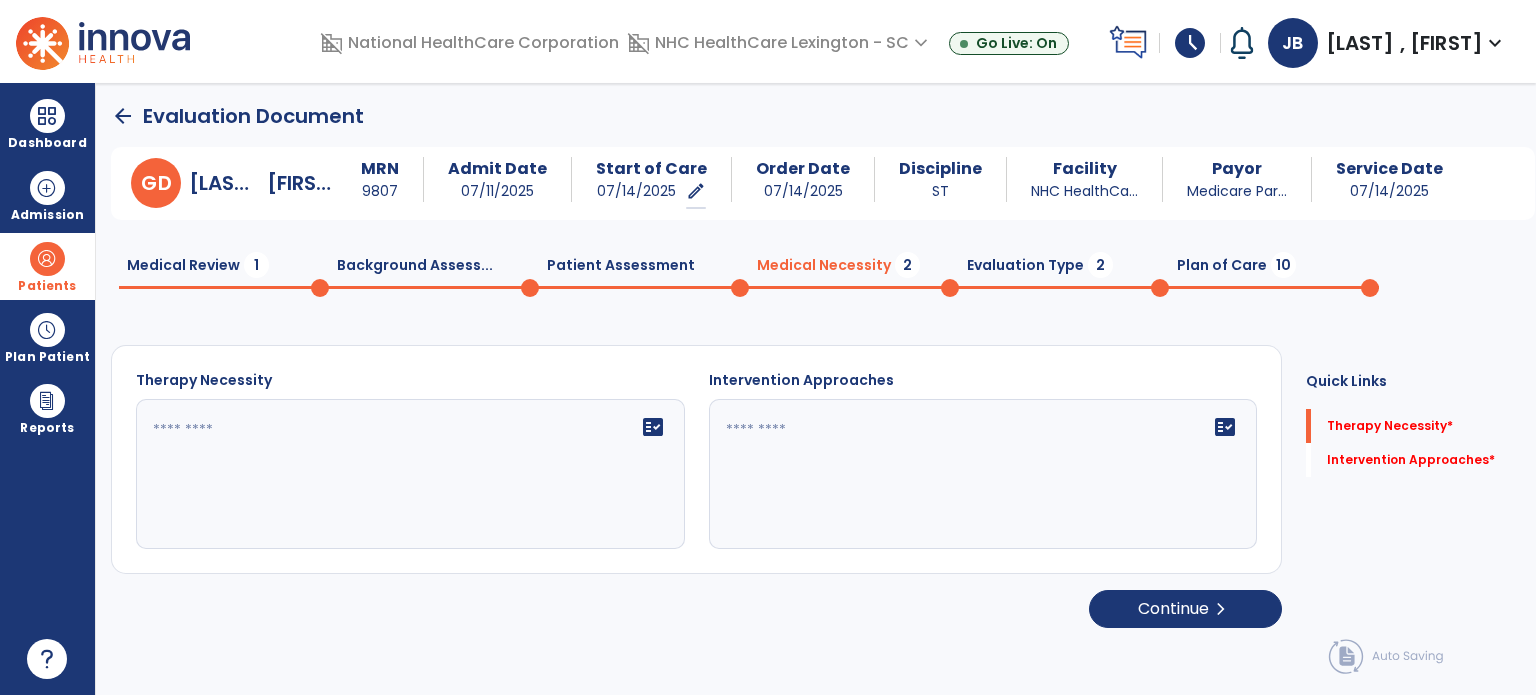 scroll, scrollTop: 0, scrollLeft: 0, axis: both 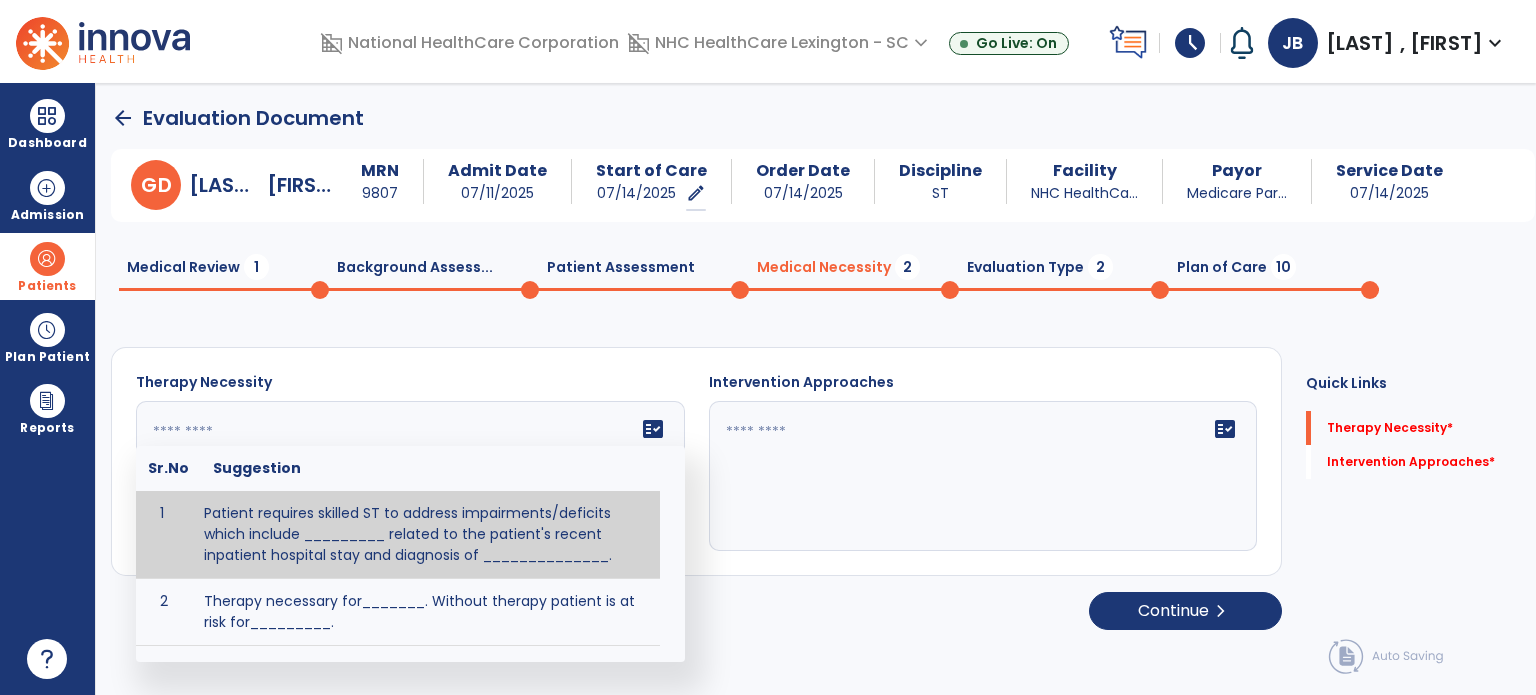 click 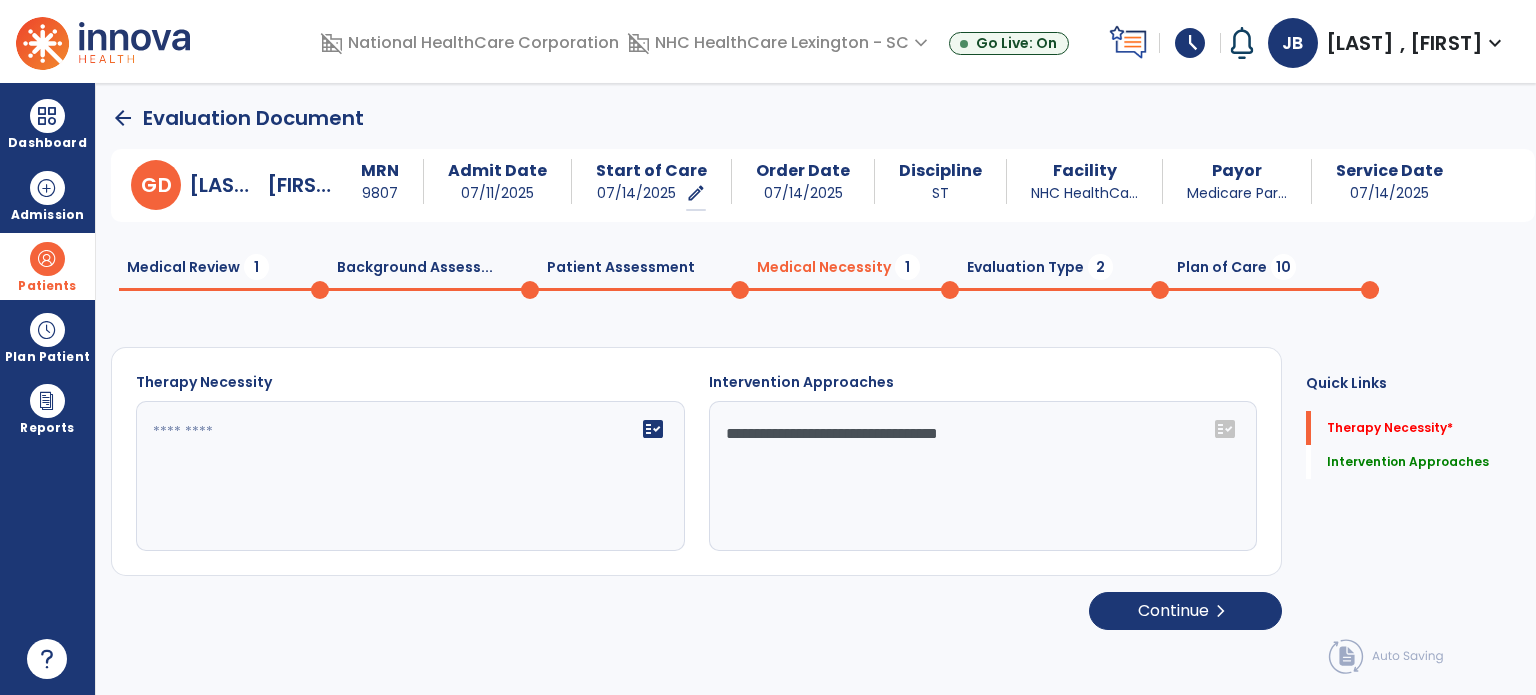 type on "**********" 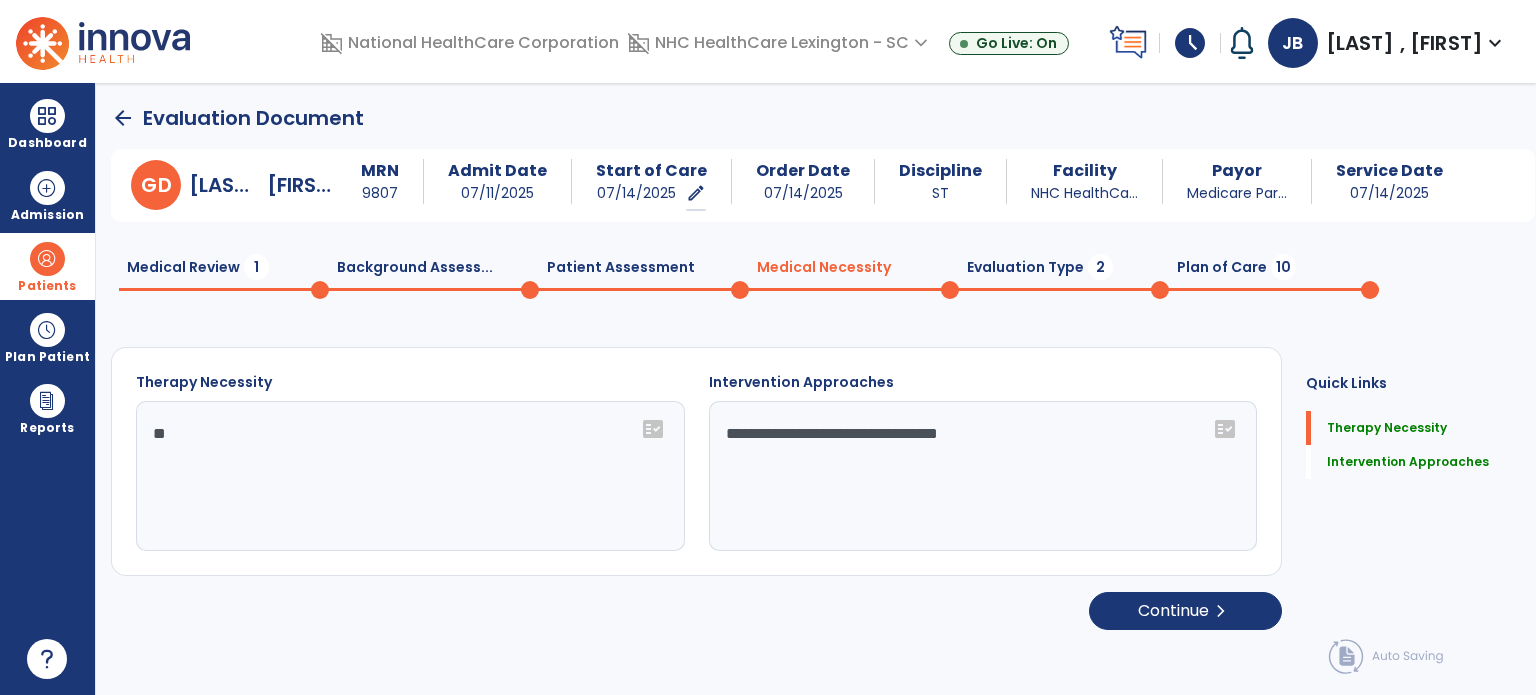 type on "*" 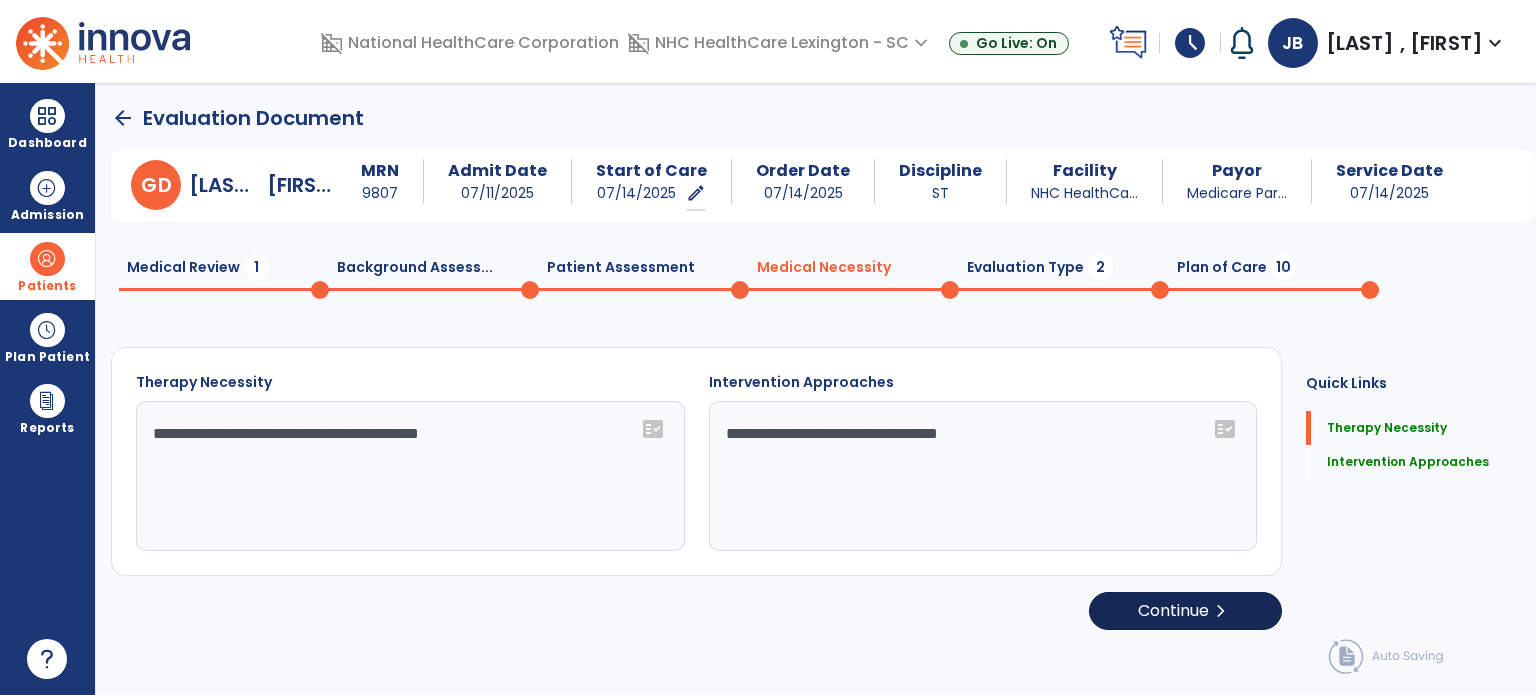 type on "**********" 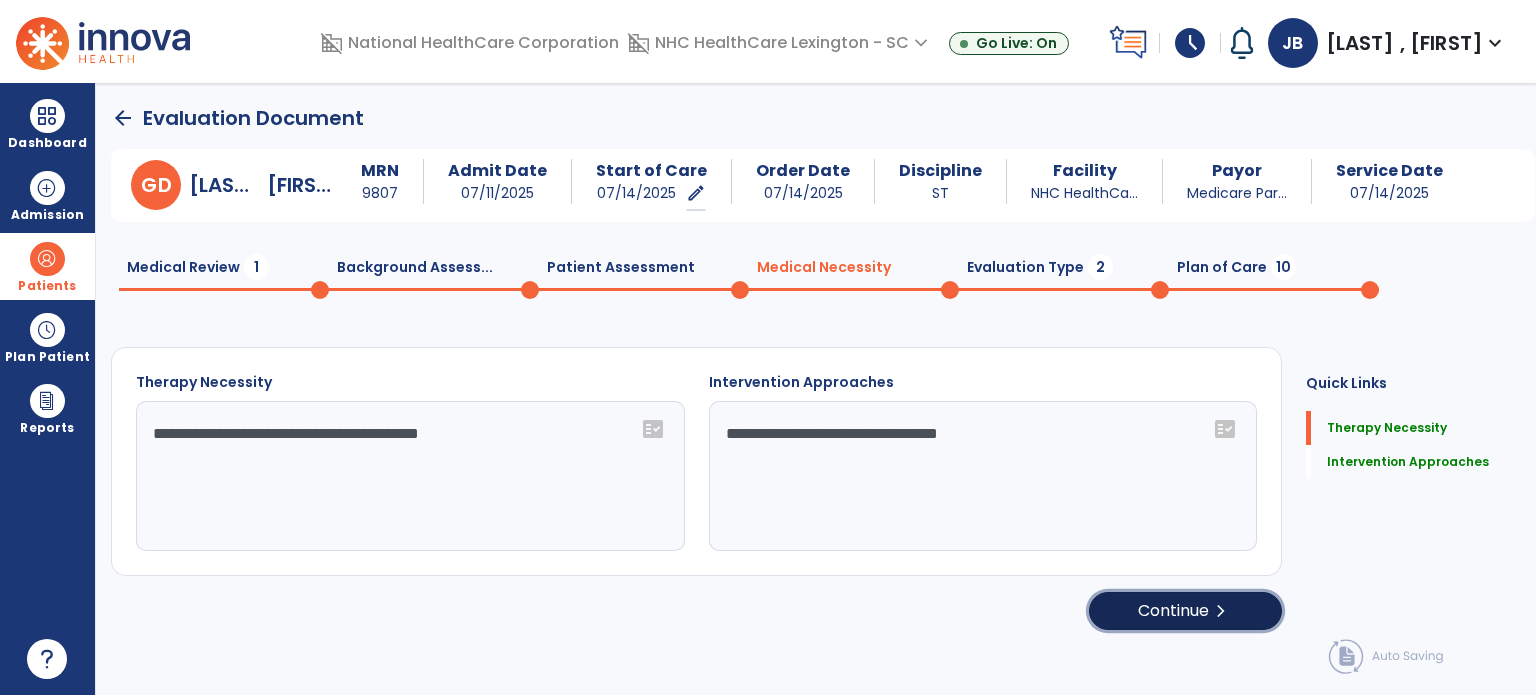 click on "Continue  chevron_right" 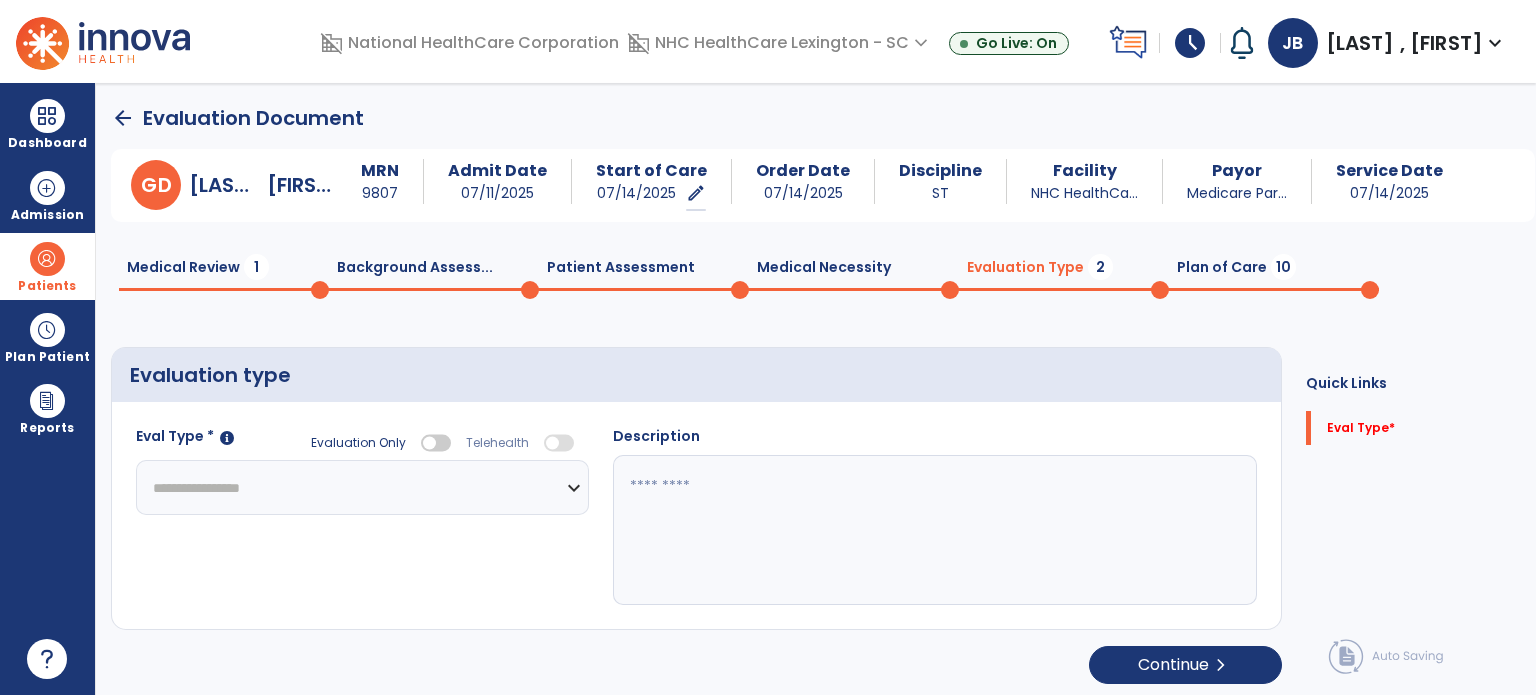 click on "**********" 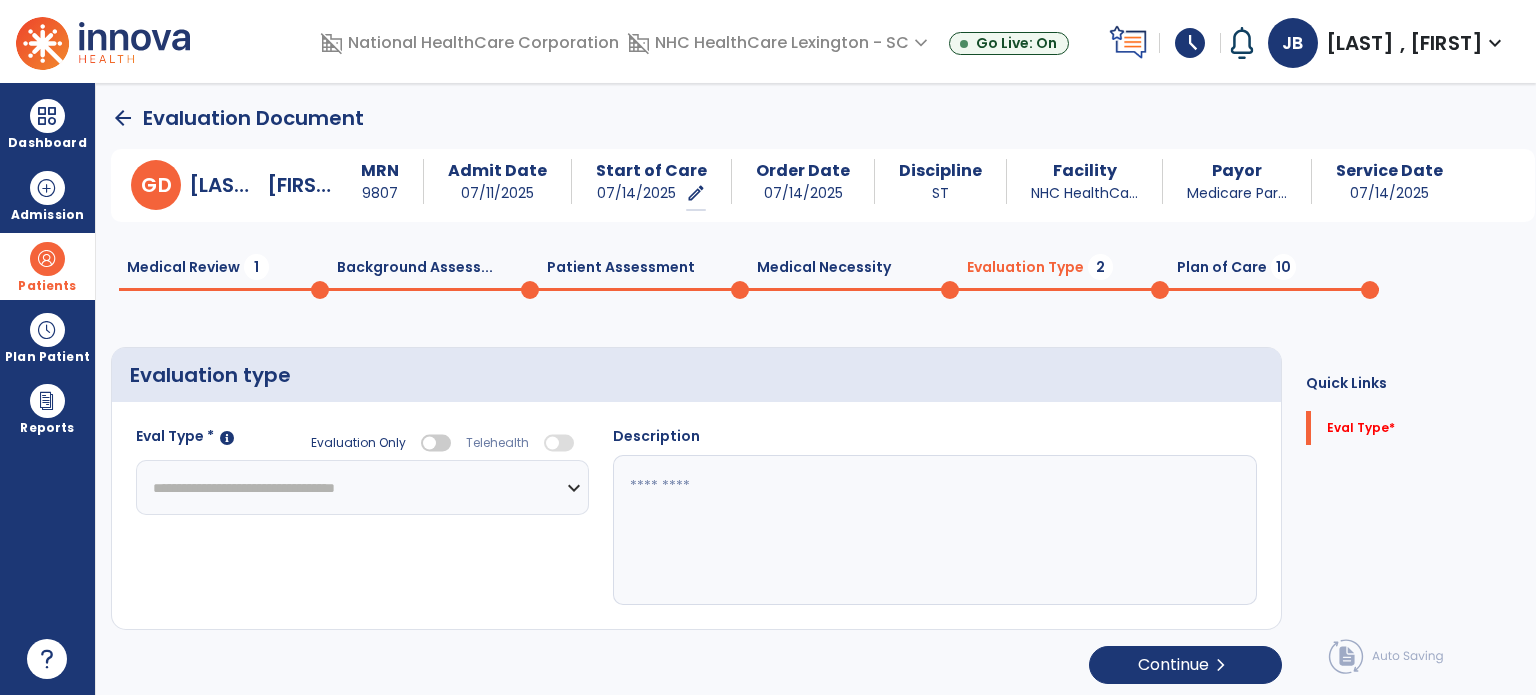 click on "**********" 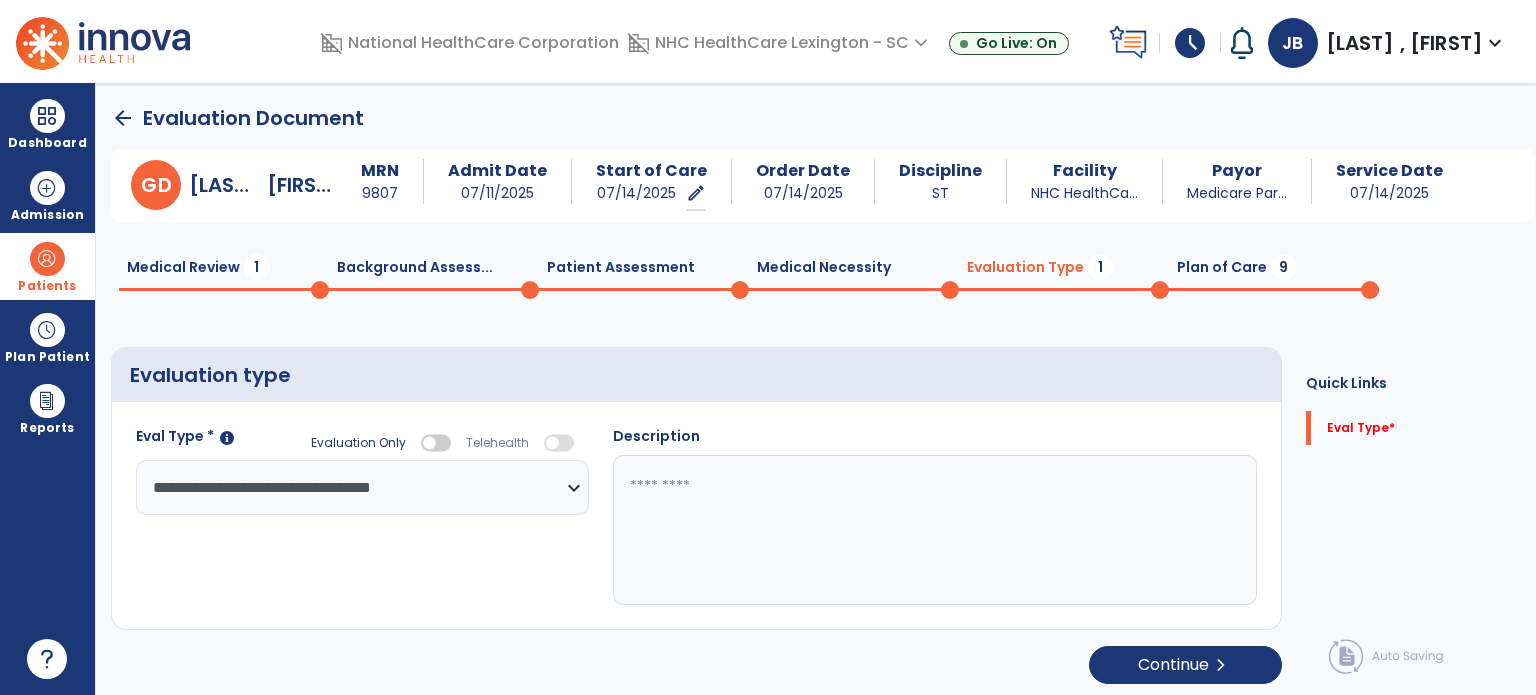 click 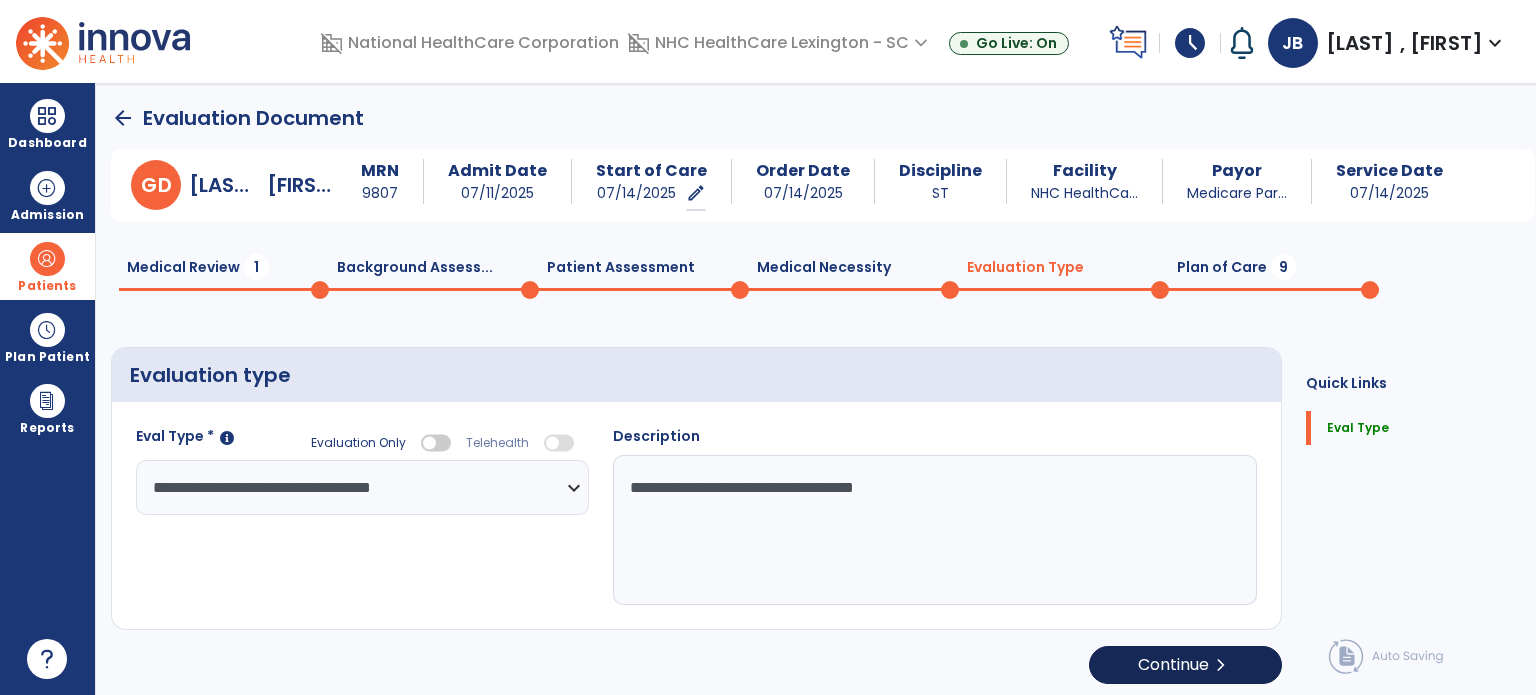 type on "**********" 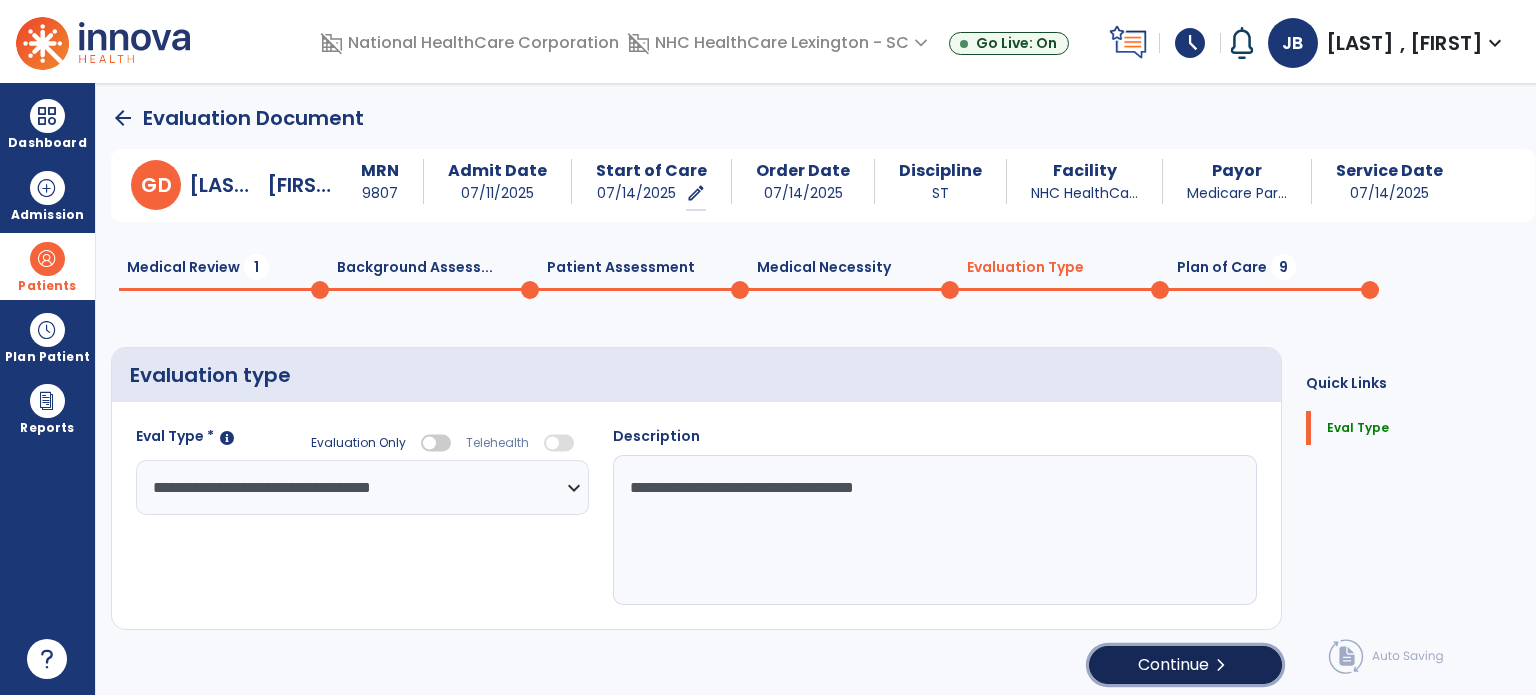 click on "Continue  chevron_right" 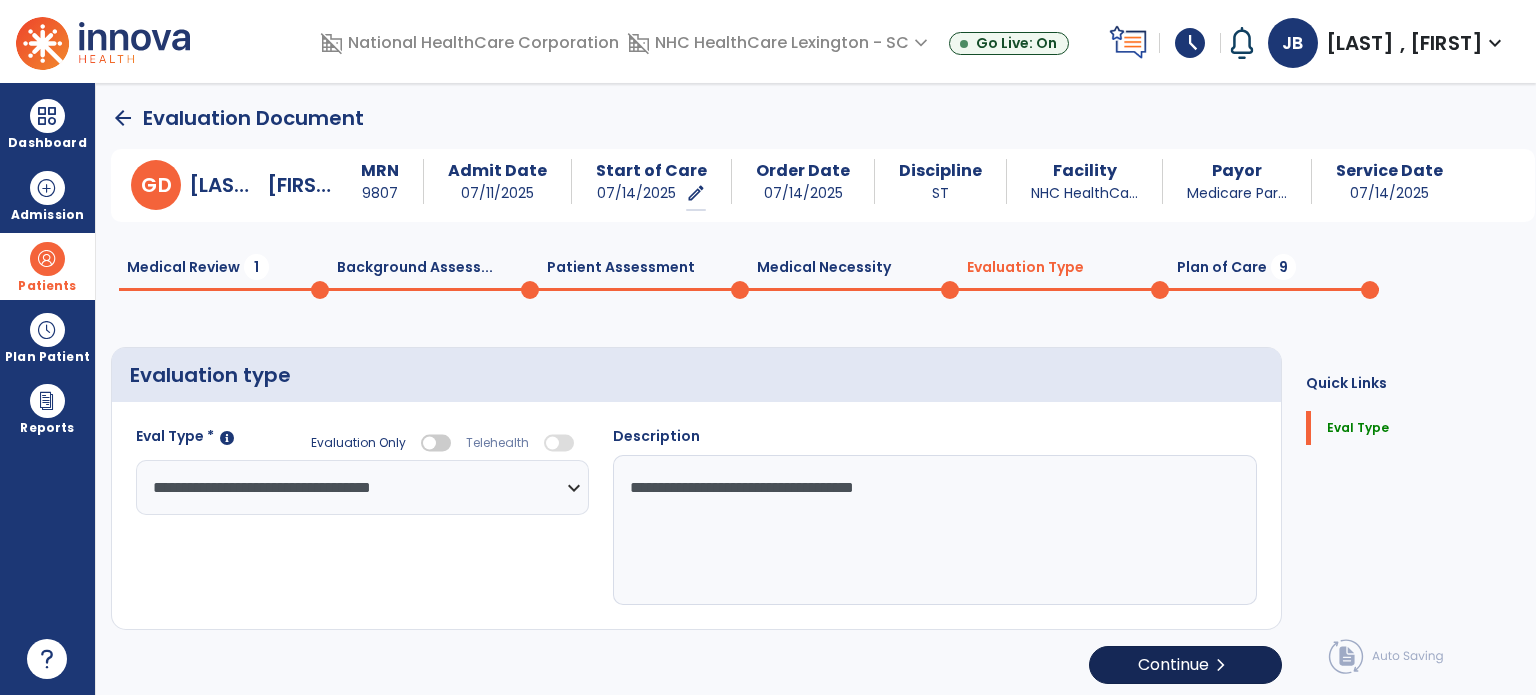 select on "*****" 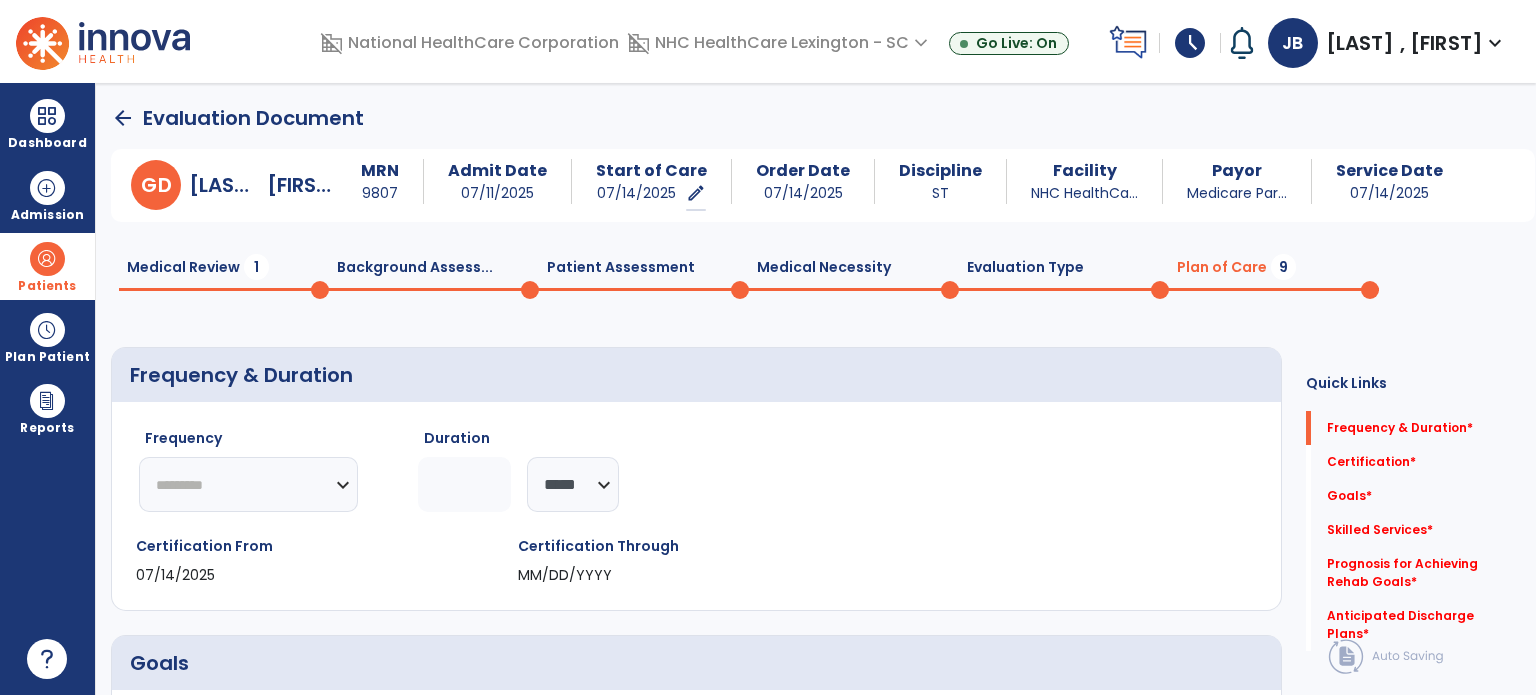 click on "********* ** ** ** ** ** ** **" 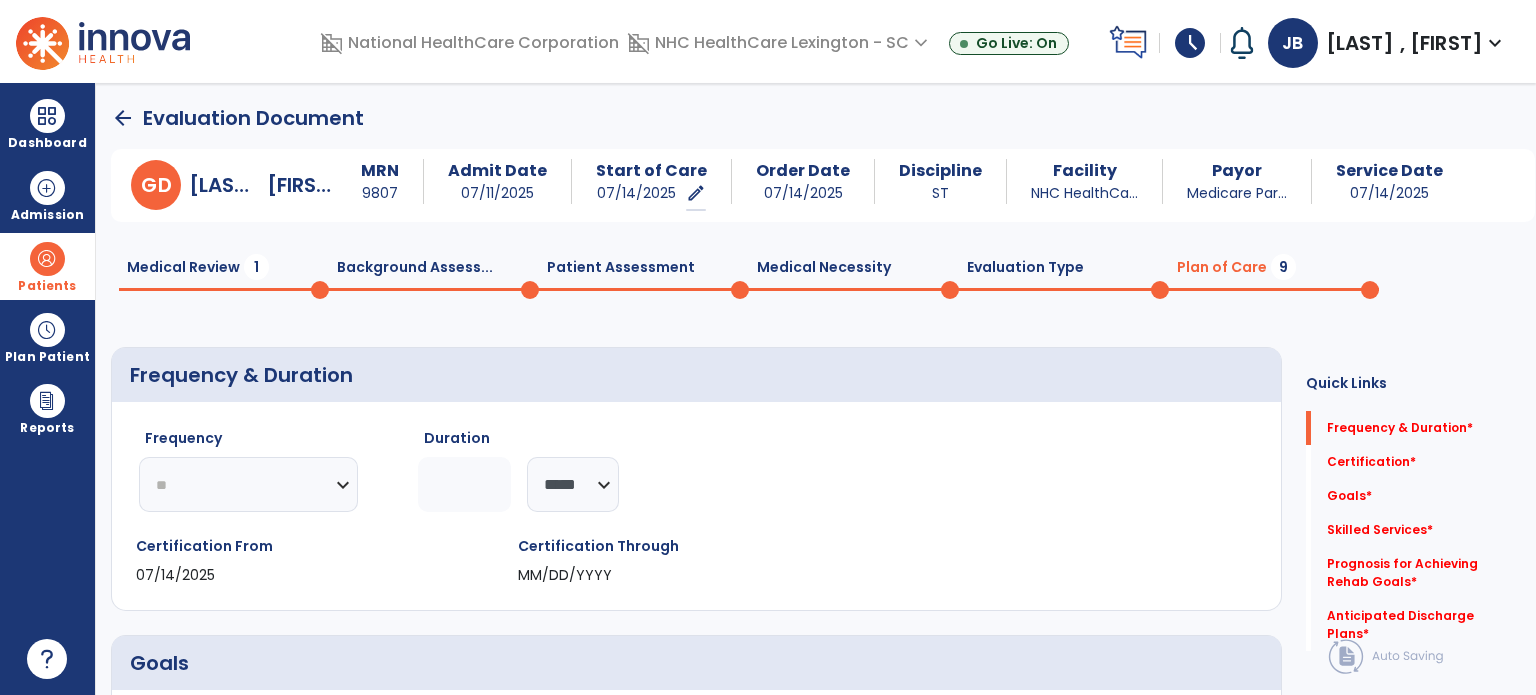 click on "********* ** ** ** ** ** ** **" 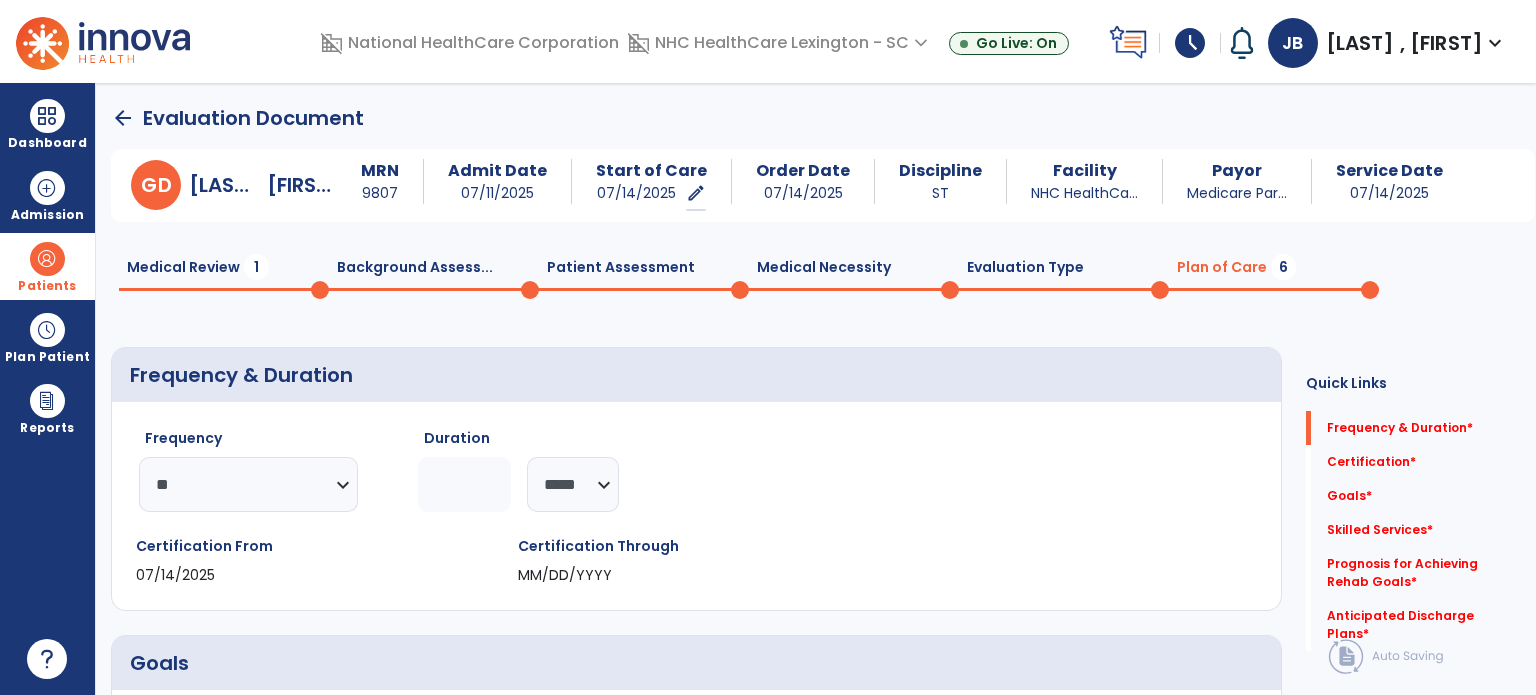 click 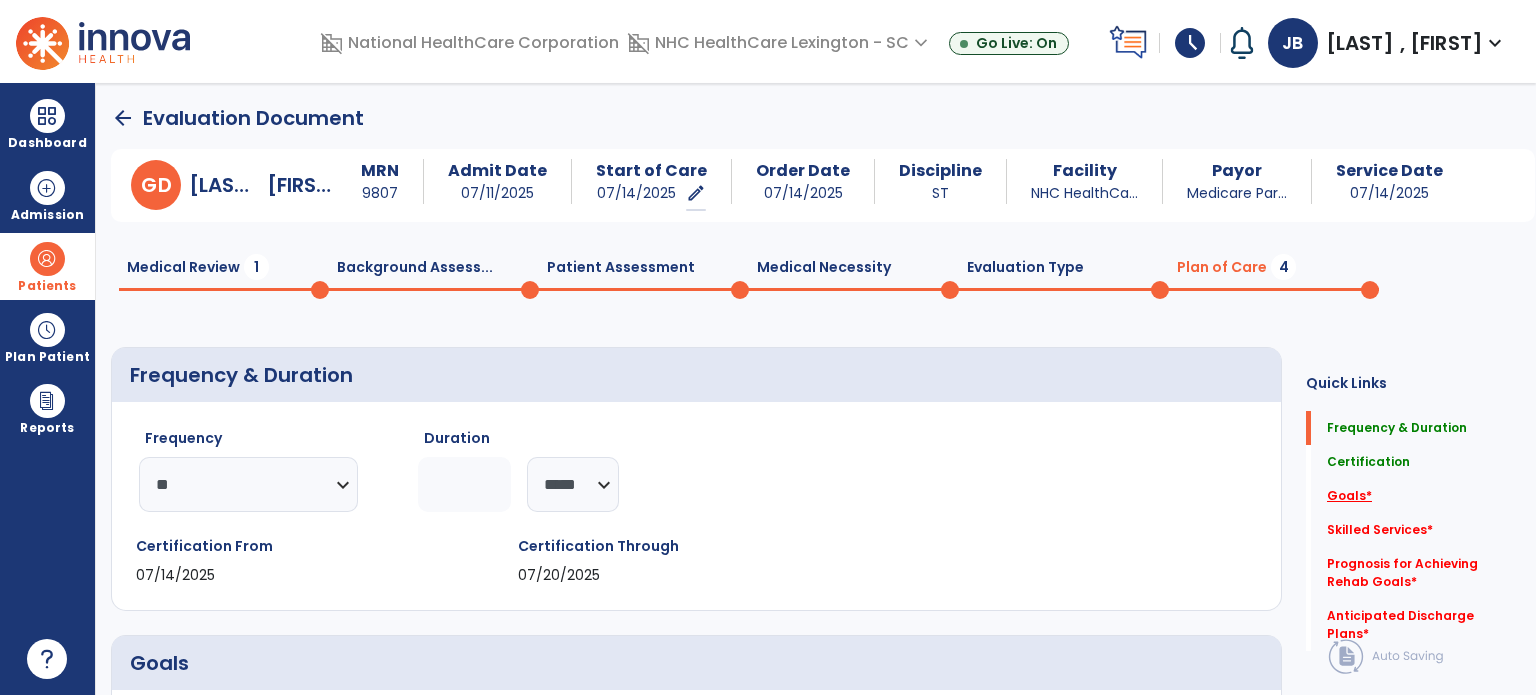 type on "*" 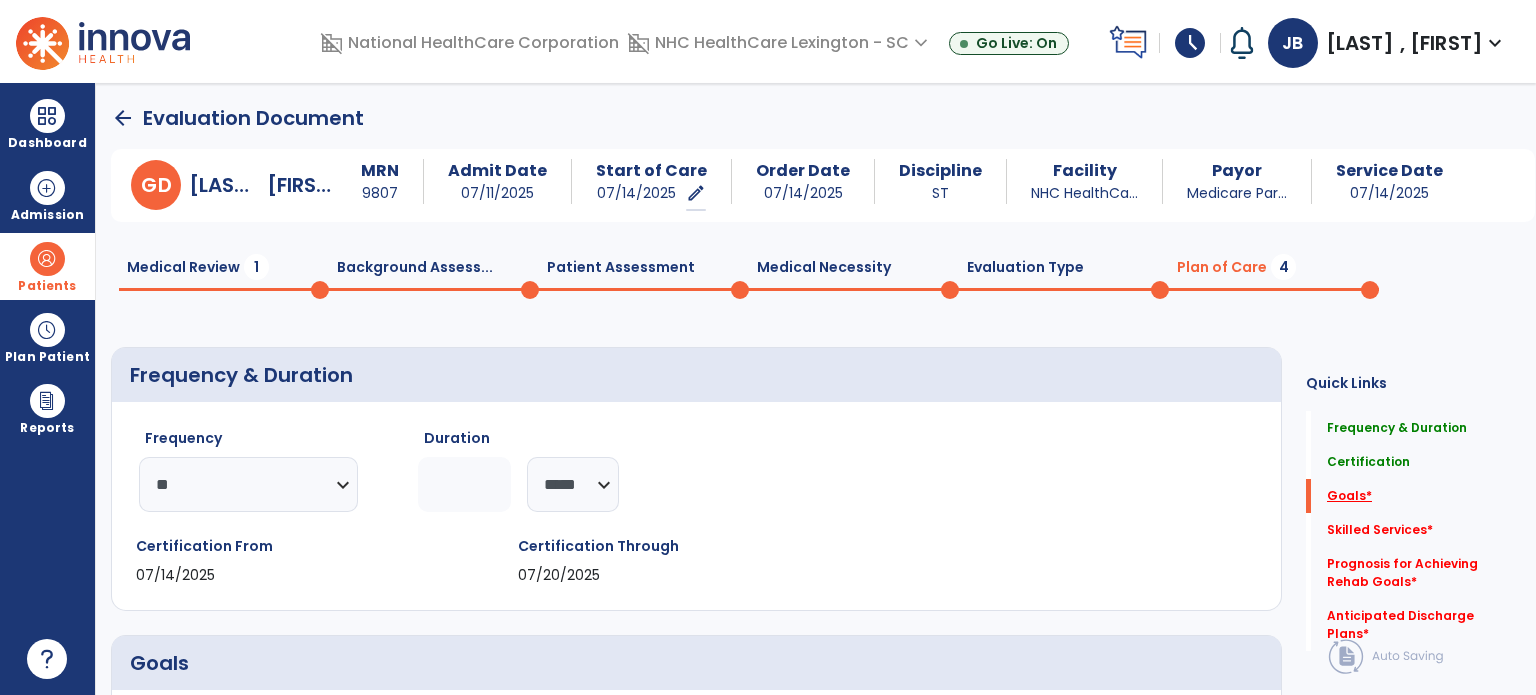 scroll, scrollTop: 40, scrollLeft: 0, axis: vertical 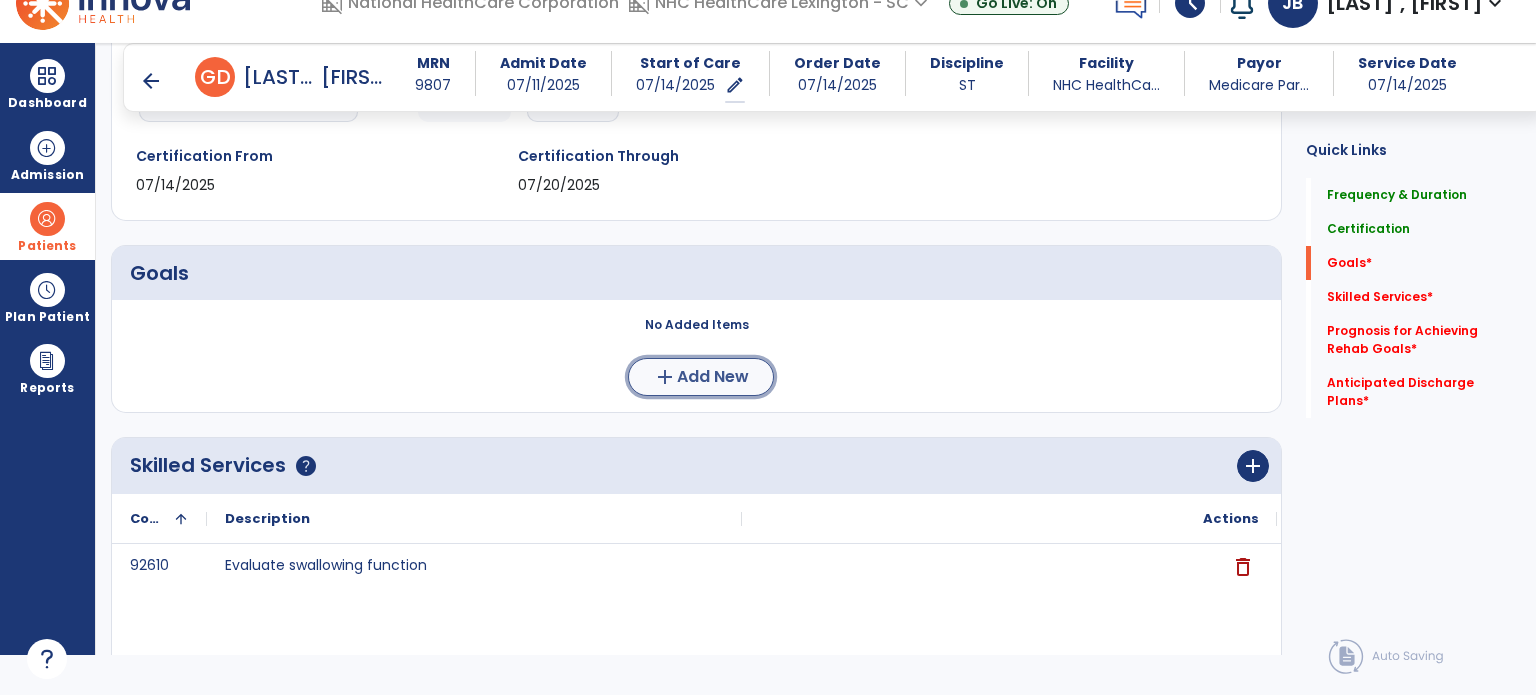 click on "Add New" at bounding box center (713, 377) 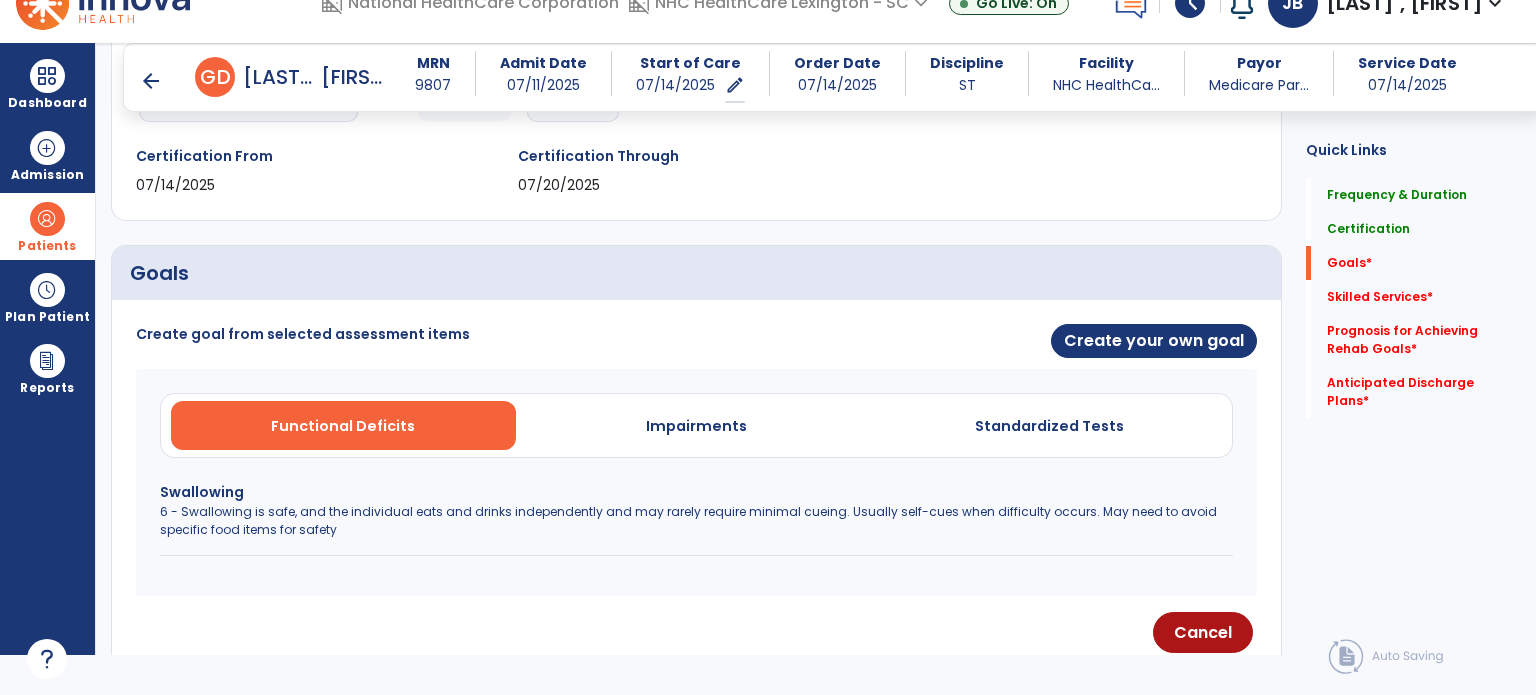 click on "6 - Swallowing is safe, and the individual eats and drinks independently and may rarely require minimal cueing. Usually self-cues when difficulty occurs. May need to avoid specific food items for safety" at bounding box center (696, 521) 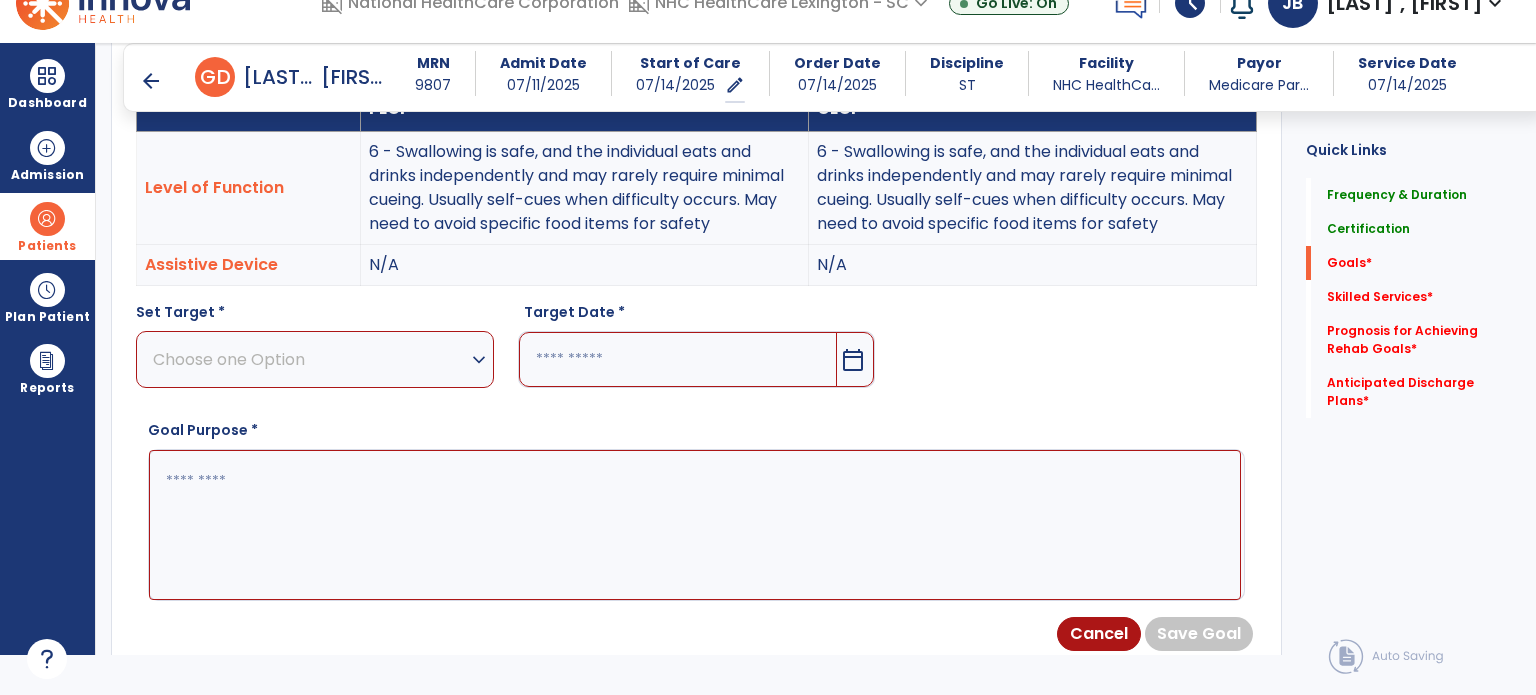 scroll, scrollTop: 615, scrollLeft: 0, axis: vertical 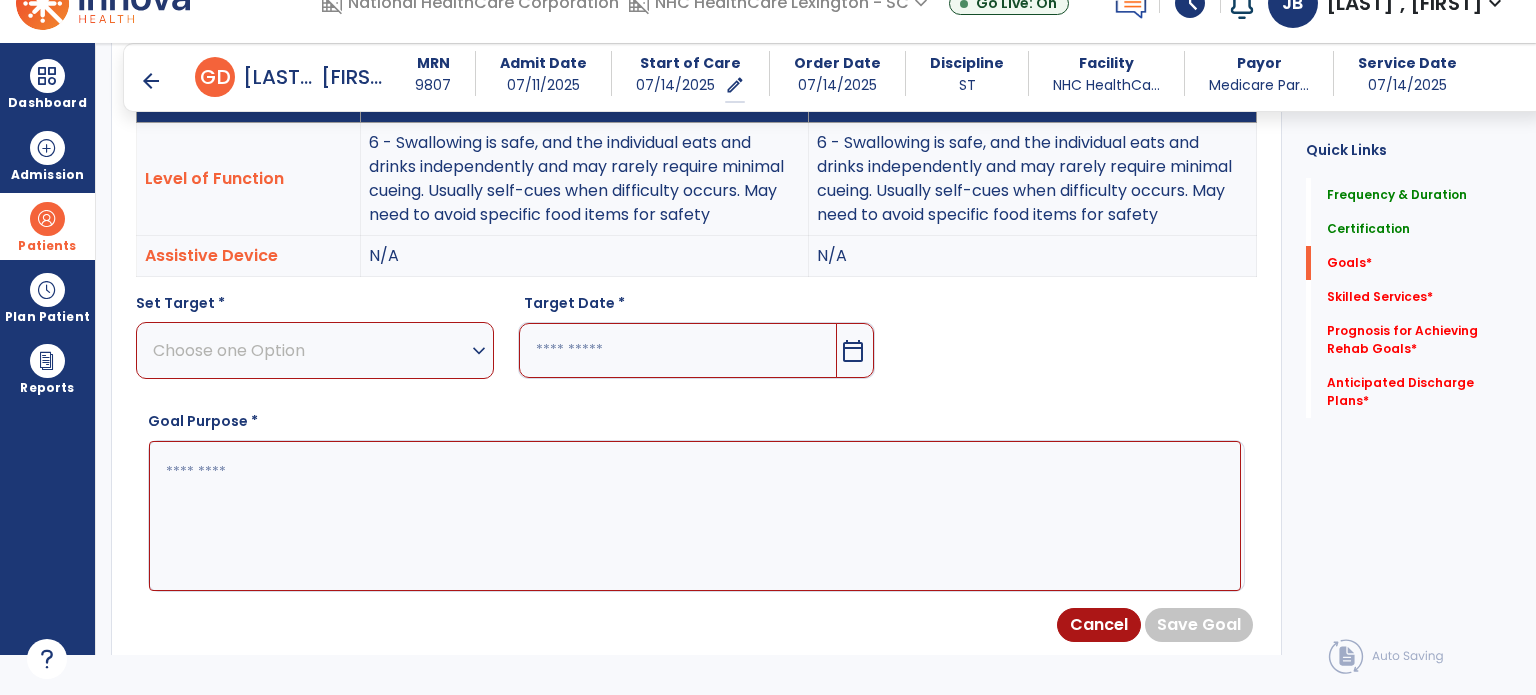 click on "expand_more" at bounding box center (479, 351) 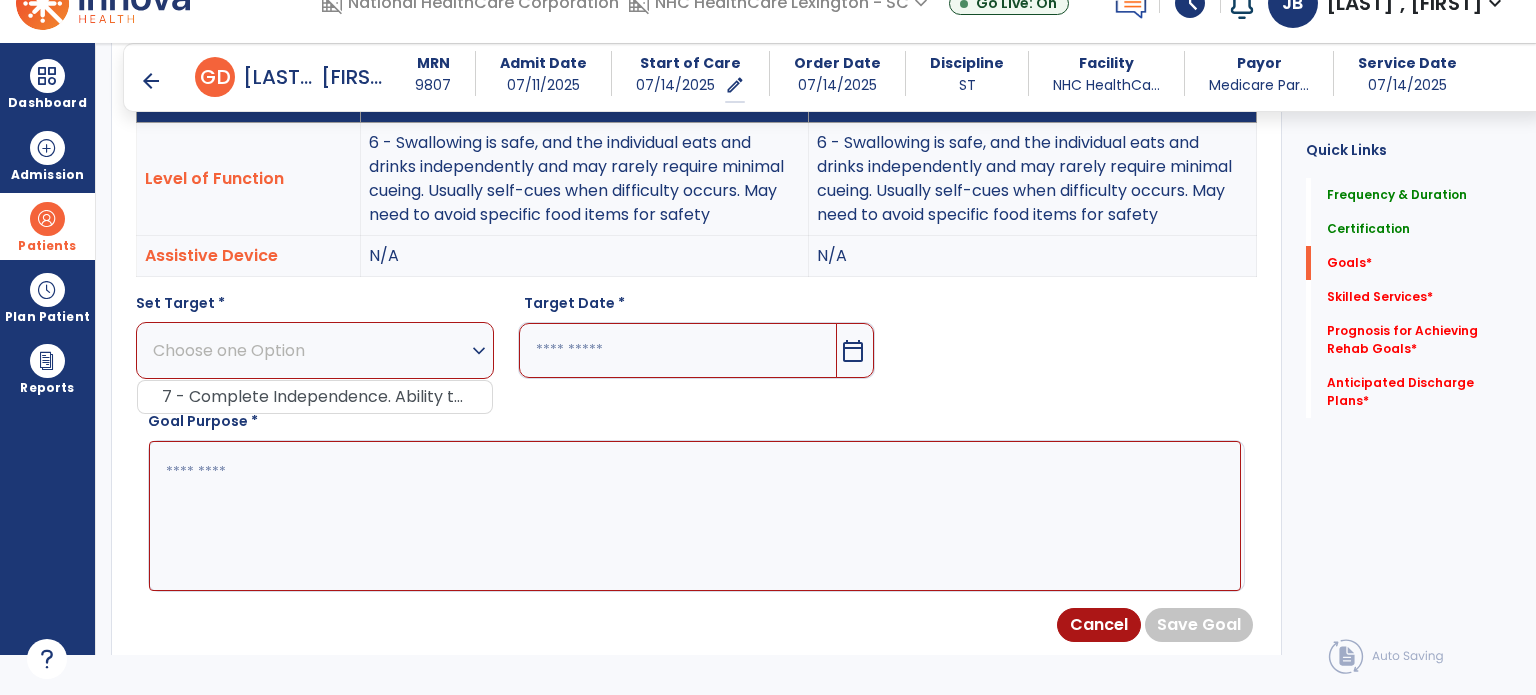 click on "expand_more" at bounding box center [479, 351] 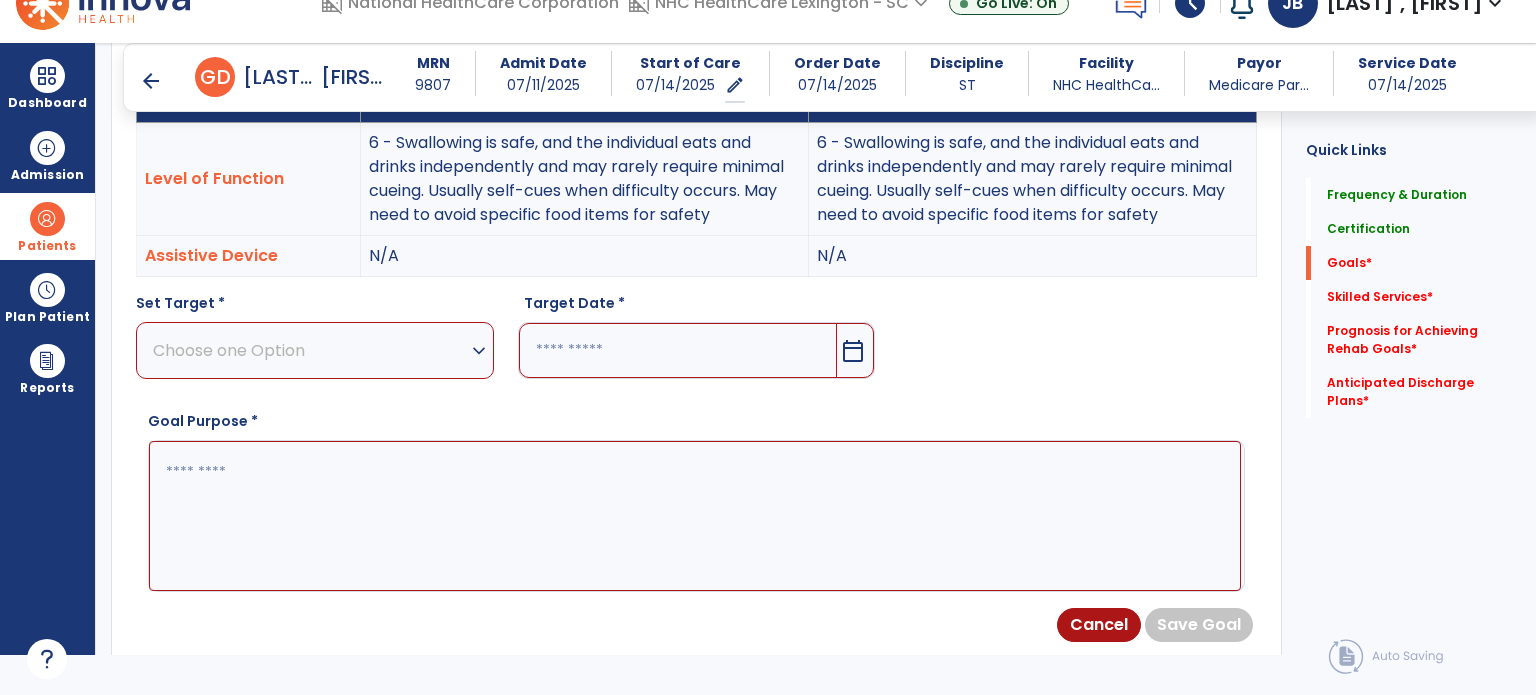 click on "Choose one Option" at bounding box center [310, 350] 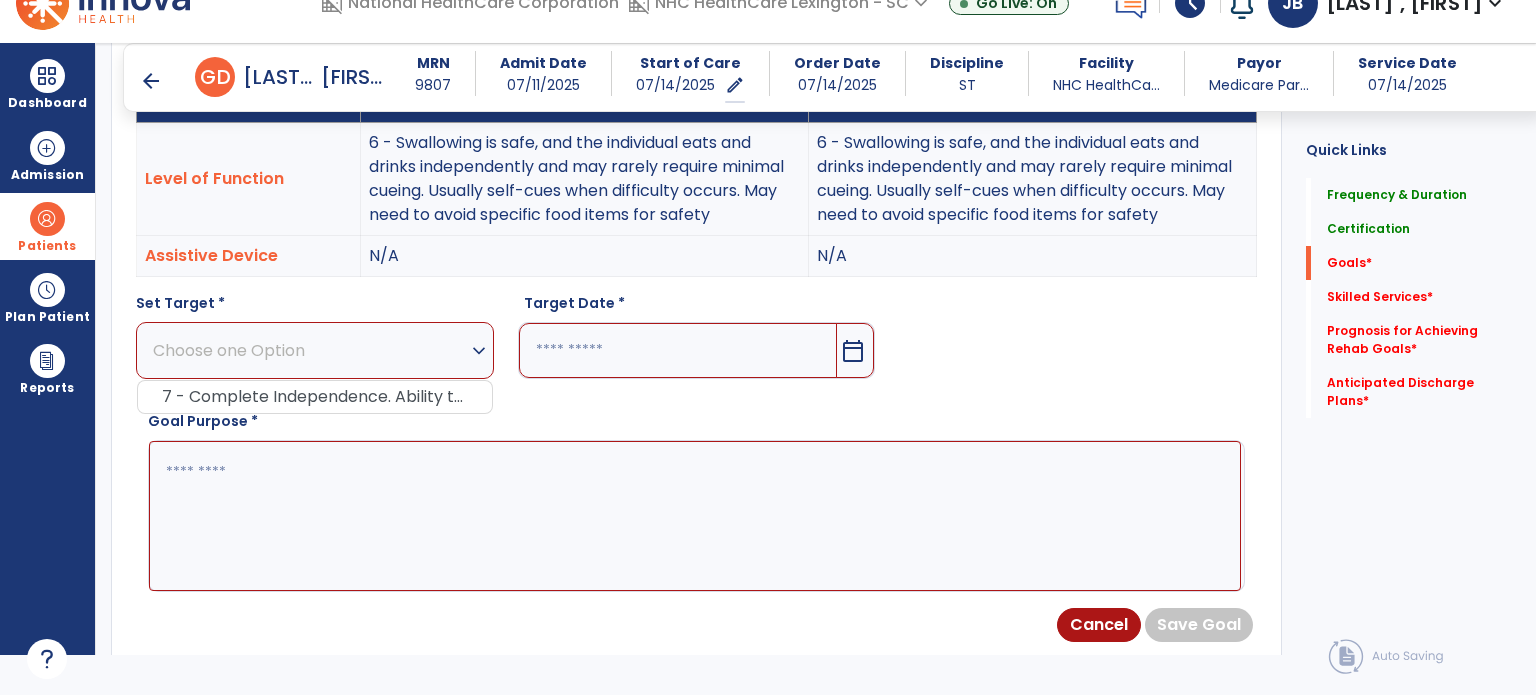 click on "Choose one Option" at bounding box center (310, 350) 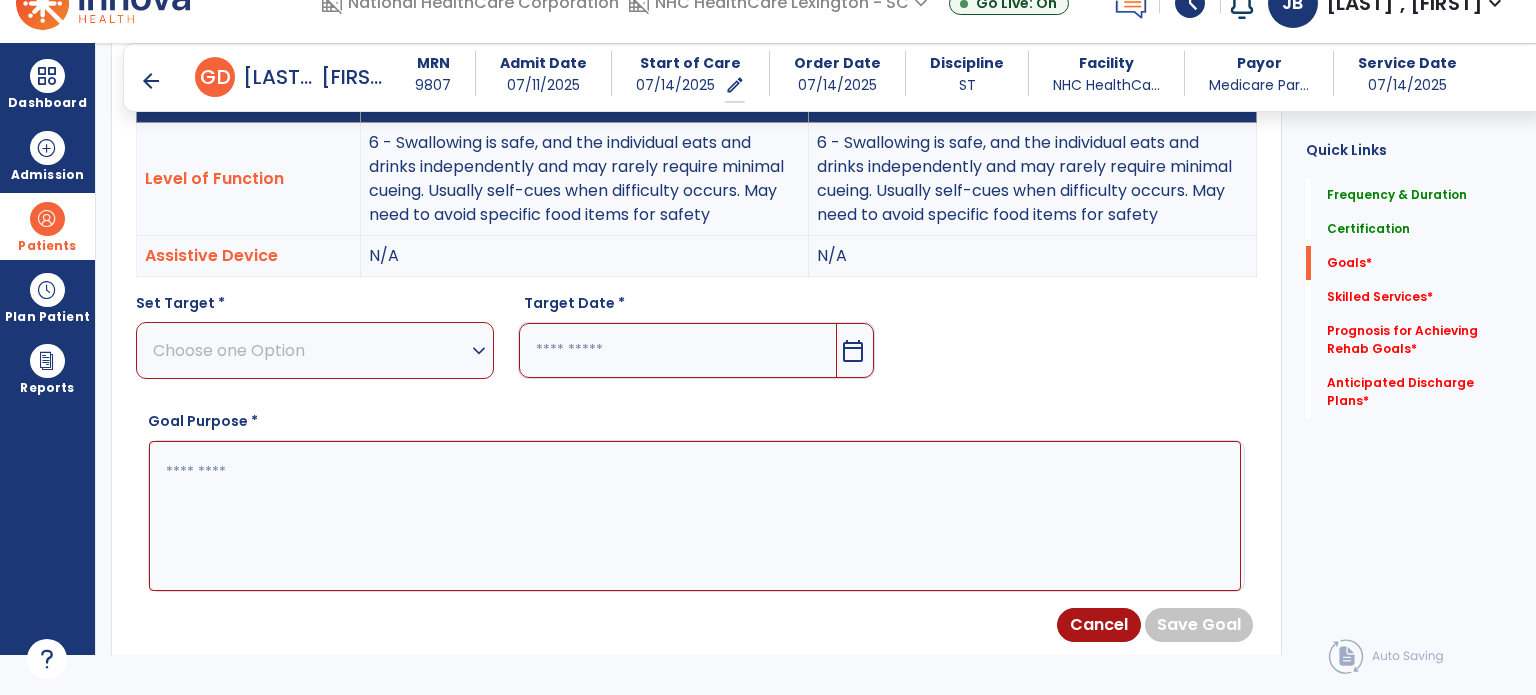 click on "Choose one Option" at bounding box center [310, 350] 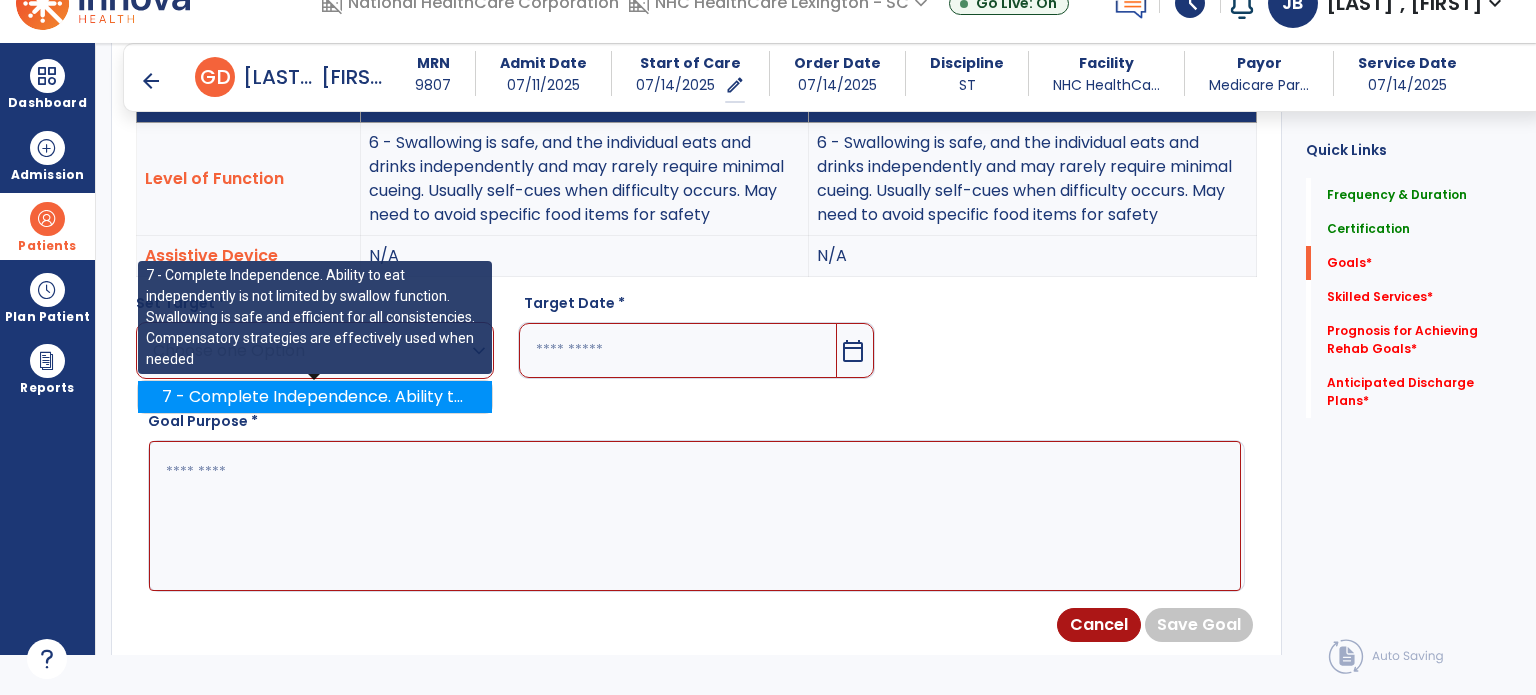click on "7 - Complete Independence. Ability to eat independently is not limited by swallow function. Swallowing is safe and efficient for all consistencies. Compensatory strategies are effectively used when needed" at bounding box center (315, 397) 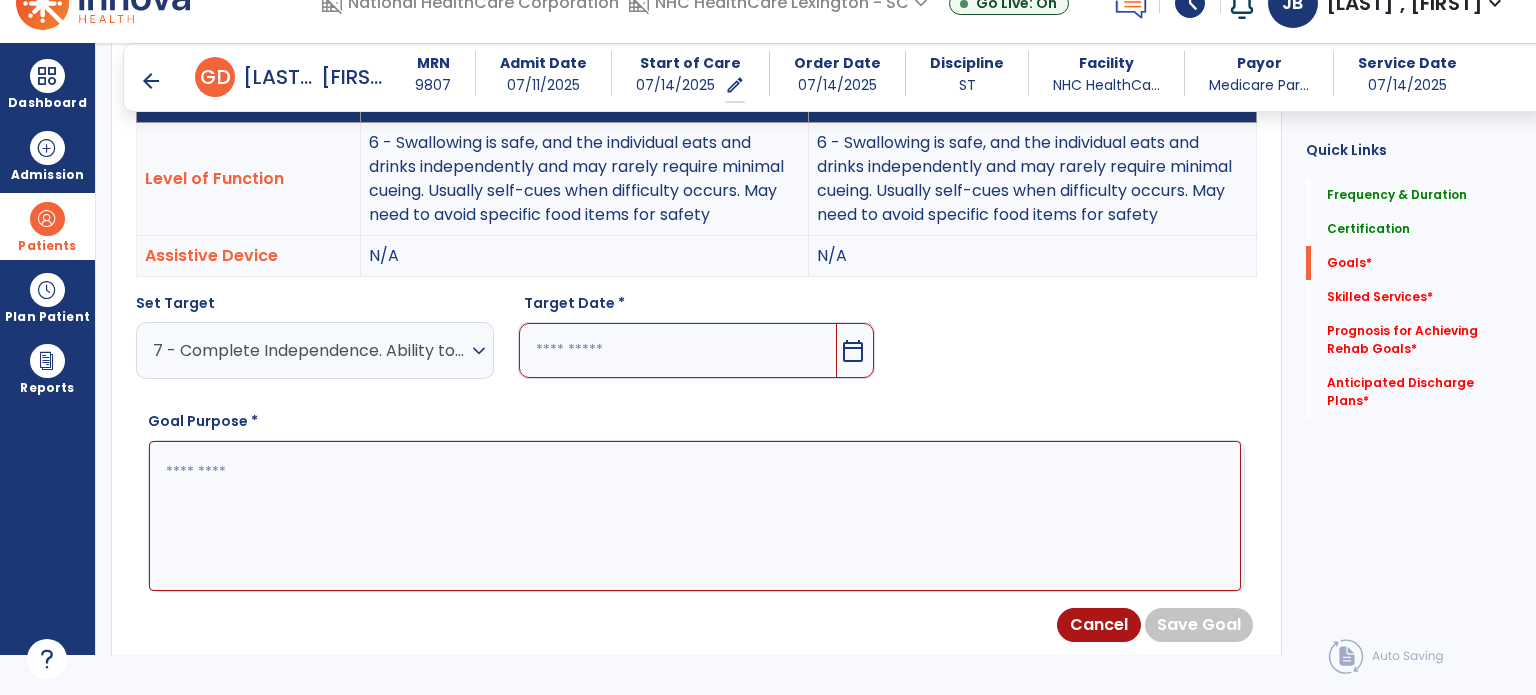 click at bounding box center (678, 350) 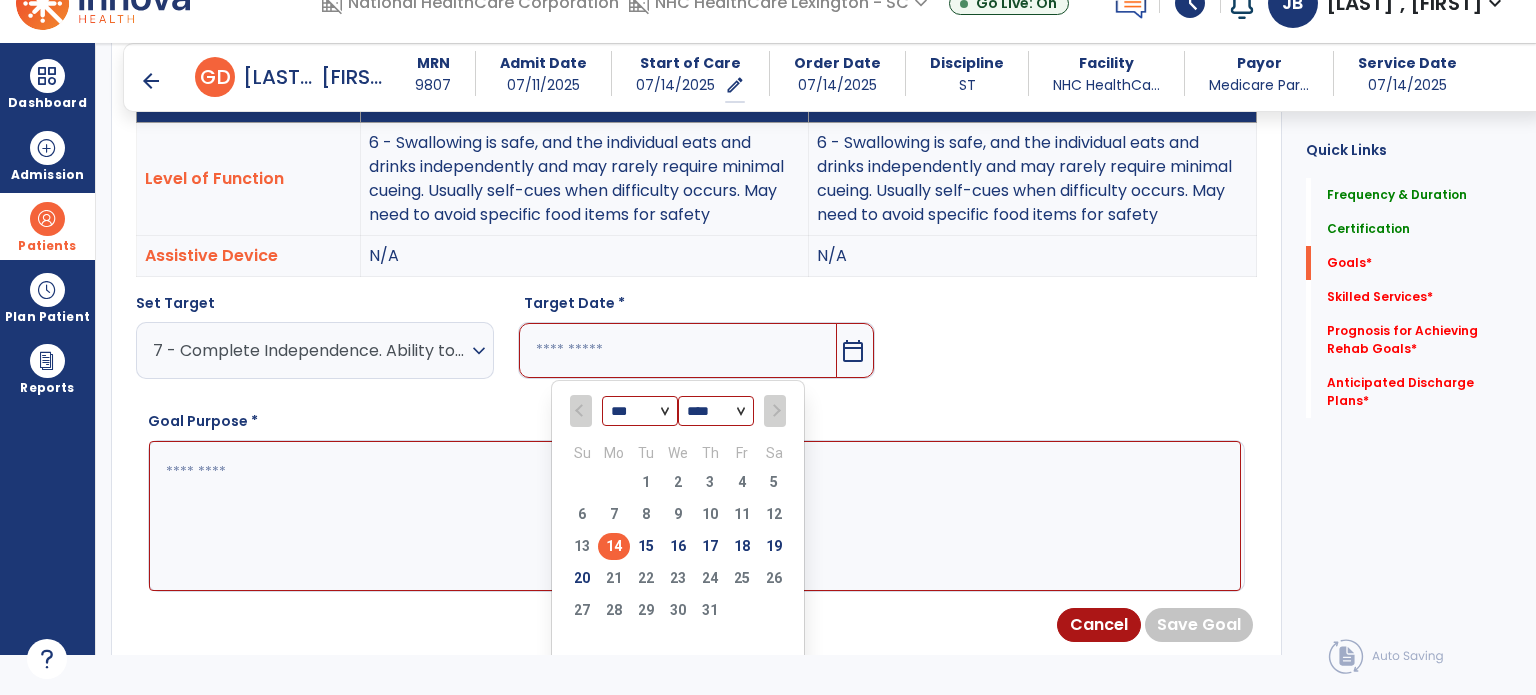 click on "14" at bounding box center (614, 546) 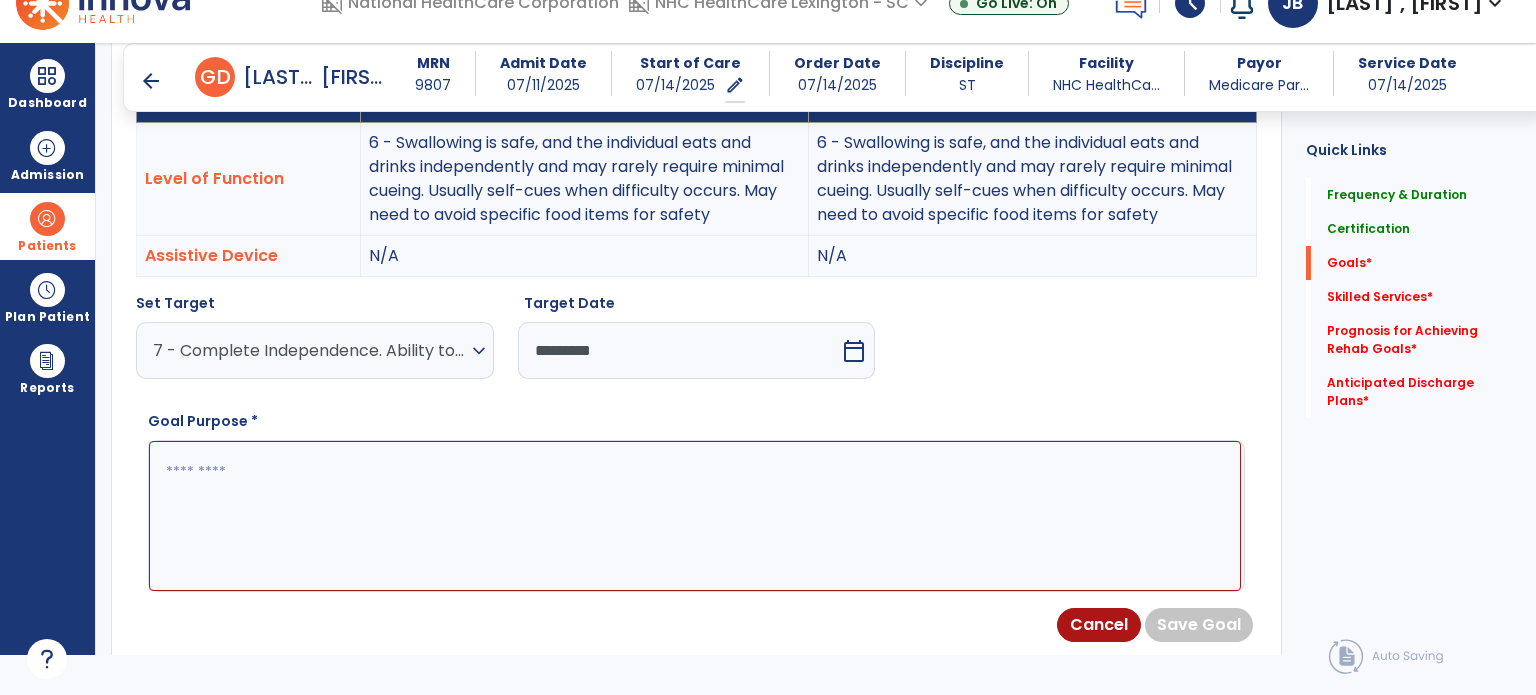 click at bounding box center (695, 516) 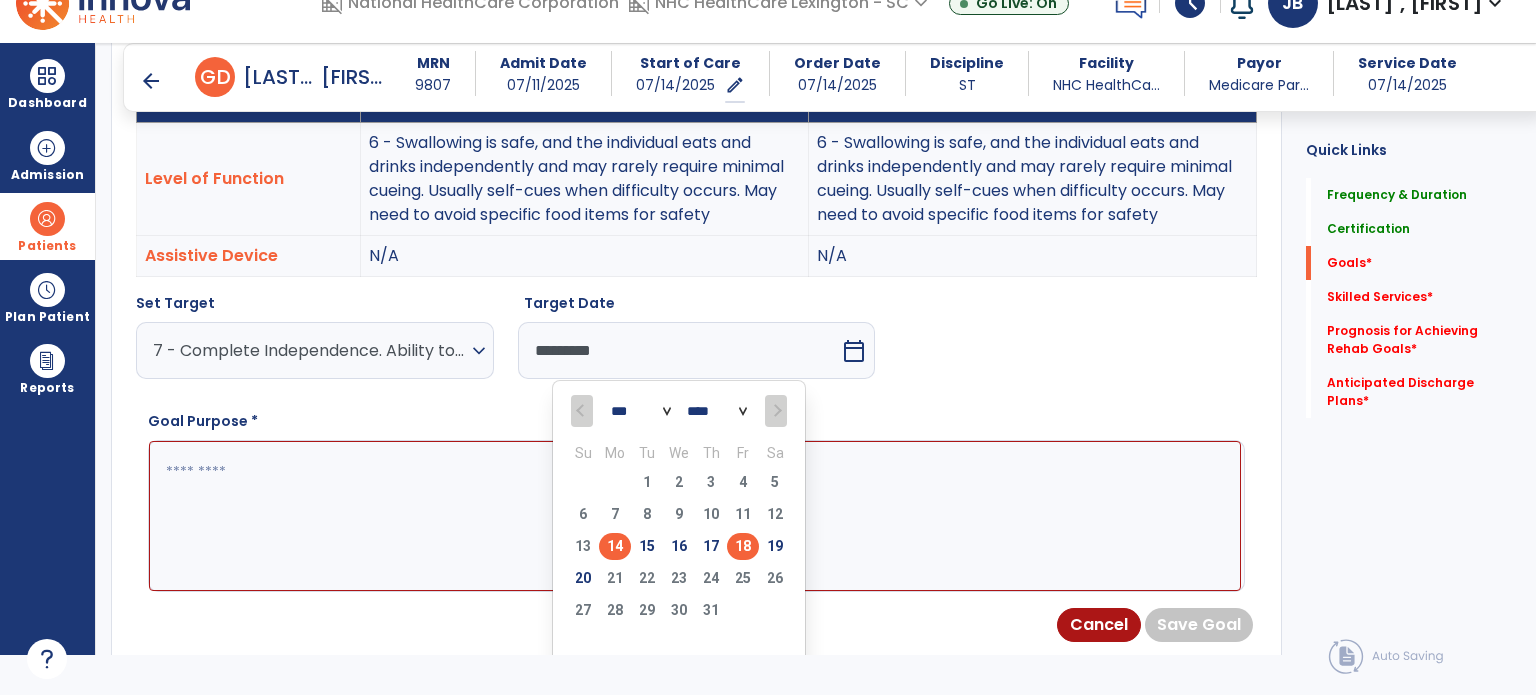 click on "18" at bounding box center (743, 546) 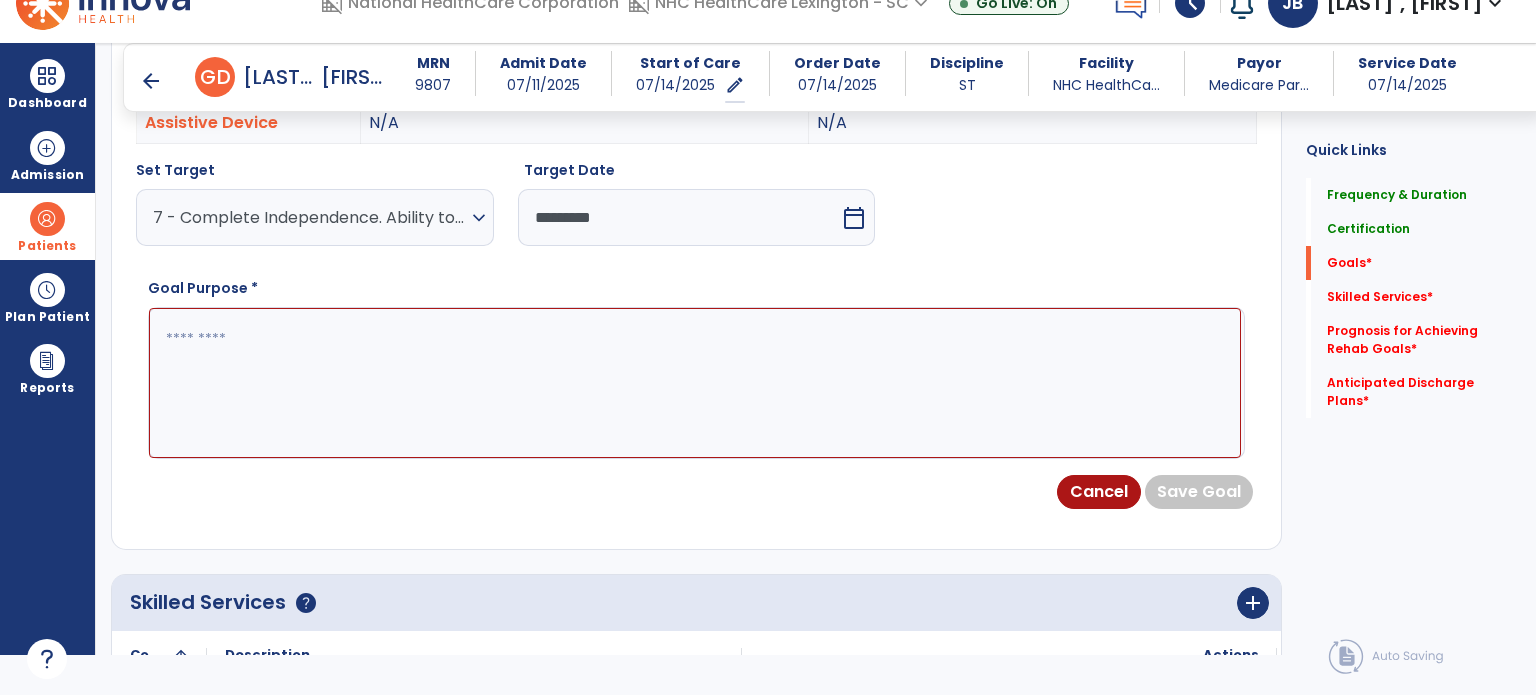 scroll, scrollTop: 754, scrollLeft: 0, axis: vertical 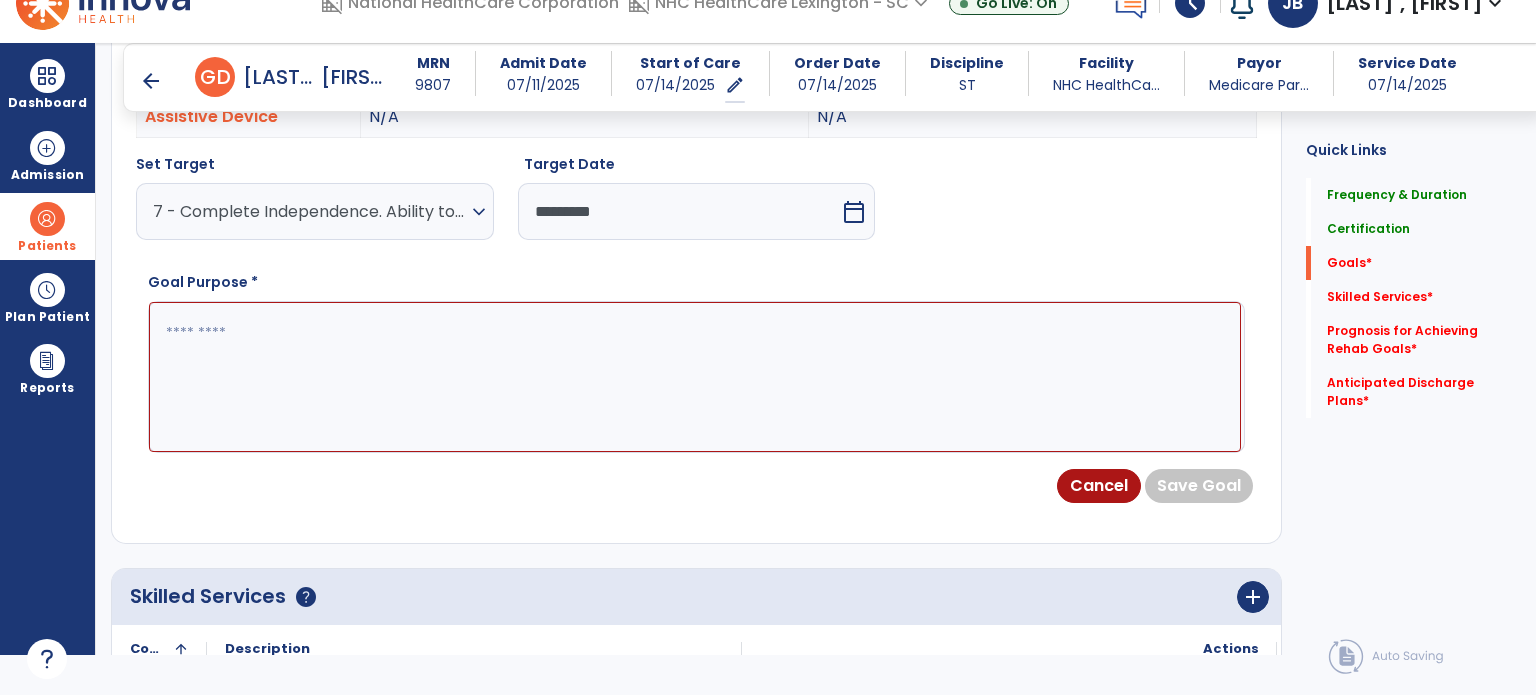 click at bounding box center [695, 377] 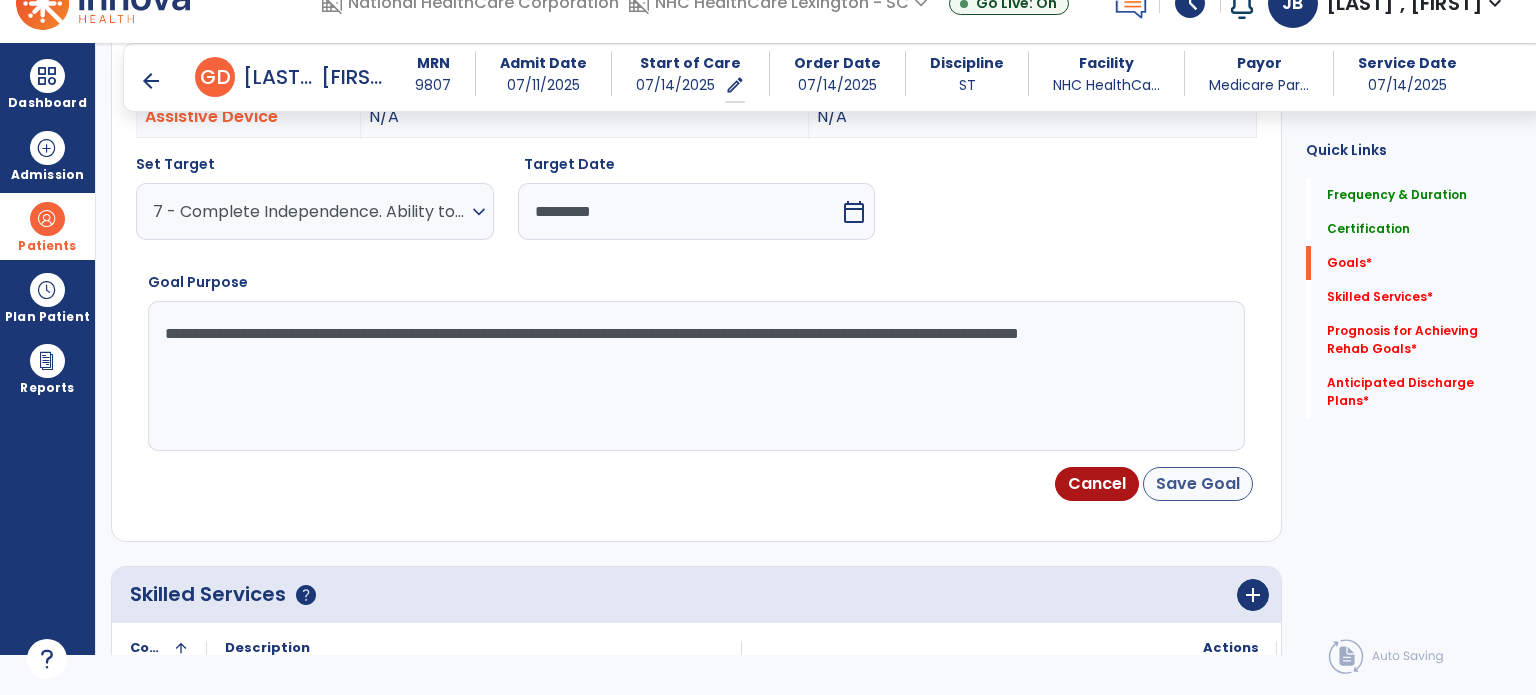 type on "**********" 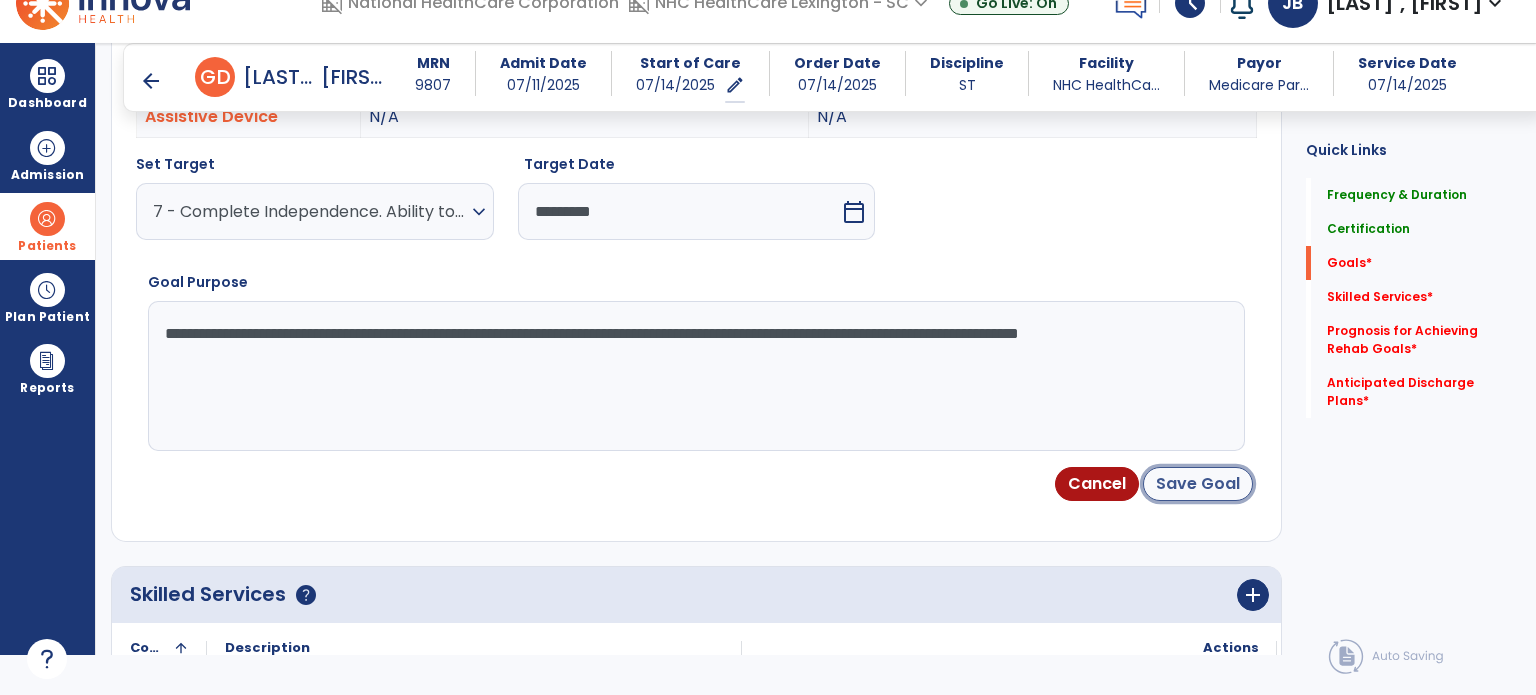 click on "Save Goal" at bounding box center (1198, 484) 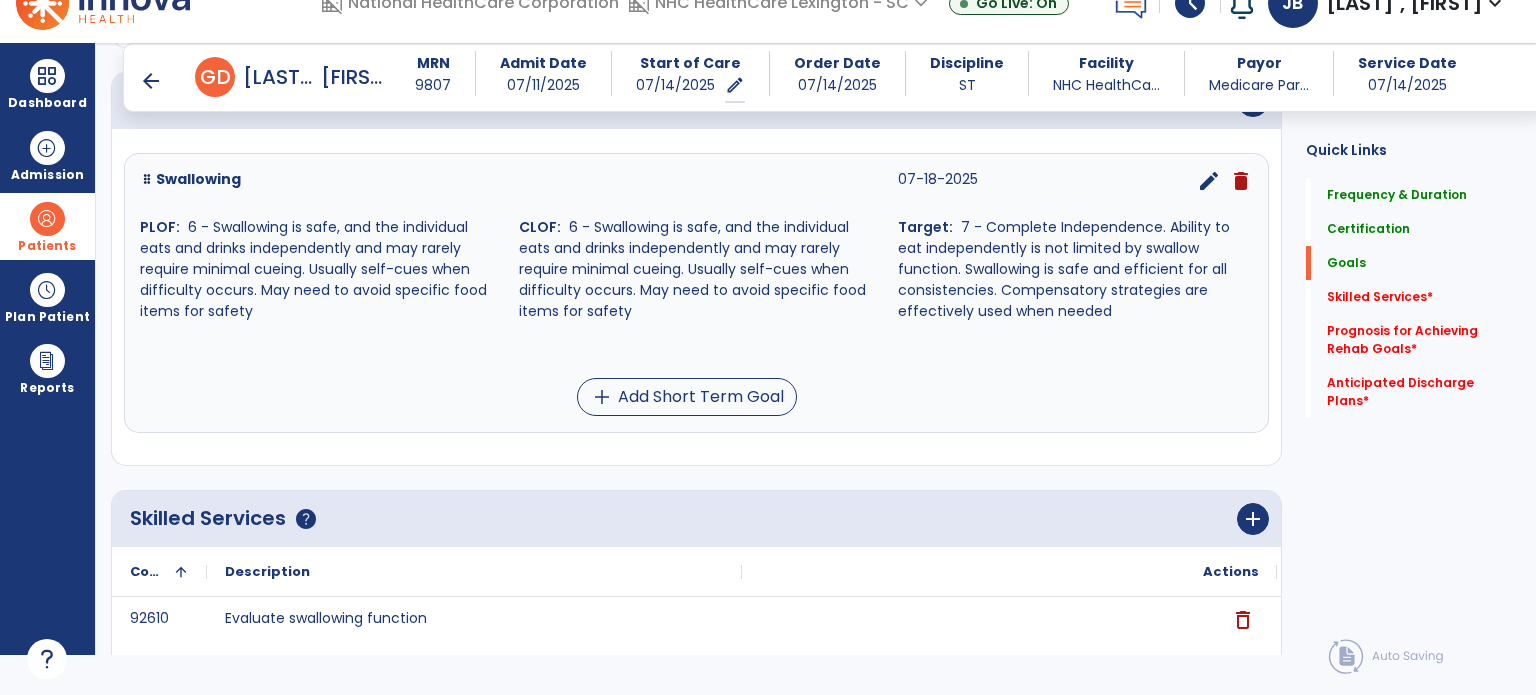 scroll, scrollTop: 487, scrollLeft: 0, axis: vertical 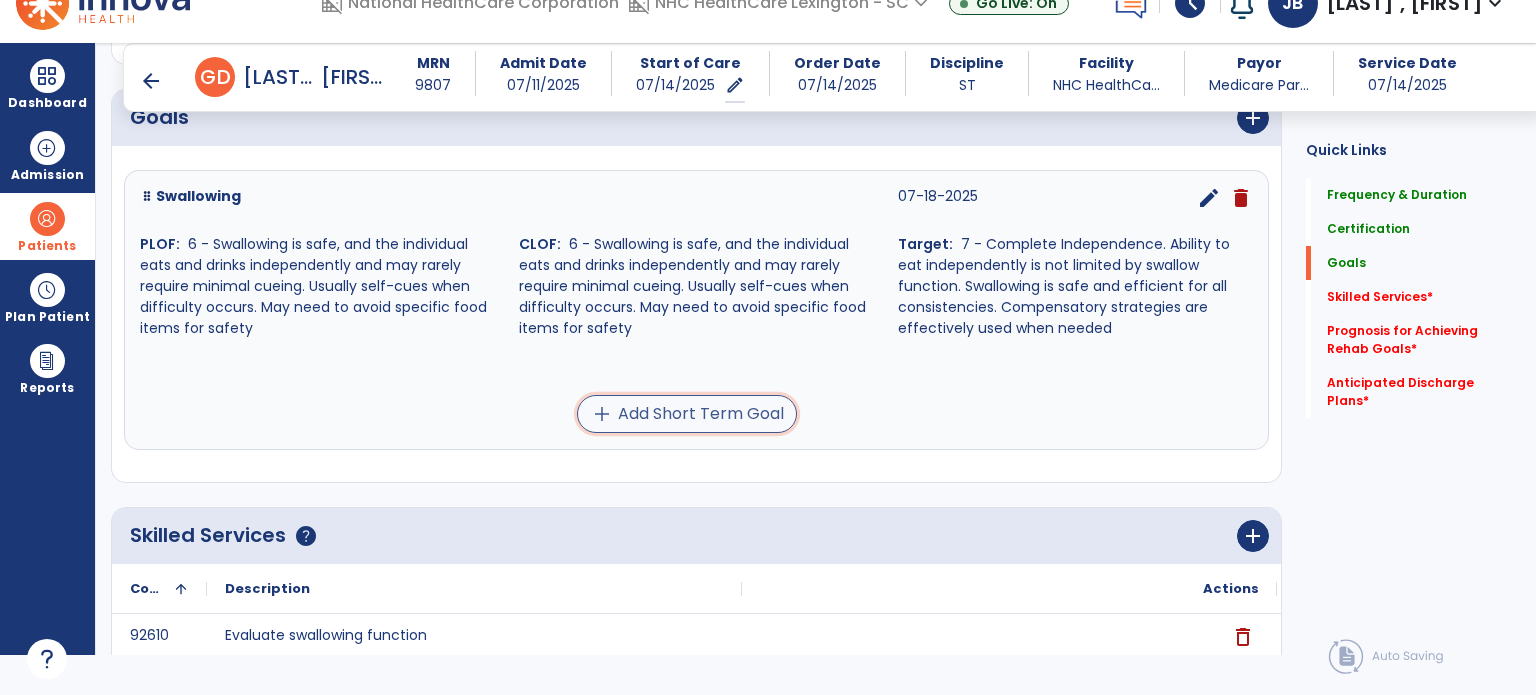 click on "add  Add Short Term Goal" at bounding box center [687, 414] 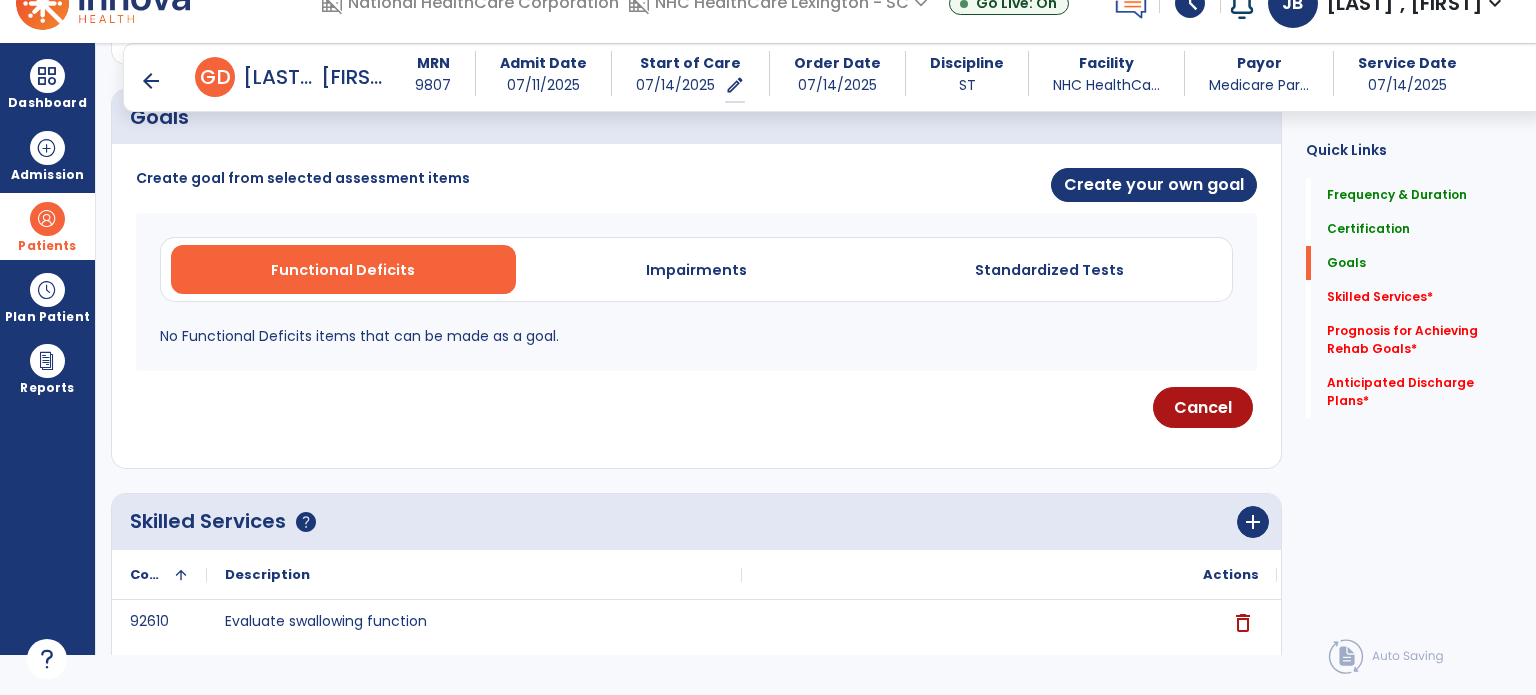 click on "No Functional Deficits items that can be made as a goal." at bounding box center (696, 336) 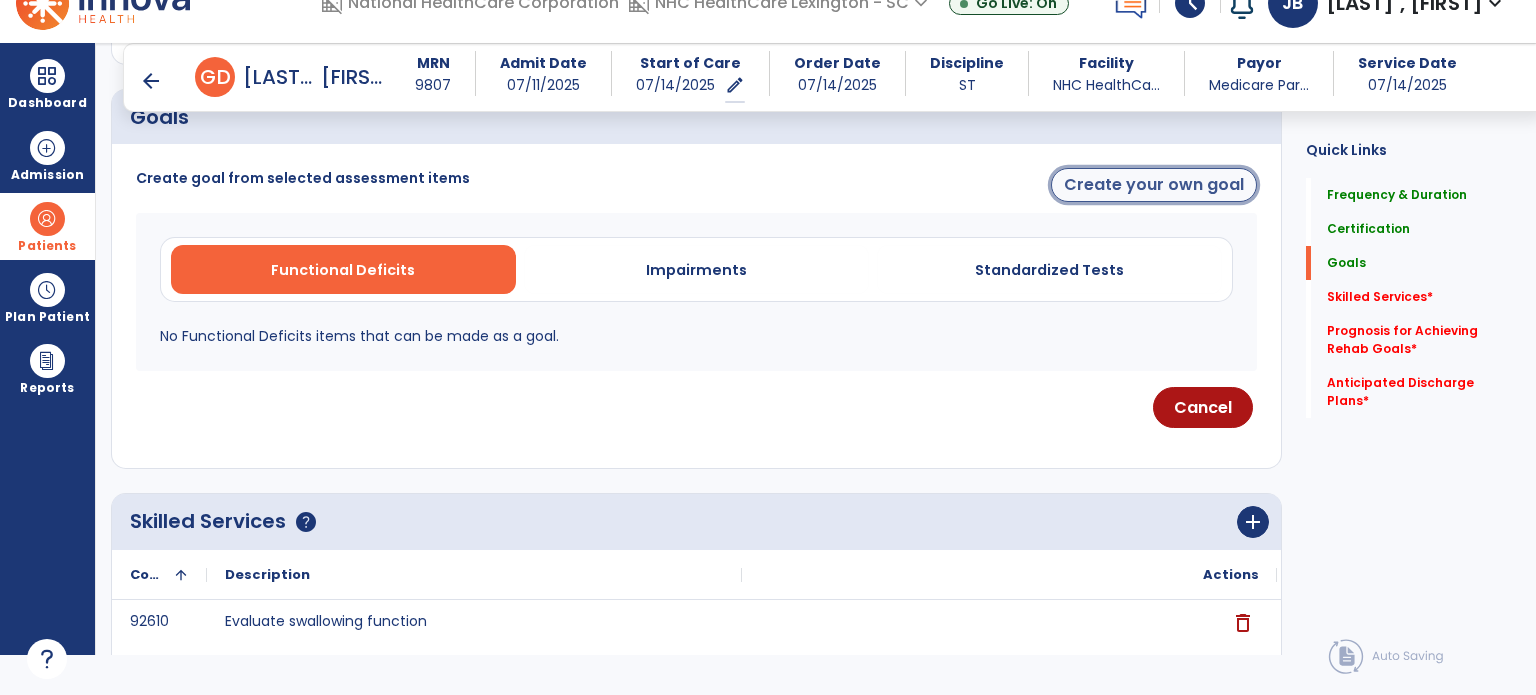 click on "Create your own goal" at bounding box center [1154, 185] 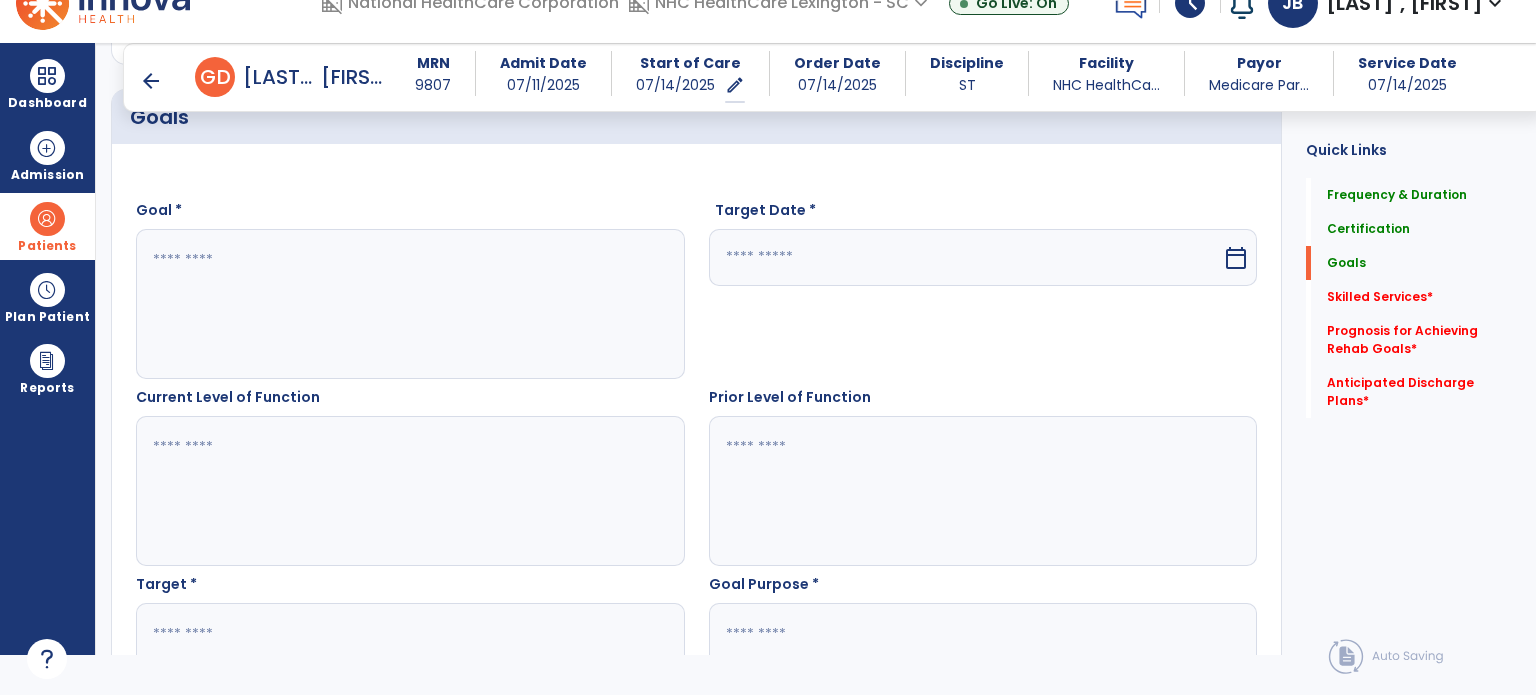 click at bounding box center [409, 304] 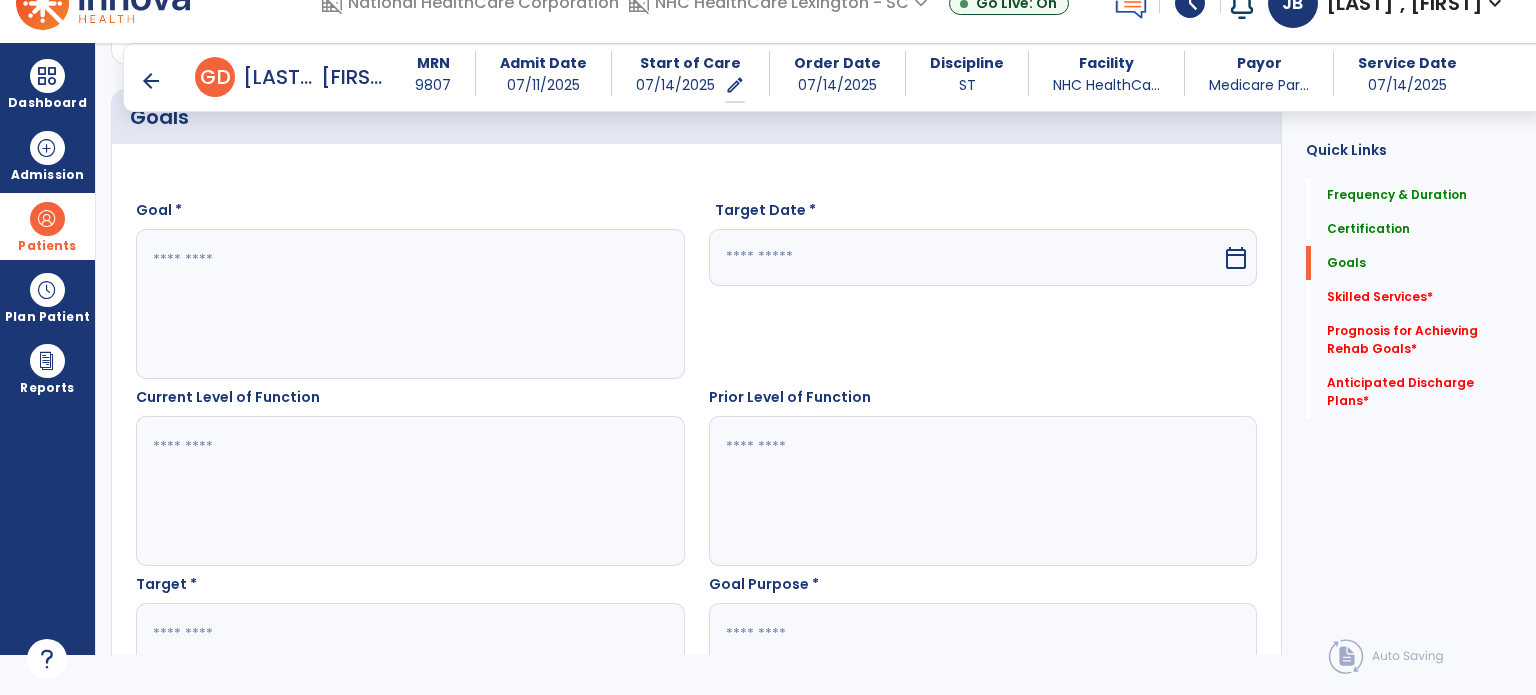 paste on "**********" 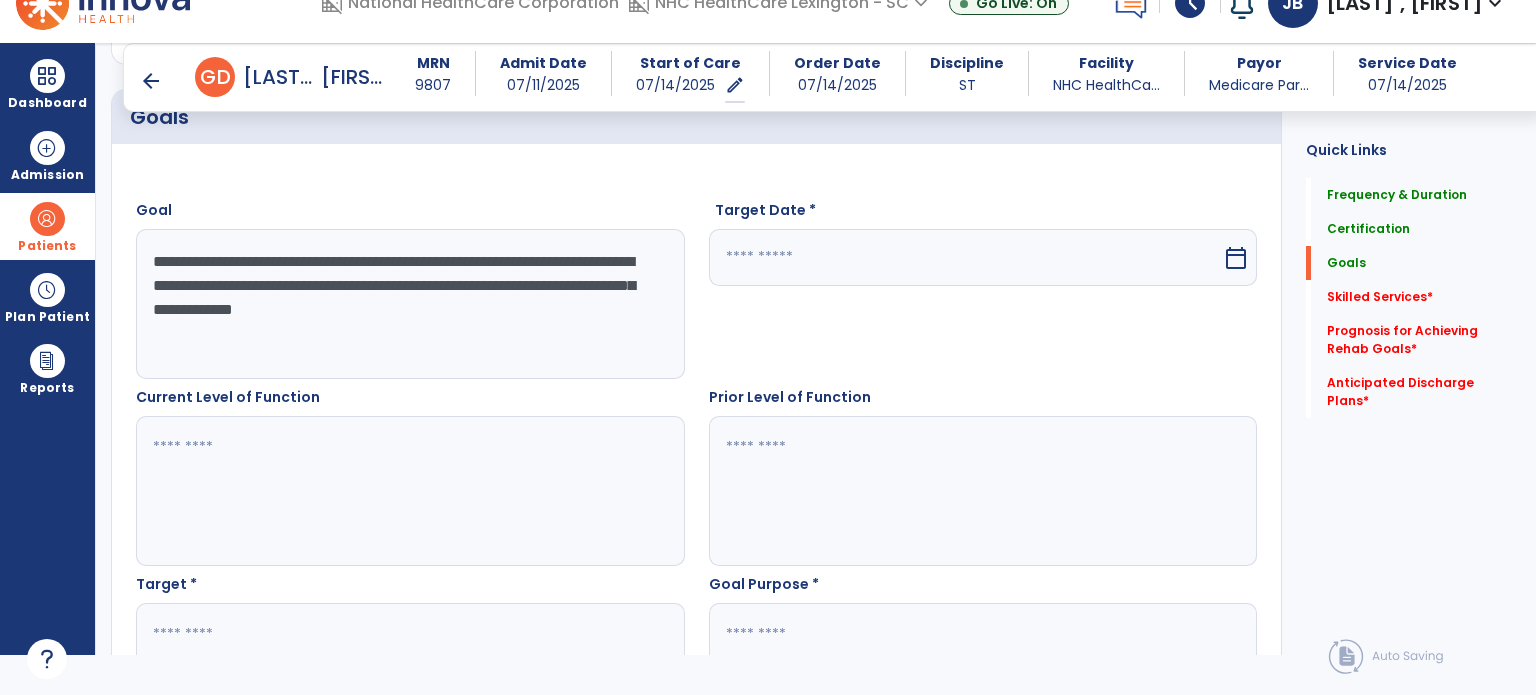type on "**********" 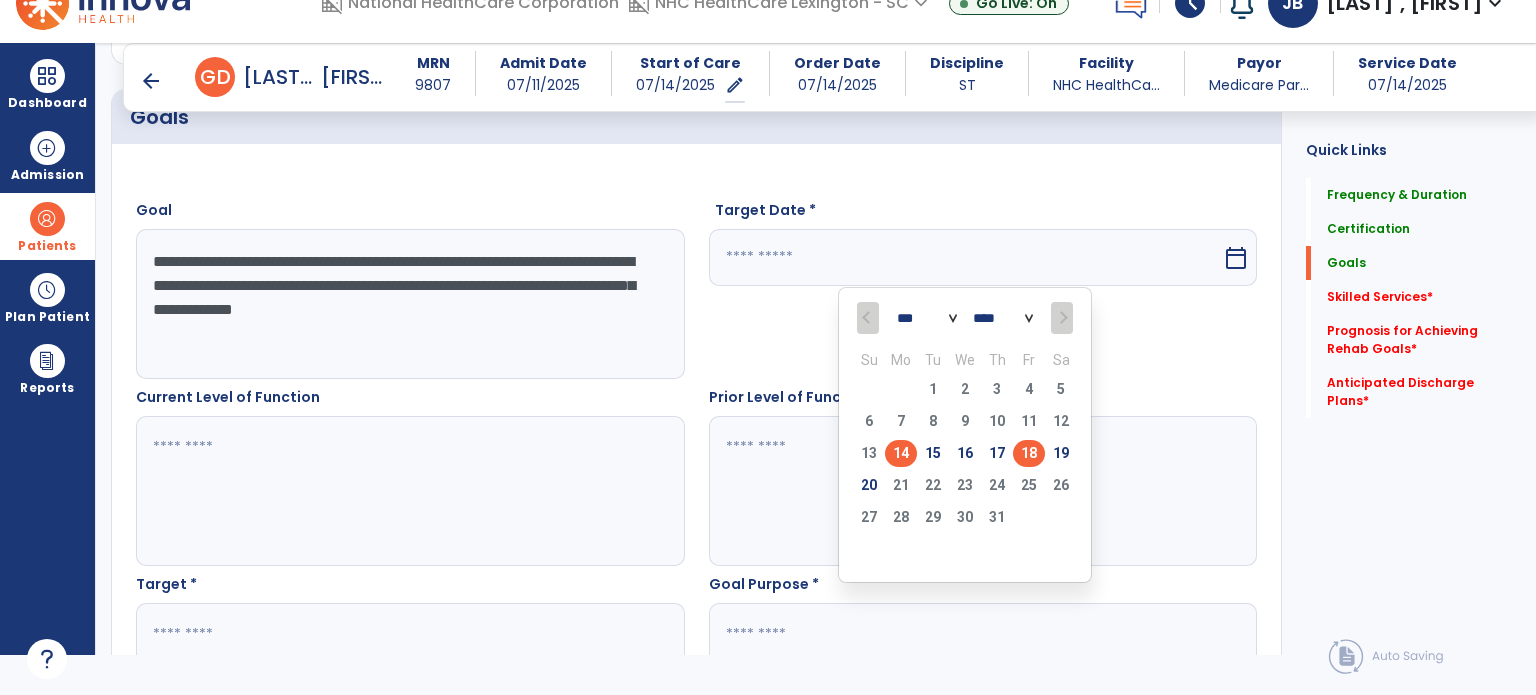 click on "18" at bounding box center [1029, 453] 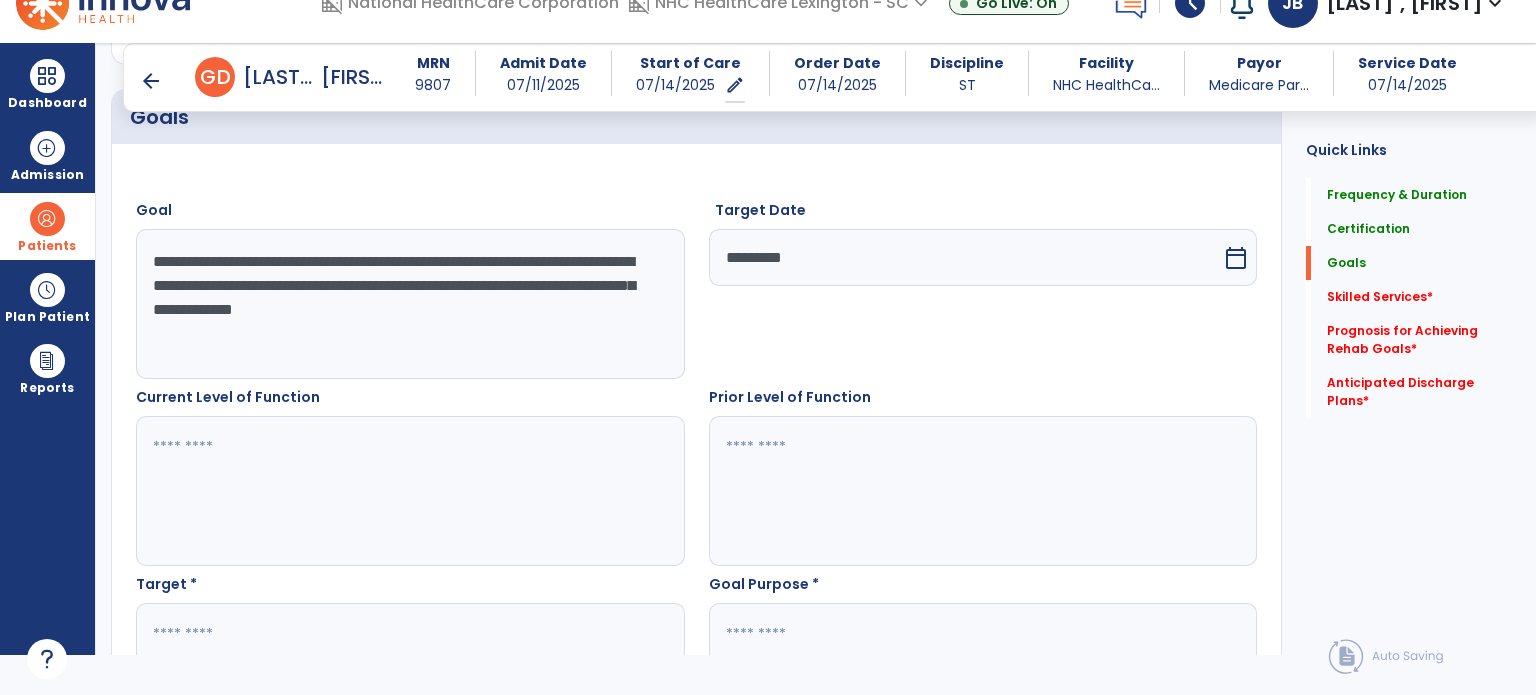 click at bounding box center (409, 491) 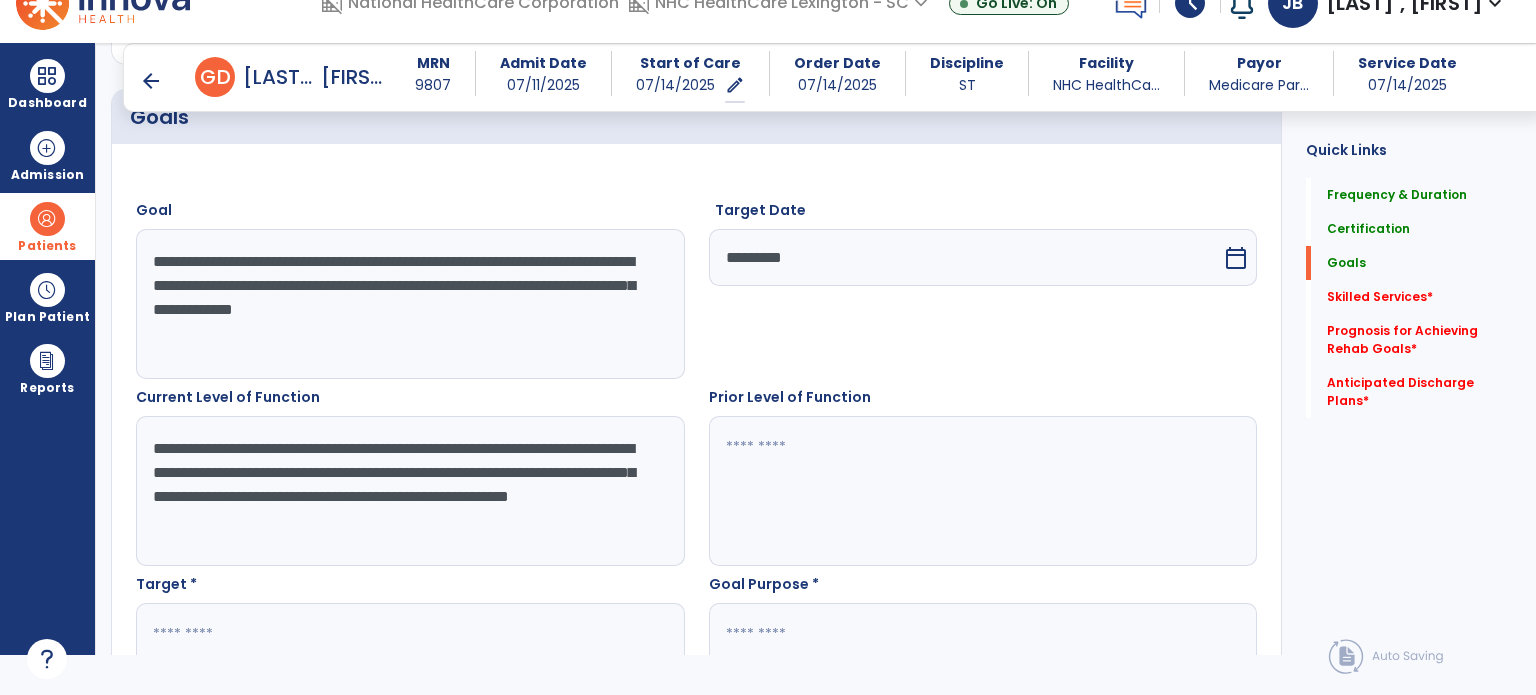 drag, startPoint x: 199, startPoint y: 447, endPoint x: 173, endPoint y: 452, distance: 26.476404 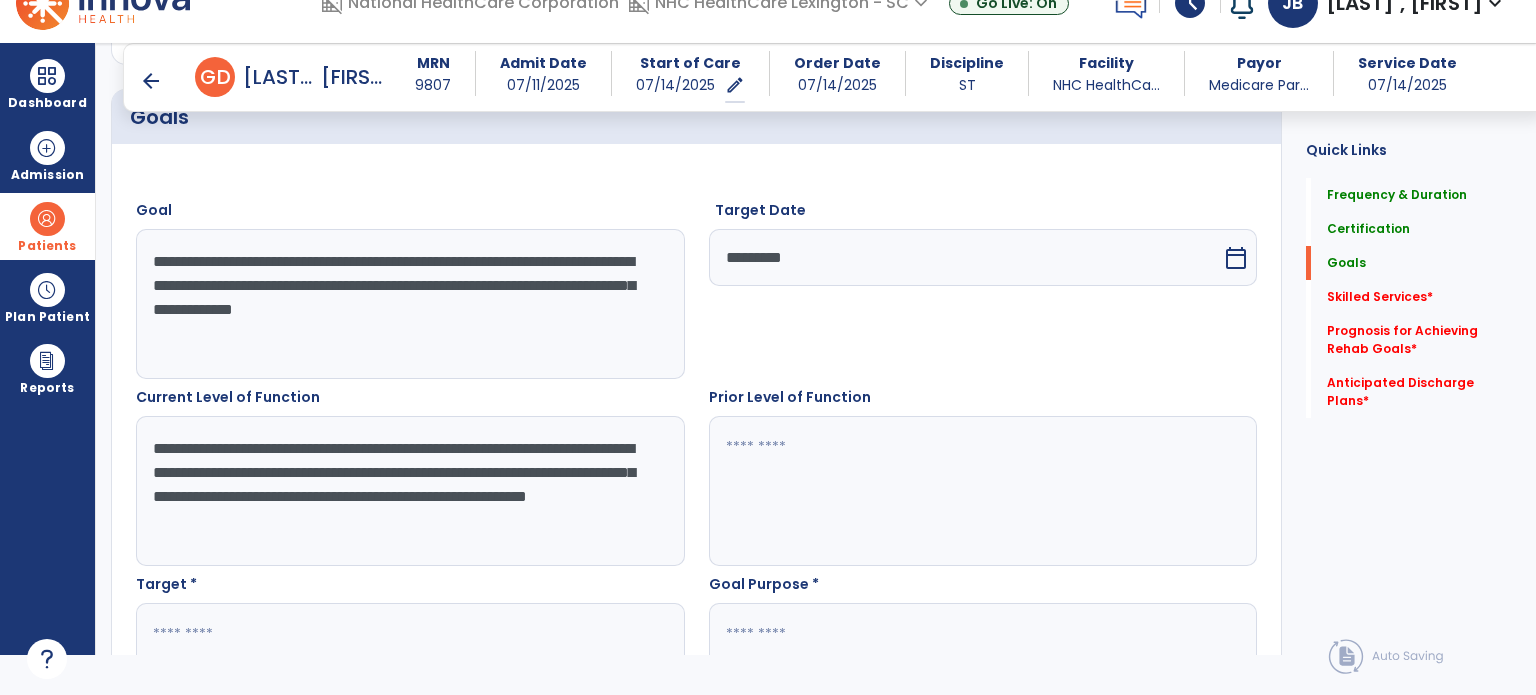 type on "**********" 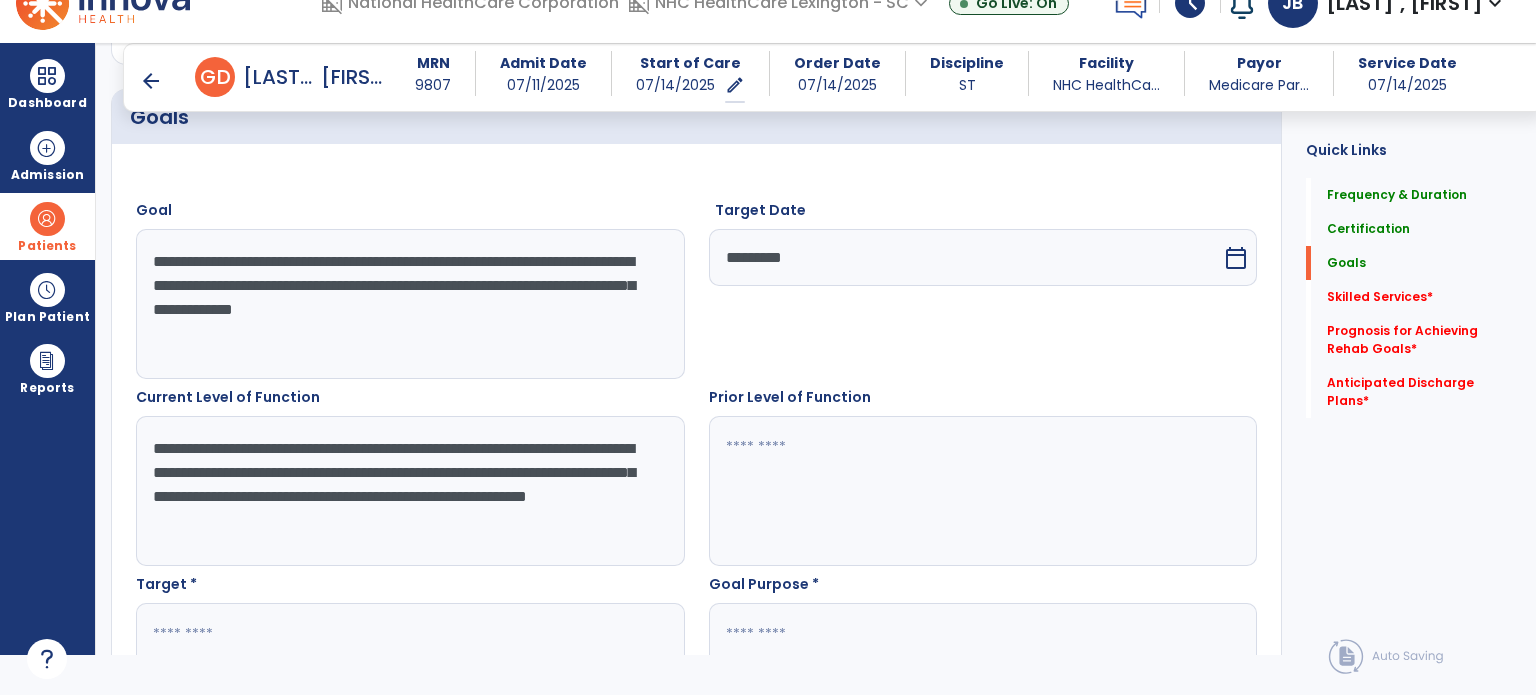 click on "**********" at bounding box center (409, 304) 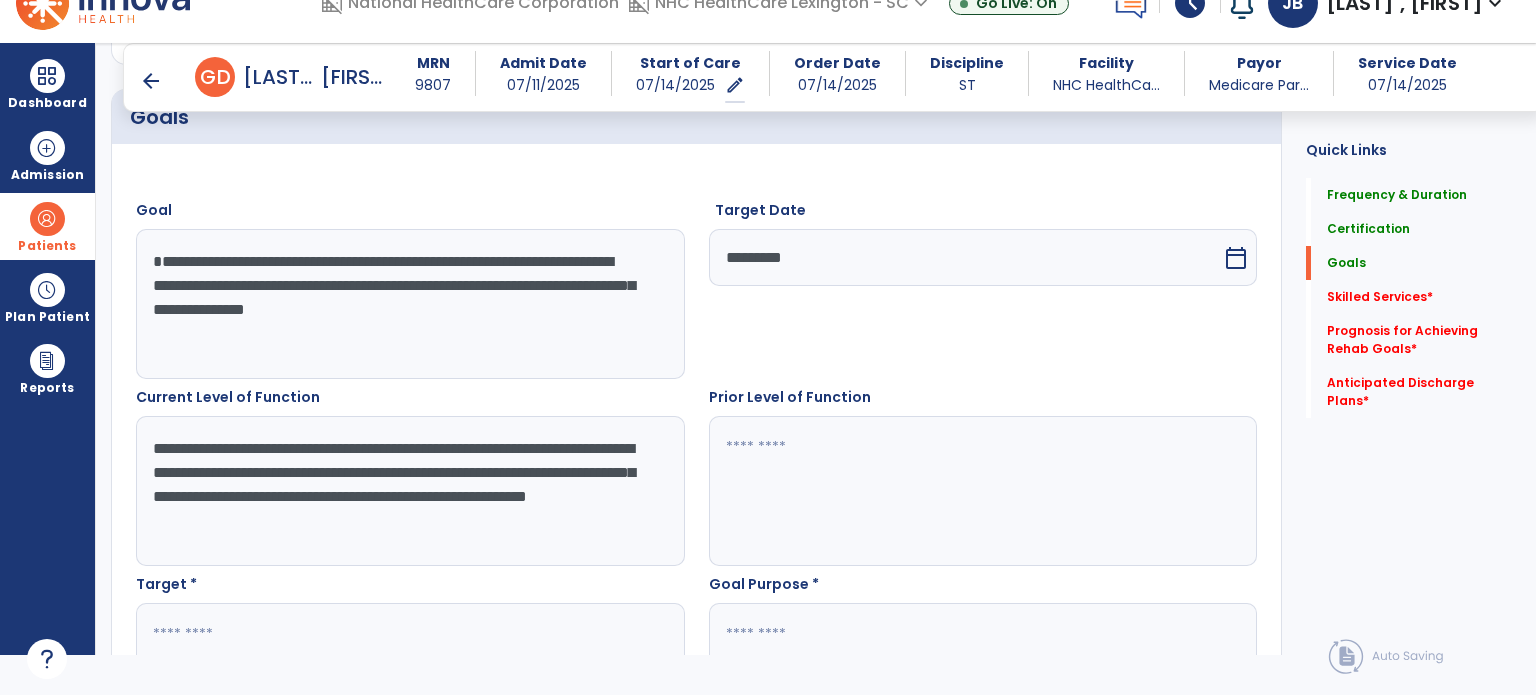 click on "**********" at bounding box center [409, 304] 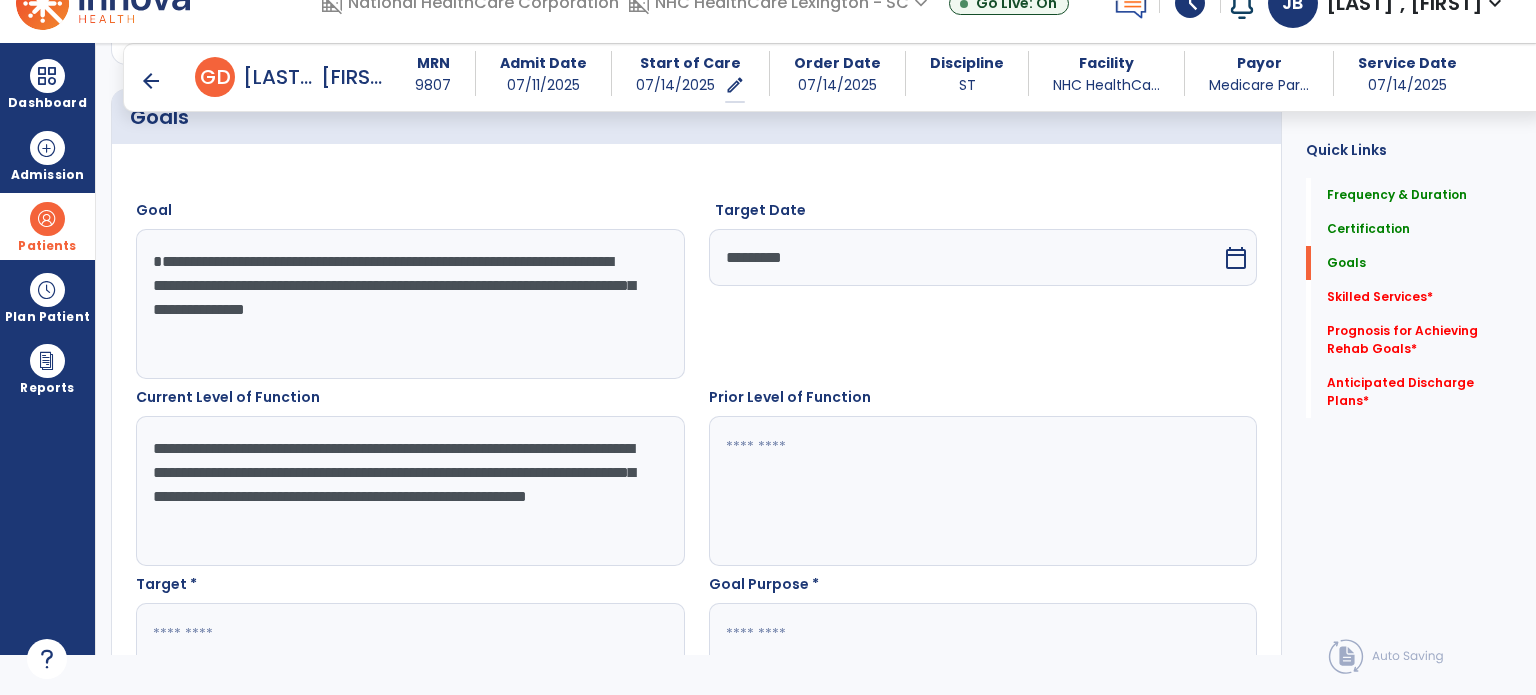 click on "**********" at bounding box center (409, 304) 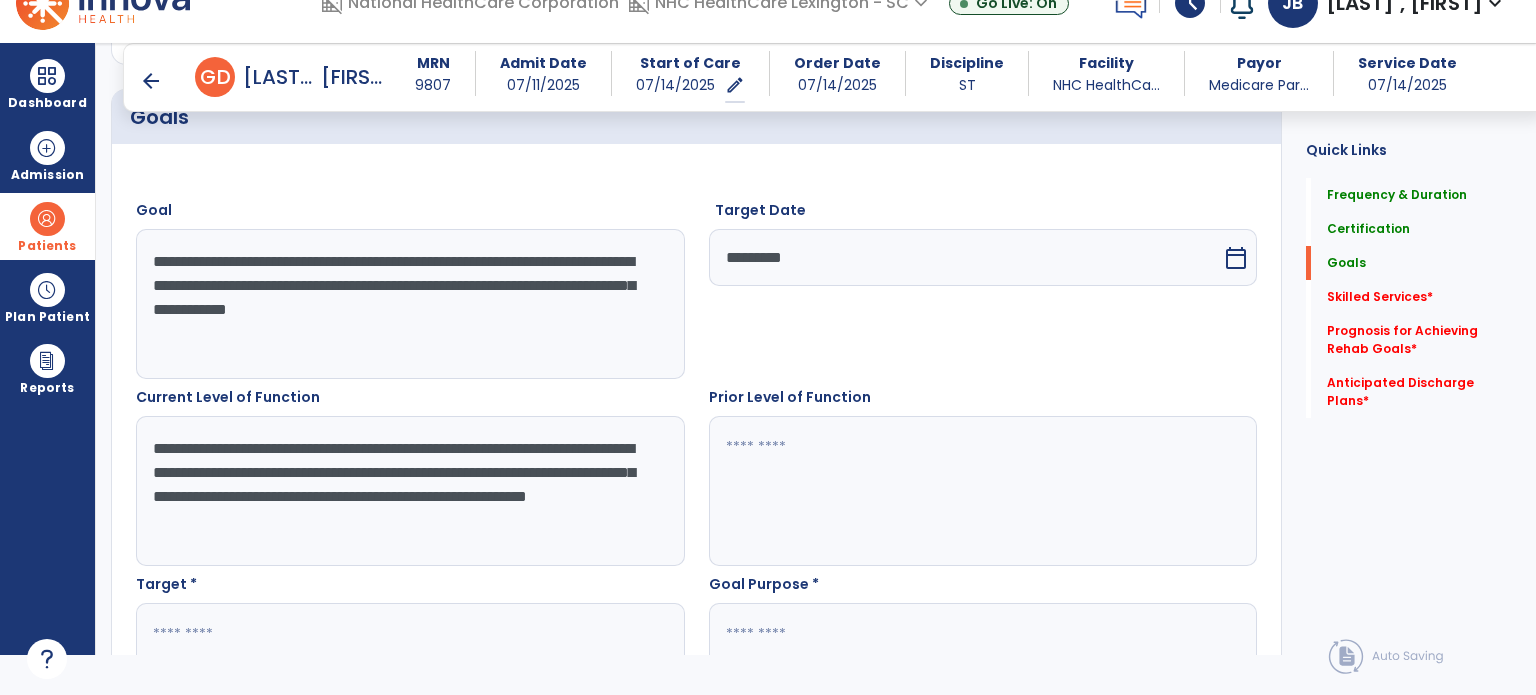 type on "**********" 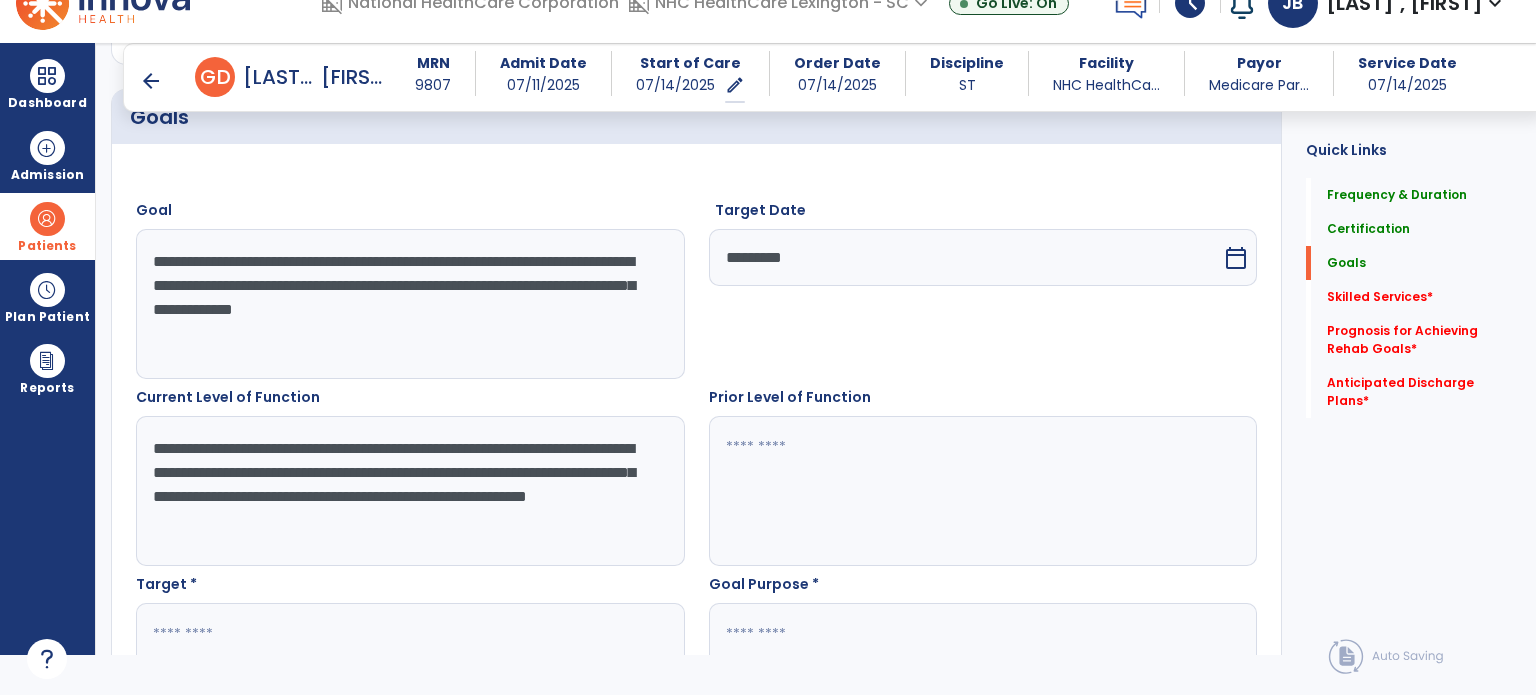 drag, startPoint x: 171, startPoint y: 327, endPoint x: 144, endPoint y: 262, distance: 70.38466 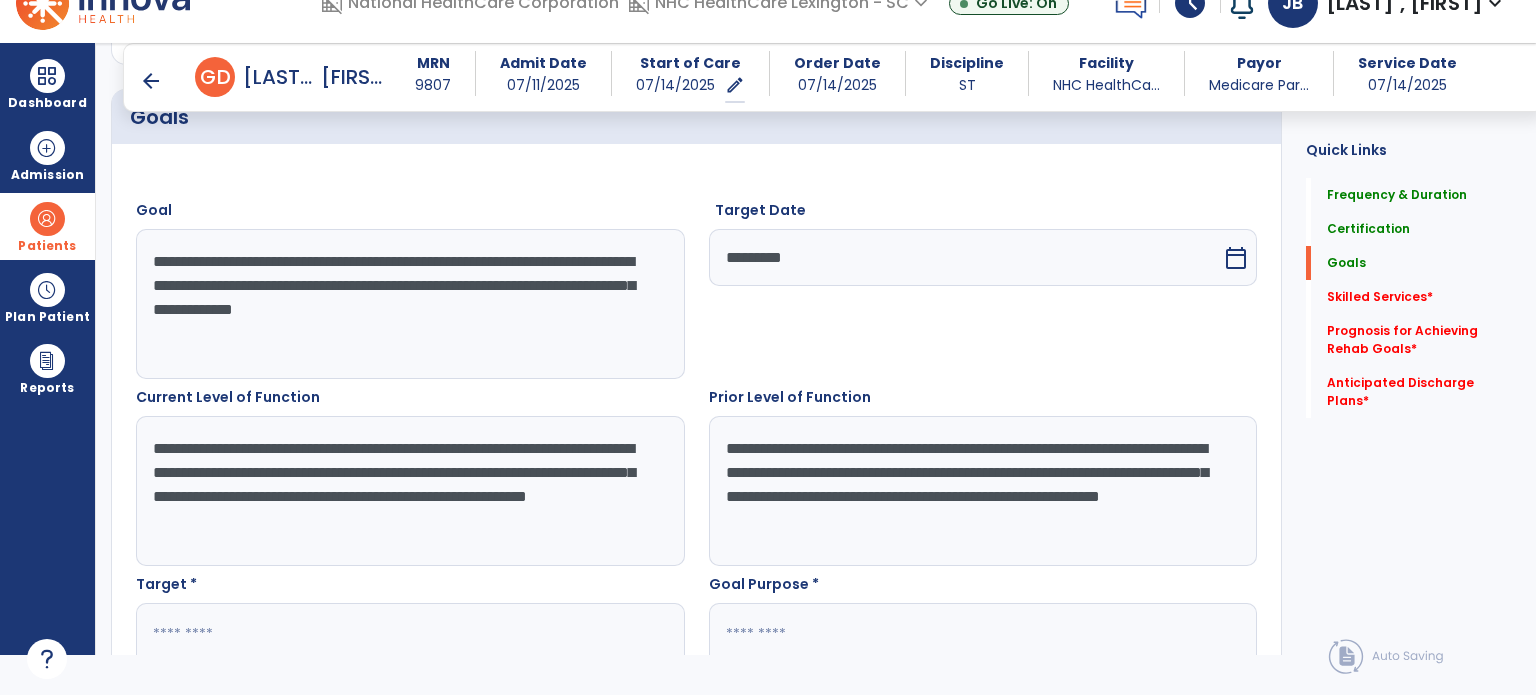 type on "**********" 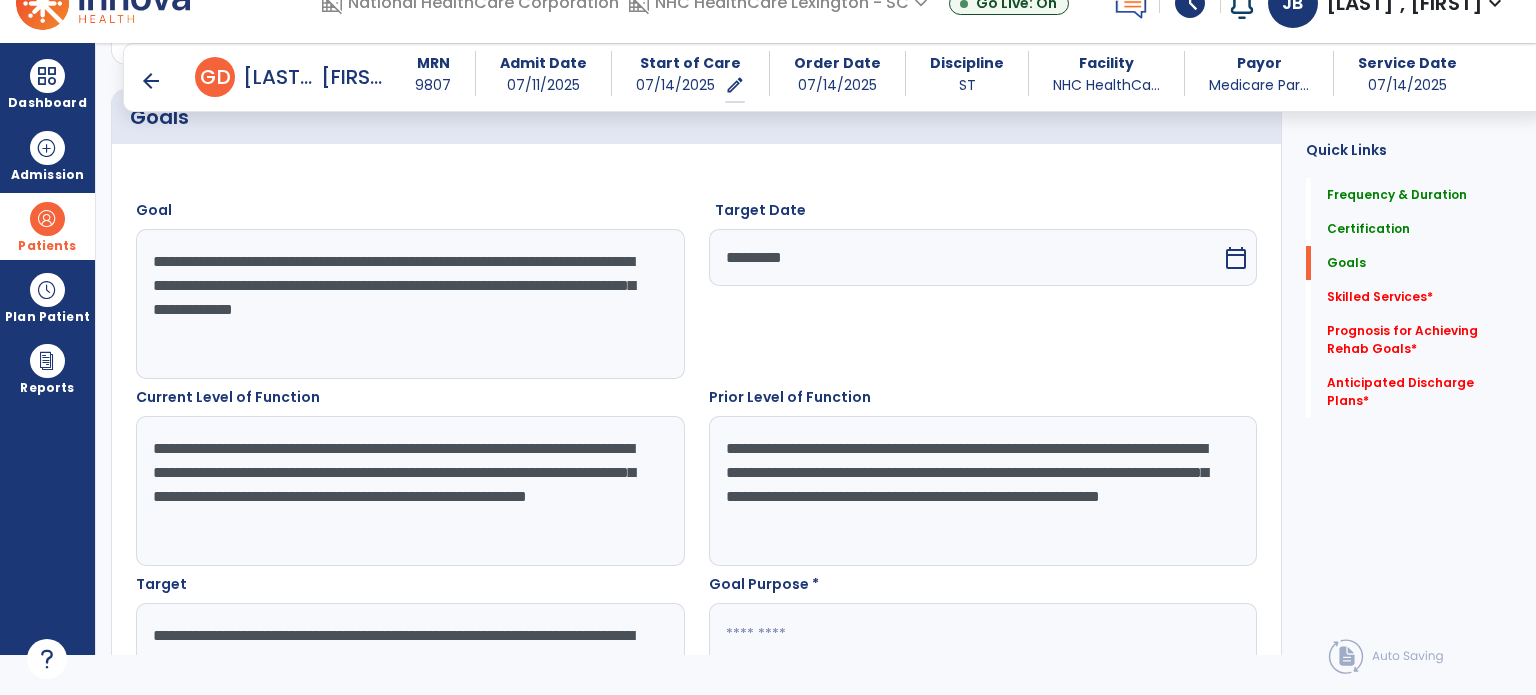 scroll, scrollTop: 551, scrollLeft: 0, axis: vertical 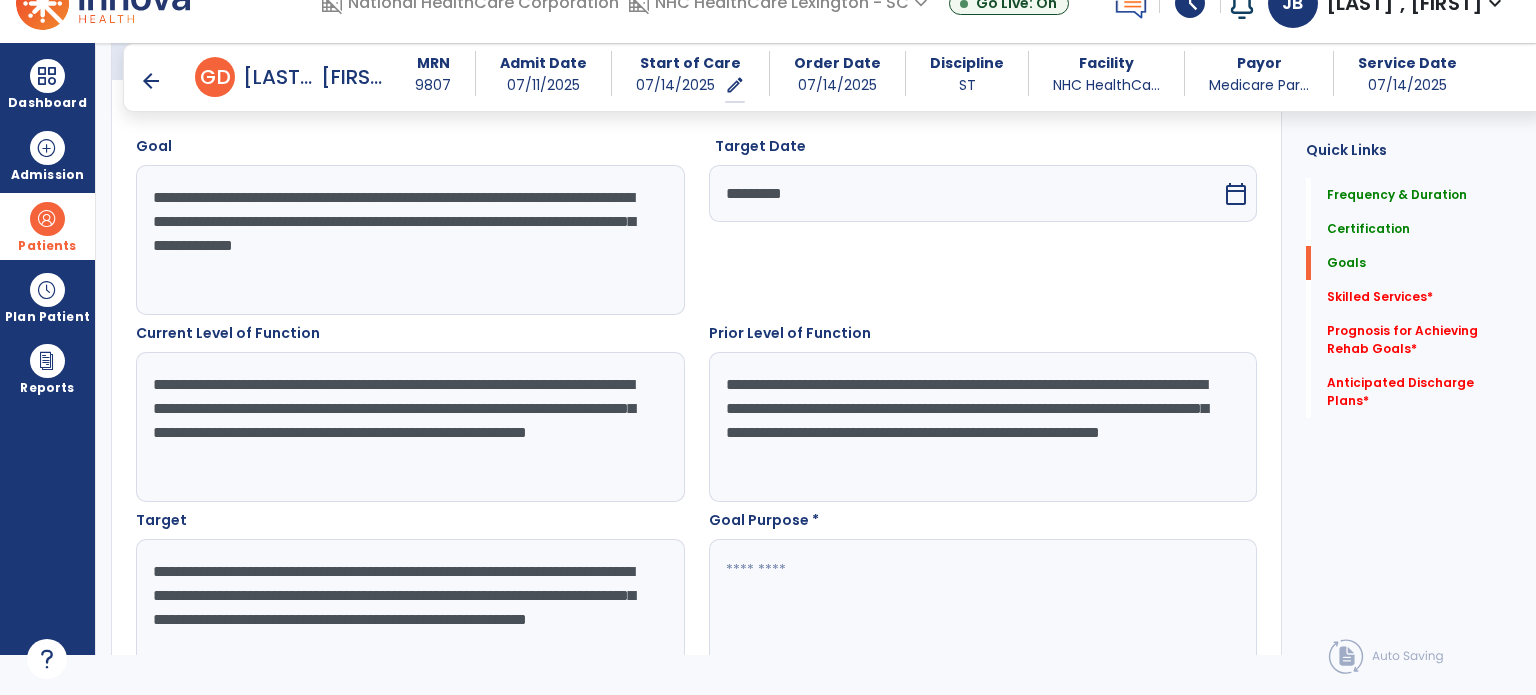 type on "**********" 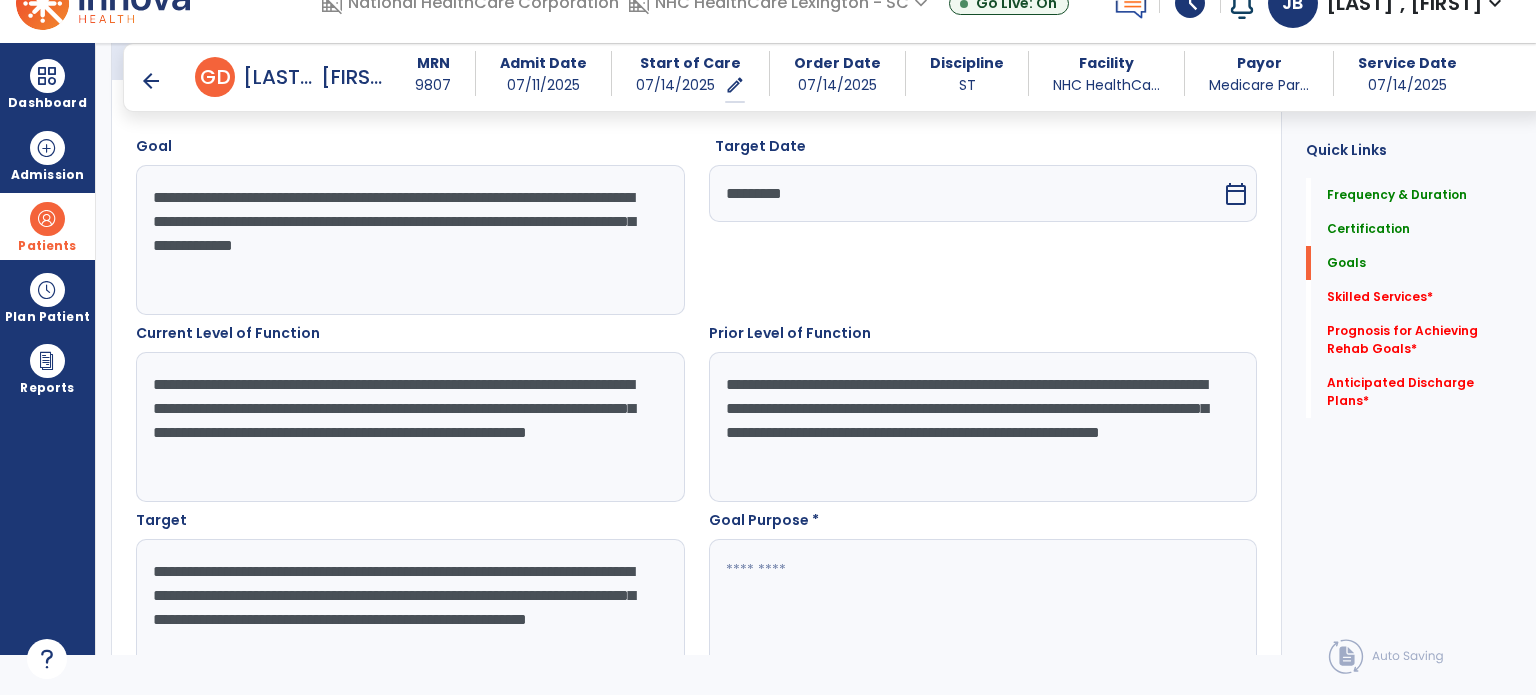 click at bounding box center [982, 614] 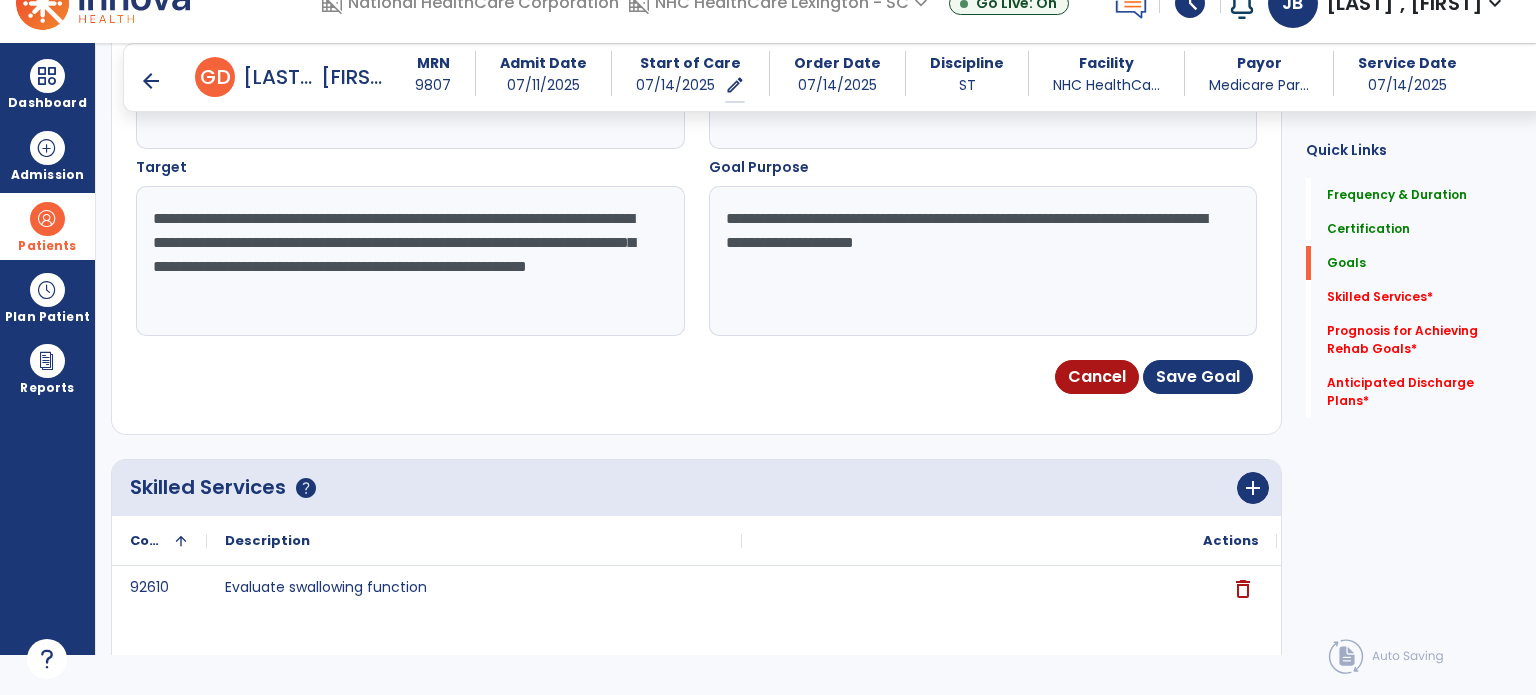 scroll, scrollTop: 905, scrollLeft: 0, axis: vertical 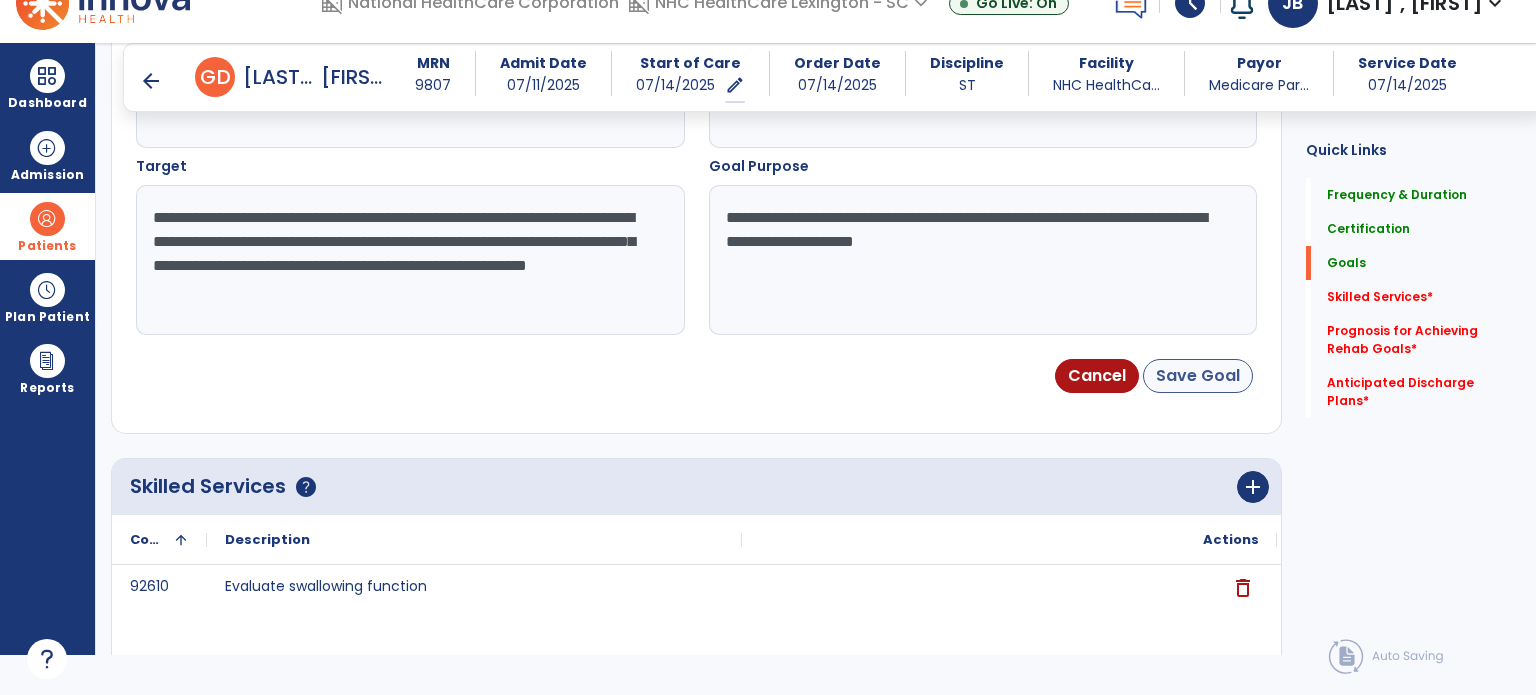 type on "**********" 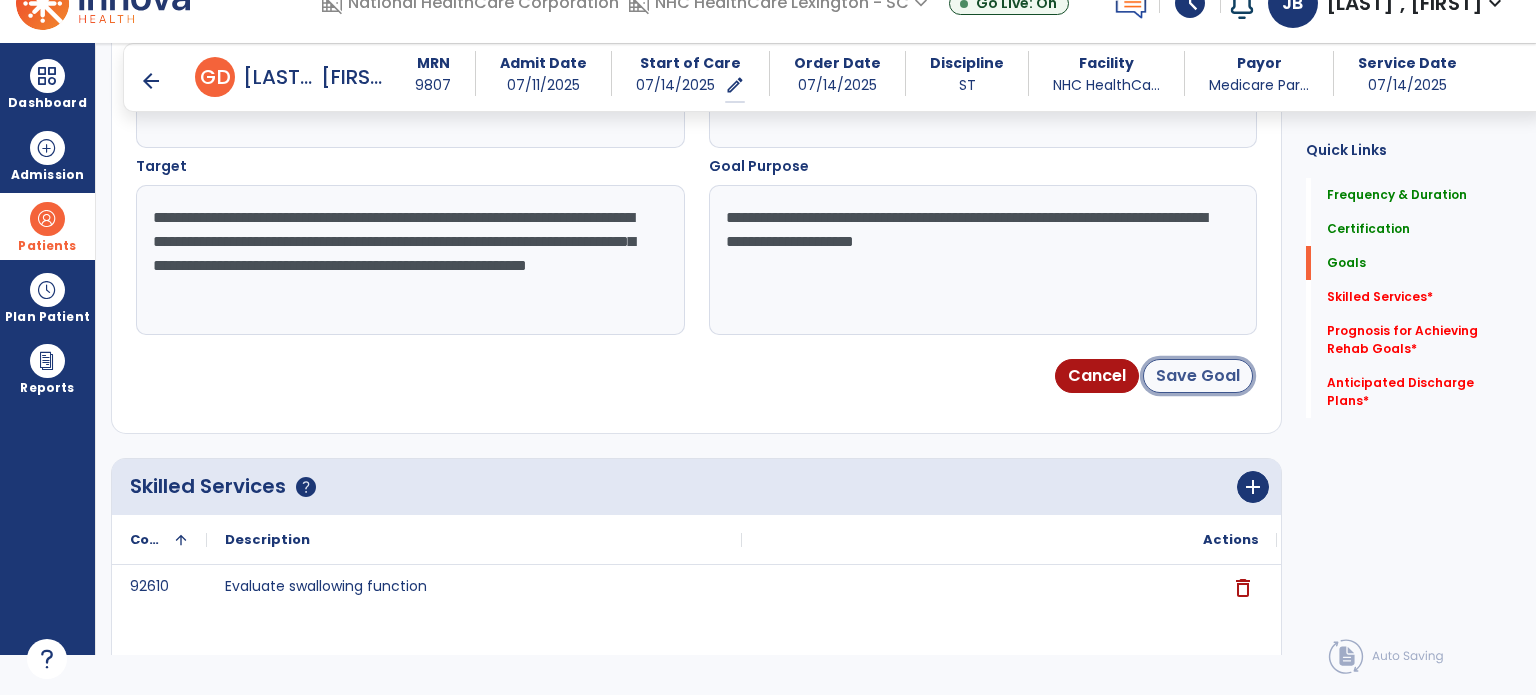 click on "Save Goal" at bounding box center (1198, 376) 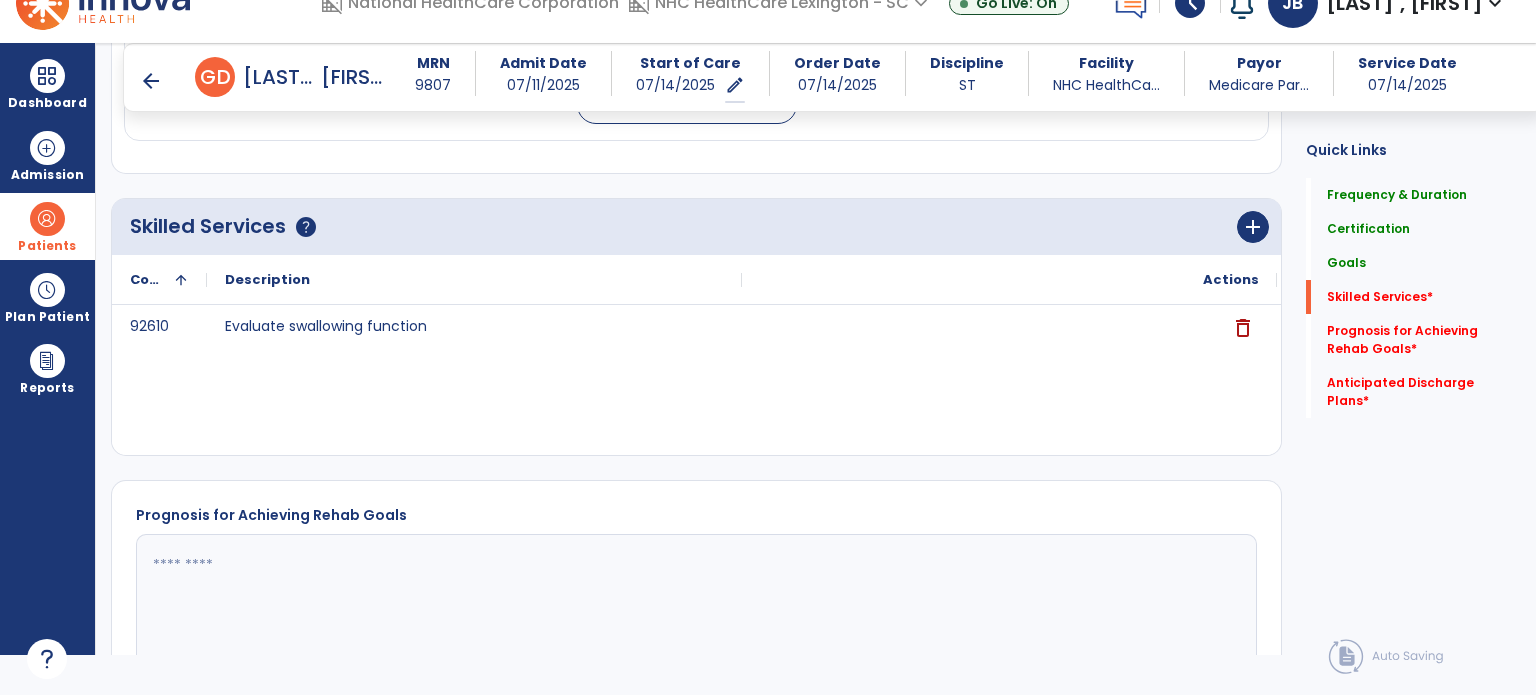 scroll, scrollTop: 994, scrollLeft: 0, axis: vertical 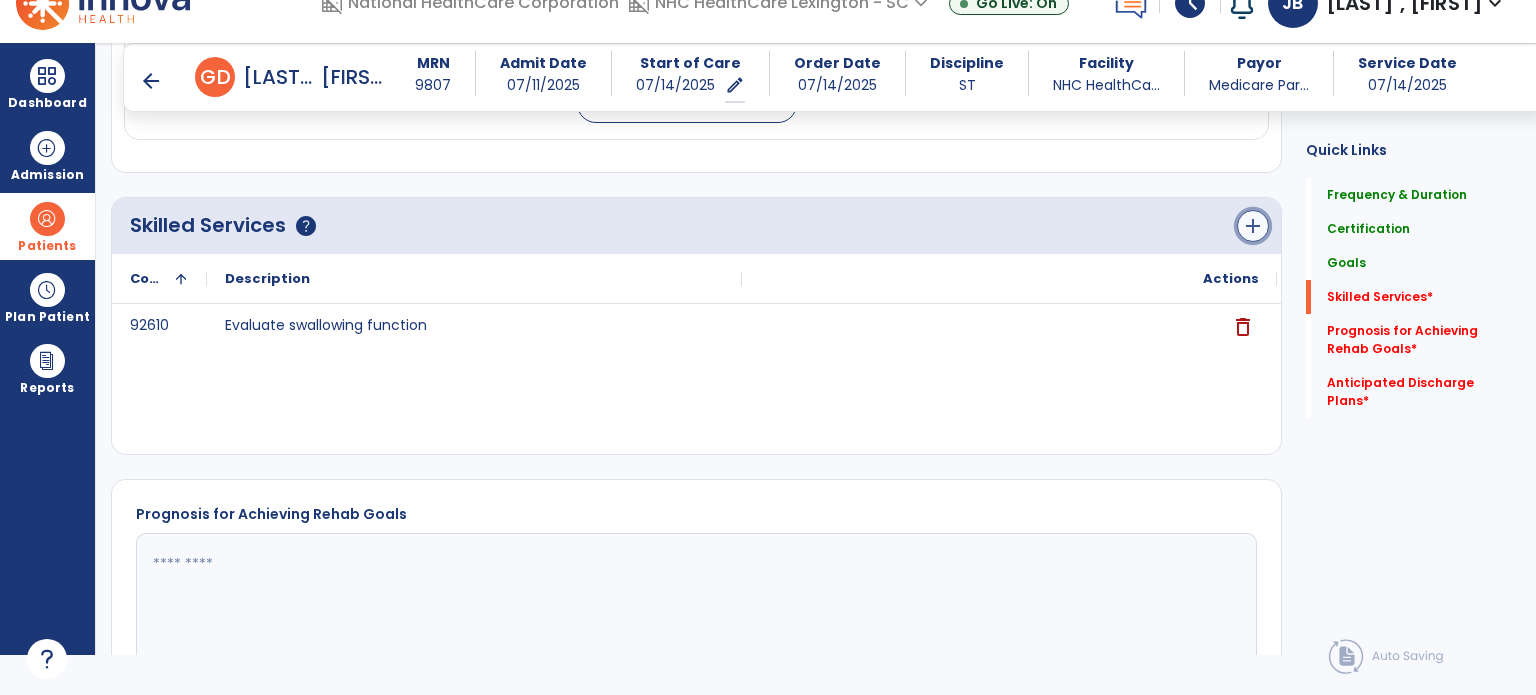 click on "add" 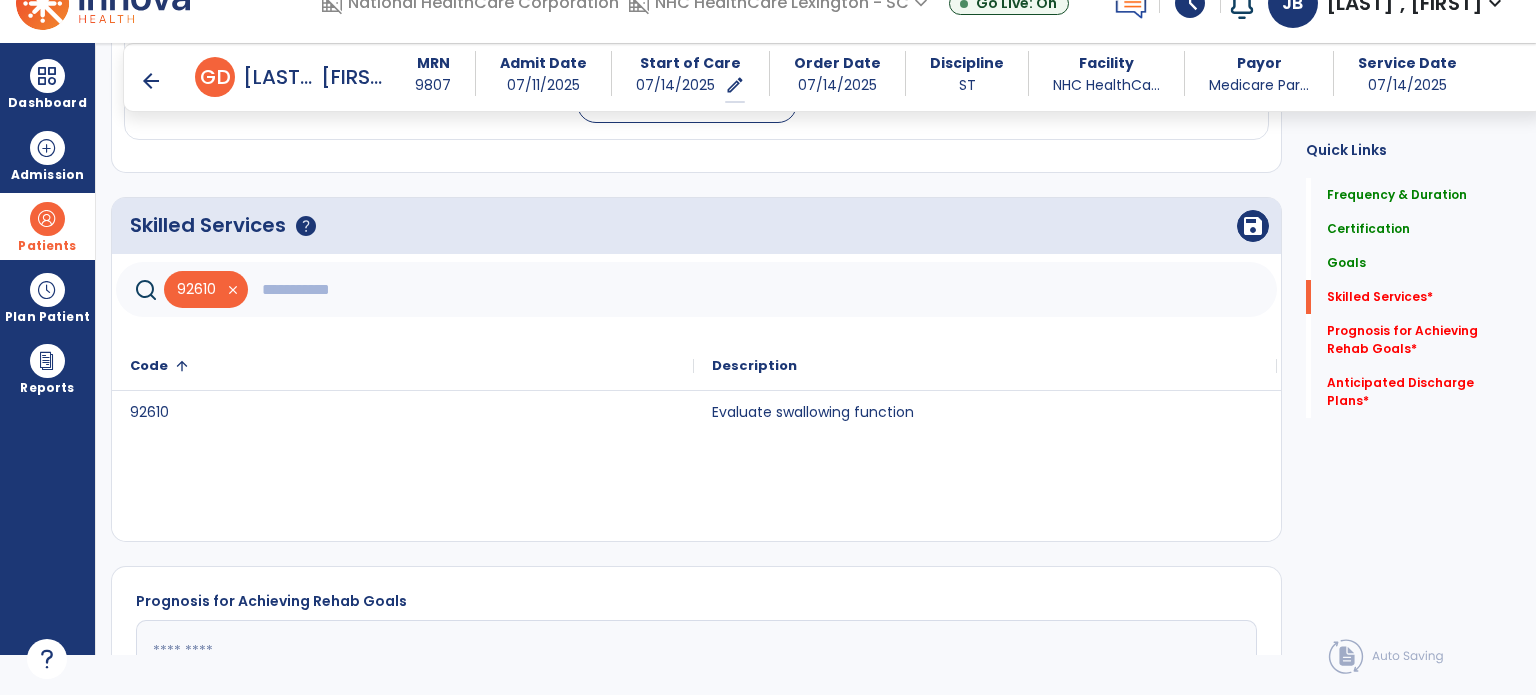 click 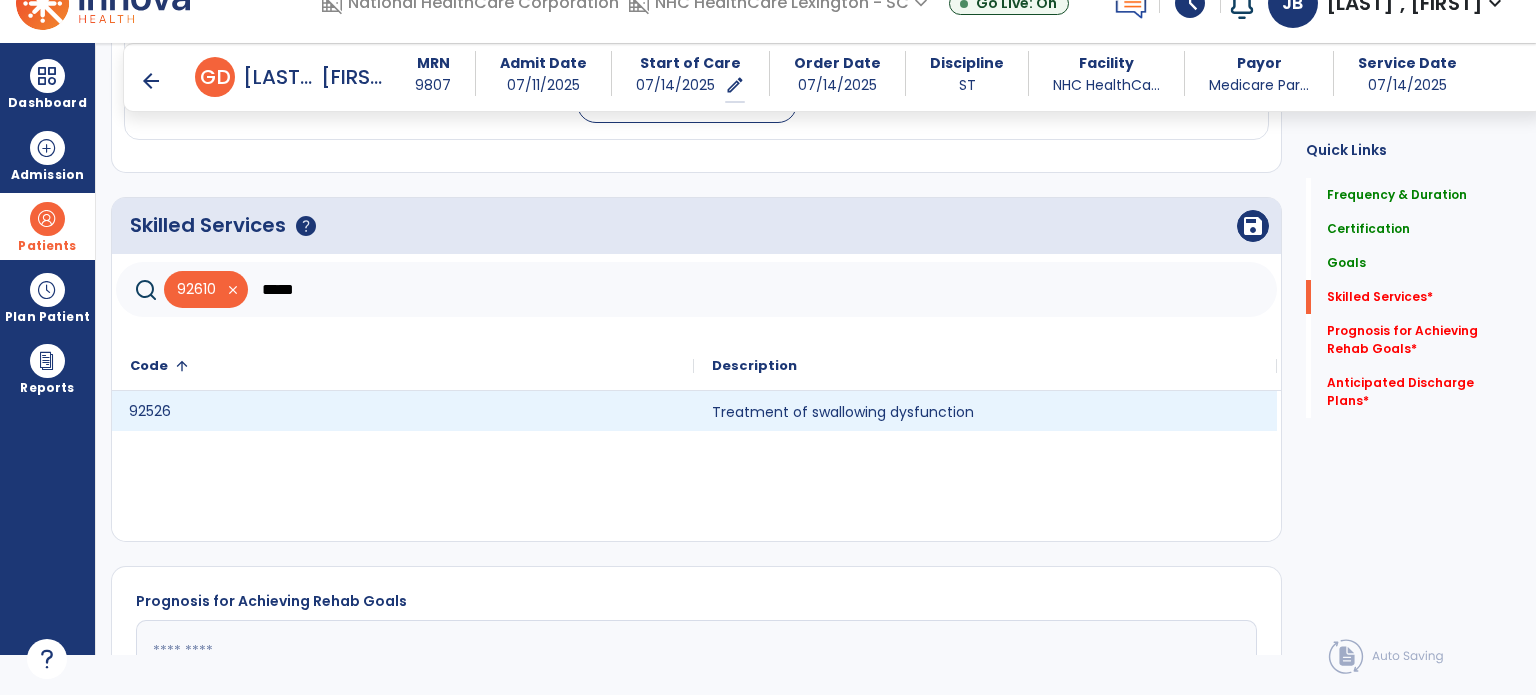 click on "92526" 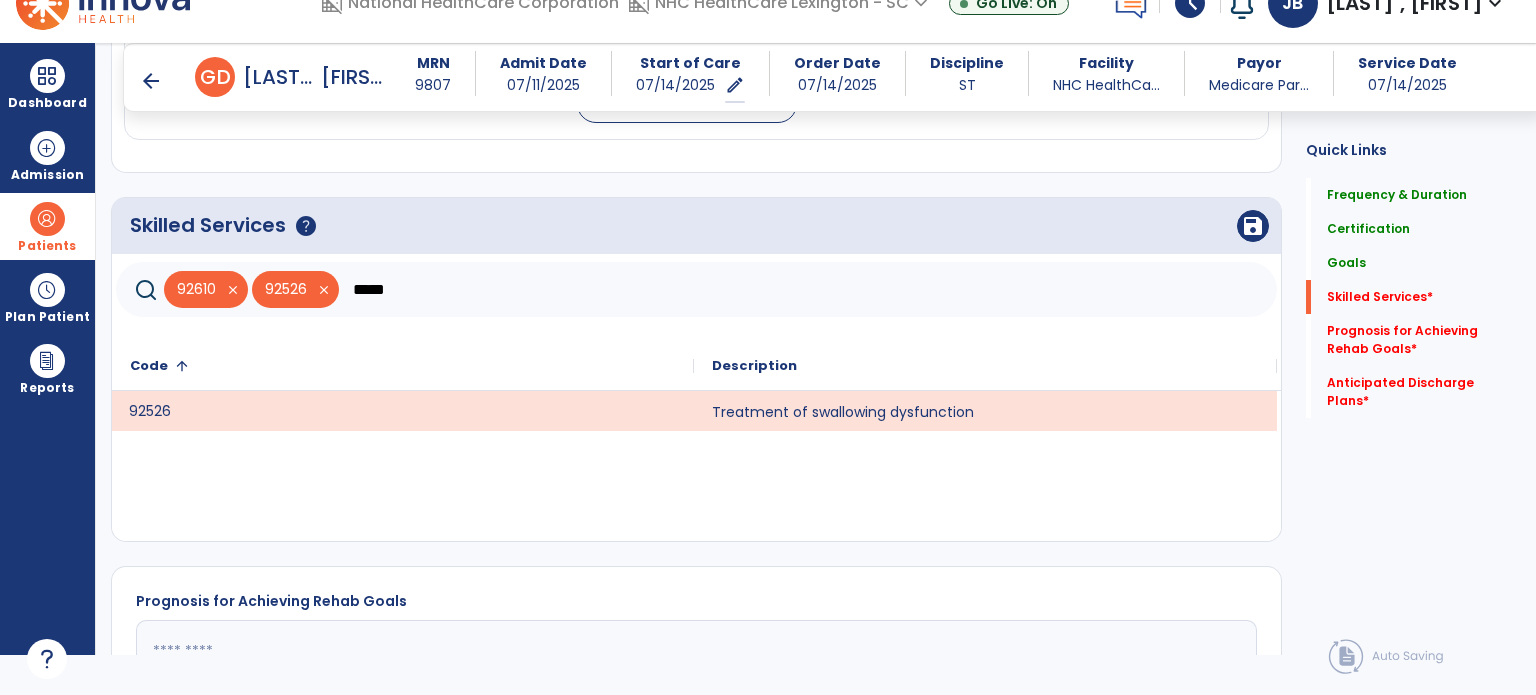 click on "*****" 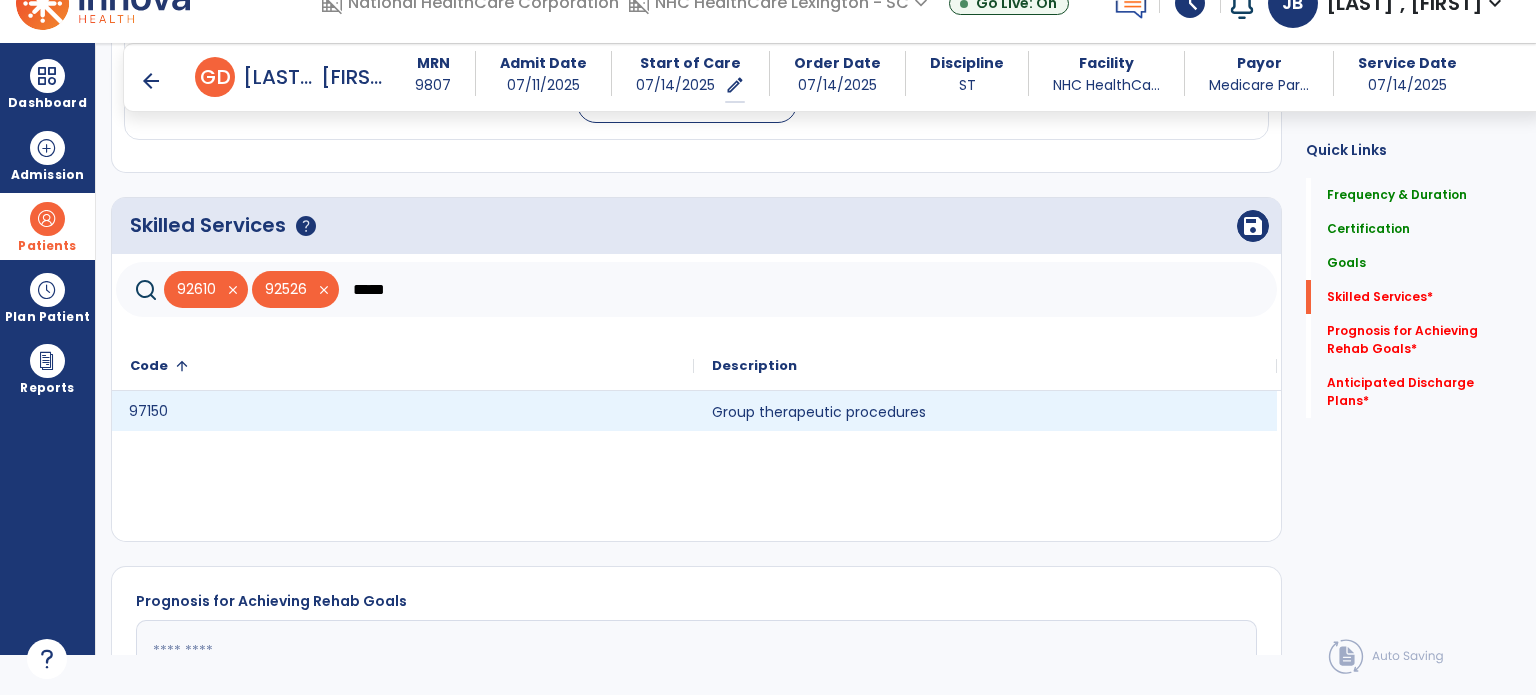 click on "97150" 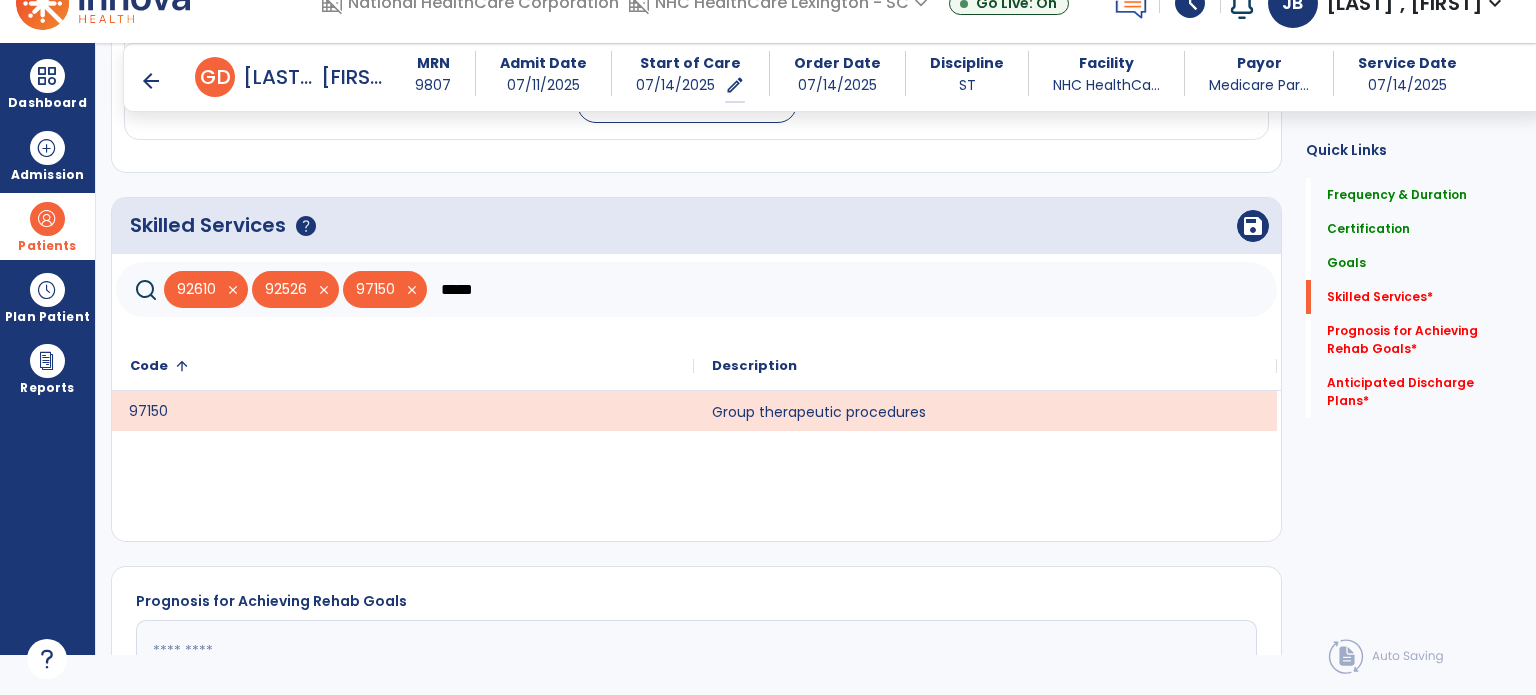 click on "*****" 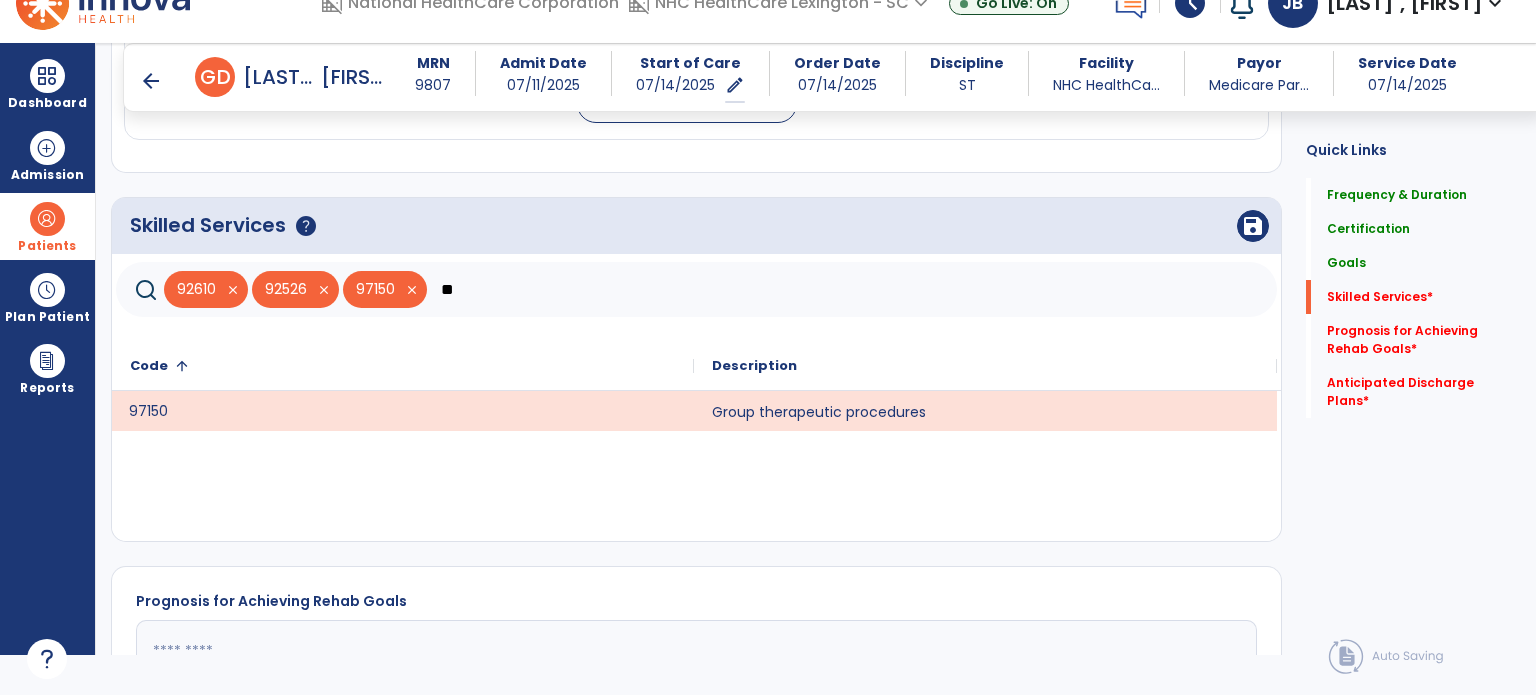 type on "*" 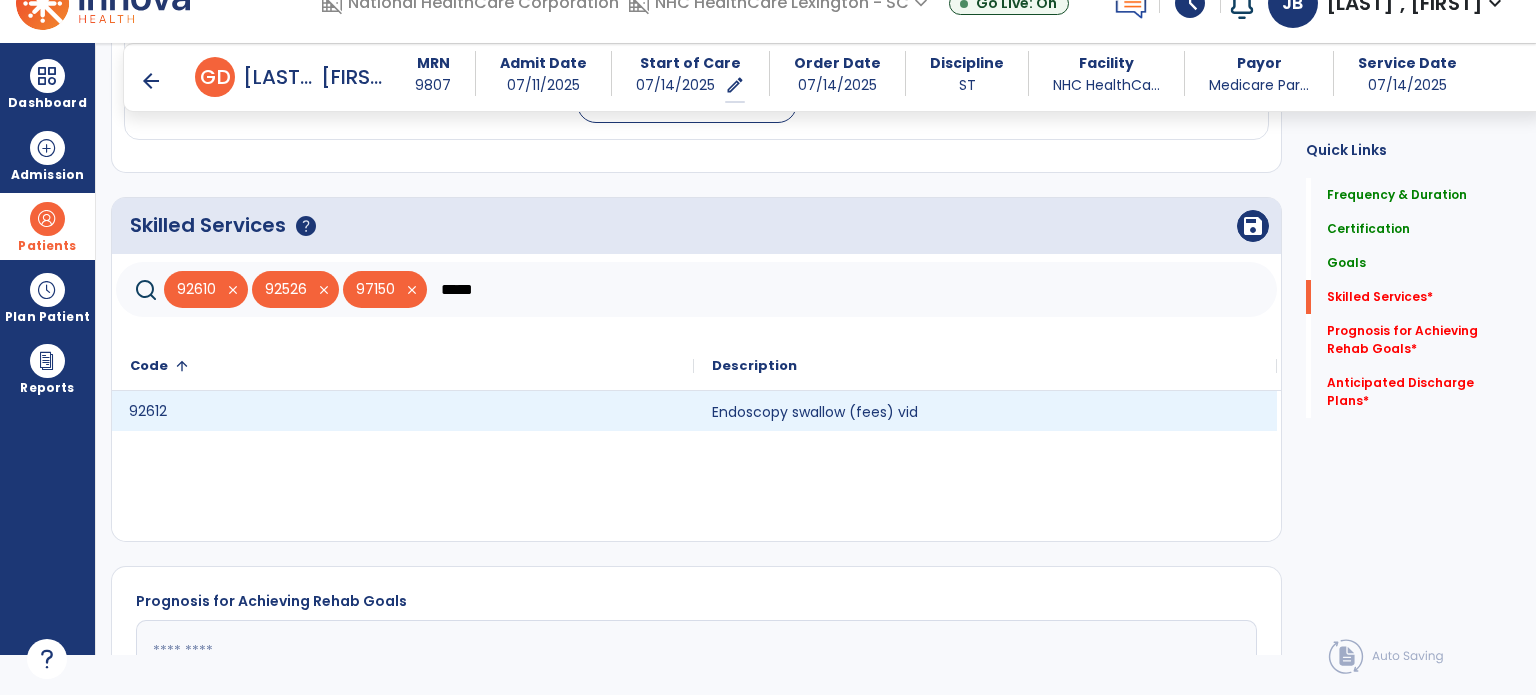 click on "92612" 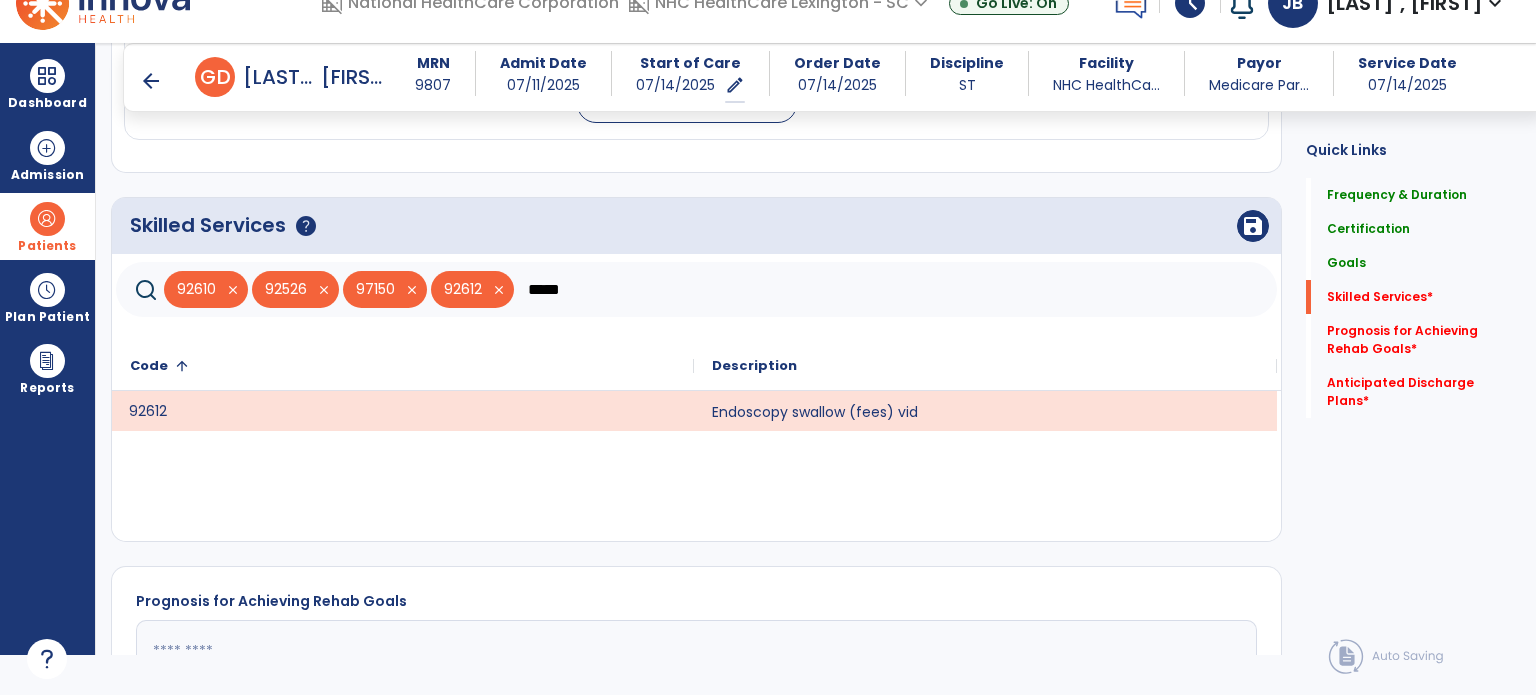 click on "*****" 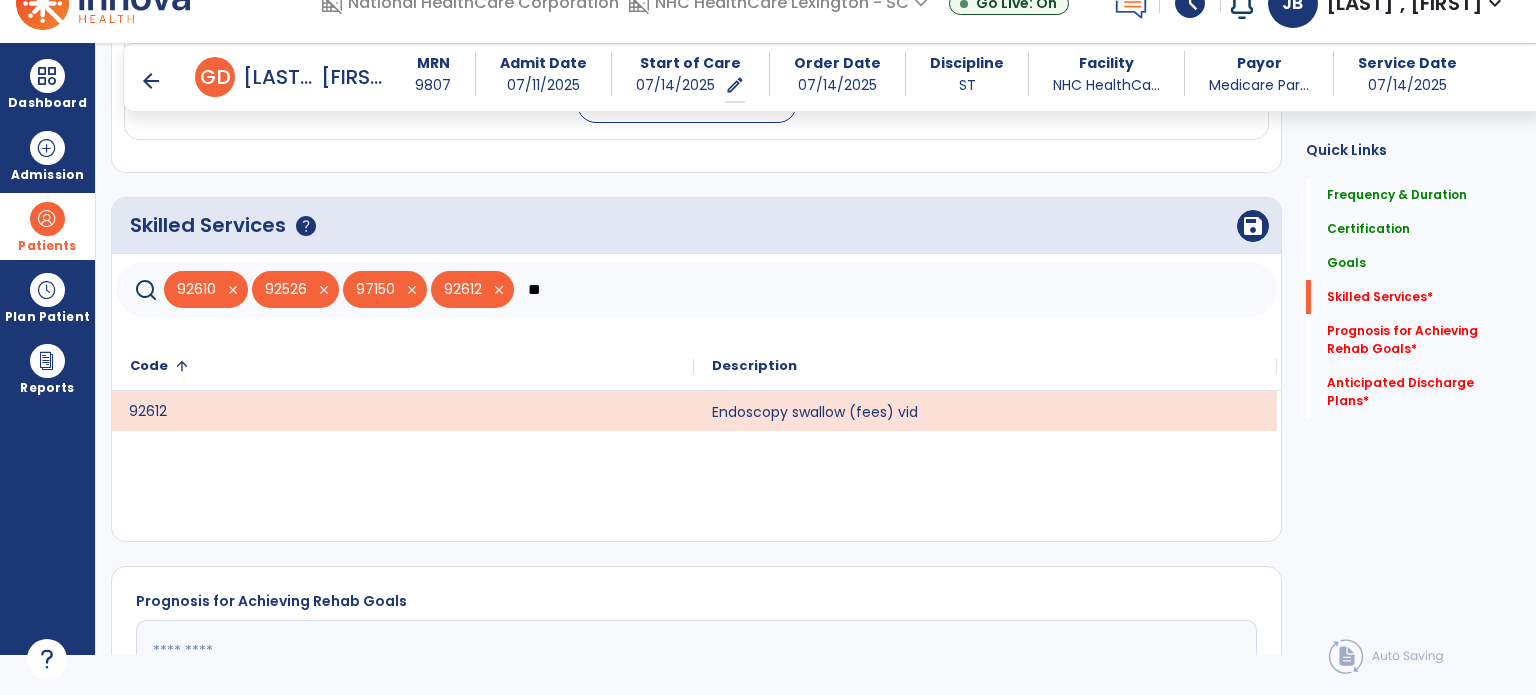 type on "*" 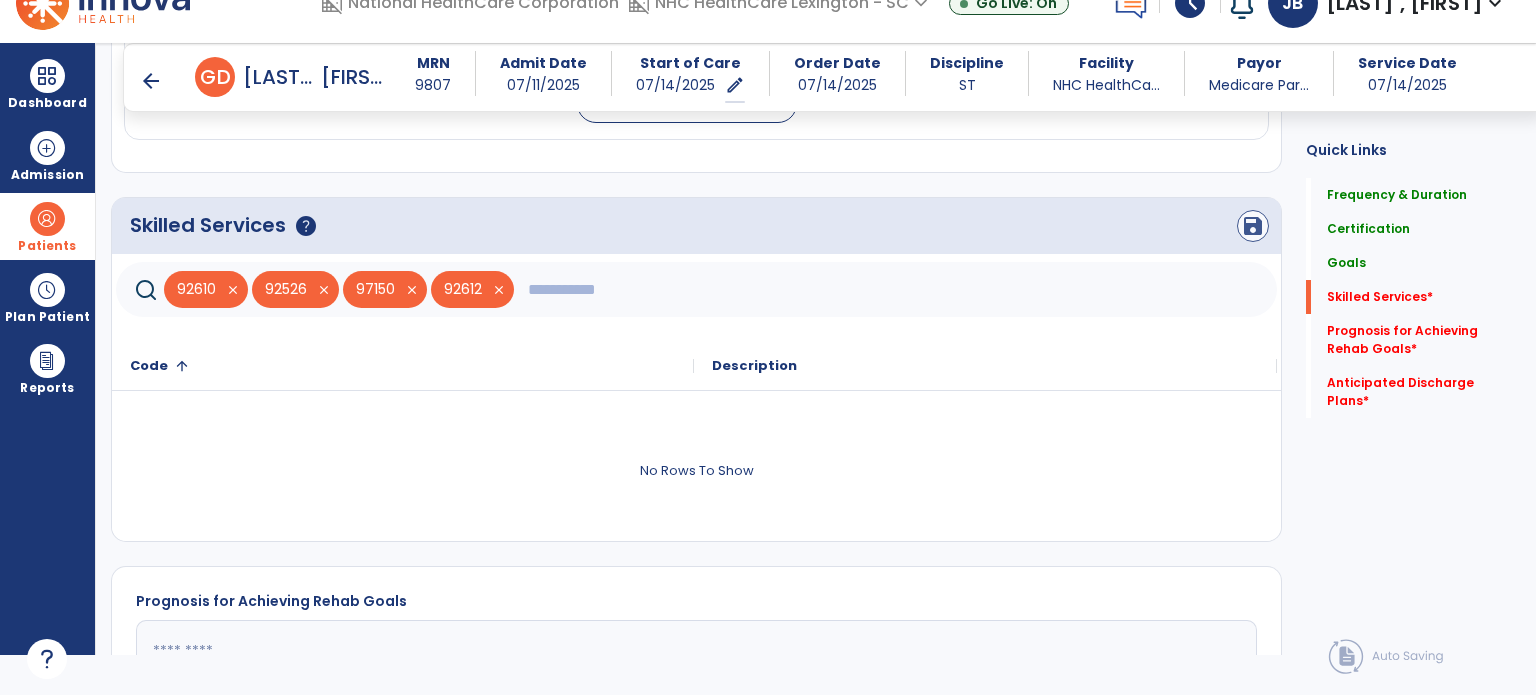 type 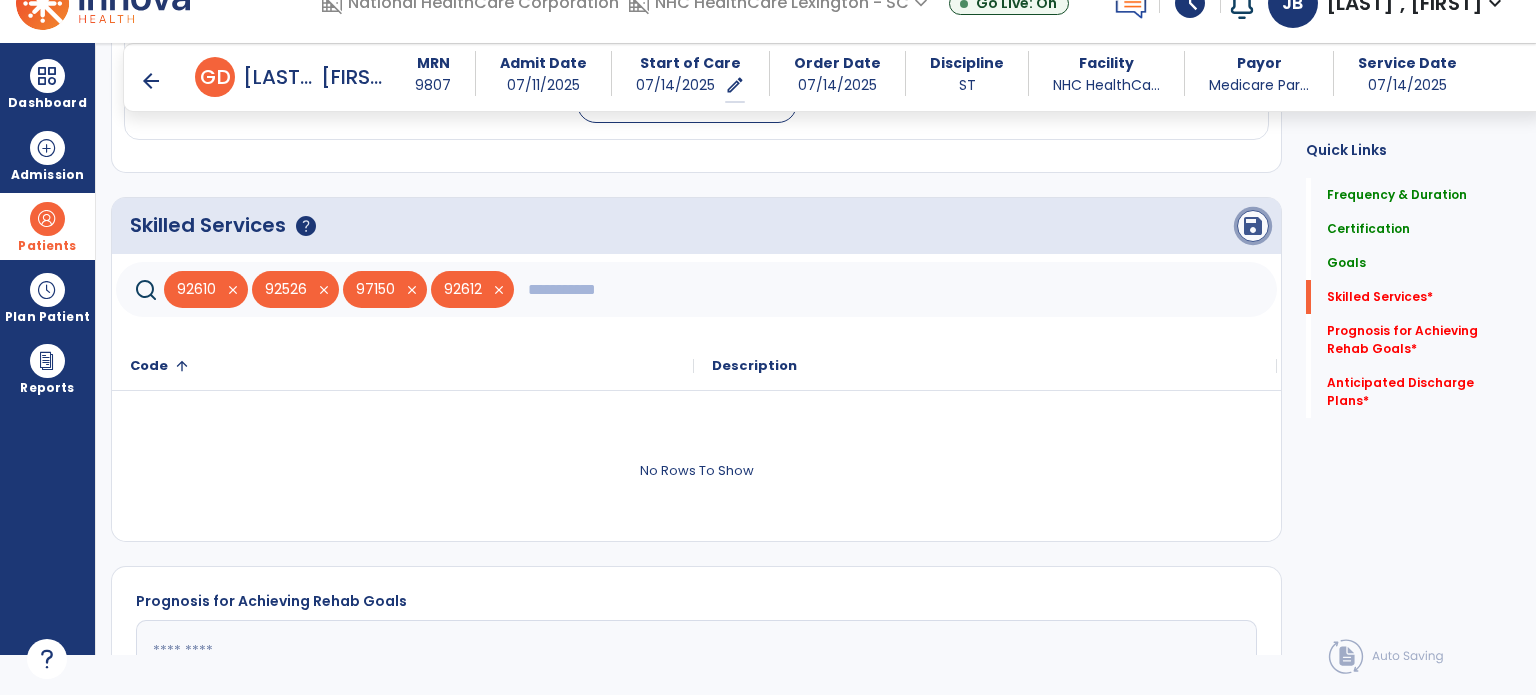 click on "save" 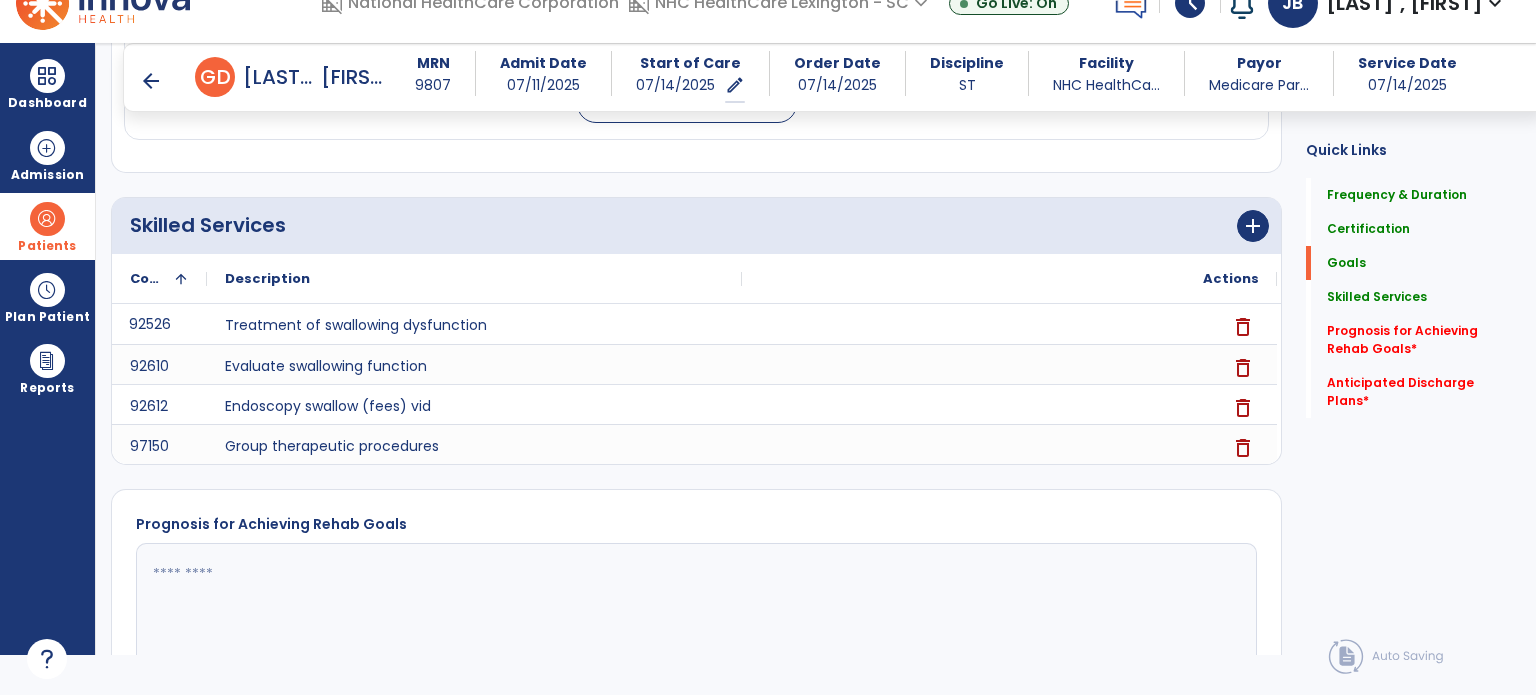 scroll, scrollTop: 510, scrollLeft: 0, axis: vertical 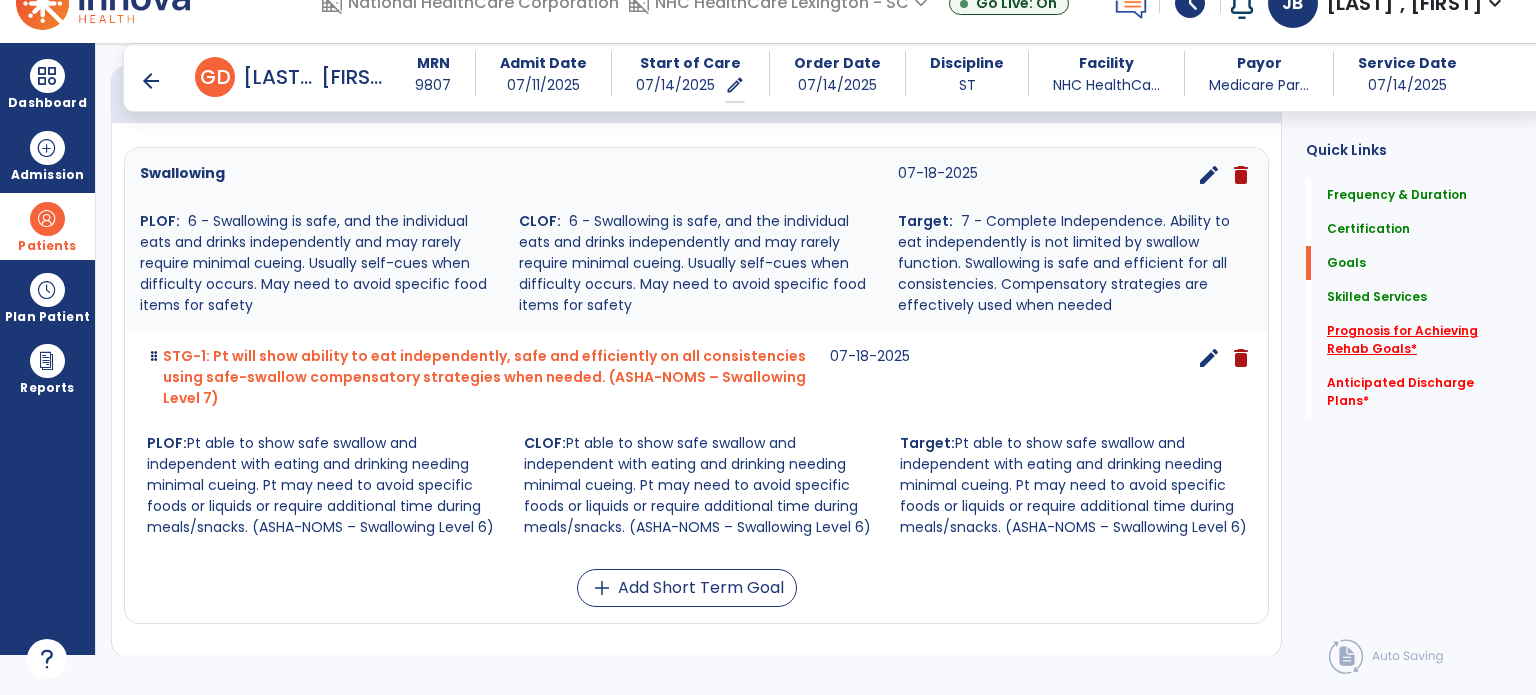 click on "Prognosis for Achieving Rehab Goals   *" 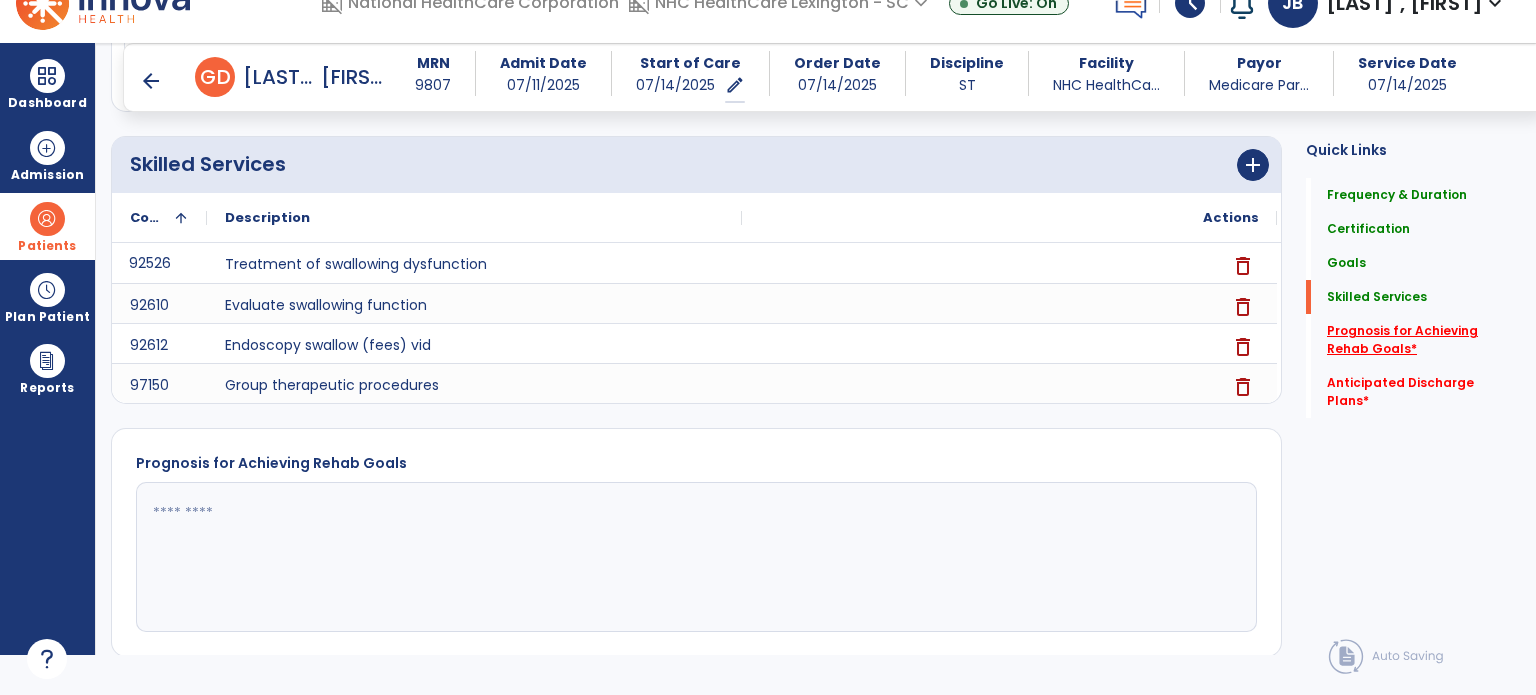 scroll, scrollTop: 1134, scrollLeft: 0, axis: vertical 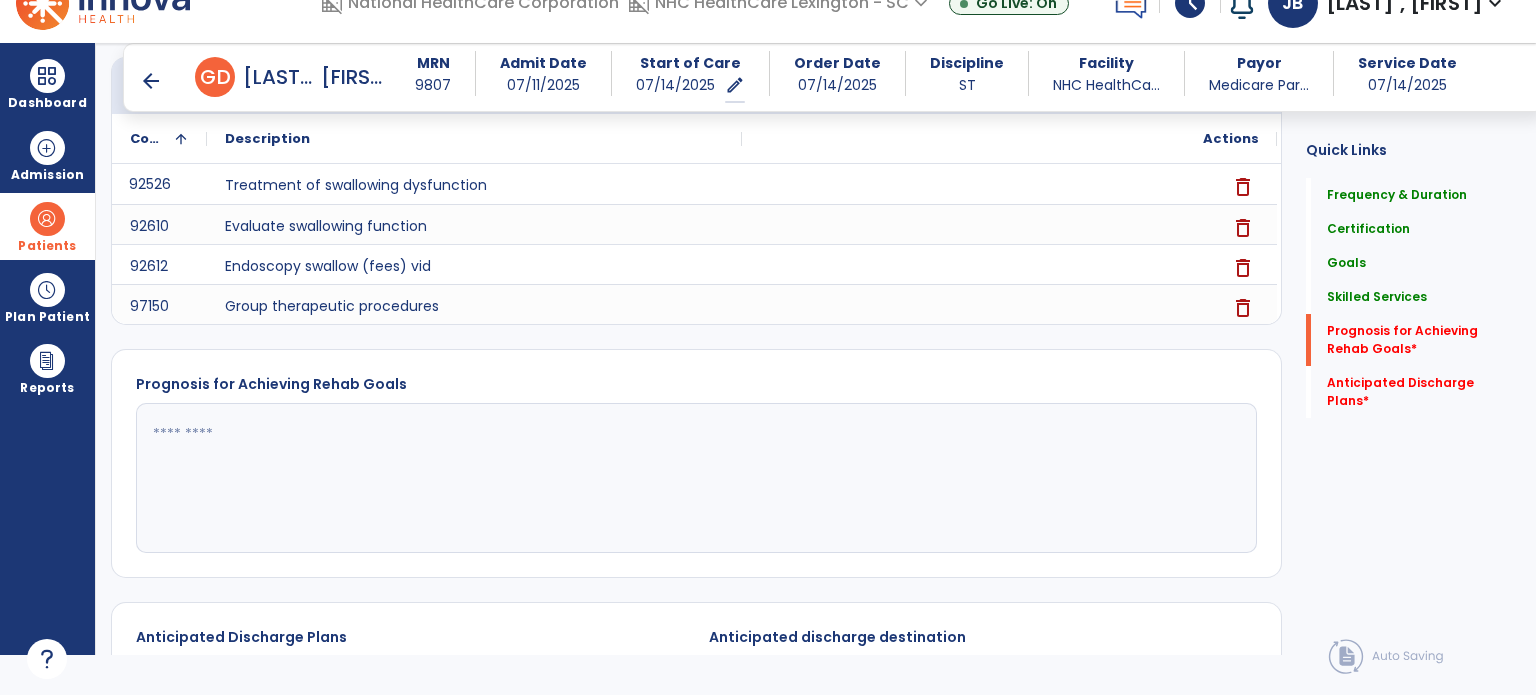click 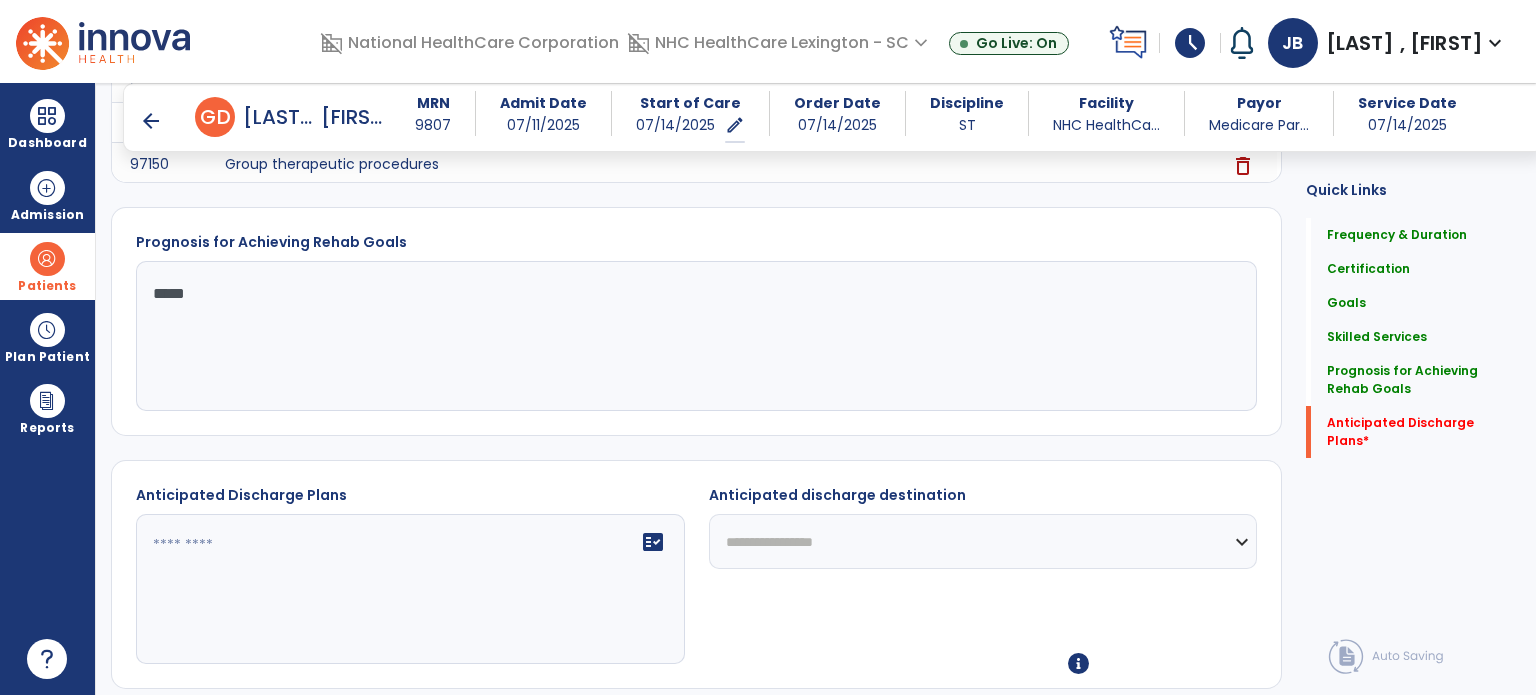 scroll, scrollTop: 1403, scrollLeft: 0, axis: vertical 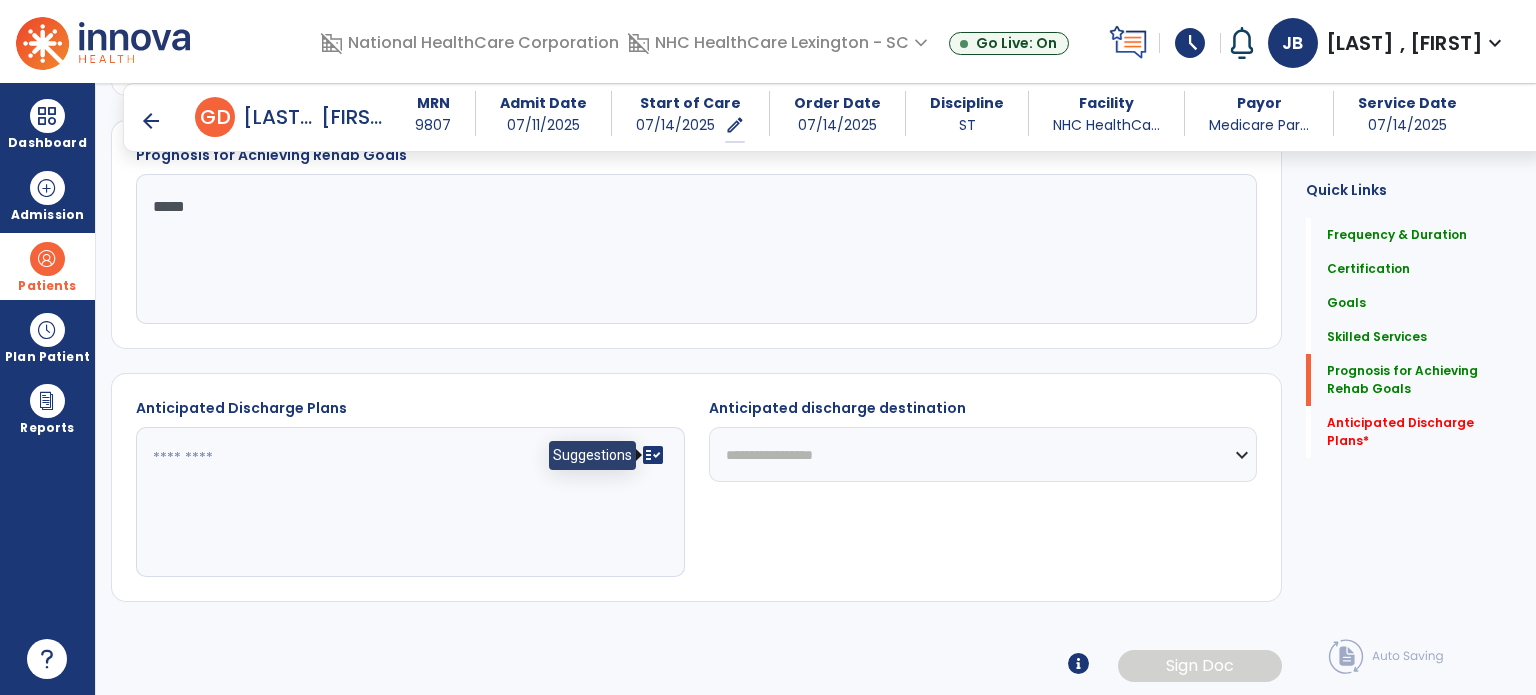 type on "*****" 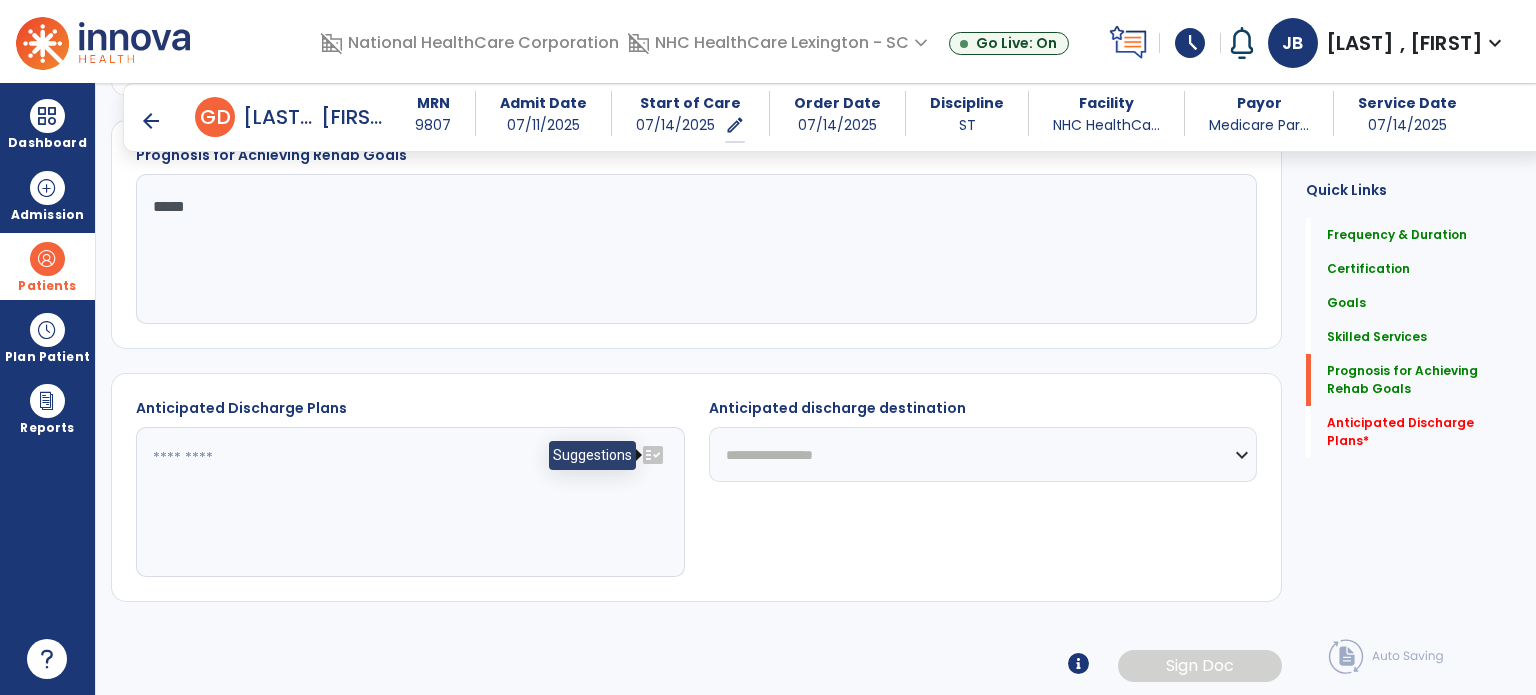 click on "fact_check" 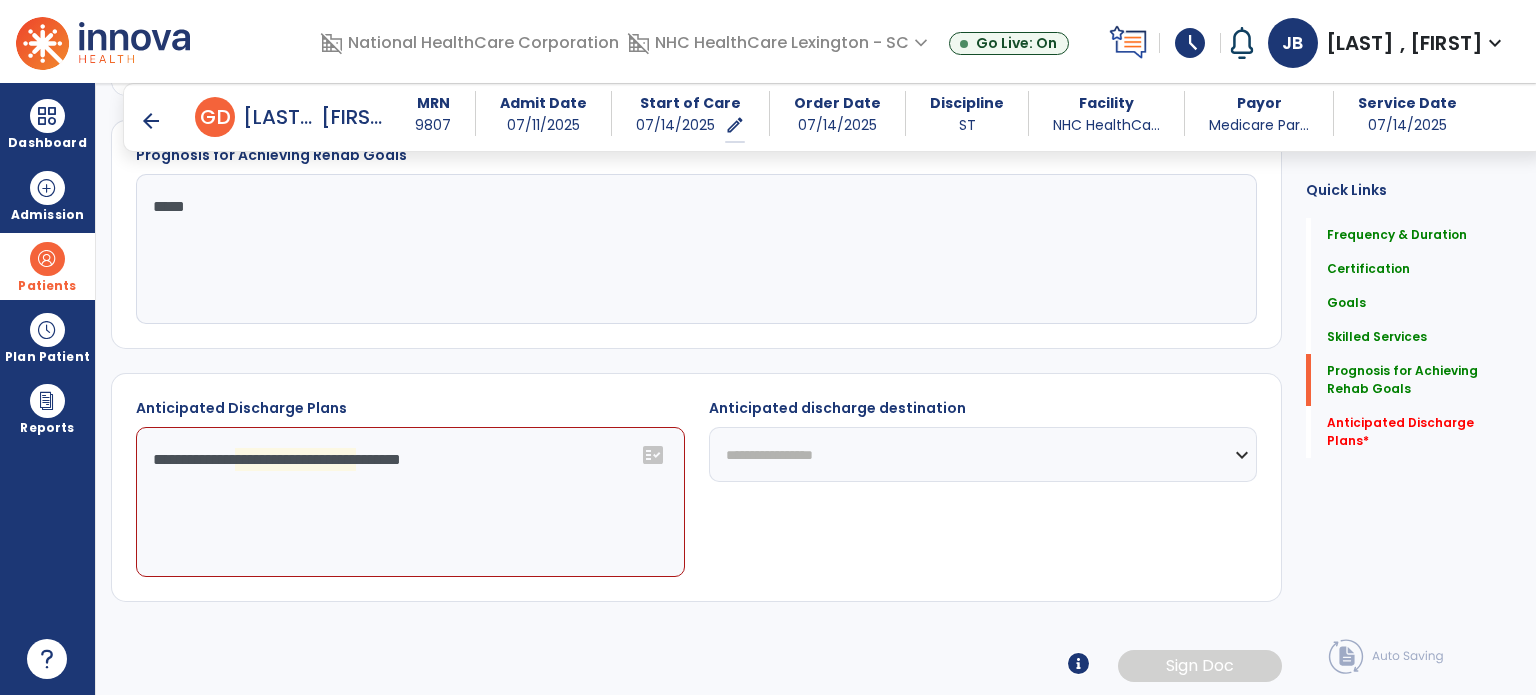 click on "**********" 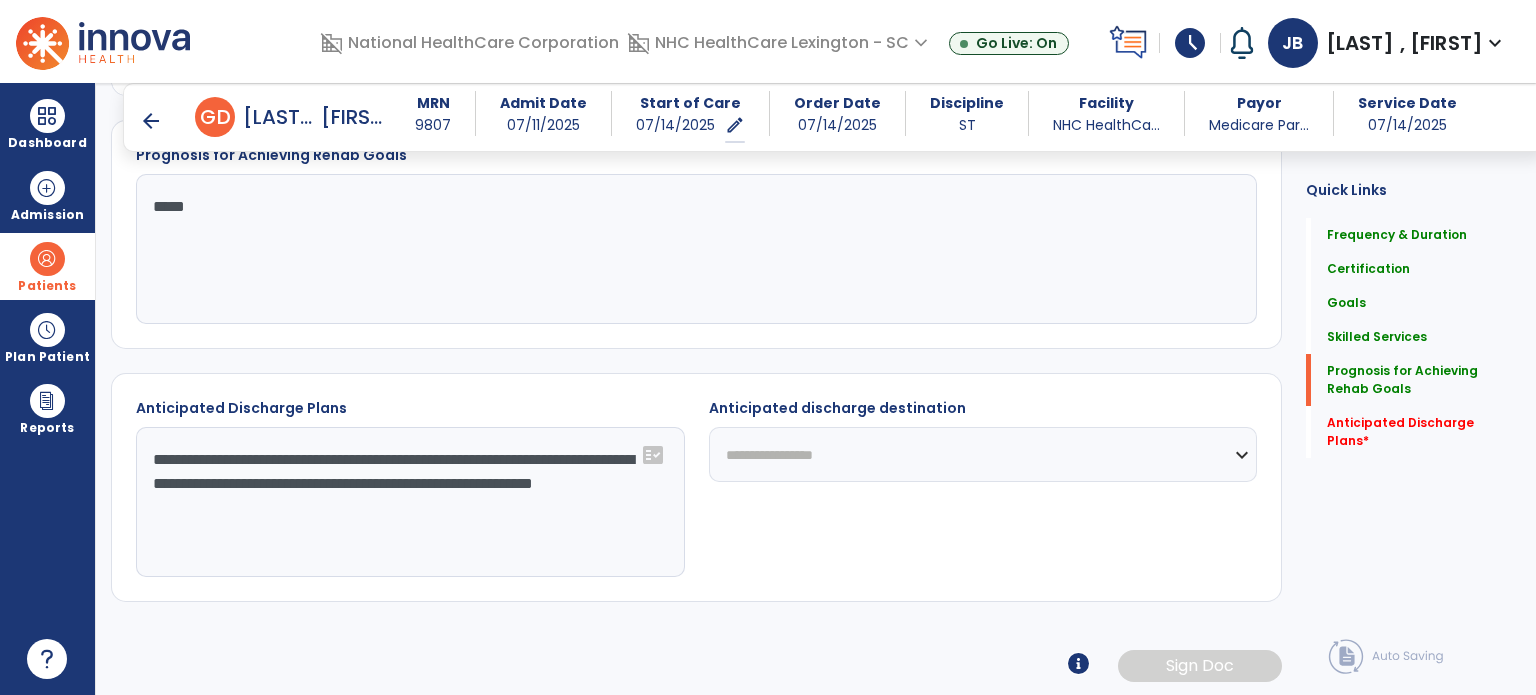 type on "**********" 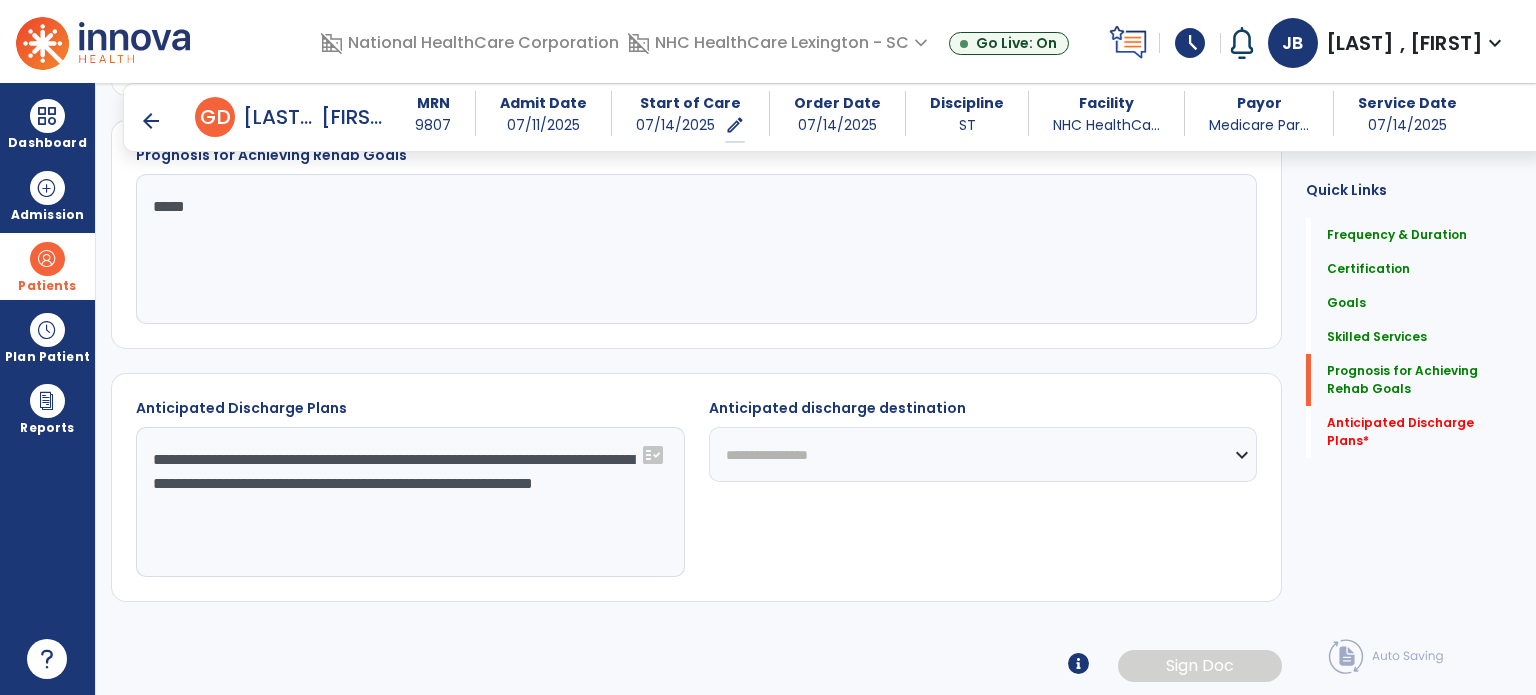 click on "**********" 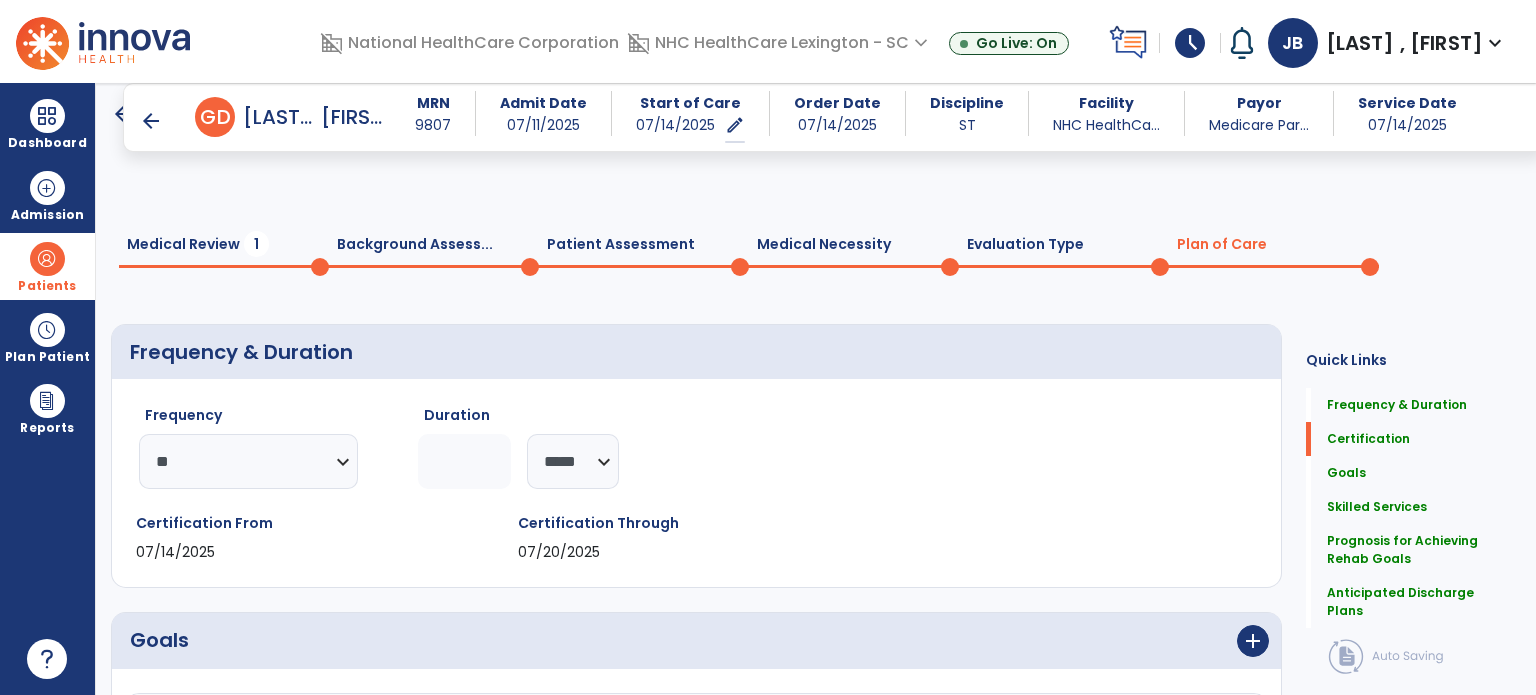 scroll, scrollTop: 0, scrollLeft: 0, axis: both 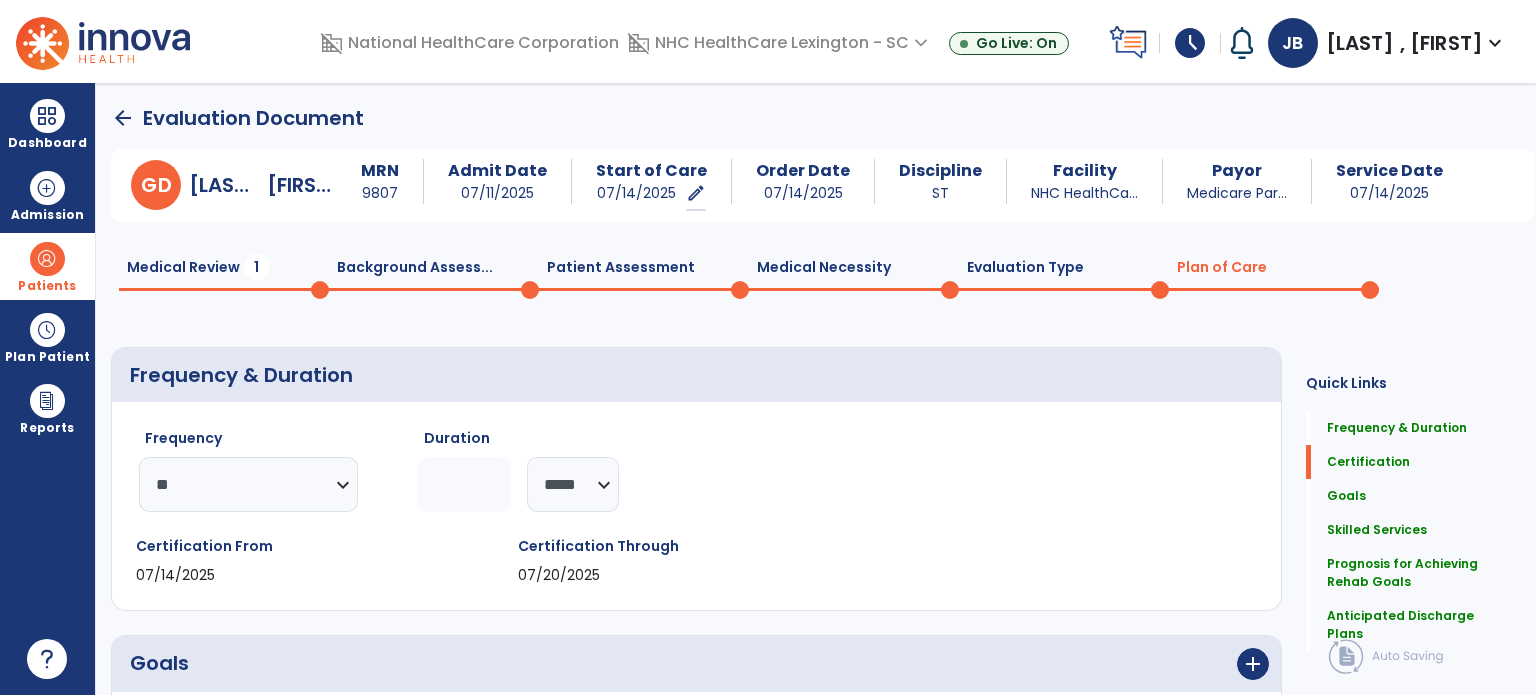 click on "Evaluation Type  0" 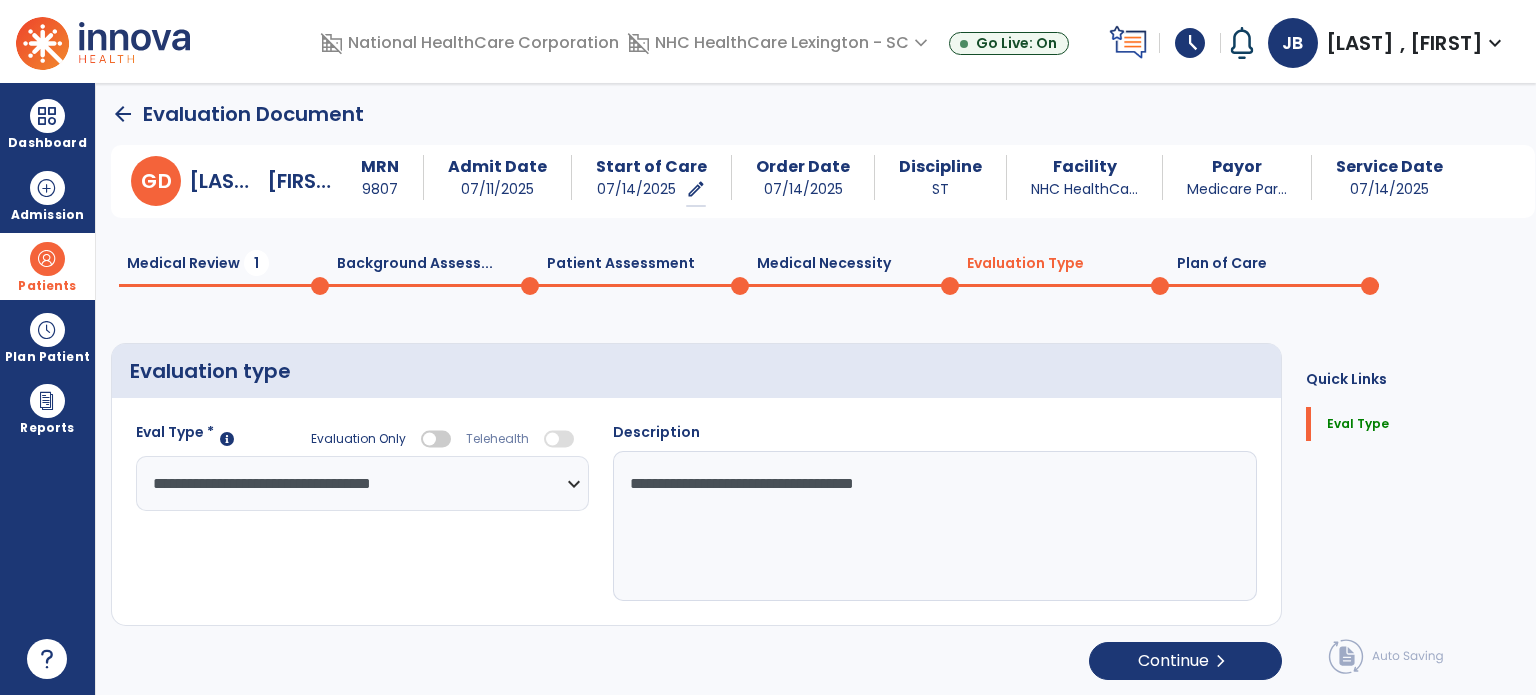 scroll, scrollTop: 0, scrollLeft: 0, axis: both 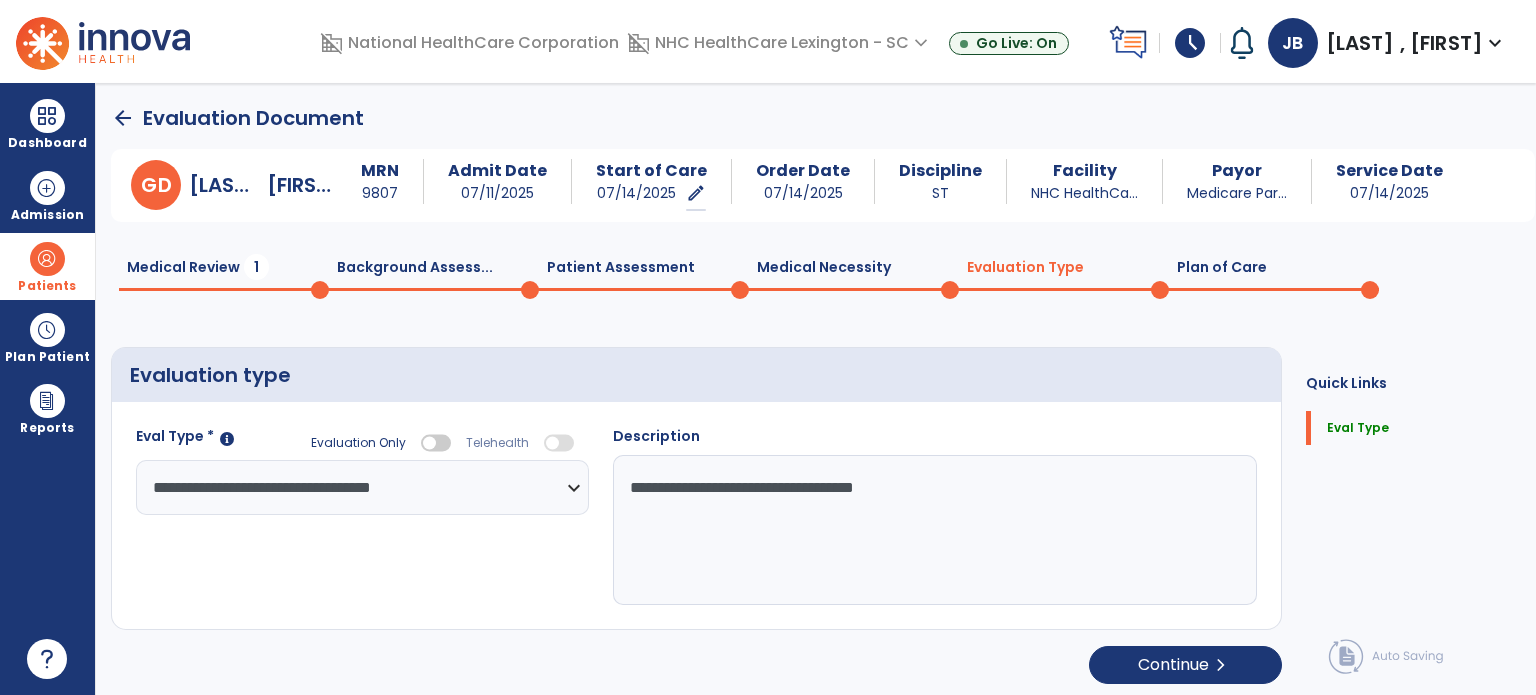 click on "Medical Necessity  0" 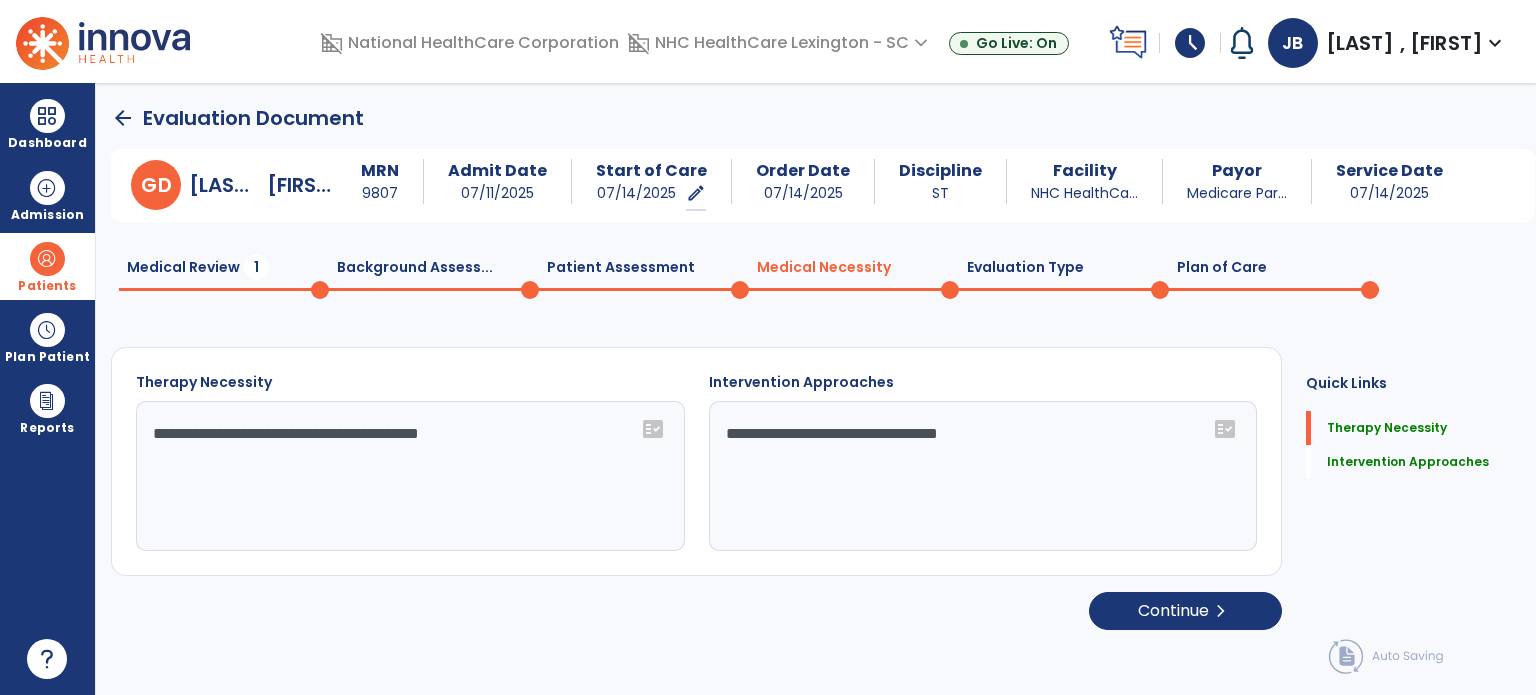 scroll, scrollTop: 0, scrollLeft: 0, axis: both 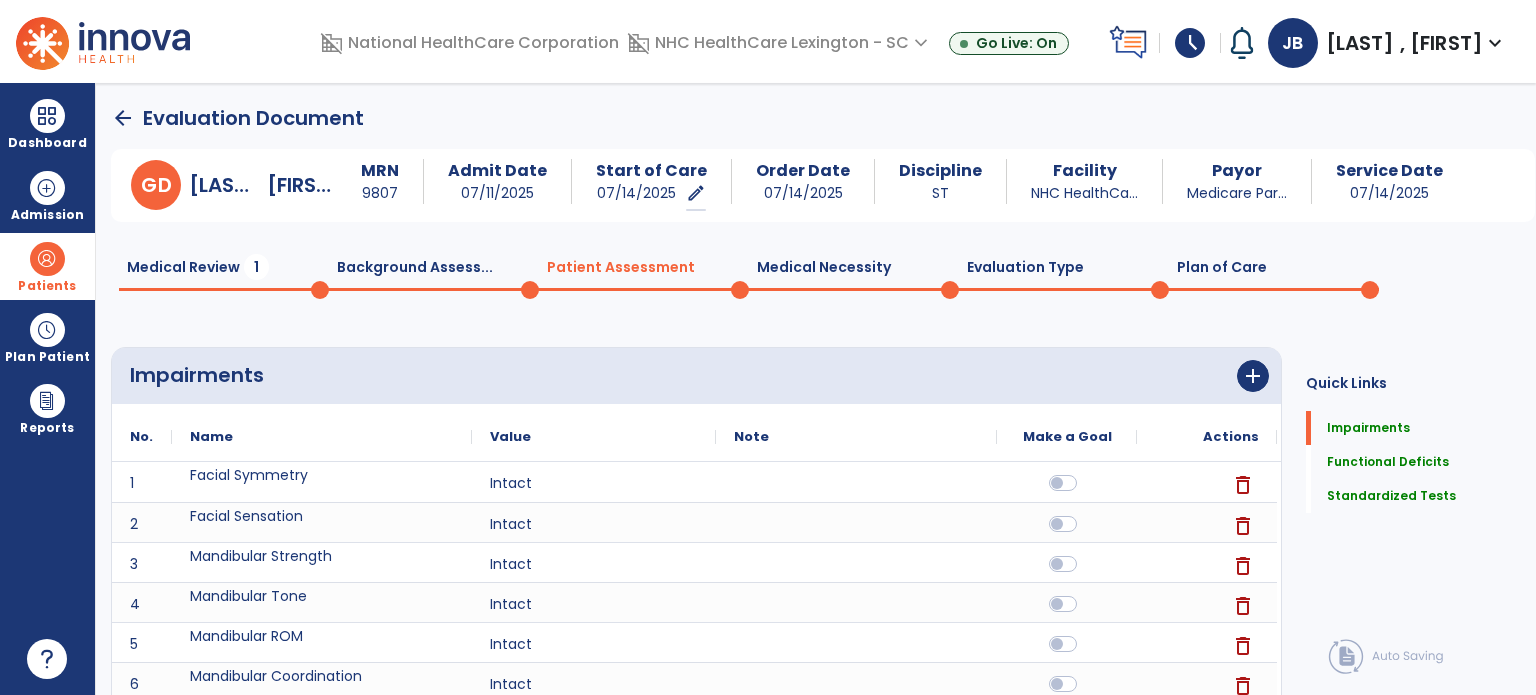 click on "Background Assess...  0" 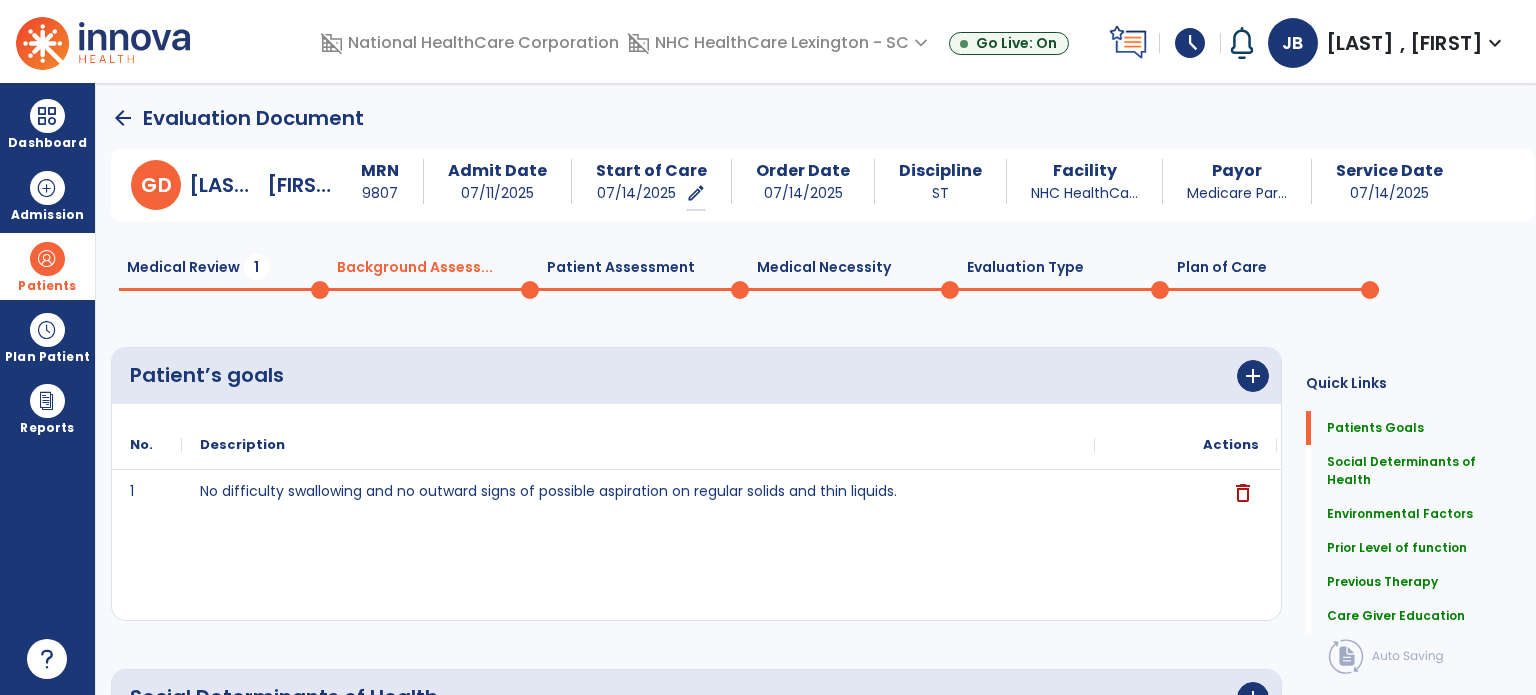 click on "Medical Review  1" 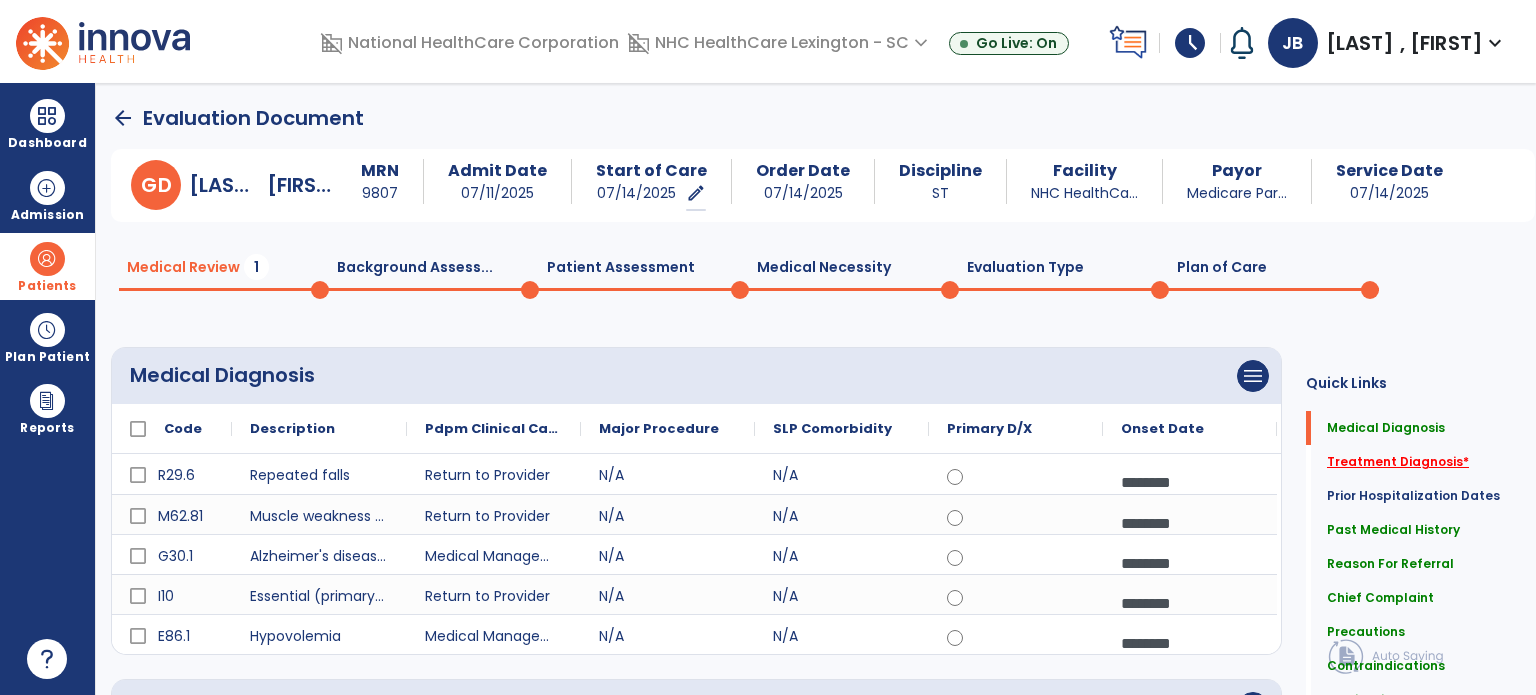 click on "Treatment Diagnosis   *" 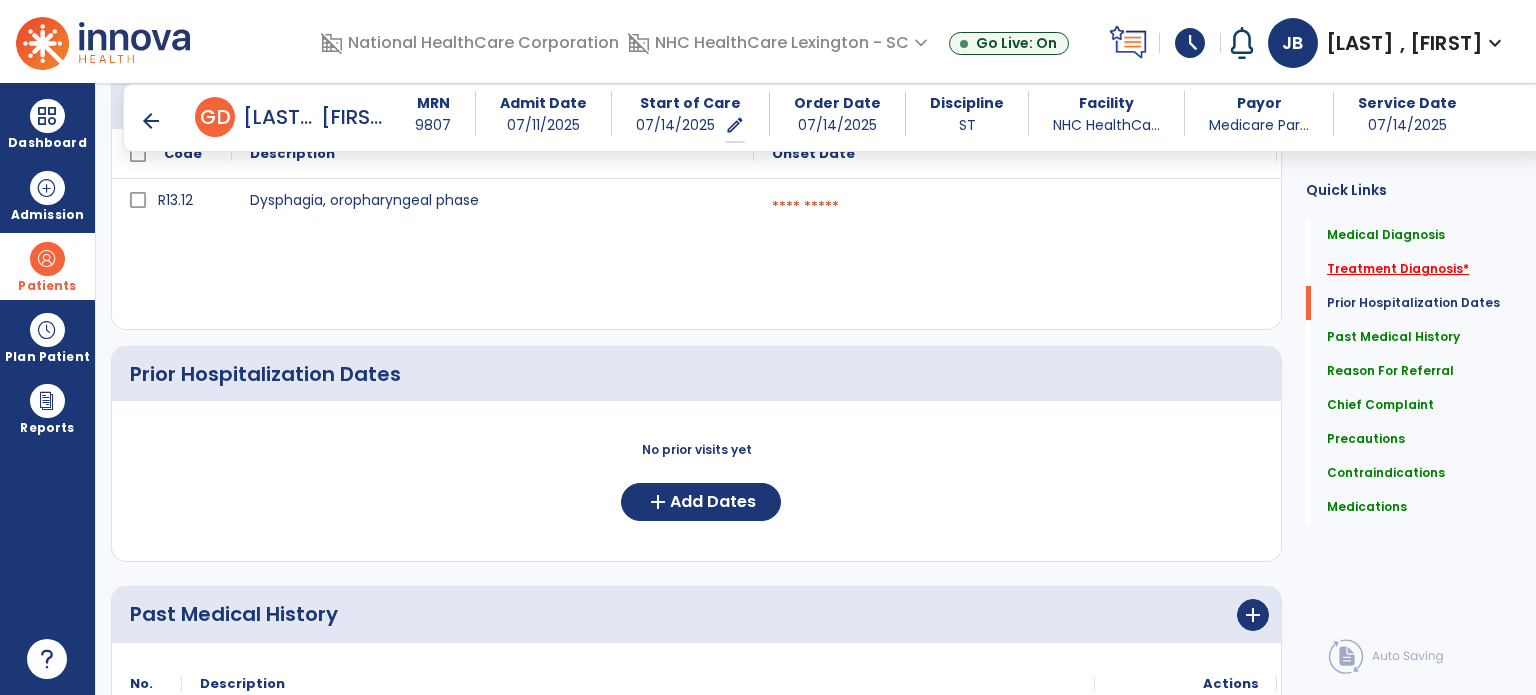 scroll, scrollTop: 596, scrollLeft: 0, axis: vertical 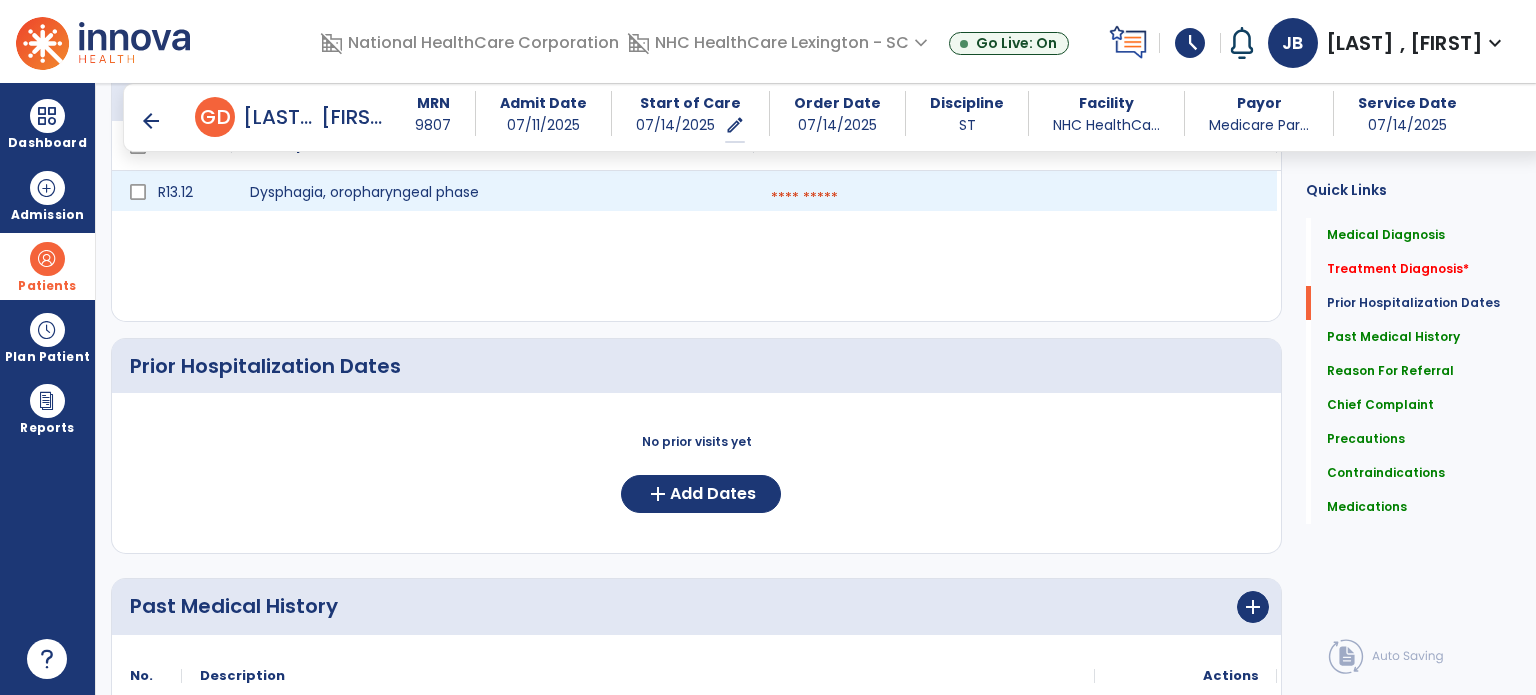 click at bounding box center (1015, 198) 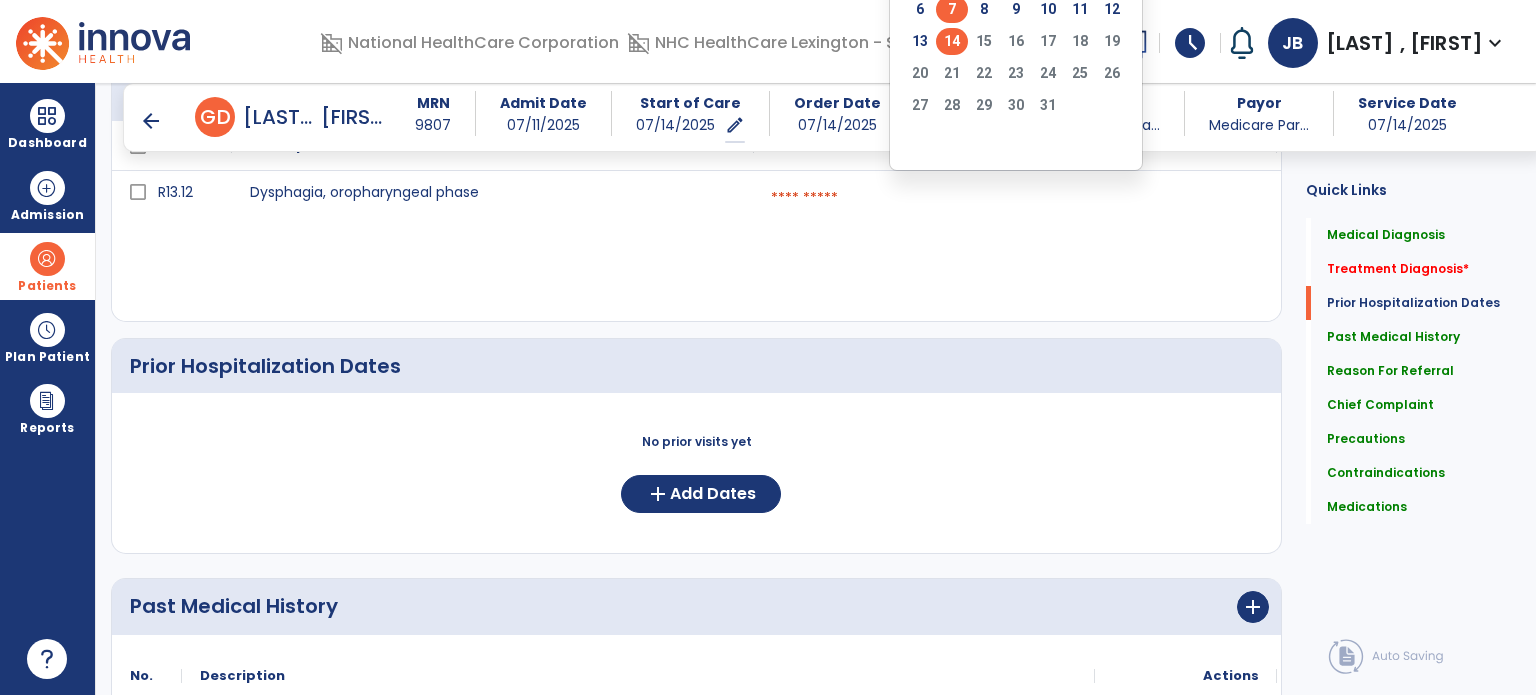 click on "7" 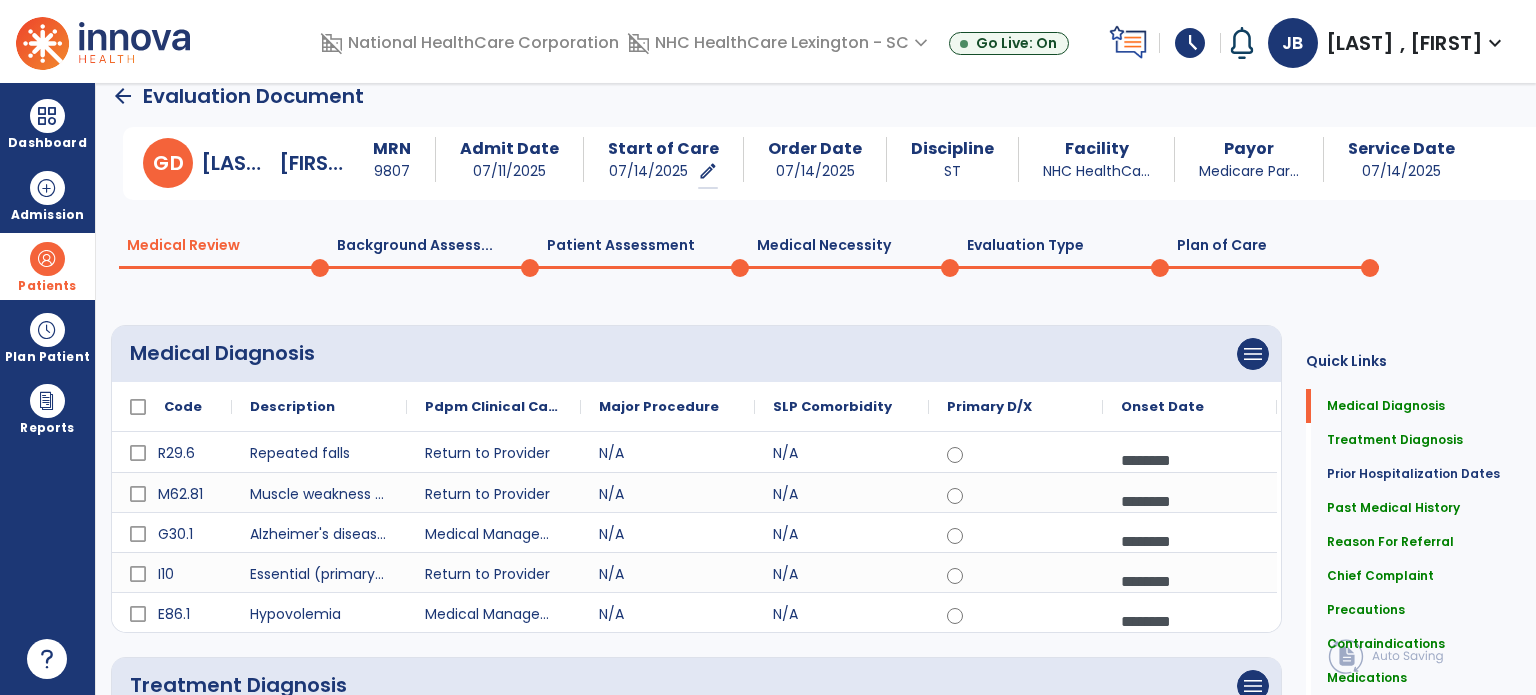 scroll, scrollTop: 0, scrollLeft: 0, axis: both 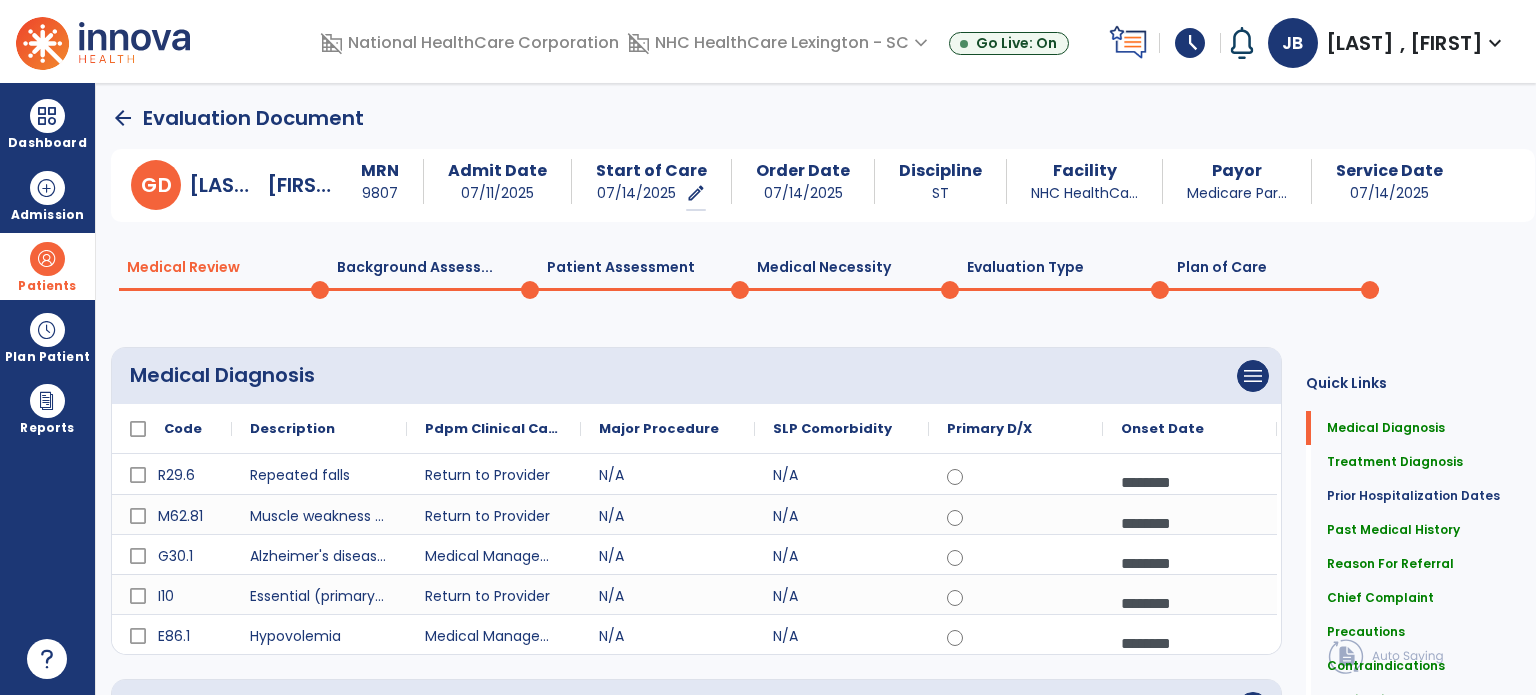 click on "Plan of Care  0" 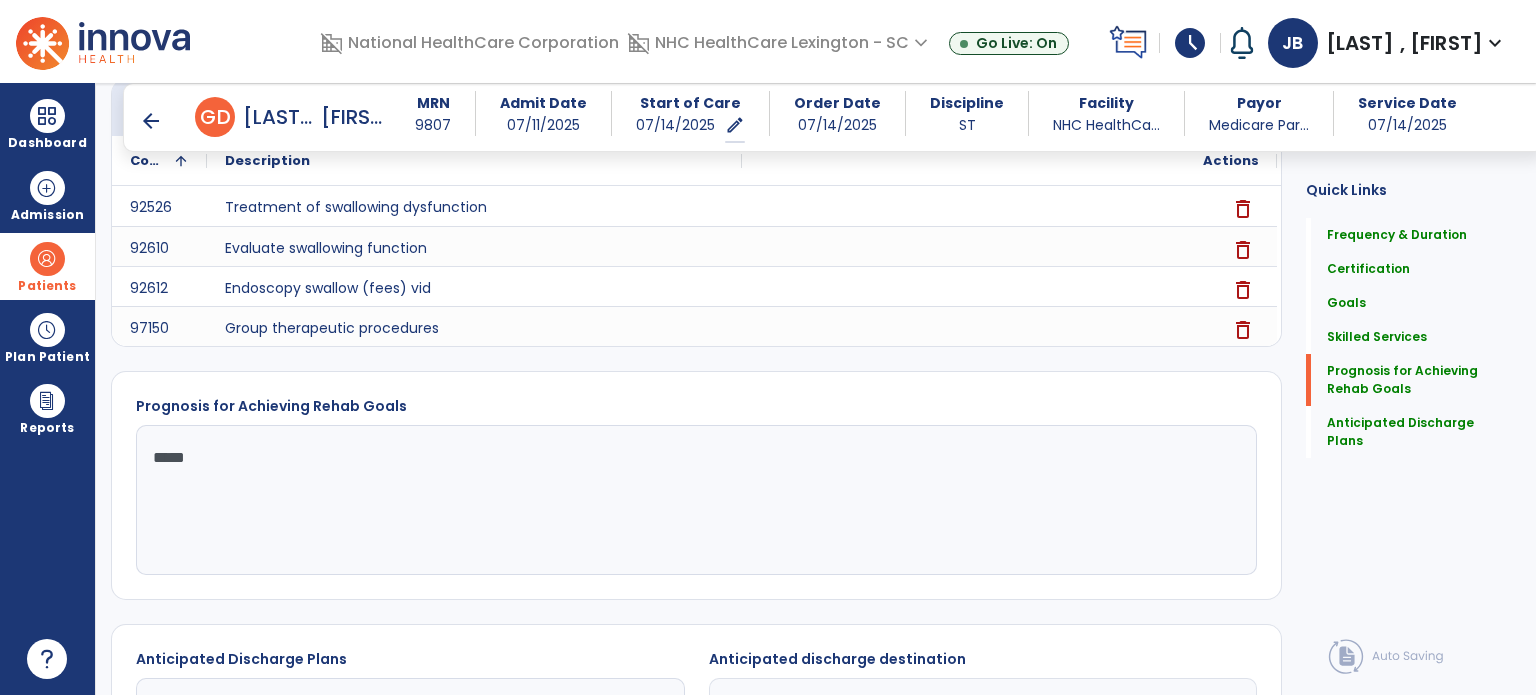scroll, scrollTop: 1404, scrollLeft: 0, axis: vertical 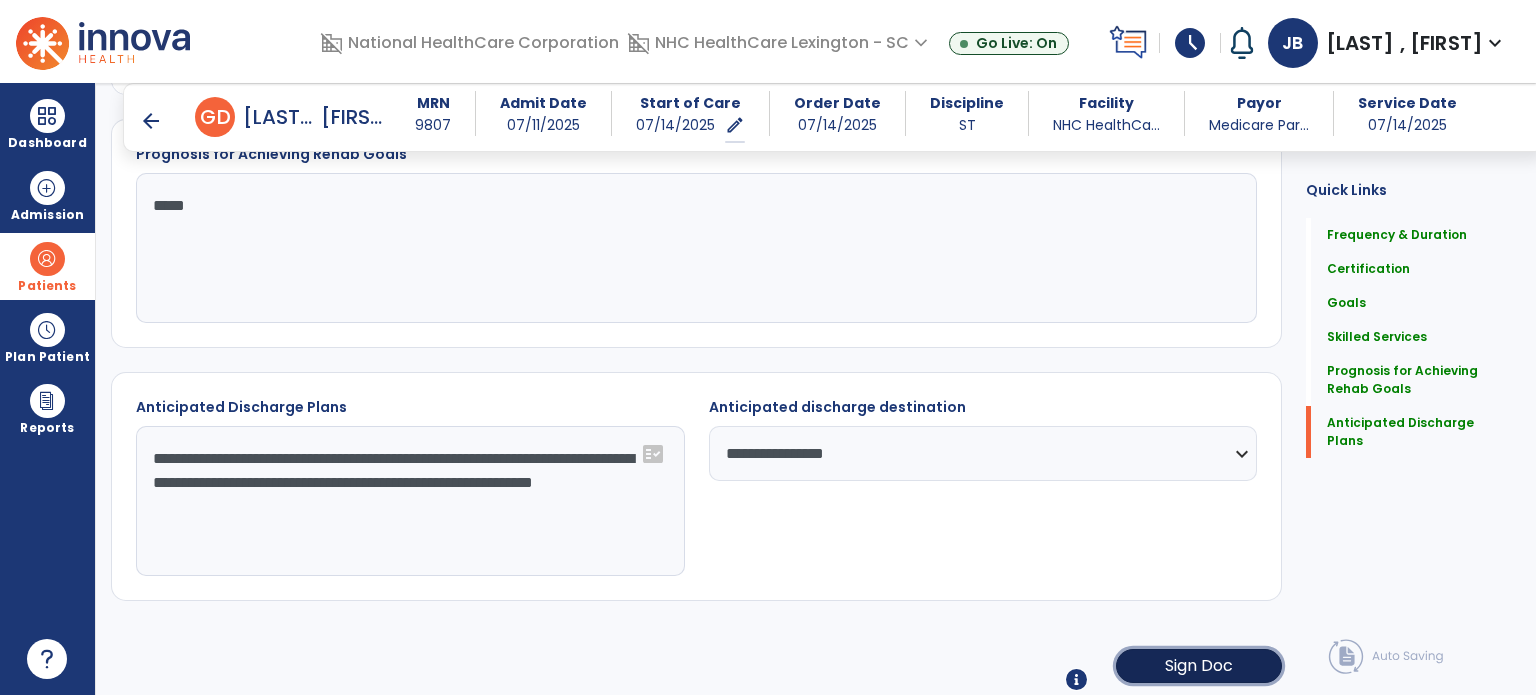 click on "Sign Doc" 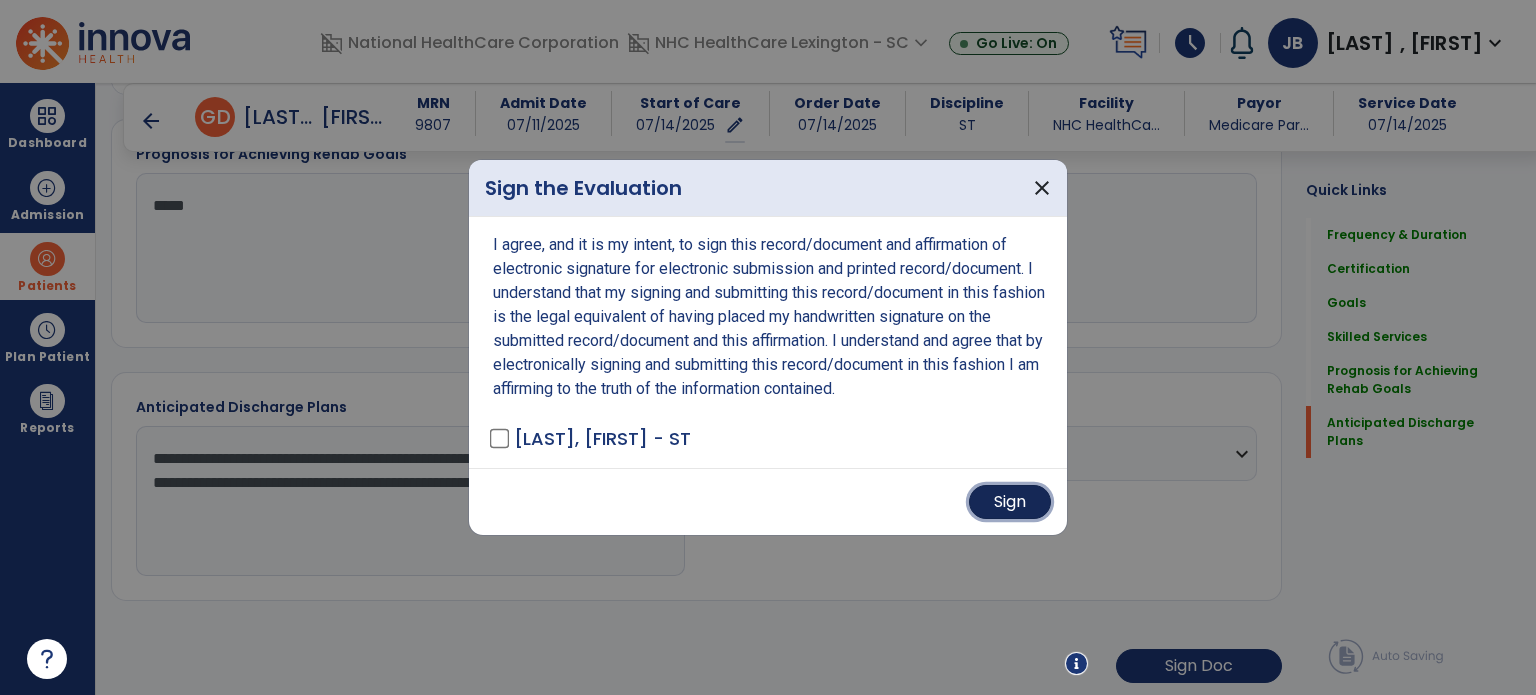 click on "Sign" at bounding box center (1010, 502) 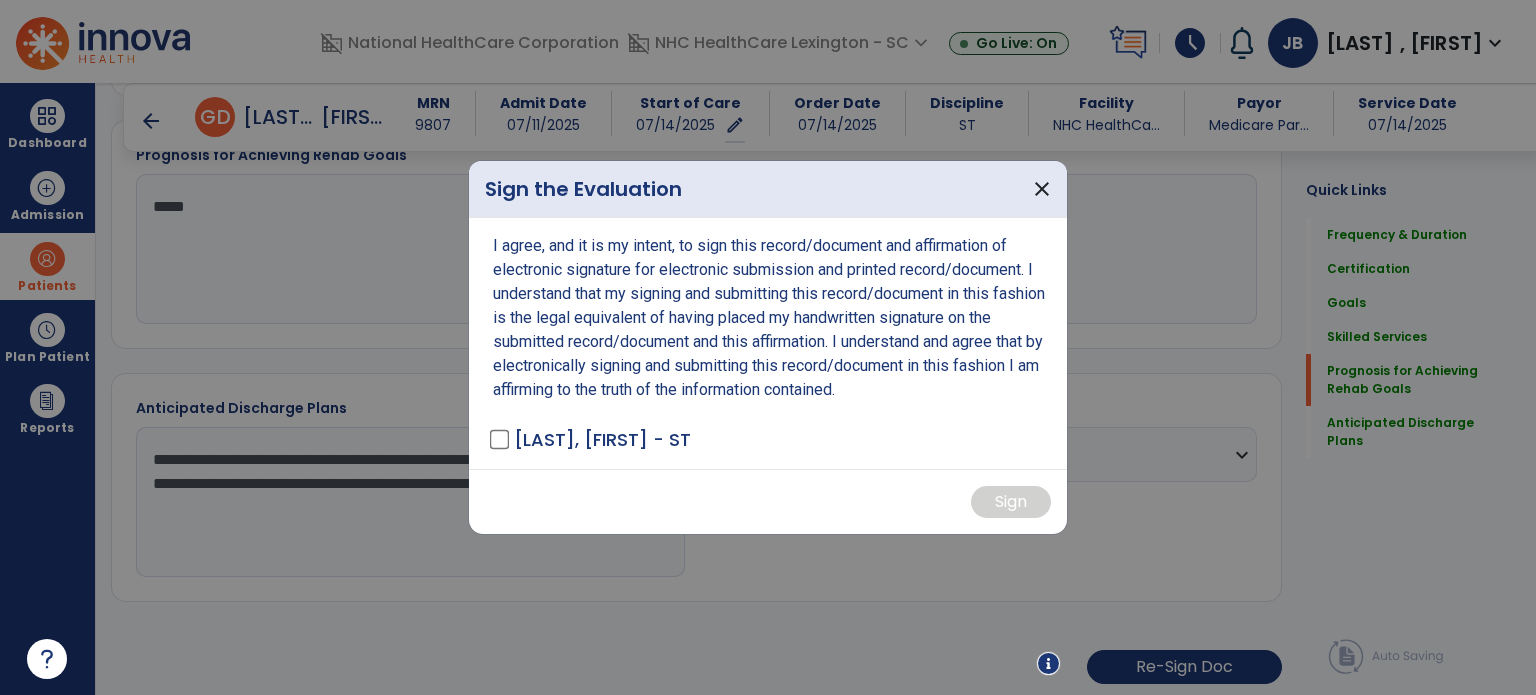 scroll, scrollTop: 1404, scrollLeft: 0, axis: vertical 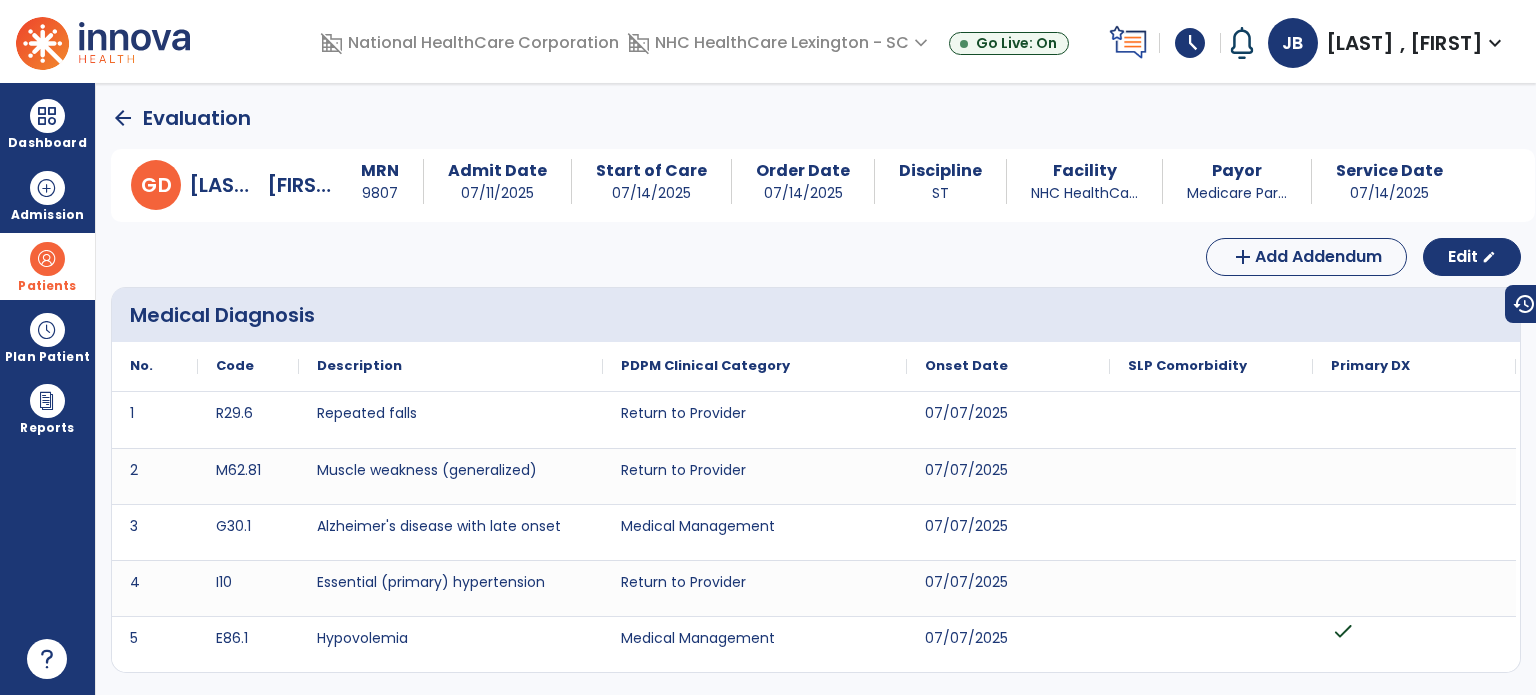 click on "arrow_back" 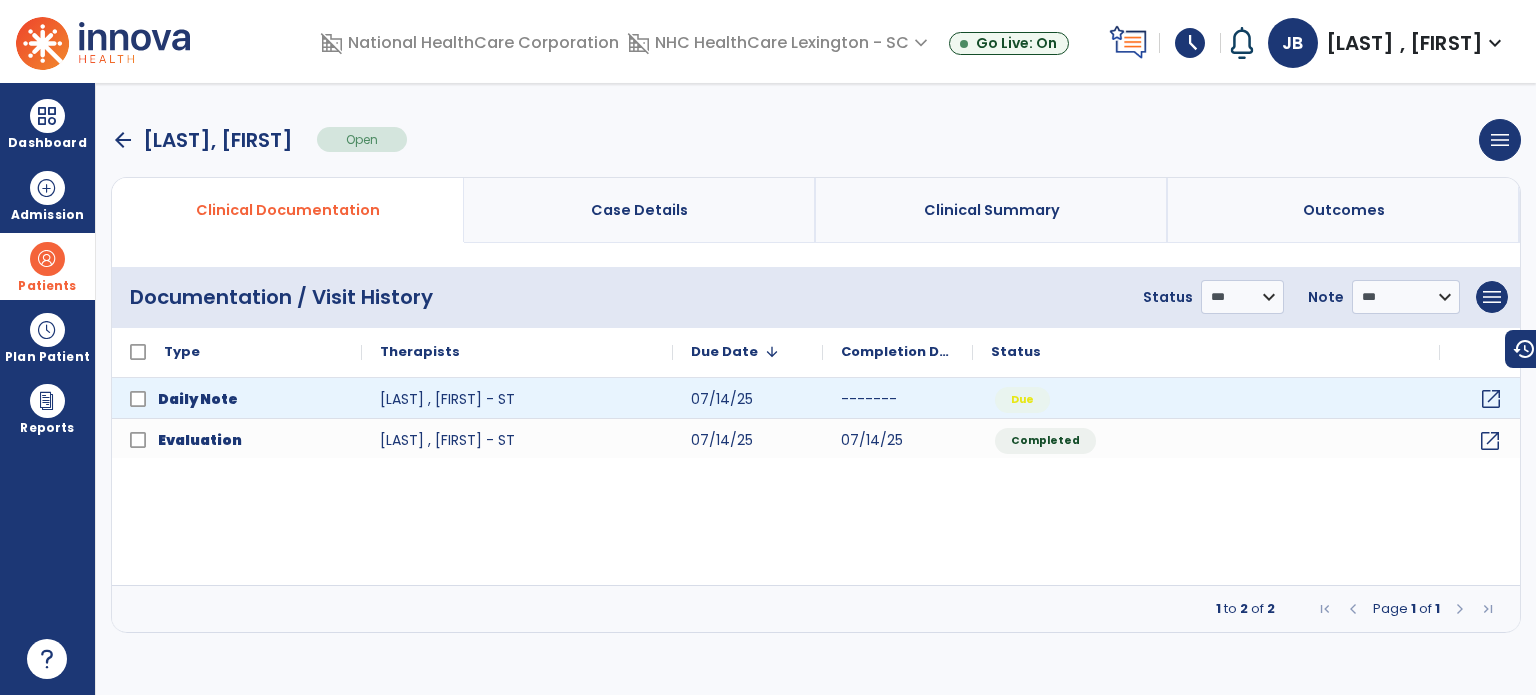 click on "open_in_new" 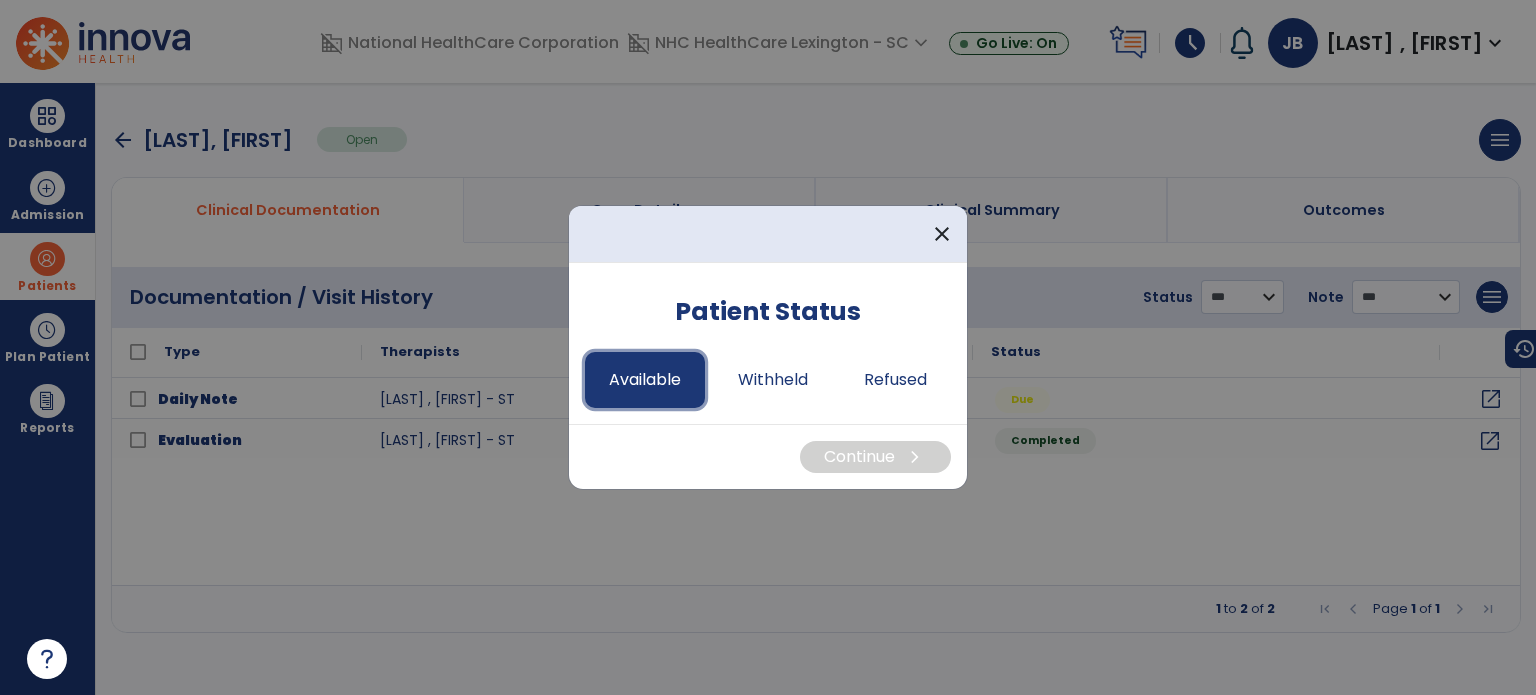 click on "Available" at bounding box center (645, 380) 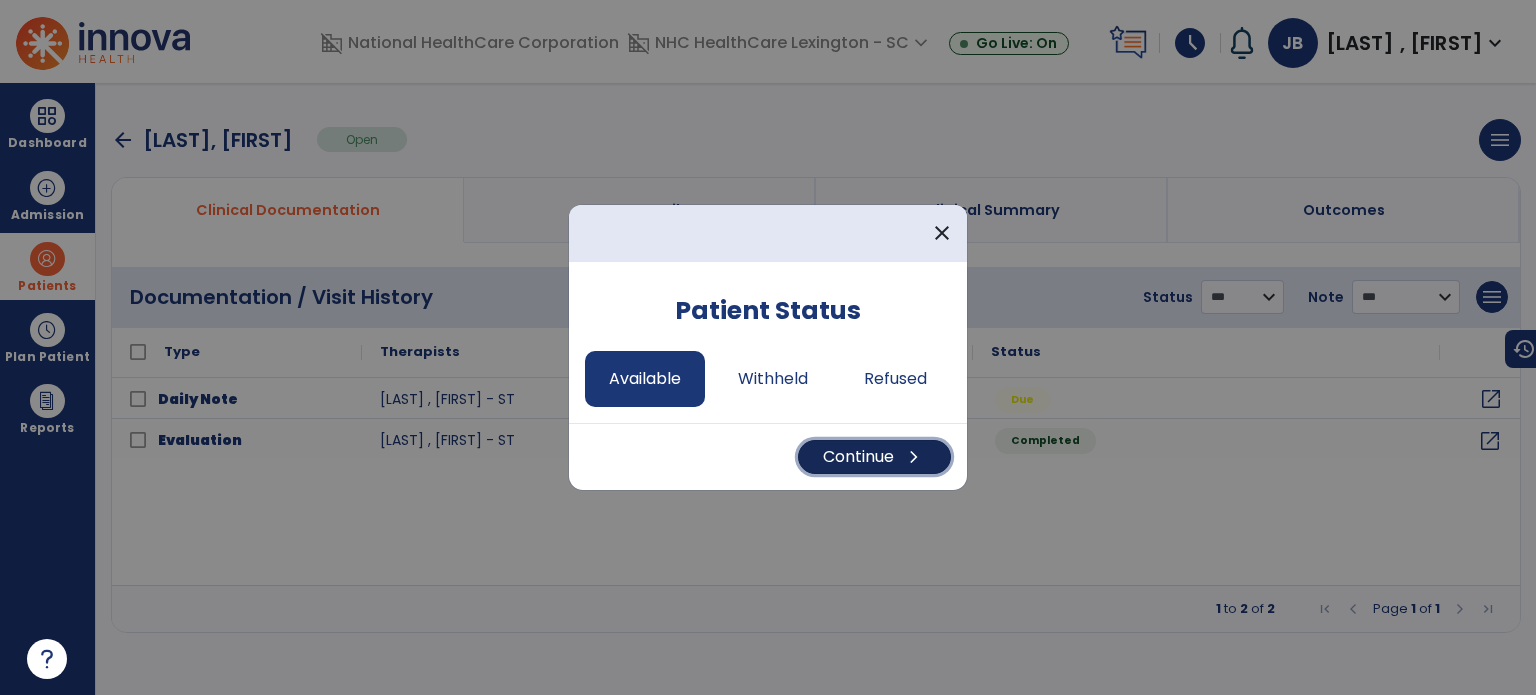 click on "Continue   chevron_right" at bounding box center (874, 457) 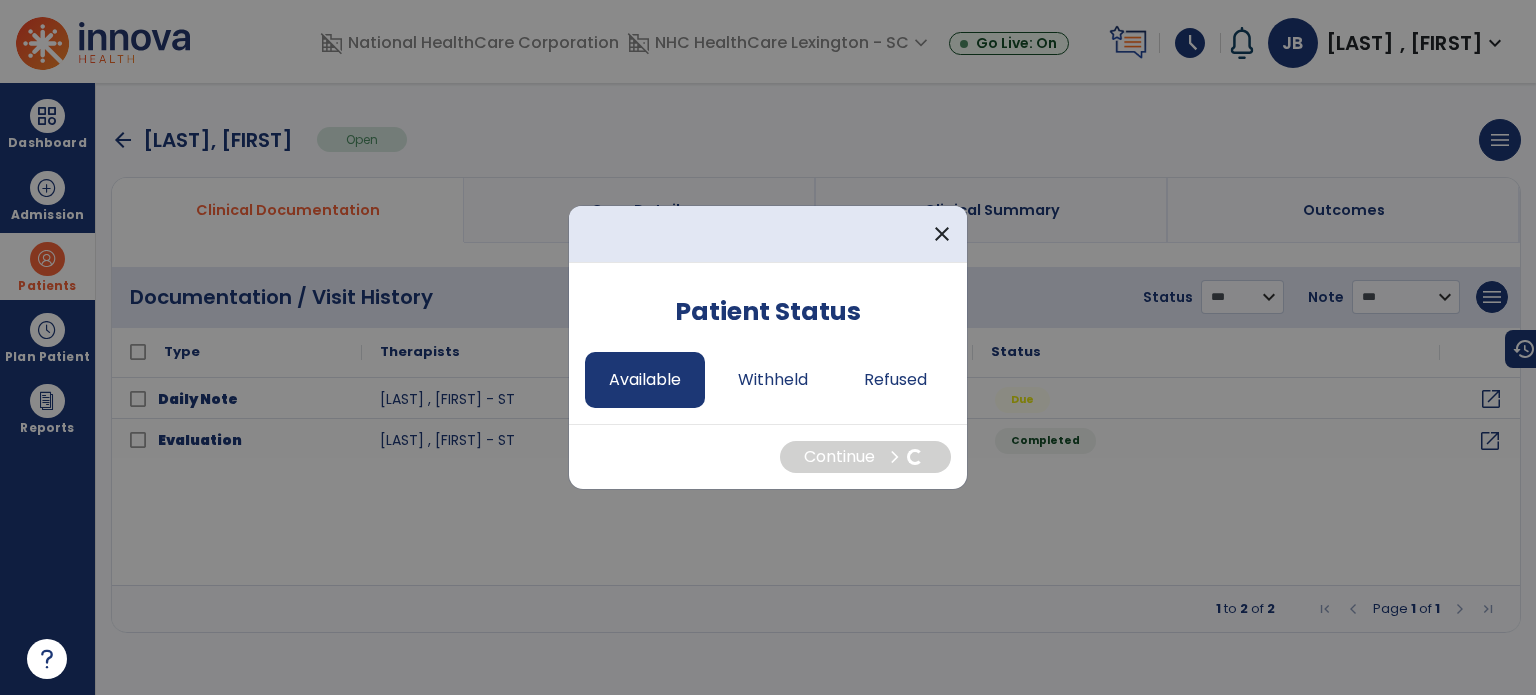 select on "*" 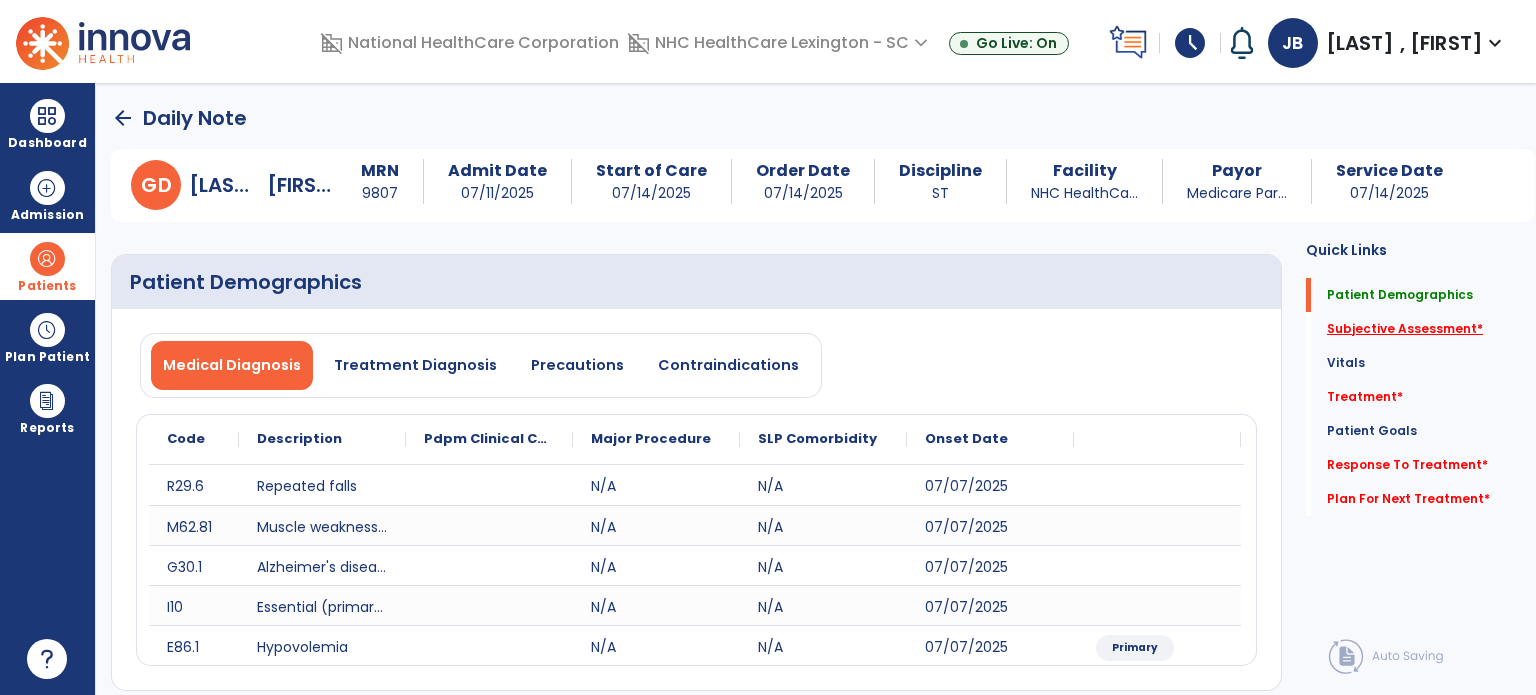 click on "Subjective Assessment   *" 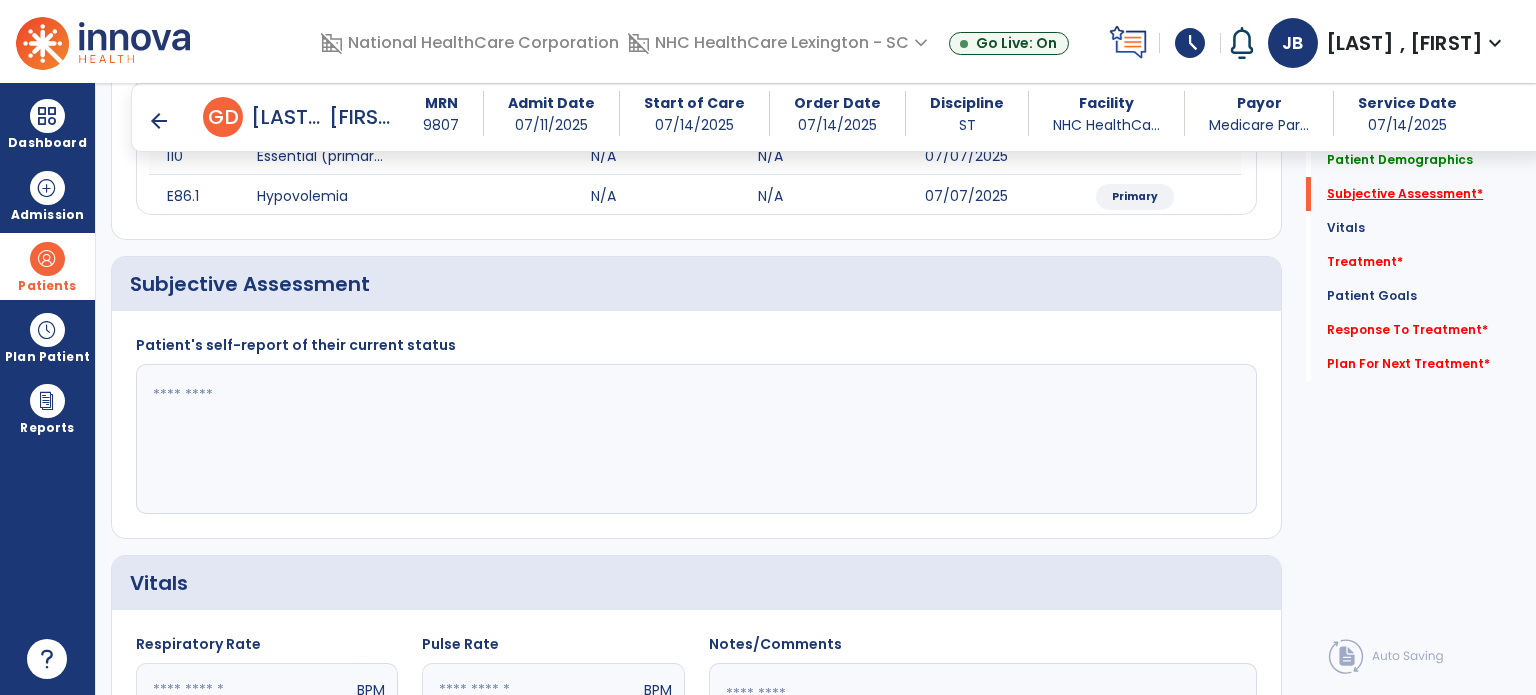 scroll, scrollTop: 458, scrollLeft: 0, axis: vertical 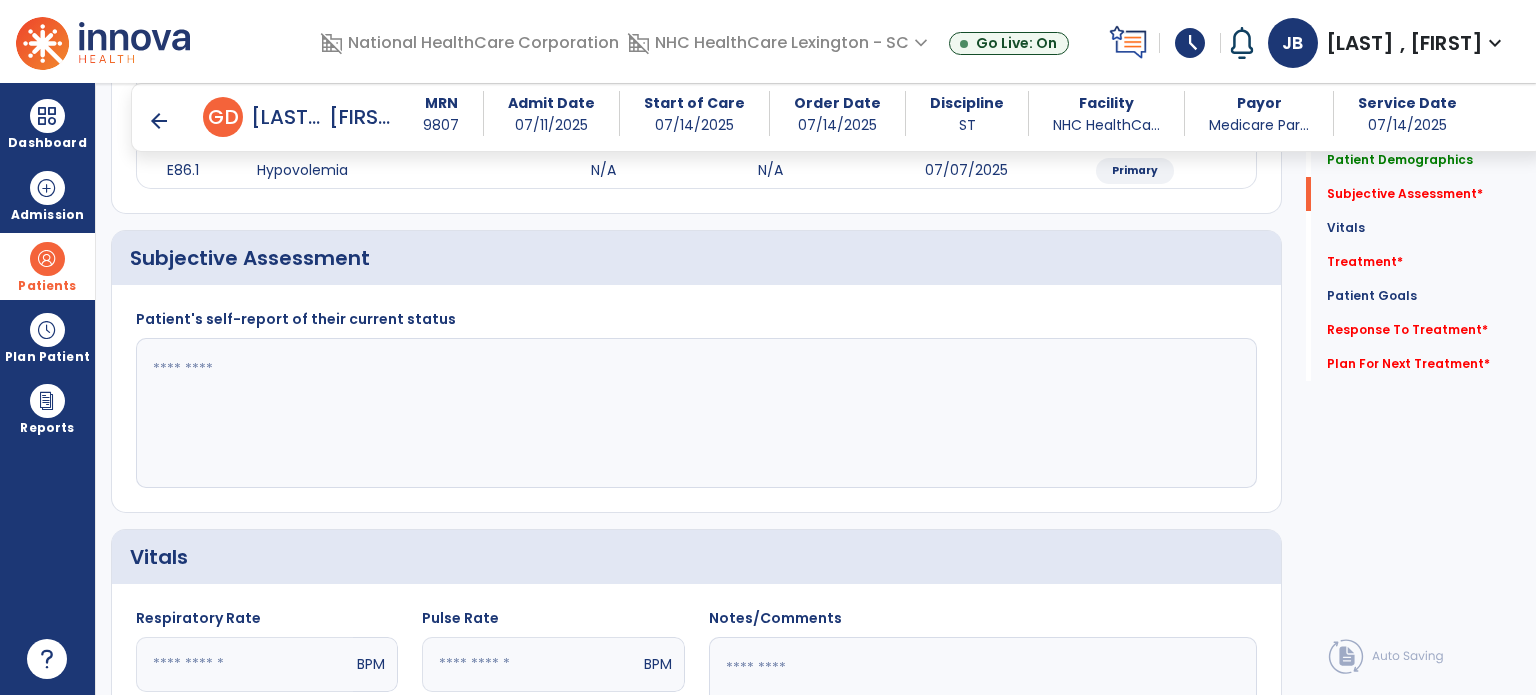 click 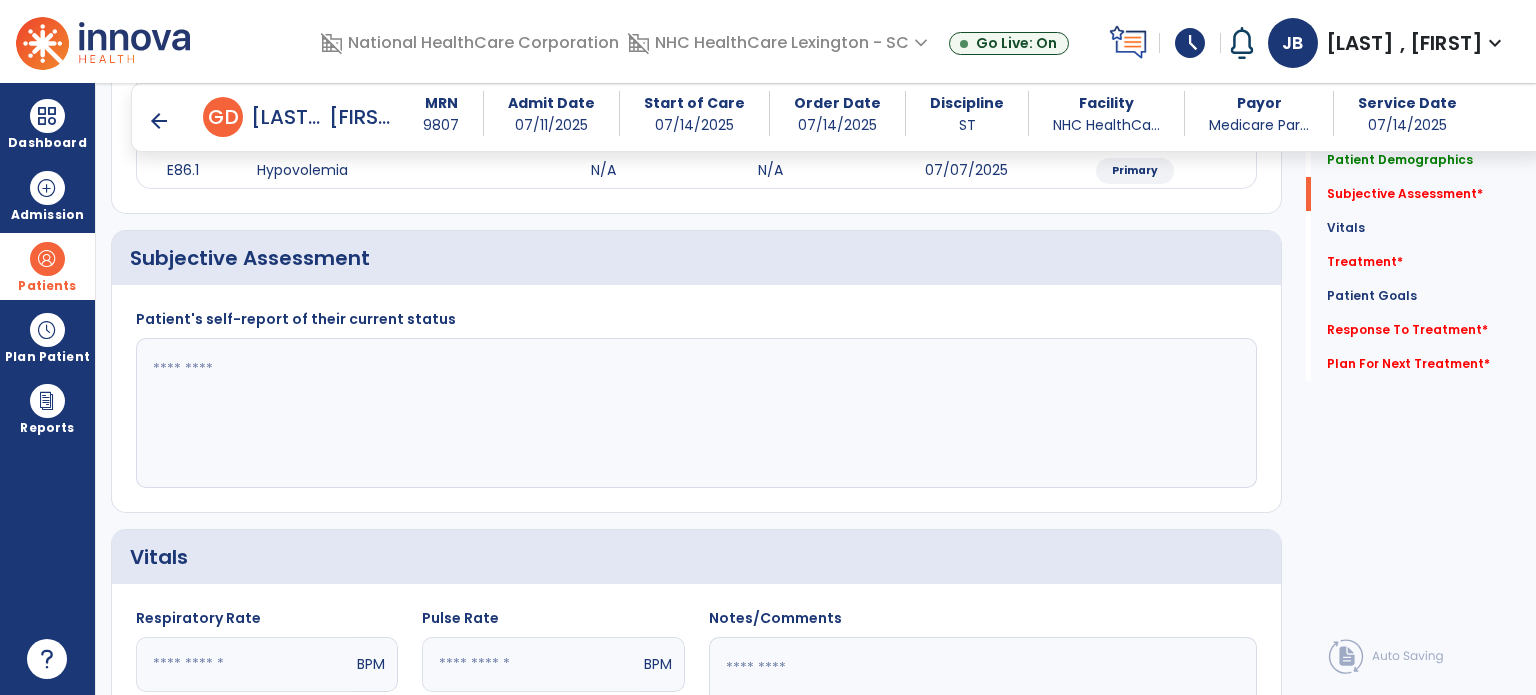 paste on "**********" 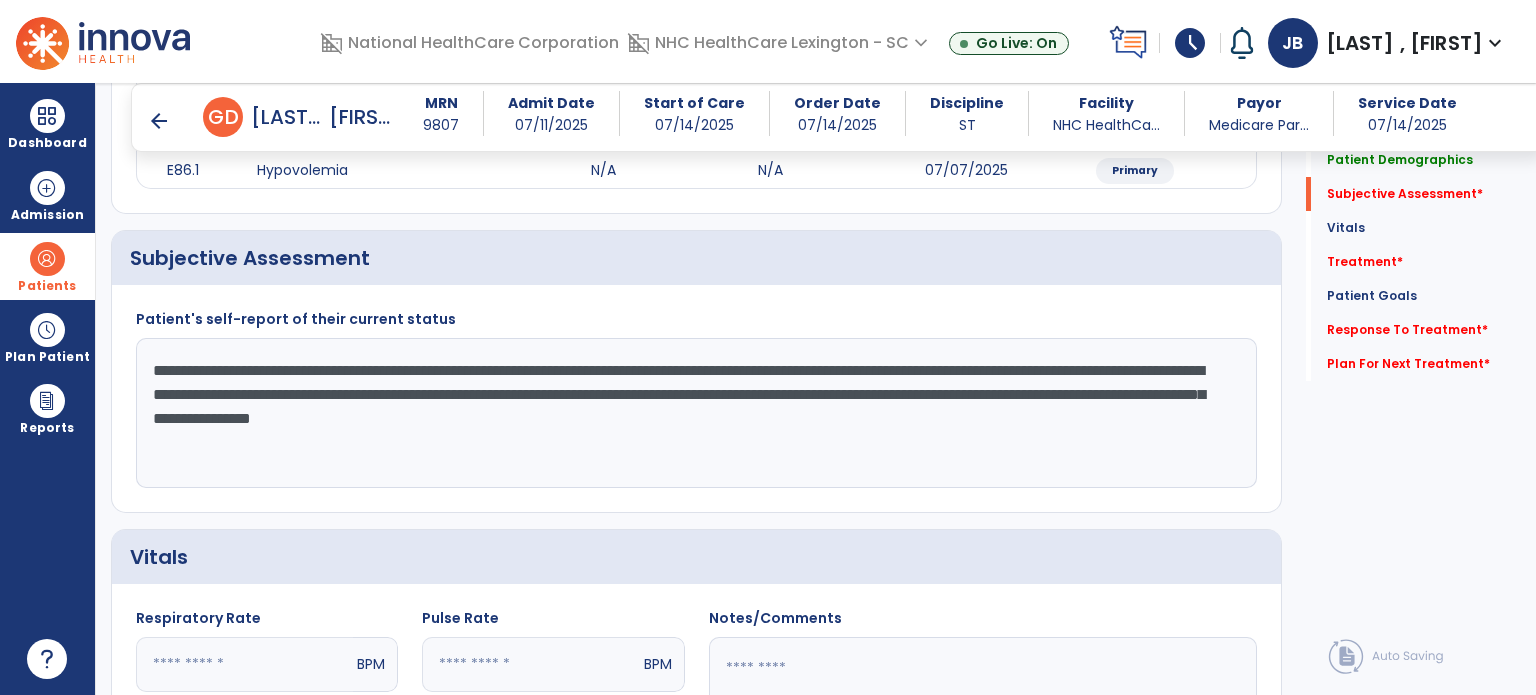 click on "**********" 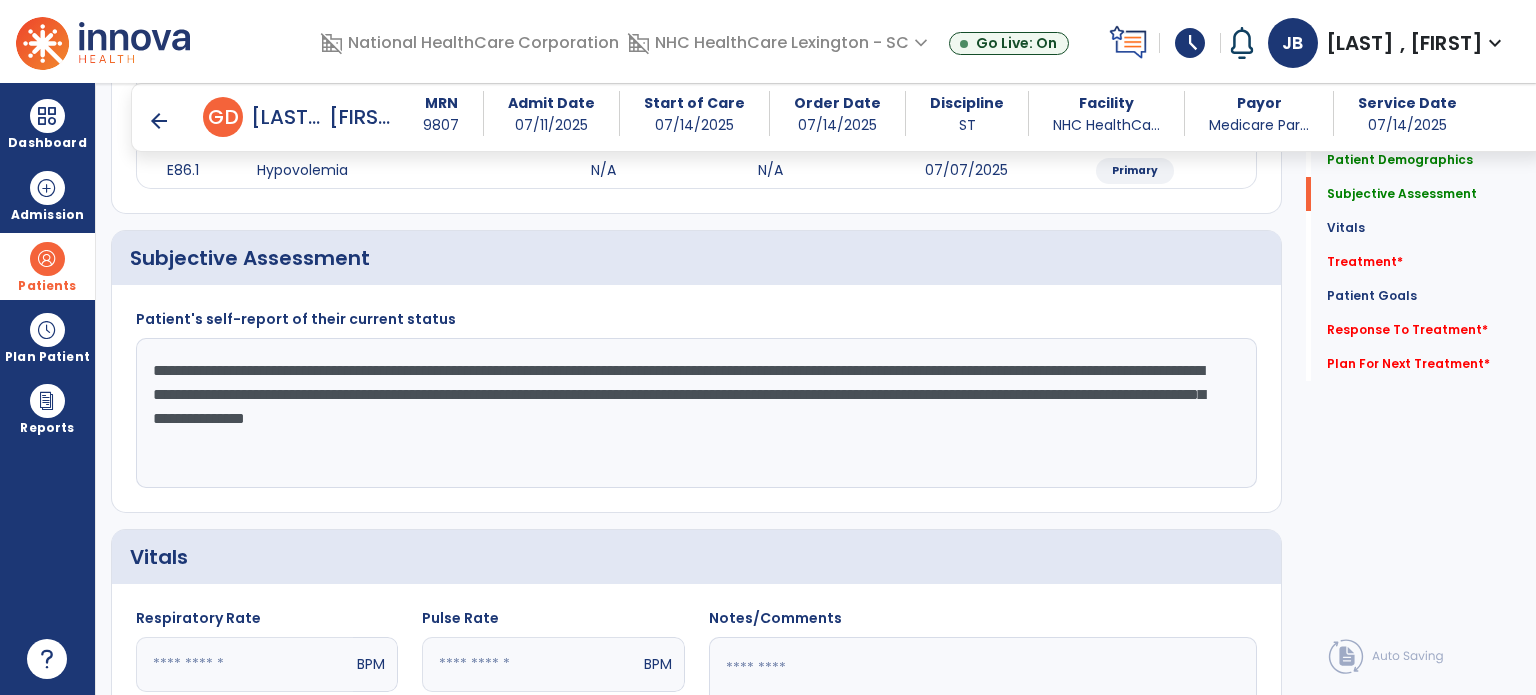 click on "**********" 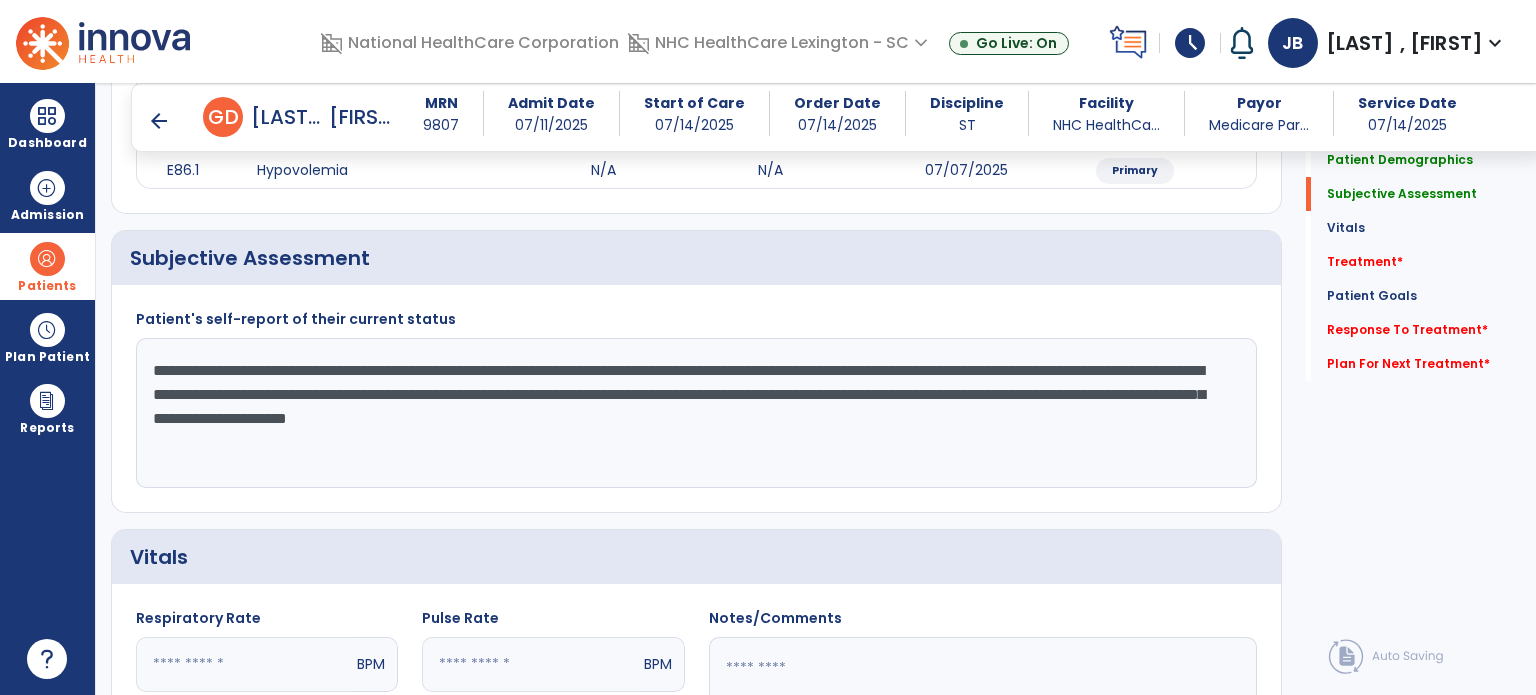 drag, startPoint x: 895, startPoint y: 415, endPoint x: 623, endPoint y: 420, distance: 272.04596 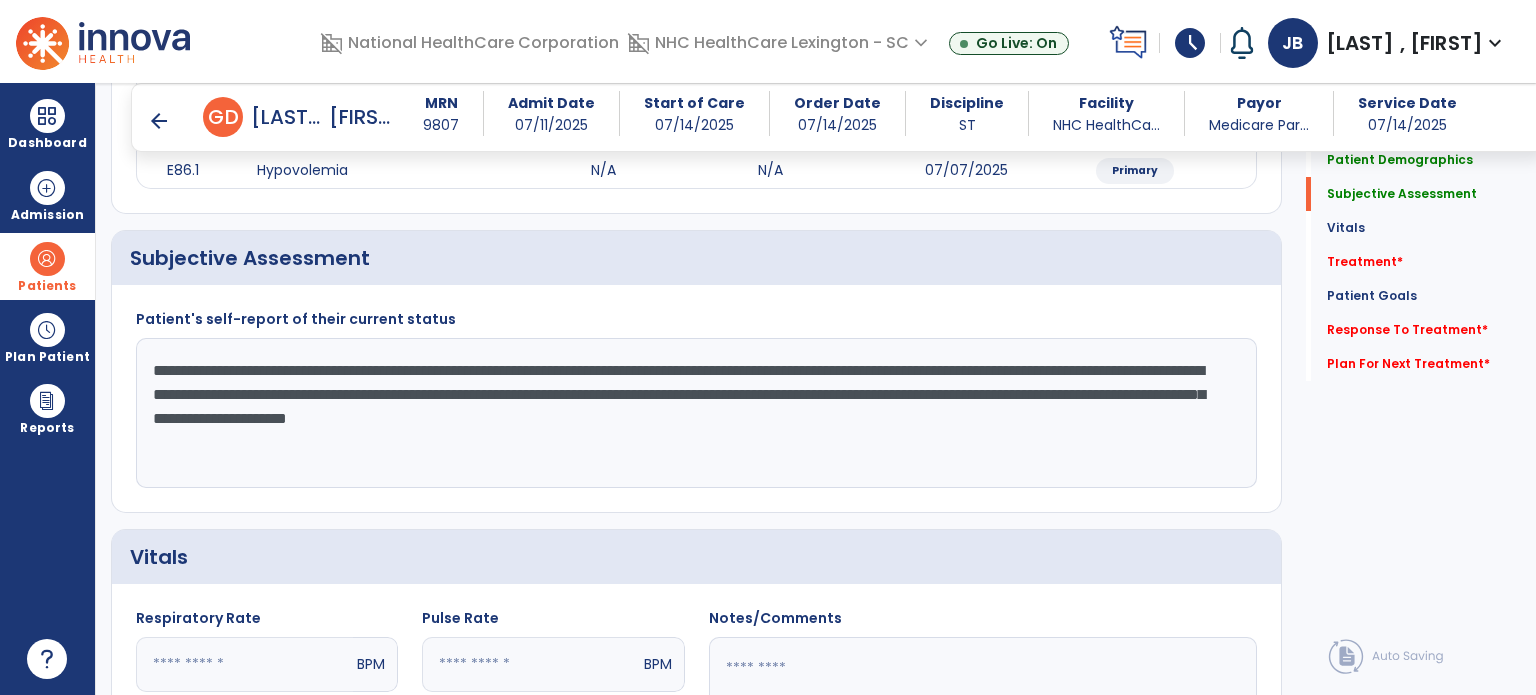click on "**********" 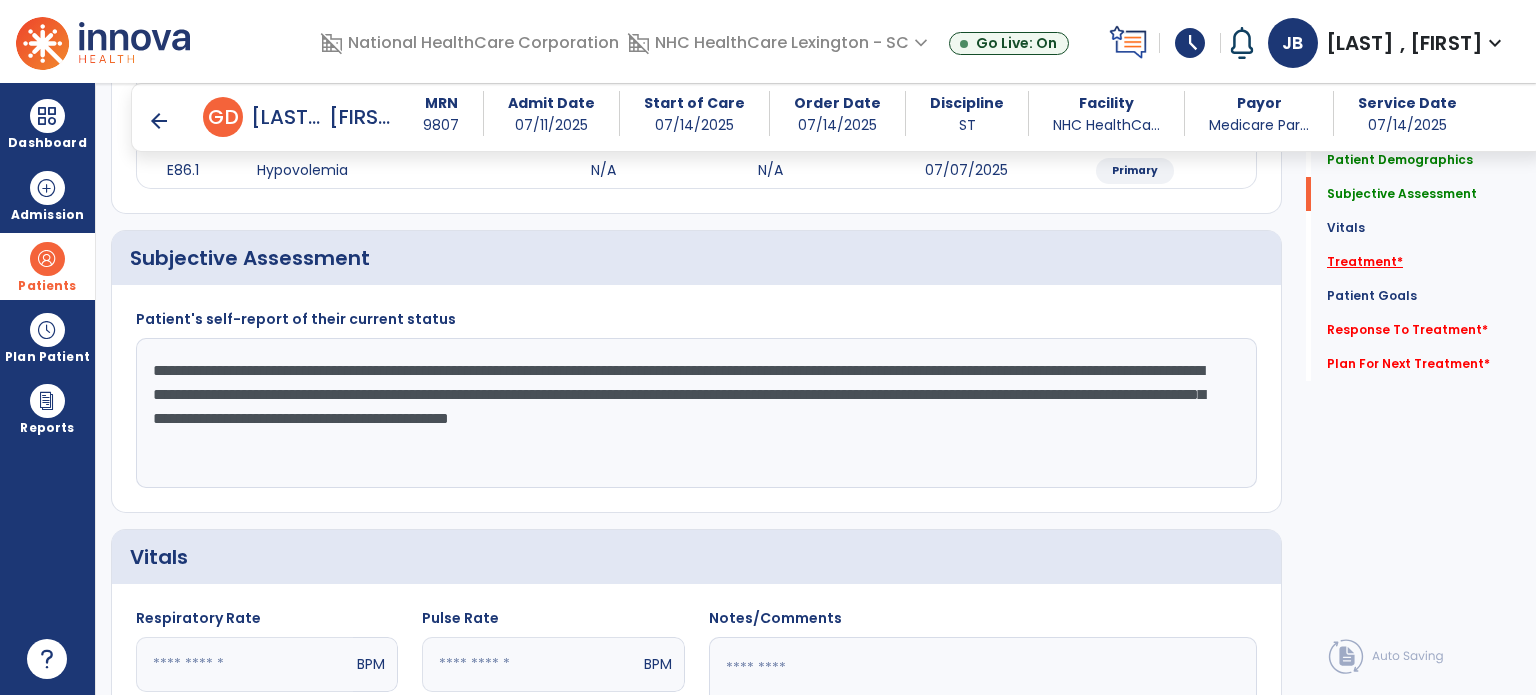 type on "**********" 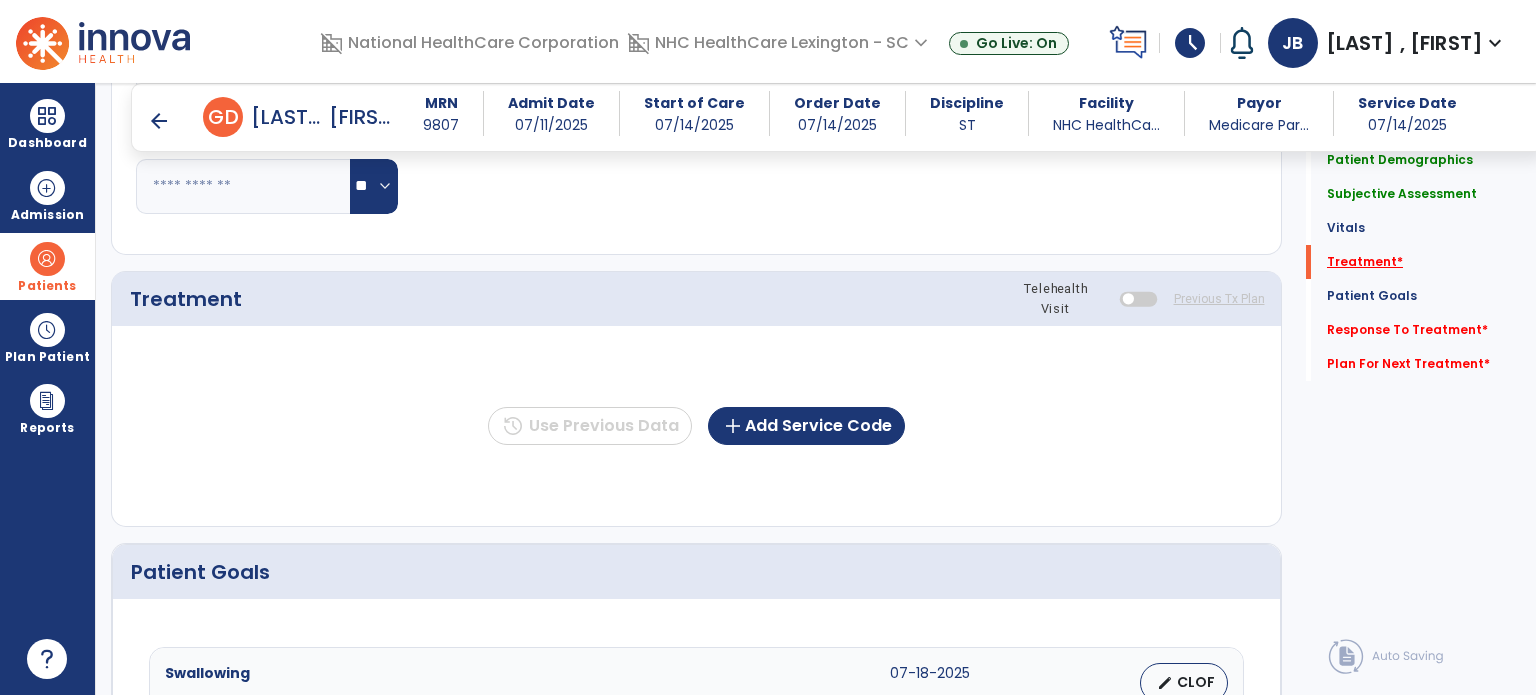 scroll, scrollTop: 1147, scrollLeft: 0, axis: vertical 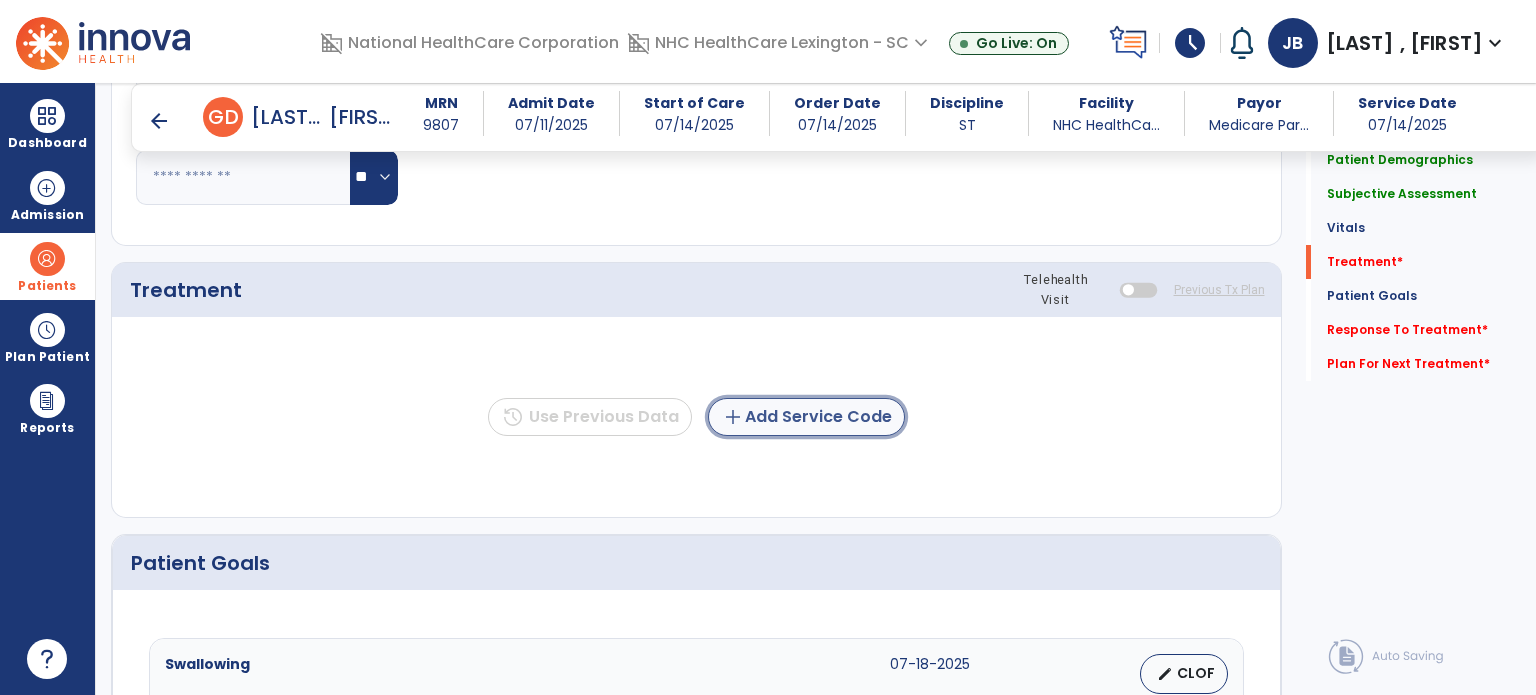 click on "add  Add Service Code" 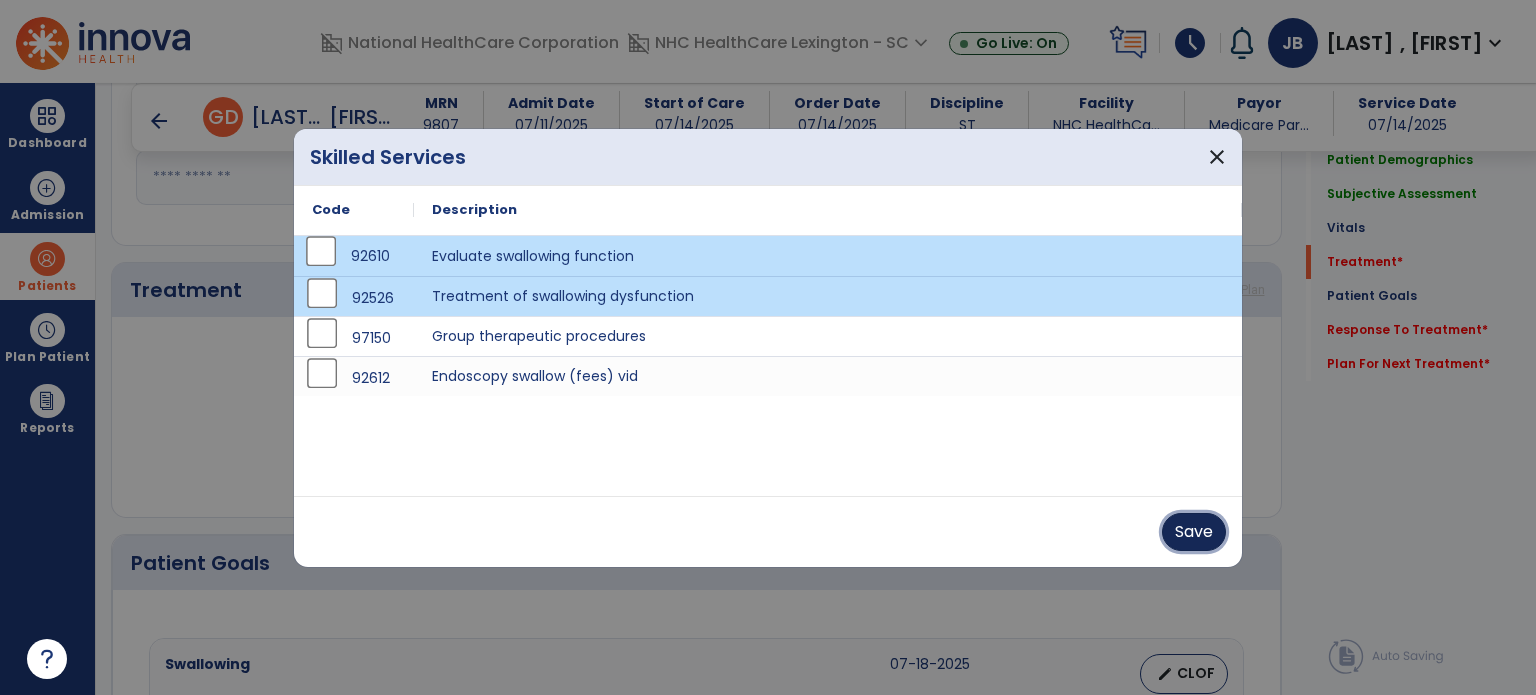click on "Save" at bounding box center (1194, 532) 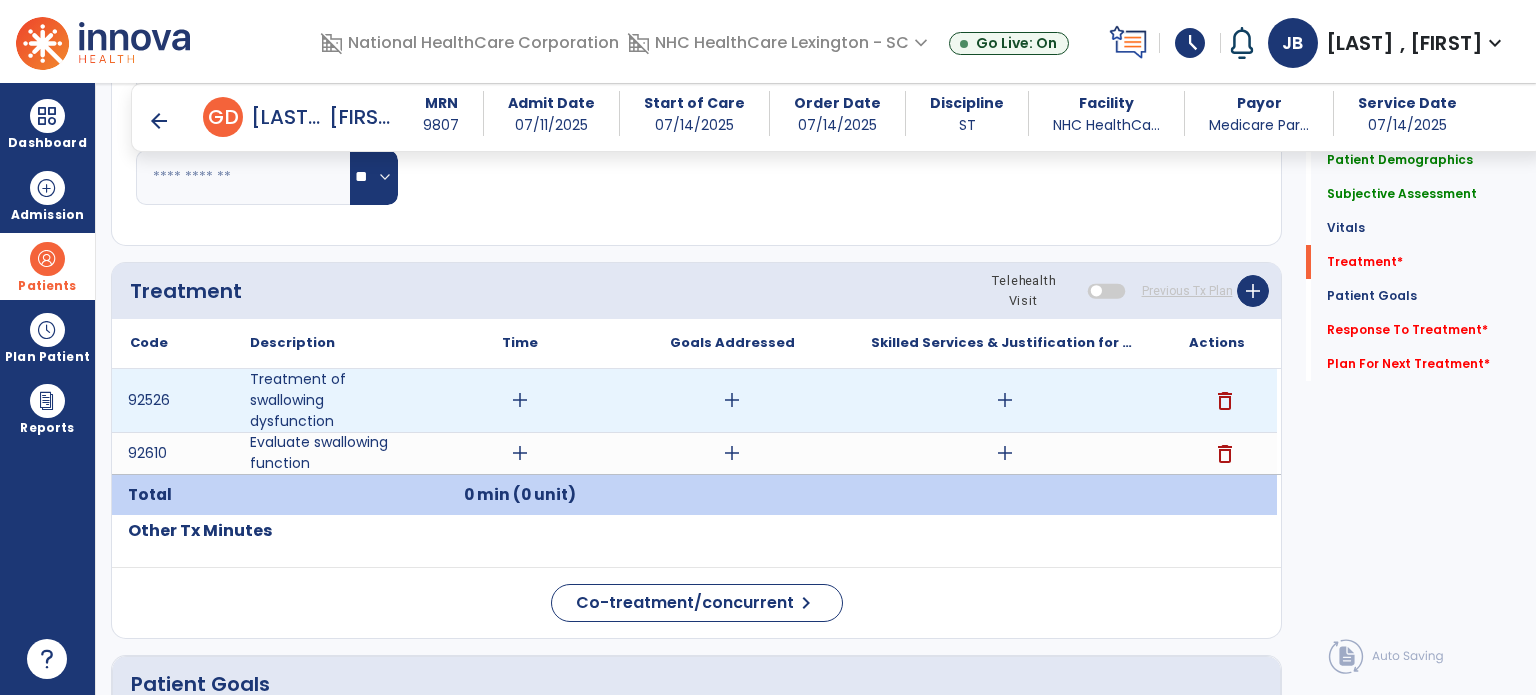 click on "add" at bounding box center [520, 400] 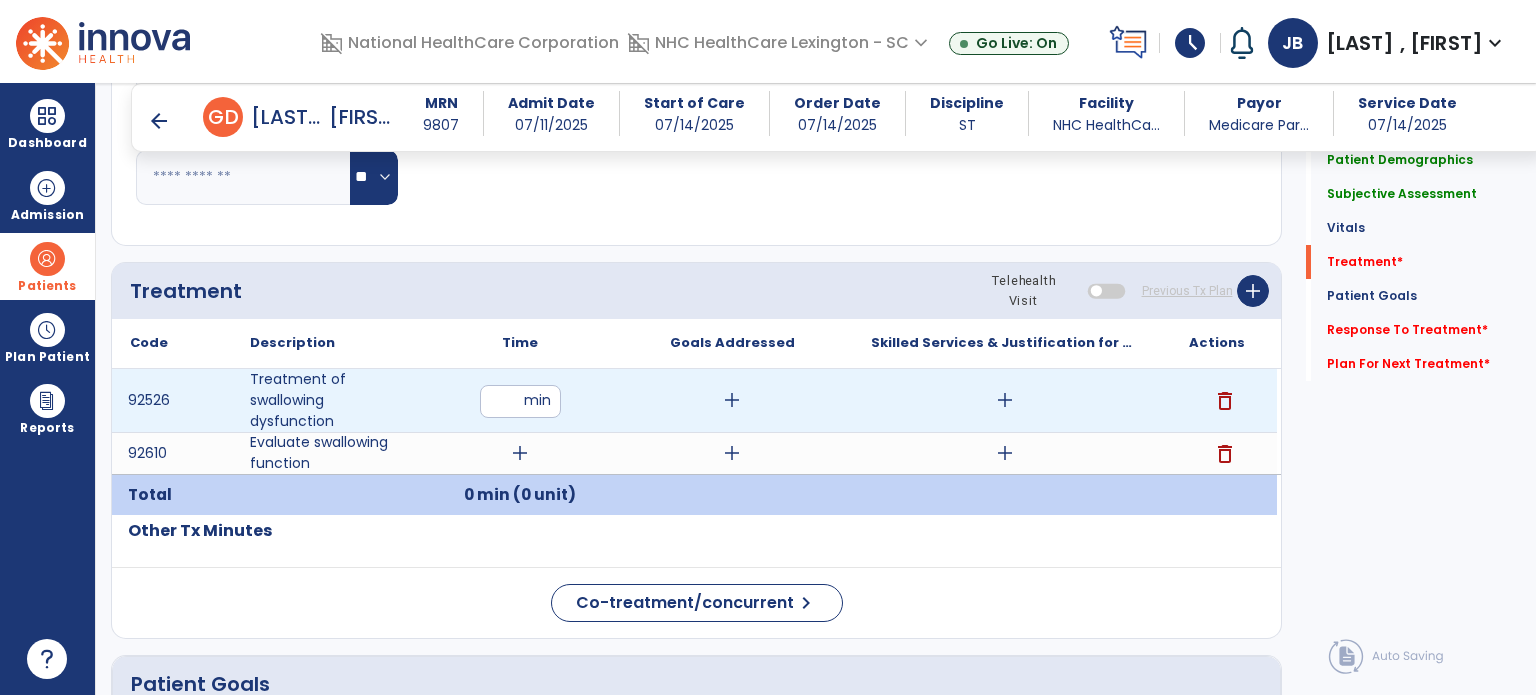 type on "**" 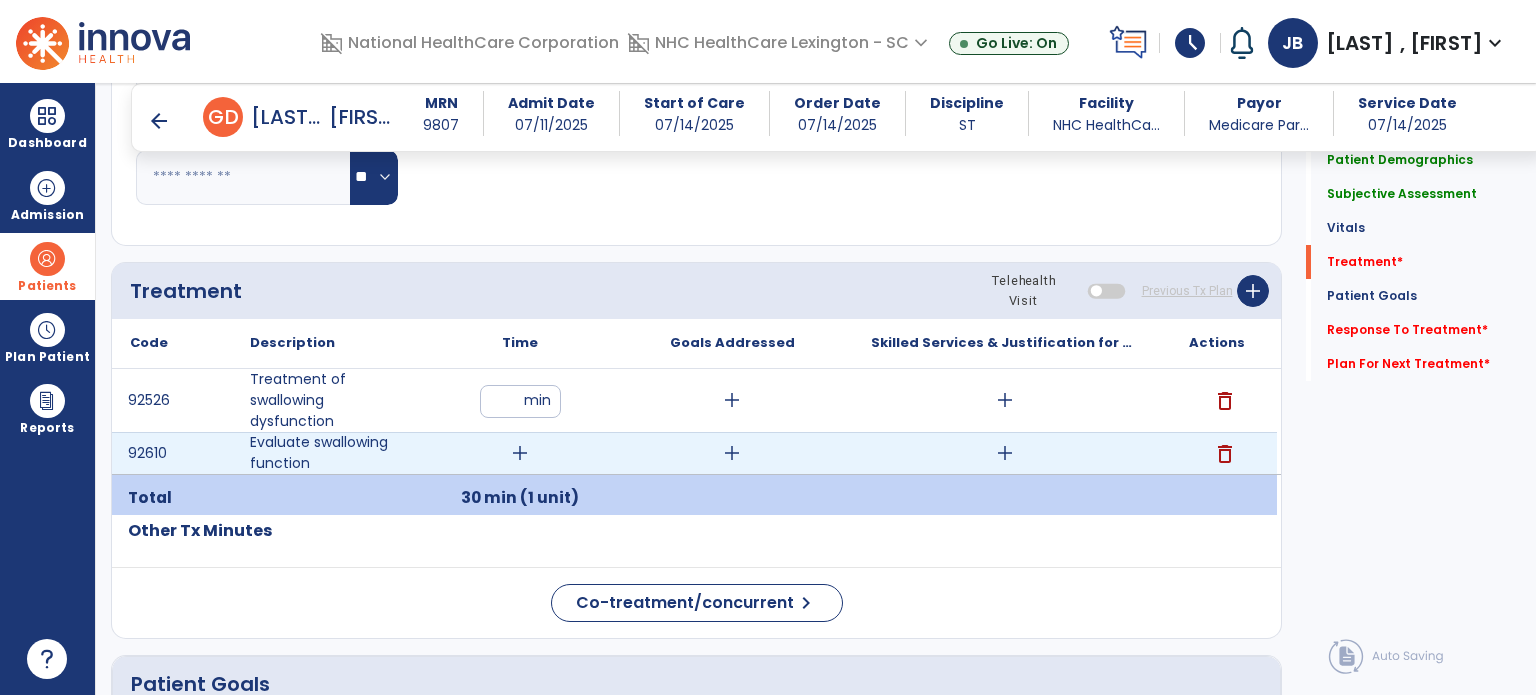 click on "add" at bounding box center (520, 453) 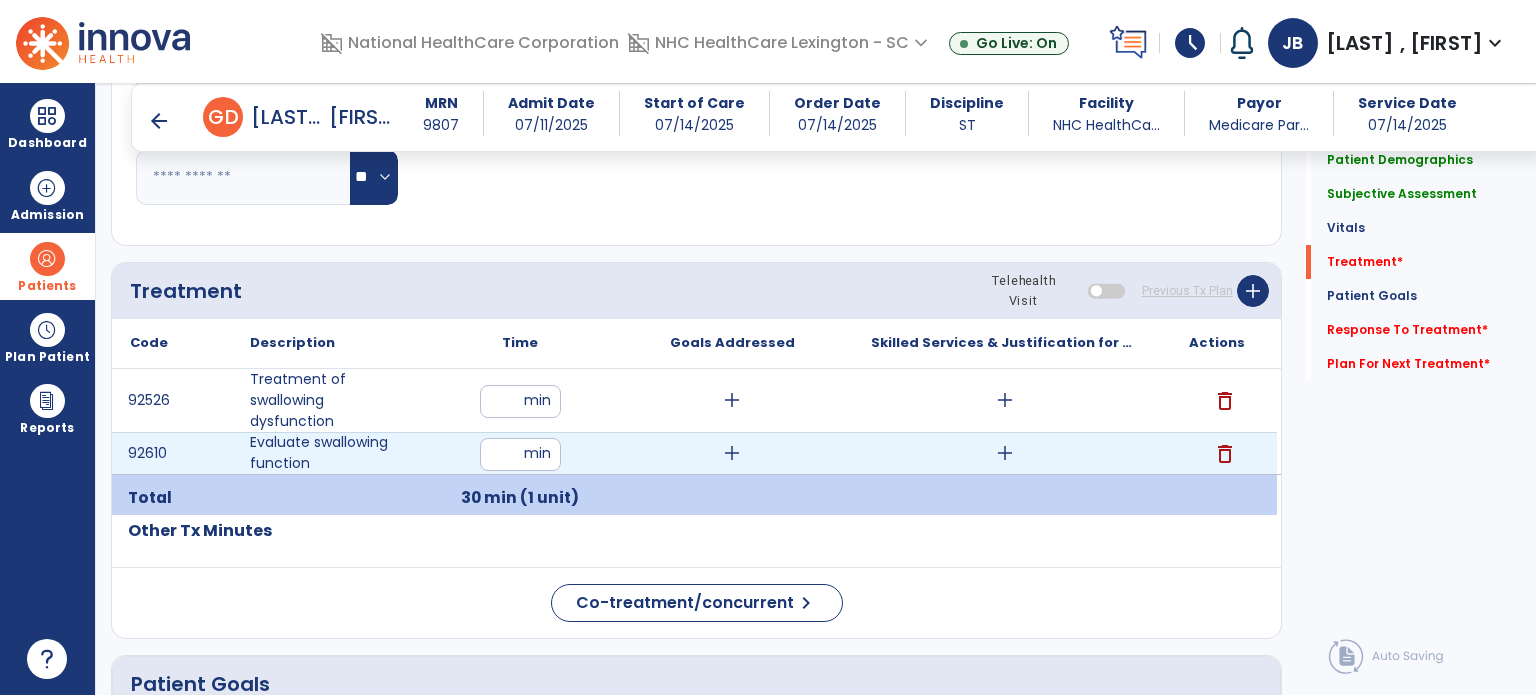 type on "**" 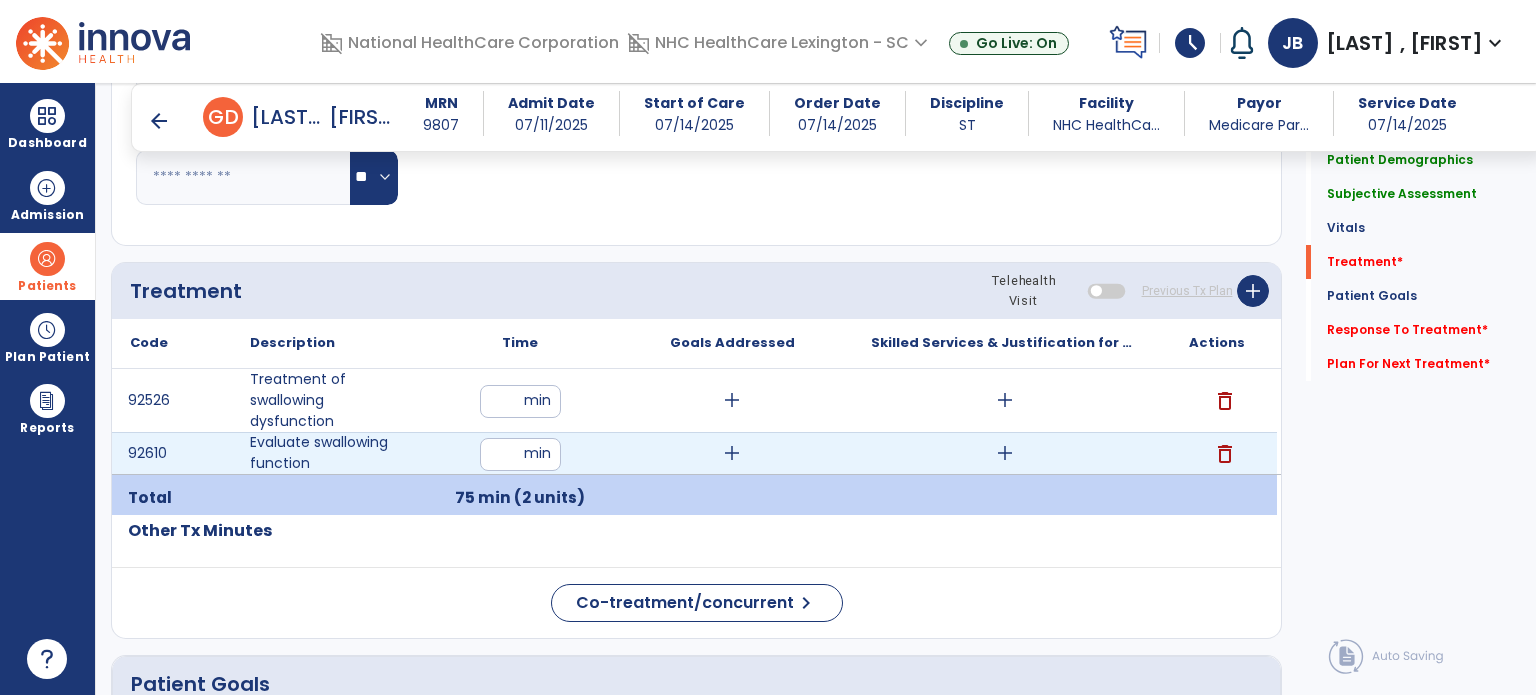 click on "add" at bounding box center (732, 453) 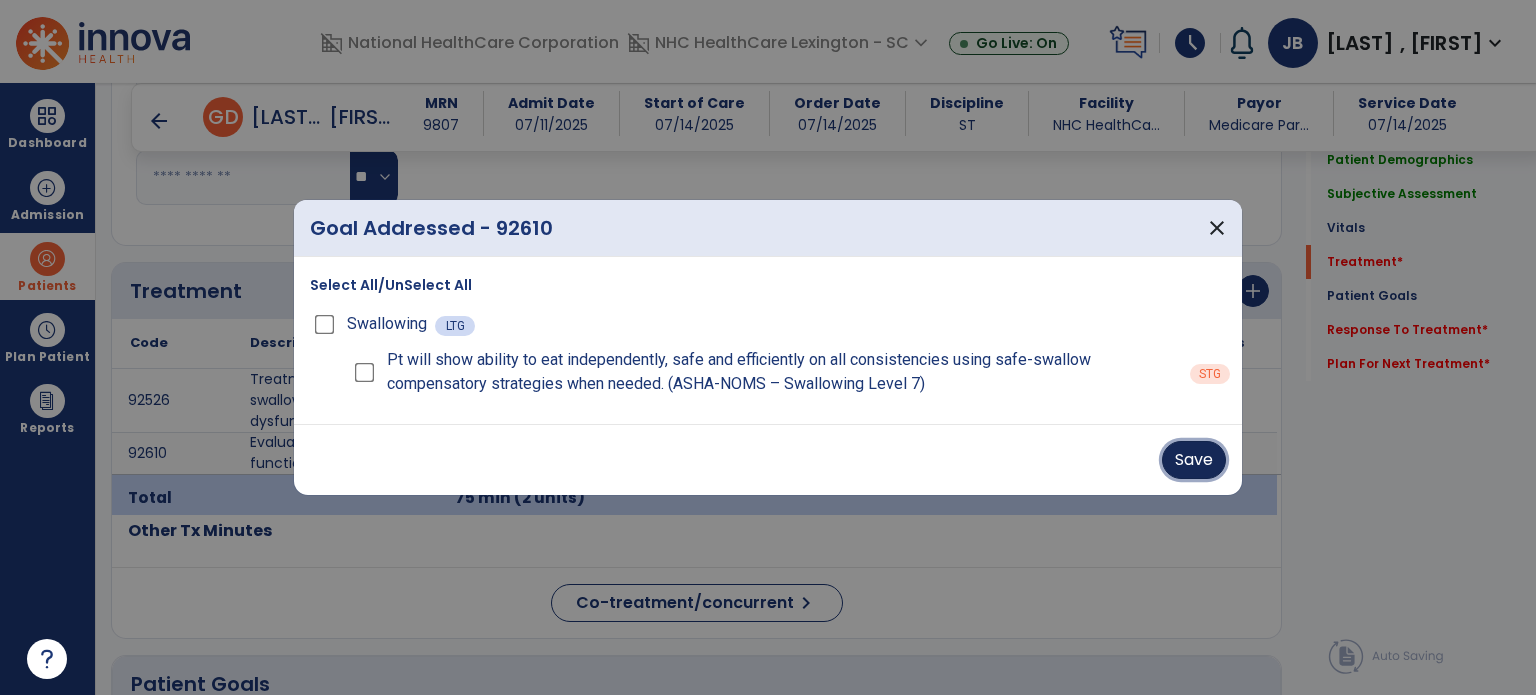 click on "Save" at bounding box center (1194, 460) 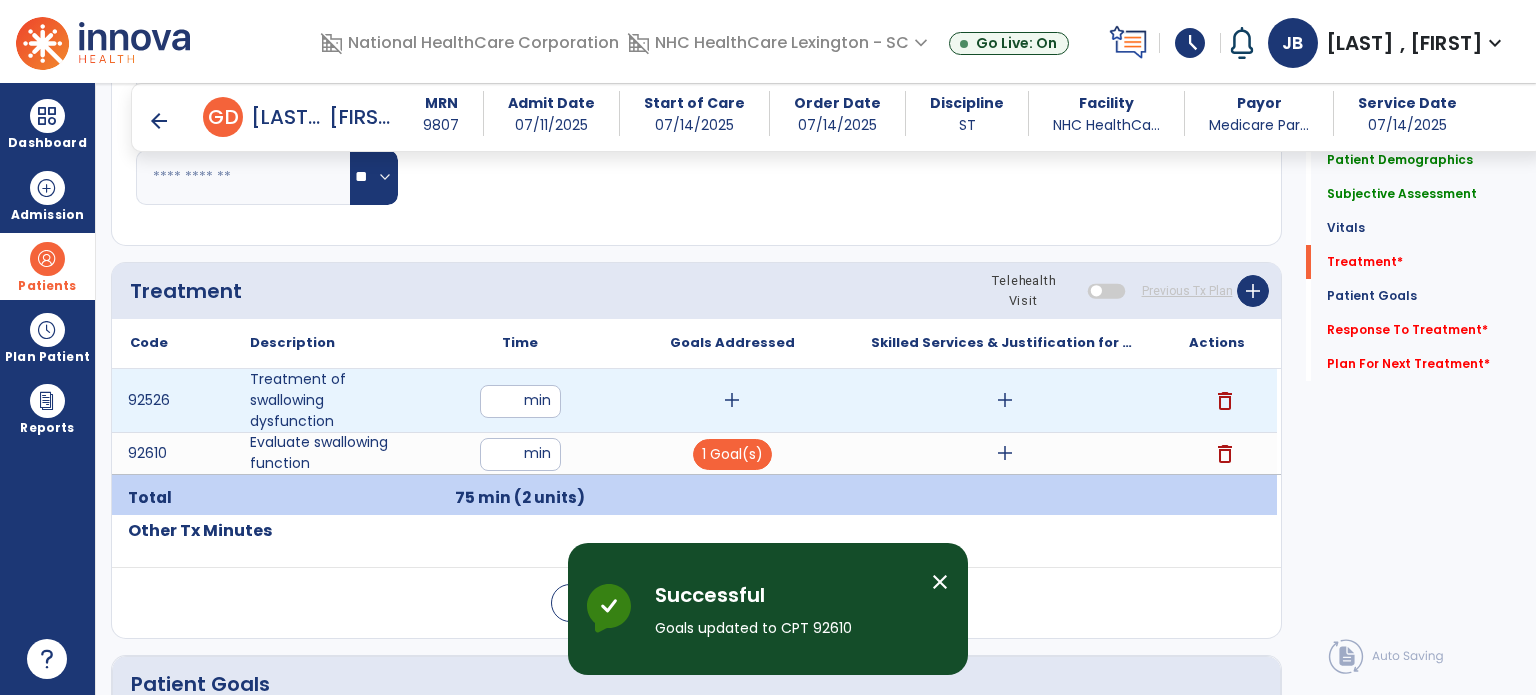 click on "add" at bounding box center (732, 400) 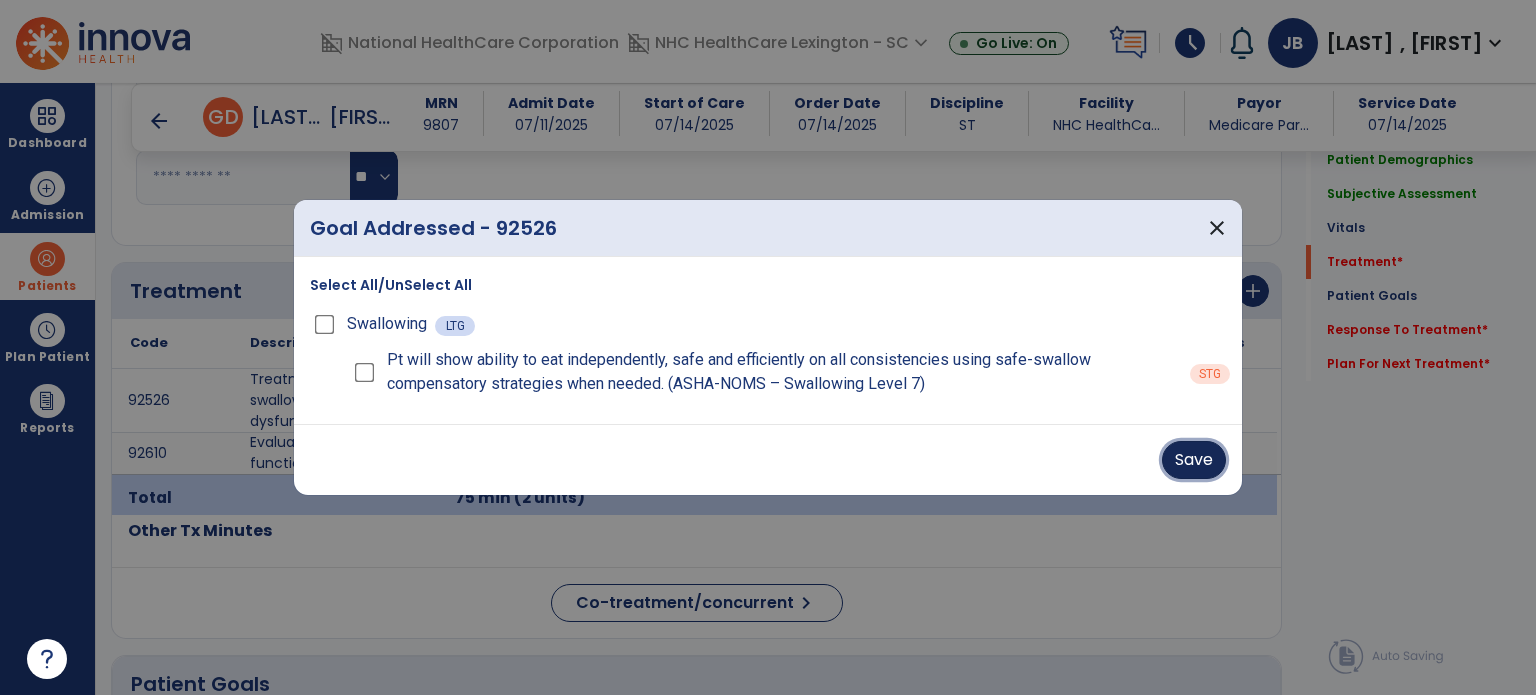 click on "Save" at bounding box center (1194, 460) 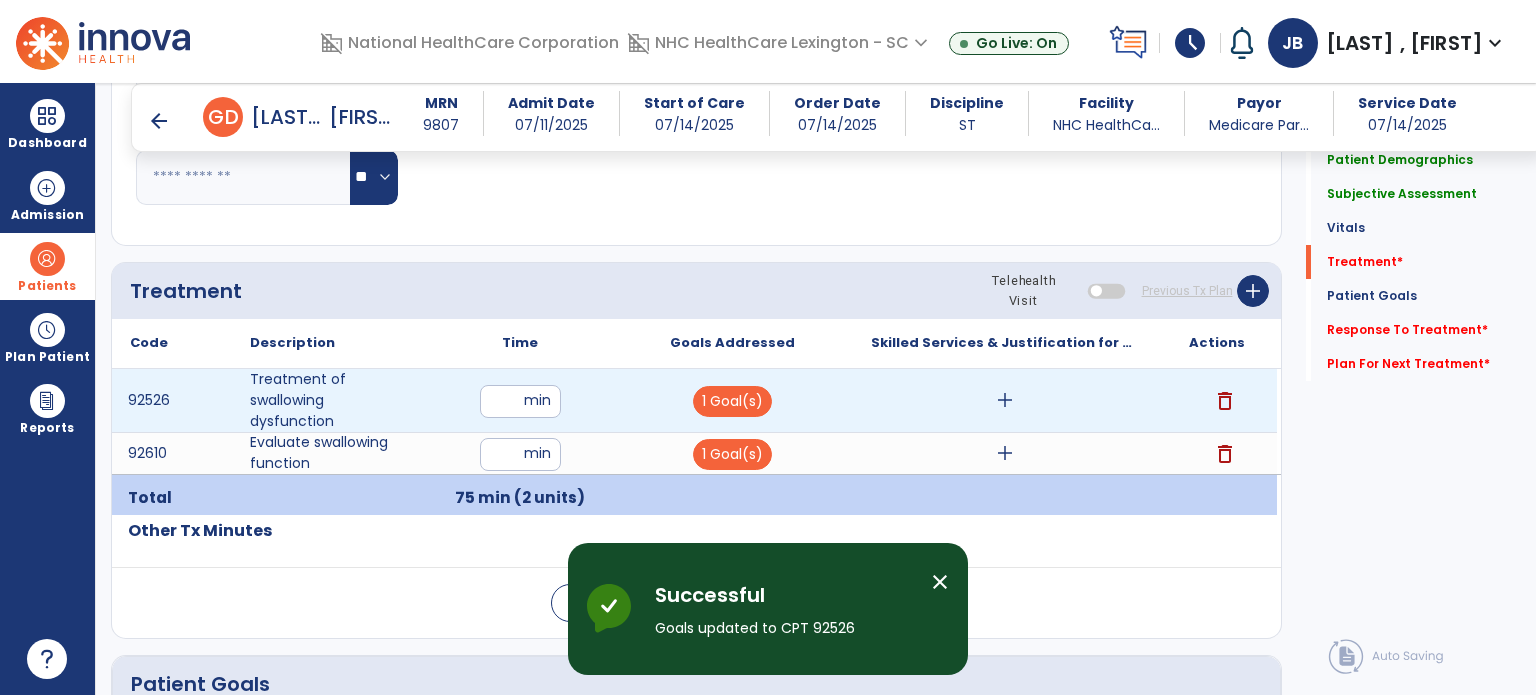 click on "add" at bounding box center [1005, 400] 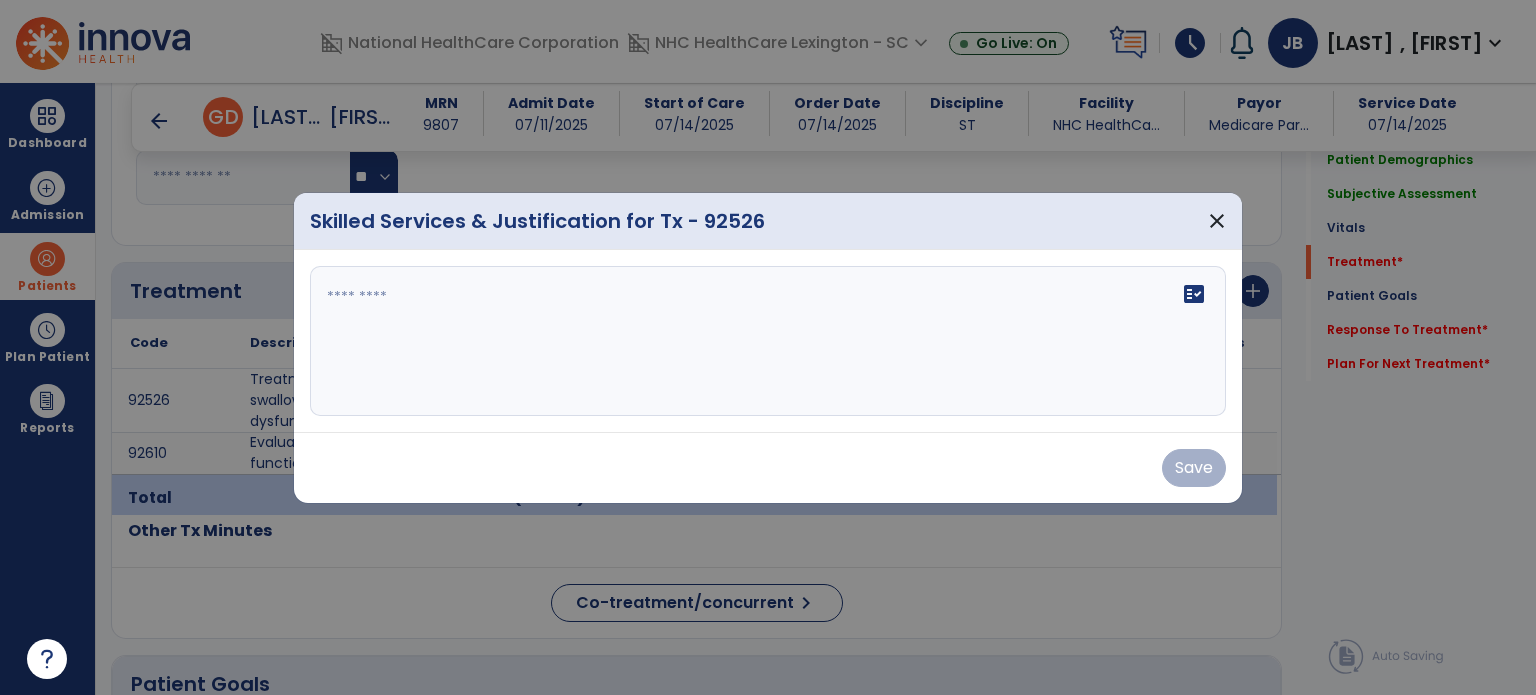 click on "fact_check" at bounding box center (768, 341) 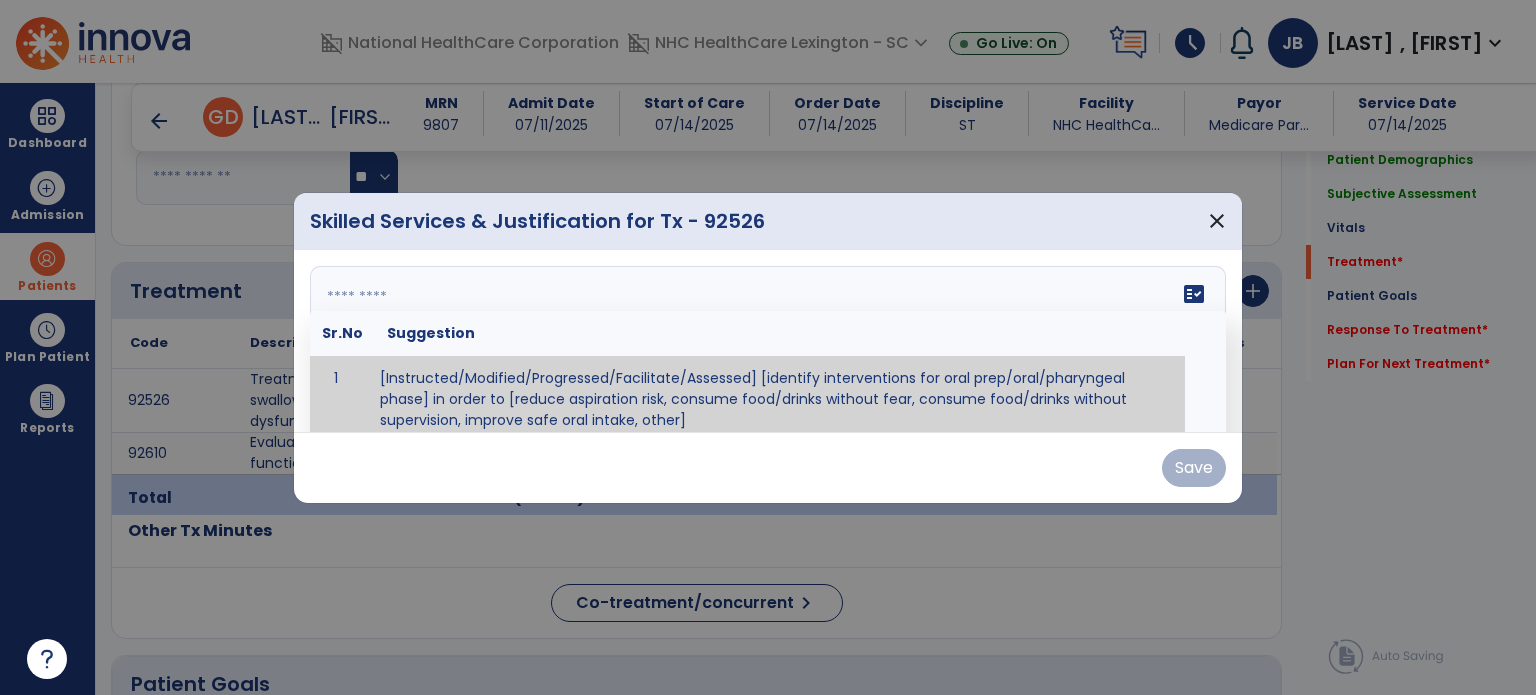 scroll, scrollTop: 12, scrollLeft: 0, axis: vertical 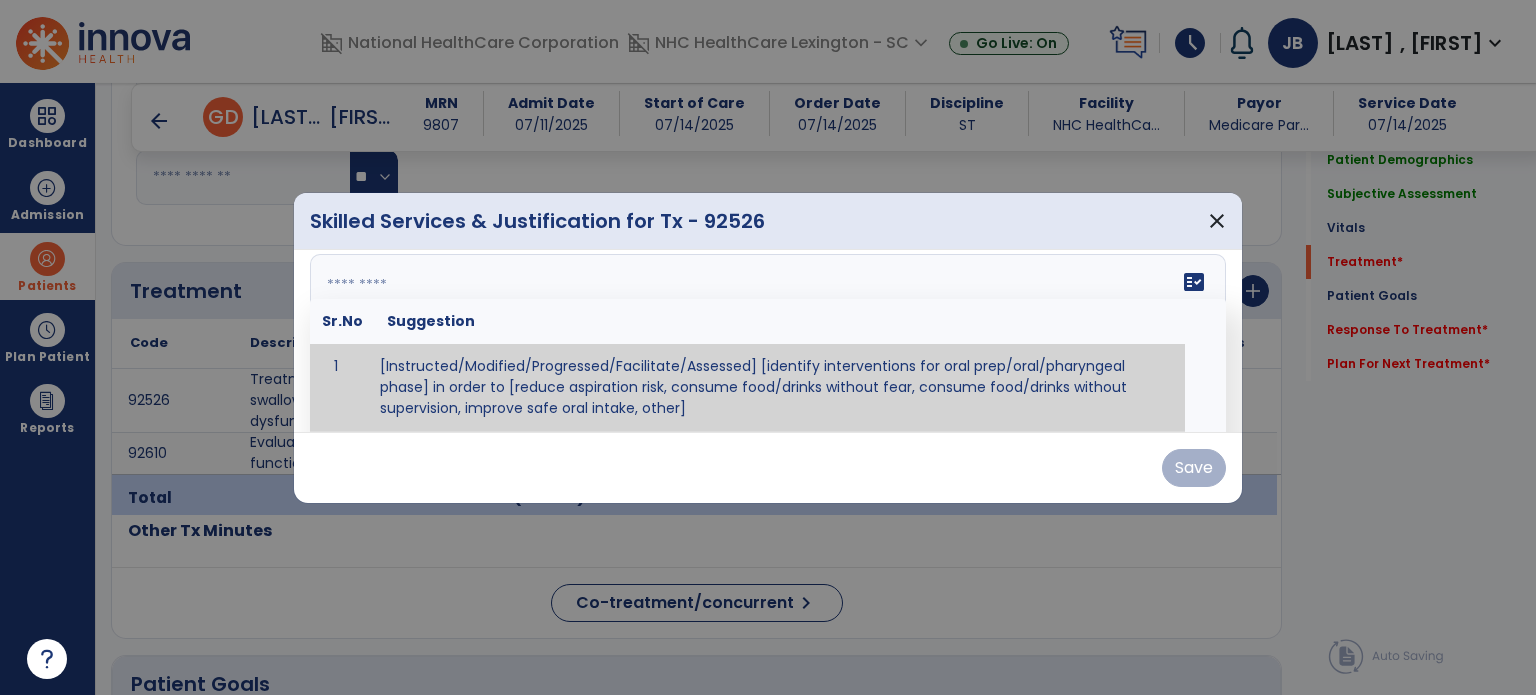 paste on "**********" 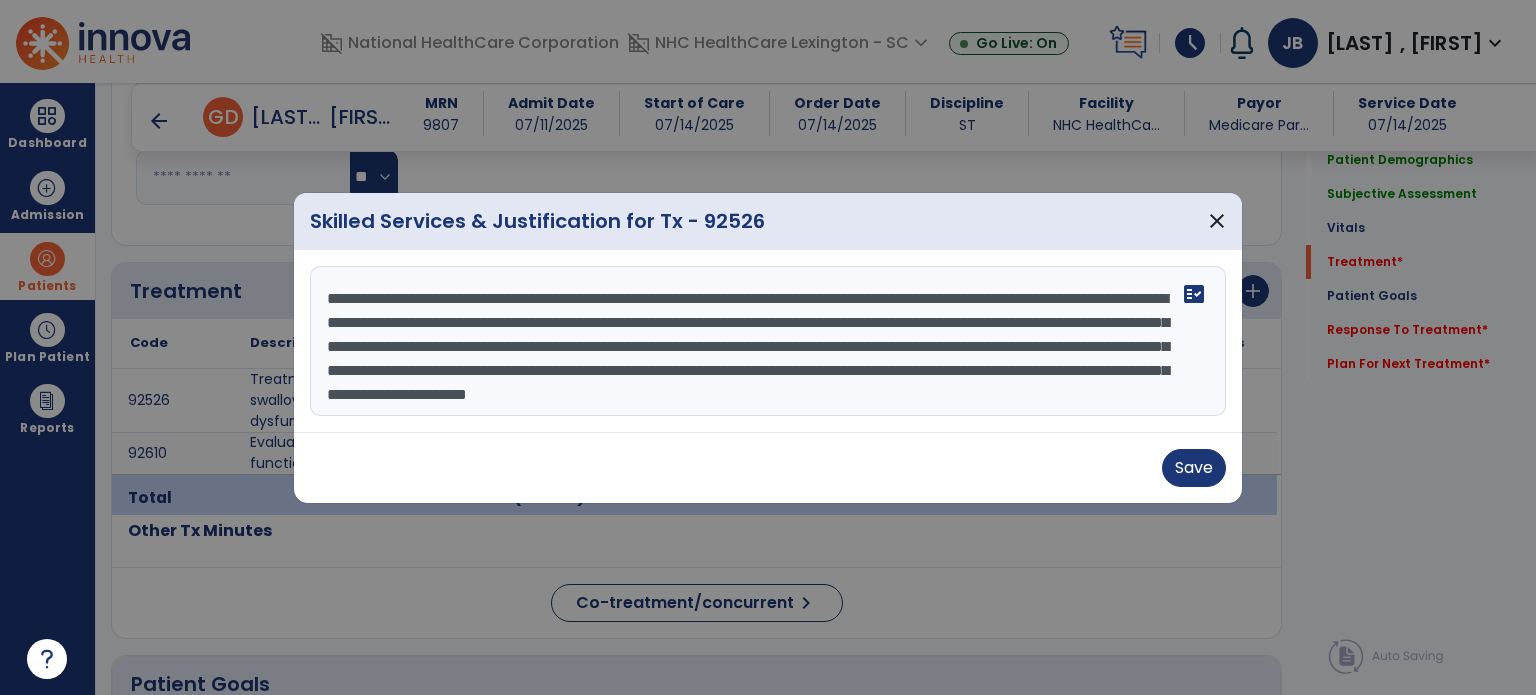 scroll, scrollTop: 15, scrollLeft: 0, axis: vertical 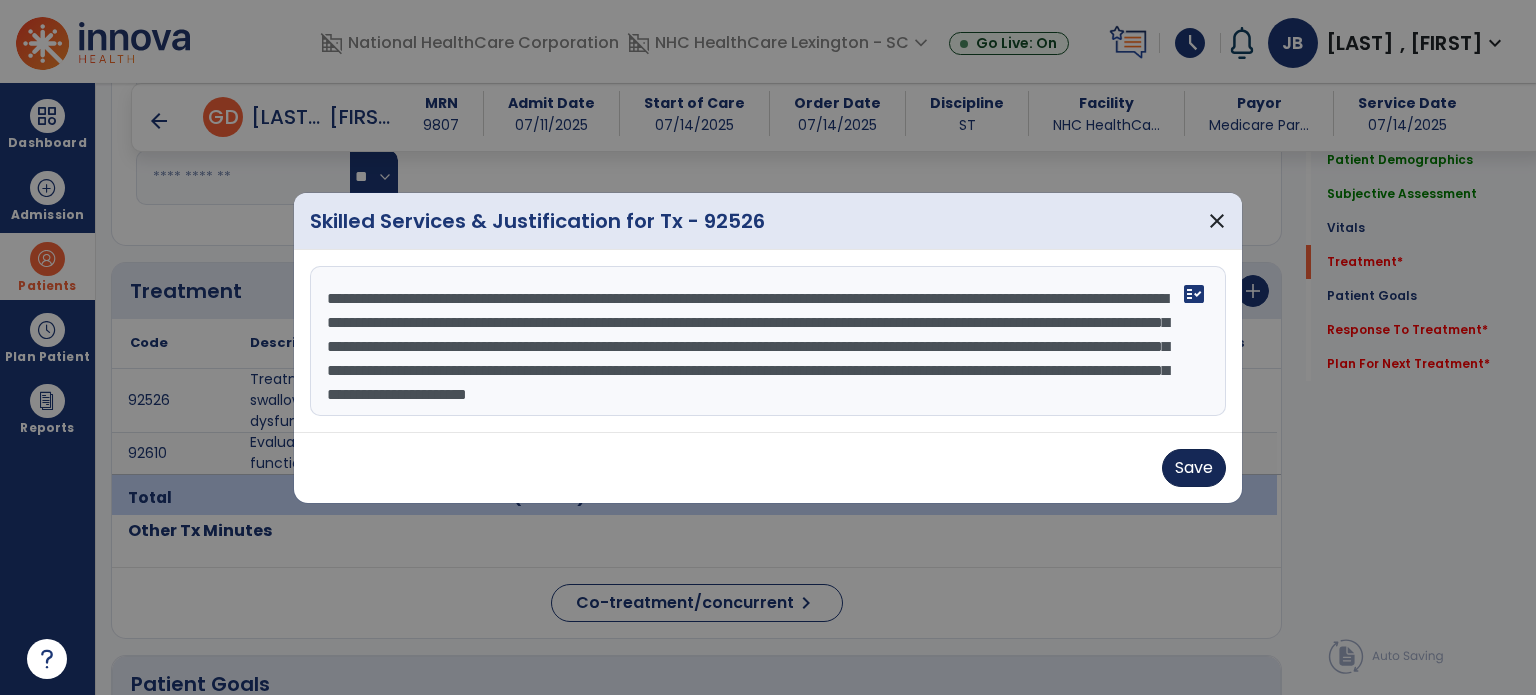 type on "**********" 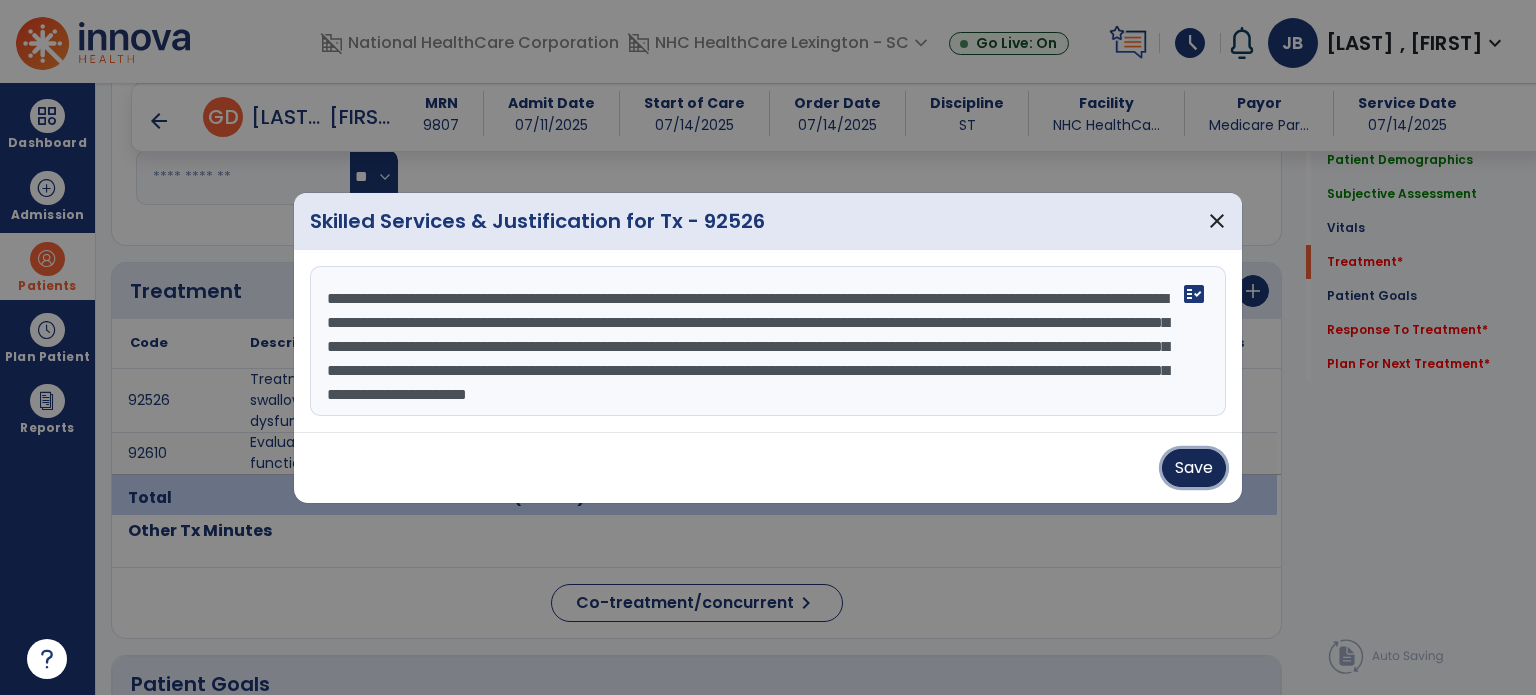 click on "Save" at bounding box center [1194, 468] 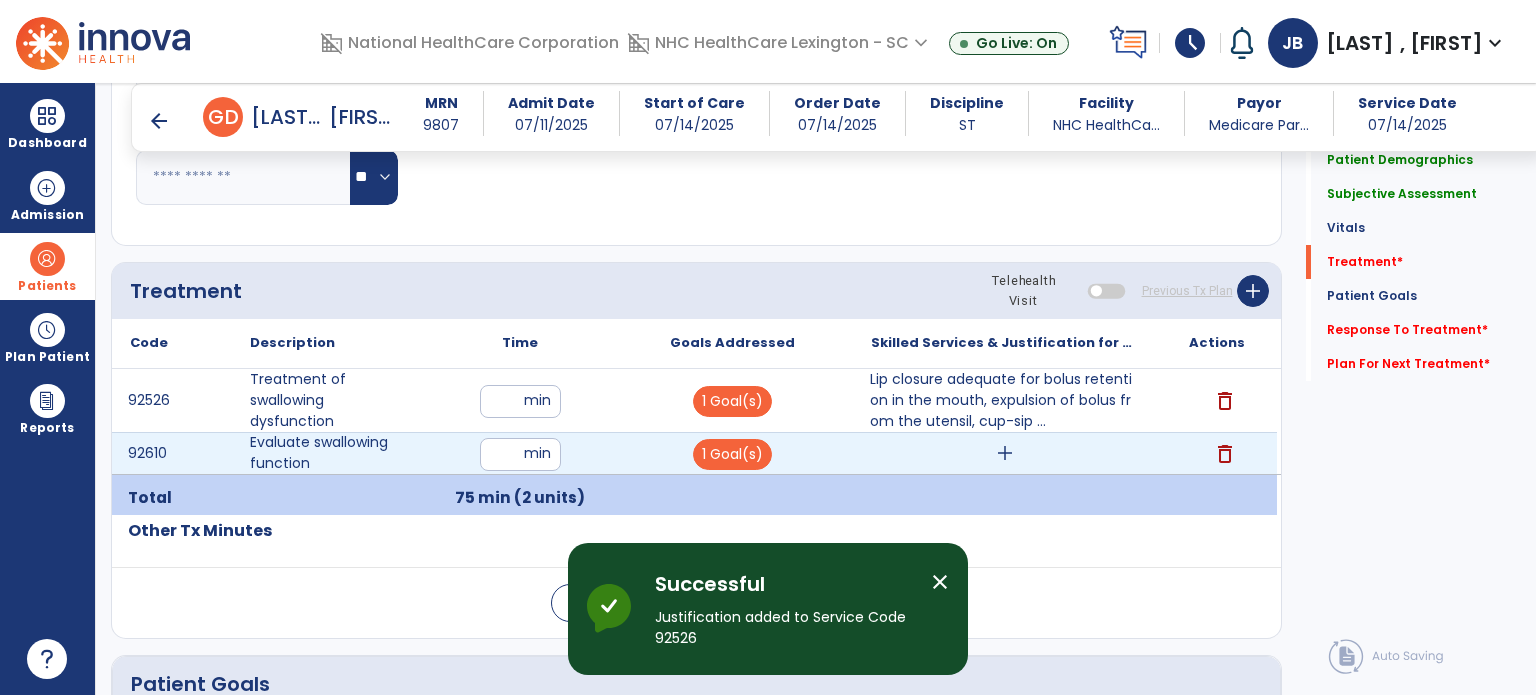 click on "add" at bounding box center (1005, 453) 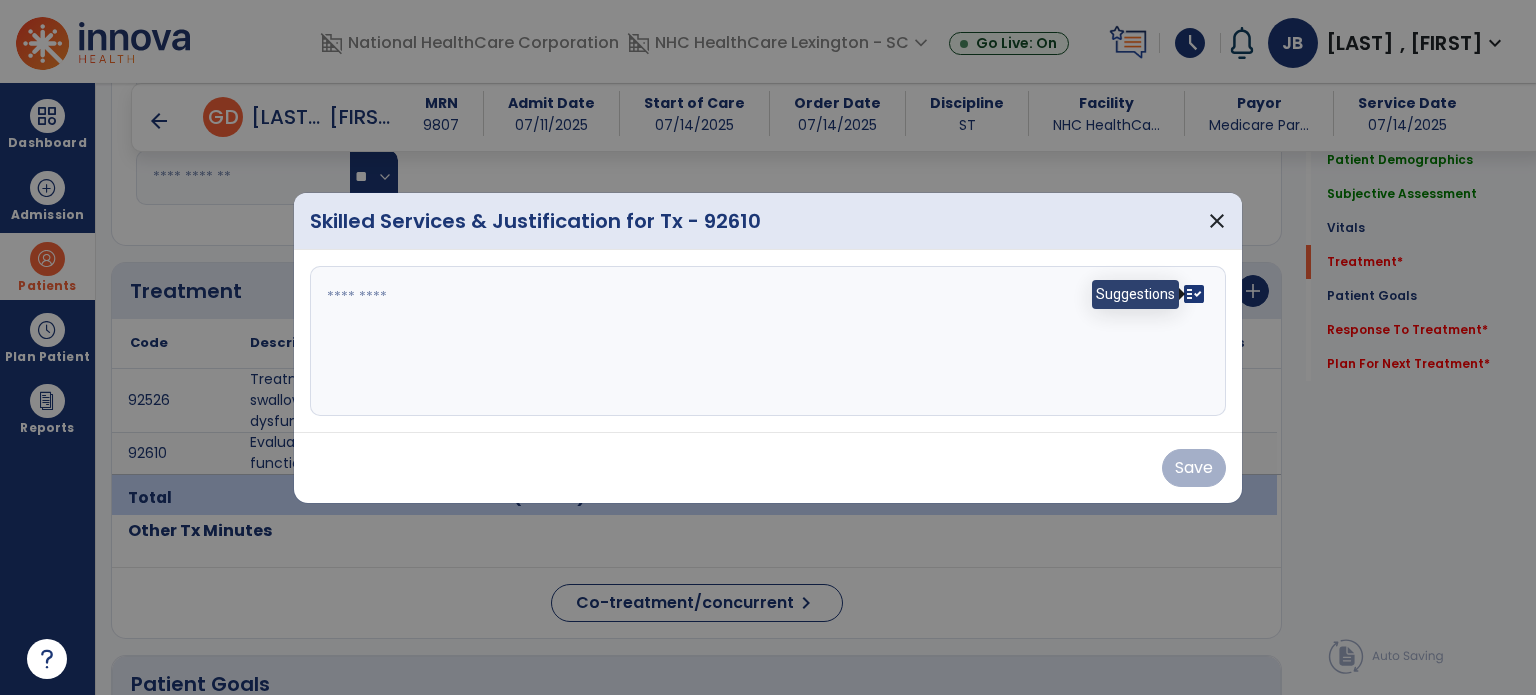click on "fact_check" at bounding box center (1194, 294) 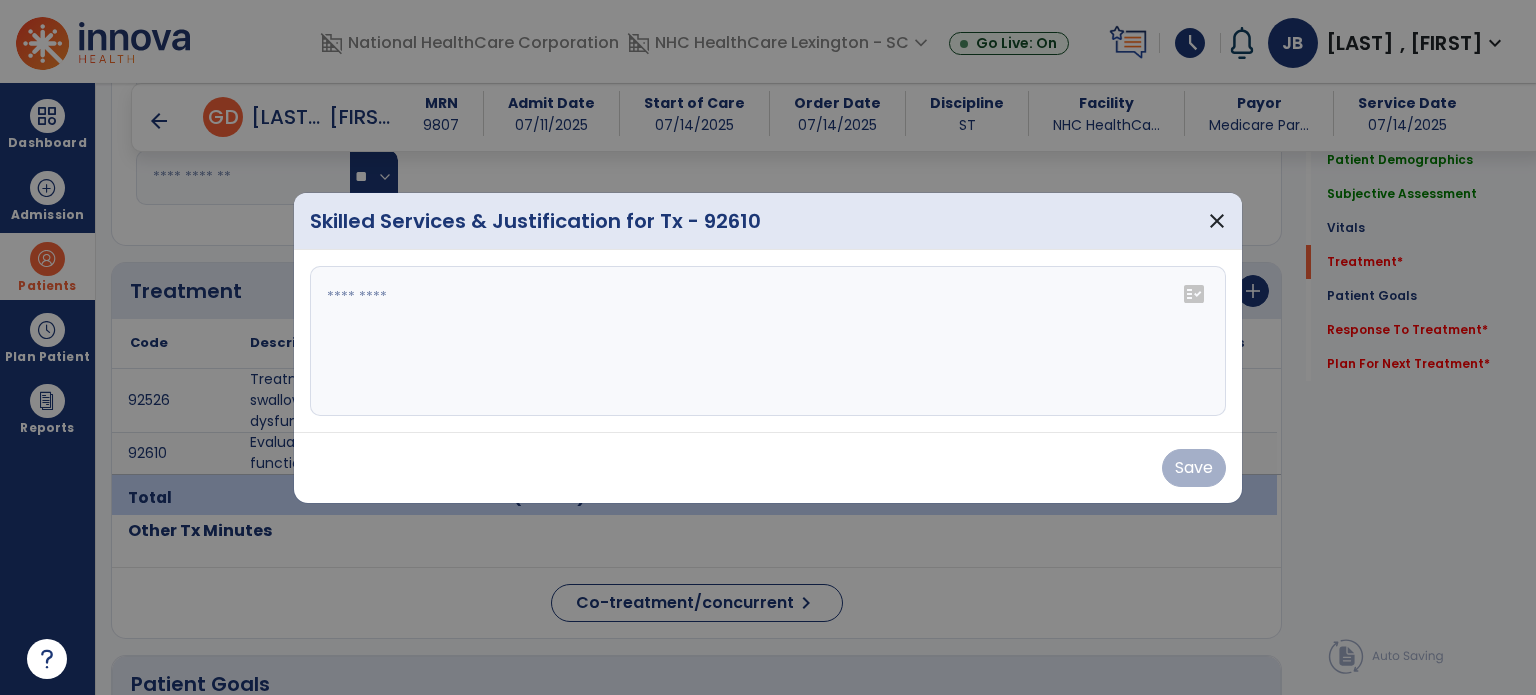 click on "fact_check" at bounding box center [1194, 294] 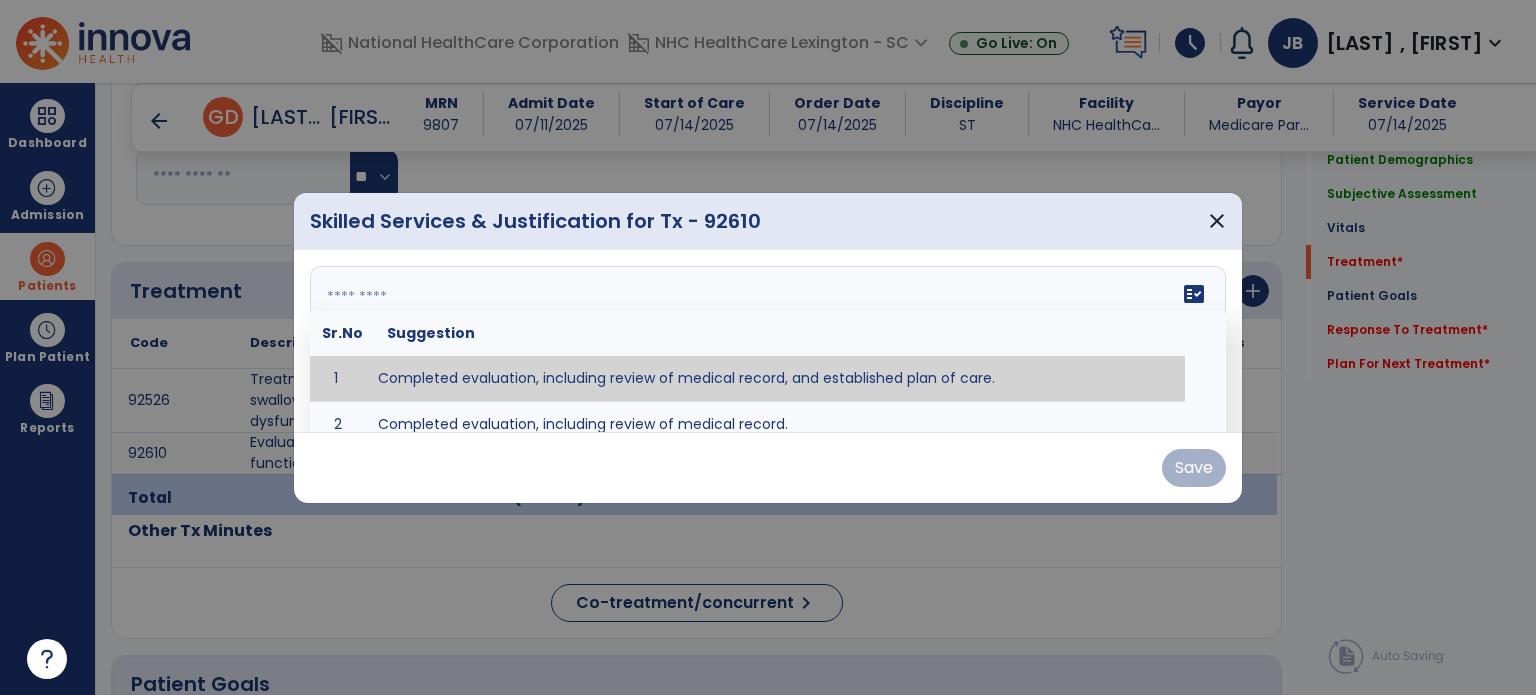 type on "**********" 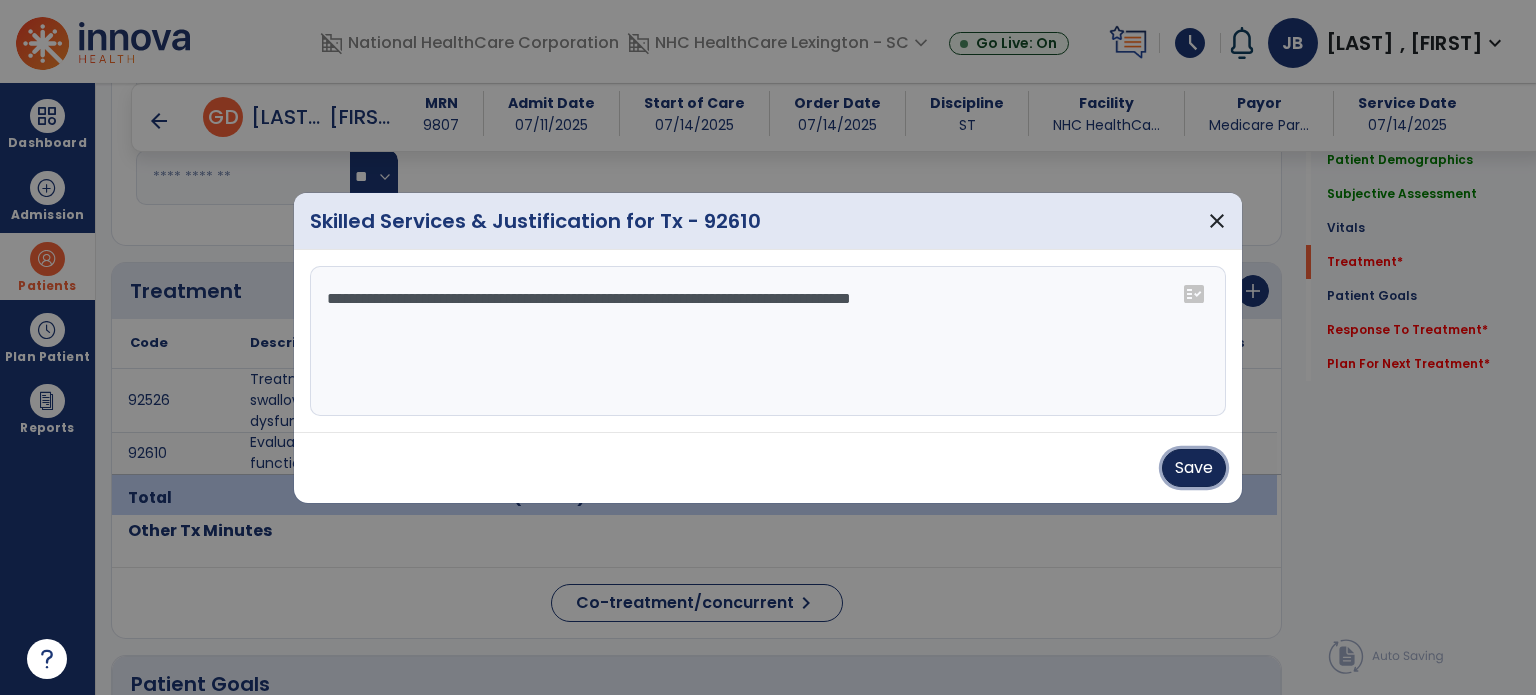 click on "Save" at bounding box center [1194, 468] 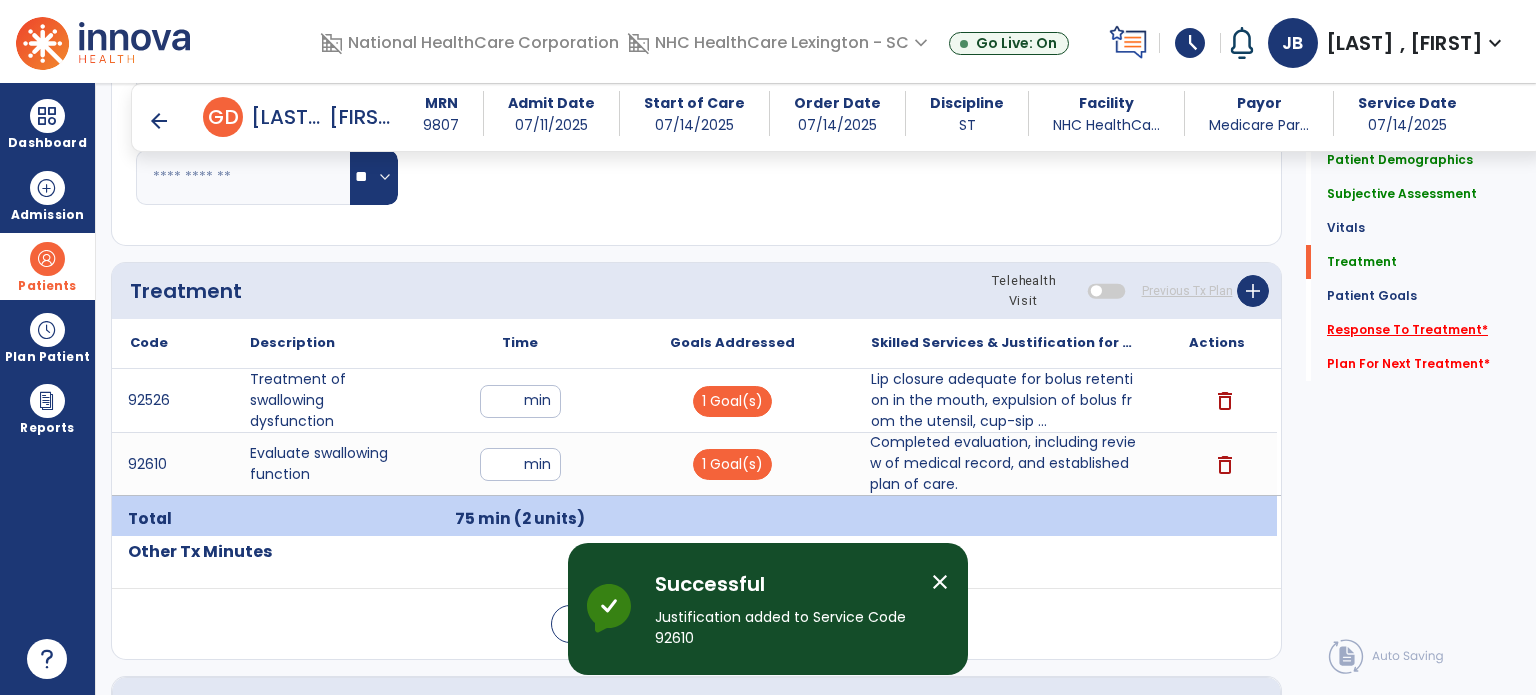 click on "Response To Treatment   *" 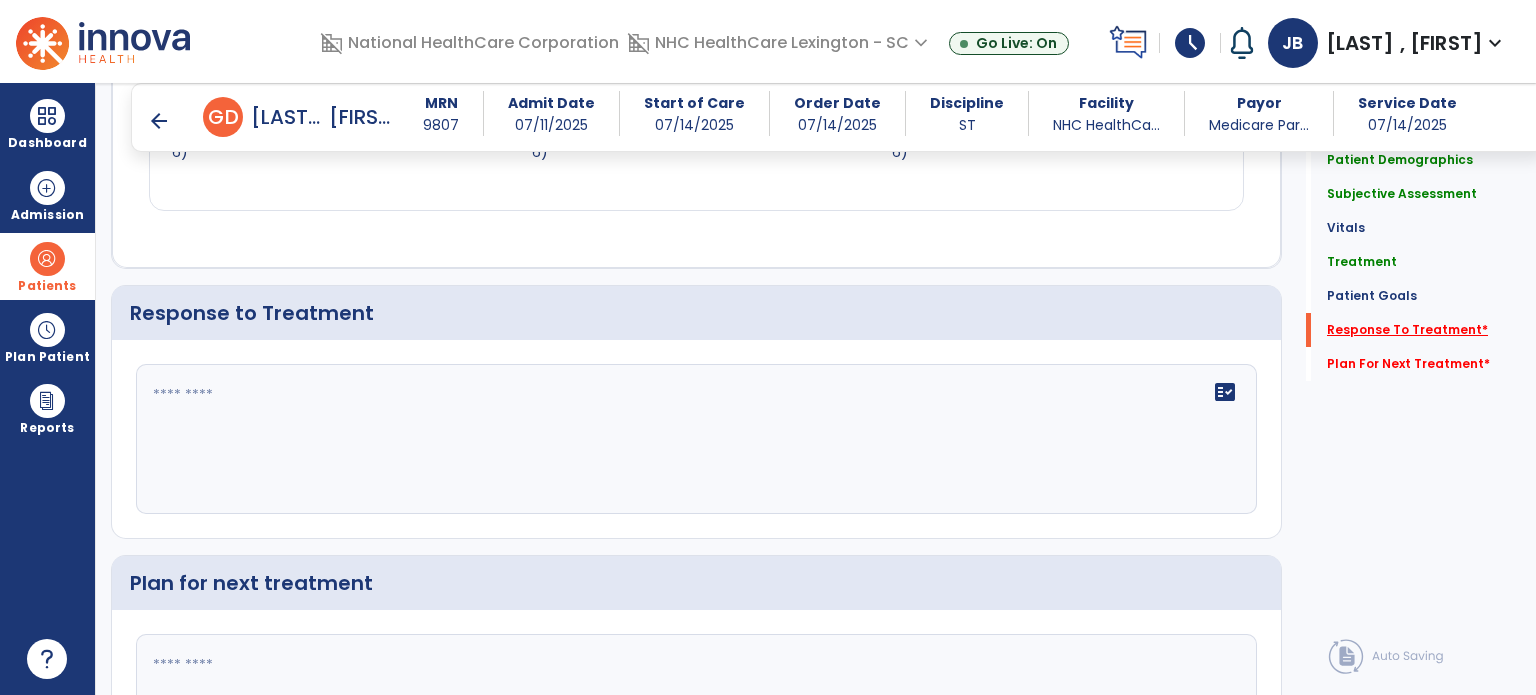 scroll, scrollTop: 2211, scrollLeft: 0, axis: vertical 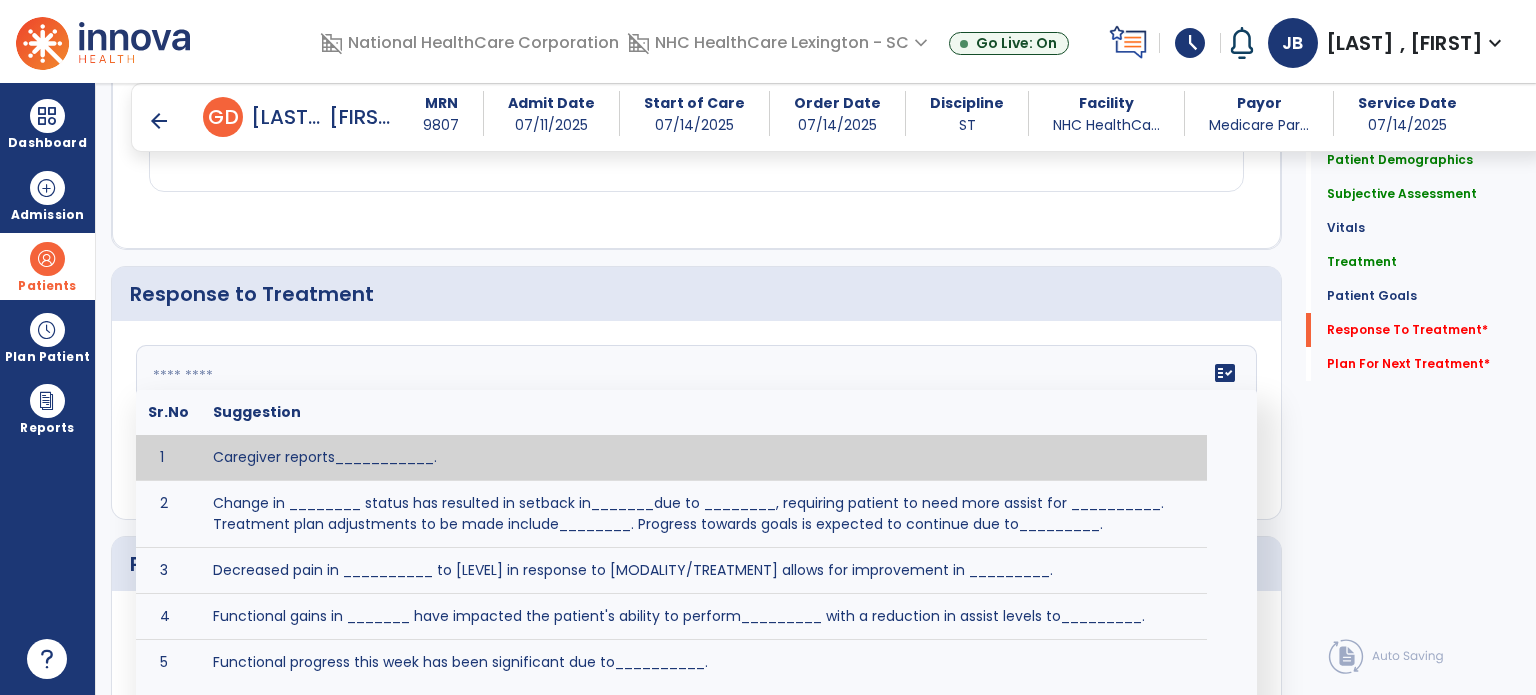 click on "fact_check  Sr.No Suggestion 1 Caregiver reports___________. 2 Change in ________ status has resulted in setback in_______due to ________, requiring patient to need more assist for __________.   Treatment plan adjustments to be made include________.  Progress towards goals is expected to continue due to_________. 3 Decreased pain in __________ to [LEVEL] in response to [MODALITY/TREATMENT] allows for improvement in _________. 4 Functional gains in _______ have impacted the patient's ability to perform_________ with a reduction in assist levels to_________. 5 Functional progress this week has been significant due to__________. 6 Gains in ________ have improved the patient's ability to perform ______with decreased levels of assist to___________. 7 Improvement in ________allows patient to tolerate higher levels of challenges in_________. 8 Pain in [AREA] has decreased to [LEVEL] in response to [TREATMENT/MODALITY], allowing fore ease in completing__________. 9 10 11 12 13 14 15 16 17 18 19 20 21" 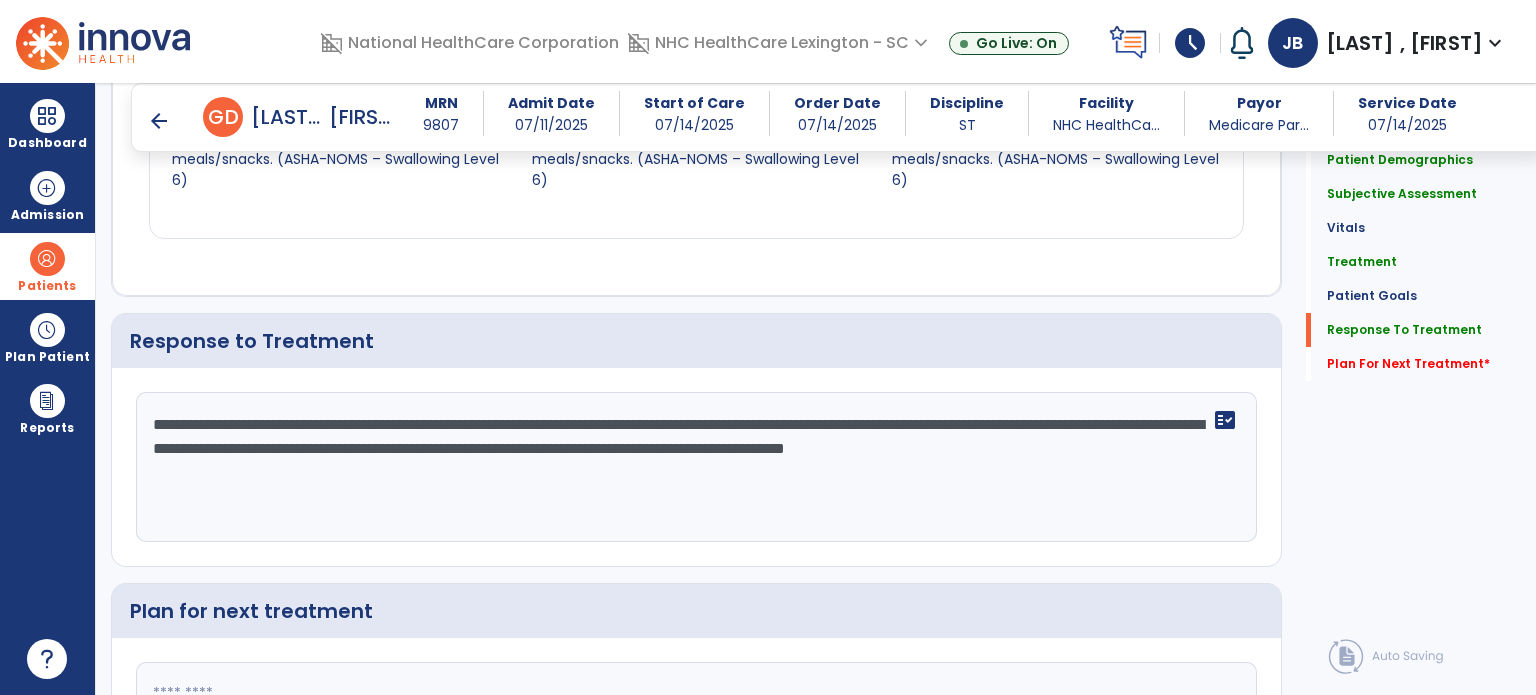 scroll, scrollTop: 2210, scrollLeft: 0, axis: vertical 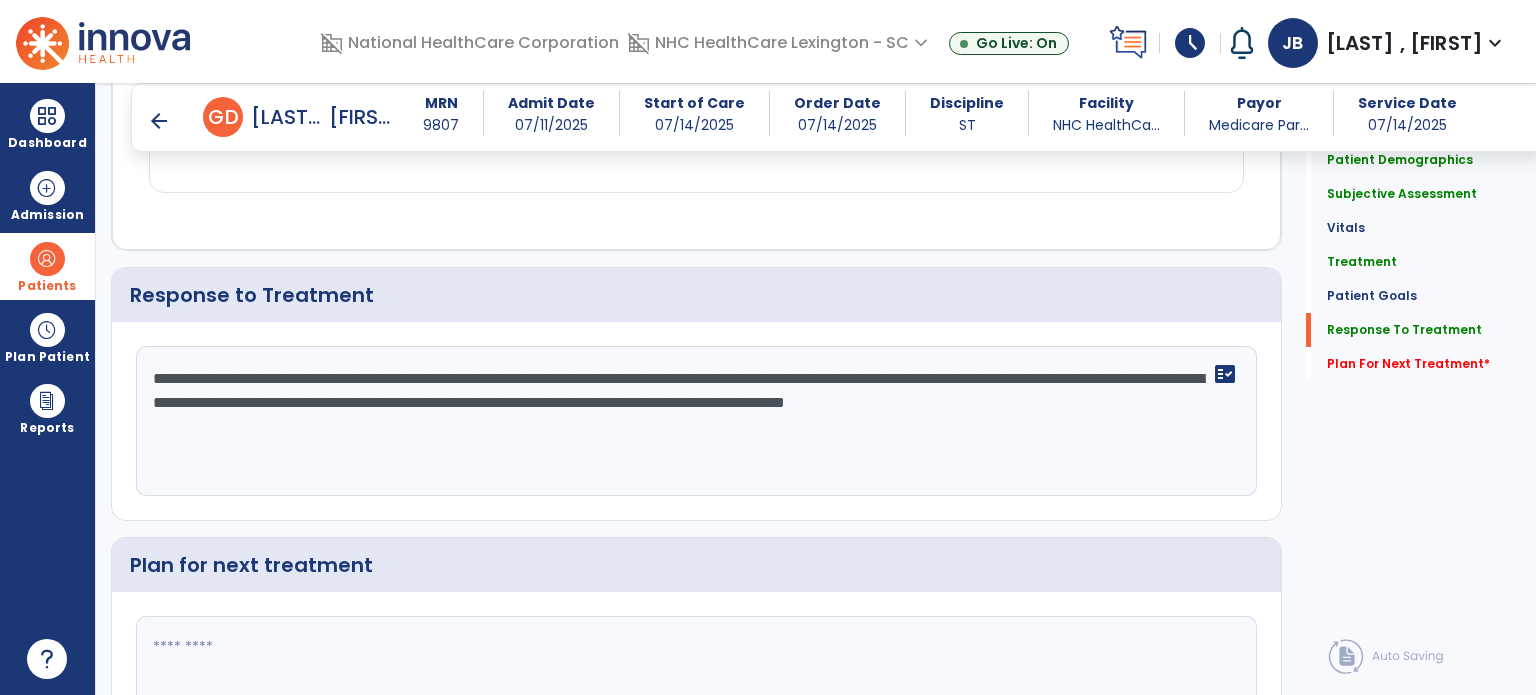 drag, startPoint x: 305, startPoint y: 375, endPoint x: 175, endPoint y: 376, distance: 130.00385 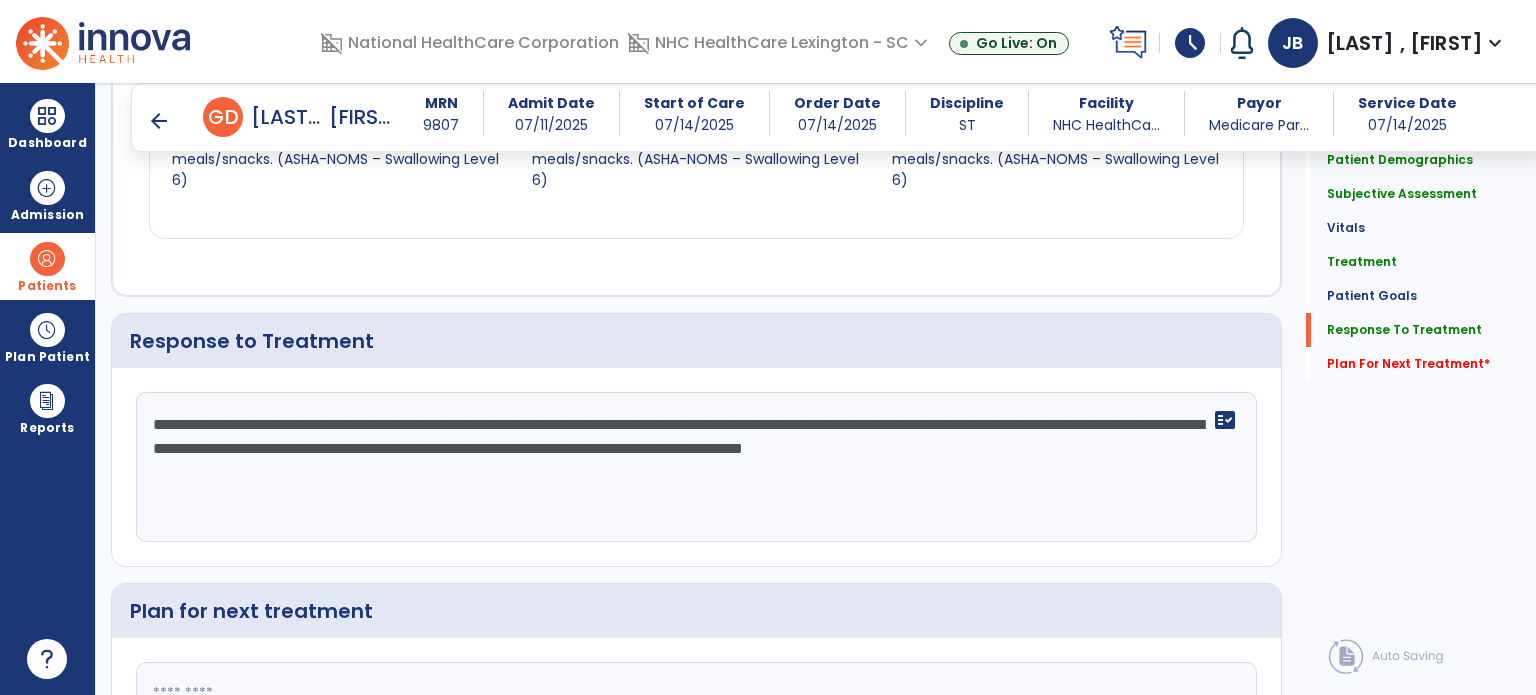 scroll, scrollTop: 2210, scrollLeft: 0, axis: vertical 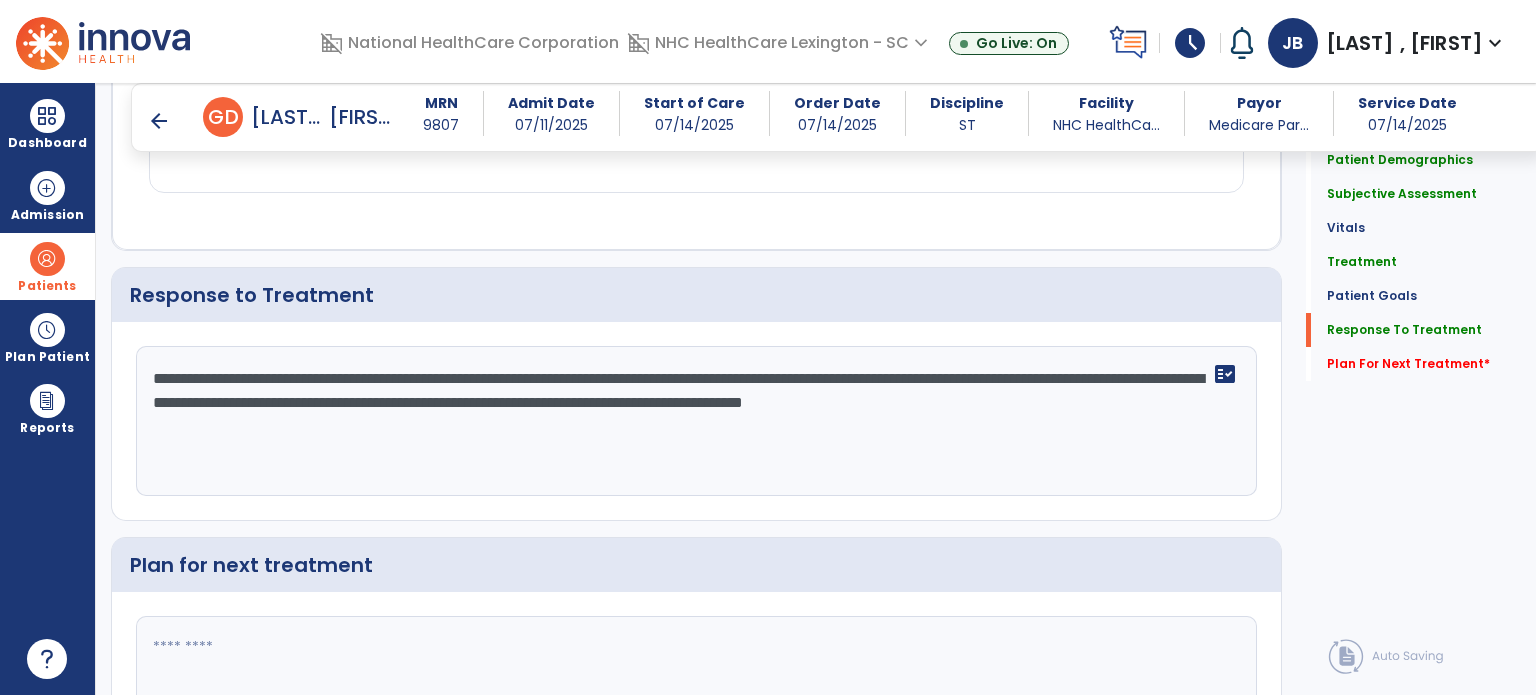 drag, startPoint x: 1174, startPoint y: 374, endPoint x: 1054, endPoint y: 375, distance: 120.004166 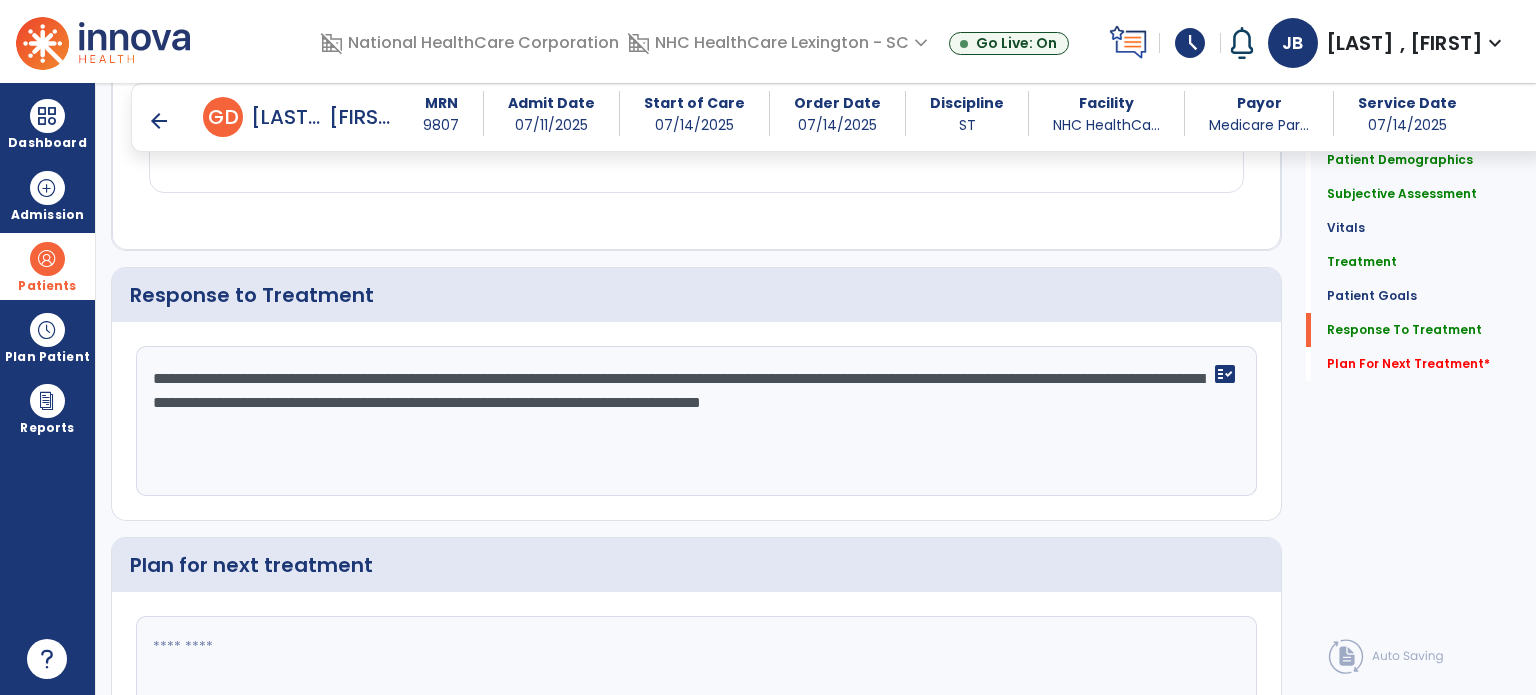 scroll, scrollTop: 2210, scrollLeft: 0, axis: vertical 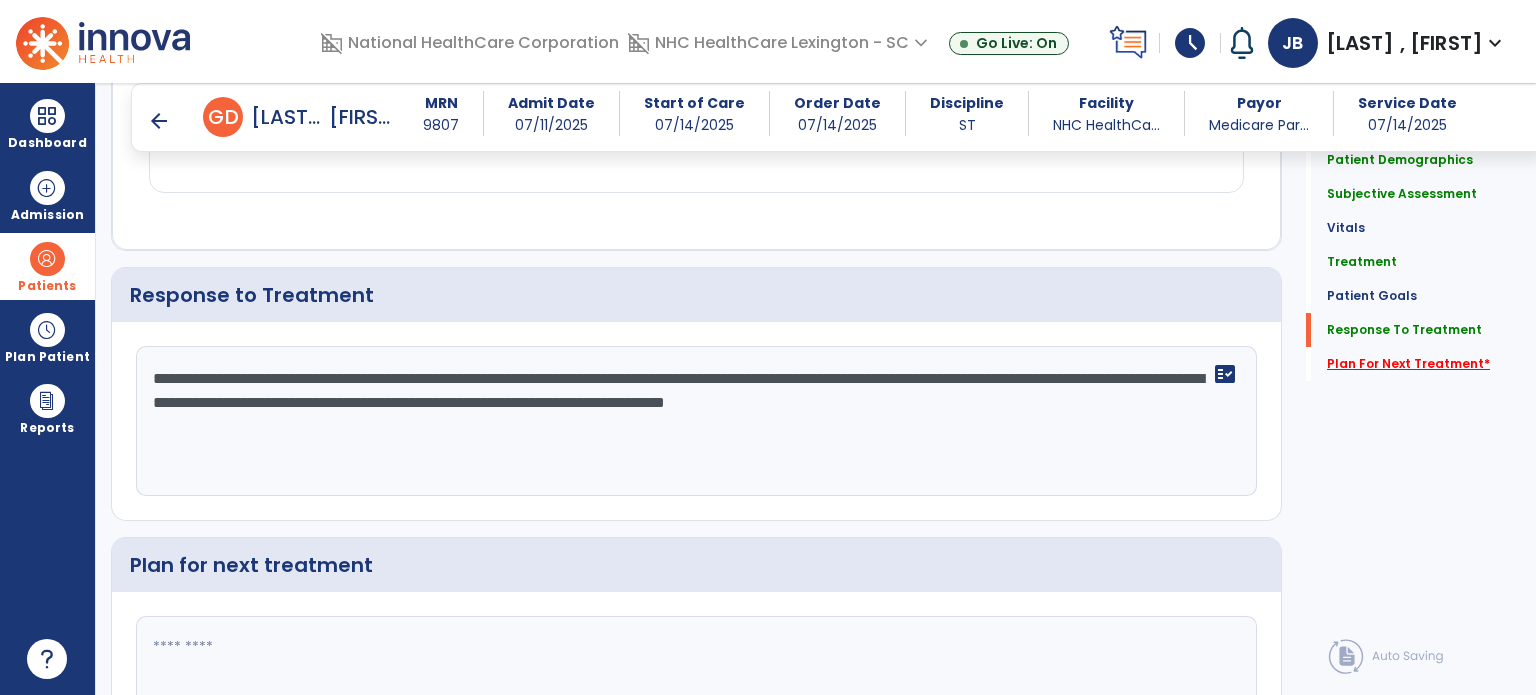 type on "**********" 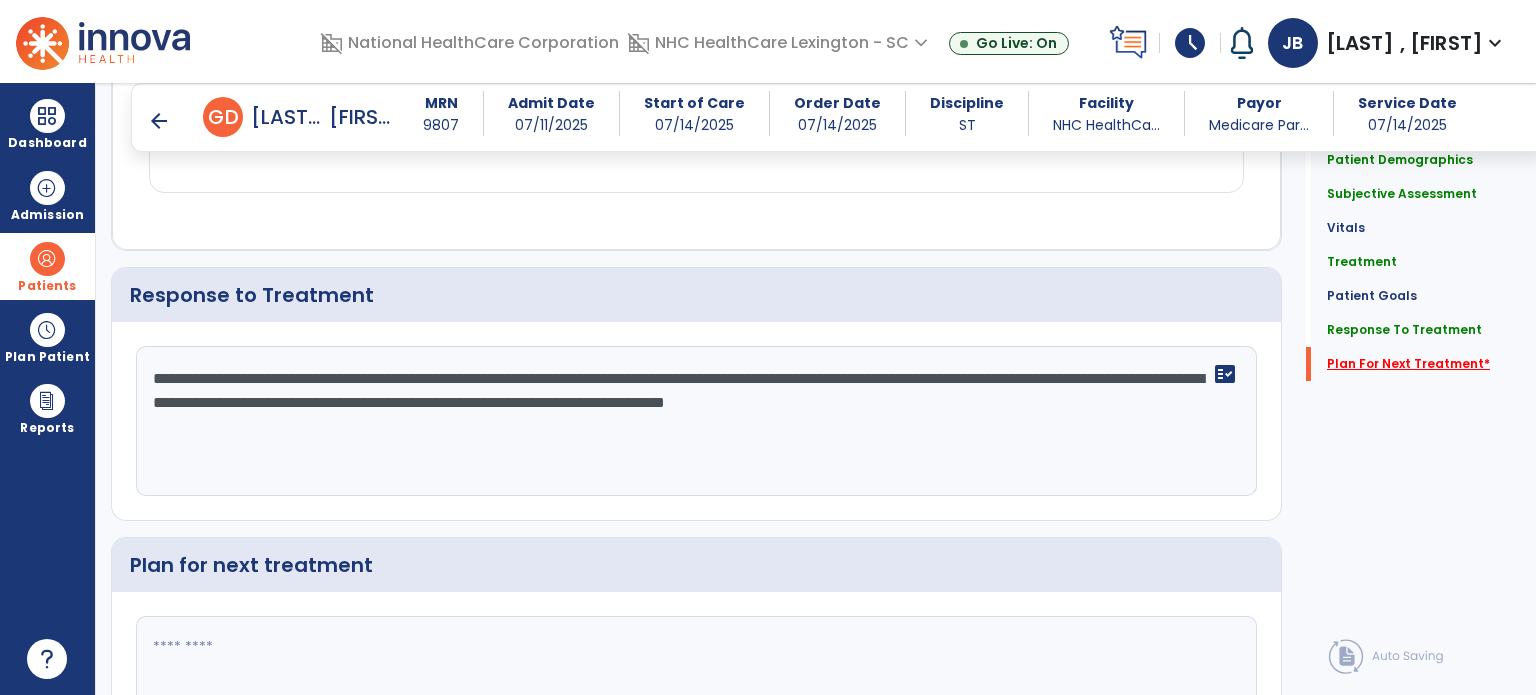 scroll, scrollTop: 2366, scrollLeft: 0, axis: vertical 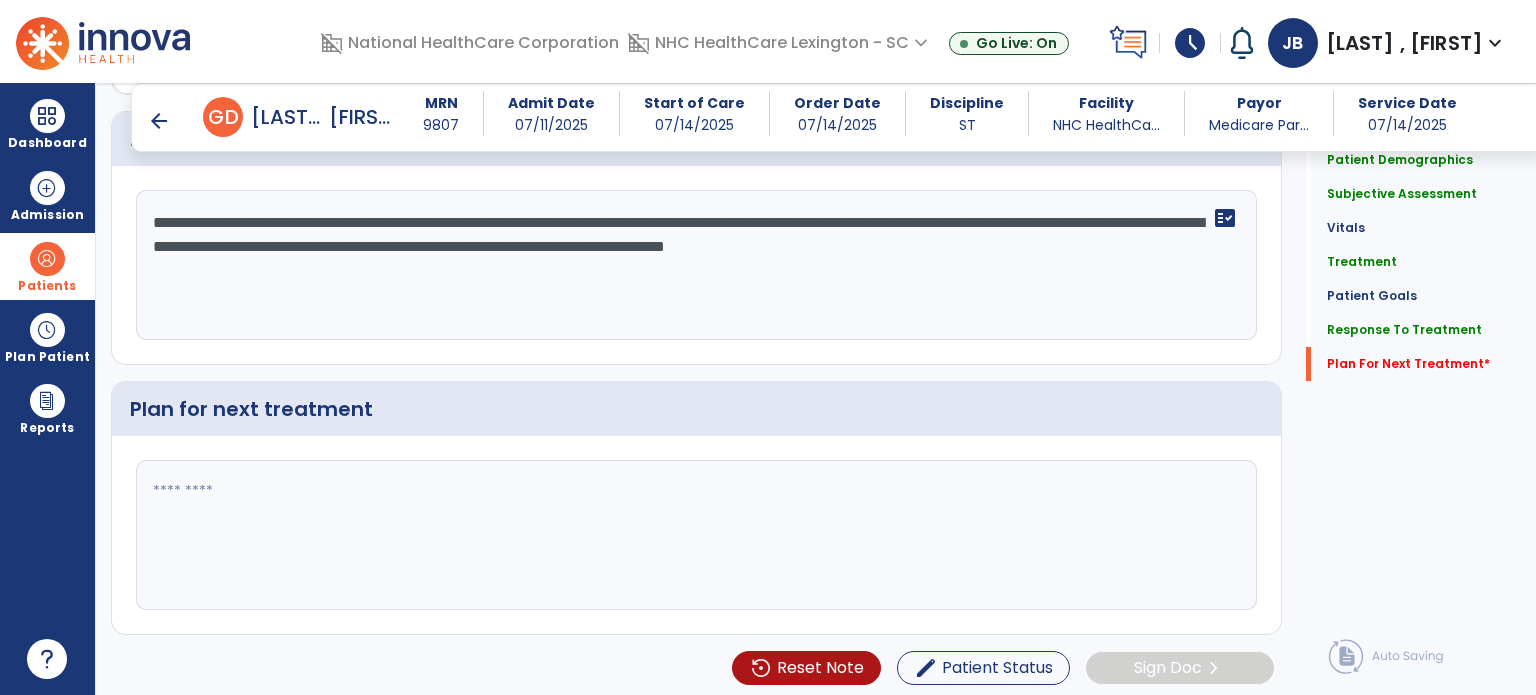 click 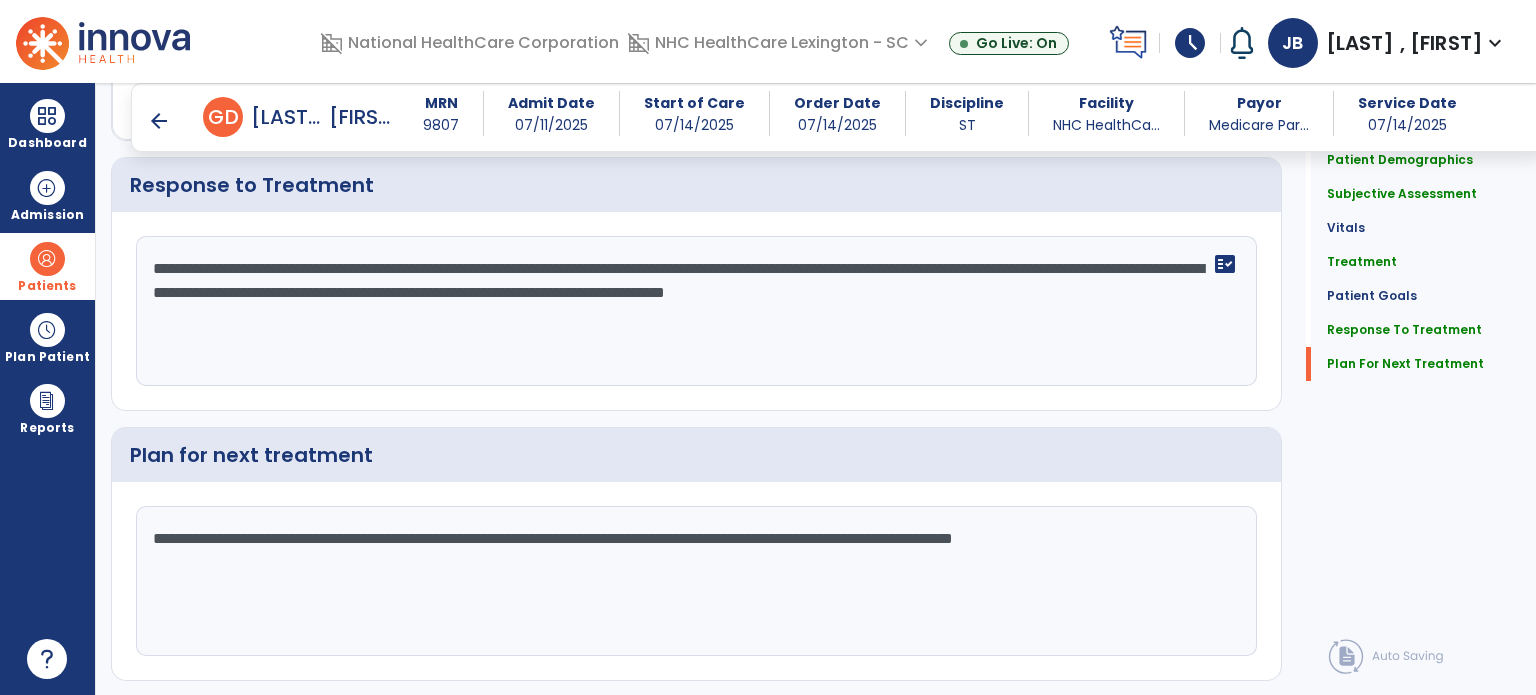 scroll, scrollTop: 2366, scrollLeft: 0, axis: vertical 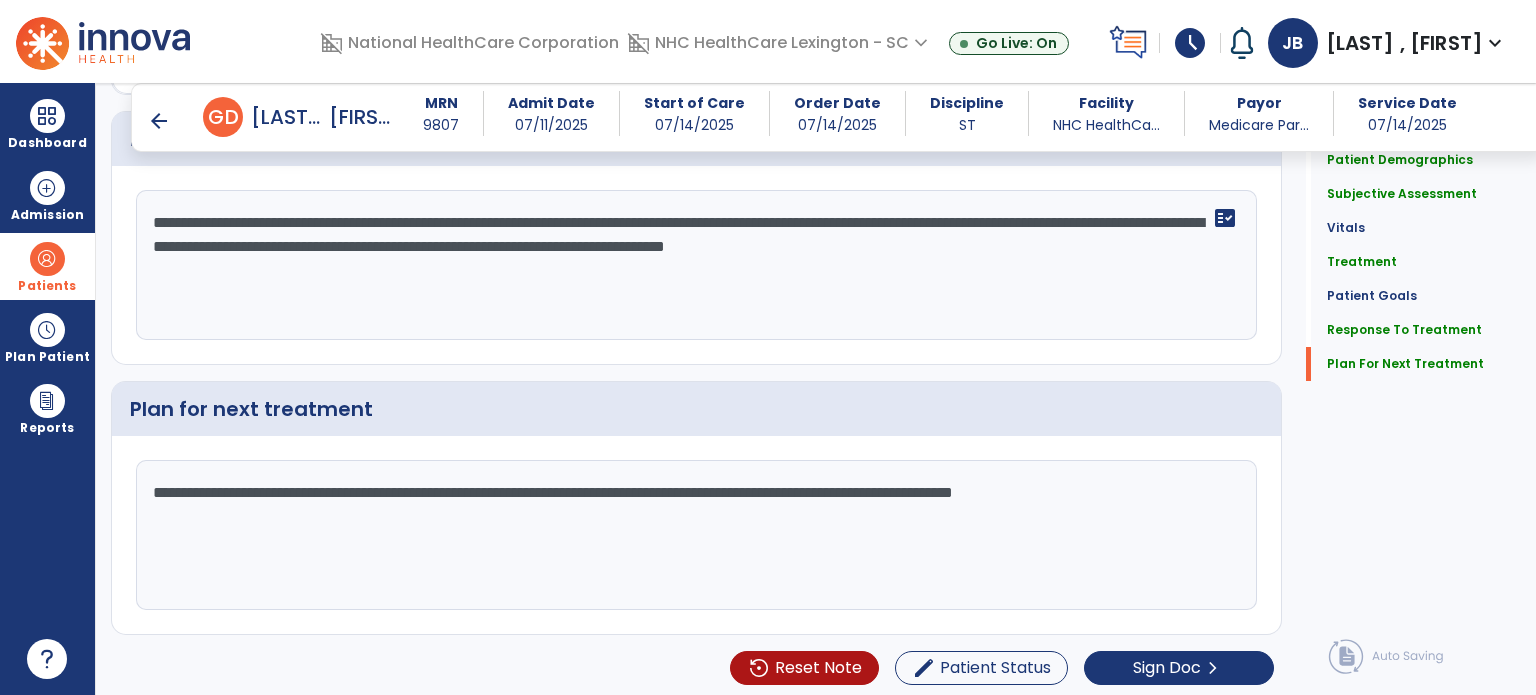drag, startPoint x: 648, startPoint y: 489, endPoint x: 496, endPoint y: 492, distance: 152.0296 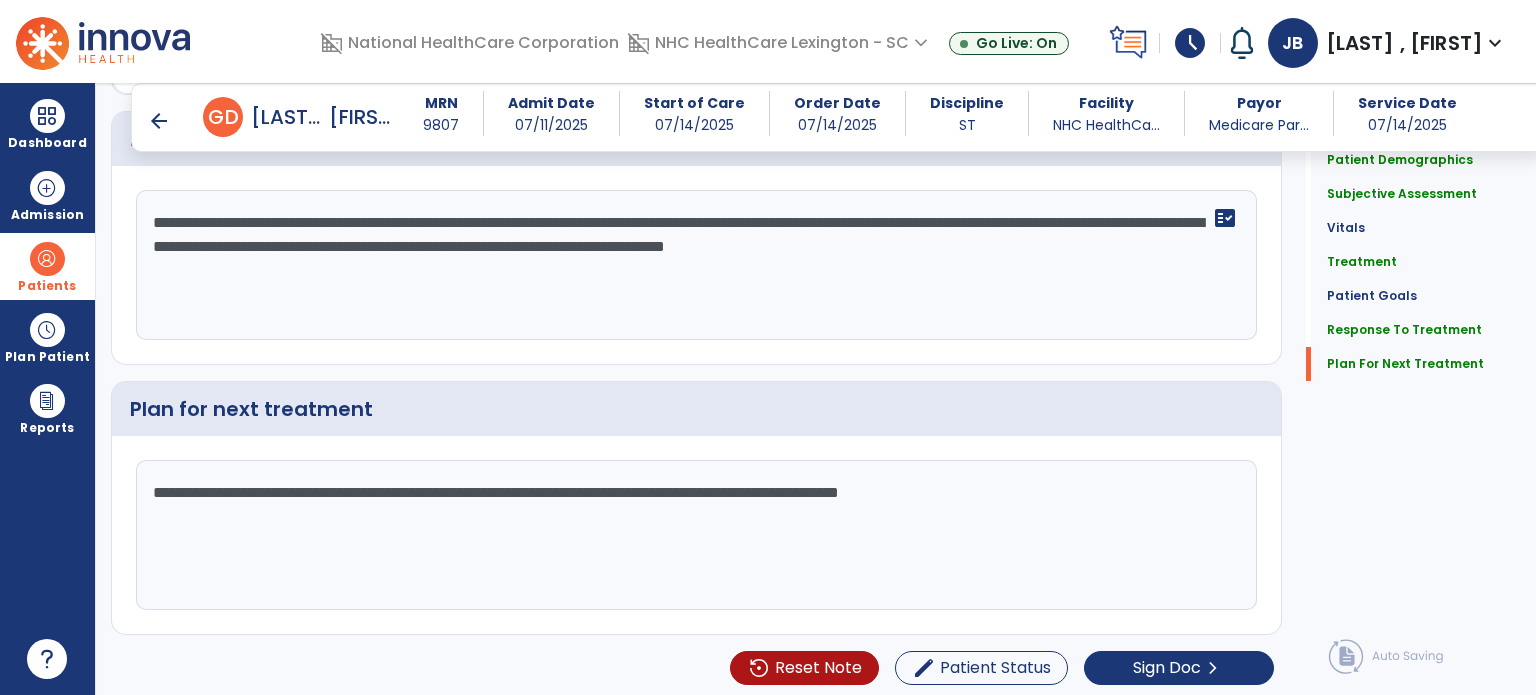 click on "**********" 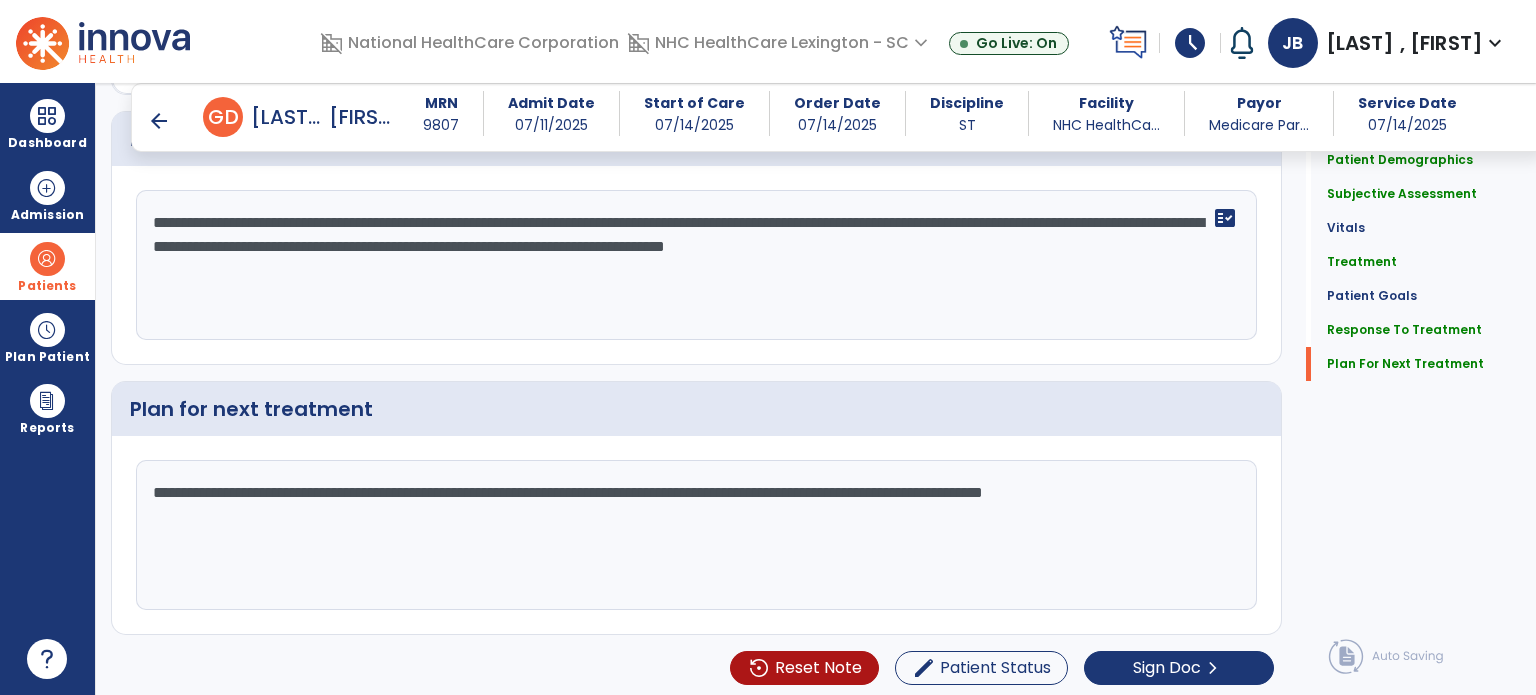 scroll, scrollTop: 2366, scrollLeft: 0, axis: vertical 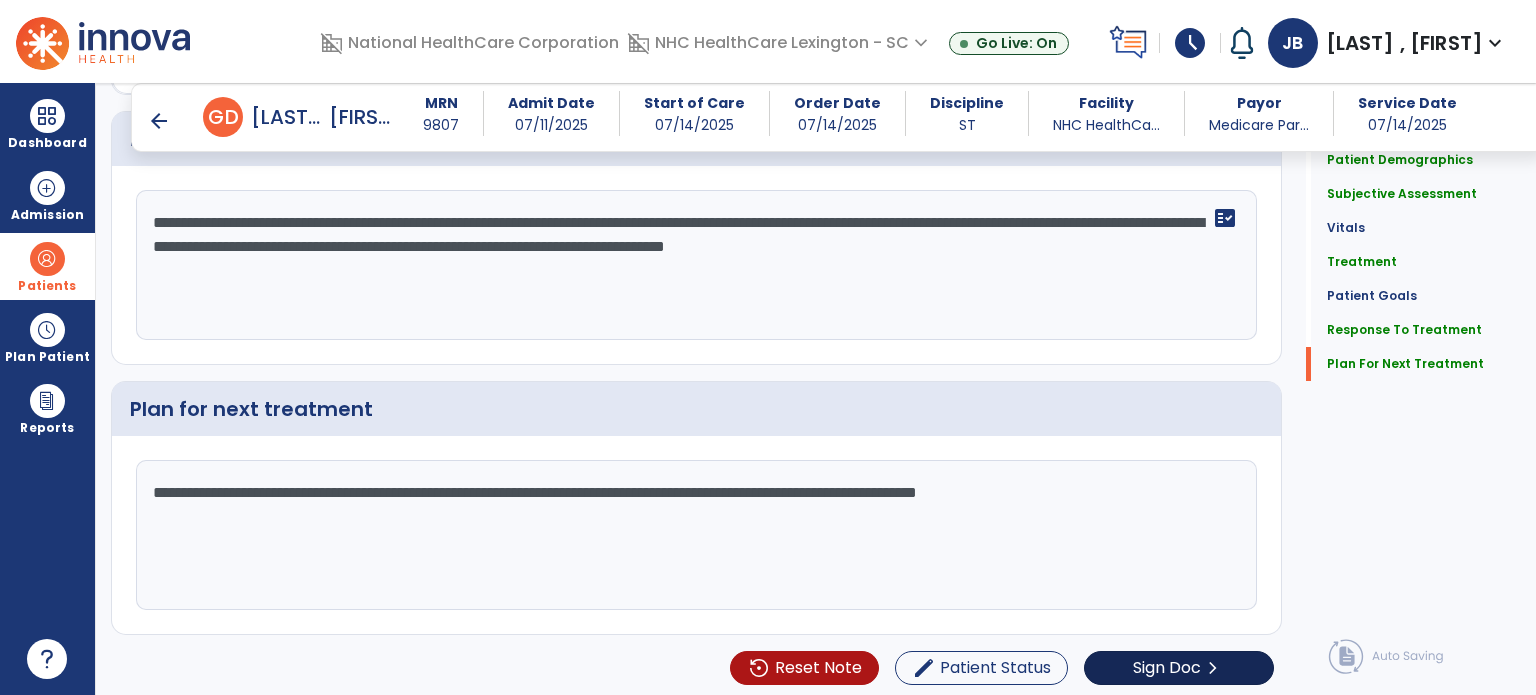 type on "**********" 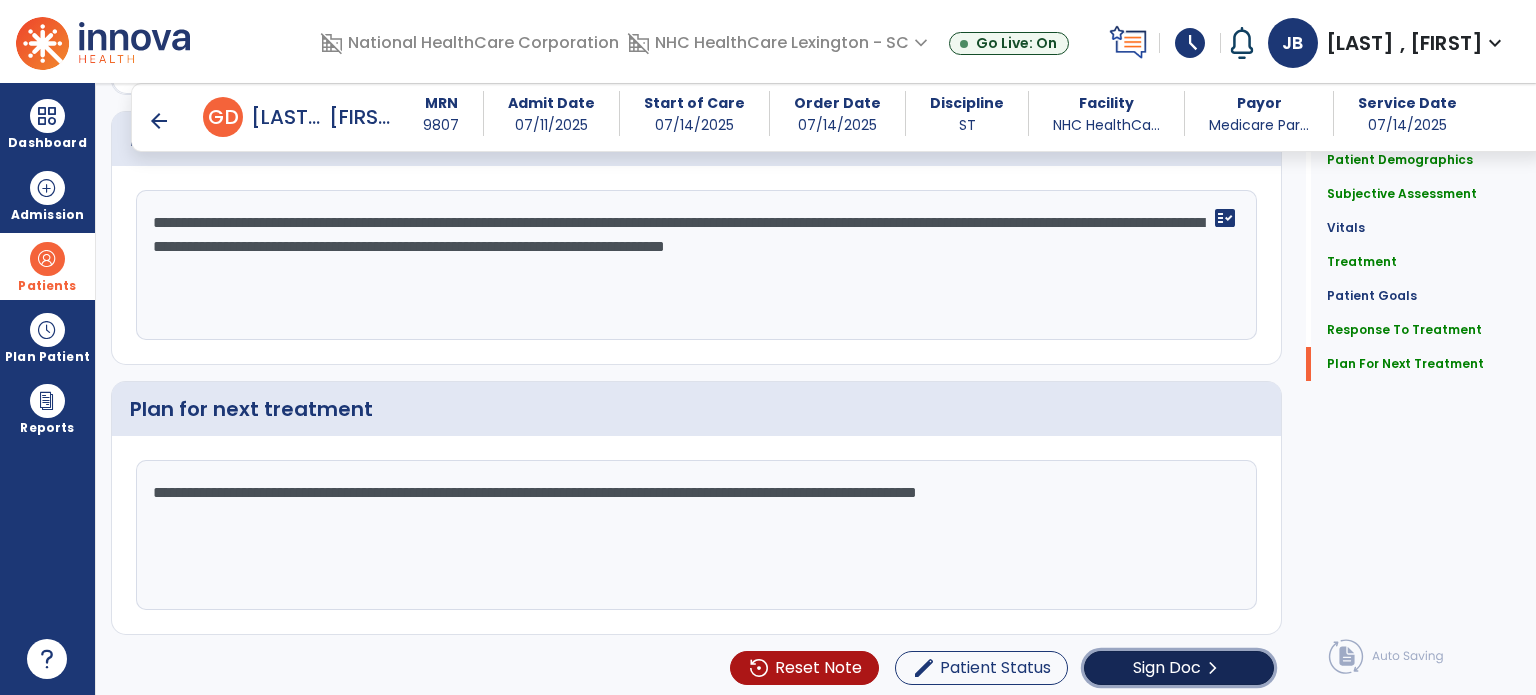 click on "Sign Doc" 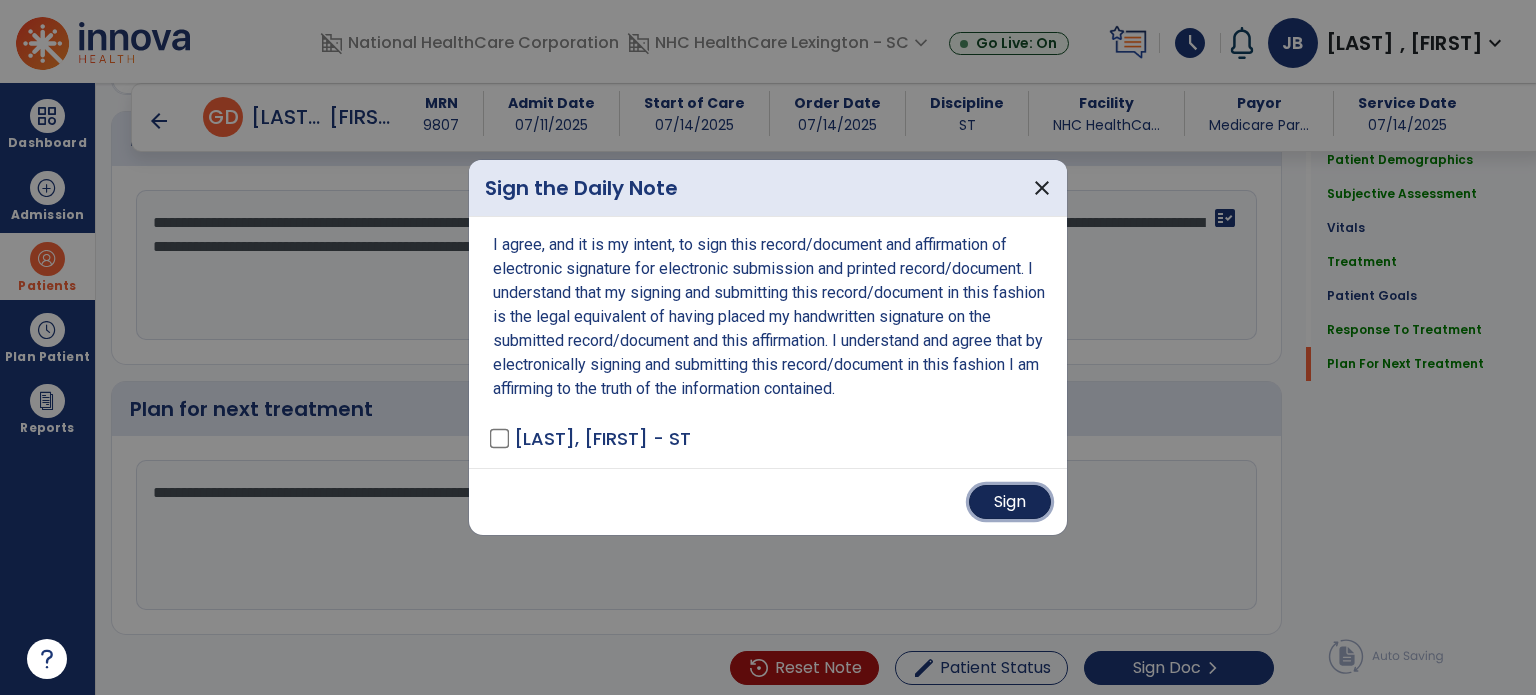 click on "Sign" at bounding box center (1010, 502) 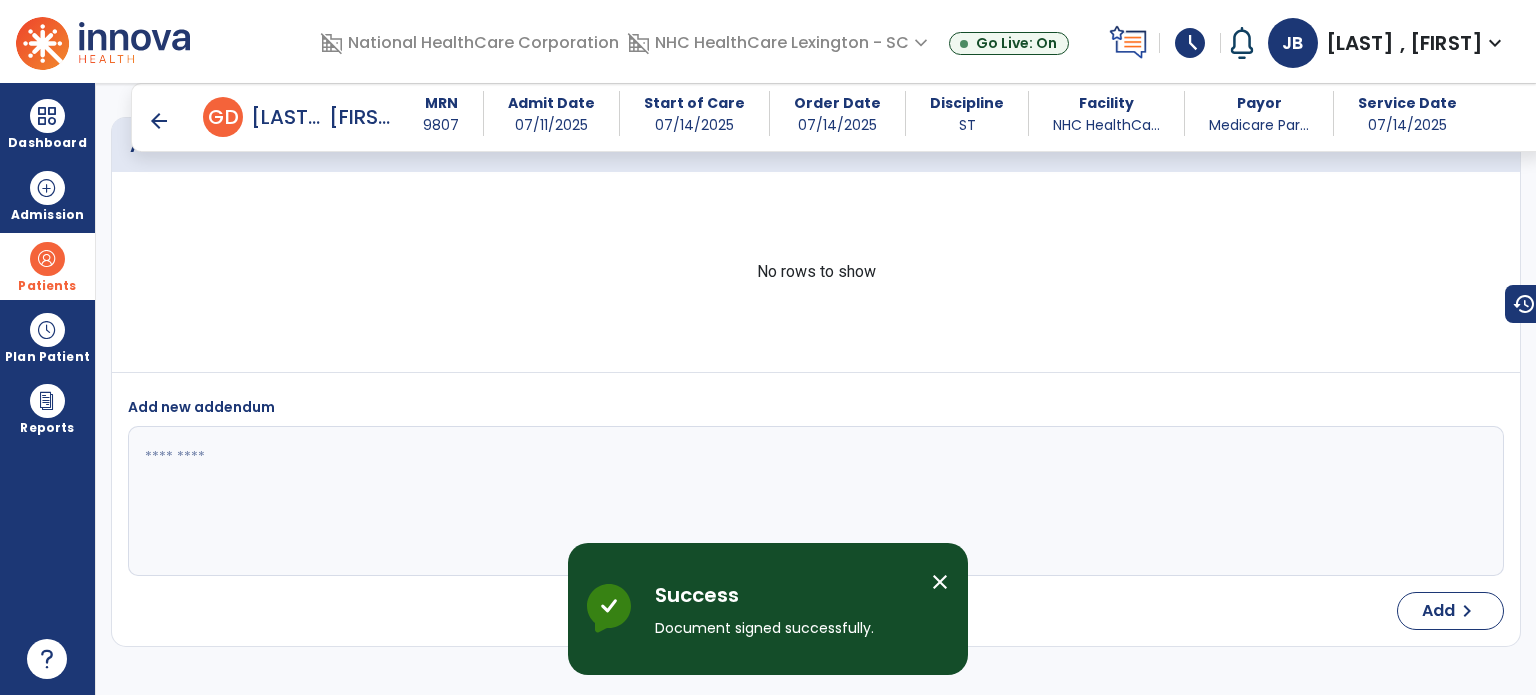 scroll, scrollTop: 3362, scrollLeft: 0, axis: vertical 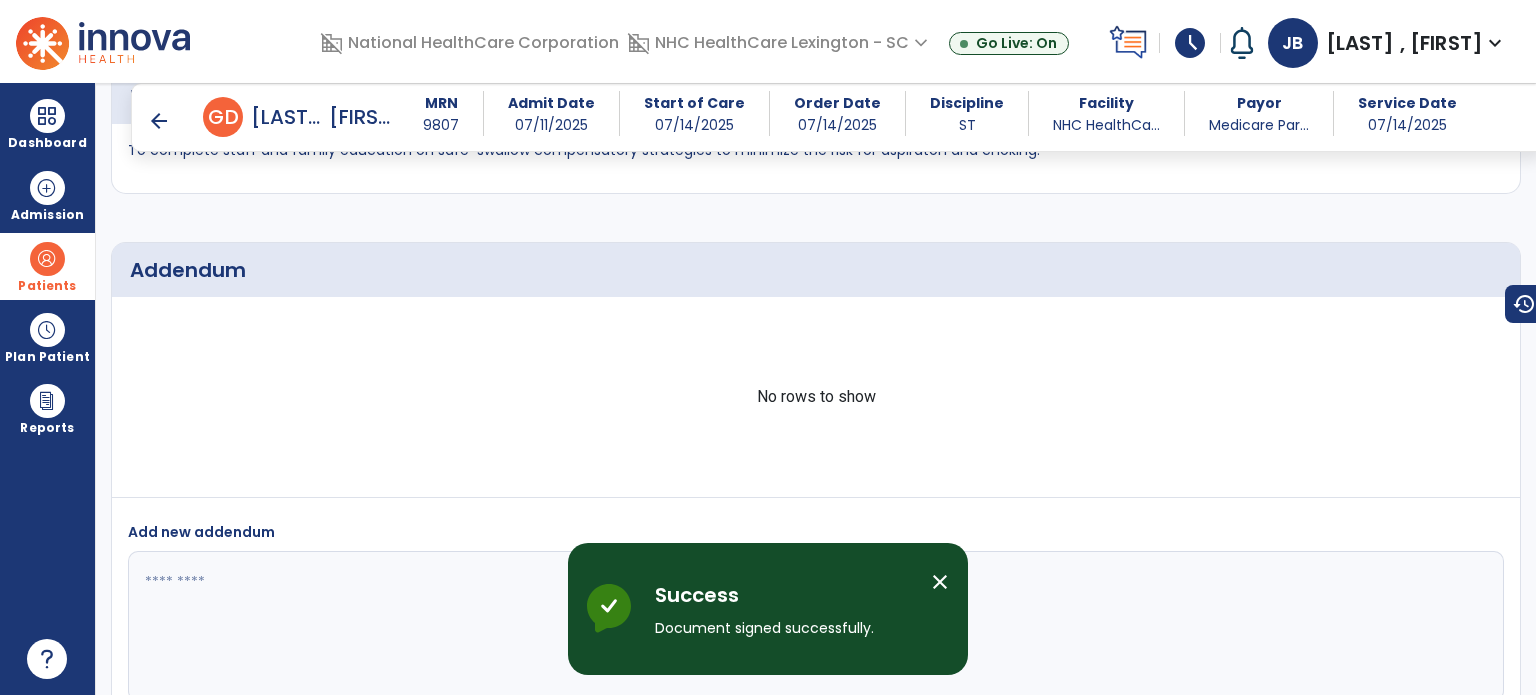 click on "close" at bounding box center (940, 582) 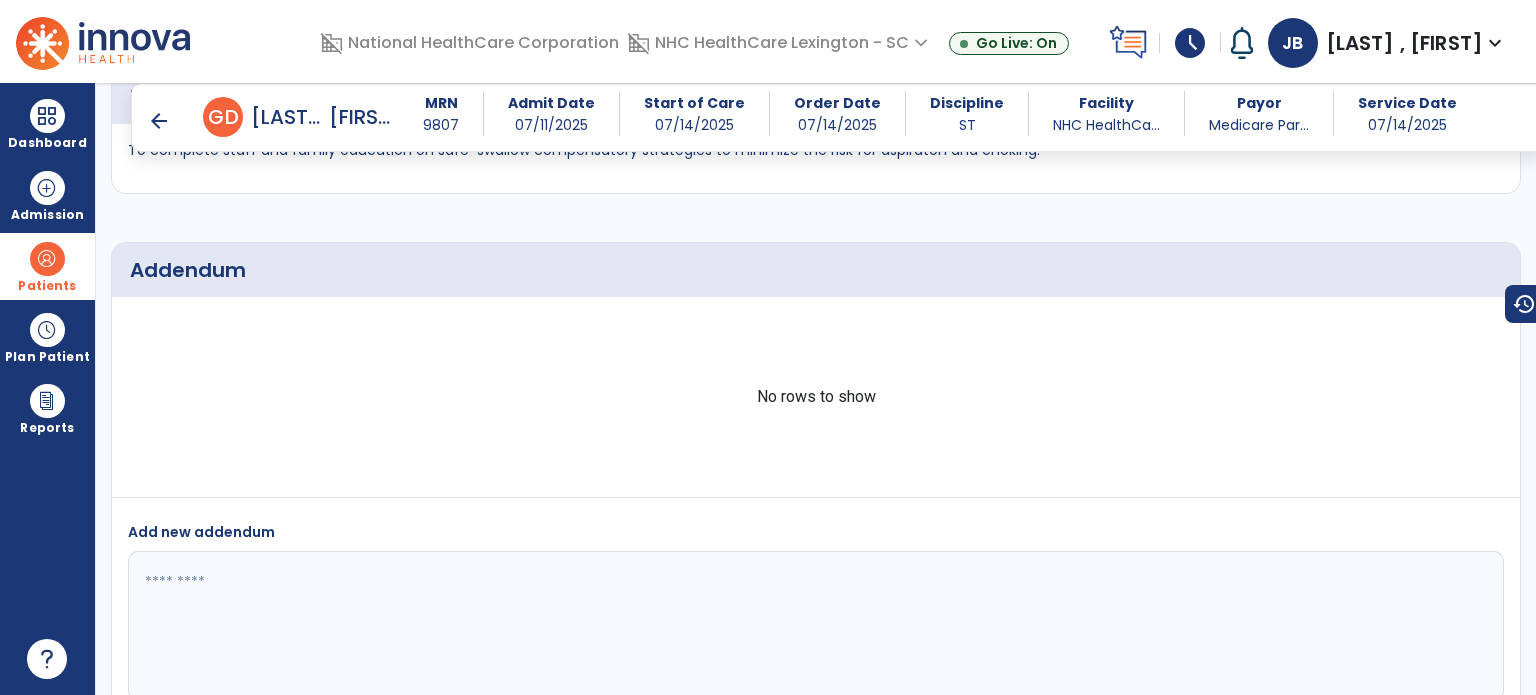 click on "arrow_back" at bounding box center (159, 121) 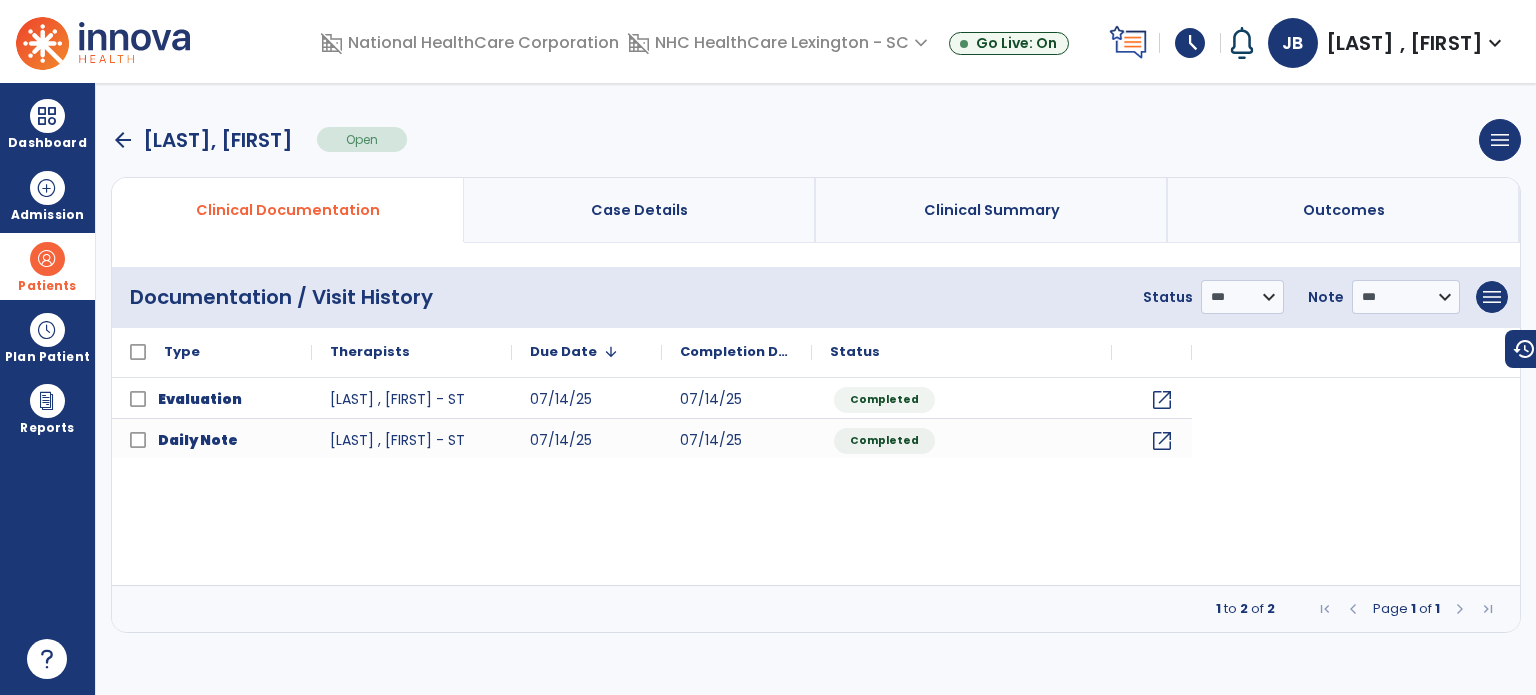 scroll, scrollTop: 0, scrollLeft: 0, axis: both 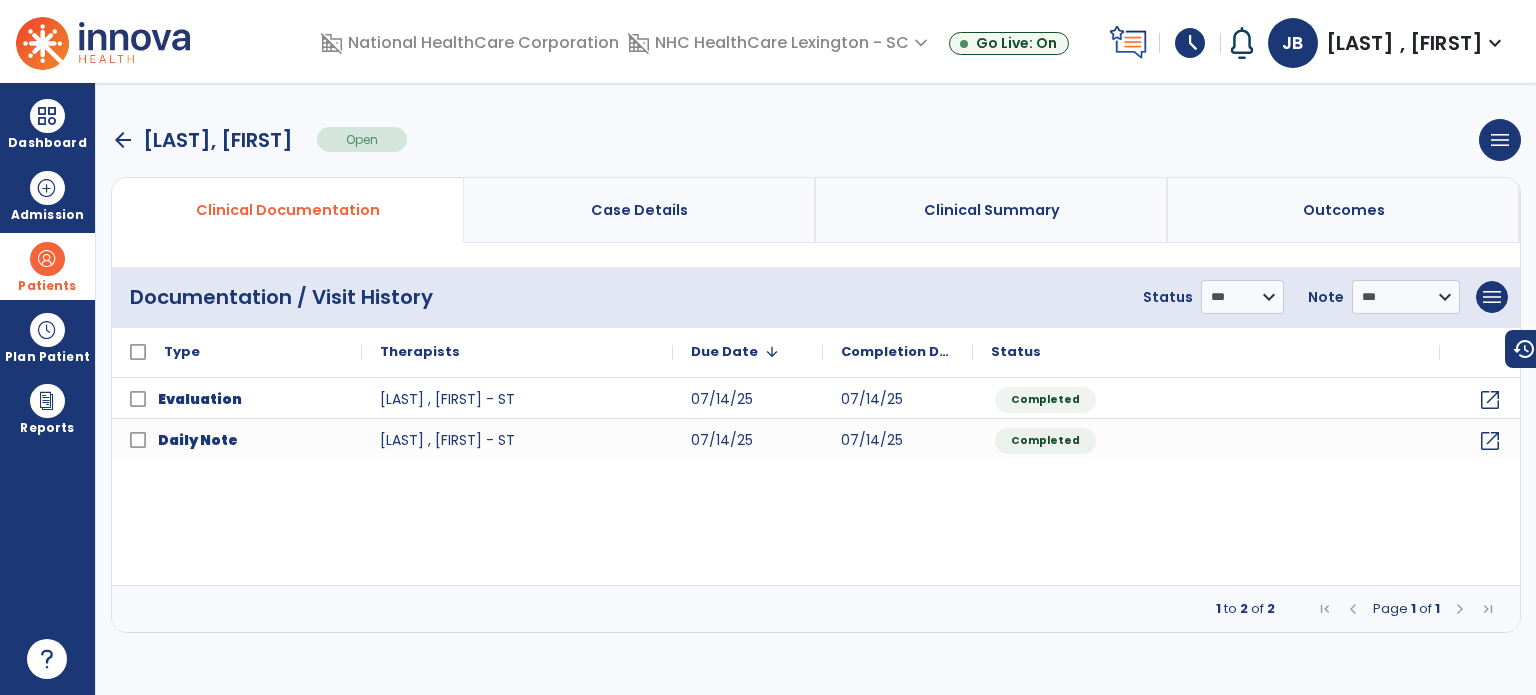 click on "arrow_back" at bounding box center (123, 140) 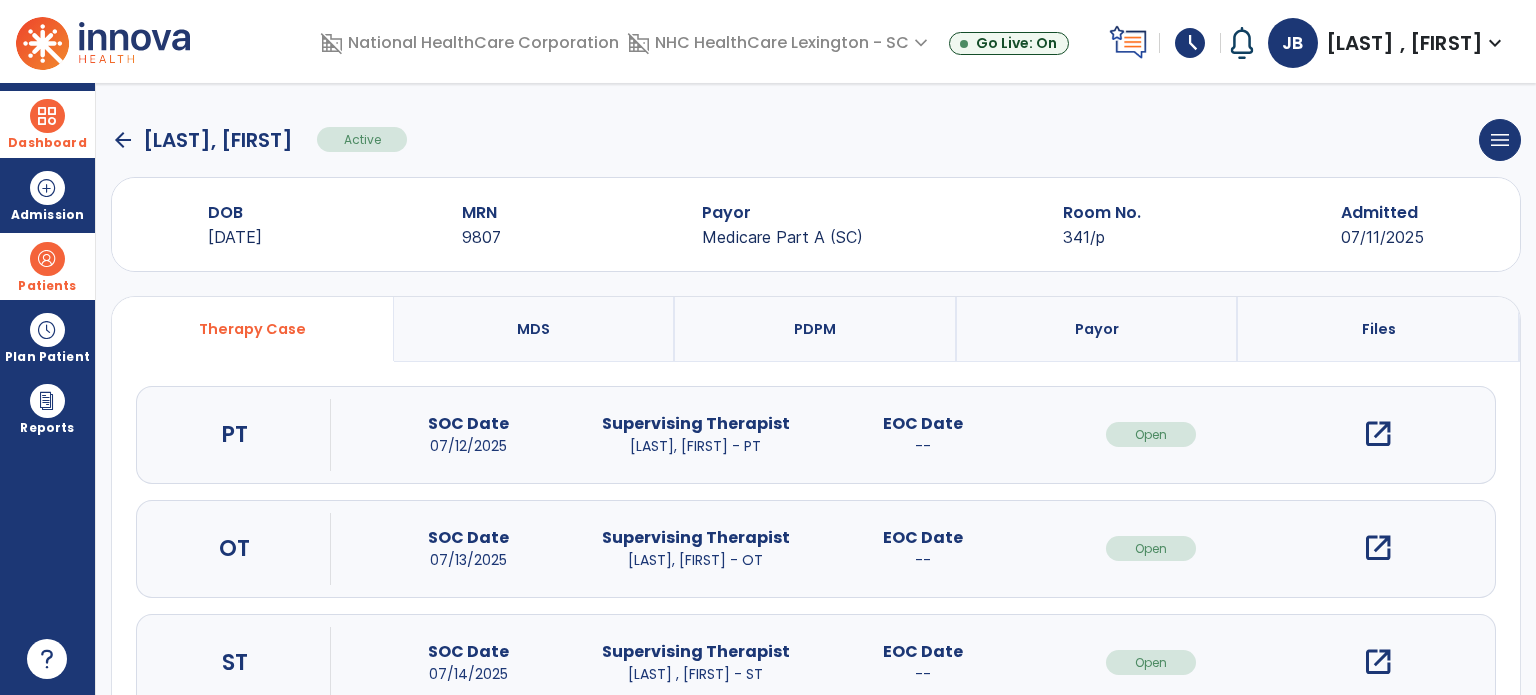 click at bounding box center (47, 116) 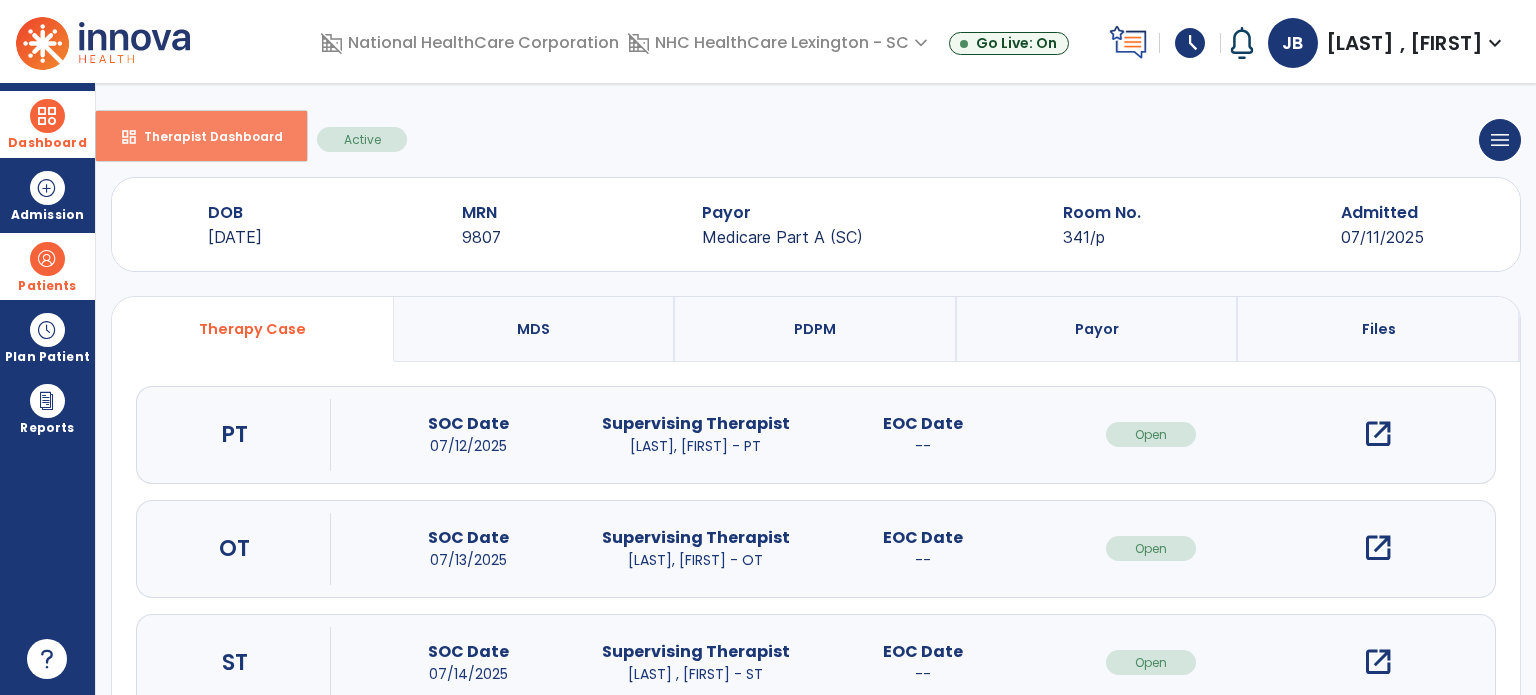 click on "Therapist Dashboard" at bounding box center (205, 136) 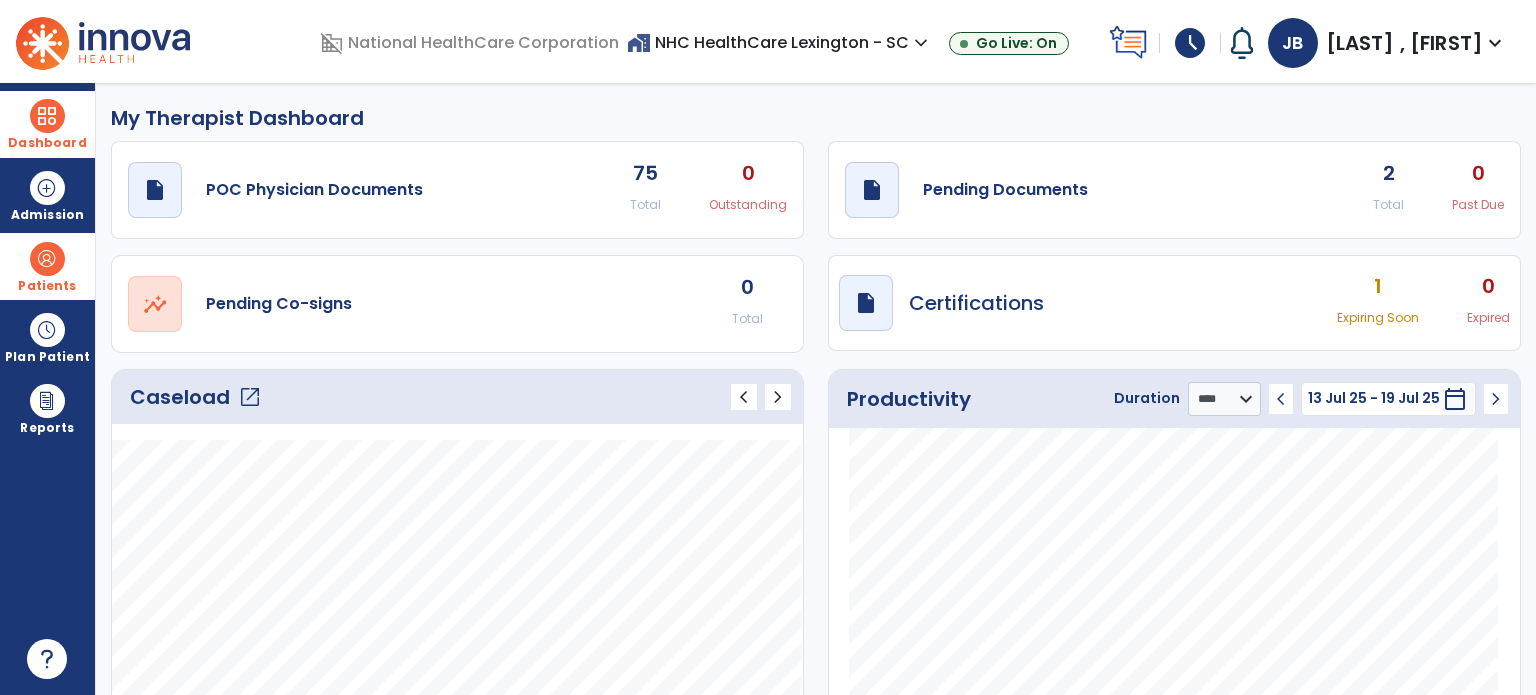 click on "1" at bounding box center (1378, 286) 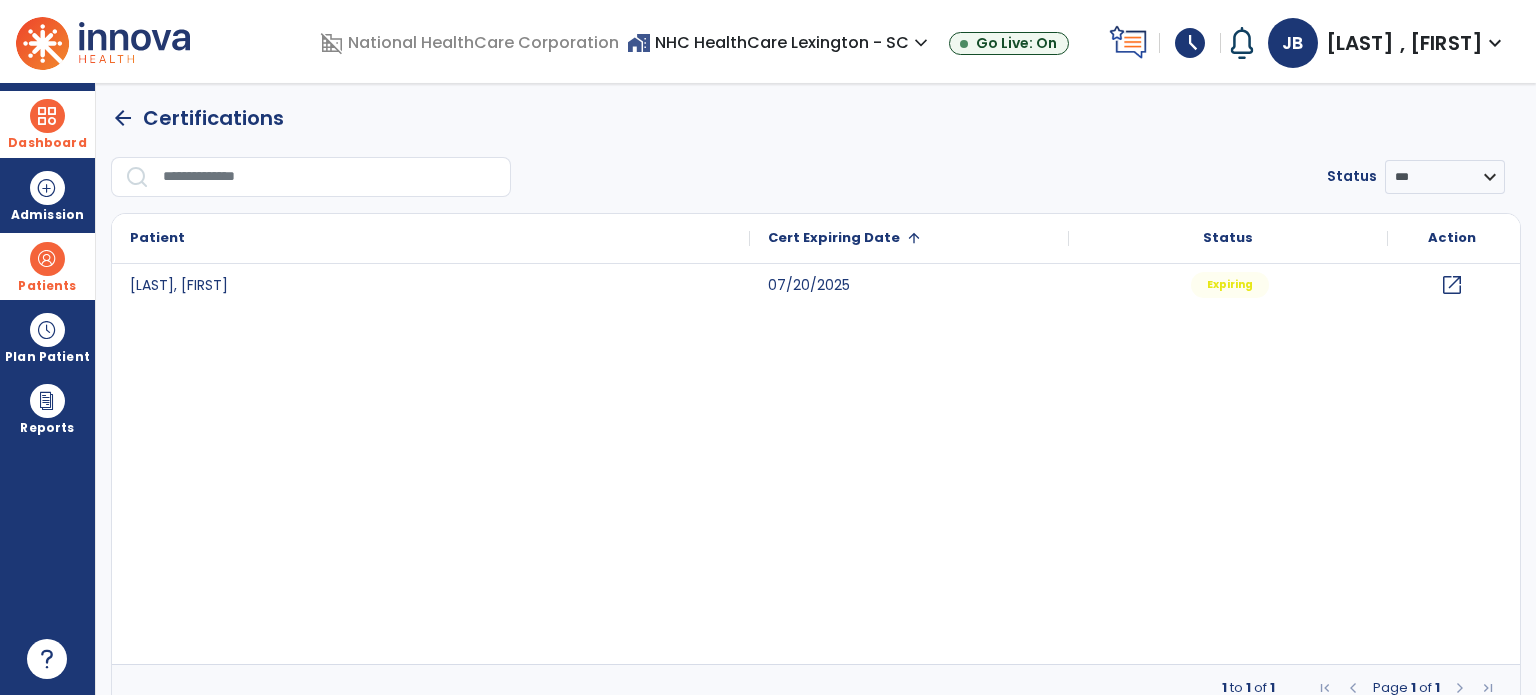 click at bounding box center [47, 116] 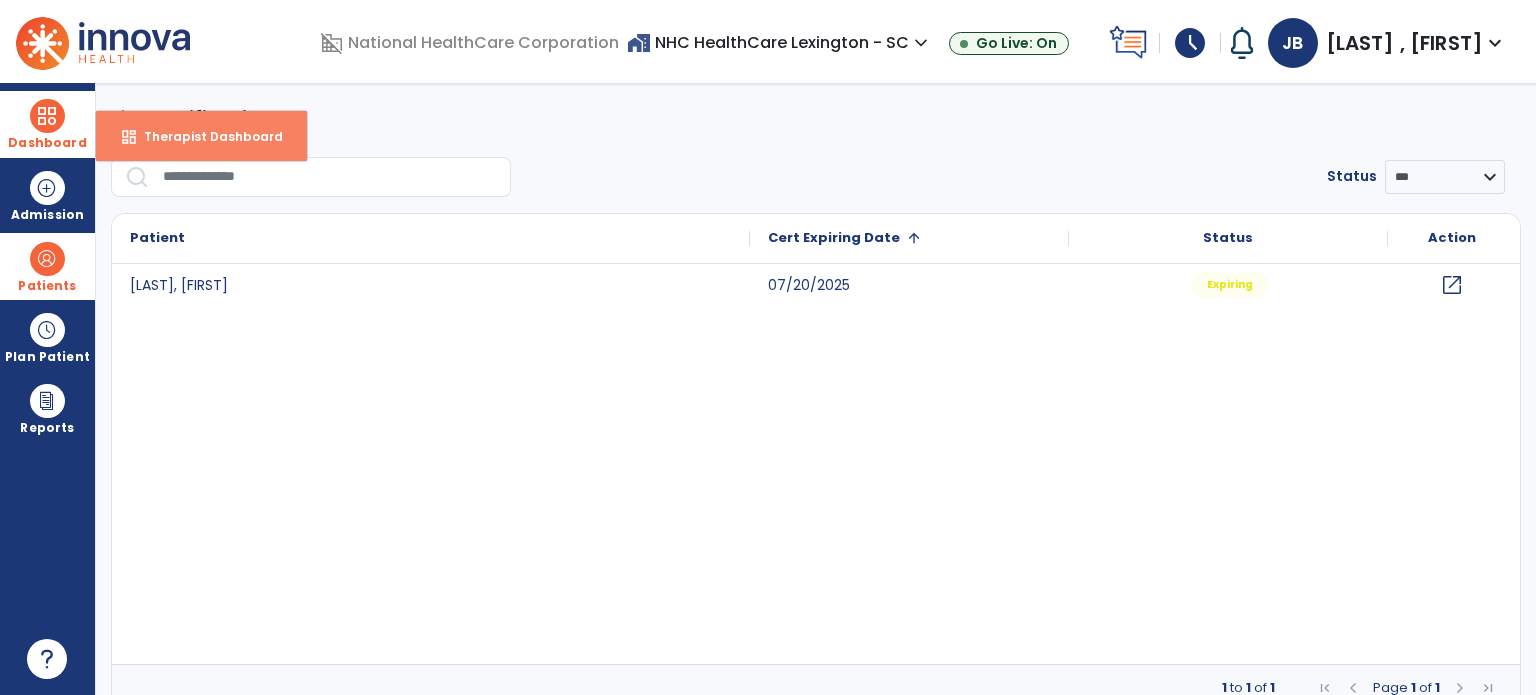 click on "Therapist Dashboard" at bounding box center [205, 136] 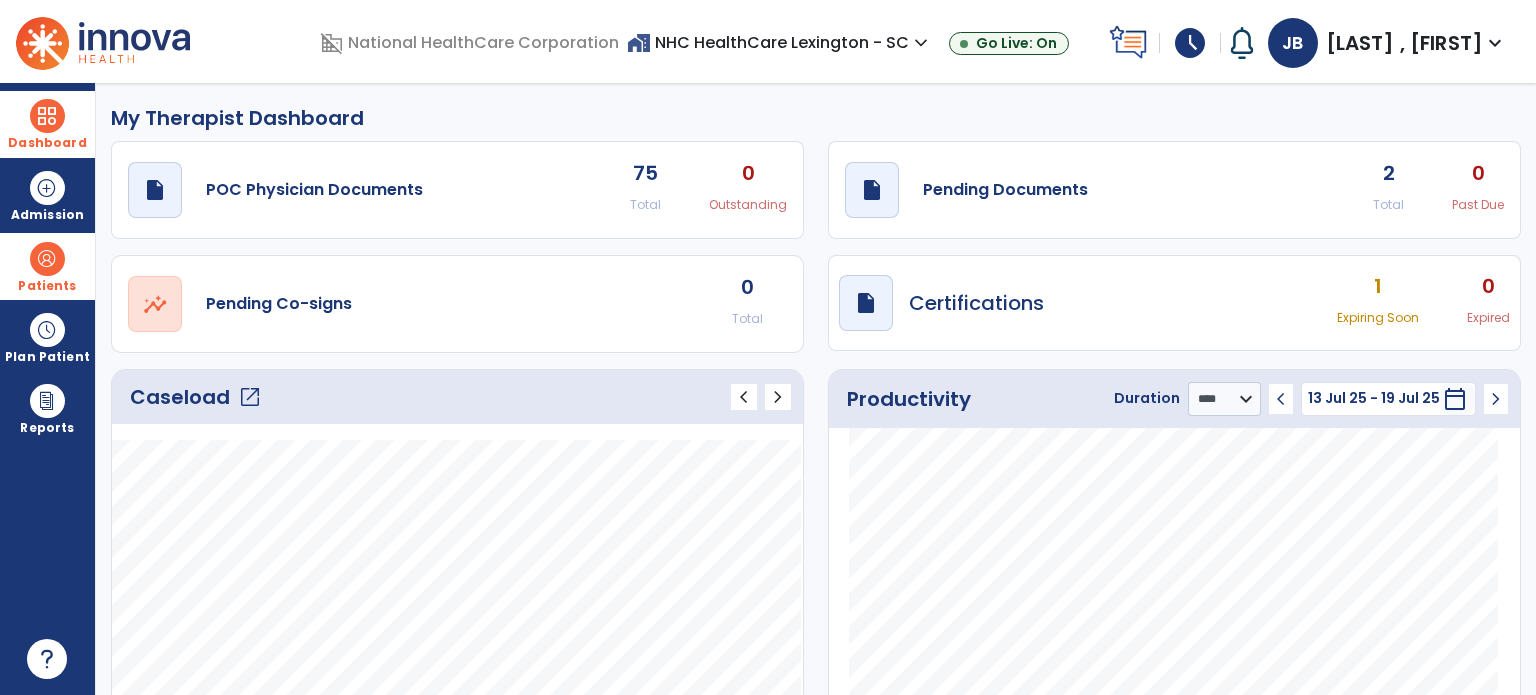 click on "2" 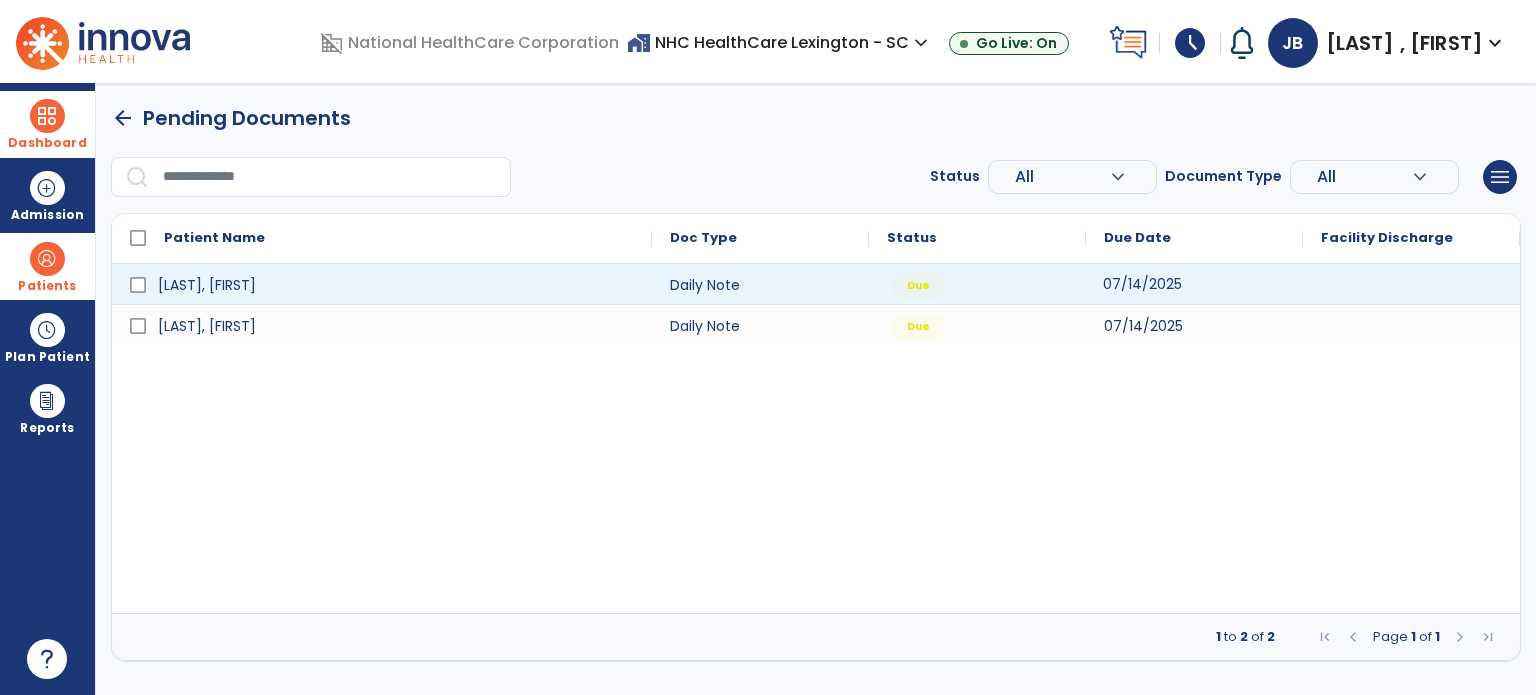 click on "07/14/2025" at bounding box center (1142, 284) 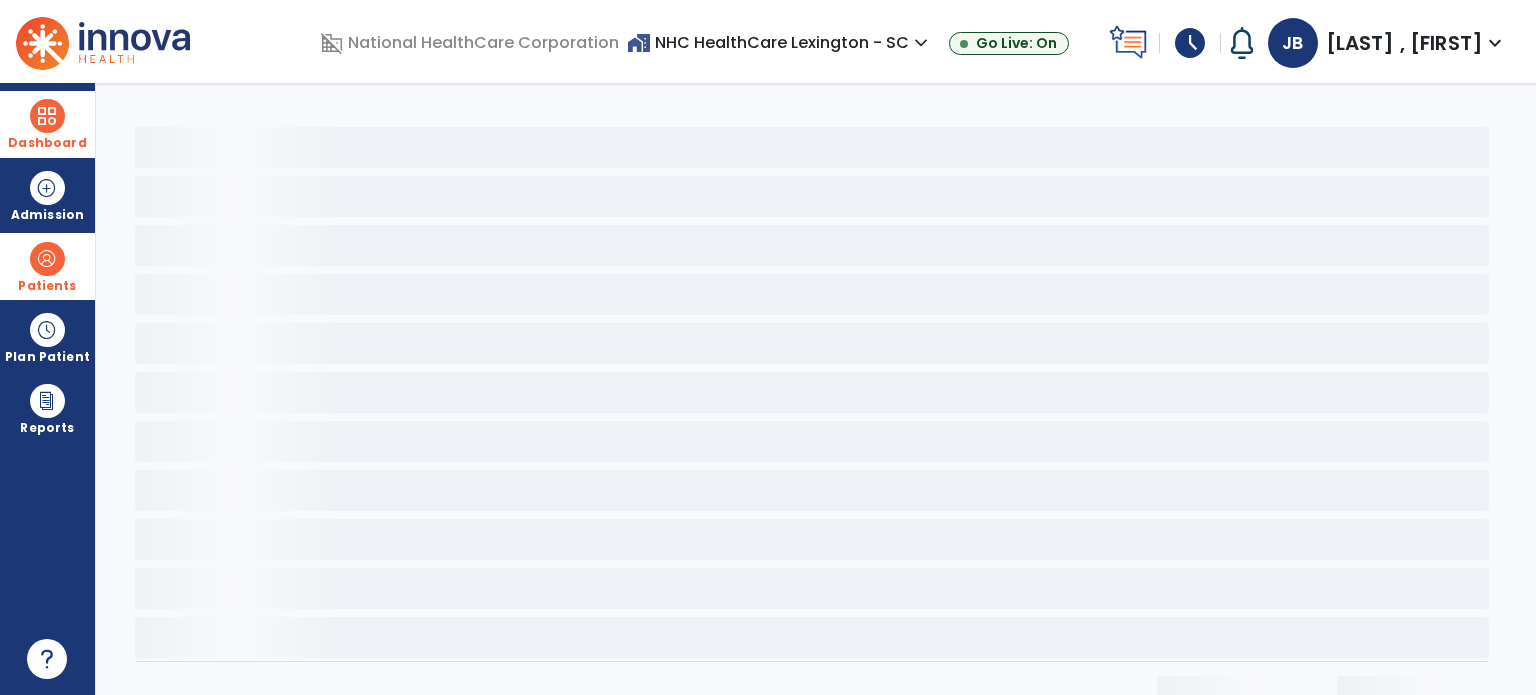 click on "JB" at bounding box center (1293, 43) 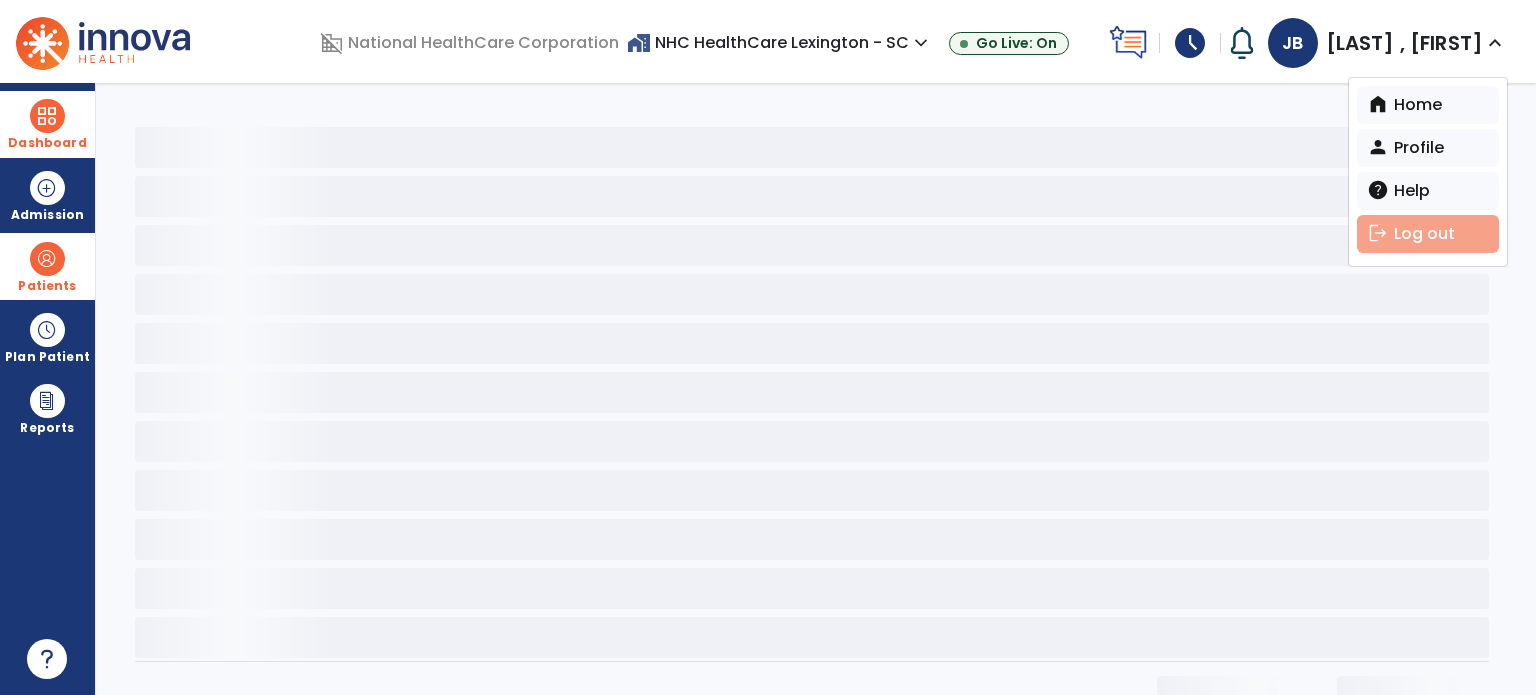 click on "logout   Log out" at bounding box center (1428, 234) 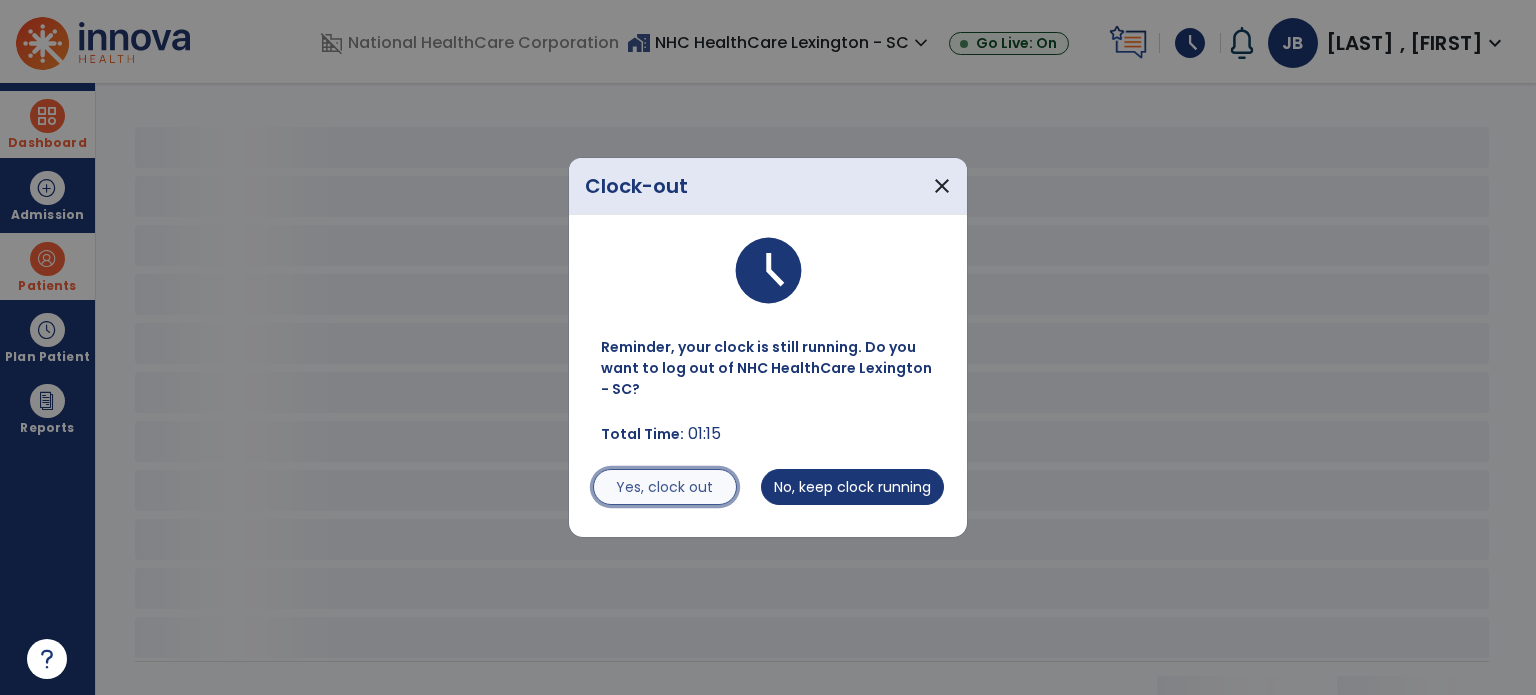 click on "Yes, clock out" at bounding box center (665, 487) 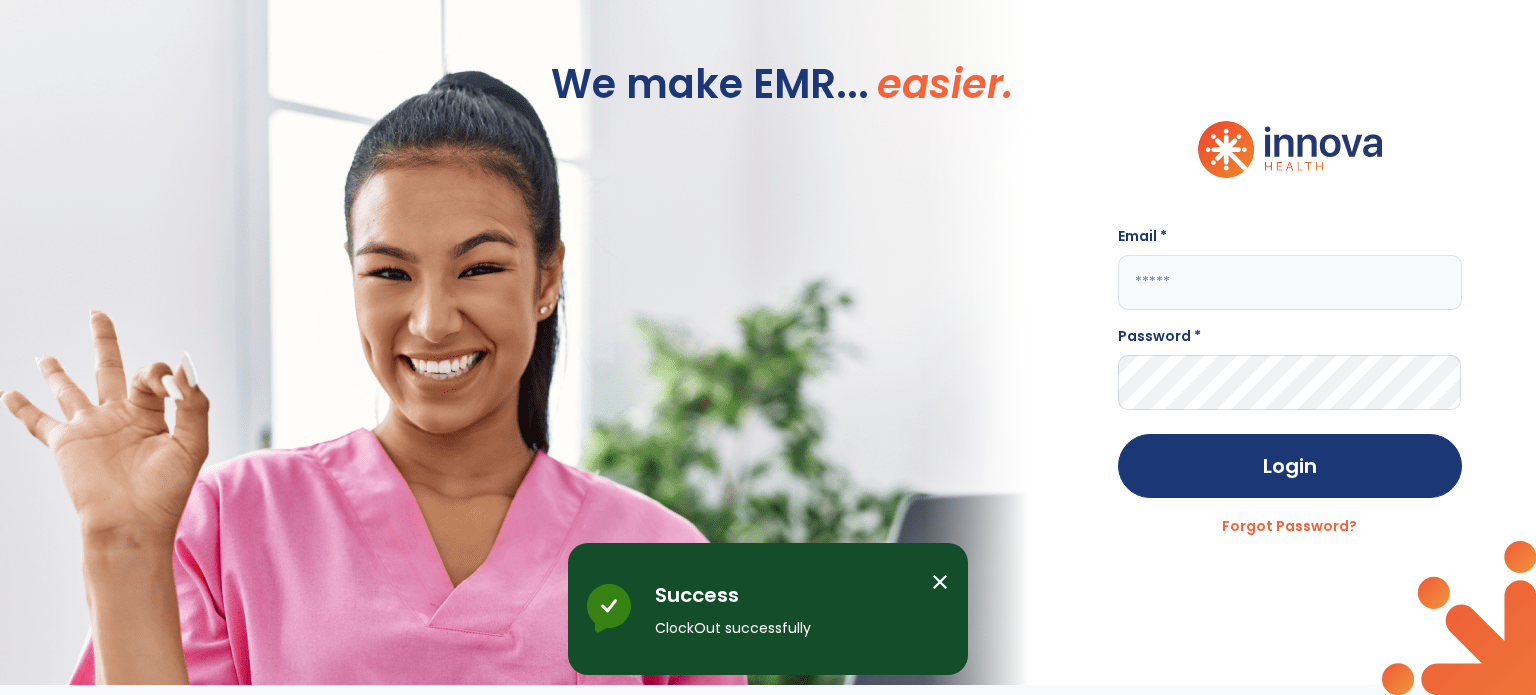 click on "close" at bounding box center (940, 582) 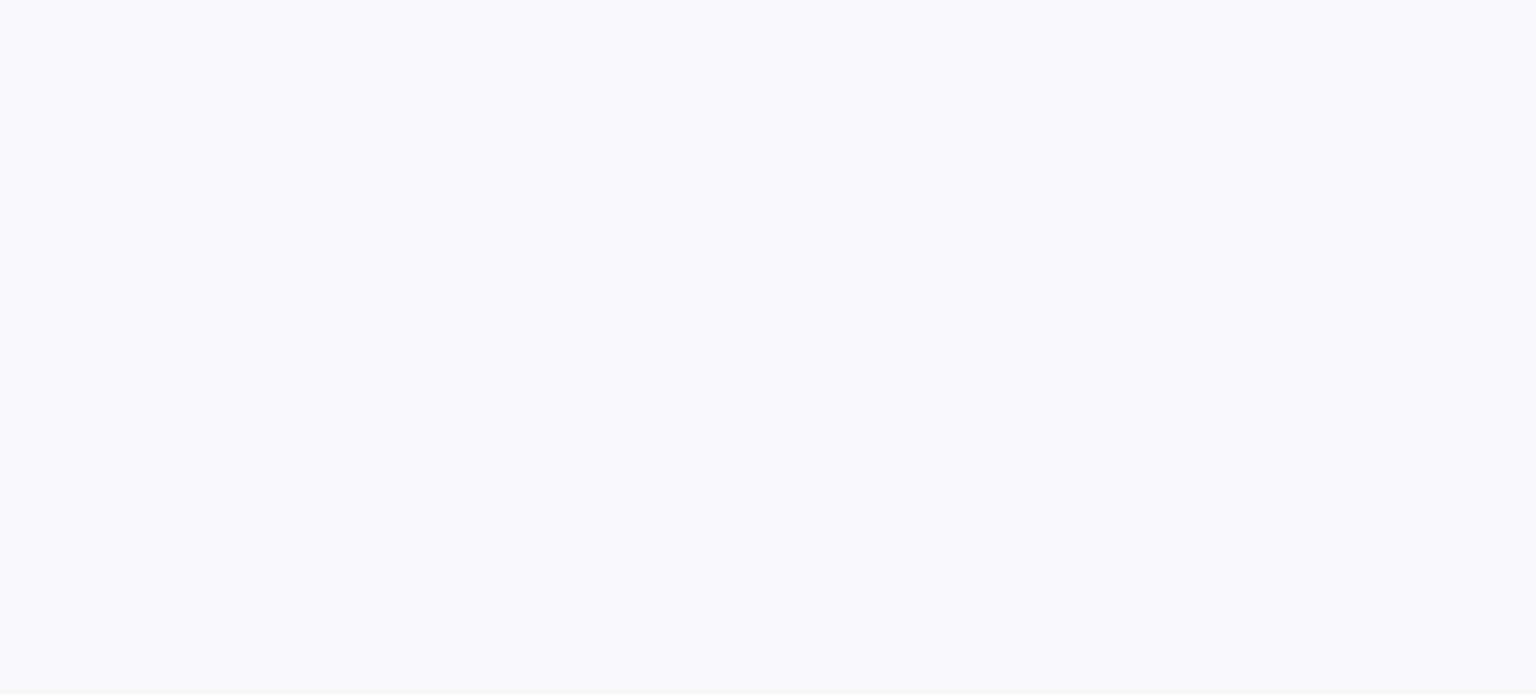 scroll, scrollTop: 0, scrollLeft: 0, axis: both 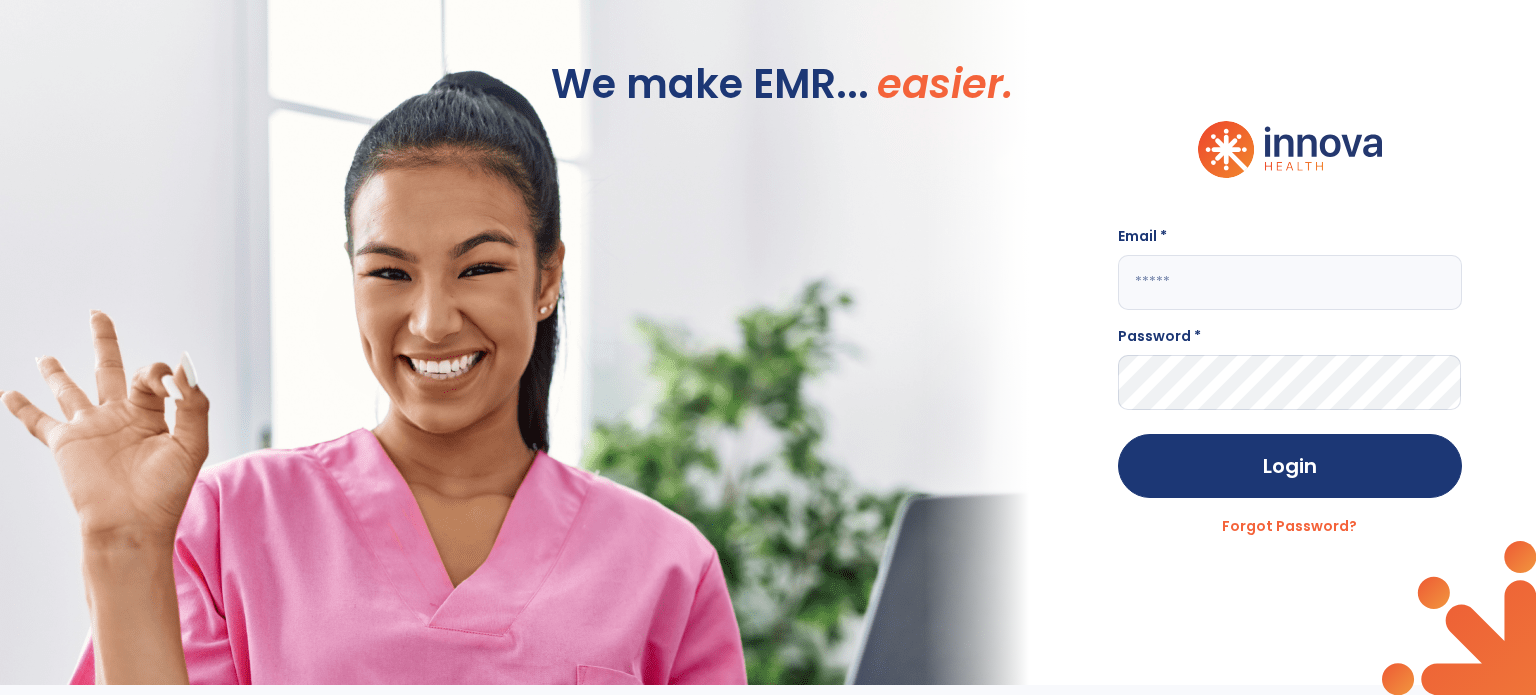 click 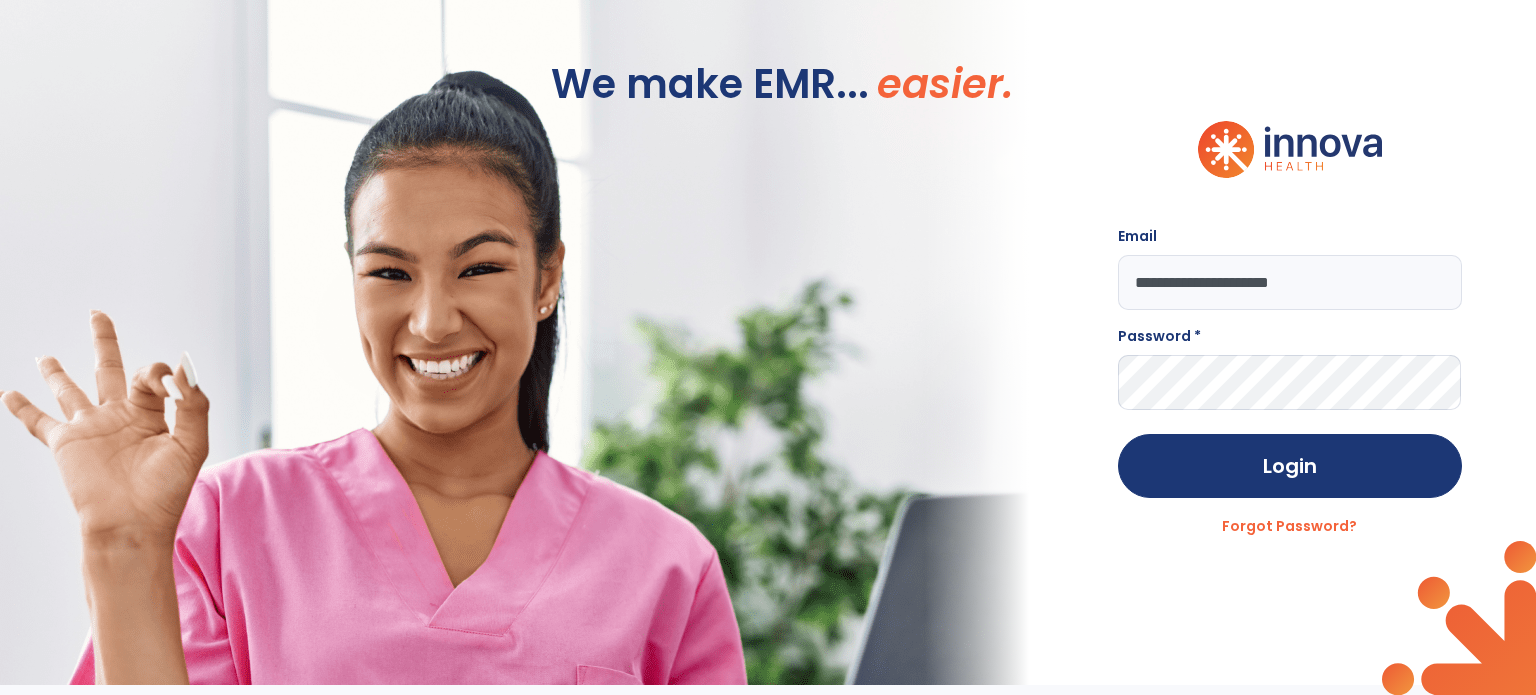 type on "**********" 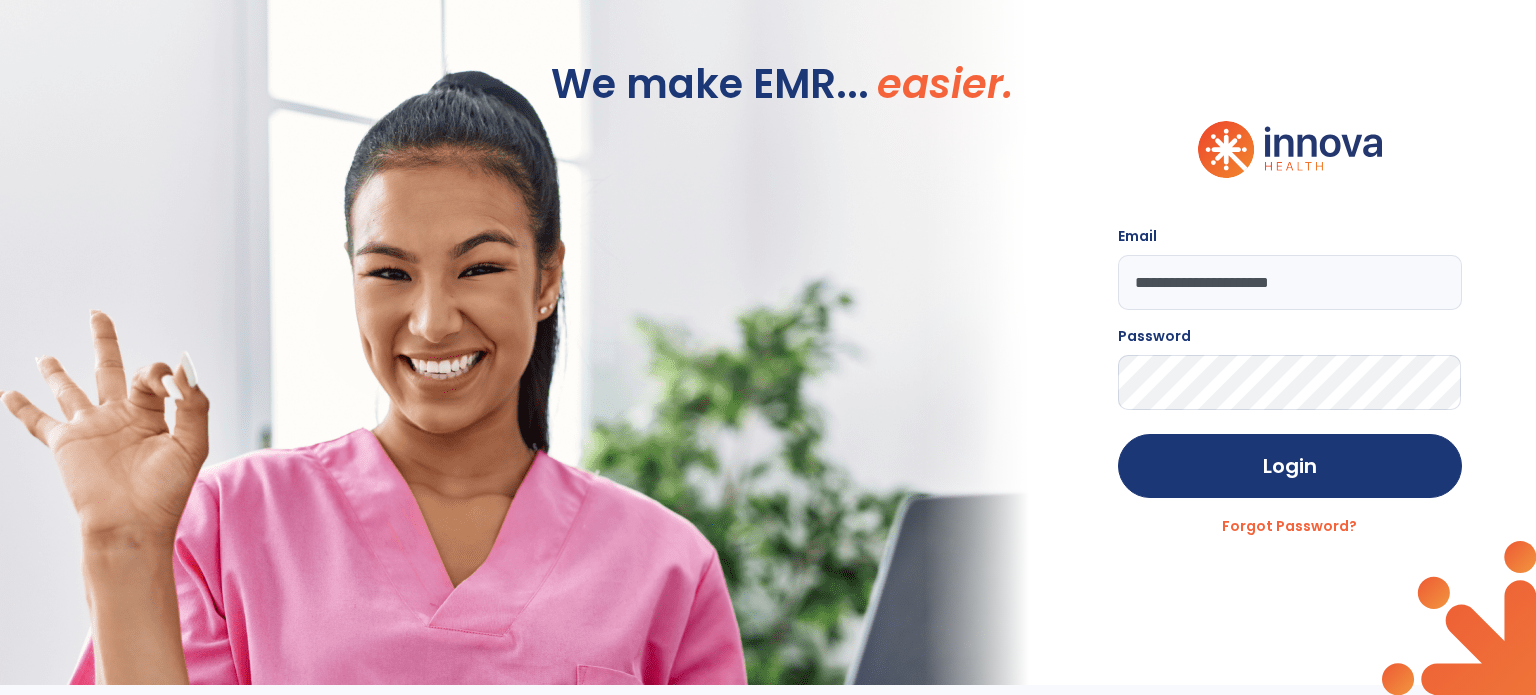 click on "Login" 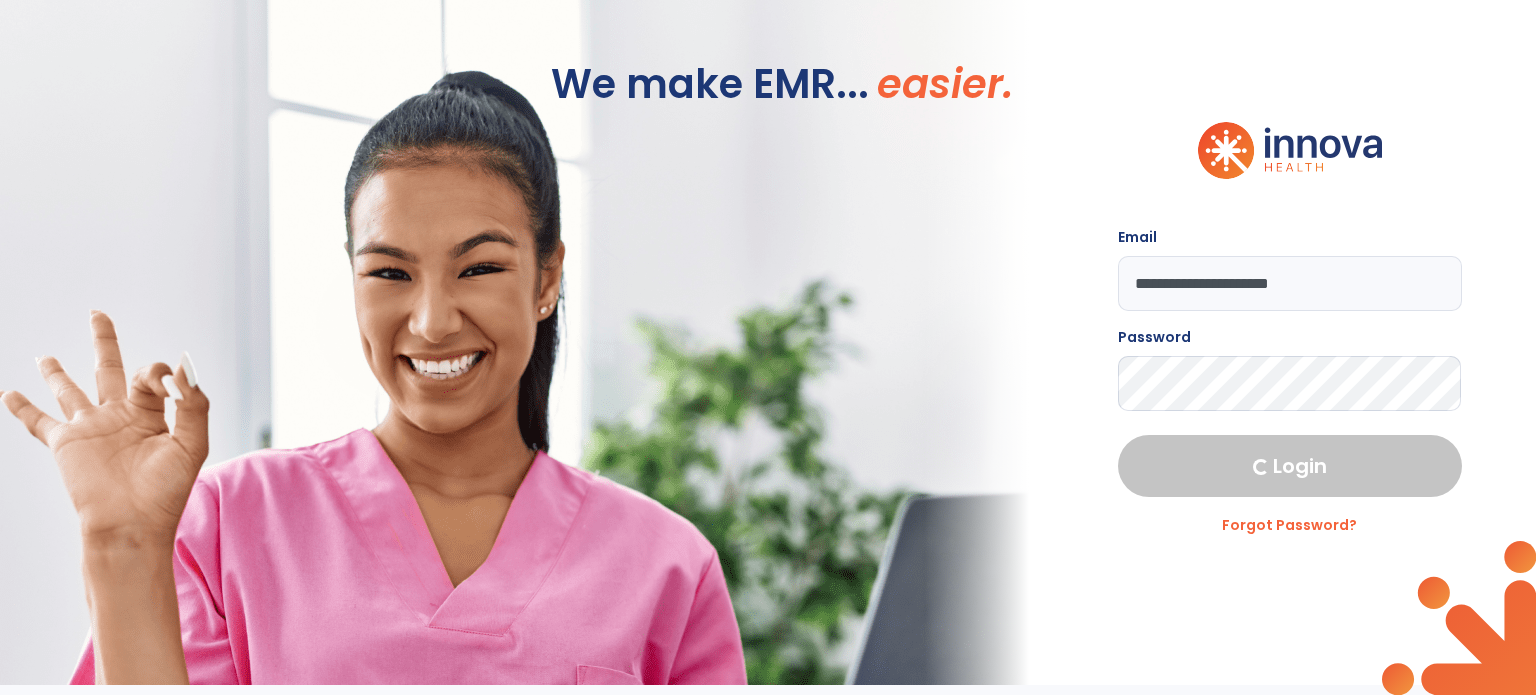 select on "****" 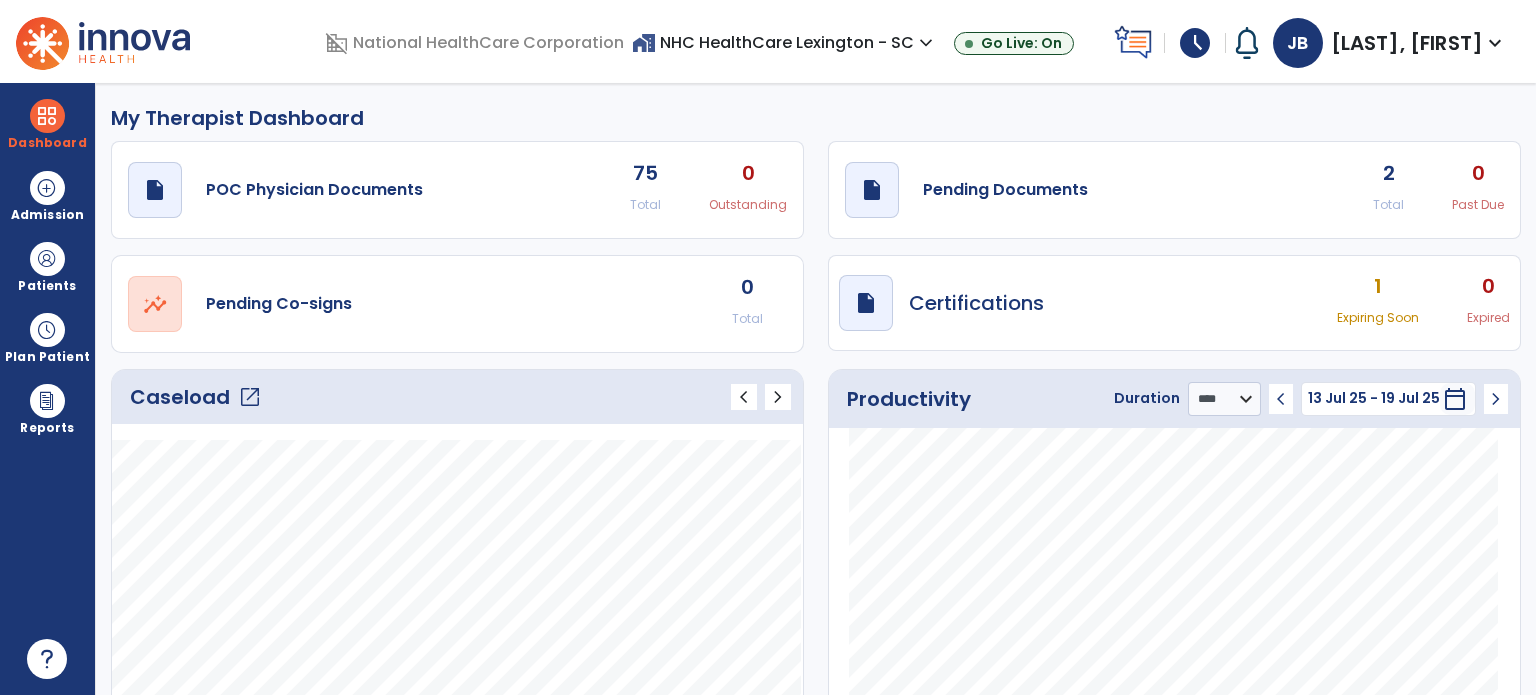 click on "2" 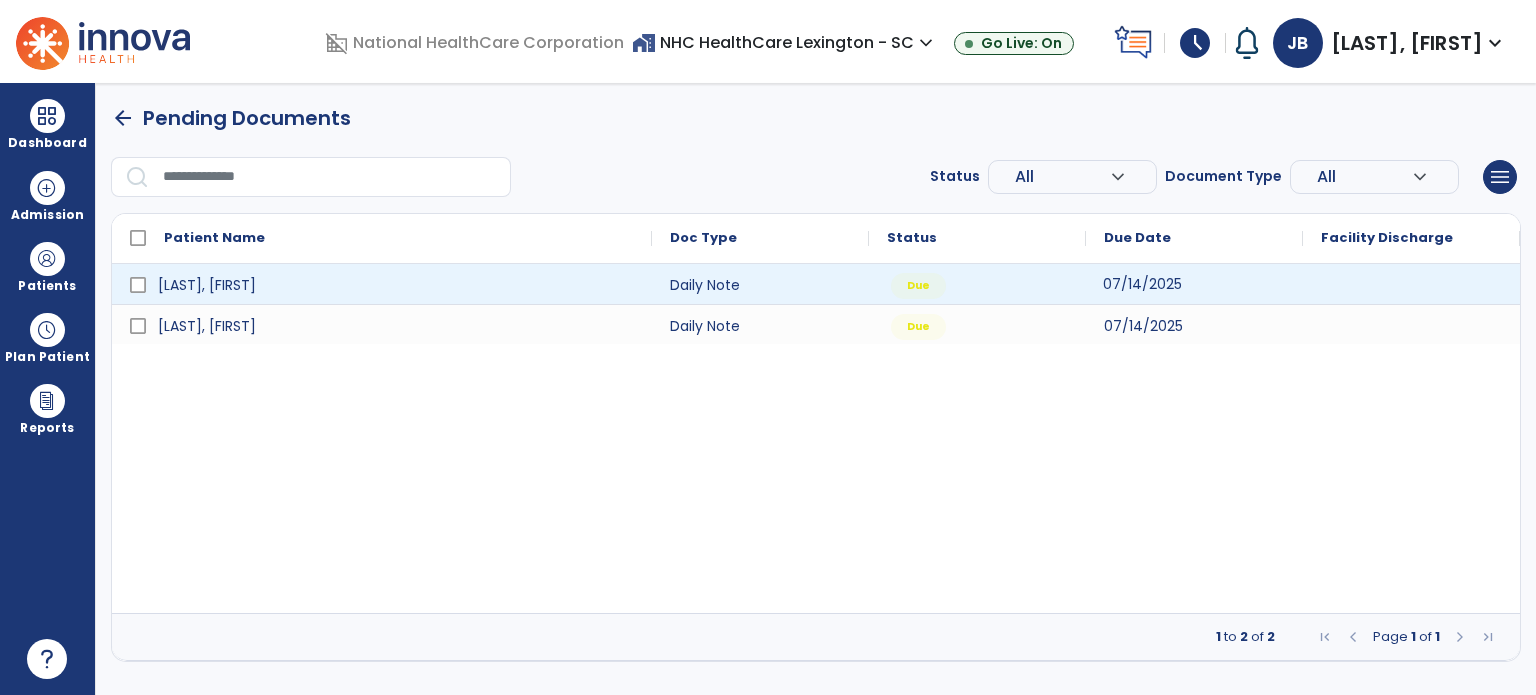 click on "07/14/2025" at bounding box center [1194, 284] 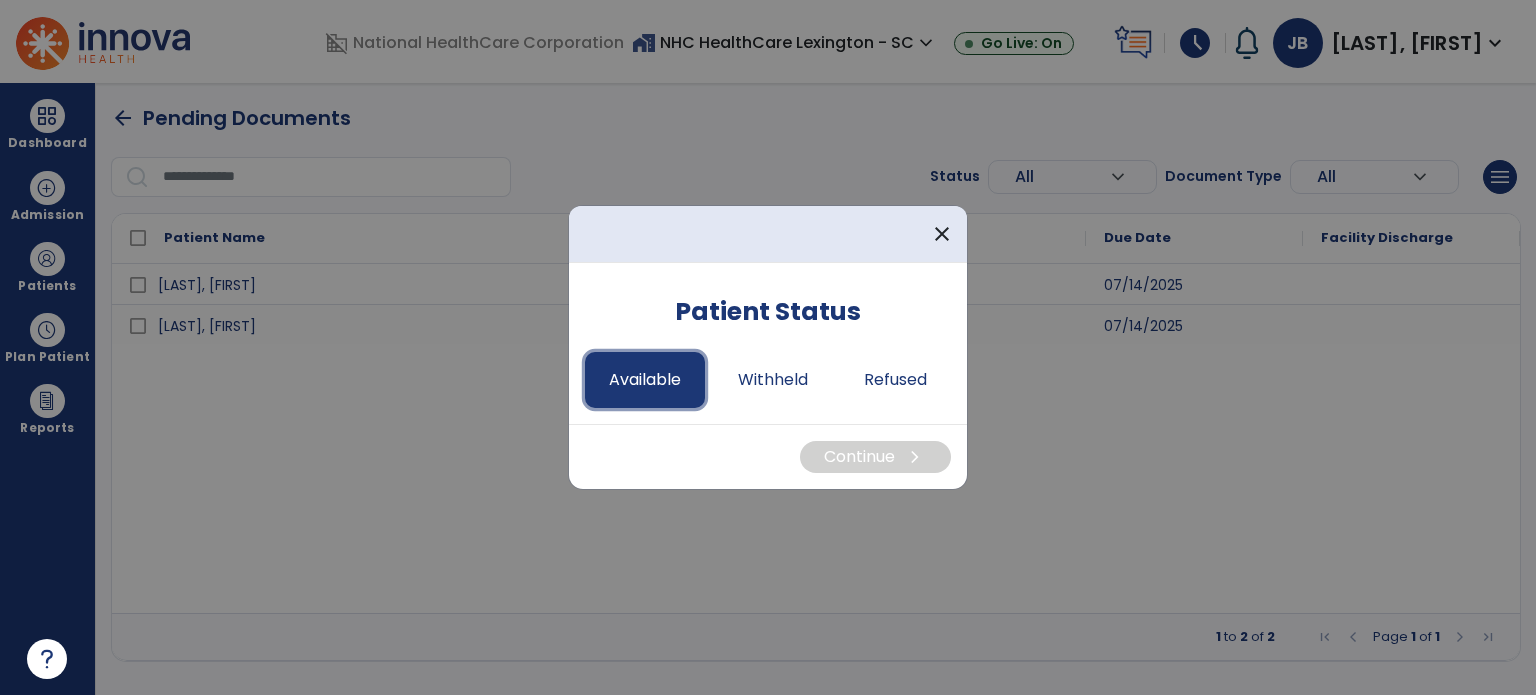 click on "Available" at bounding box center (645, 380) 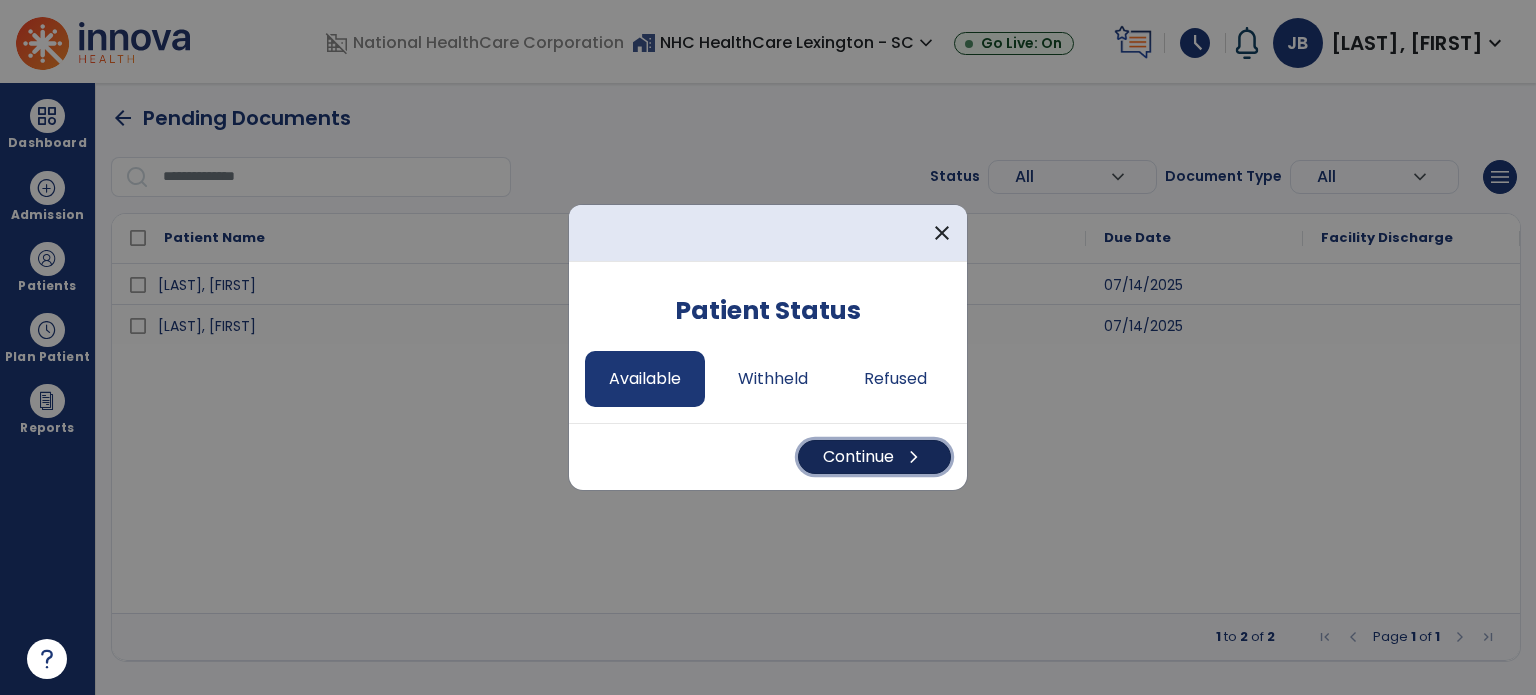 click on "Continue   chevron_right" at bounding box center (874, 457) 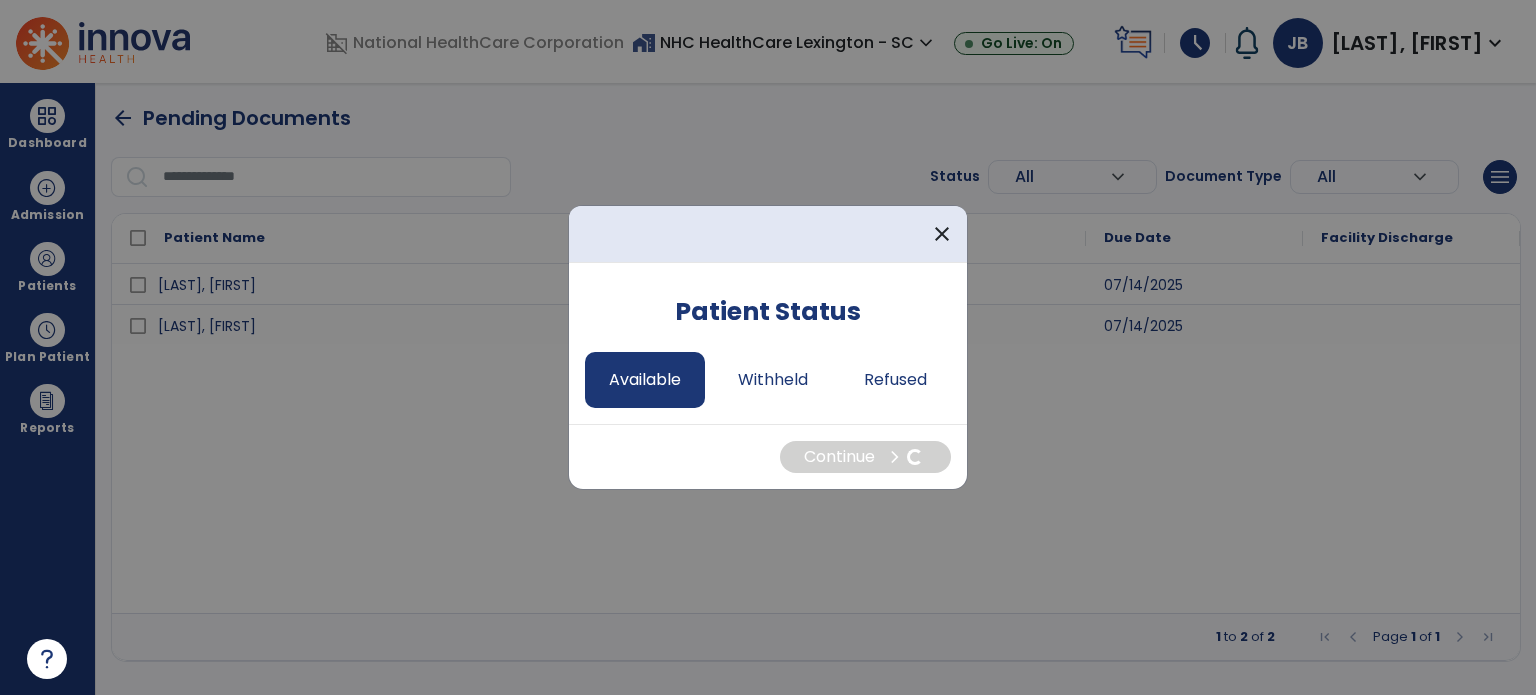 select on "*" 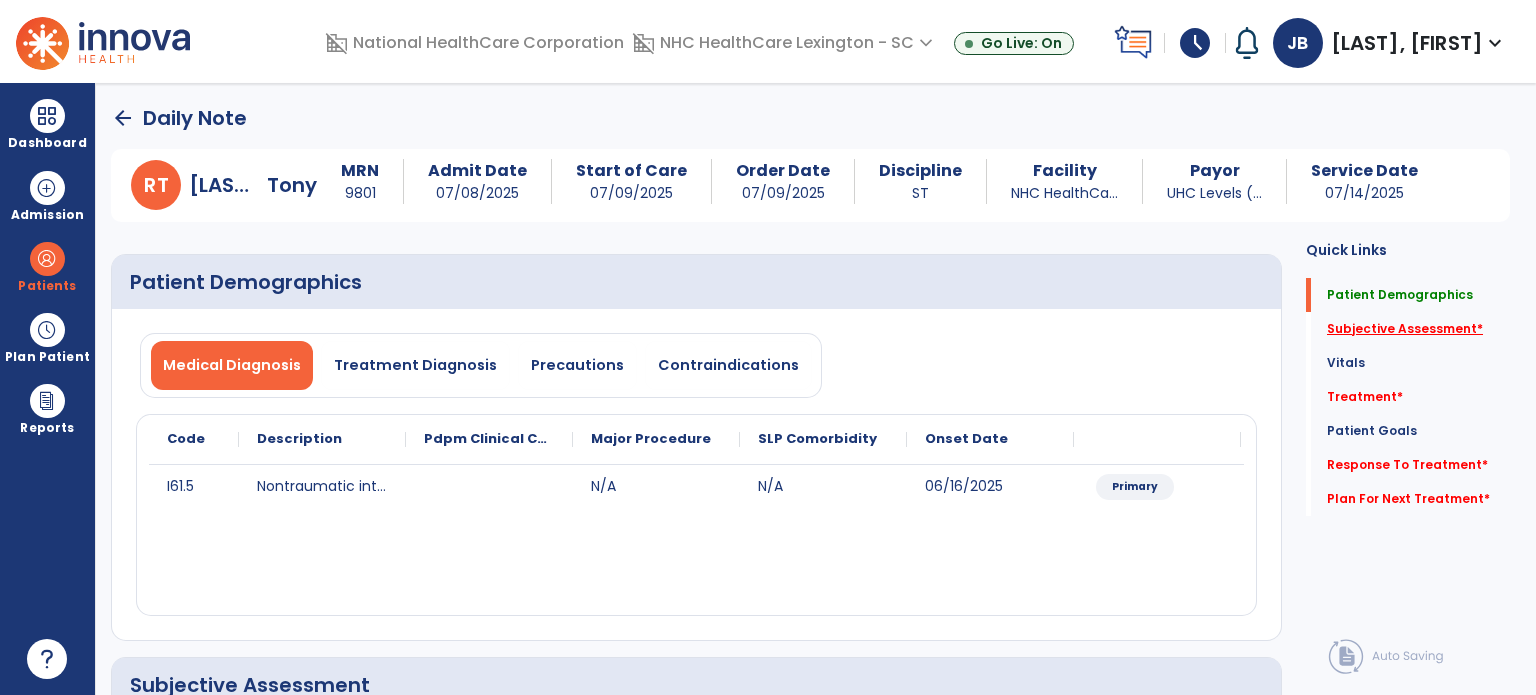 click on "Subjective Assessment   *" 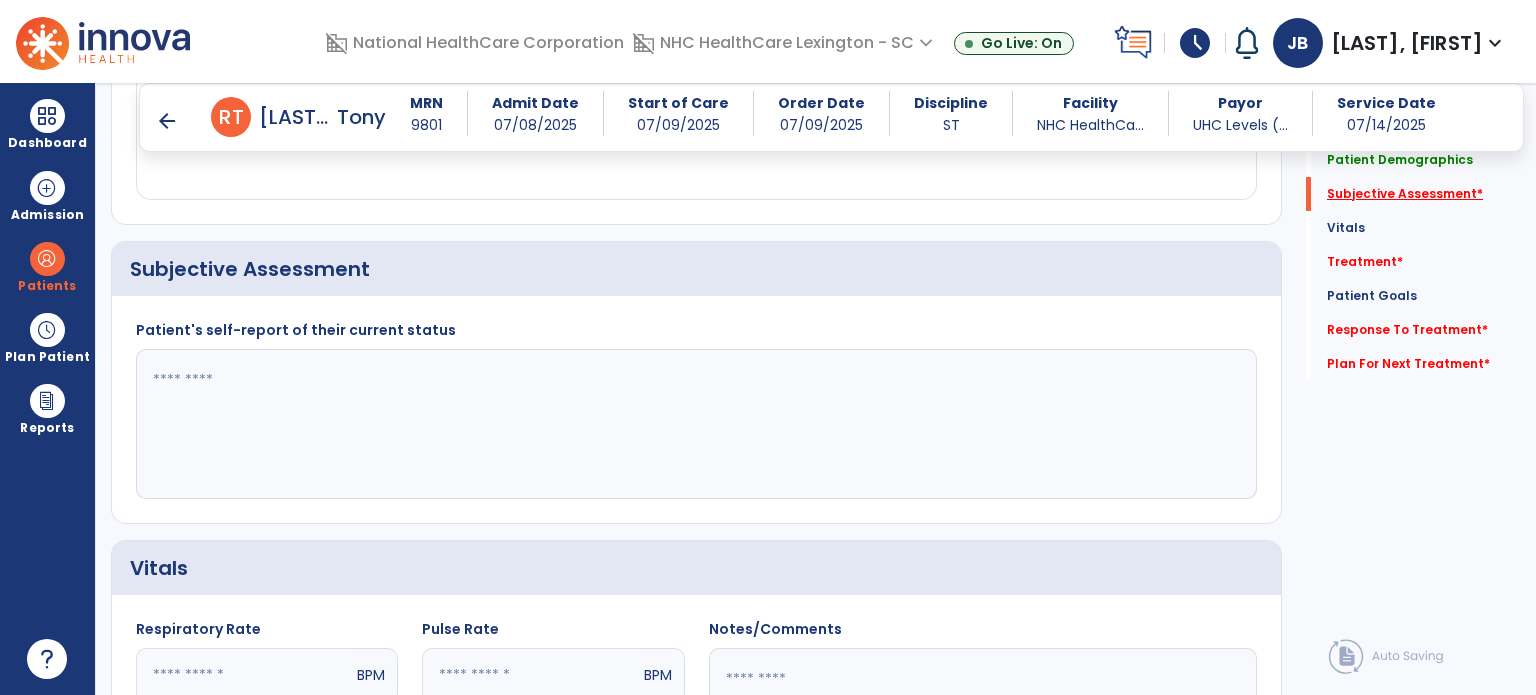 scroll, scrollTop: 408, scrollLeft: 0, axis: vertical 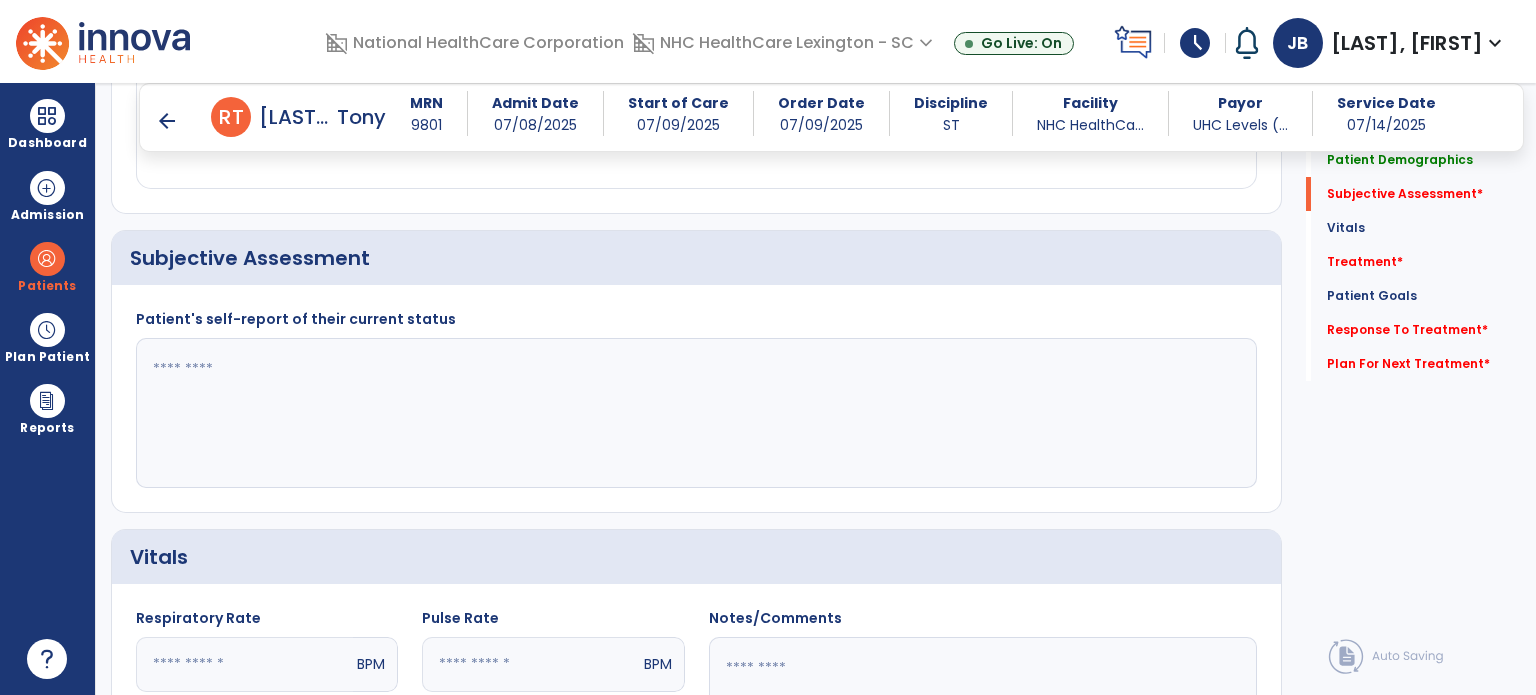 click 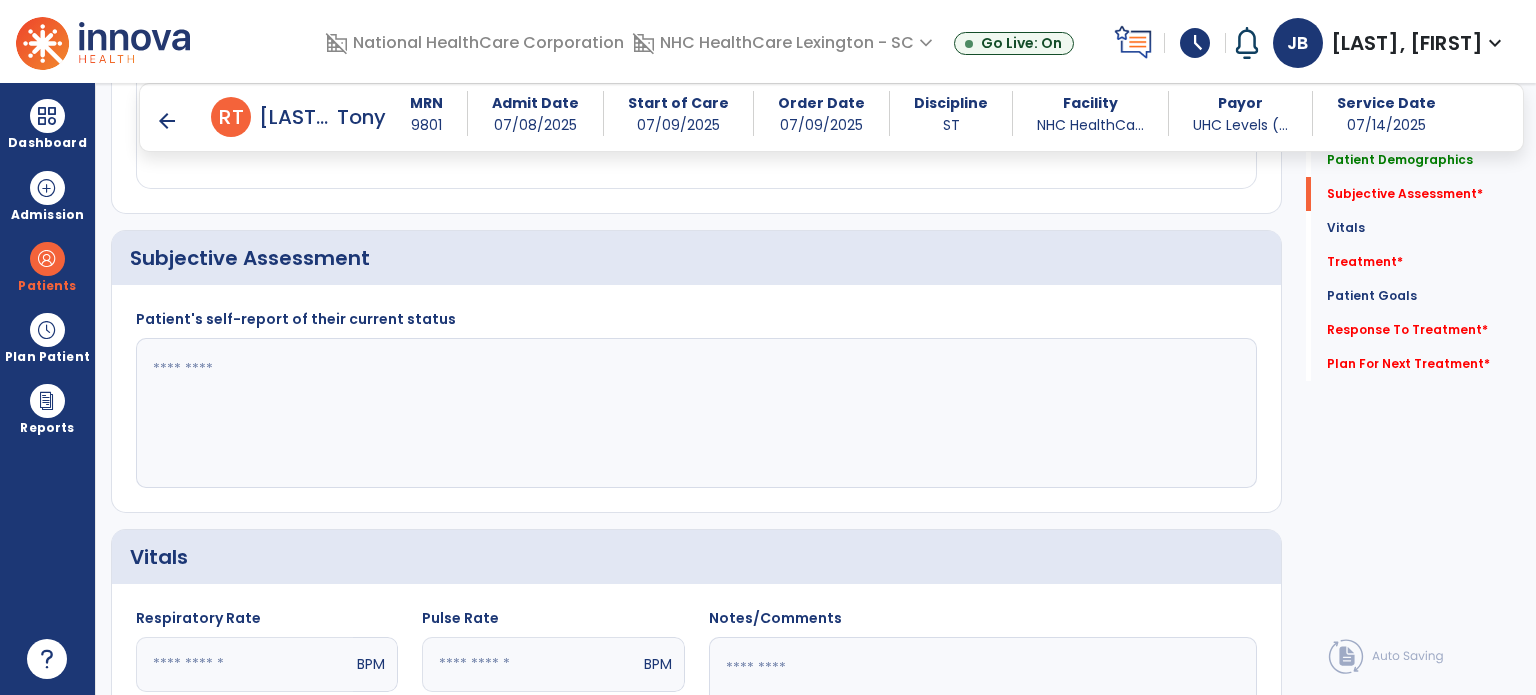 paste on "**********" 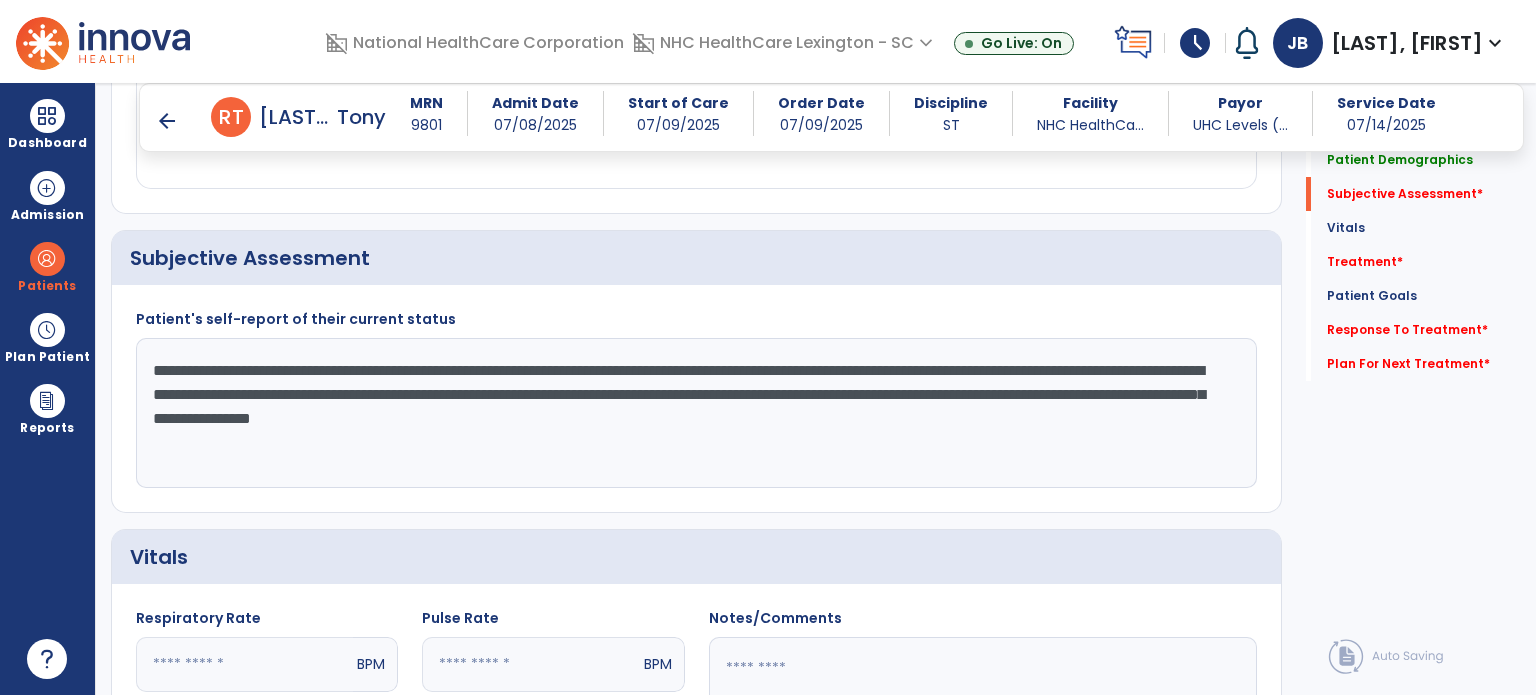 click on "**********" 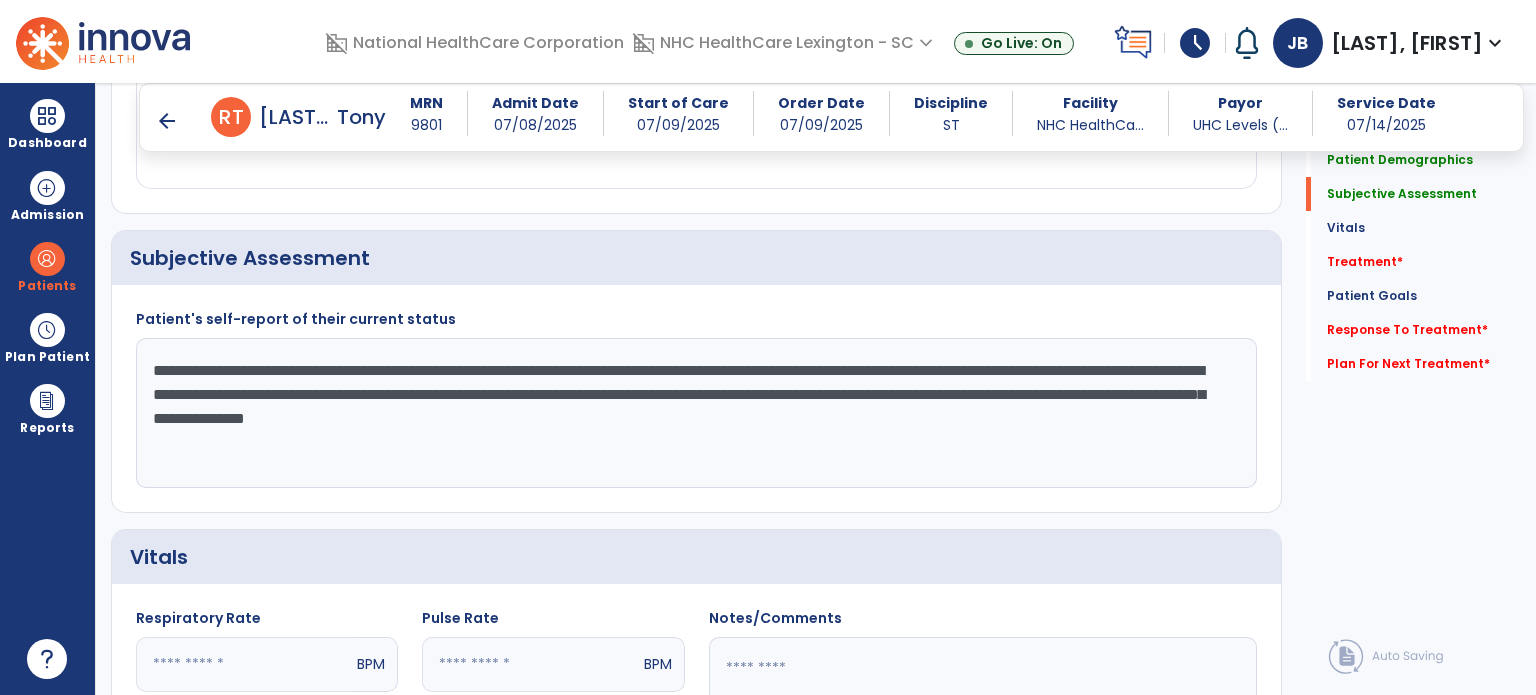 click on "**********" 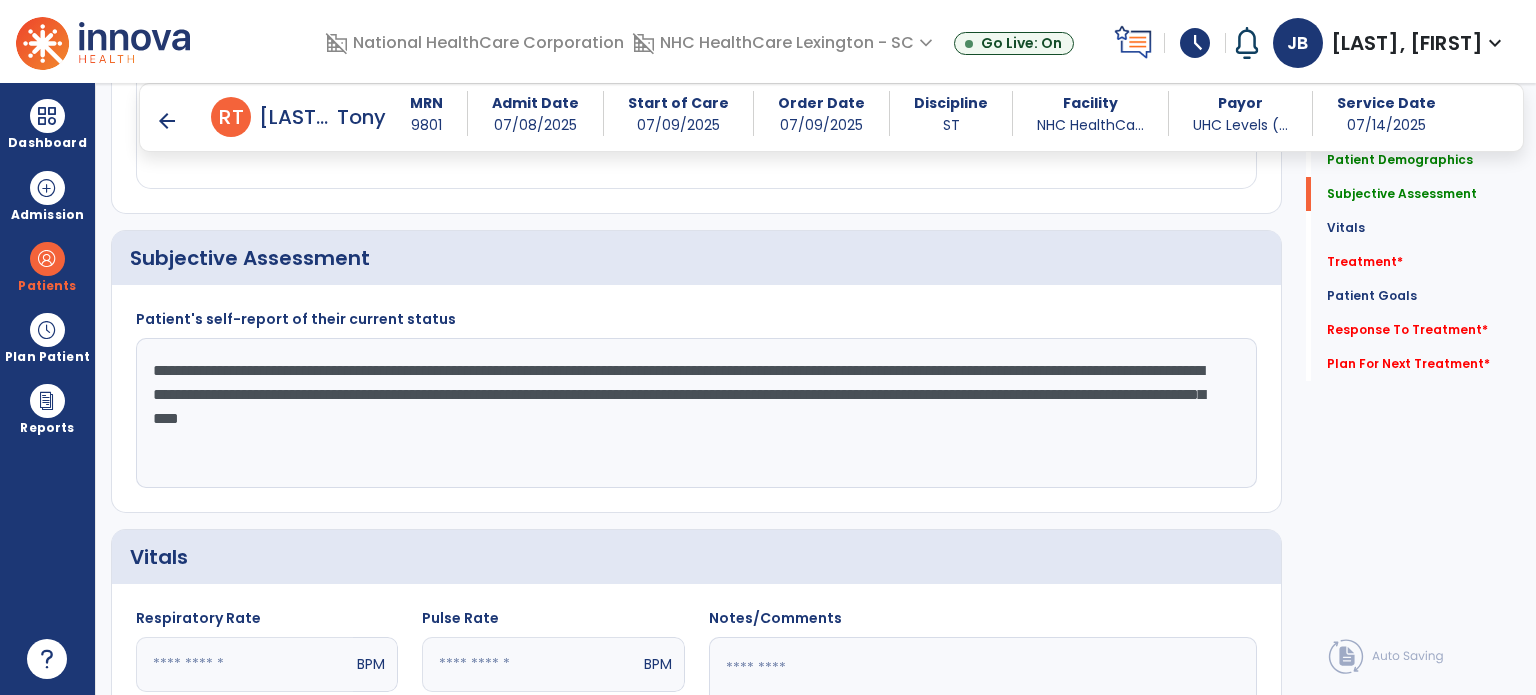click on "**********" 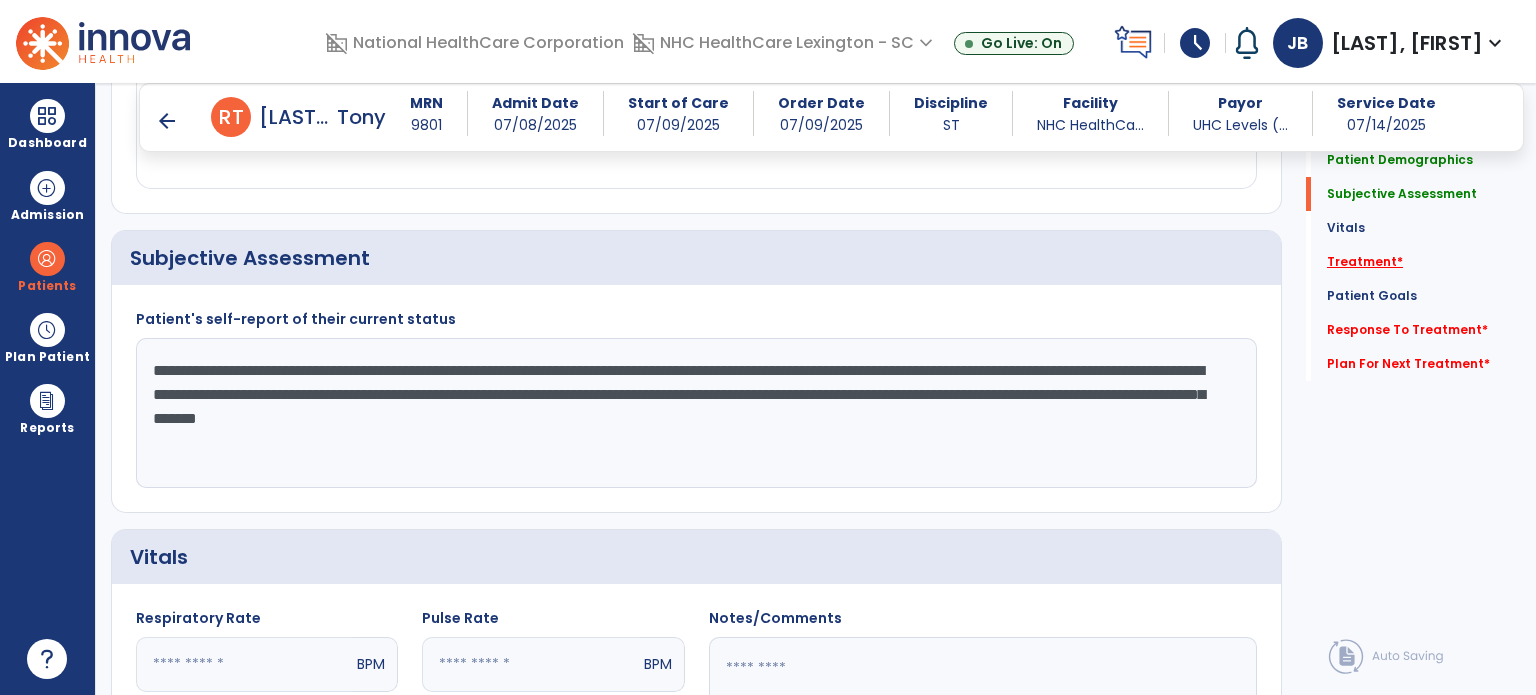 type on "**********" 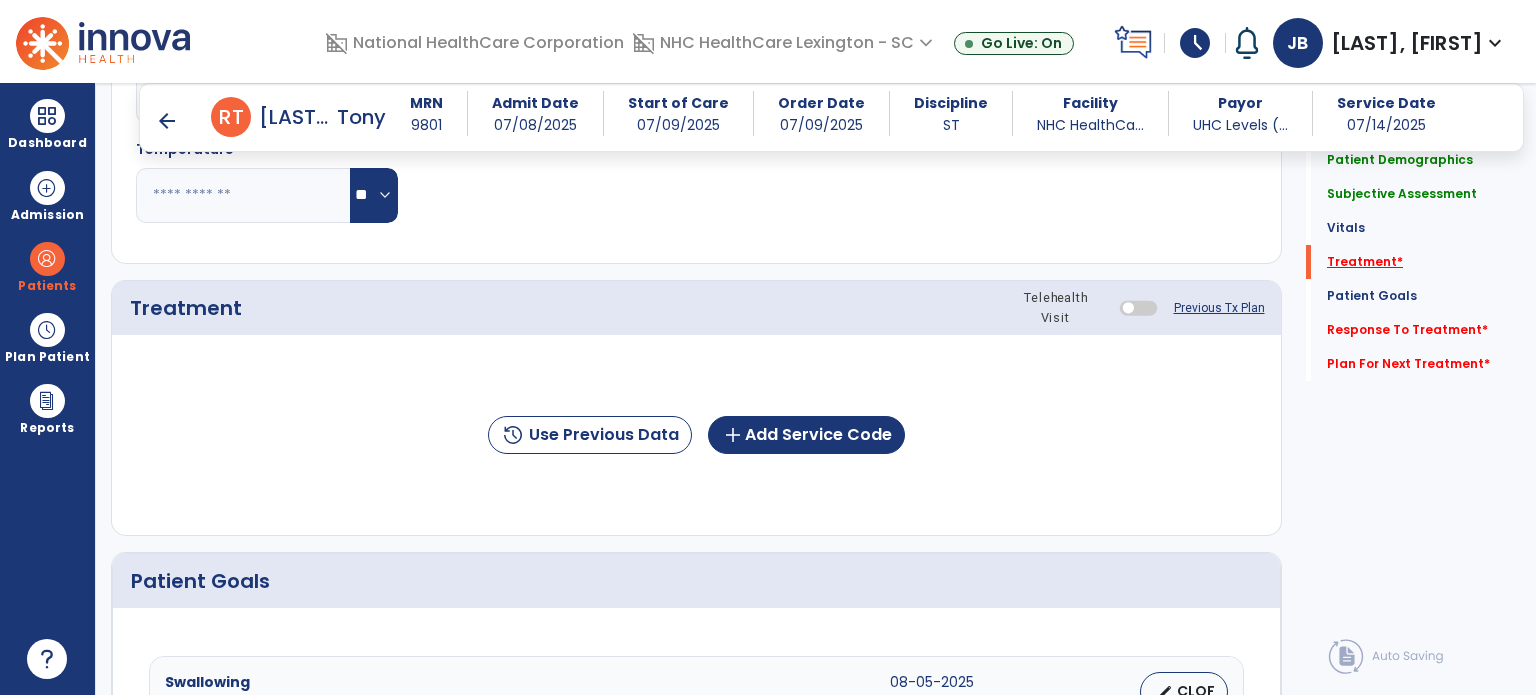 scroll, scrollTop: 1096, scrollLeft: 0, axis: vertical 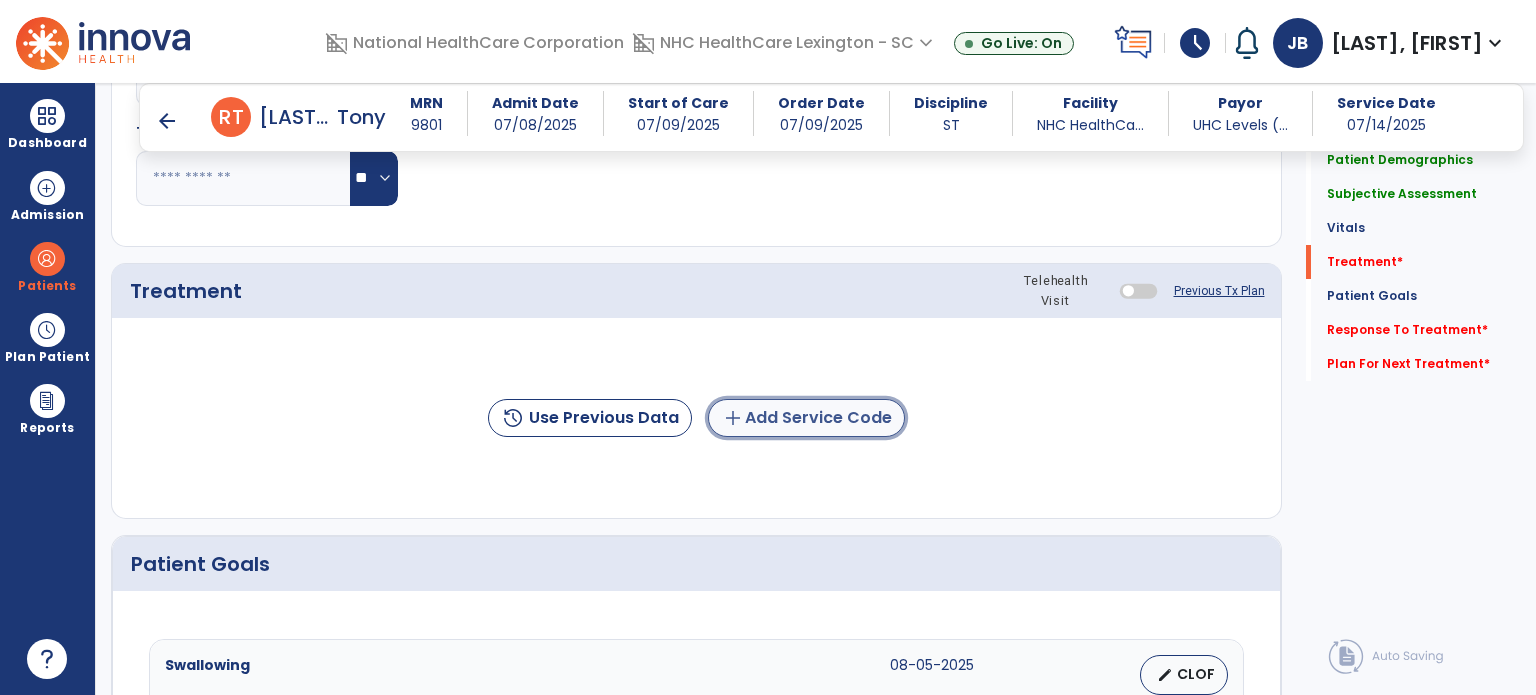 click on "add  Add Service Code" 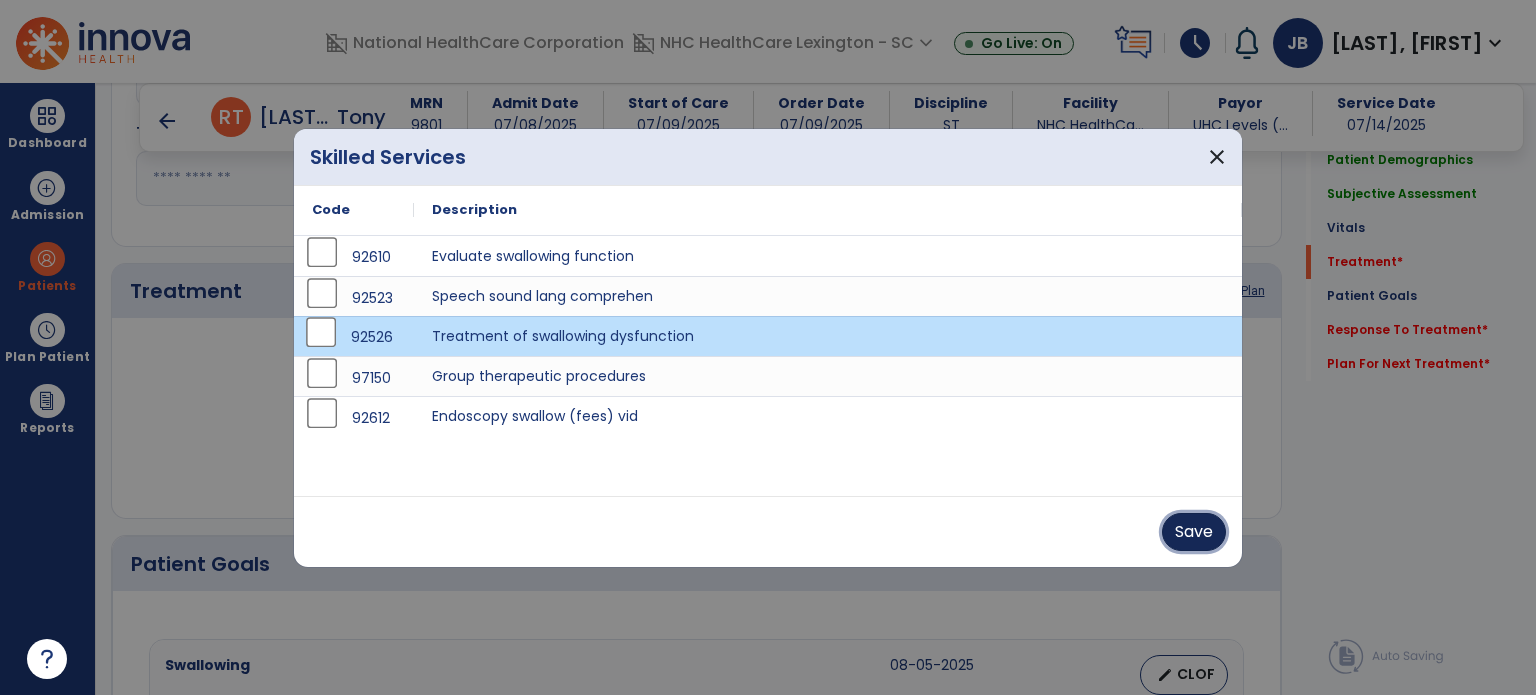click on "Save" at bounding box center (1194, 532) 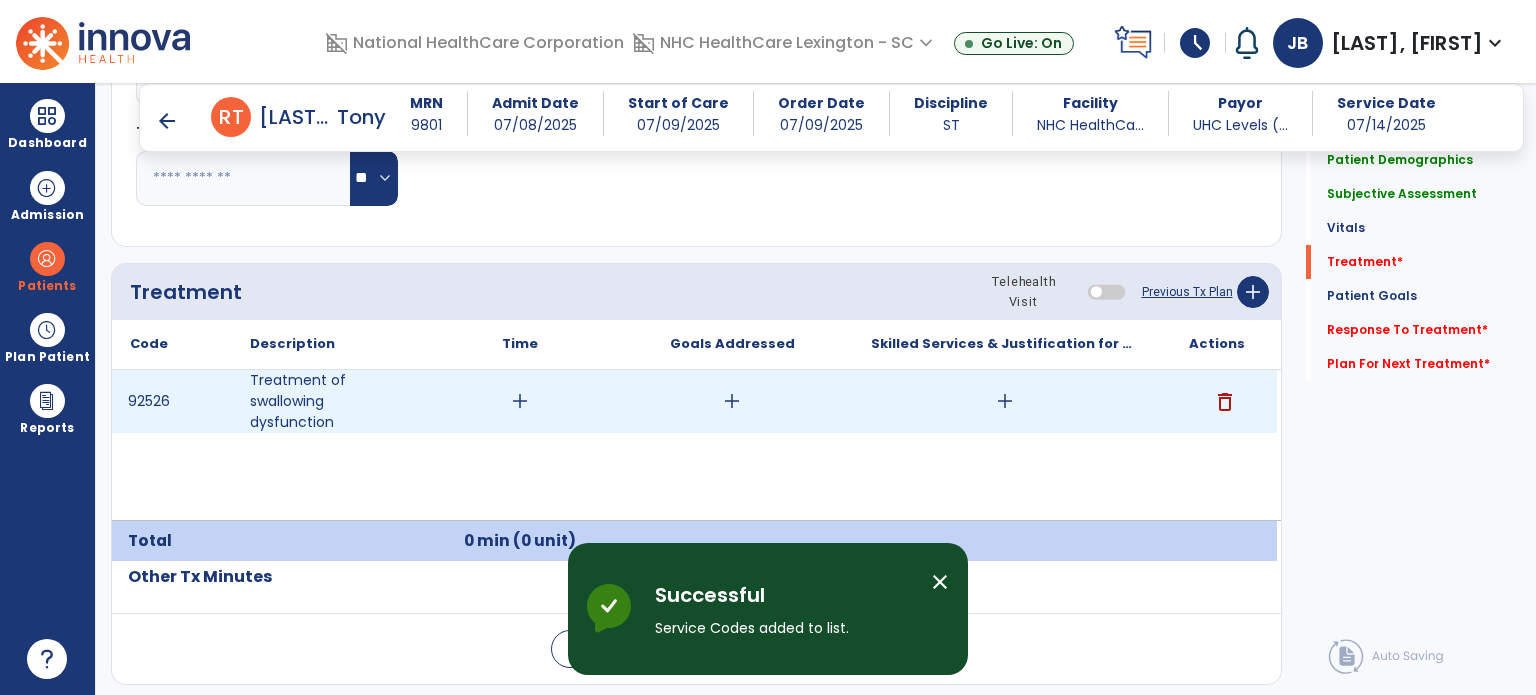 click on "add" at bounding box center (520, 401) 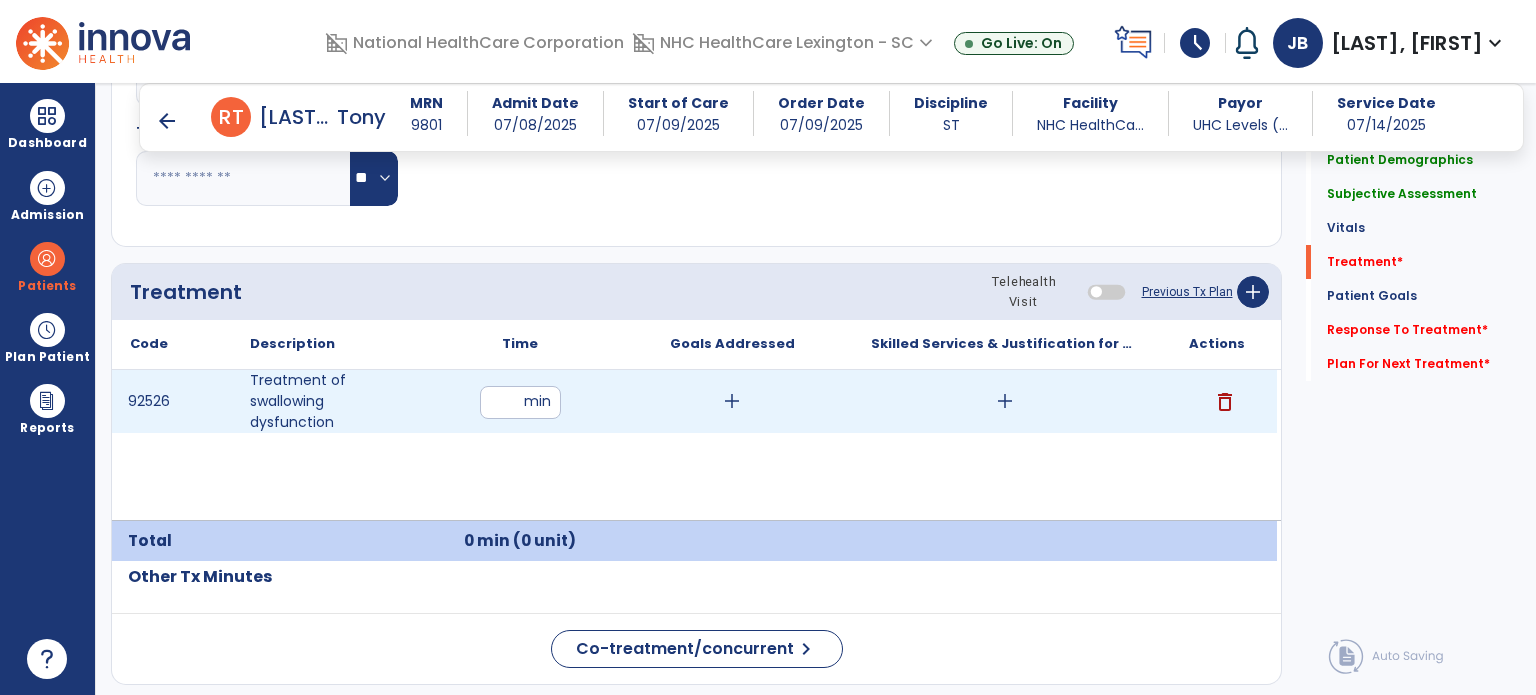 type on "**" 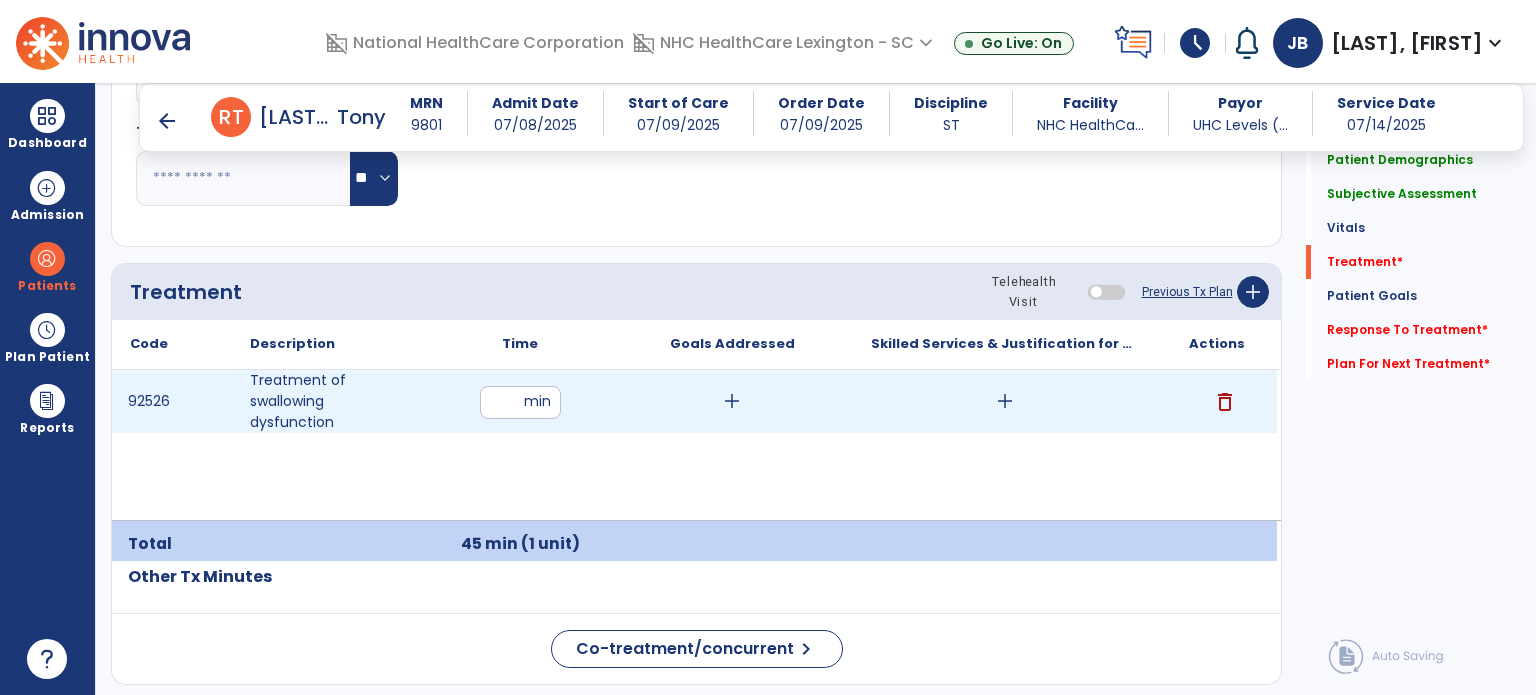 click on "add" at bounding box center (732, 401) 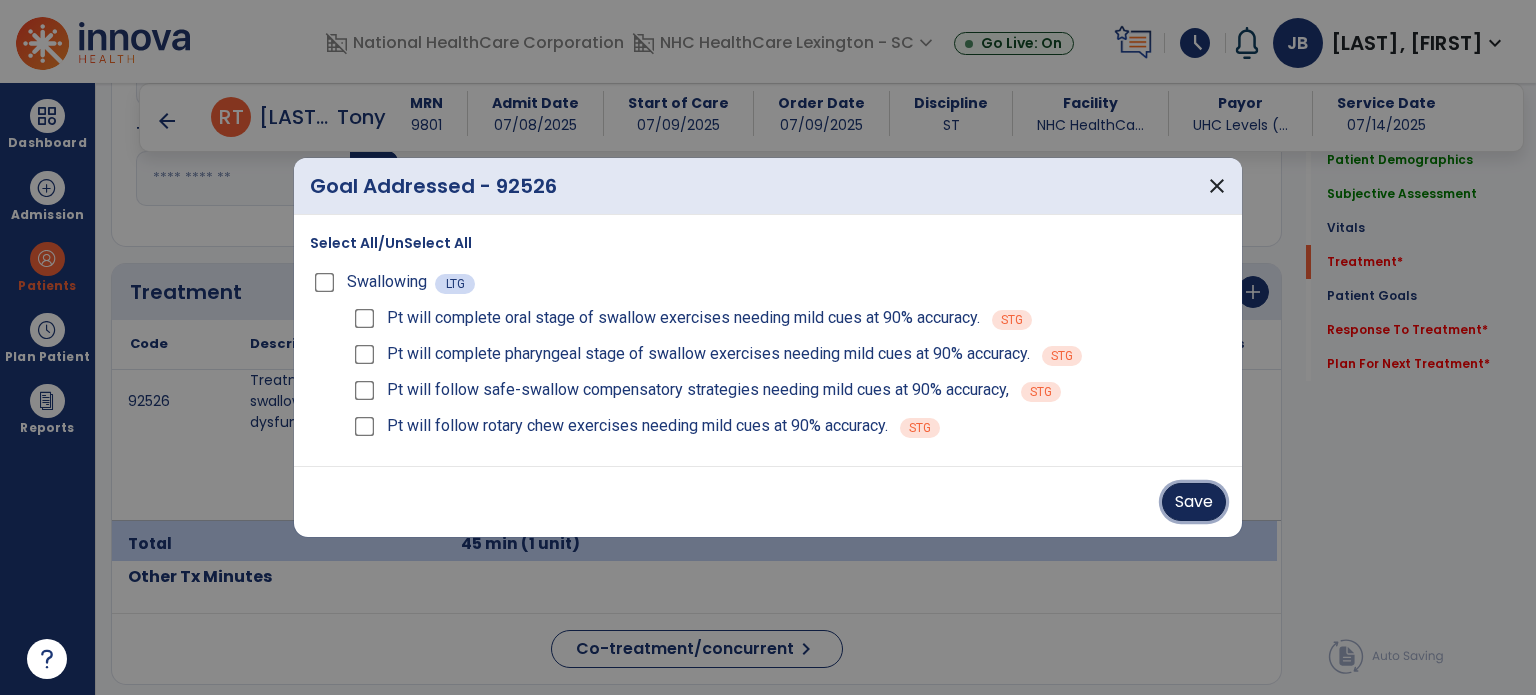 click on "Save" at bounding box center (1194, 502) 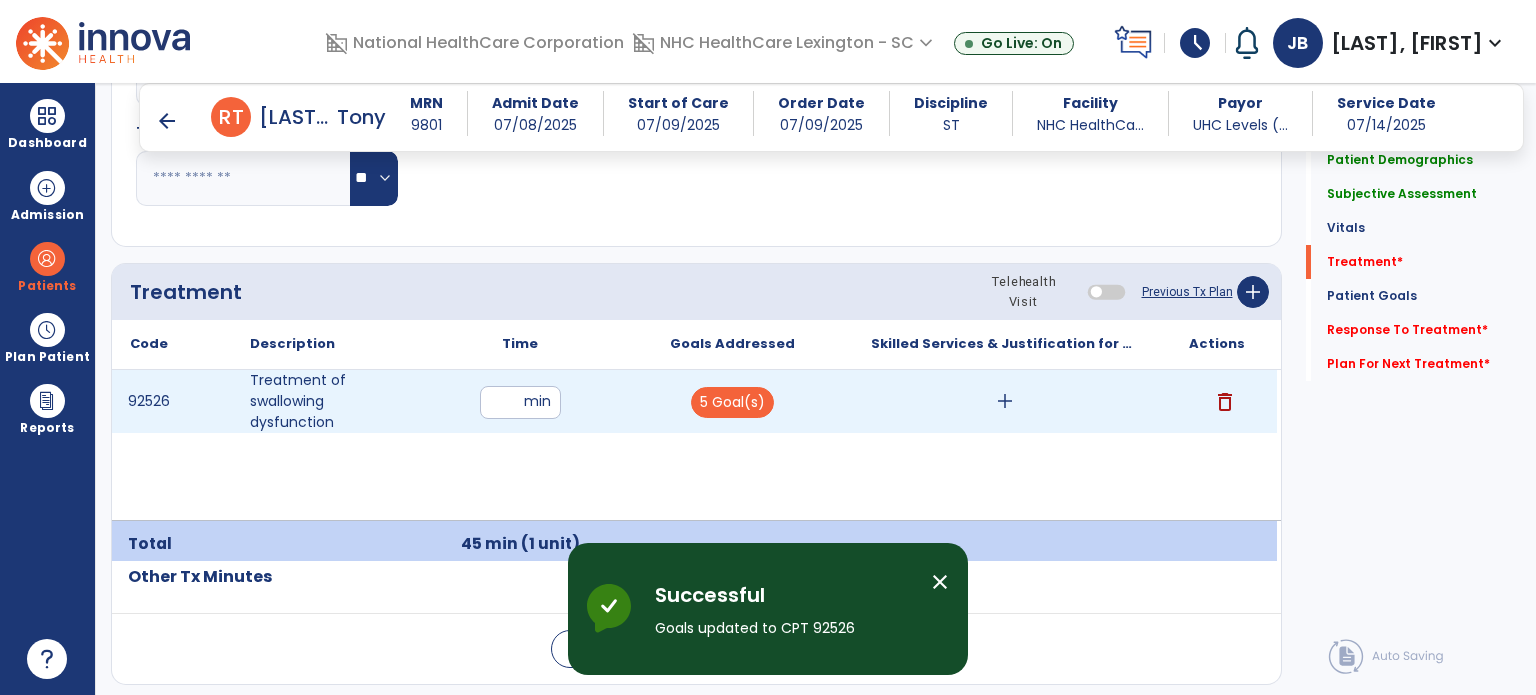 click on "add" at bounding box center (1005, 401) 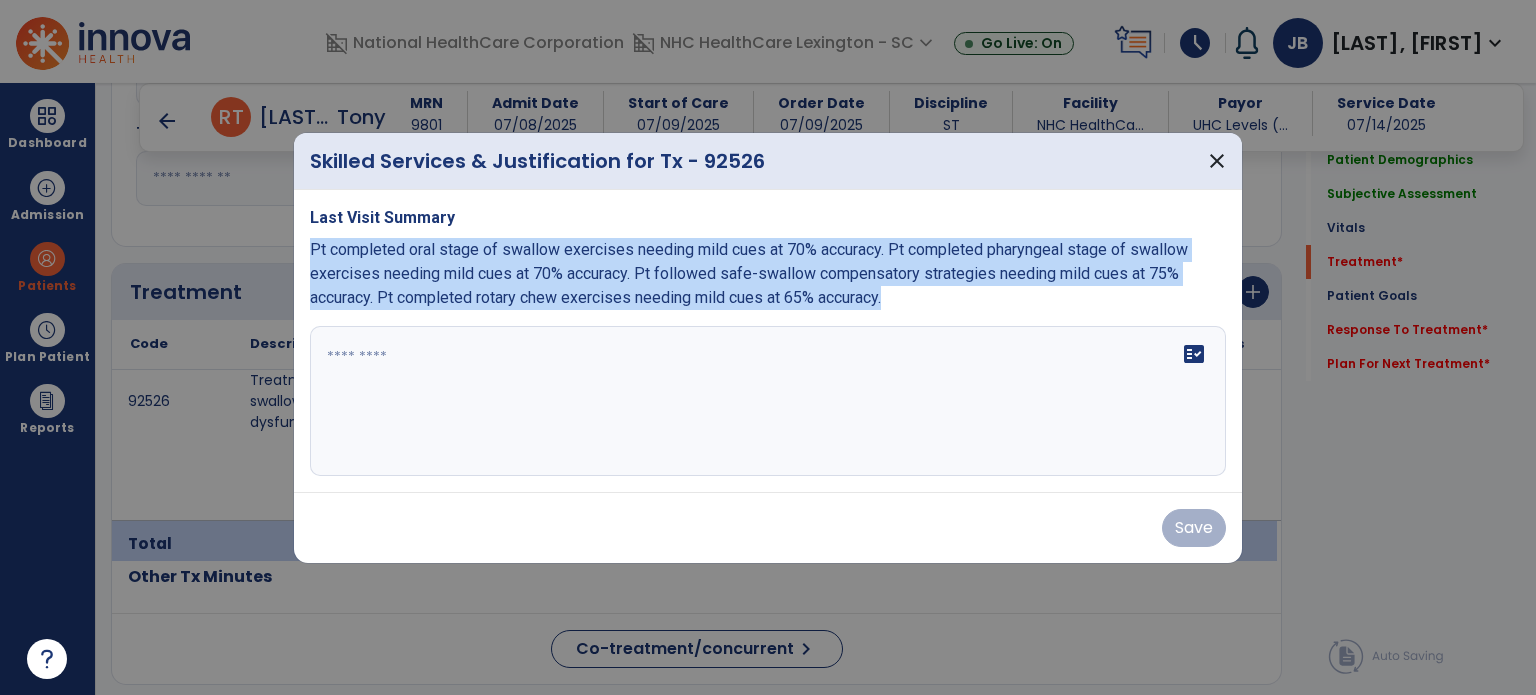 drag, startPoint x: 900, startPoint y: 300, endPoint x: 304, endPoint y: 257, distance: 597.54913 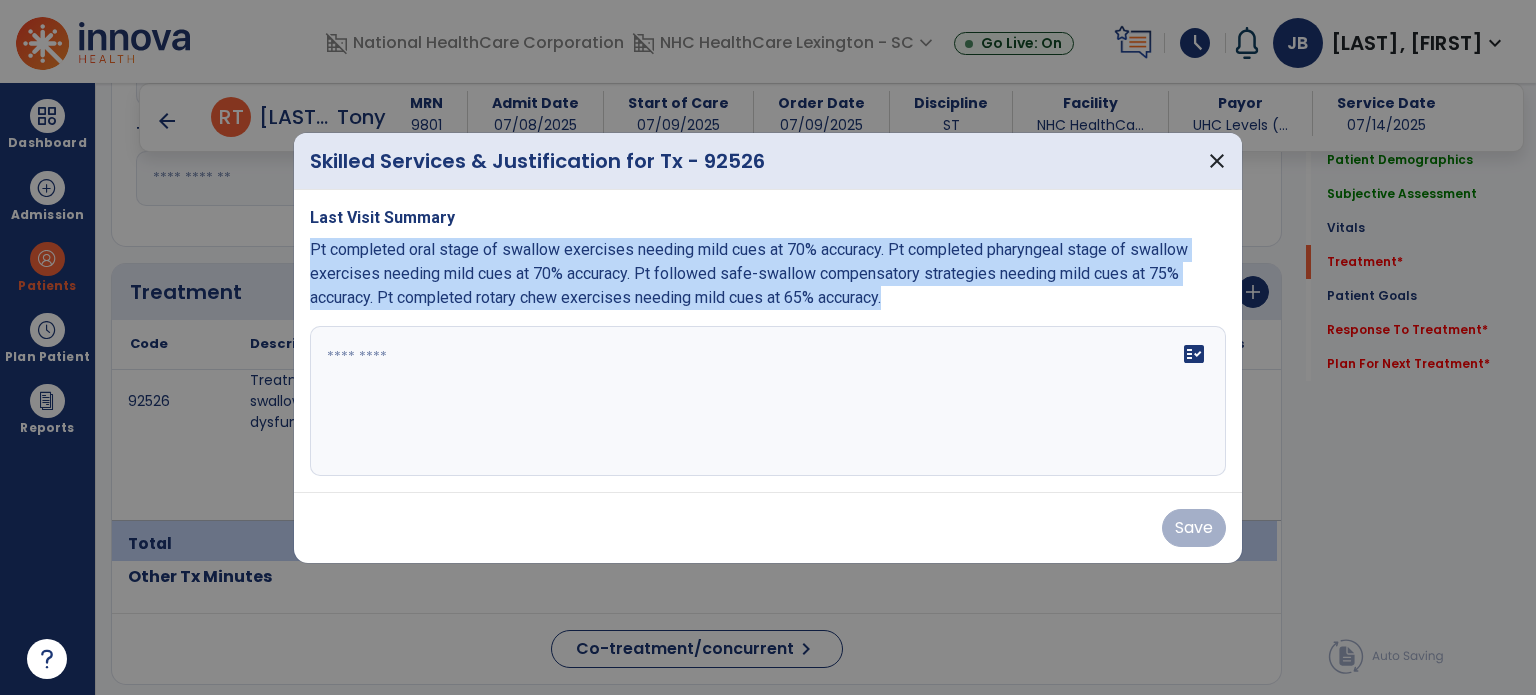 click on "Last Visit Summary Pt completed oral stage of swallow exercises needing mild cues at 70% accuracy. Pt completed pharyngeal stage of swallow exercises needing mild cues at 70% accuracy. Pt followed safe-swallow compensatory strategies needing mild cues at 75% accuracy. Pt completed rotary chew exercises needing mild cues at 65% accuracy.   fact_check" at bounding box center [768, 341] 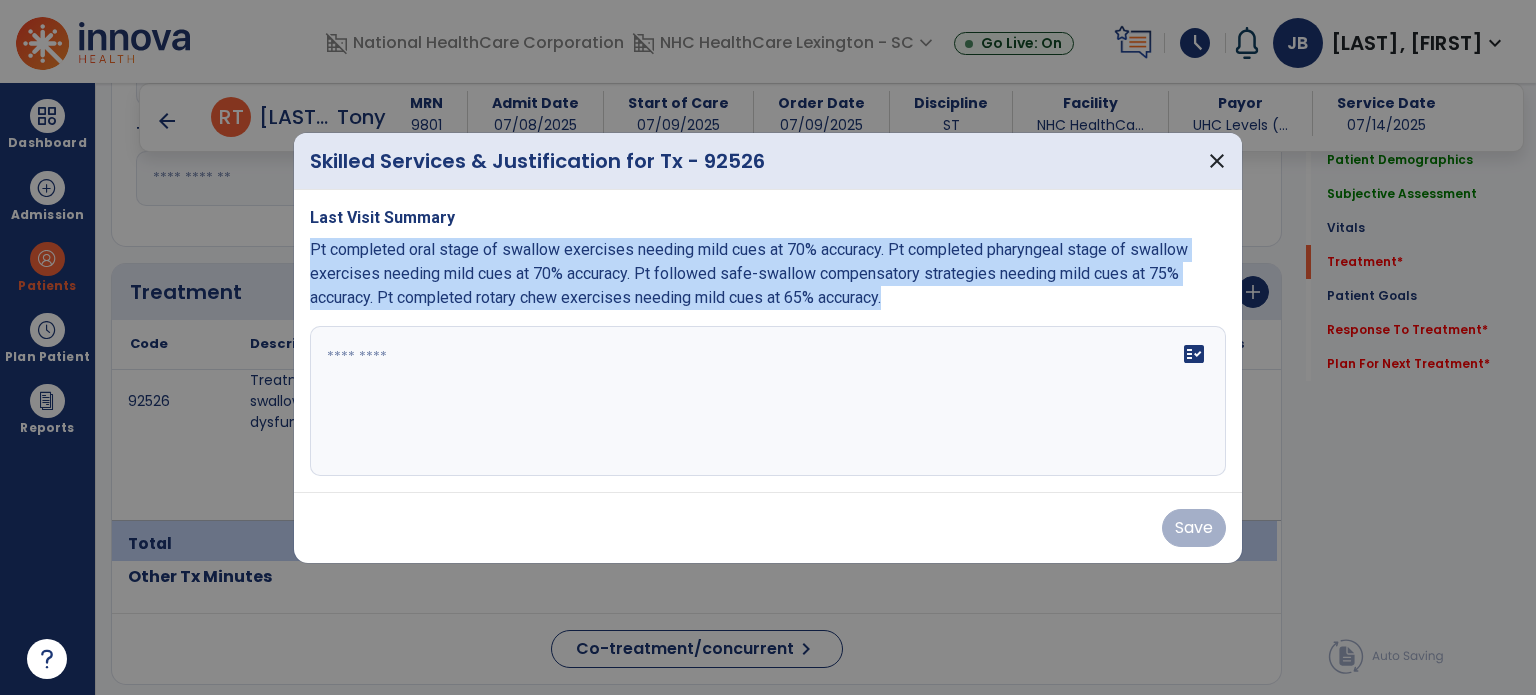copy on "Pt completed oral stage of swallow exercises needing mild cues at 70% accuracy. Pt completed pharyngeal stage of swallow exercises needing mild cues at 70% accuracy. Pt followed safe-swallow compensatory strategies needing mild cues at 75% accuracy. Pt completed rotary chew exercises needing mild cues at 65% accuracy." 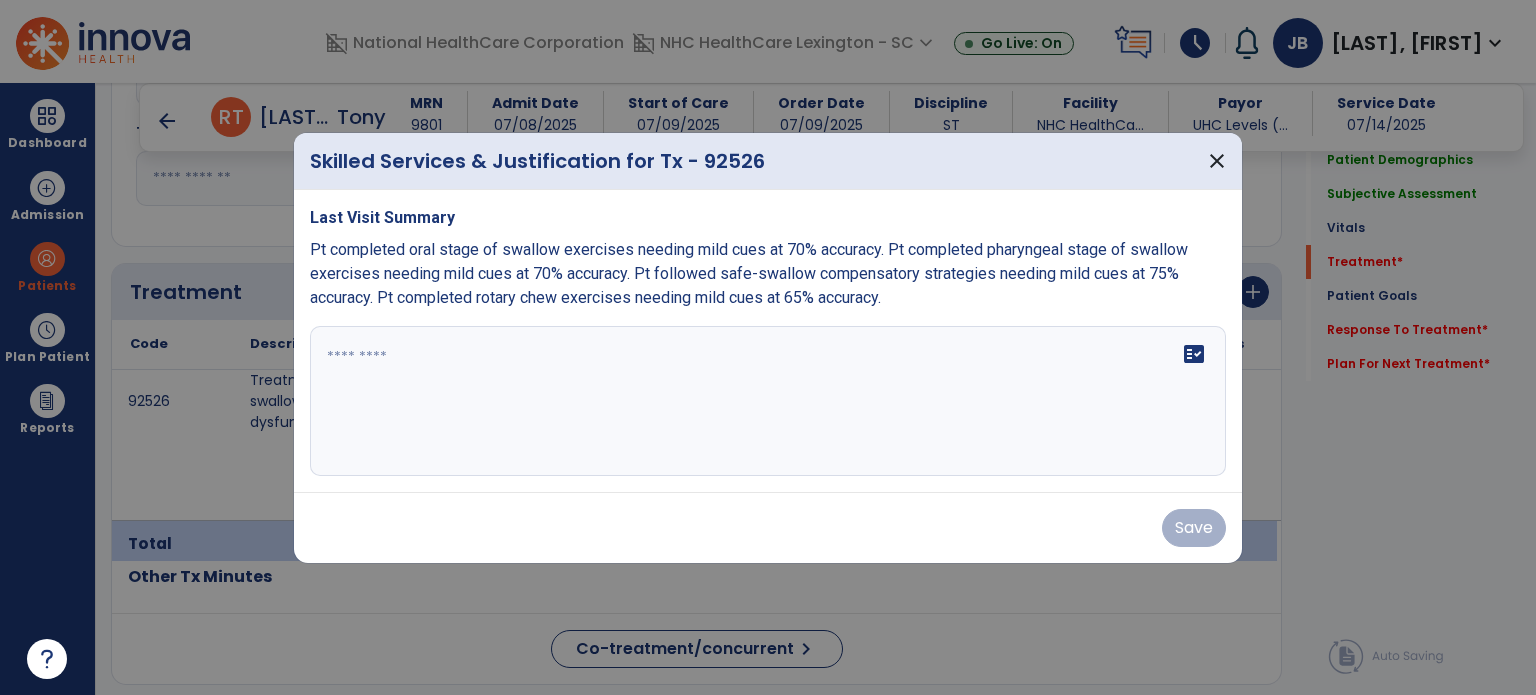 click at bounding box center [768, 401] 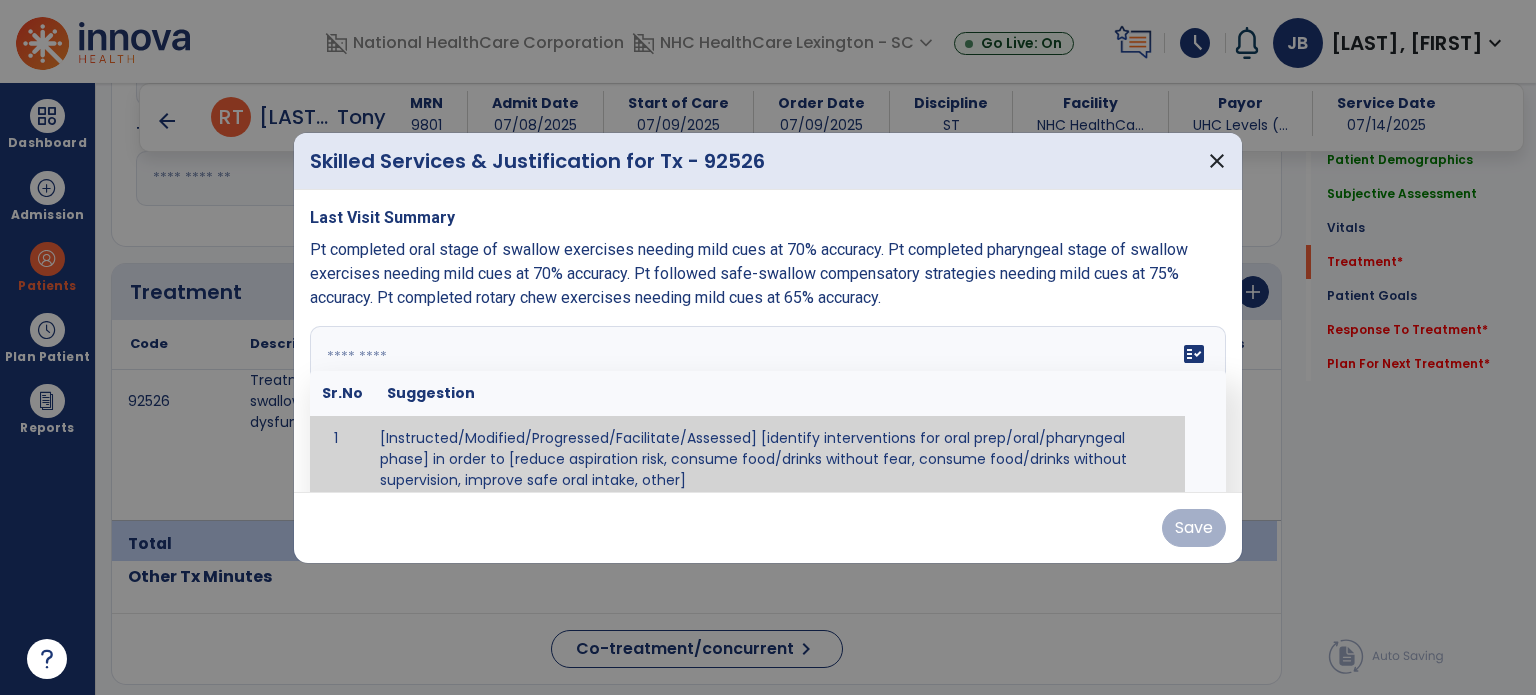 scroll, scrollTop: 12, scrollLeft: 0, axis: vertical 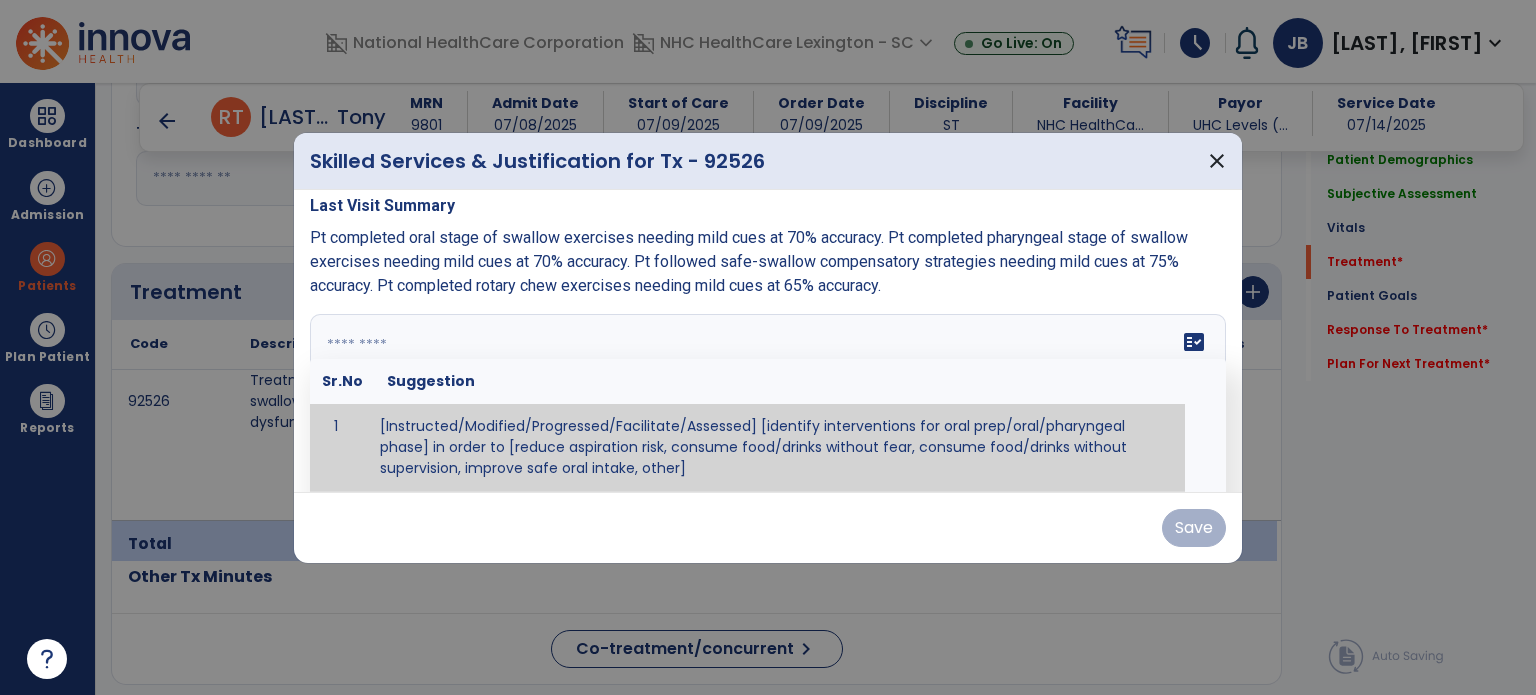 paste on "**********" 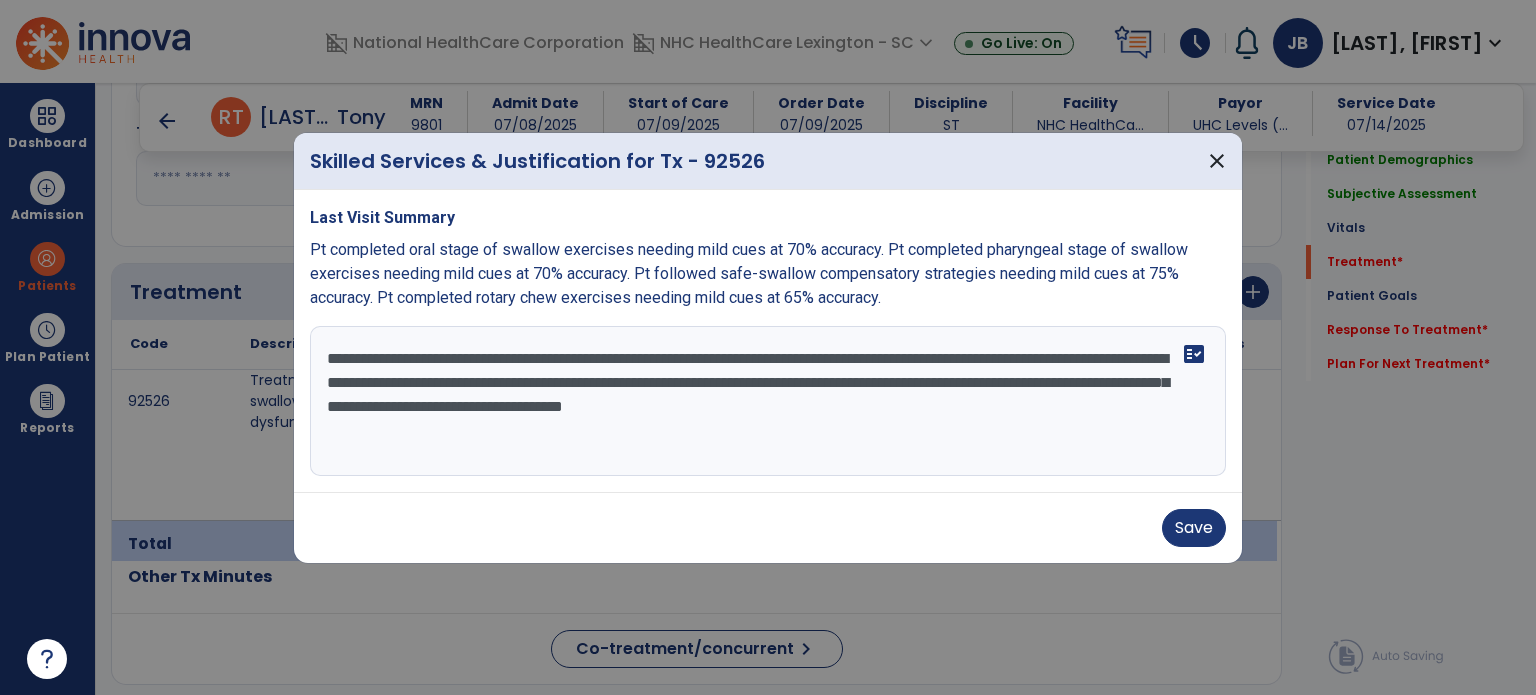 scroll, scrollTop: 0, scrollLeft: 0, axis: both 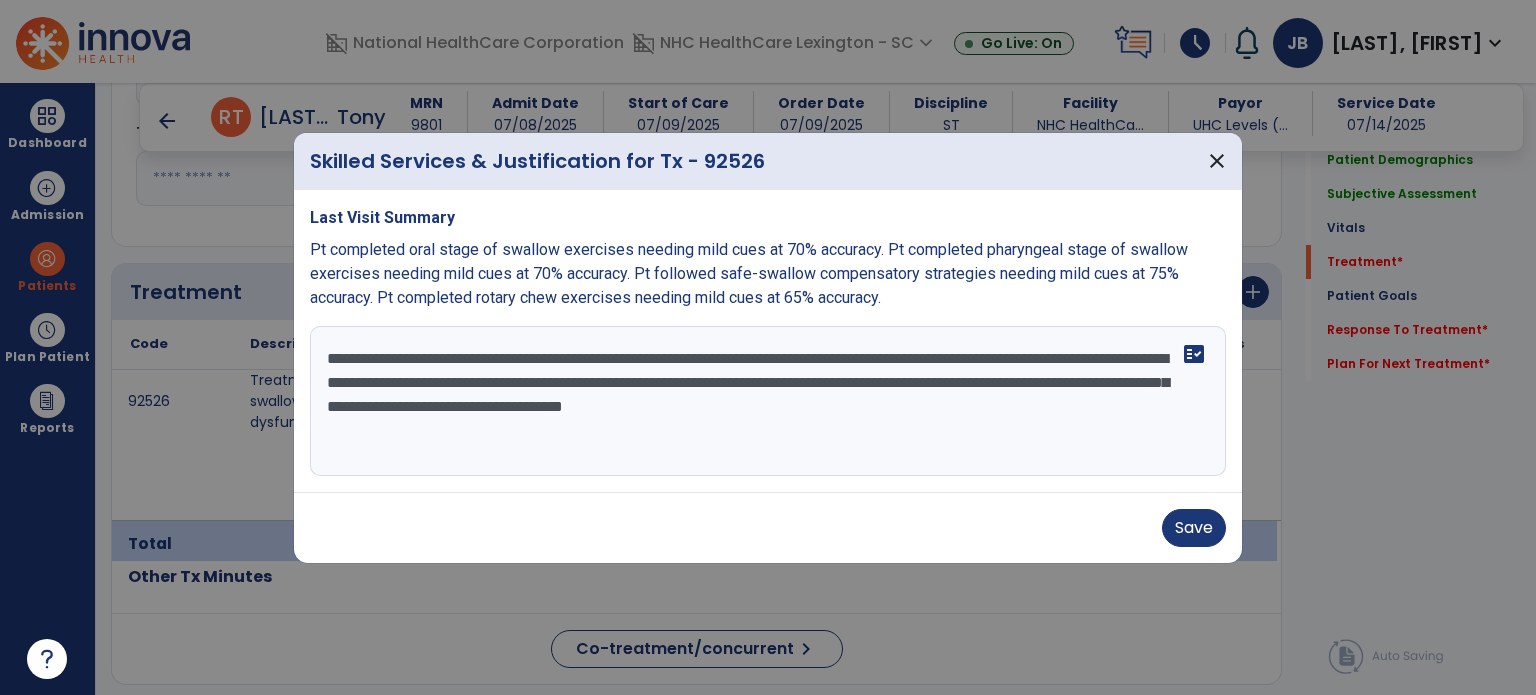 click on "**********" at bounding box center [768, 401] 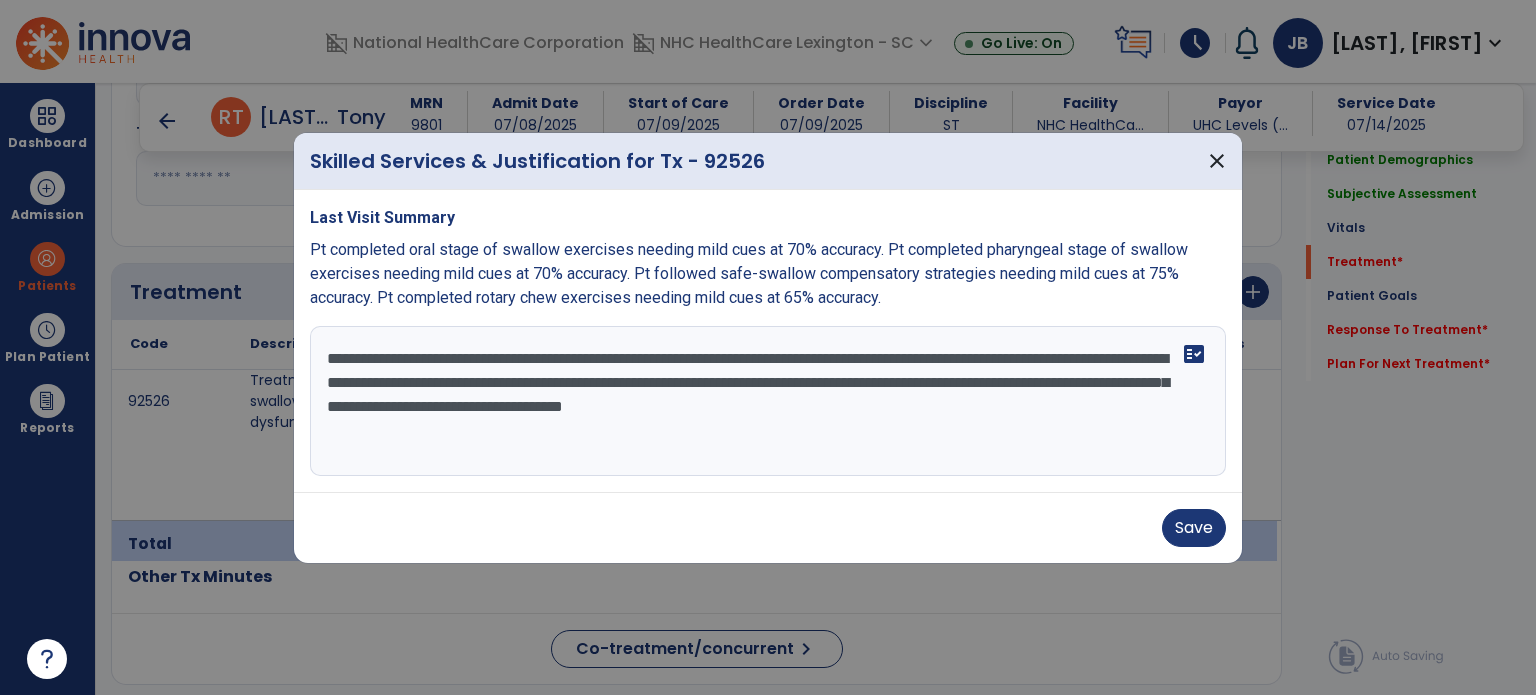 click on "**********" at bounding box center (768, 401) 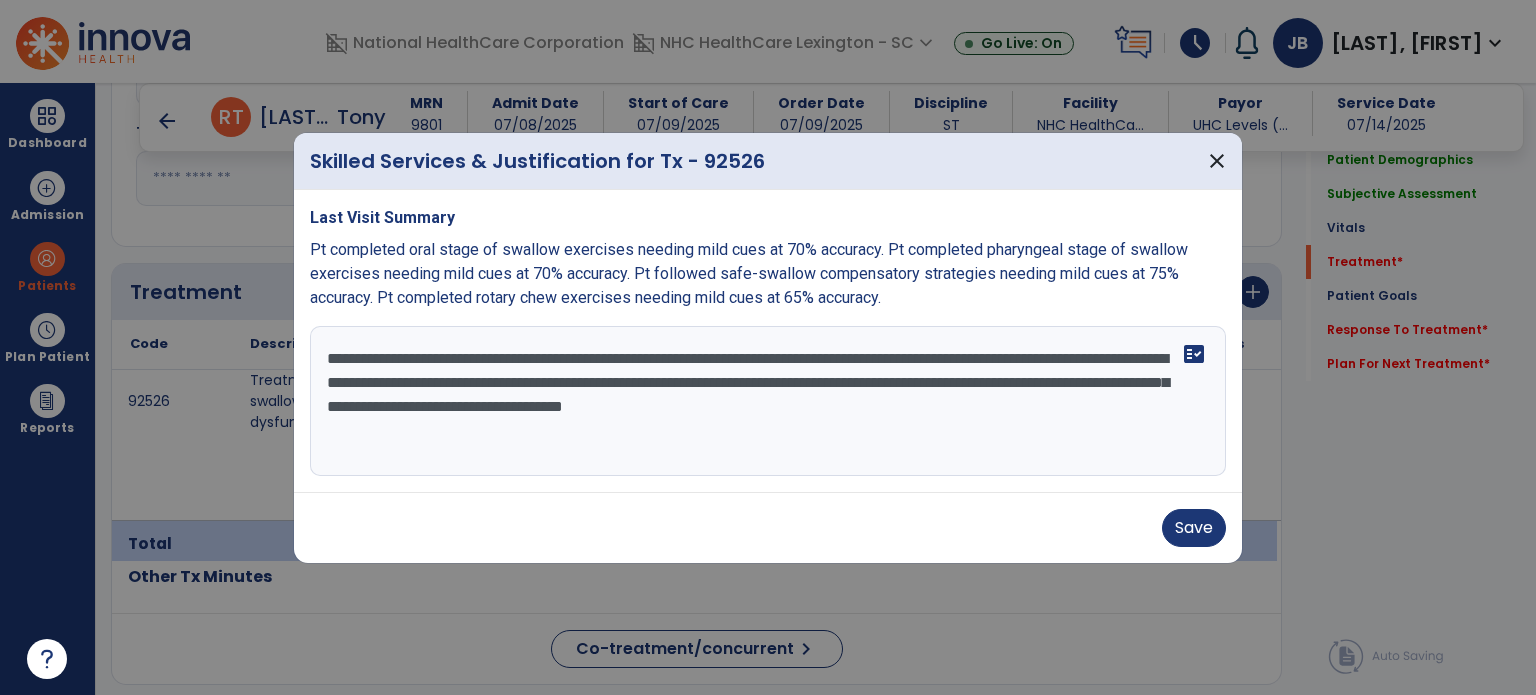 click on "**********" at bounding box center (768, 401) 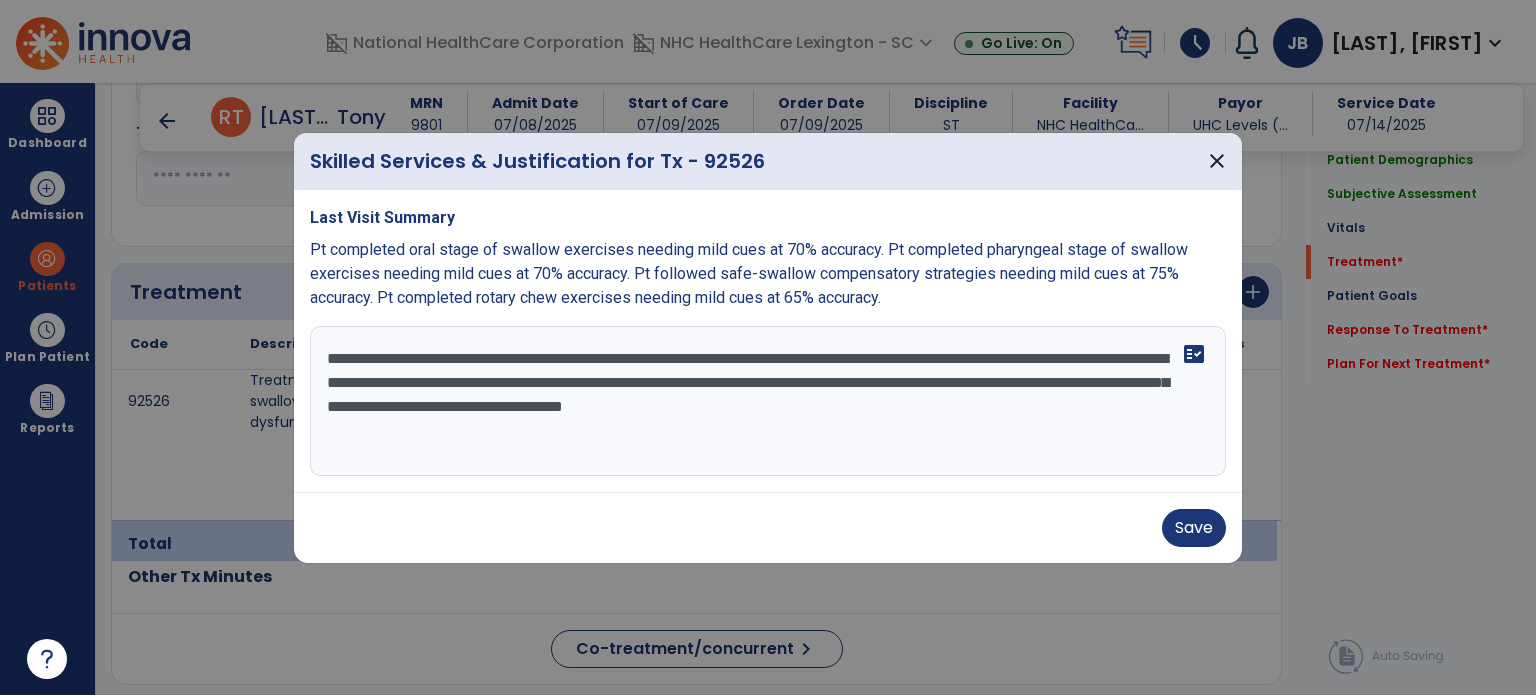 click on "**********" at bounding box center (768, 401) 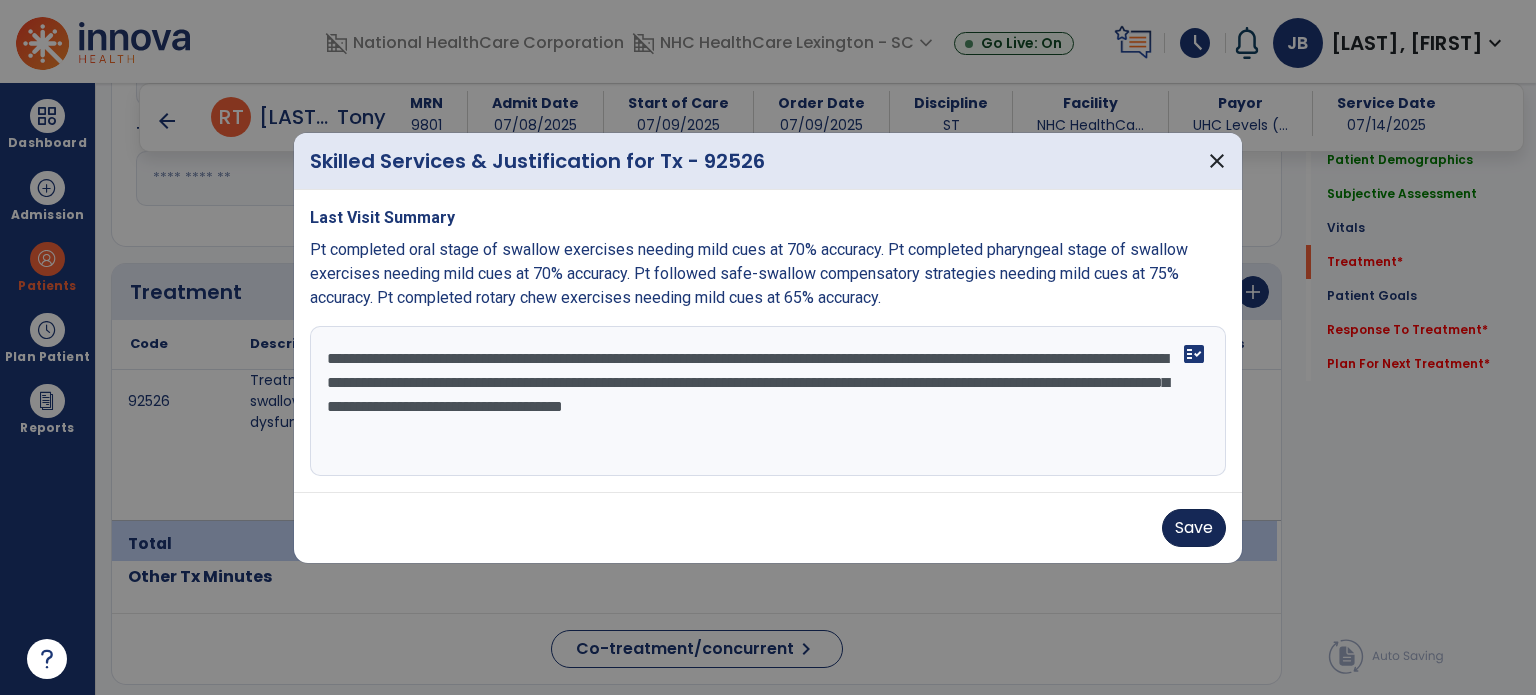 type on "**********" 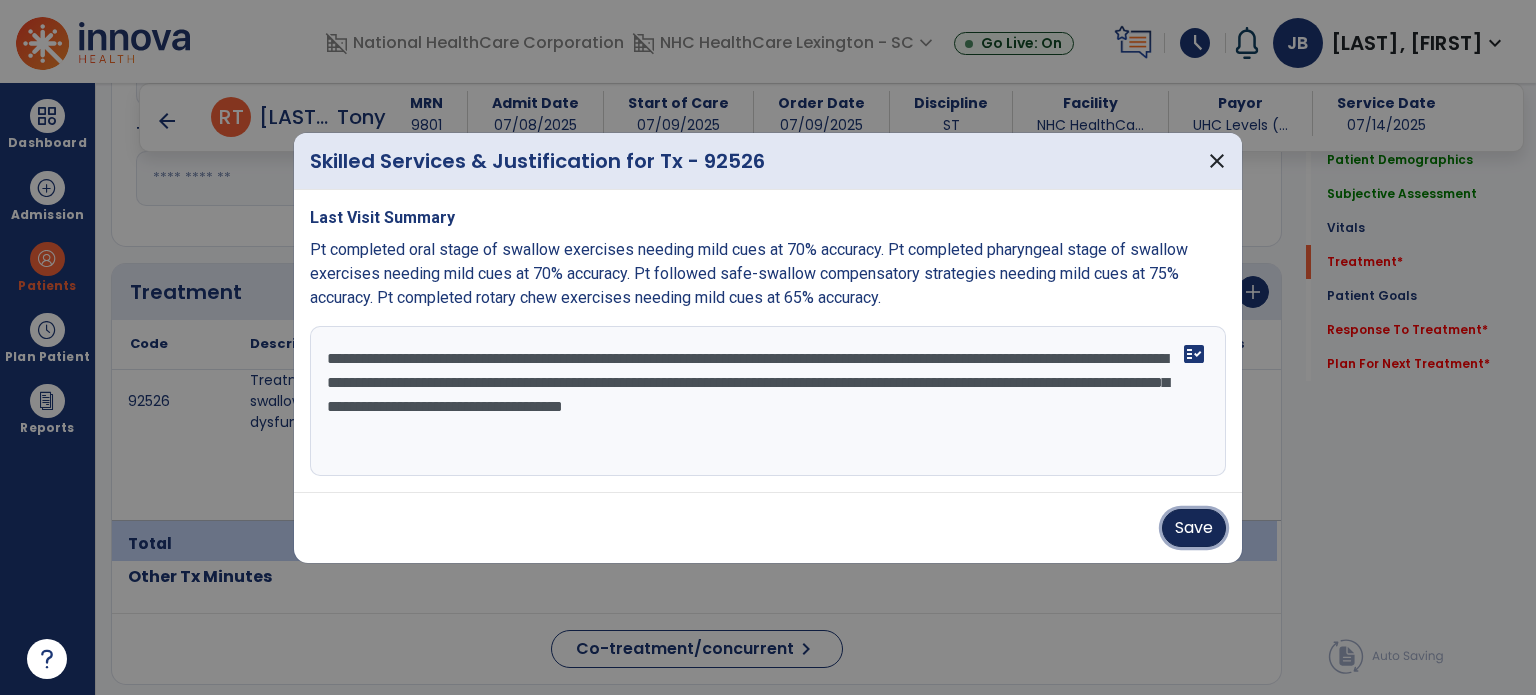 click on "Save" at bounding box center (1194, 528) 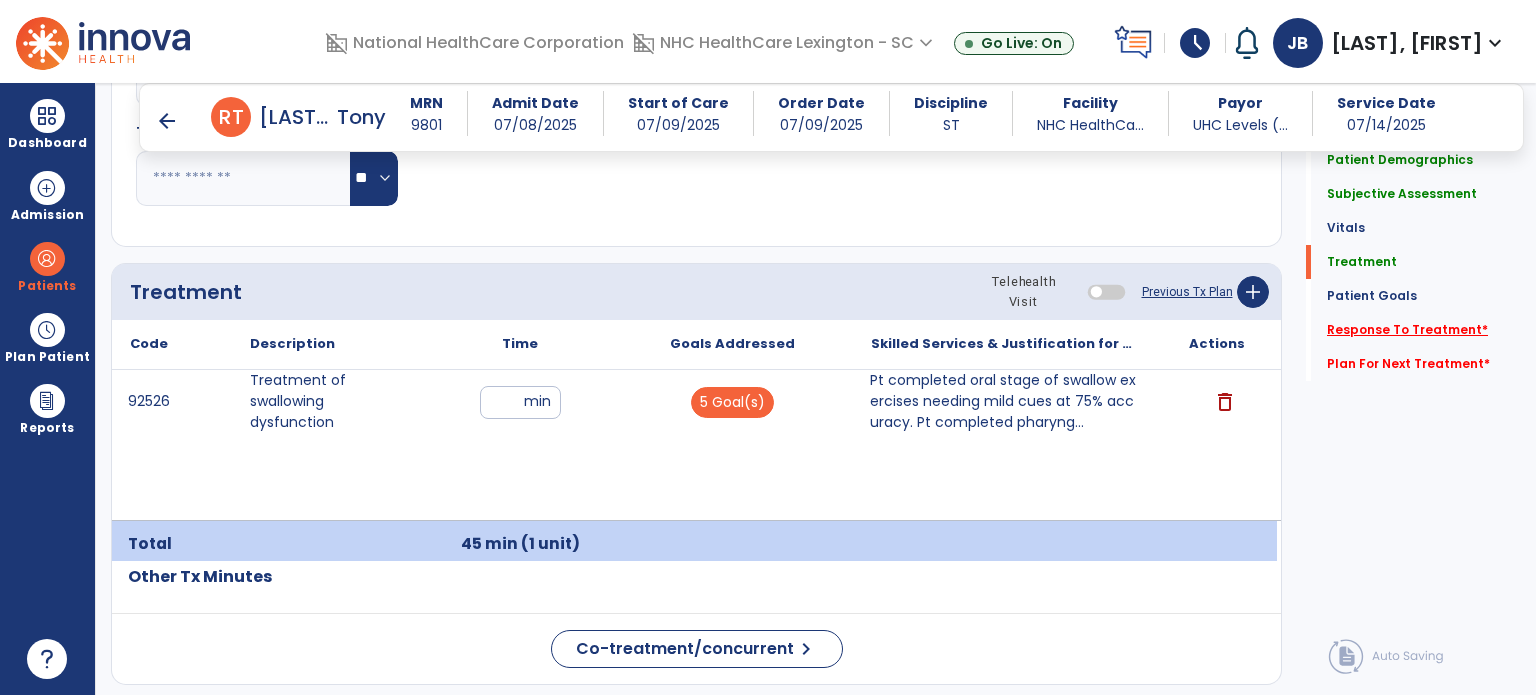 click on "Response To Treatment   *" 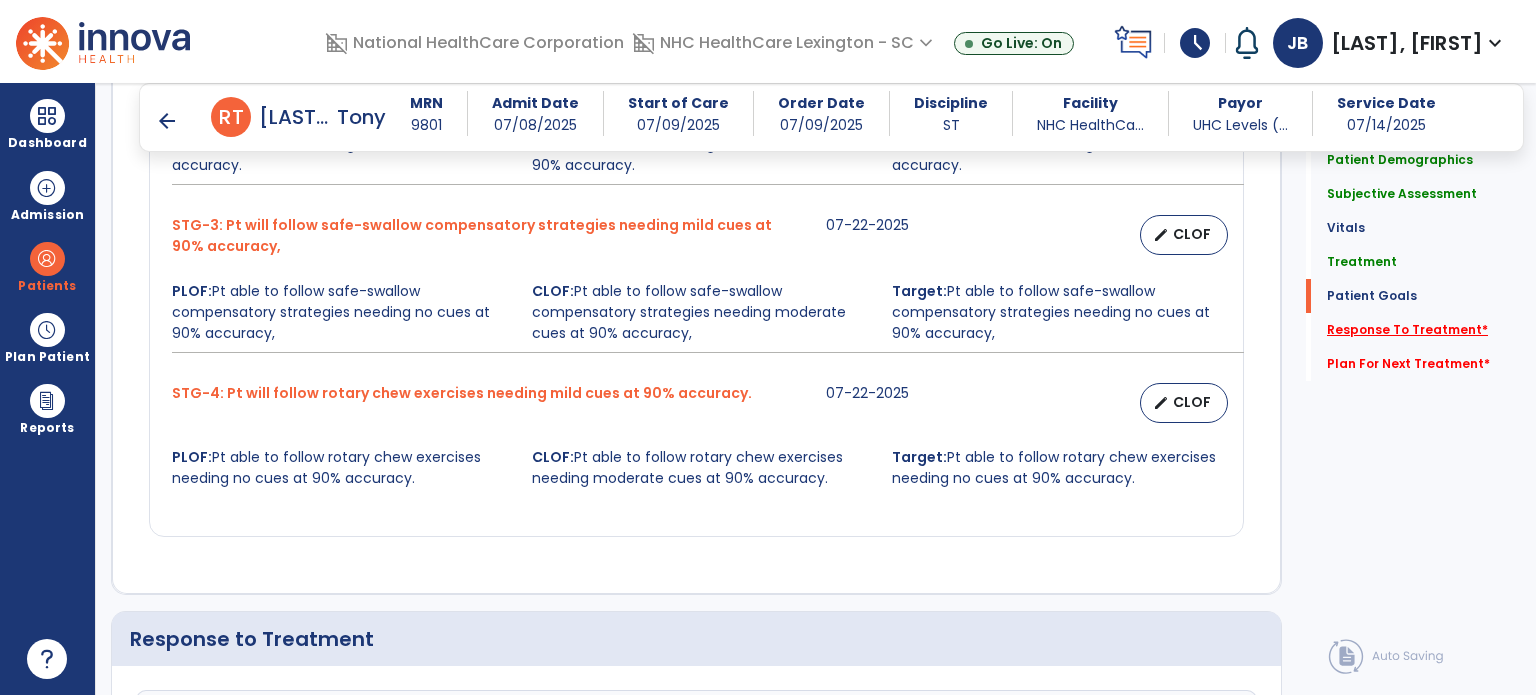 scroll, scrollTop: 2581, scrollLeft: 0, axis: vertical 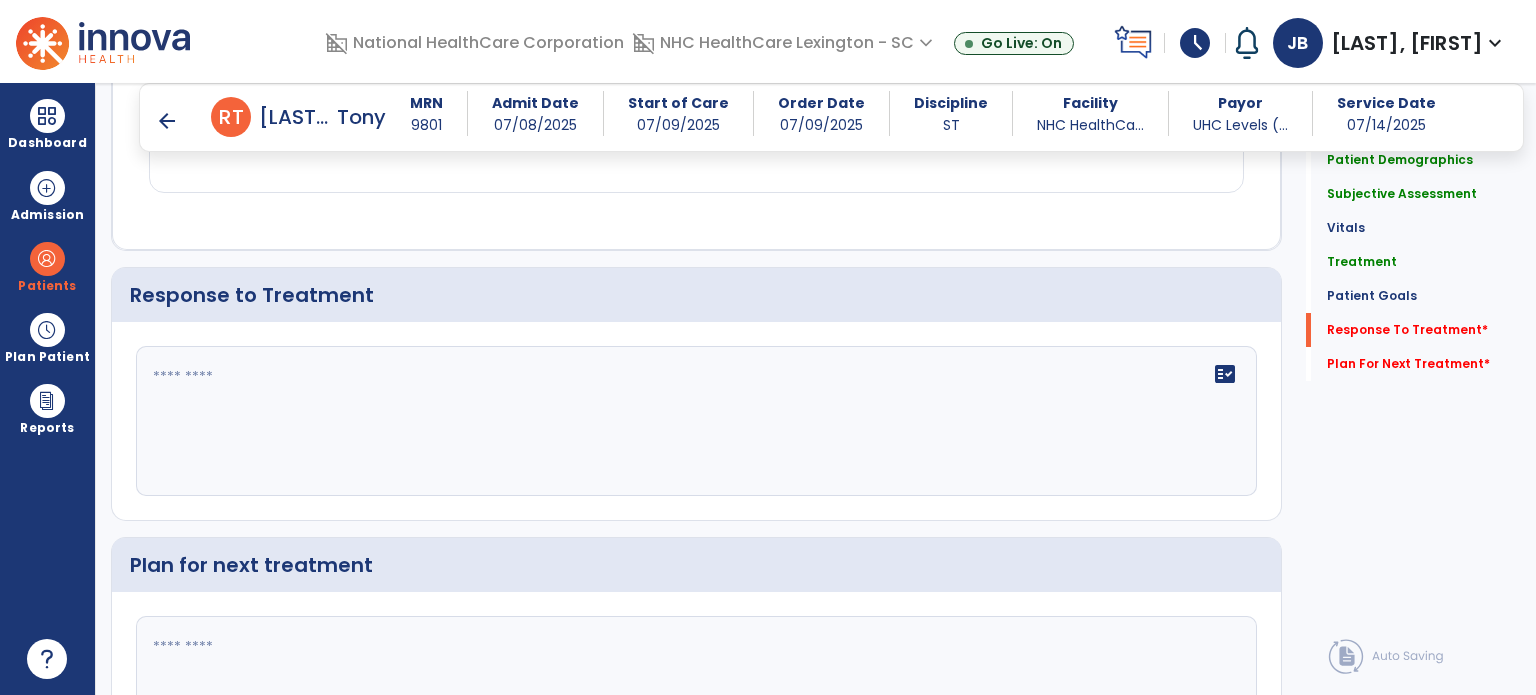 click on "fact_check" 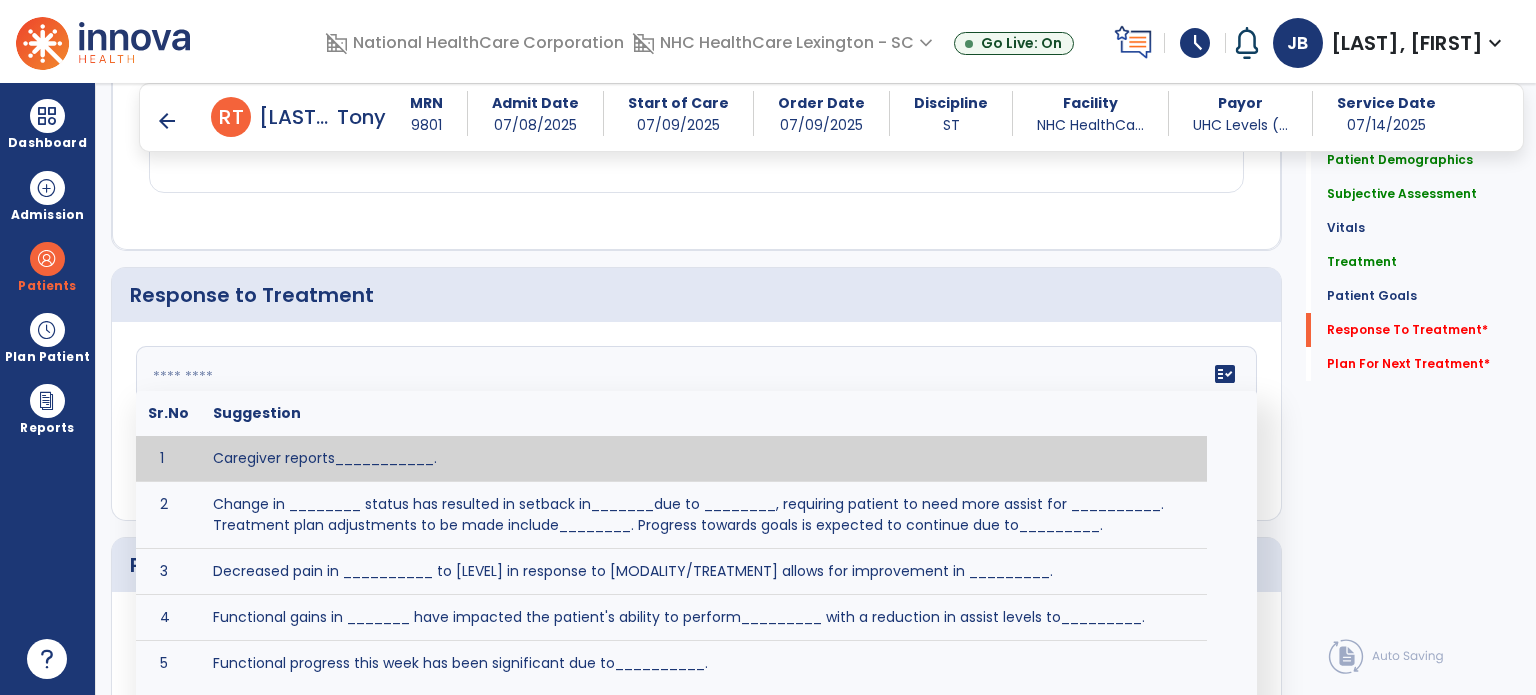 paste on "**********" 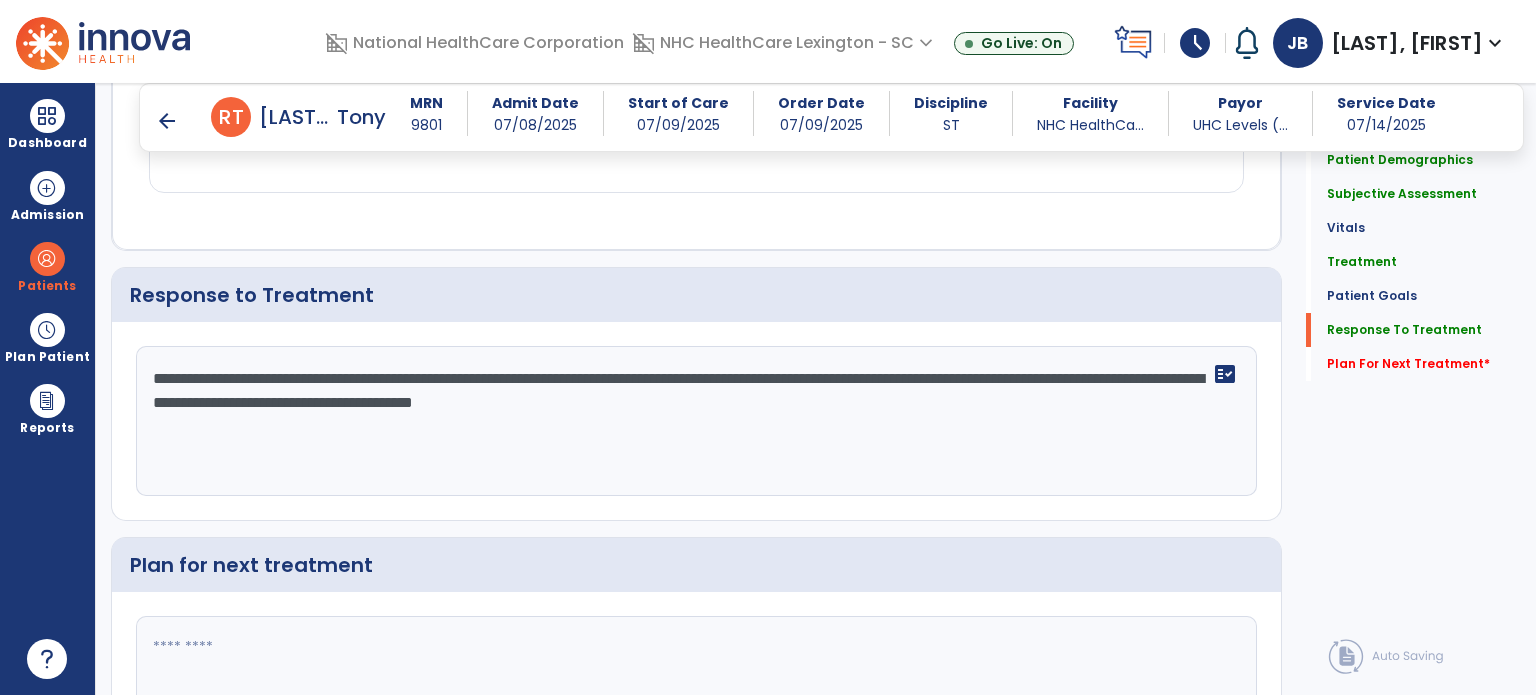 drag, startPoint x: 938, startPoint y: 375, endPoint x: 671, endPoint y: 399, distance: 268.07648 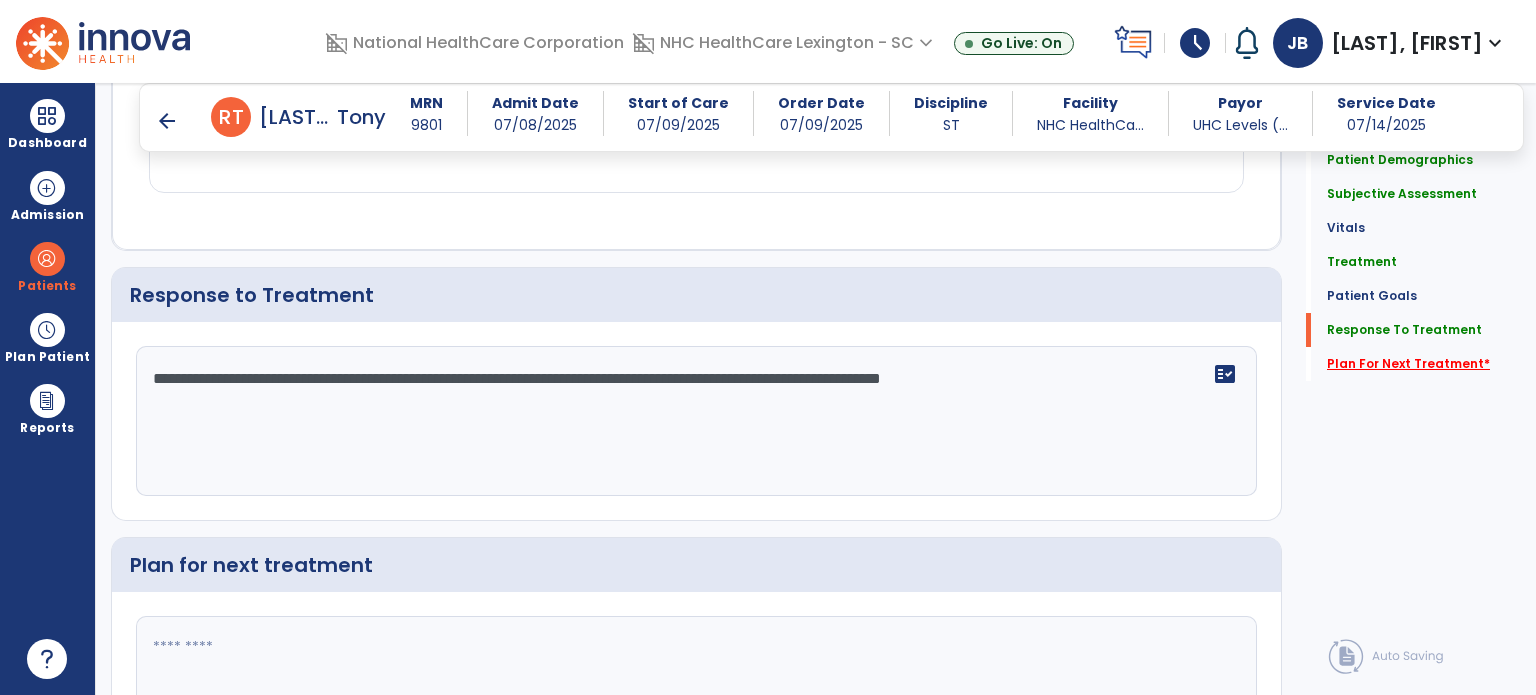 type on "**********" 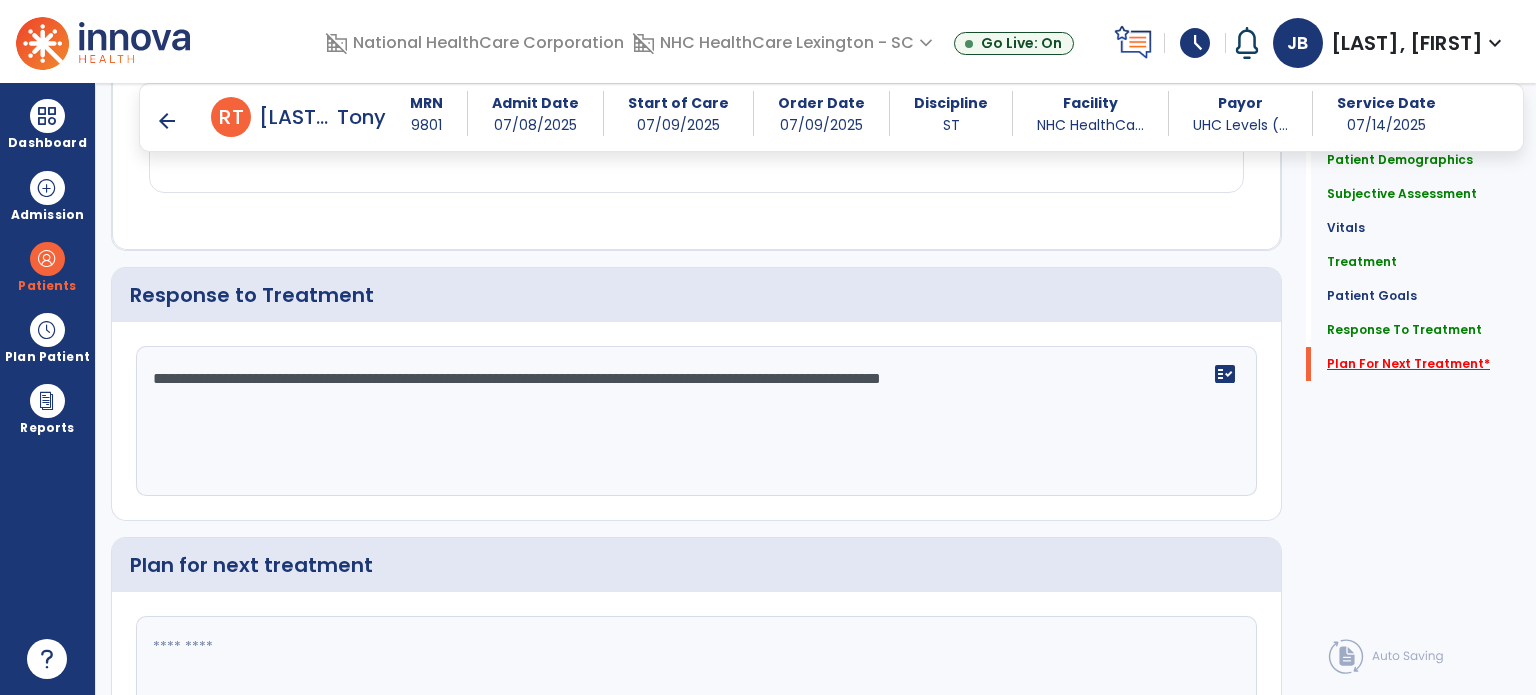 scroll, scrollTop: 2736, scrollLeft: 0, axis: vertical 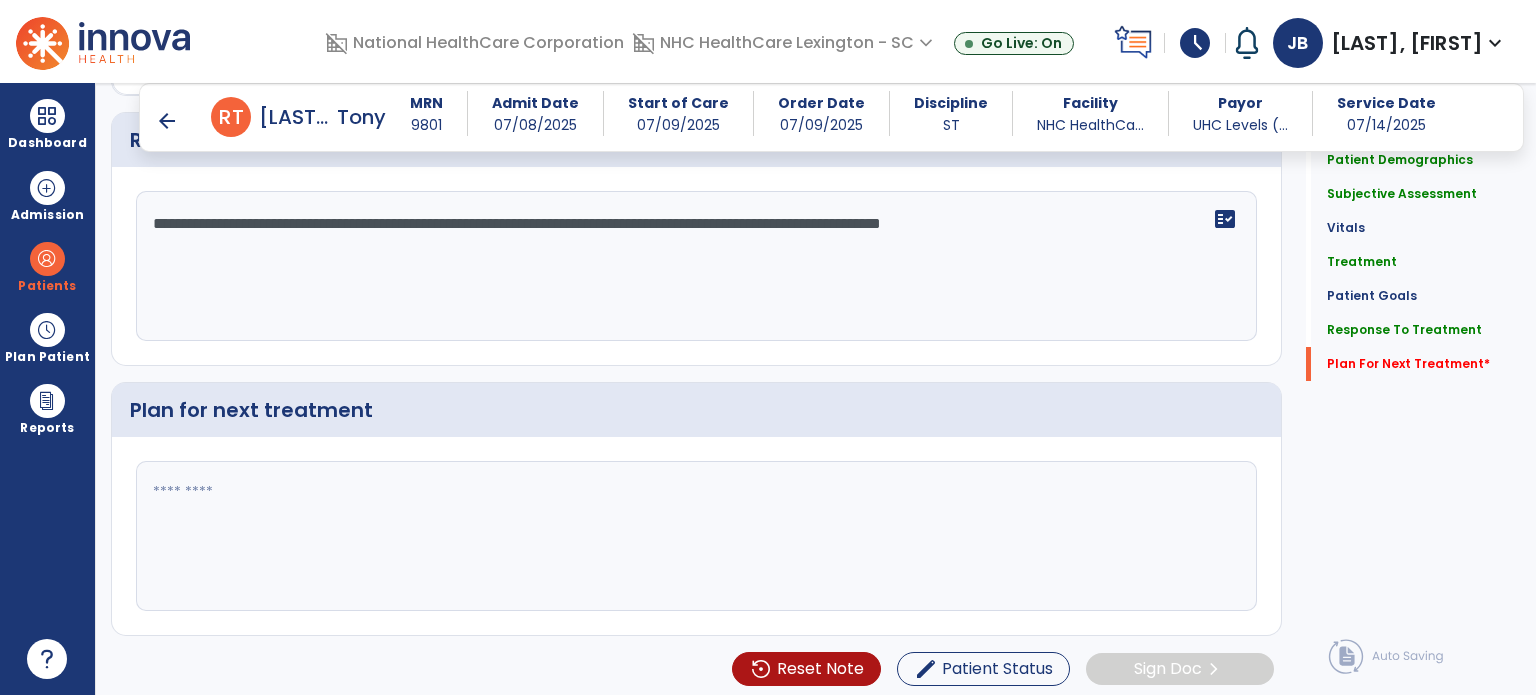 click 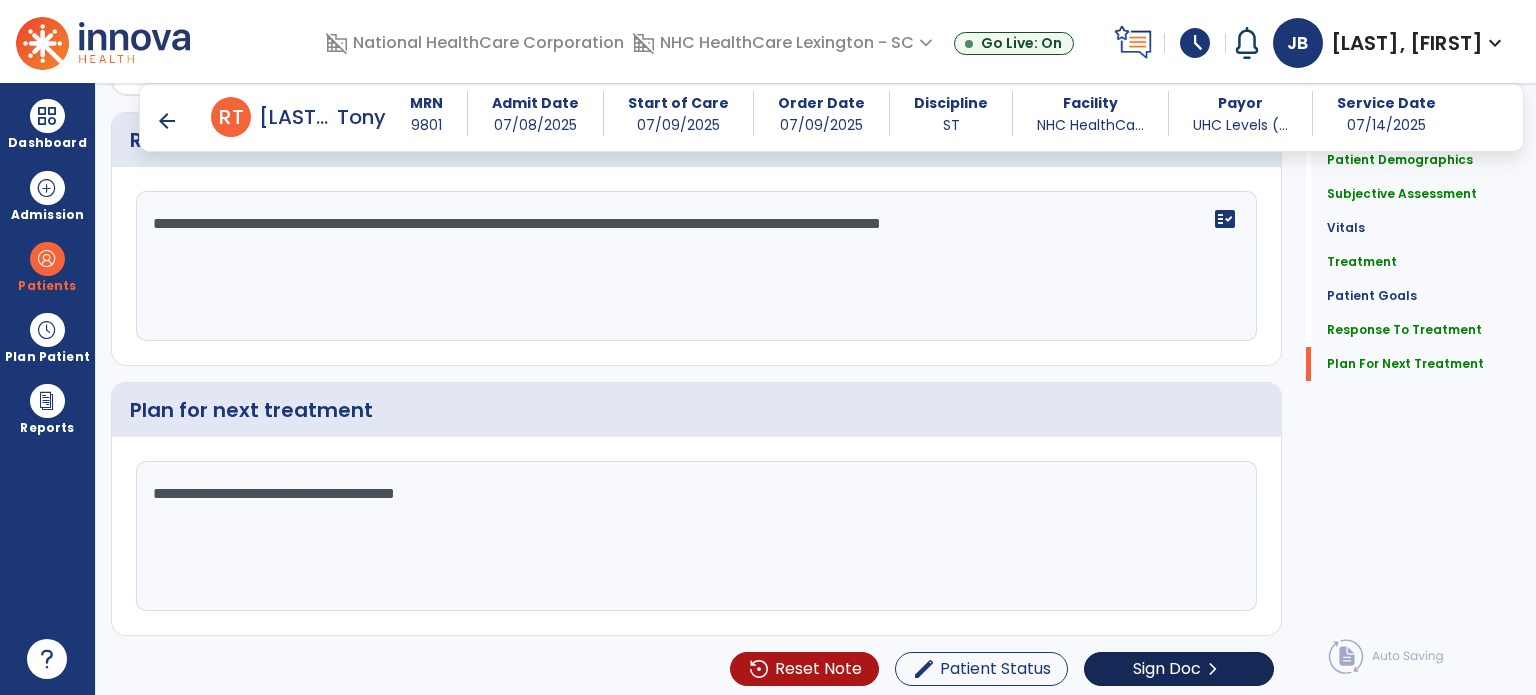 type on "**********" 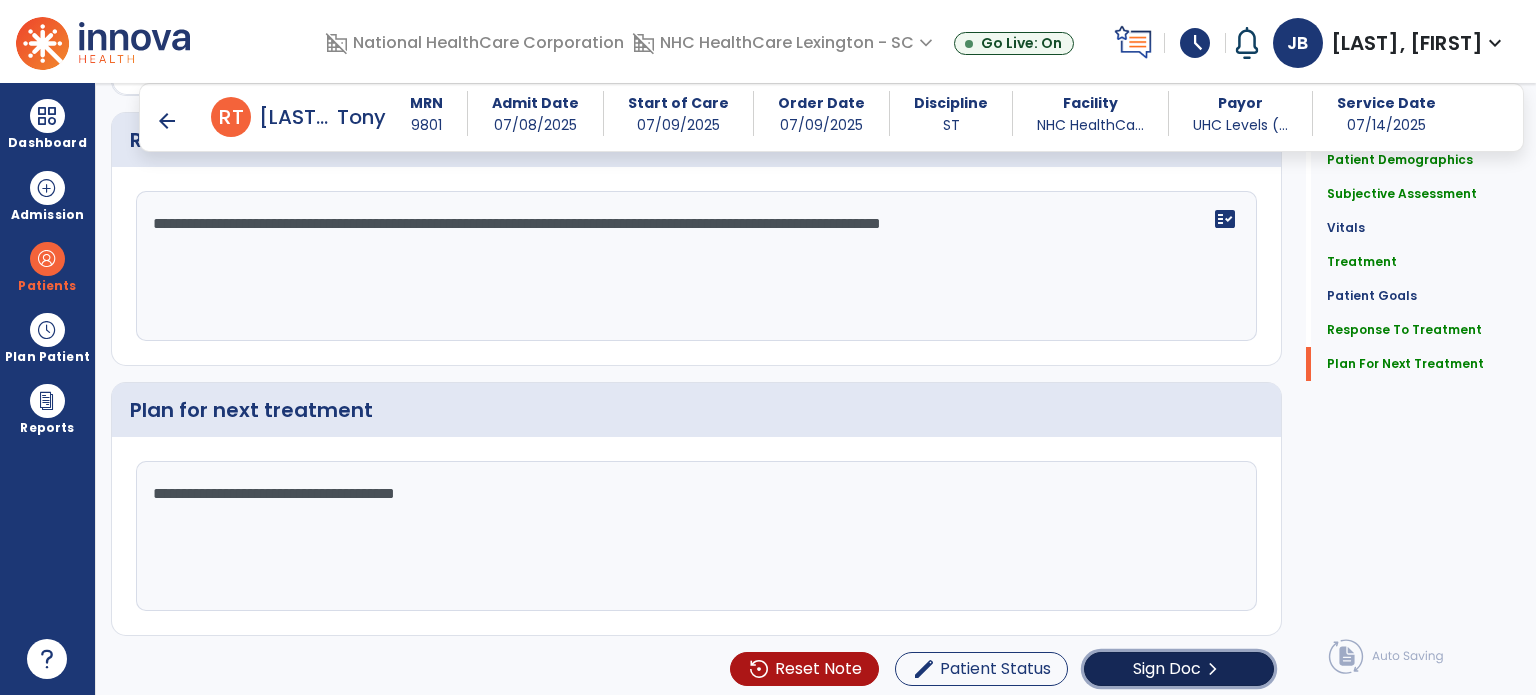 click on "chevron_right" 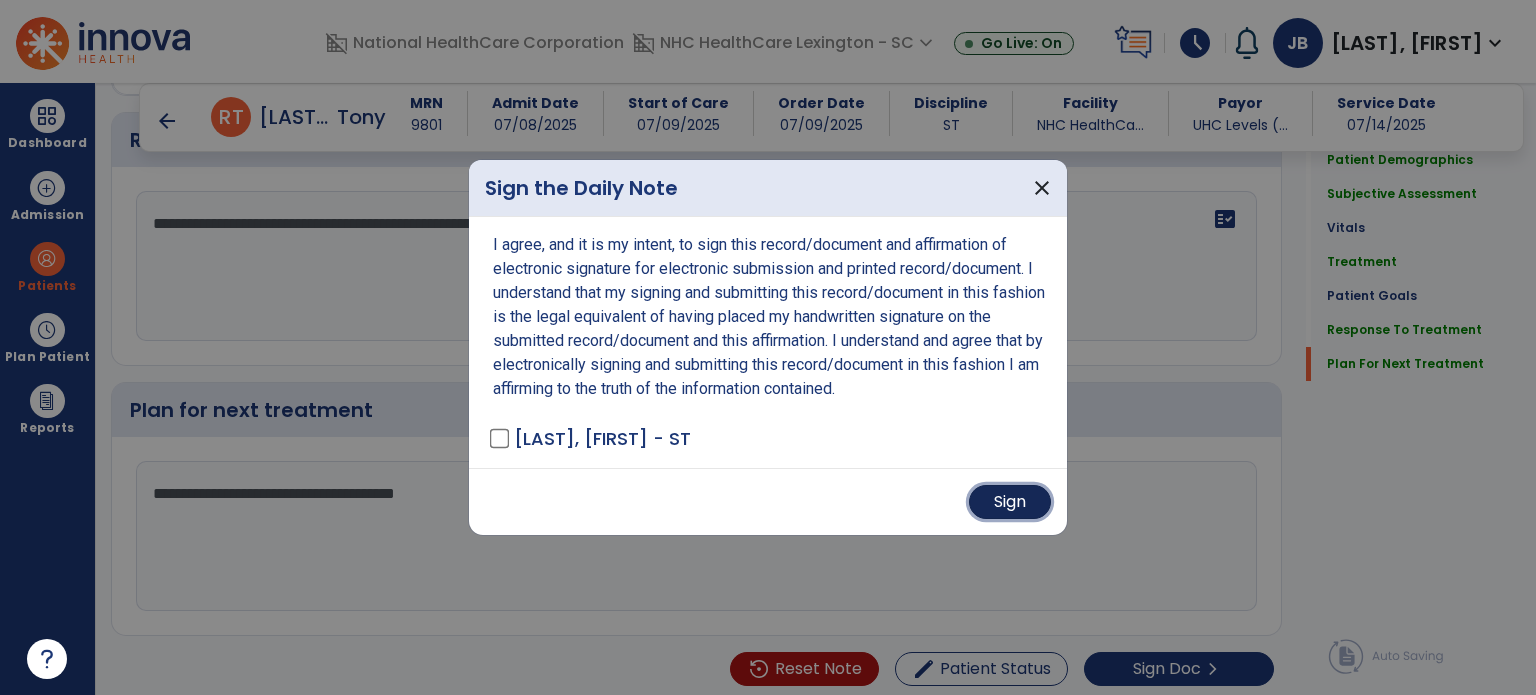click on "Sign" at bounding box center [1010, 502] 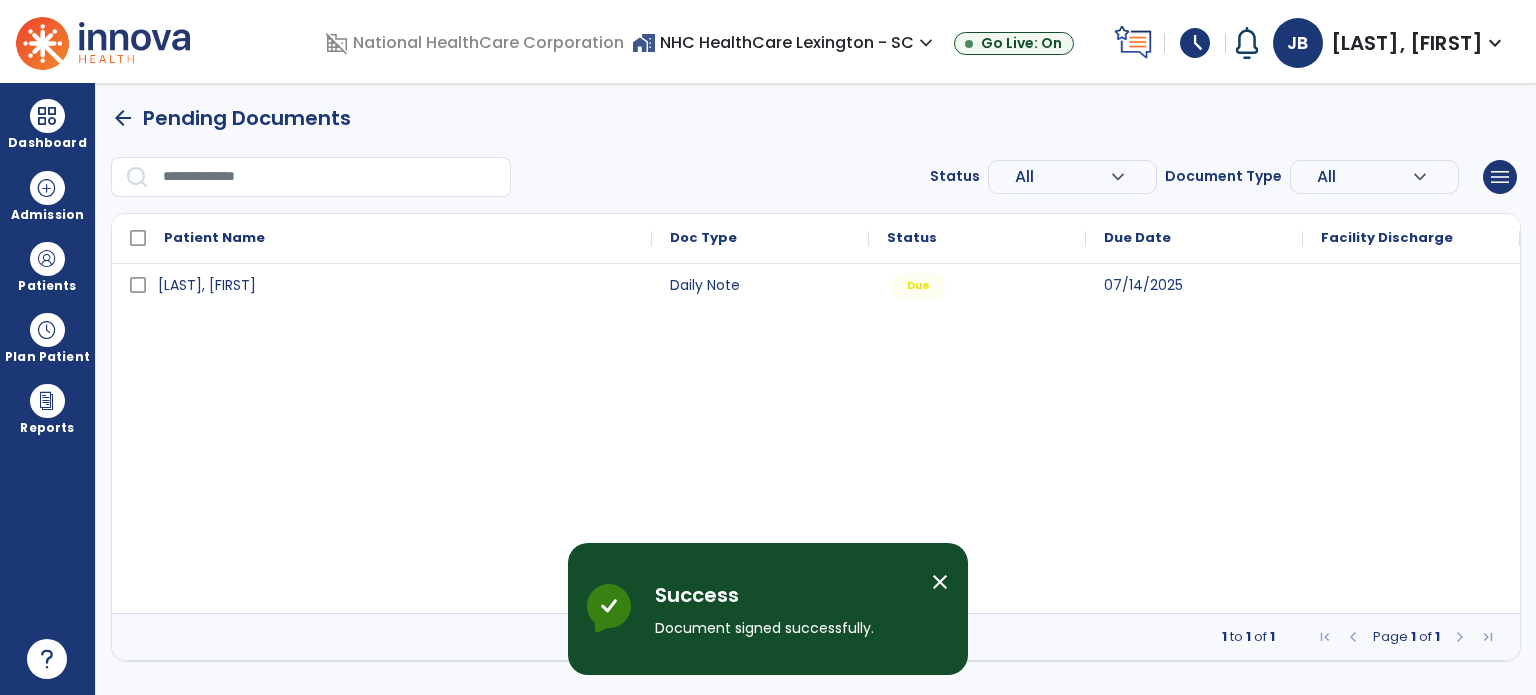 scroll, scrollTop: 0, scrollLeft: 0, axis: both 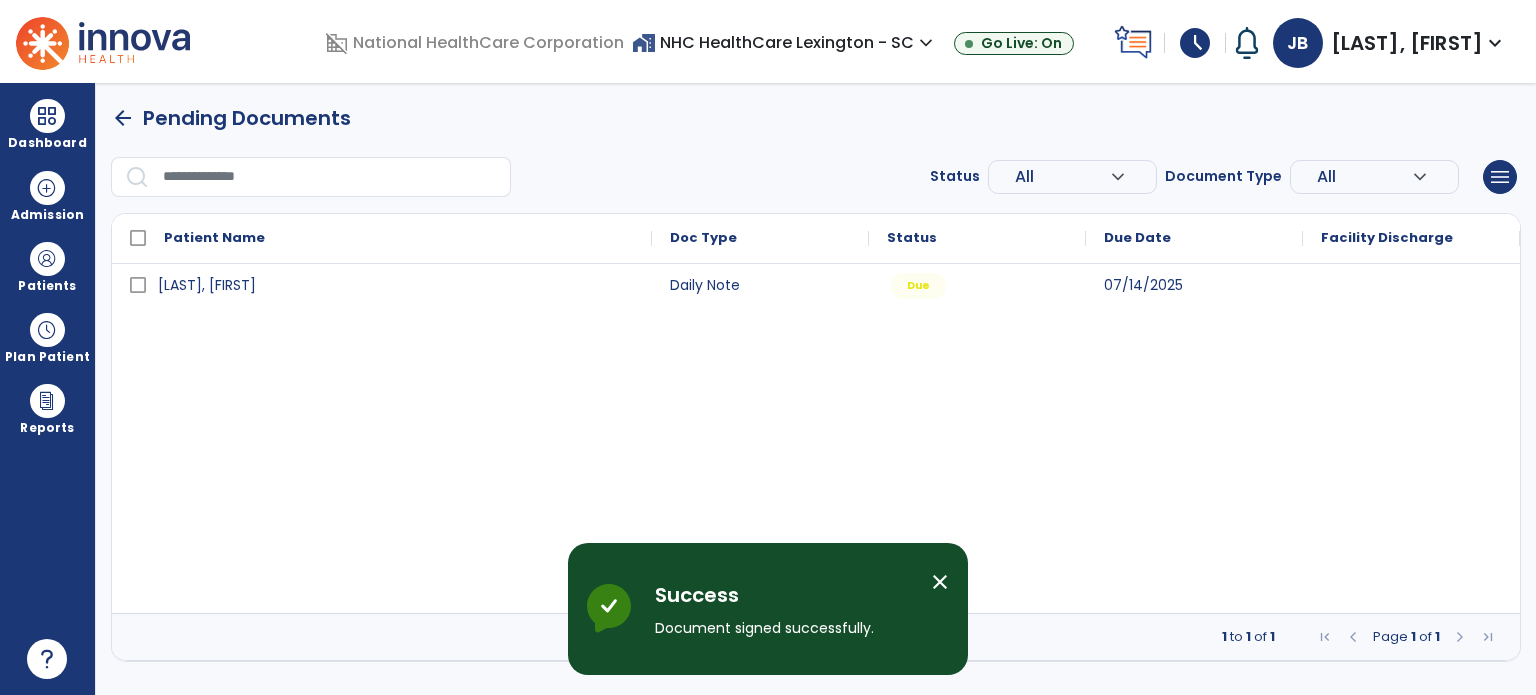 click on "close" at bounding box center [940, 582] 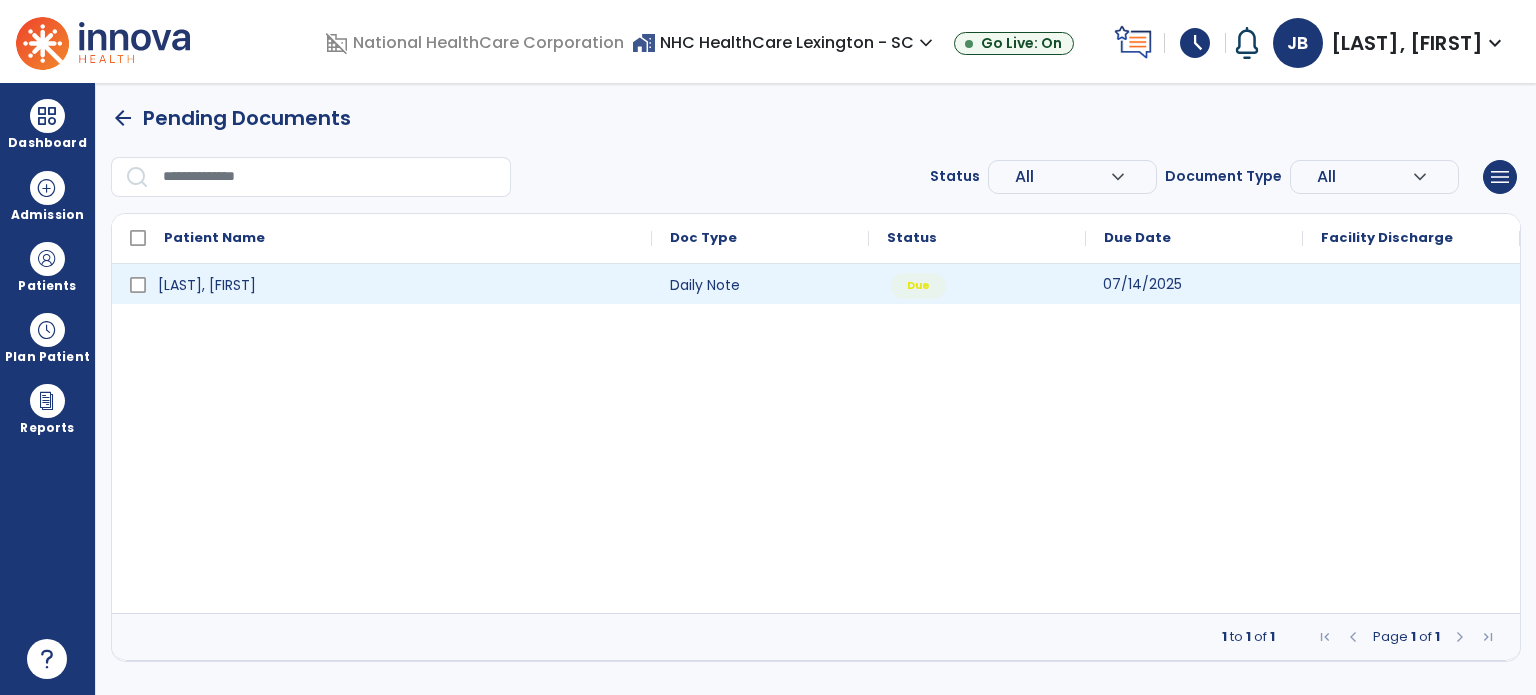 click on "07/14/2025" at bounding box center (1142, 284) 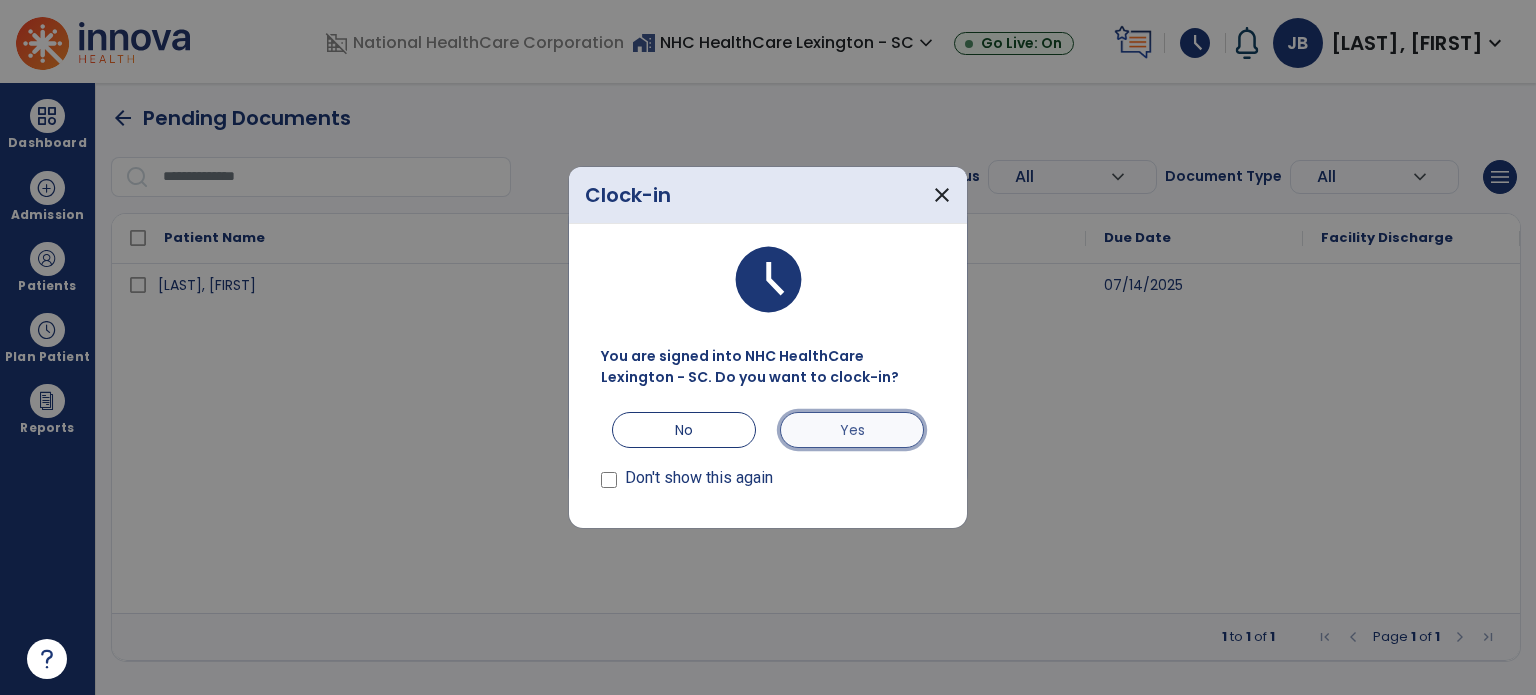 click on "Yes" at bounding box center [852, 430] 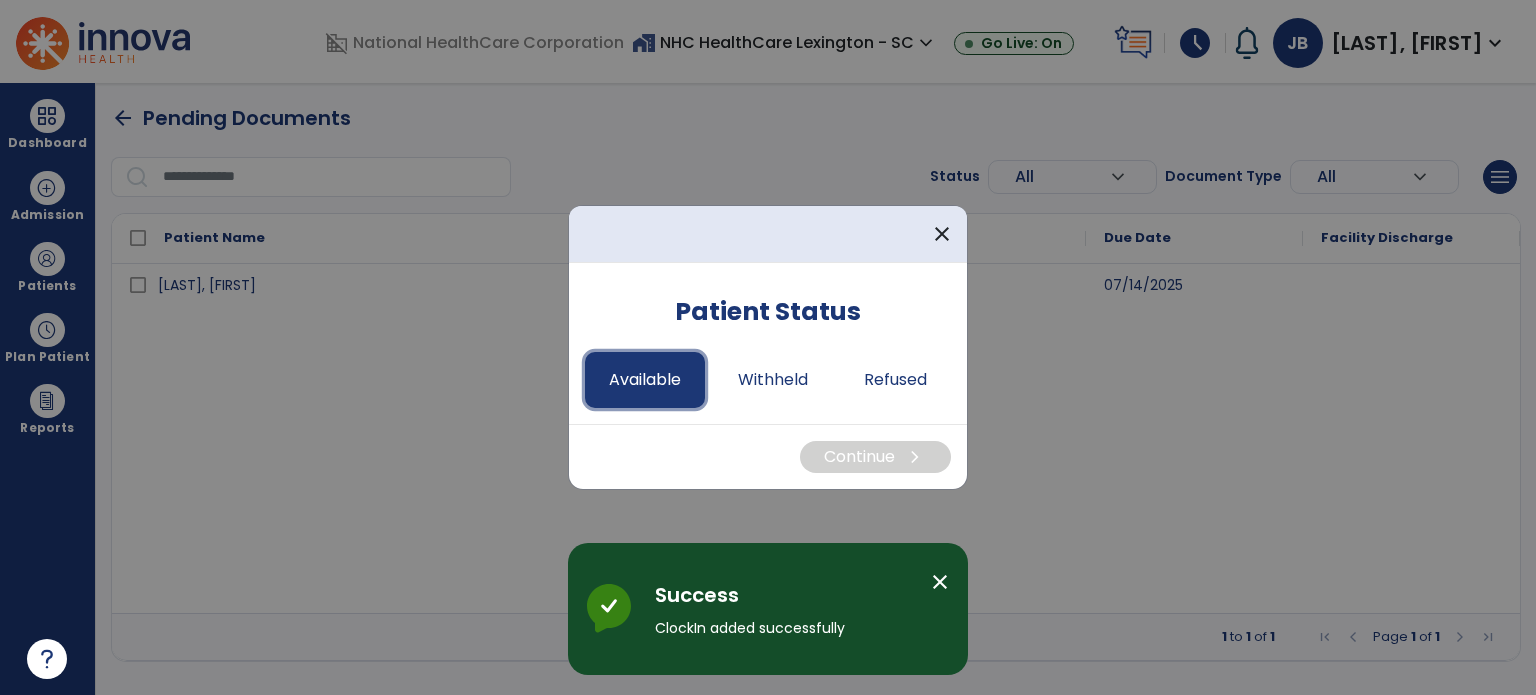 click on "Available" at bounding box center [645, 380] 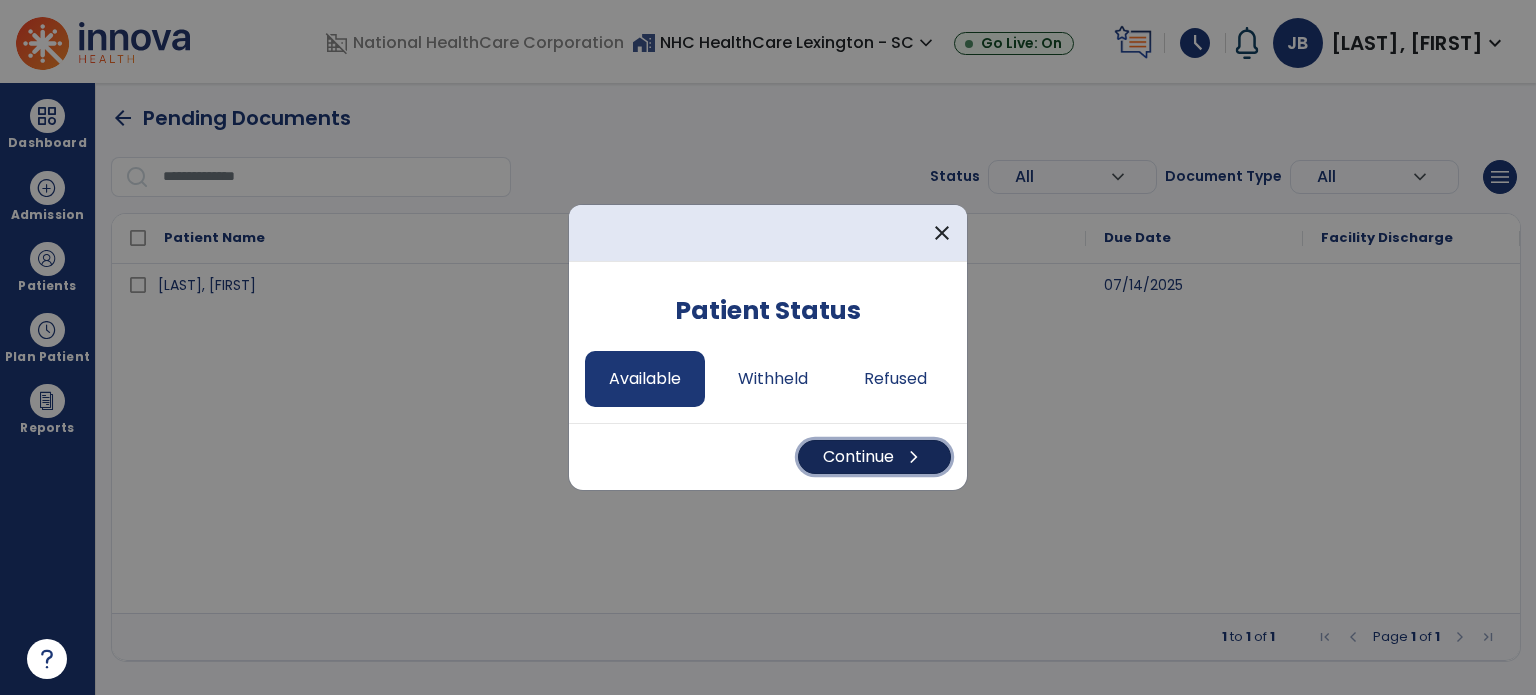 click on "Continue   chevron_right" at bounding box center (874, 457) 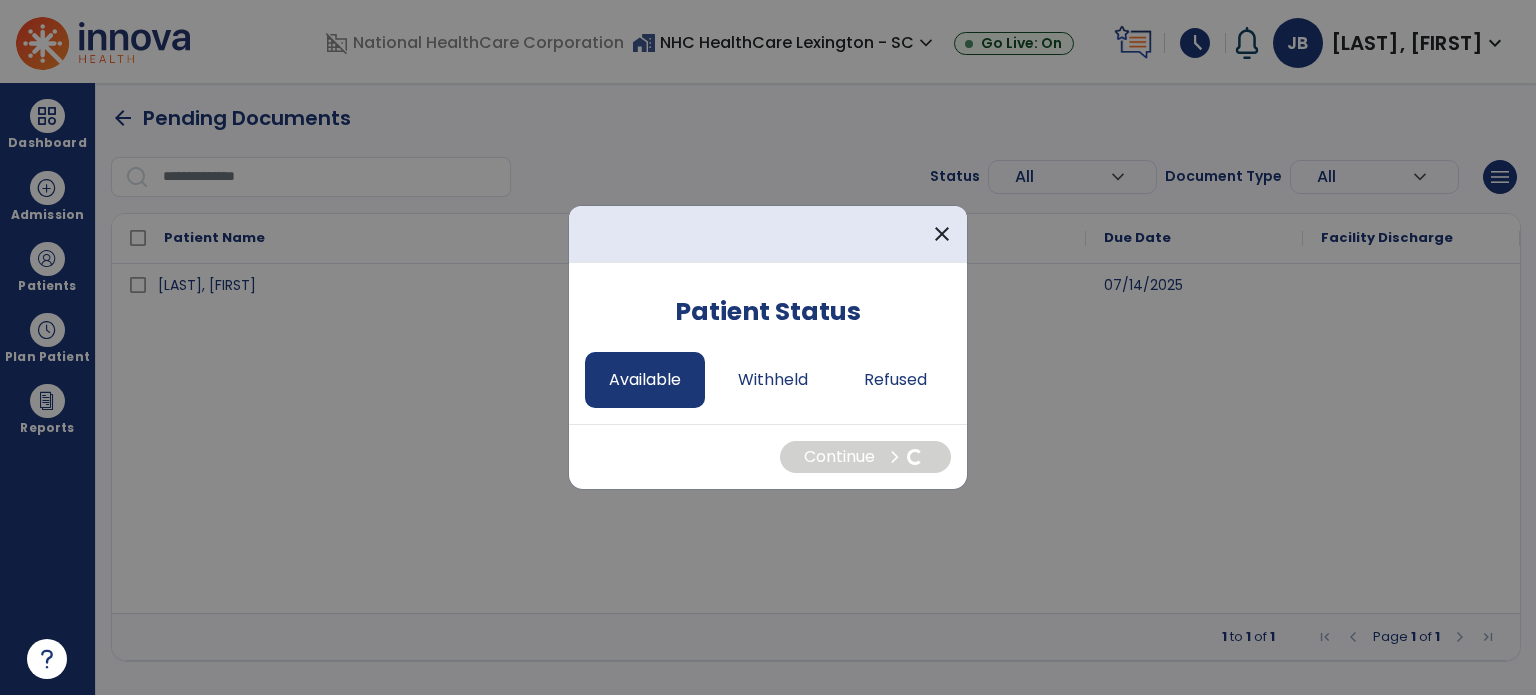 select on "*" 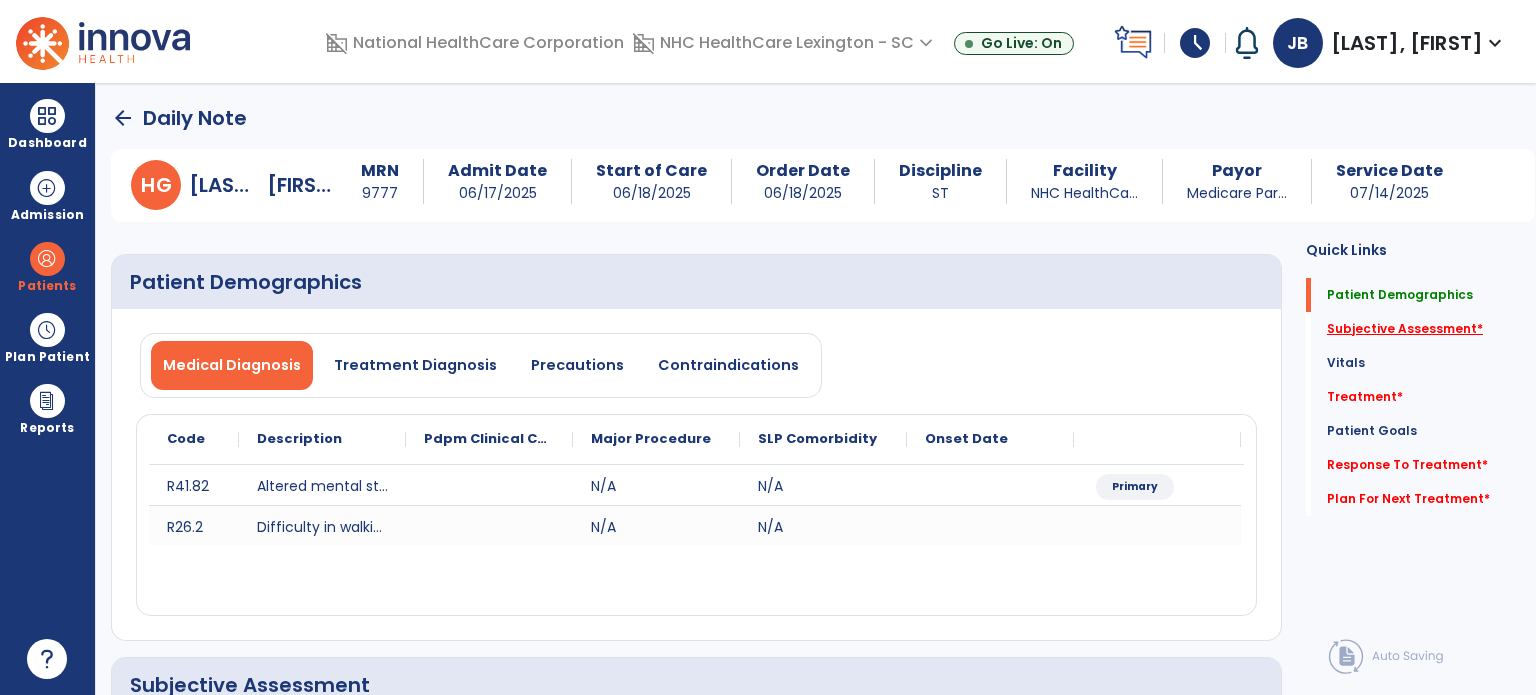 click on "Subjective Assessment   *" 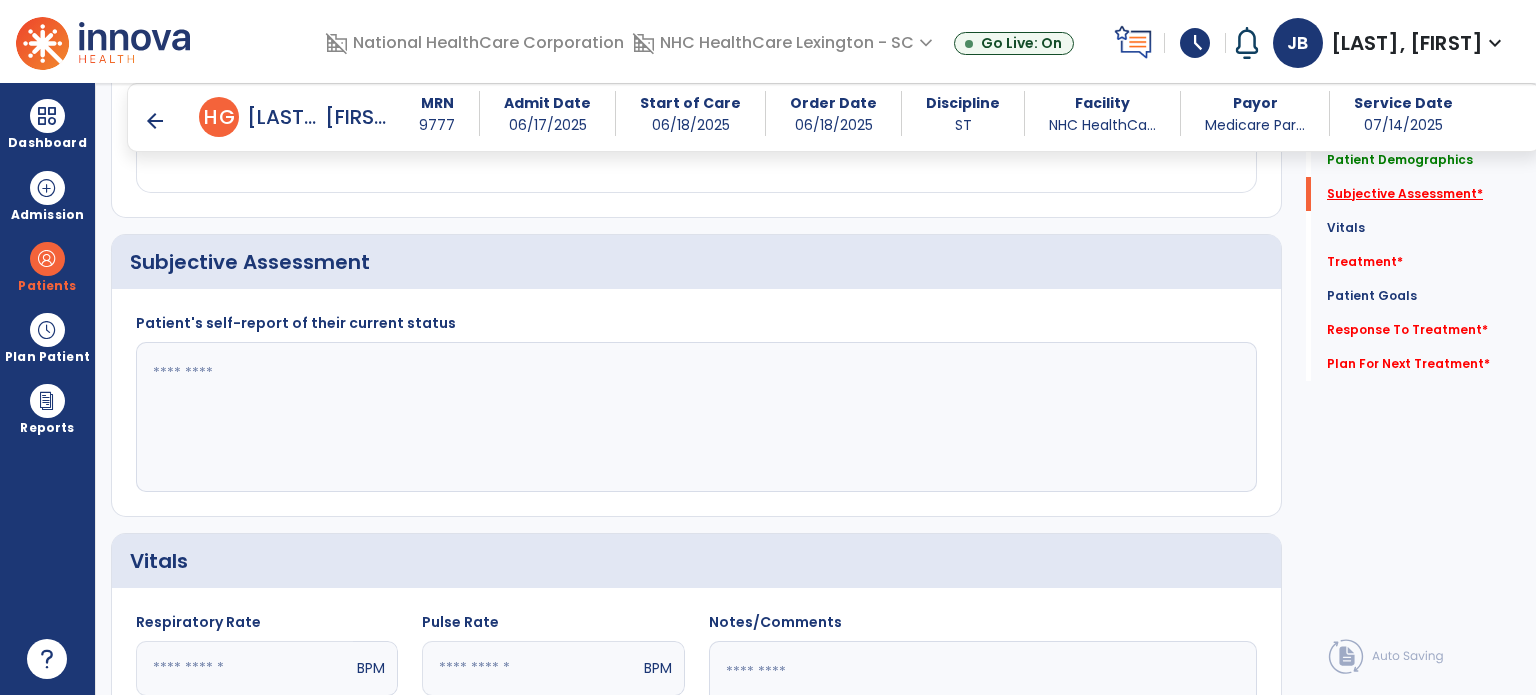 scroll, scrollTop: 408, scrollLeft: 0, axis: vertical 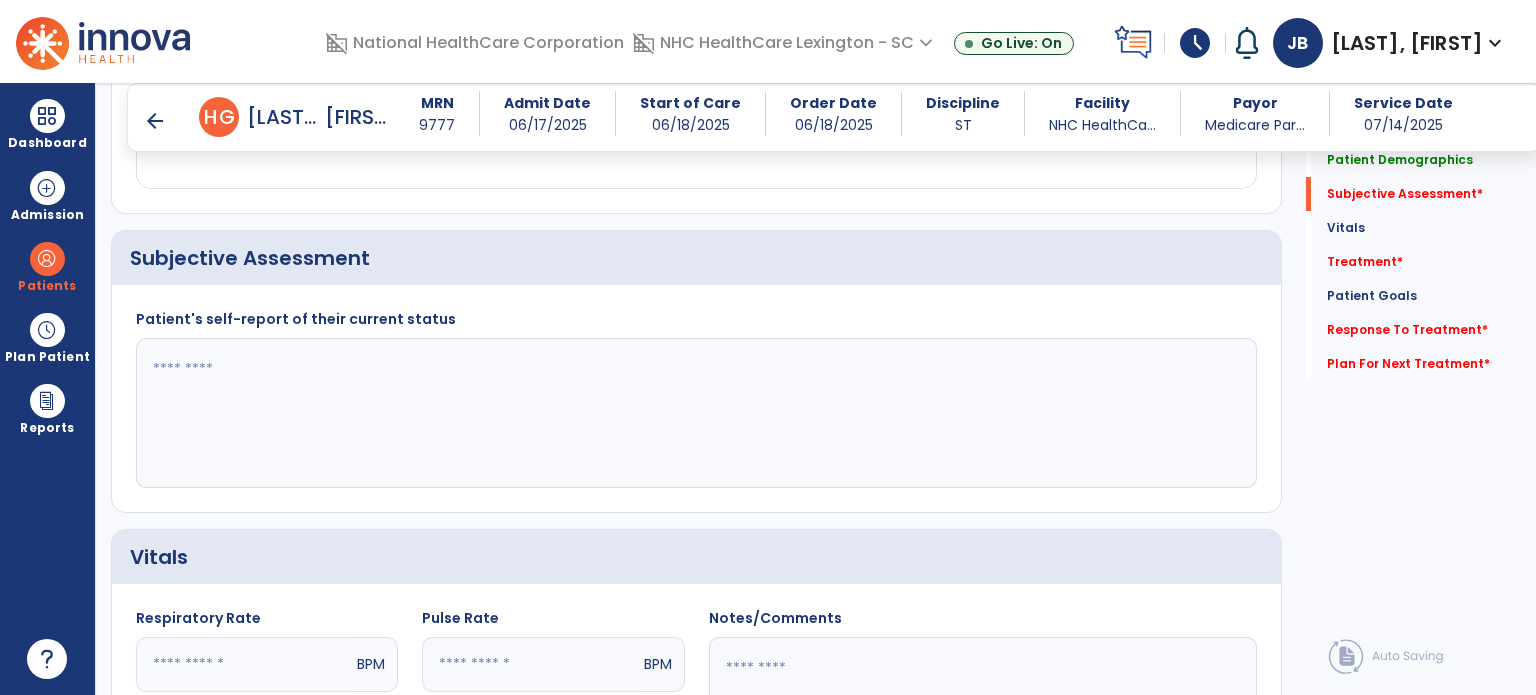 click 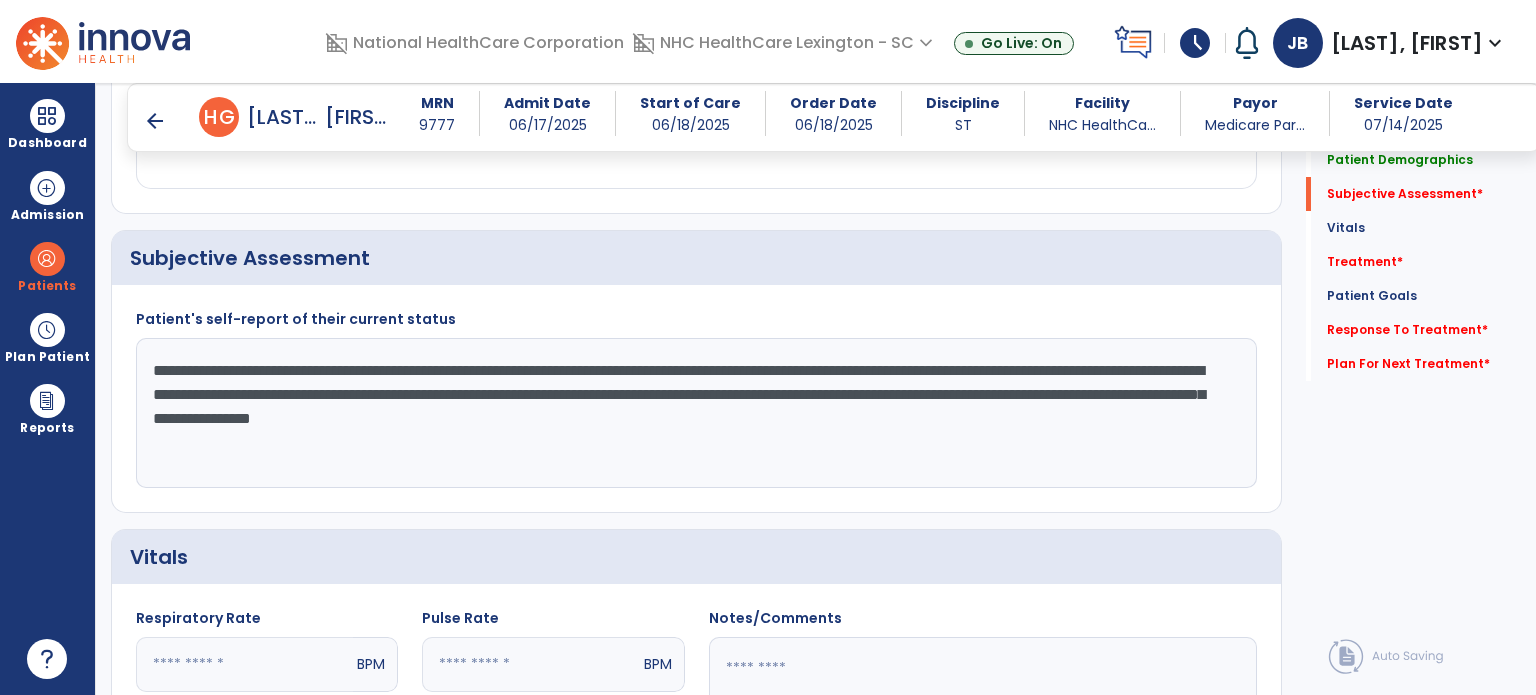 click on "**********" 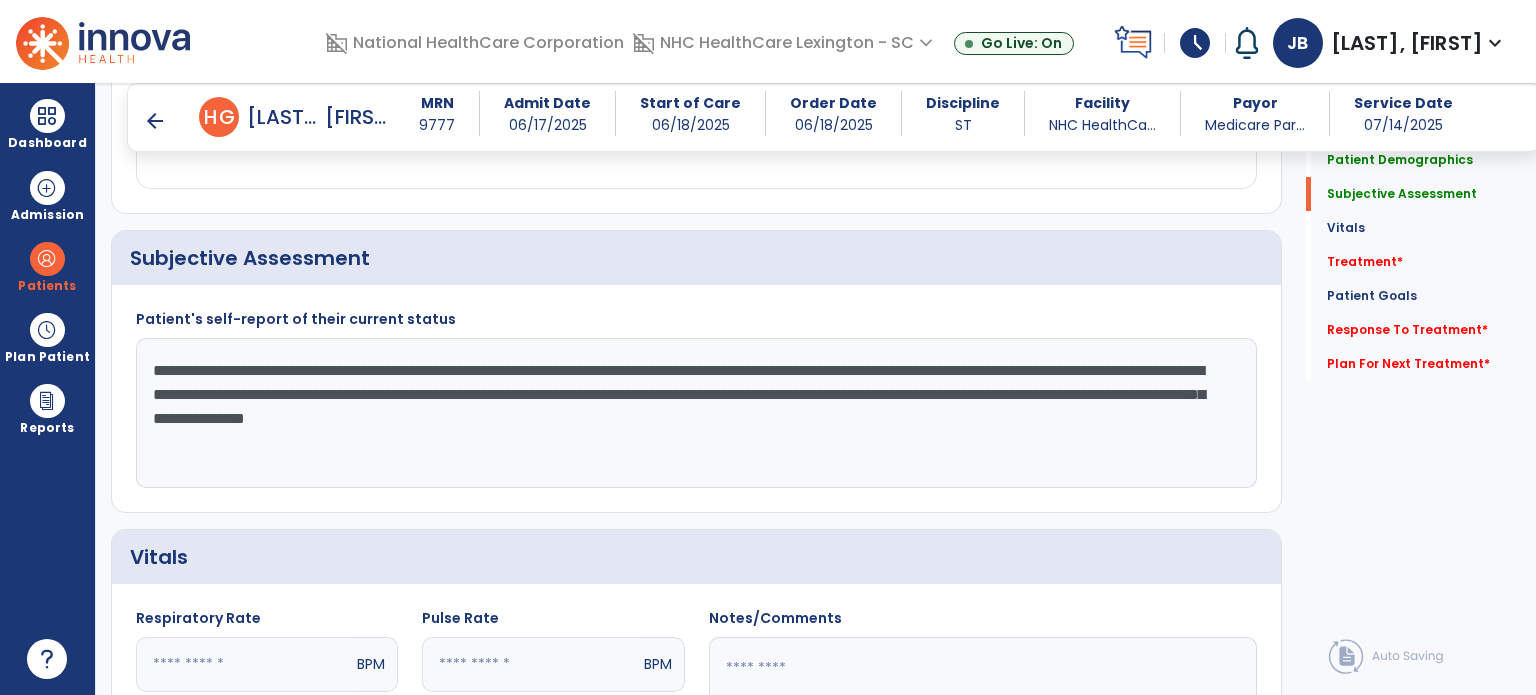 click on "**********" 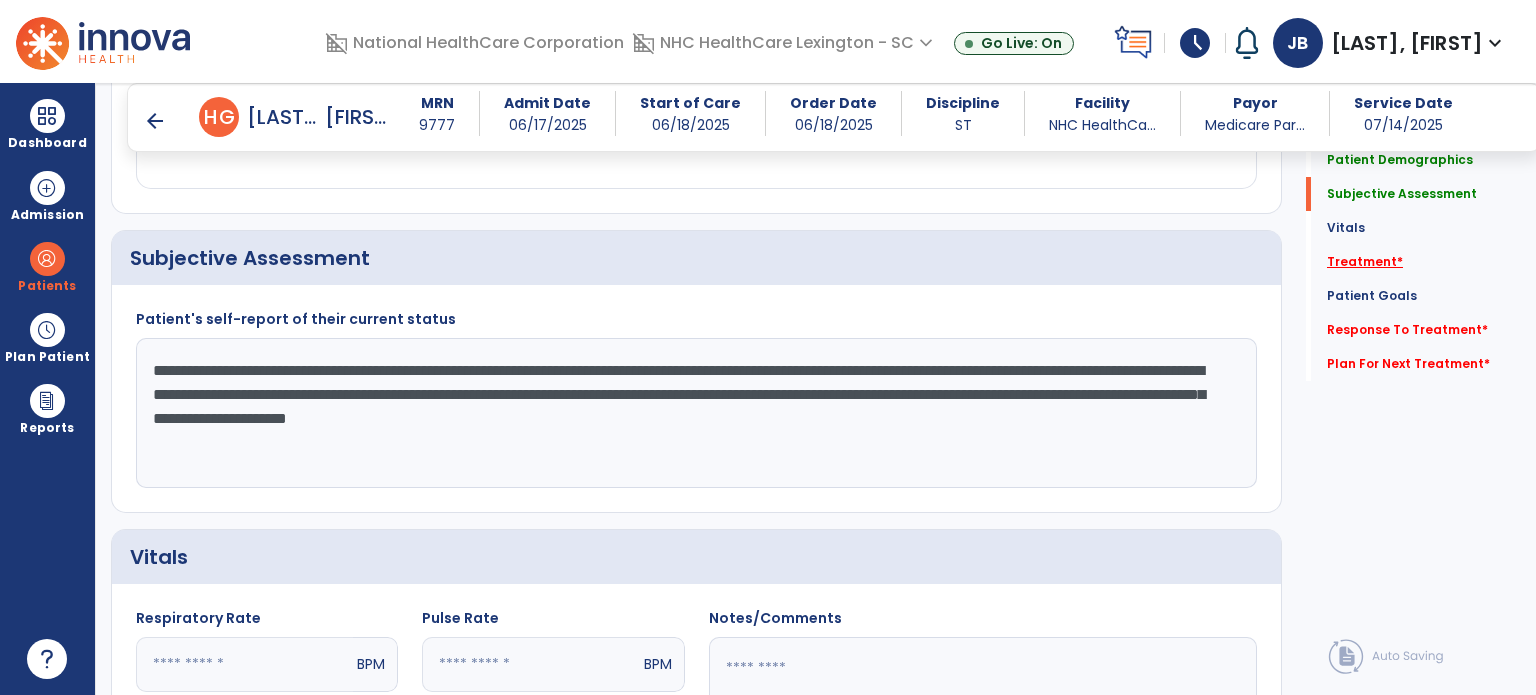 type on "**********" 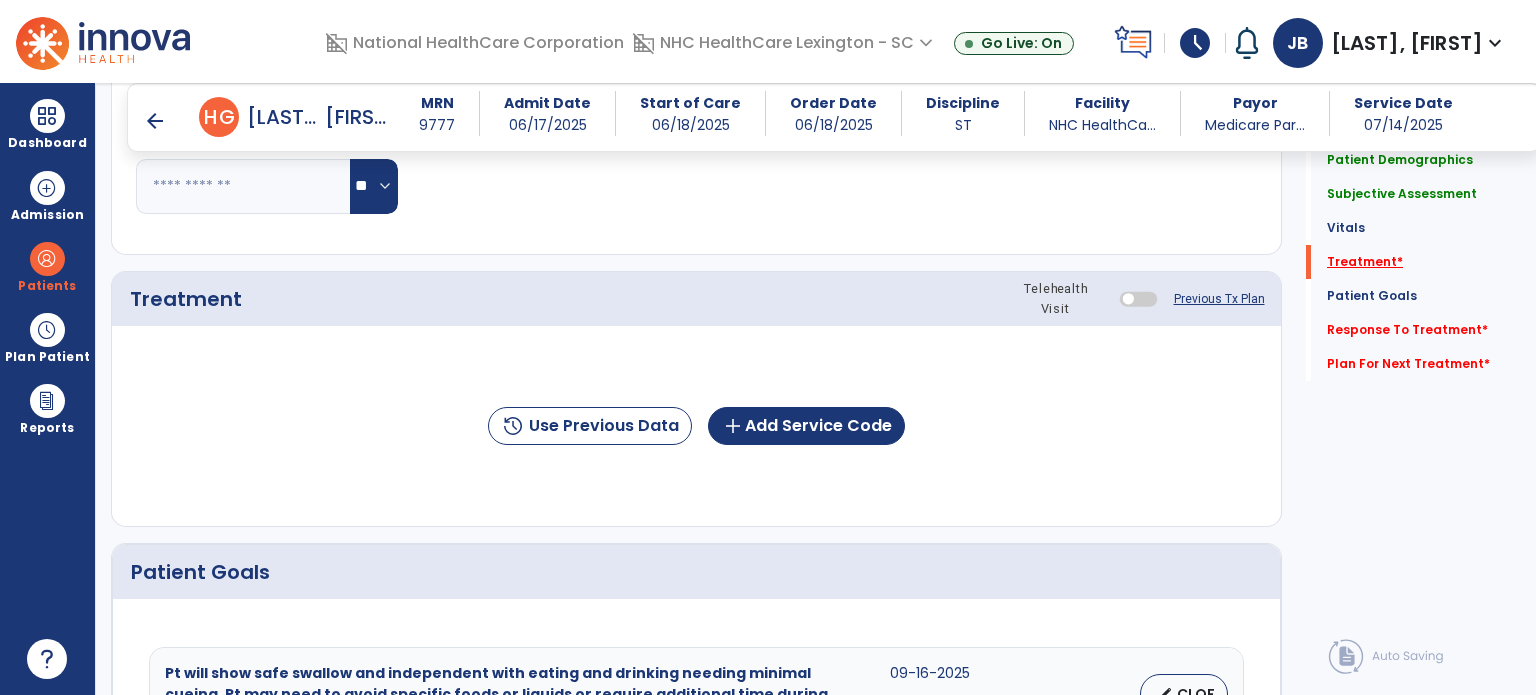 scroll, scrollTop: 1096, scrollLeft: 0, axis: vertical 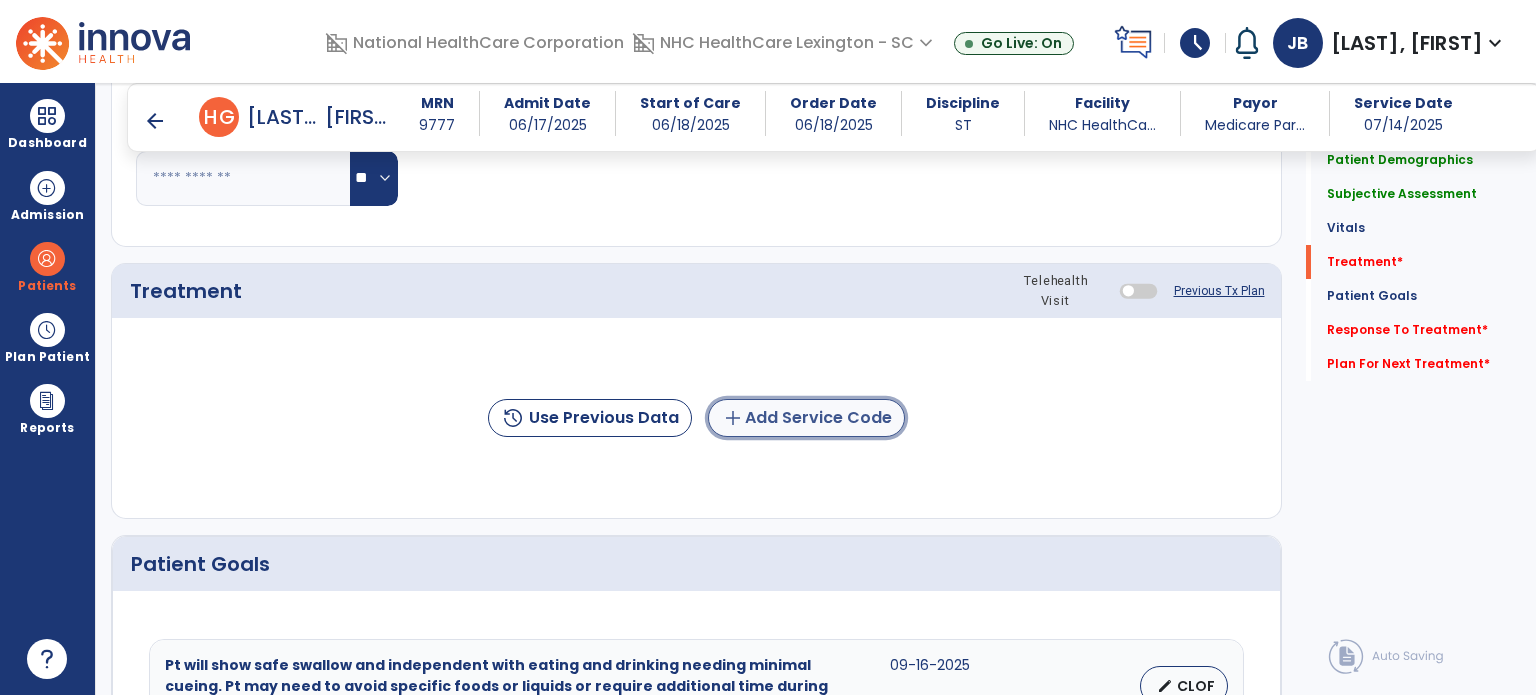click on "add  Add Service Code" 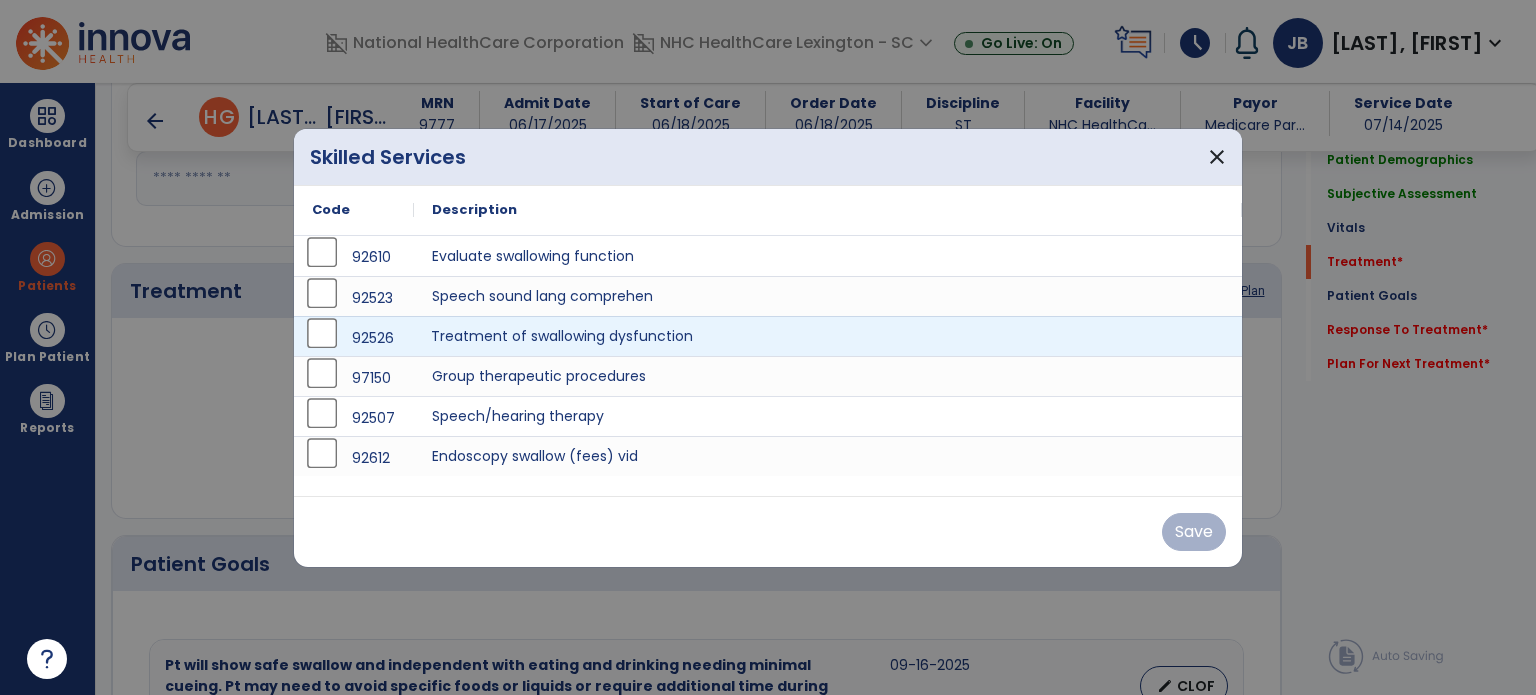 click on "Treatment of swallowing dysfunction" at bounding box center [828, 336] 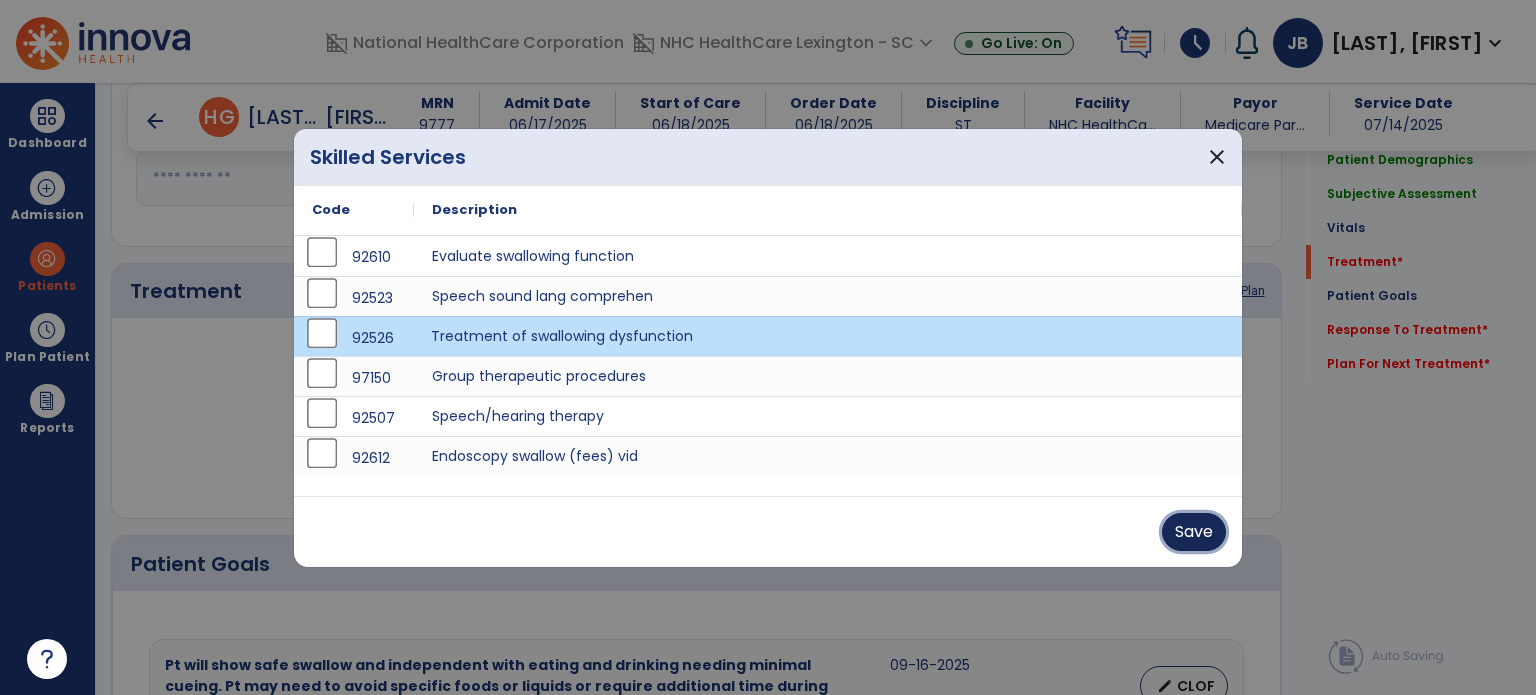 click on "Save" at bounding box center [1194, 532] 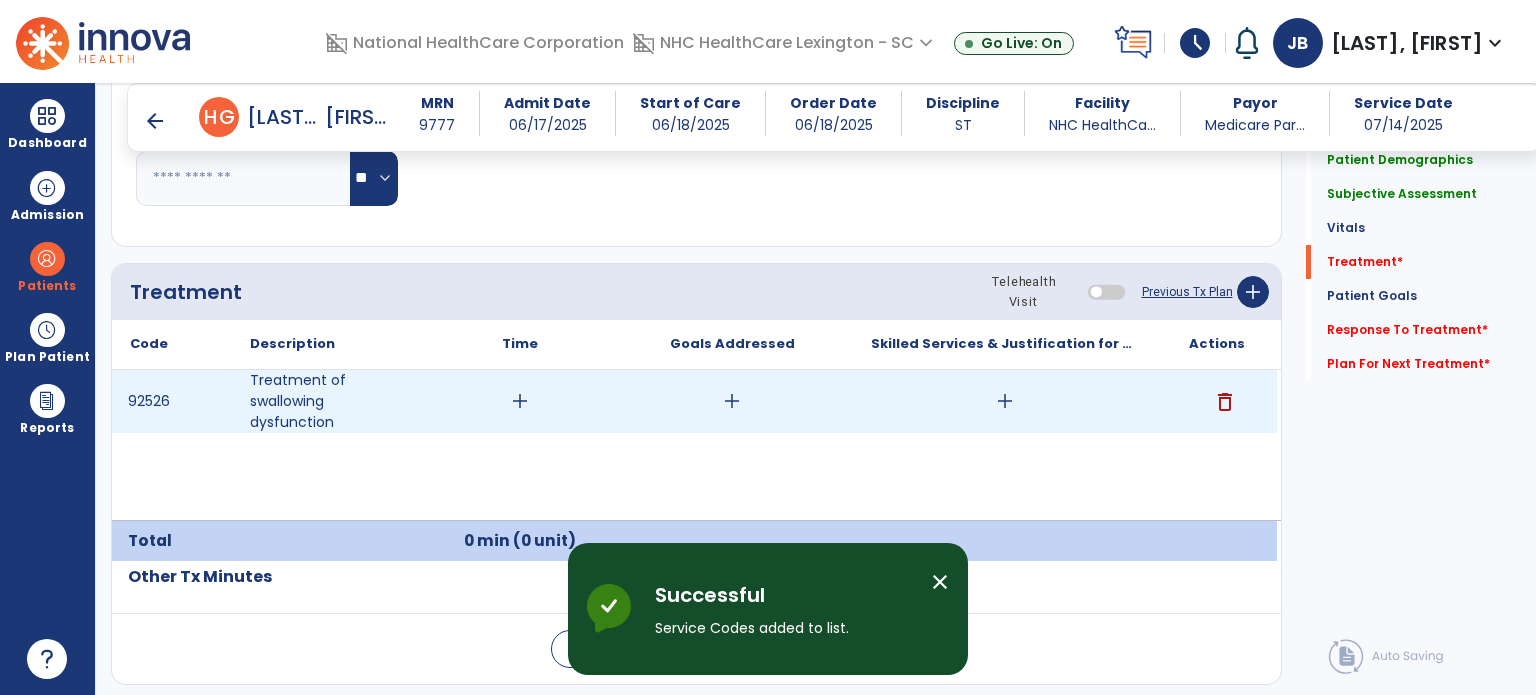 click on "add" at bounding box center (520, 401) 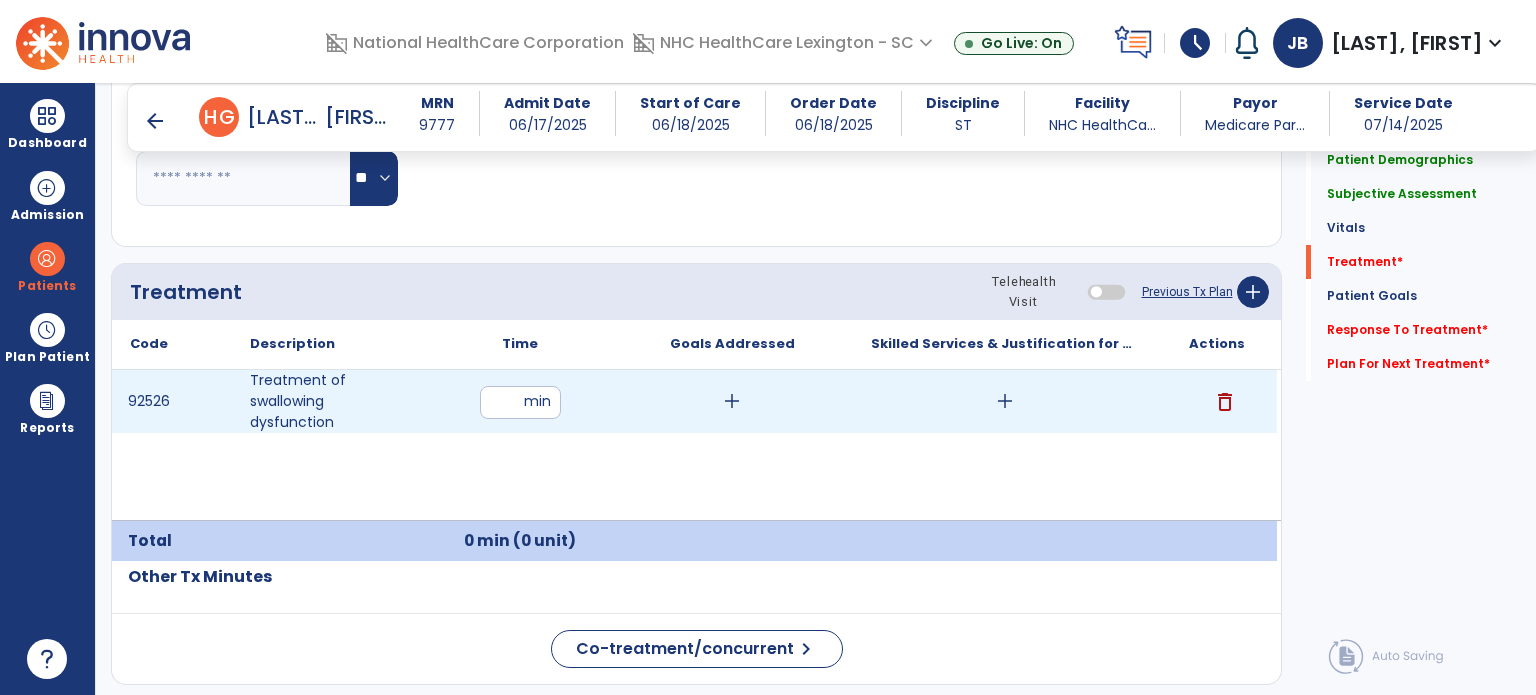 type on "**" 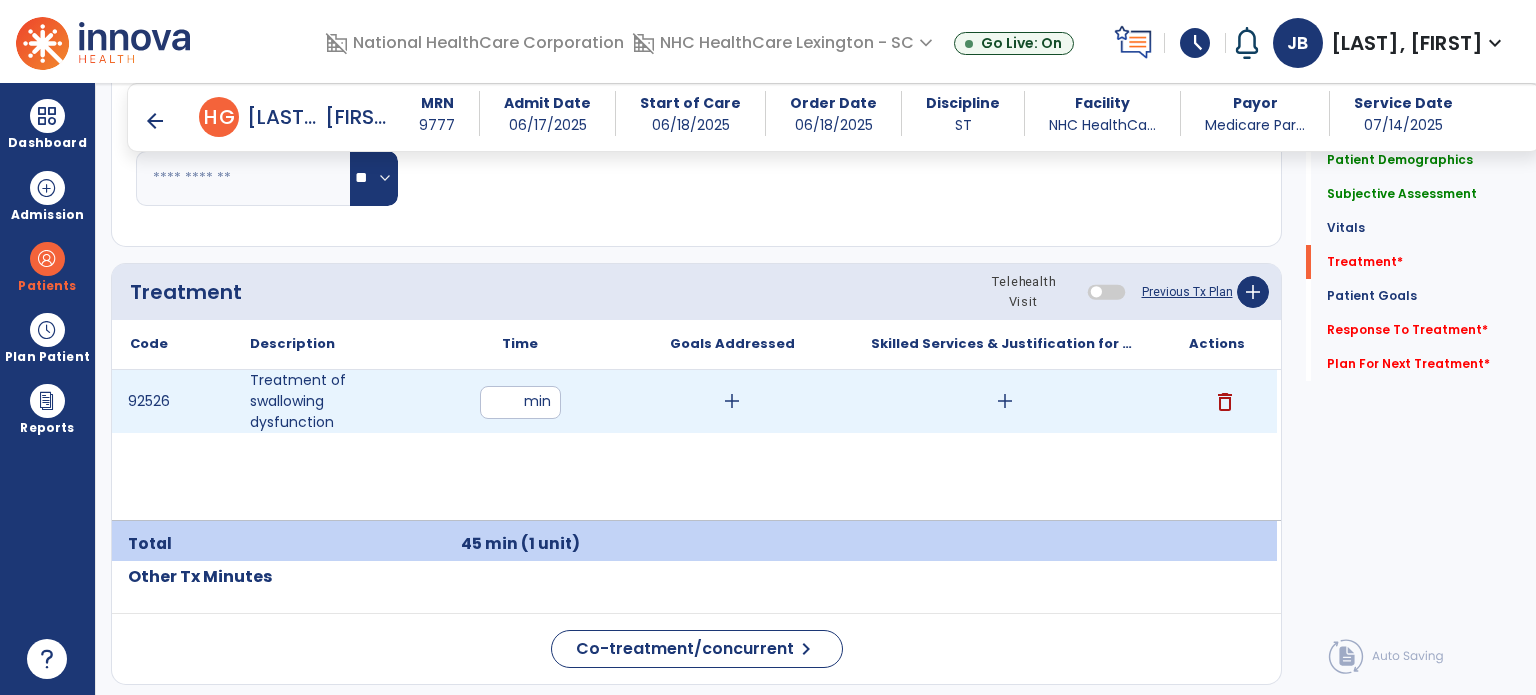 click on "add" at bounding box center (732, 401) 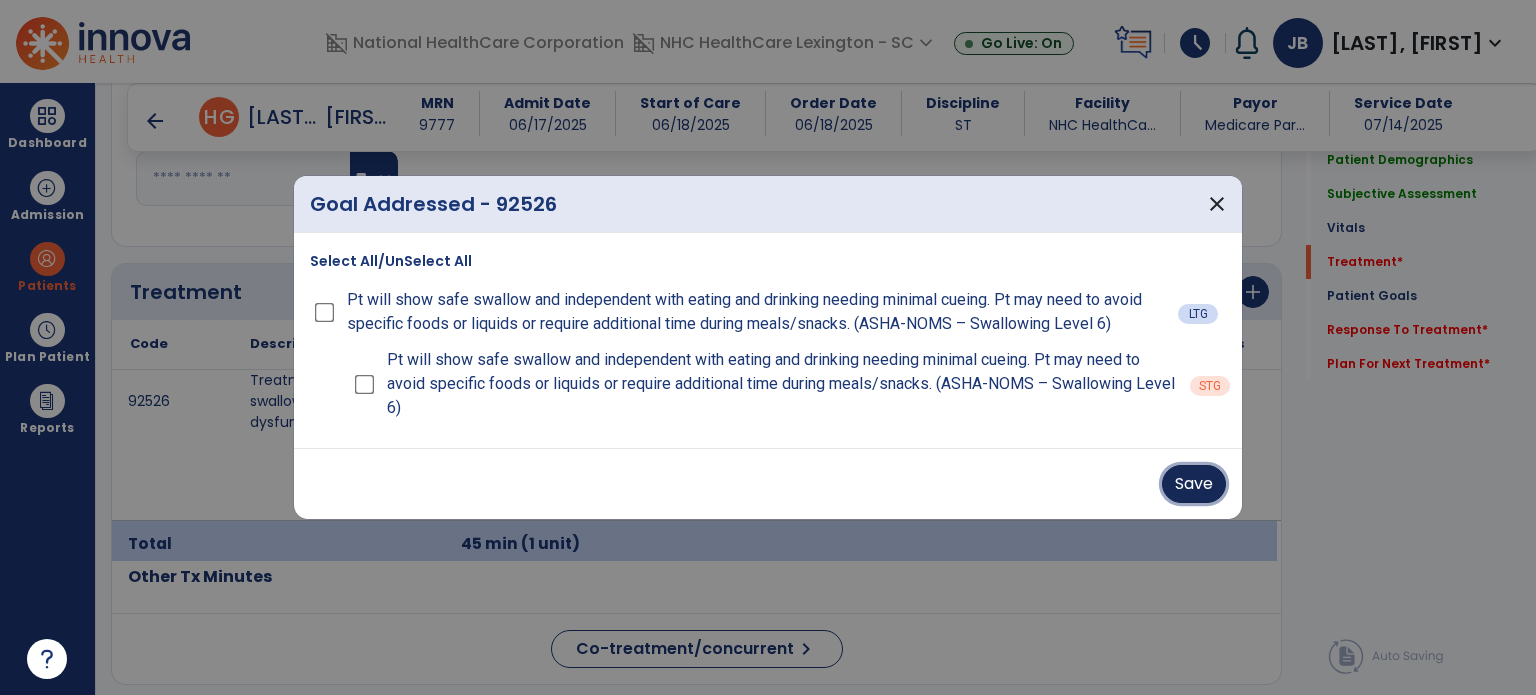 click on "Save" at bounding box center (1194, 484) 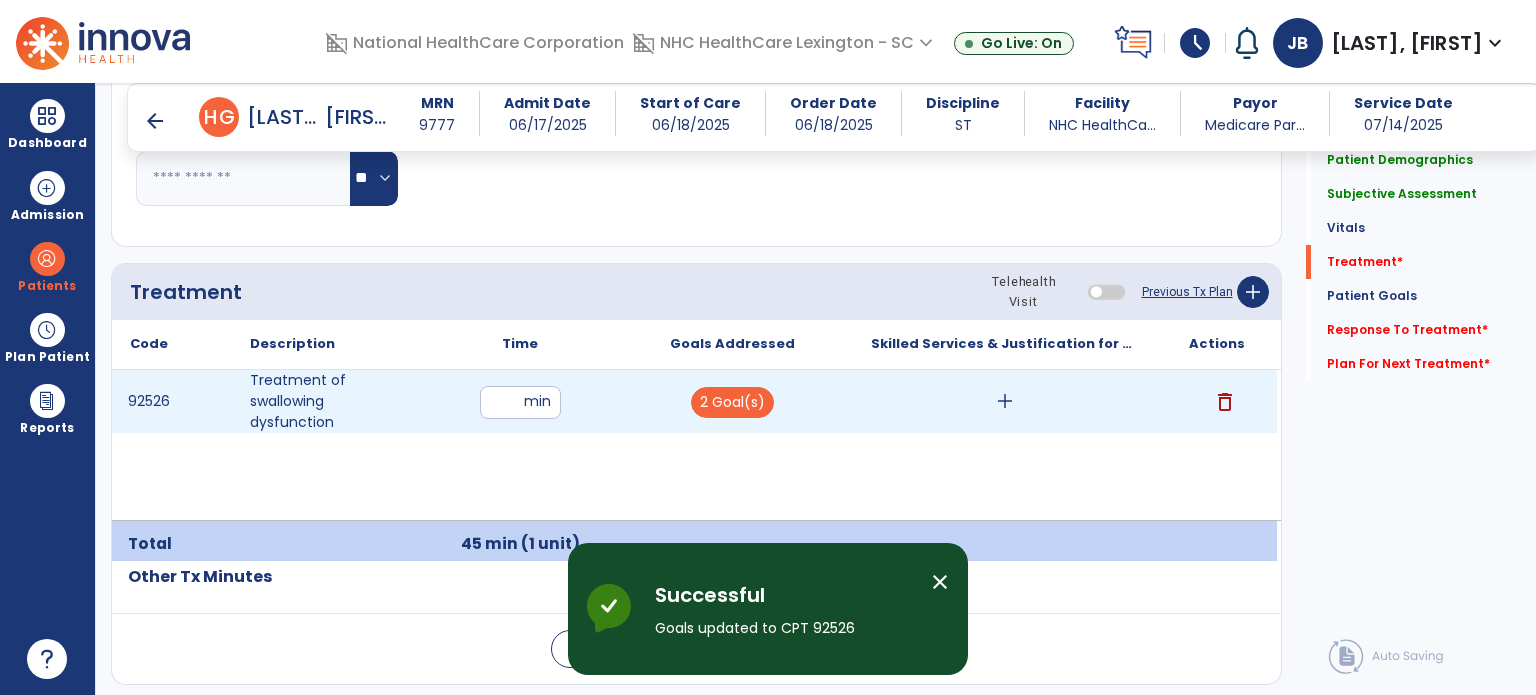 click on "add" at bounding box center [1005, 401] 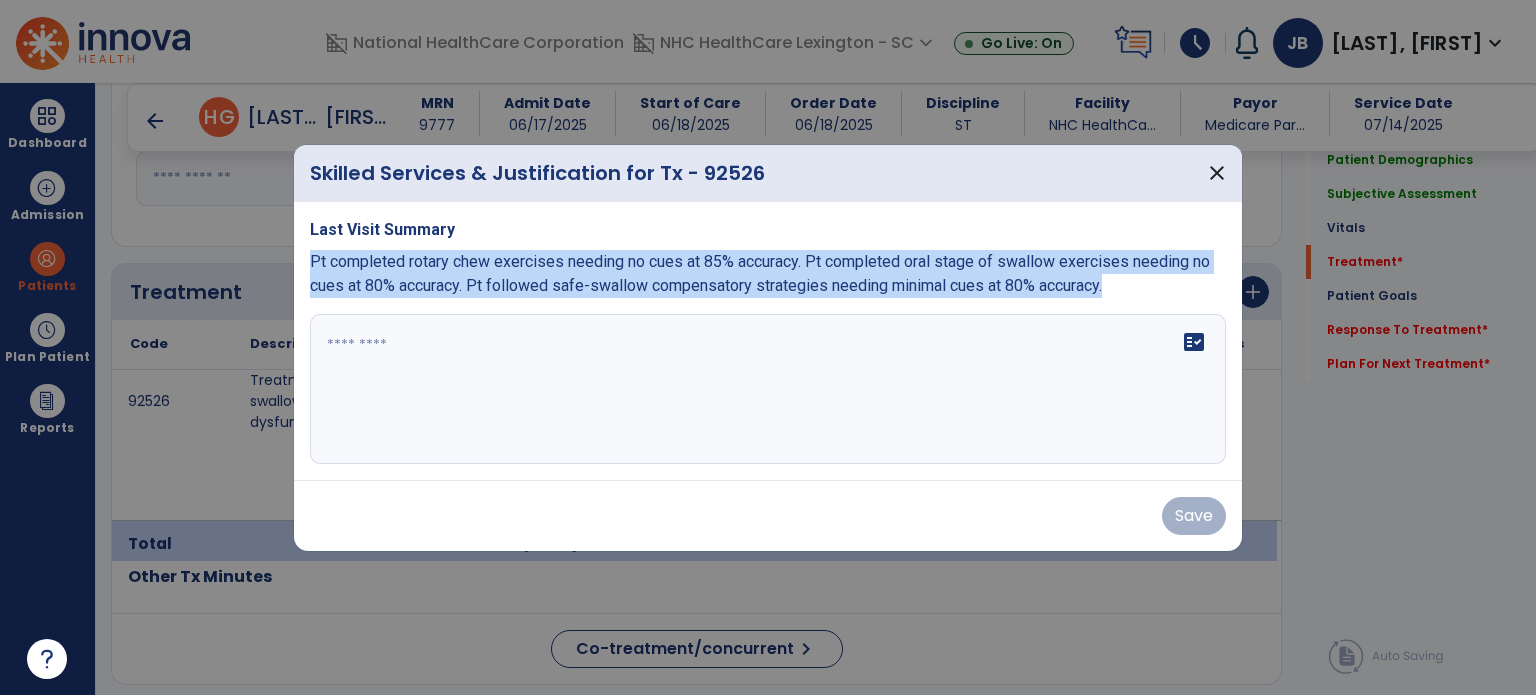 drag, startPoint x: 1114, startPoint y: 288, endPoint x: 308, endPoint y: 267, distance: 806.2735 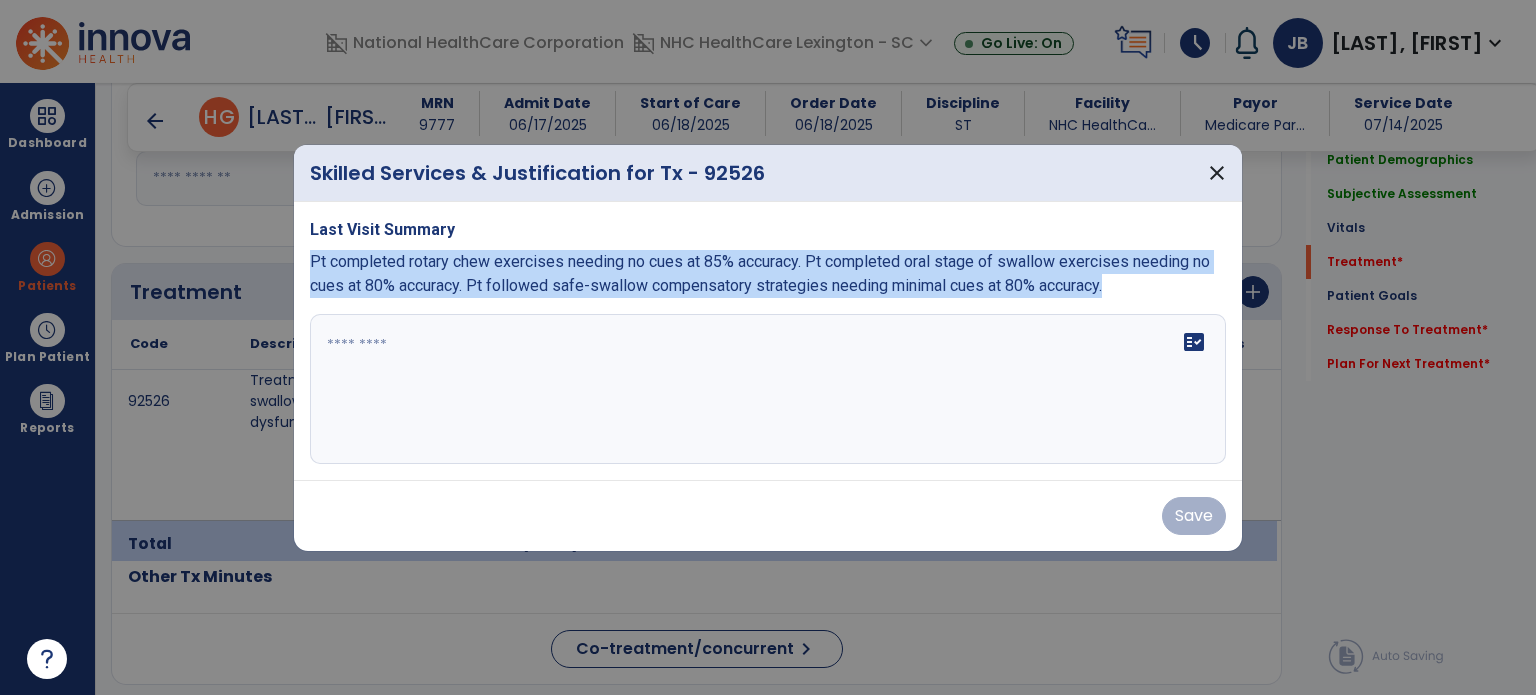 click on "Last Visit Summary Pt completed rotary chew exercises needing no cues at 85% accuracy.  Pt completed oral stage of swallow exercises needing no cues at 80% accuracy.  Pt followed safe-swallow compensatory strategies needing minimal cues at 80% accuracy.     fact_check" at bounding box center [768, 341] 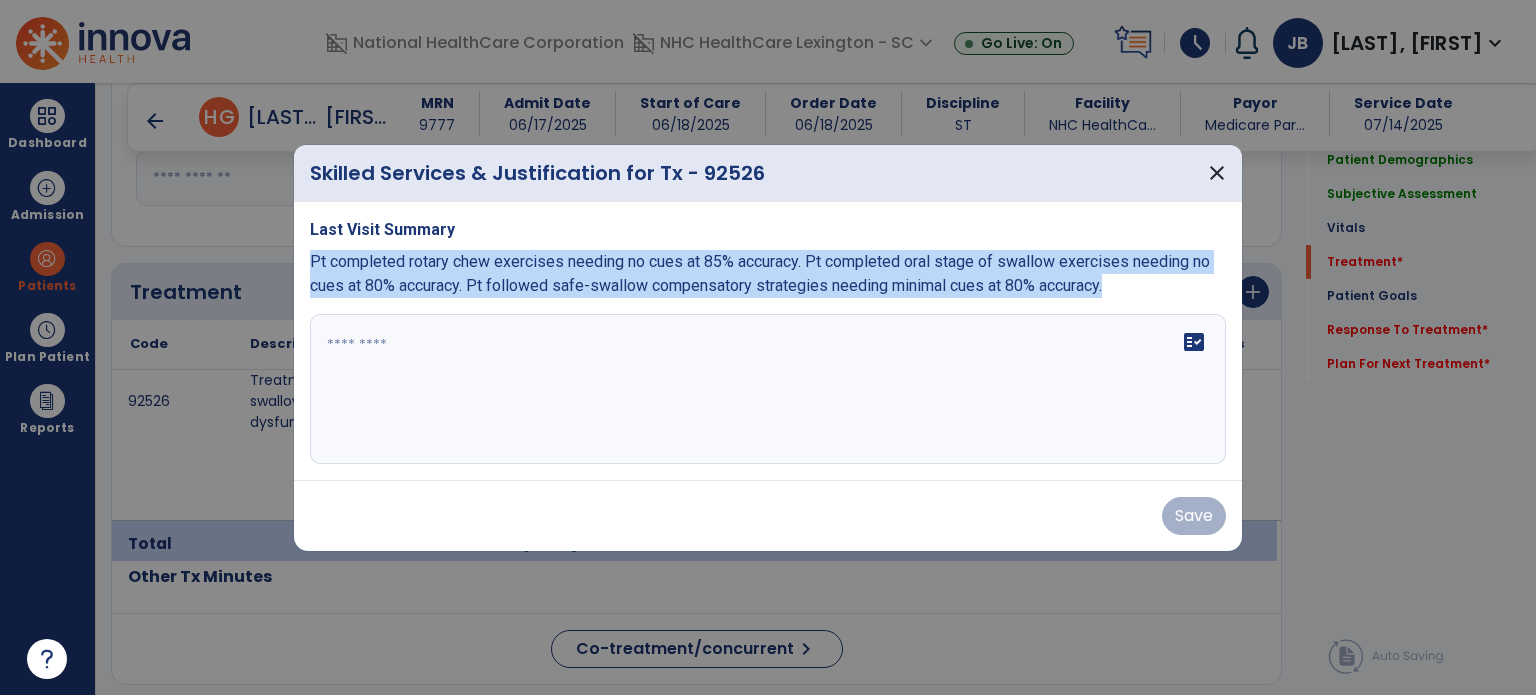 copy on "Pt completed rotary chew exercises needing no cues at 85% accuracy.  Pt completed oral stage of swallow exercises needing no cues at 80% accuracy.  Pt followed safe-swallow compensatory strategies needing minimal cues at 80% accuracy." 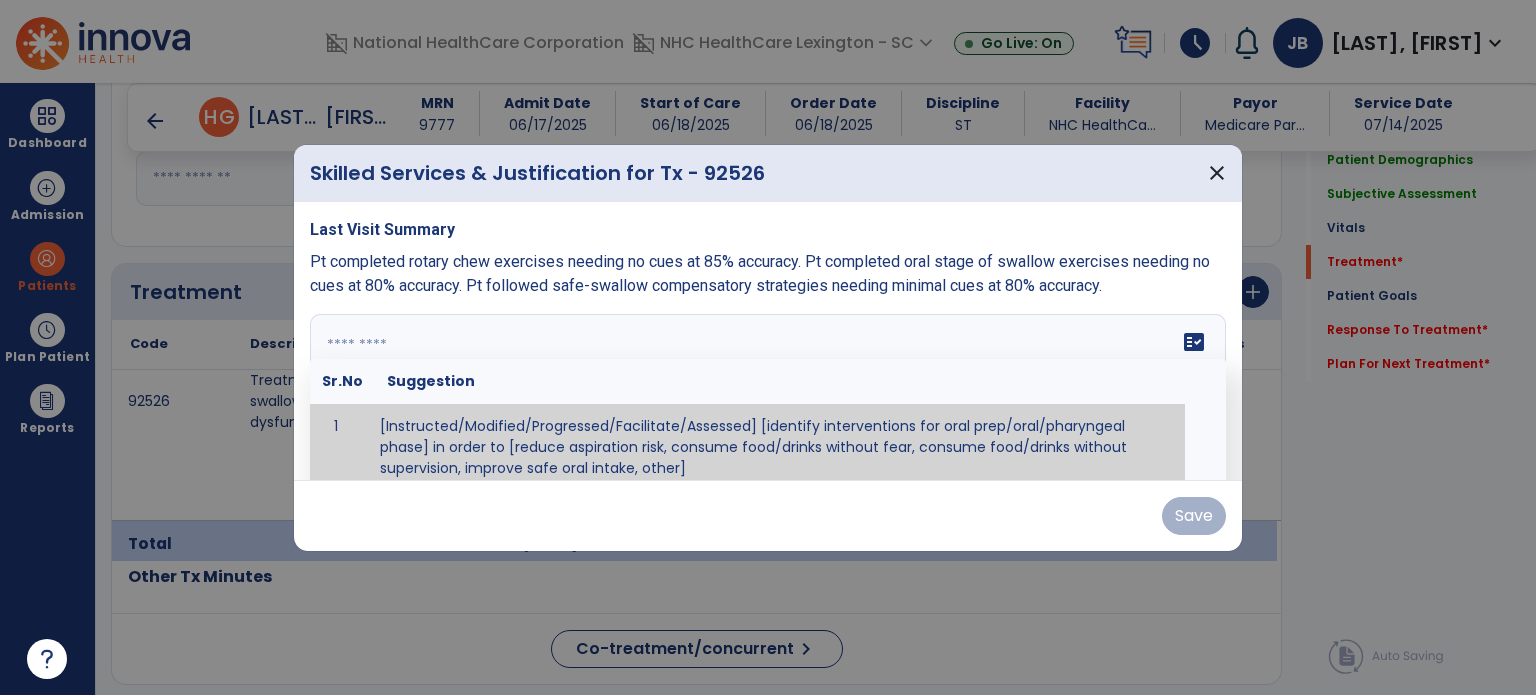 click at bounding box center [766, 389] 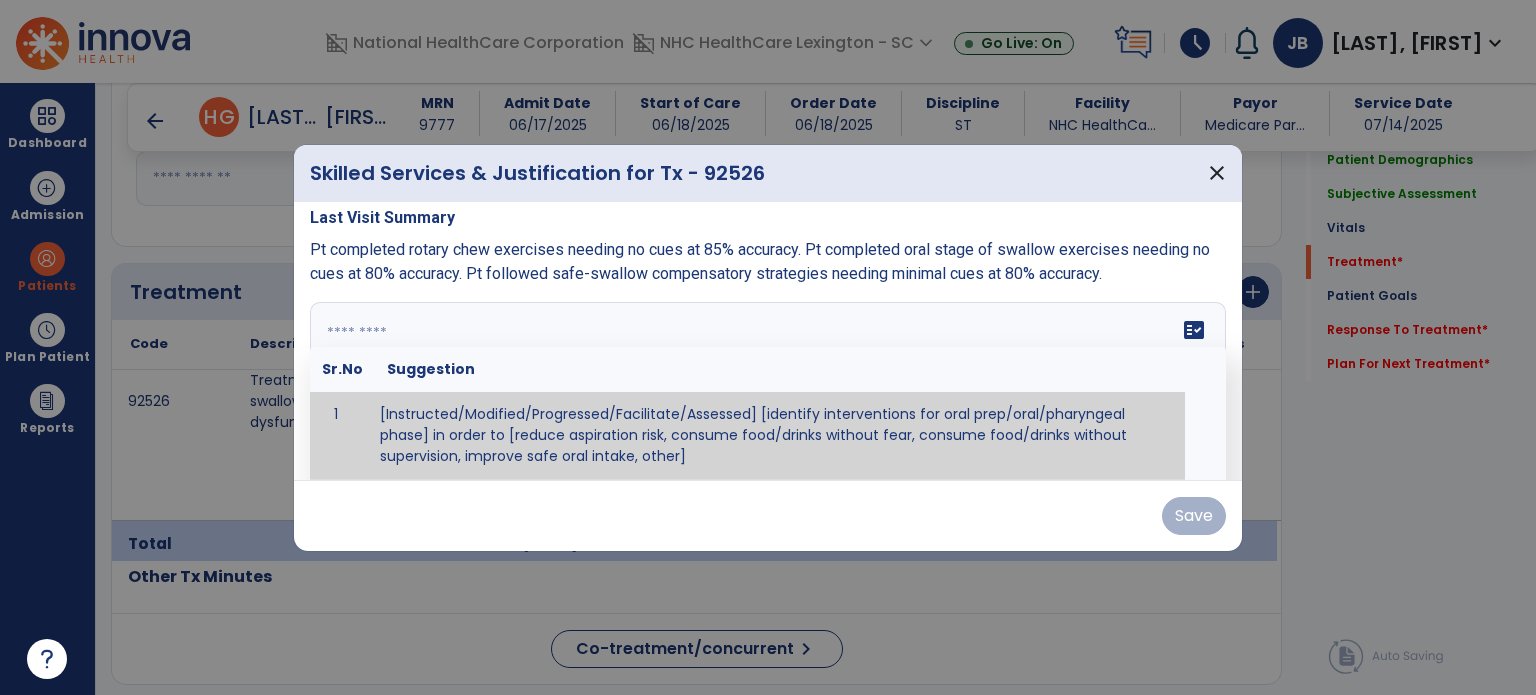 paste on "**********" 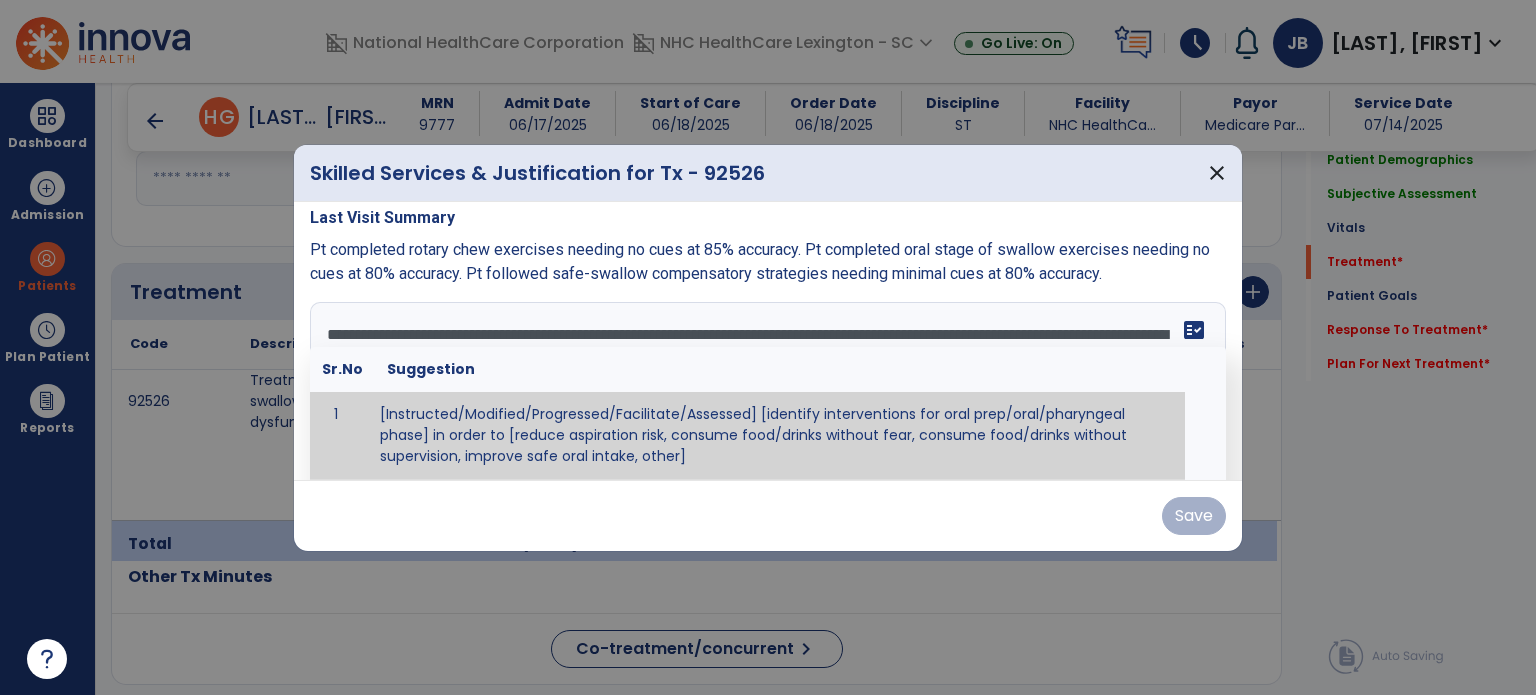 scroll, scrollTop: 0, scrollLeft: 0, axis: both 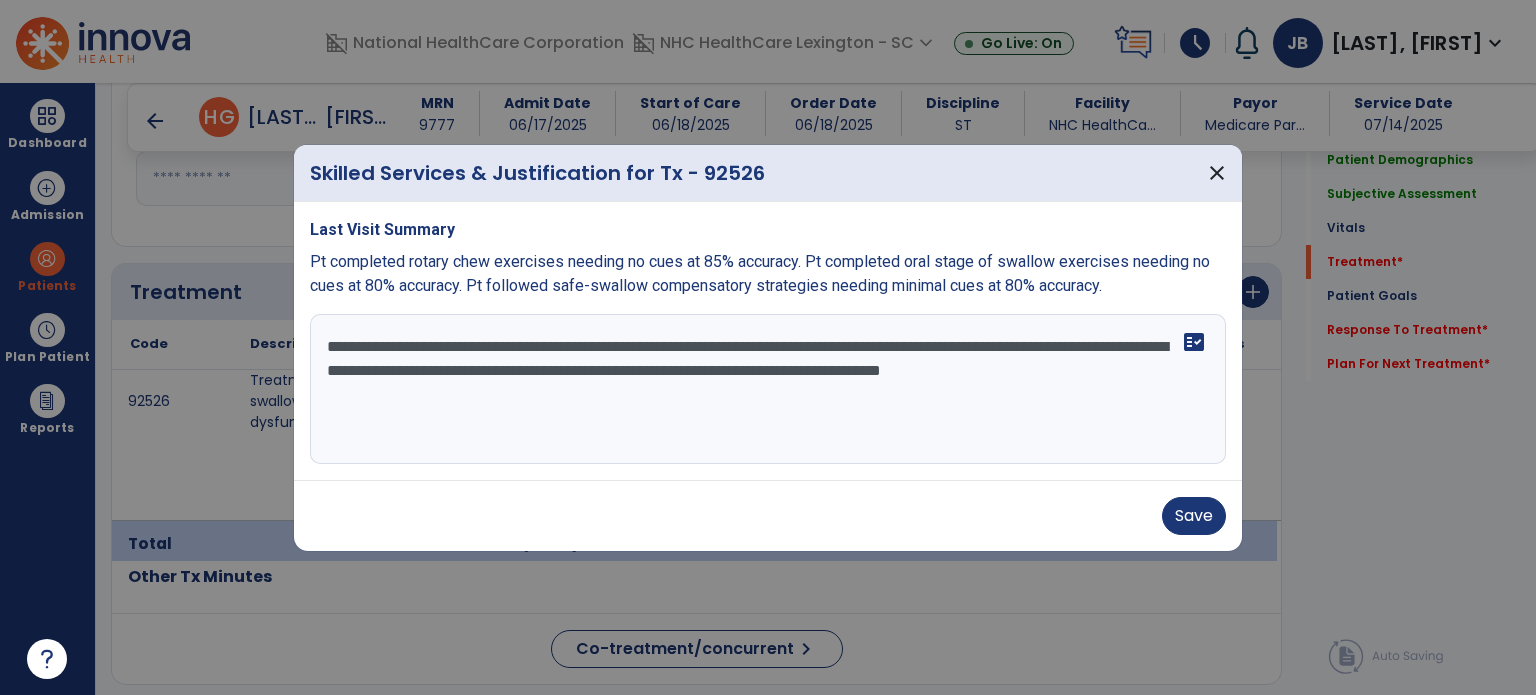 click on "**********" at bounding box center [768, 389] 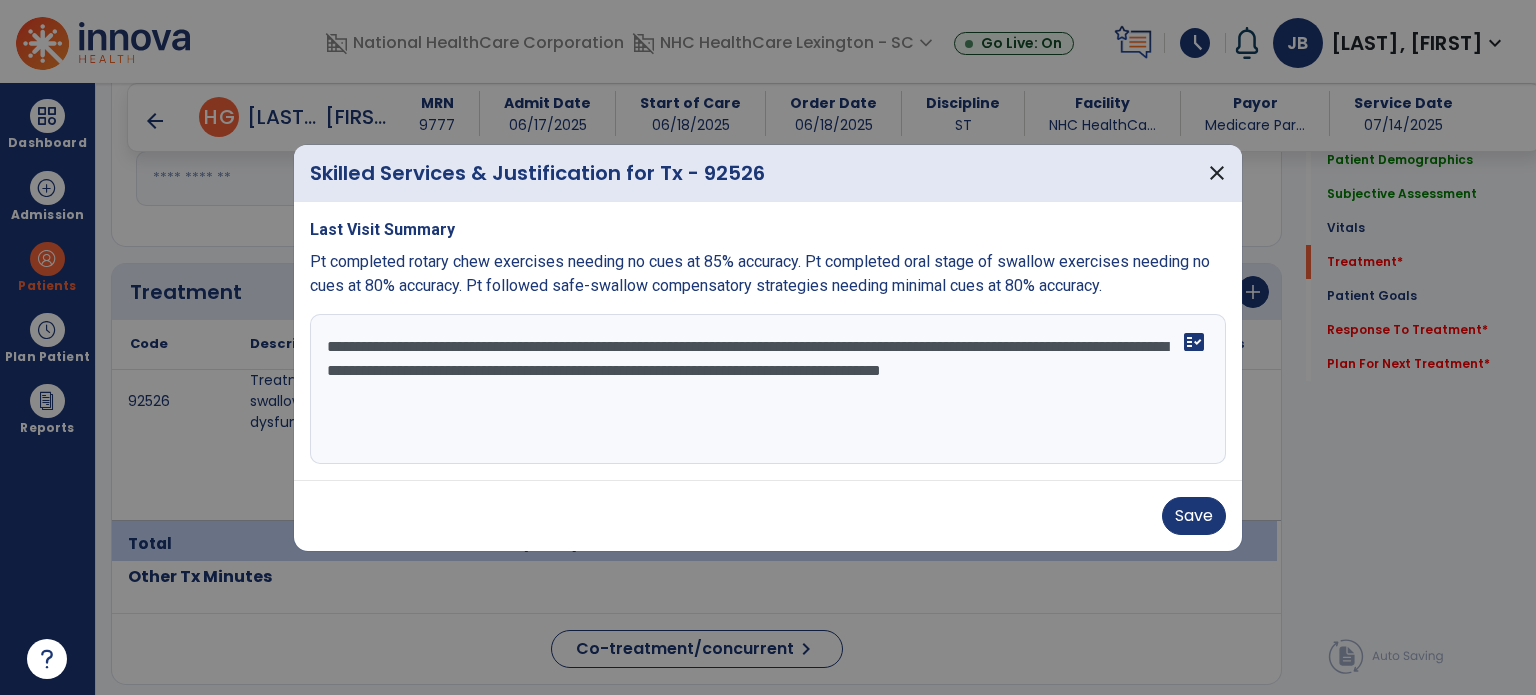 click on "**********" at bounding box center (768, 389) 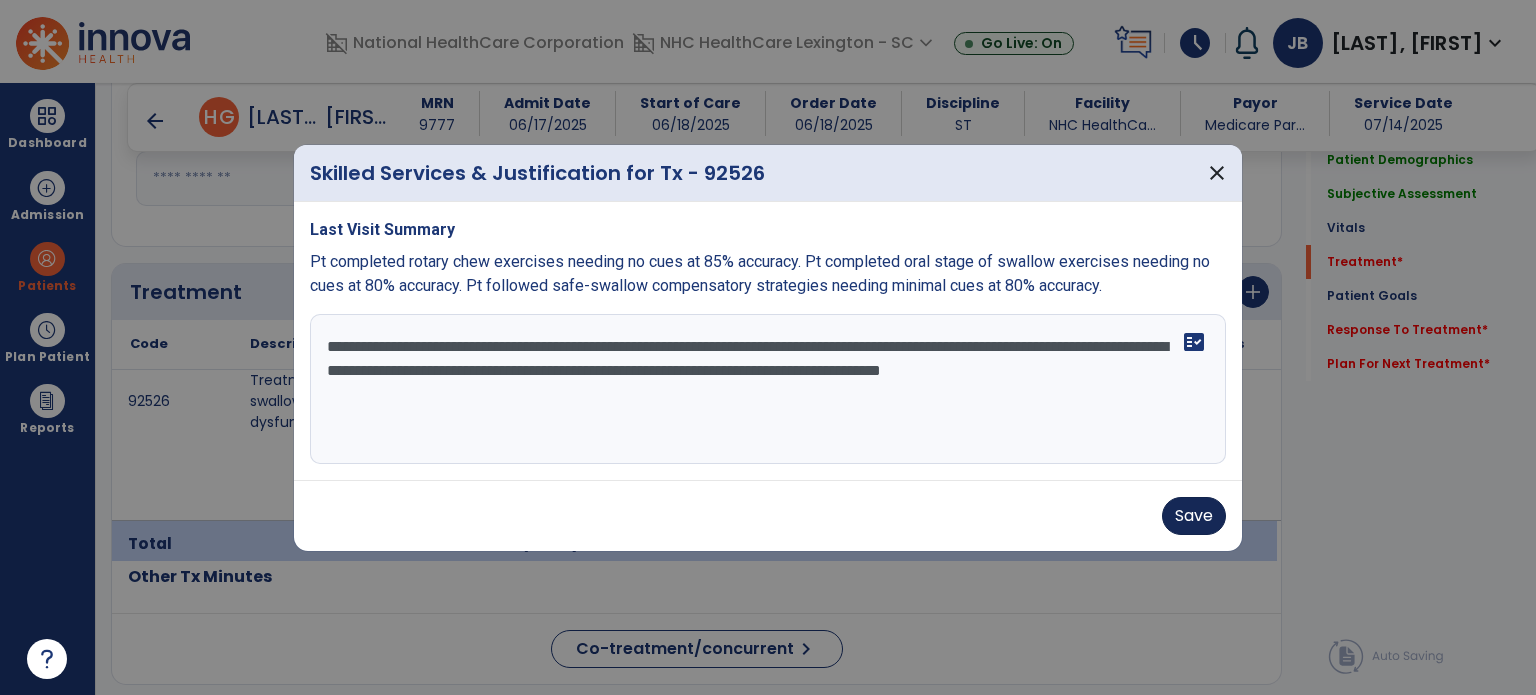 type on "**********" 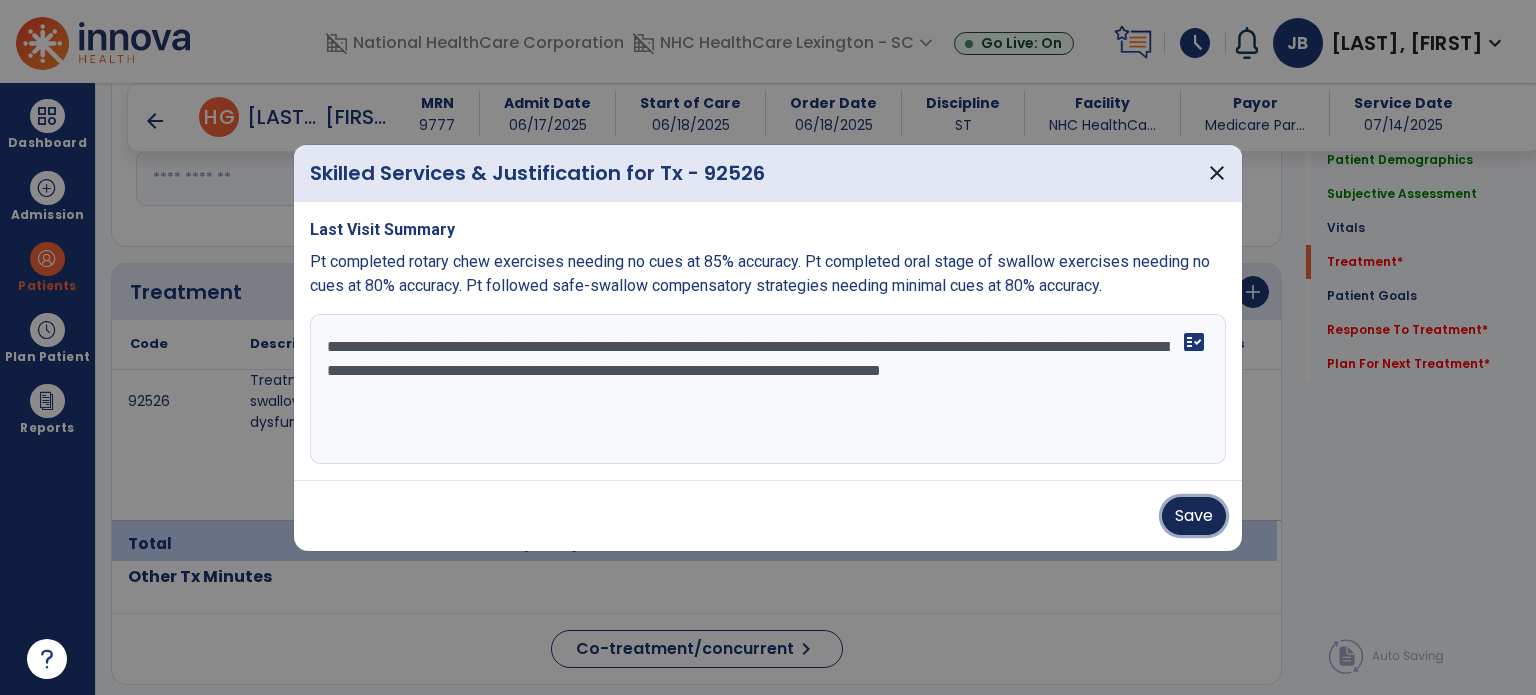 click on "Save" at bounding box center (1194, 516) 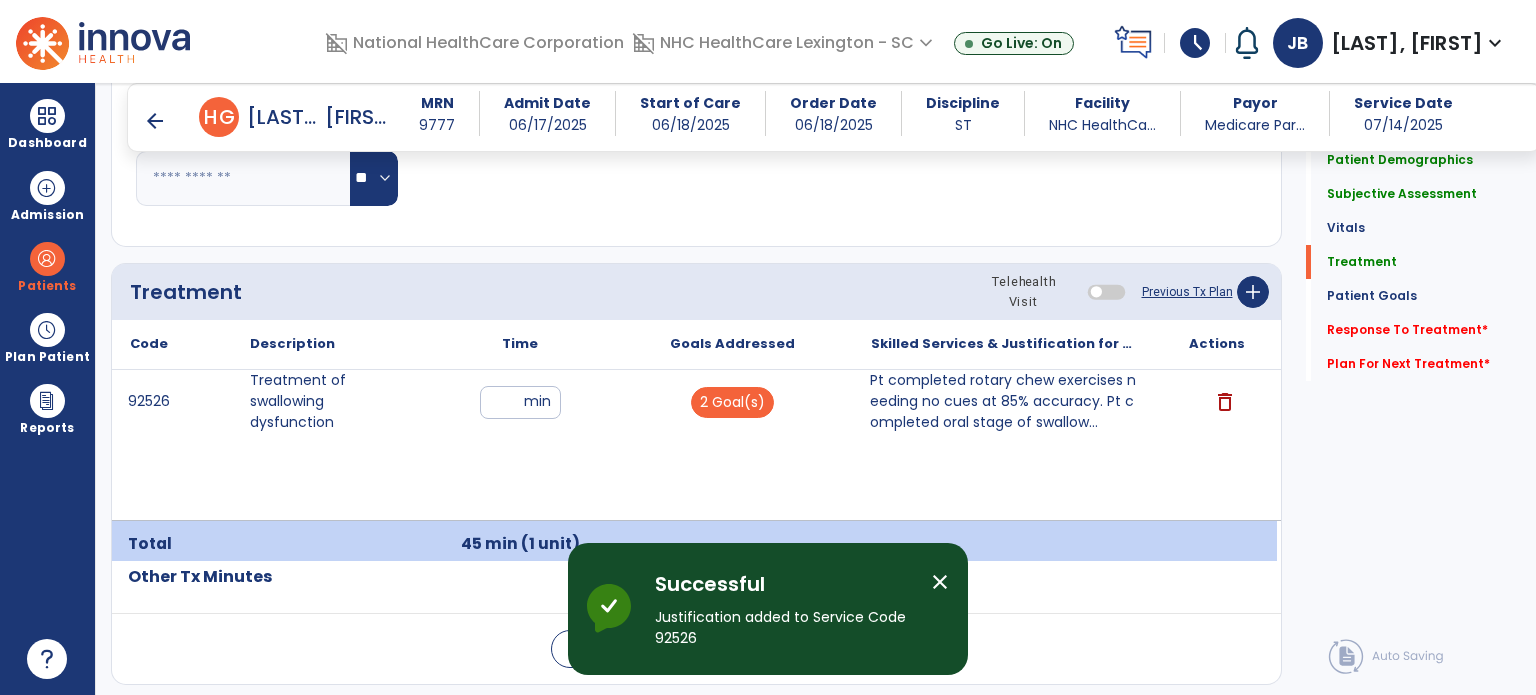 click on "close" at bounding box center (940, 582) 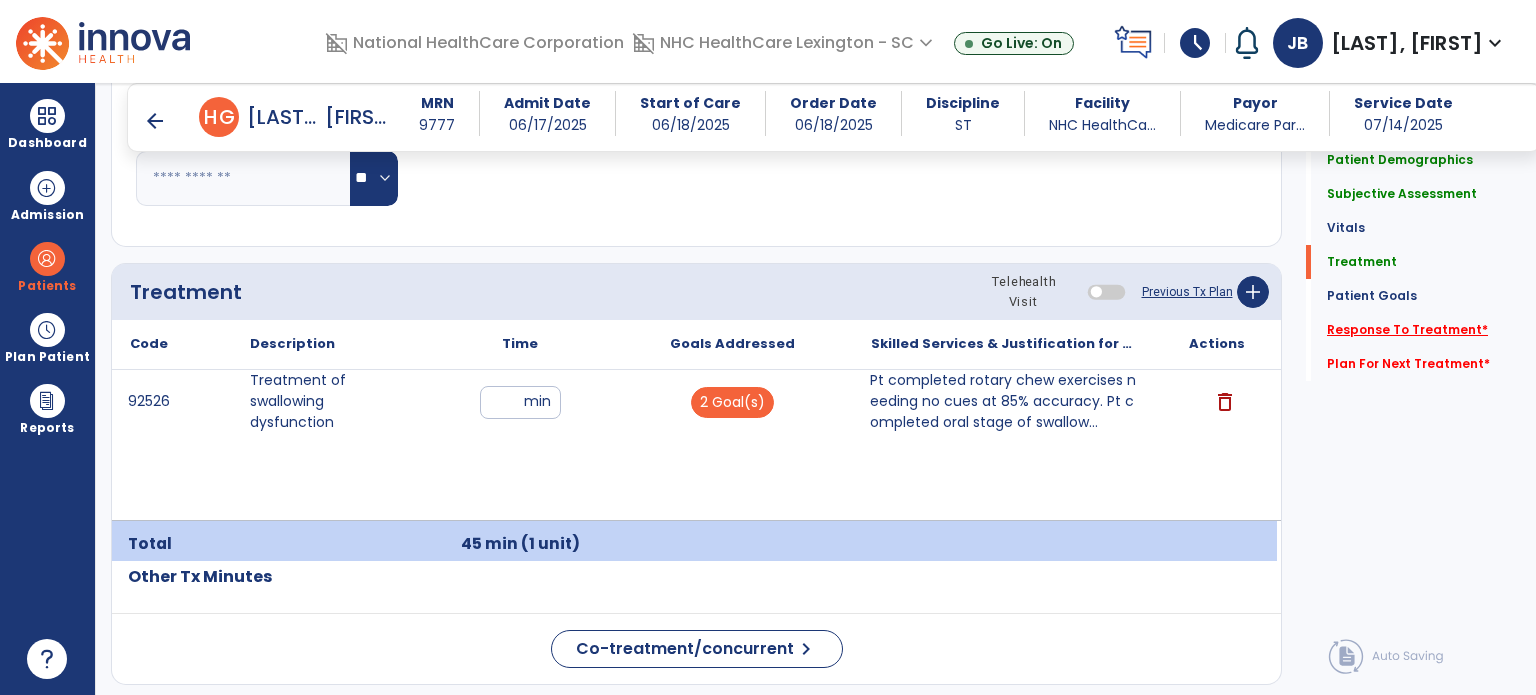click on "Response To Treatment   *" 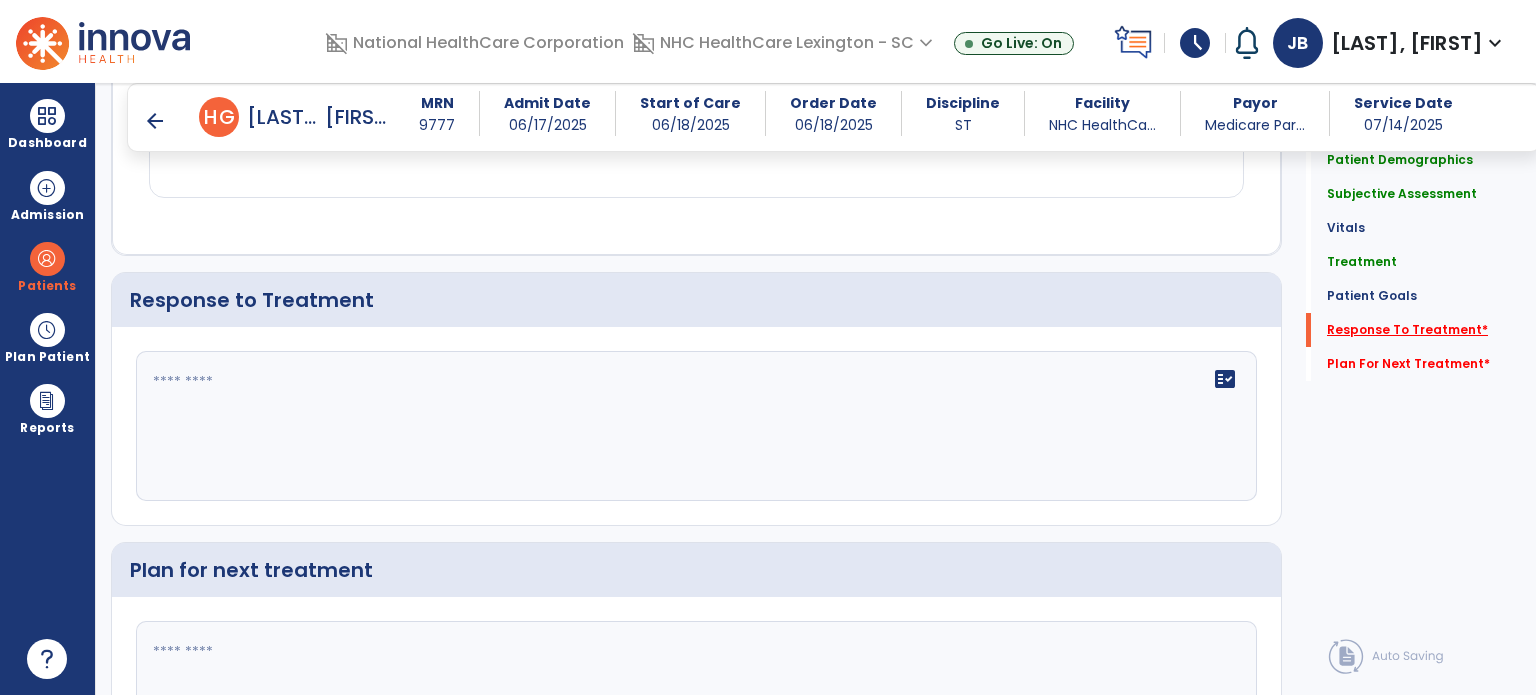 scroll, scrollTop: 2502, scrollLeft: 0, axis: vertical 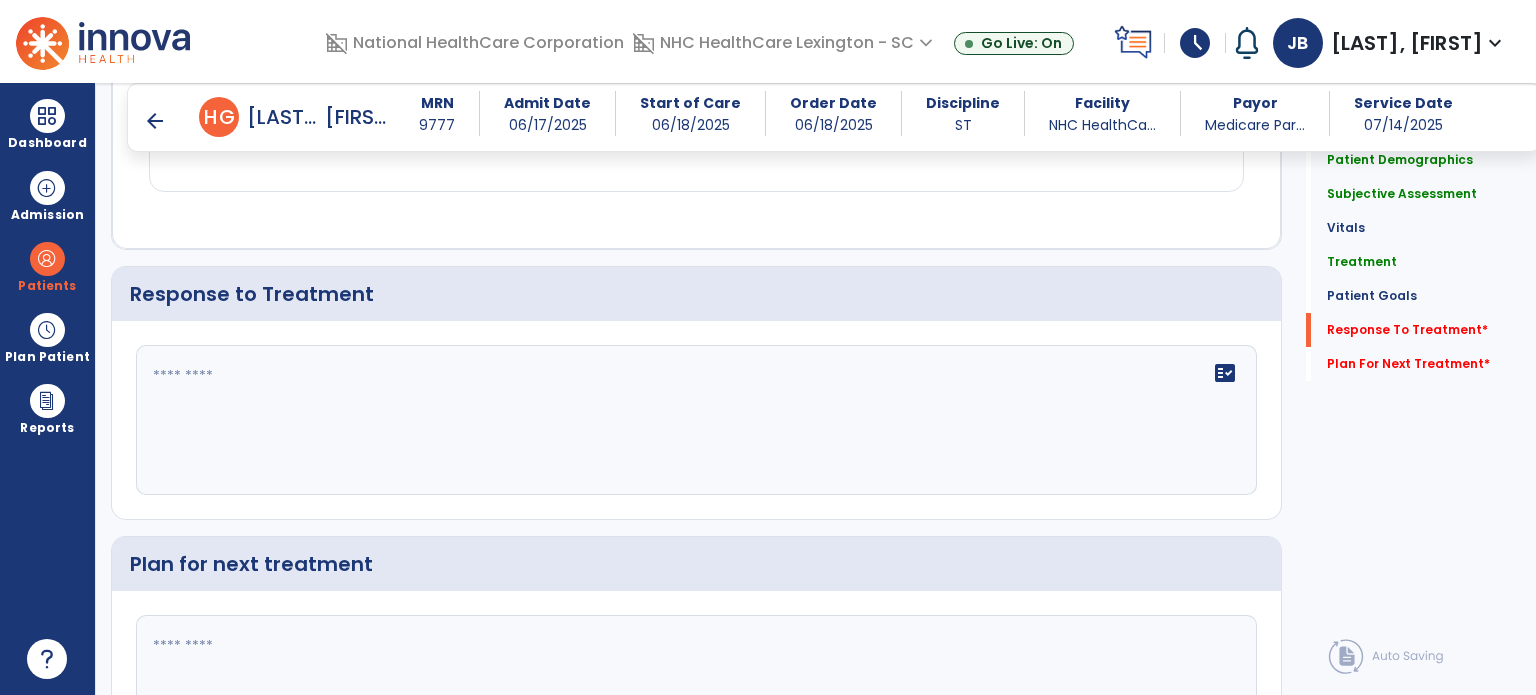 click 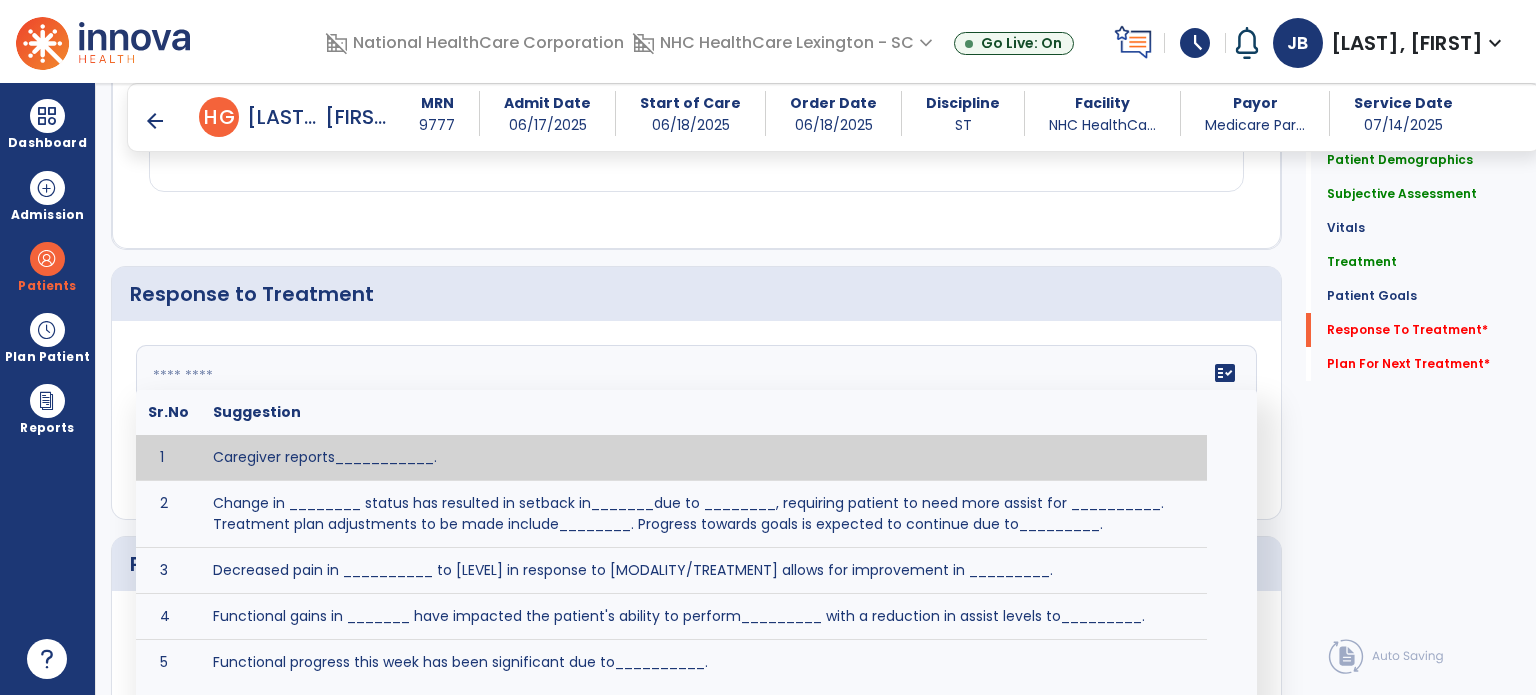 click 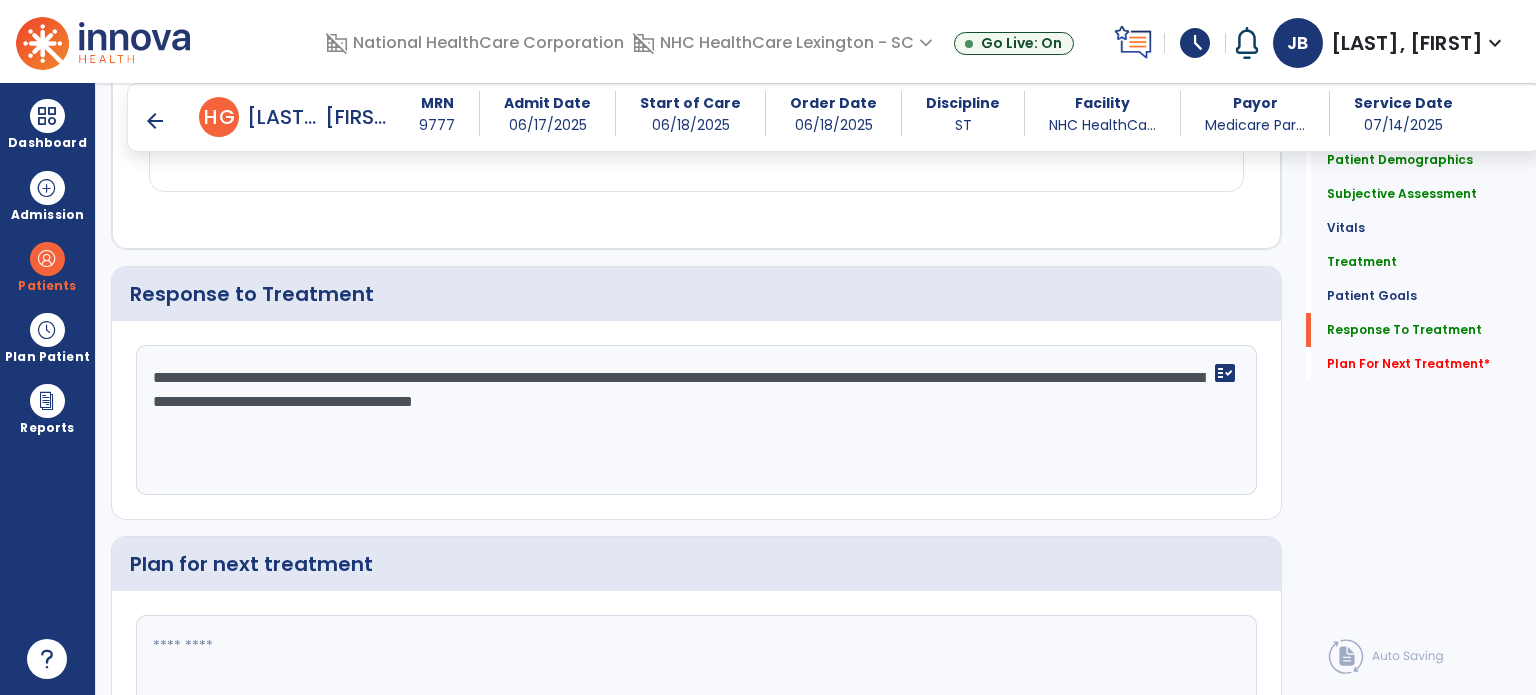 drag, startPoint x: 935, startPoint y: 371, endPoint x: 674, endPoint y: 399, distance: 262.49762 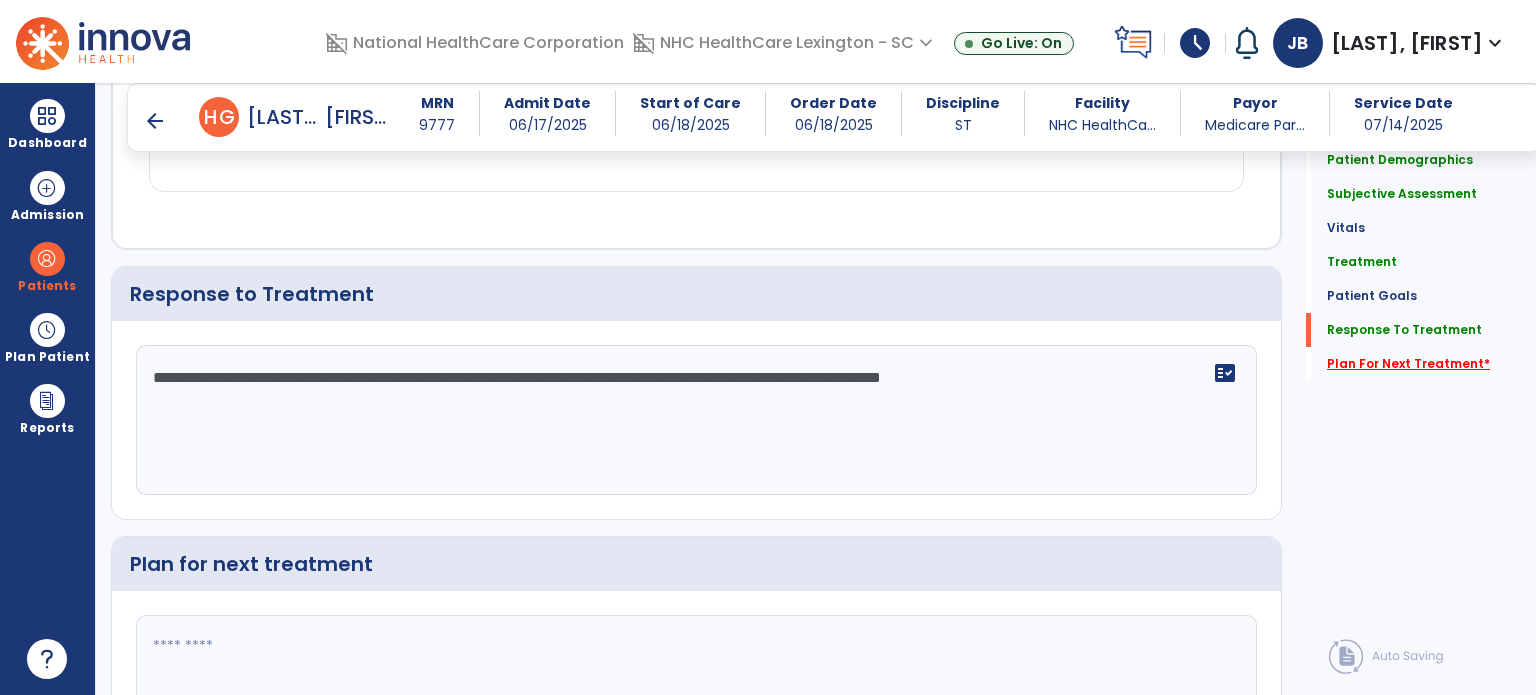type on "**********" 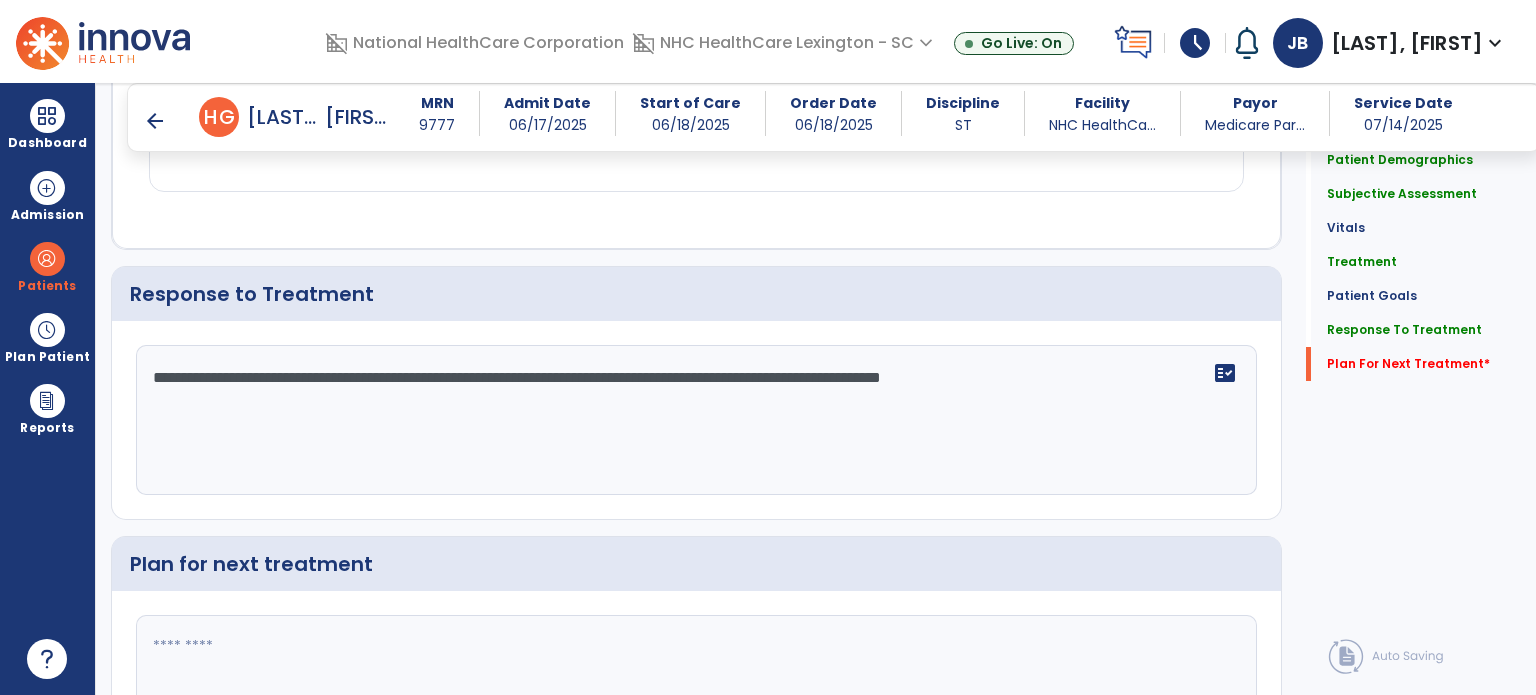 scroll, scrollTop: 2656, scrollLeft: 0, axis: vertical 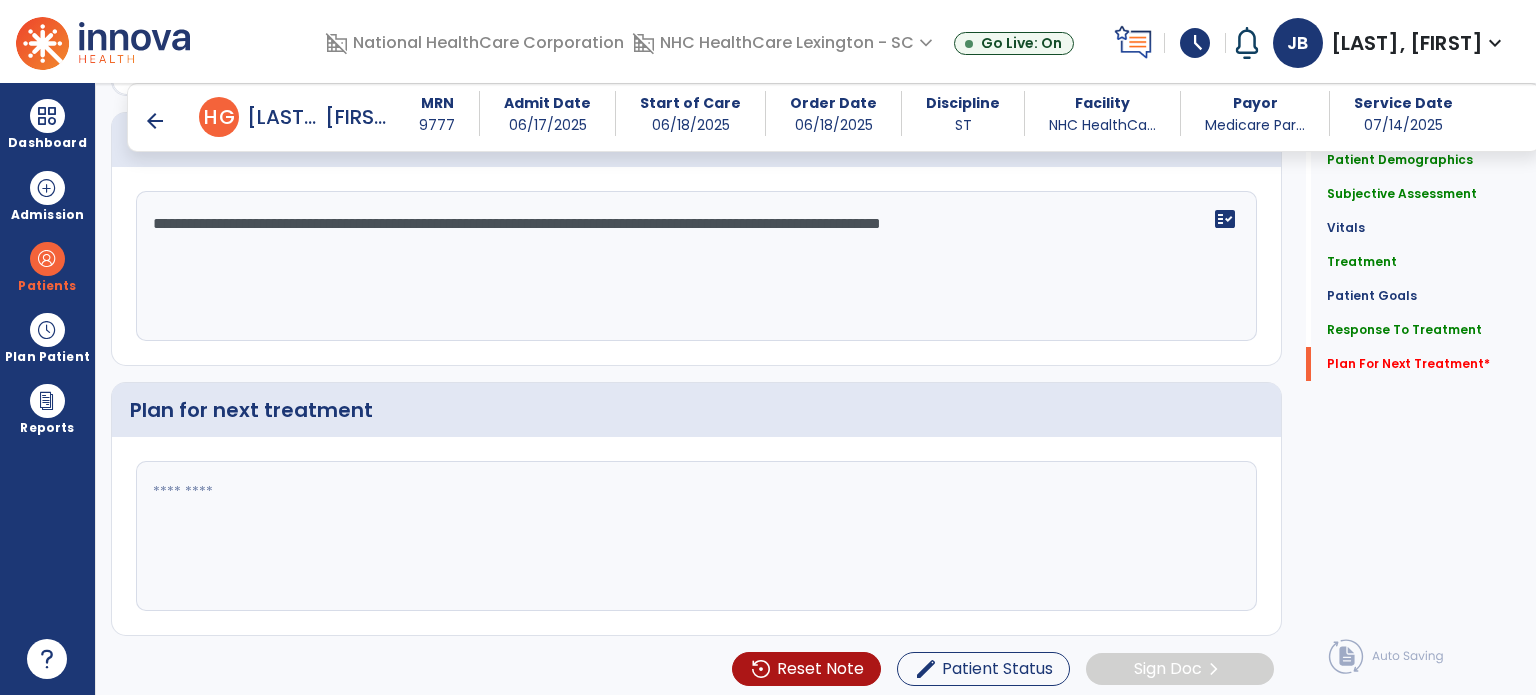 click 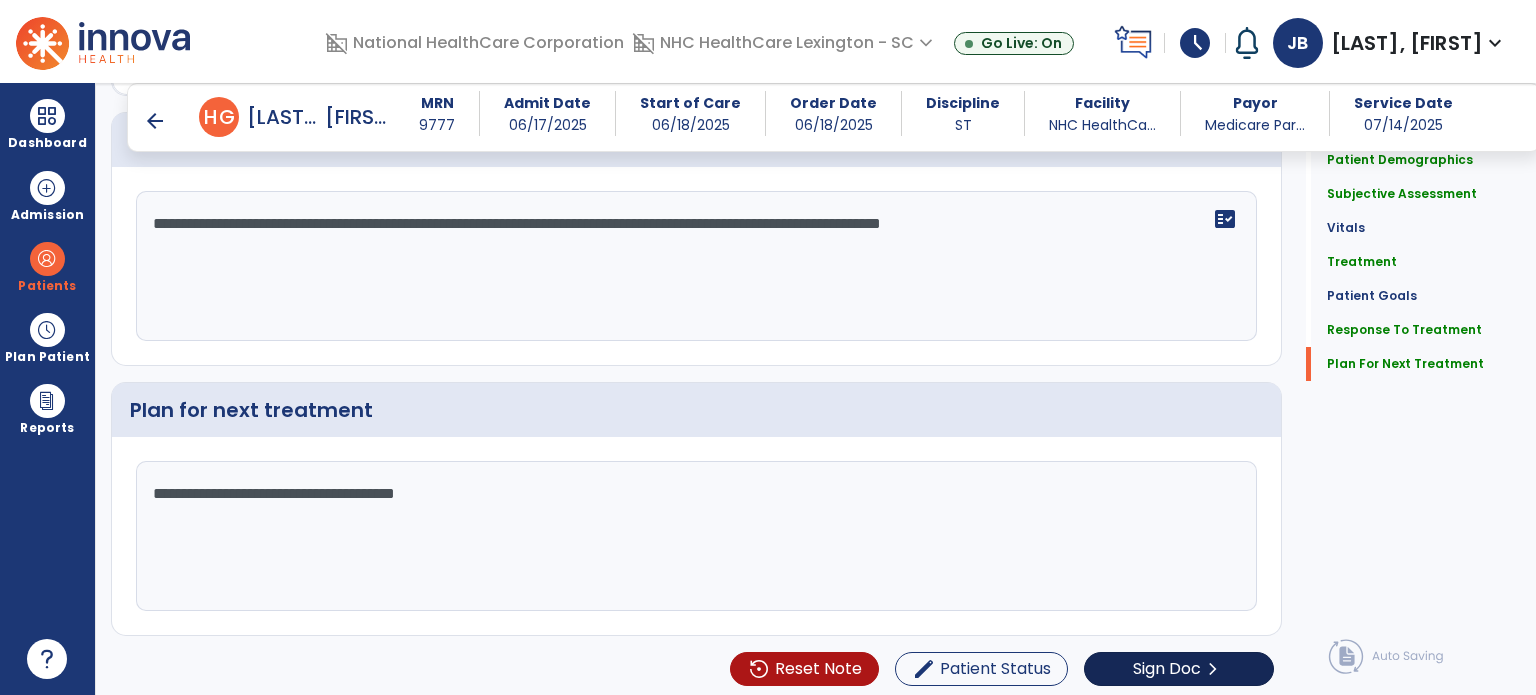 type on "**********" 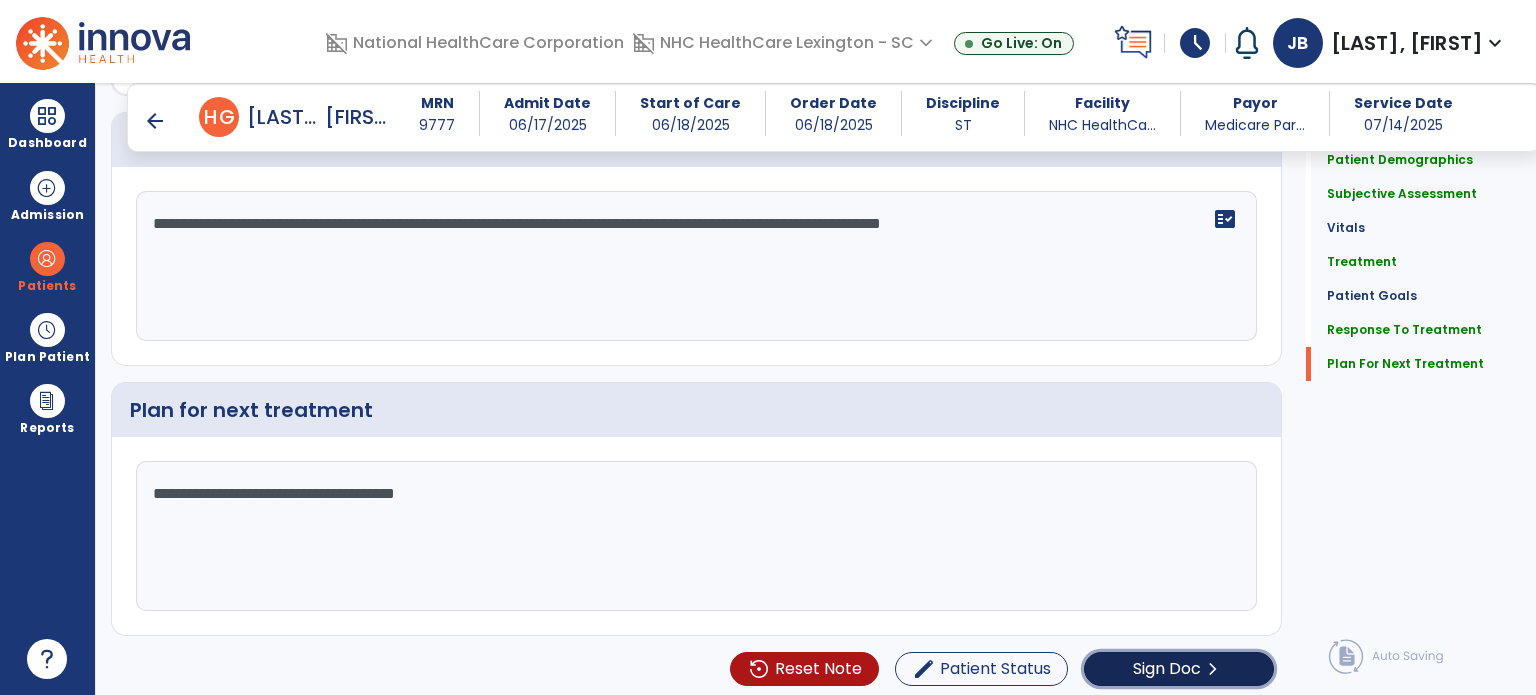 click on "Sign Doc" 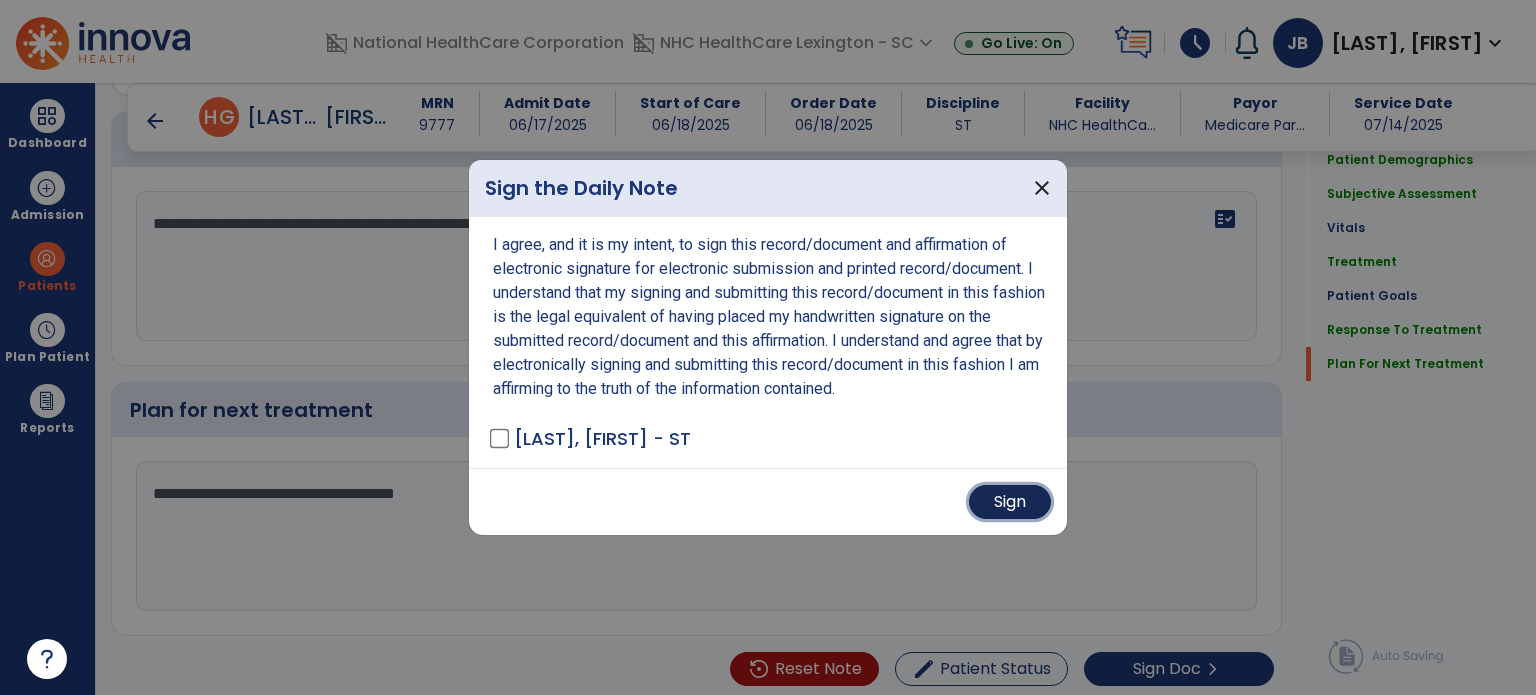 click on "Sign" at bounding box center [1010, 502] 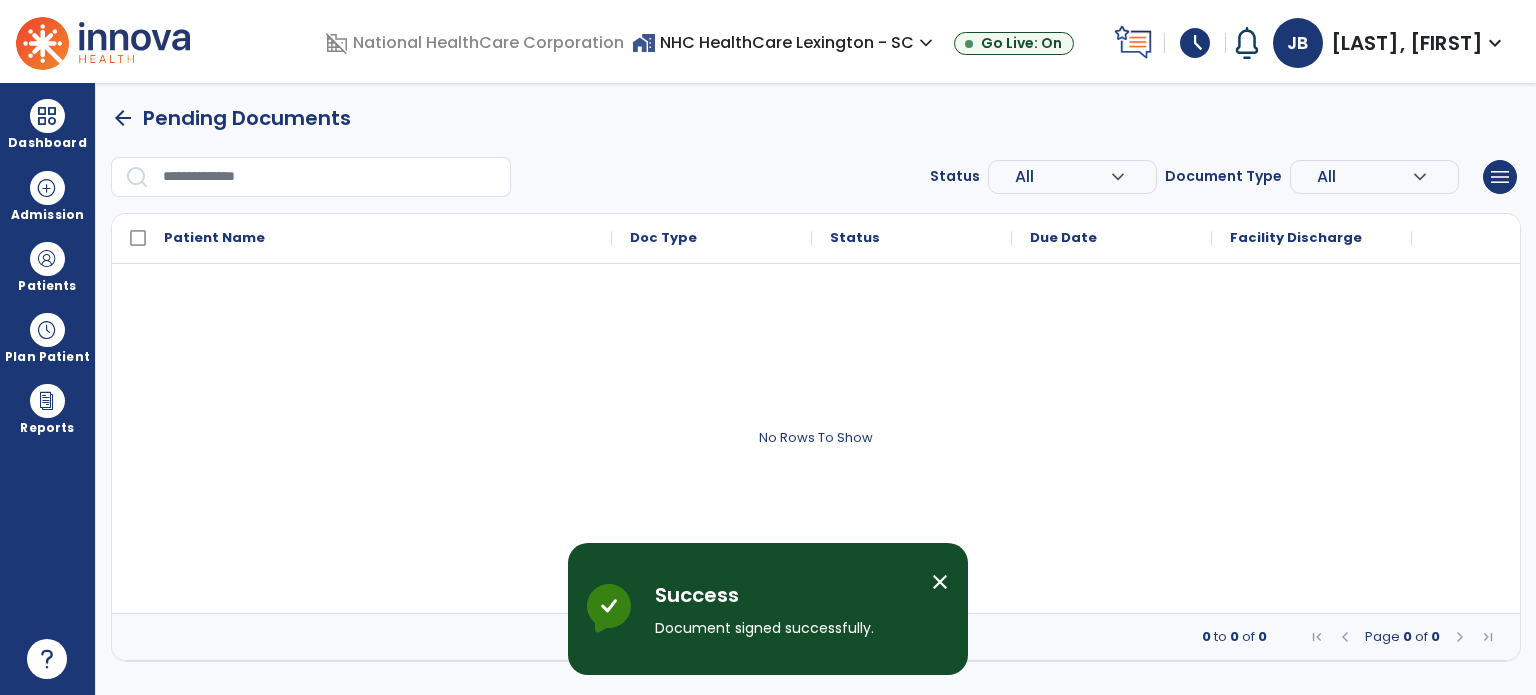 scroll, scrollTop: 0, scrollLeft: 0, axis: both 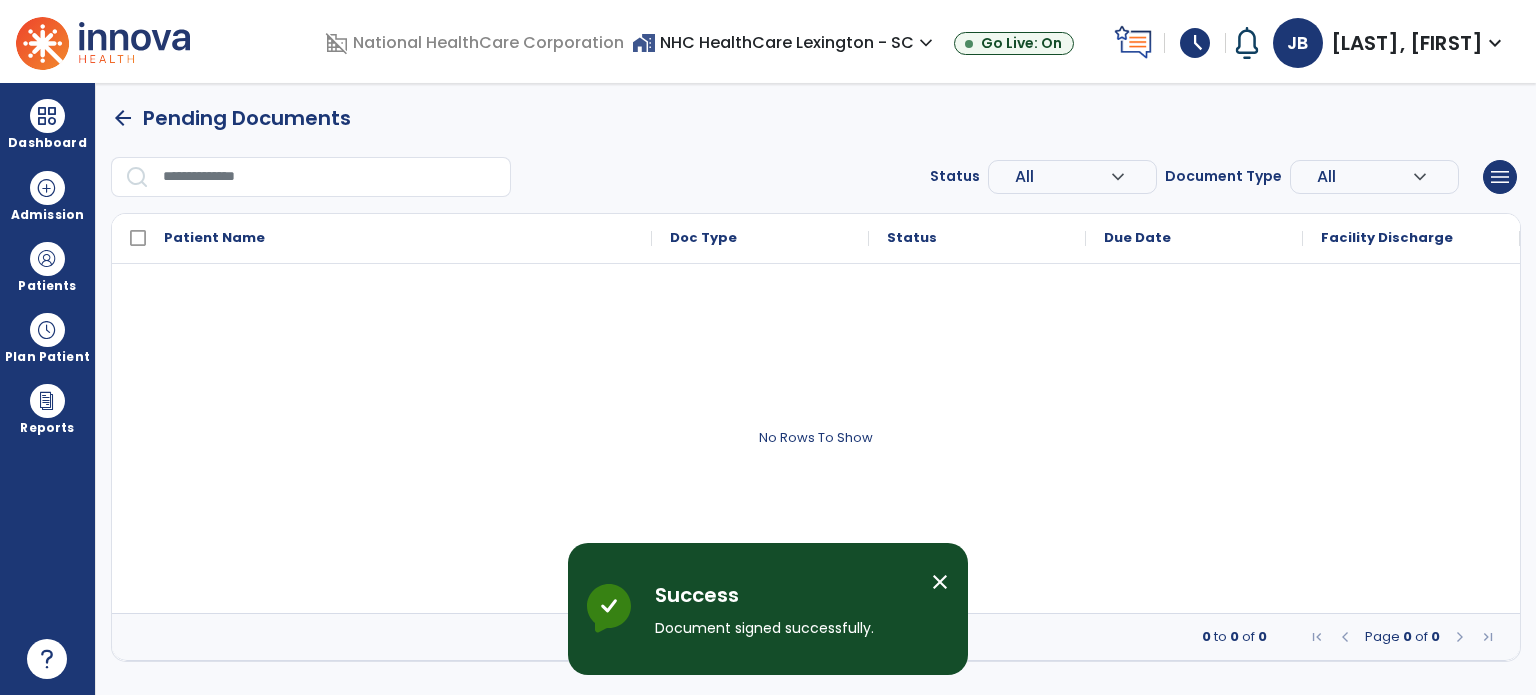 click on "close" at bounding box center [940, 582] 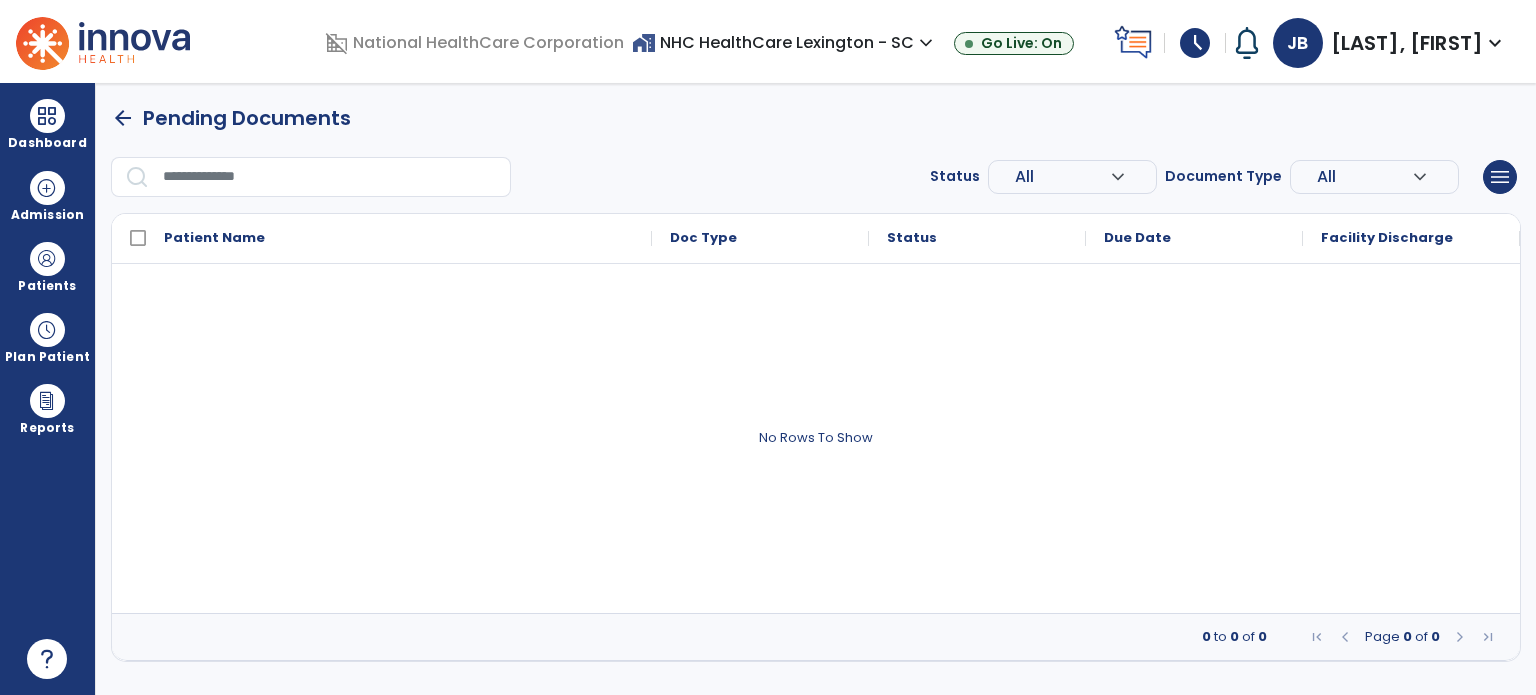 click on "arrow_back" at bounding box center (123, 118) 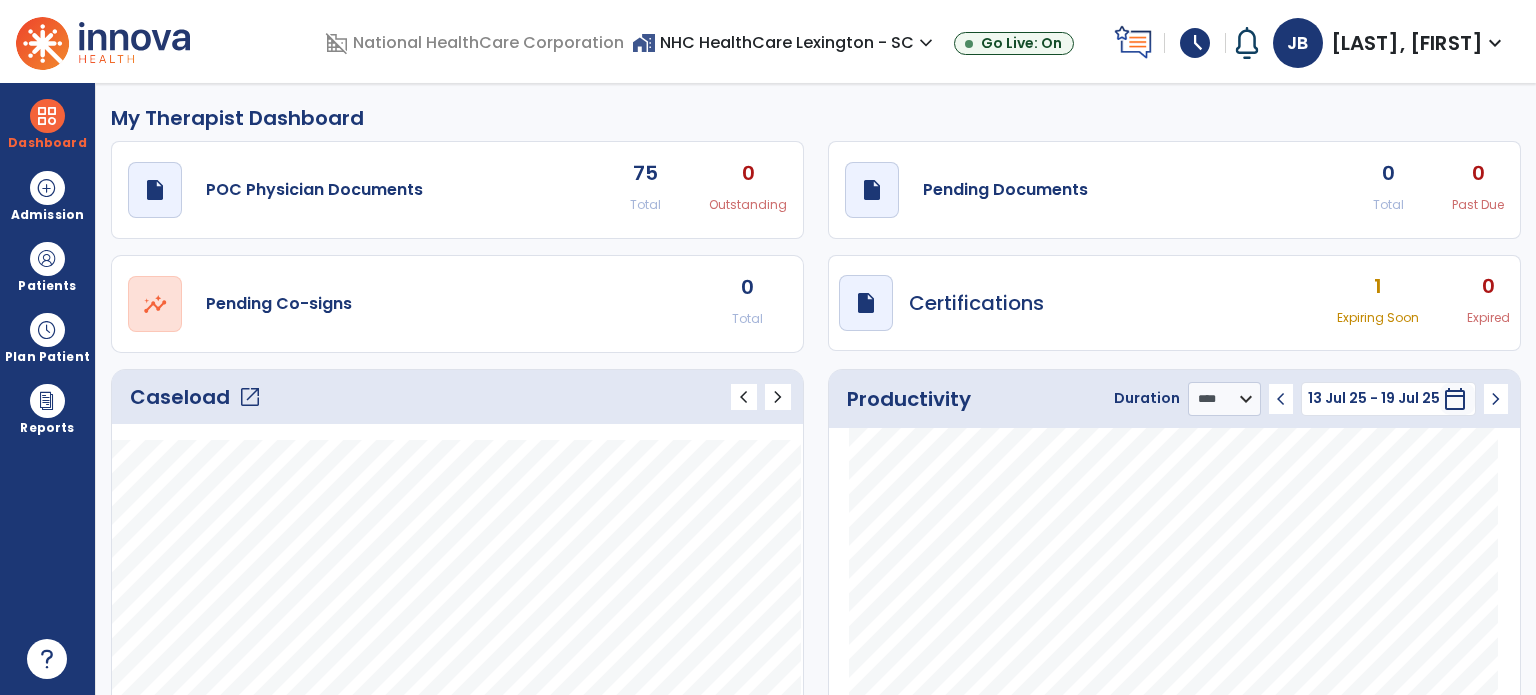 click on "schedule" at bounding box center [1195, 43] 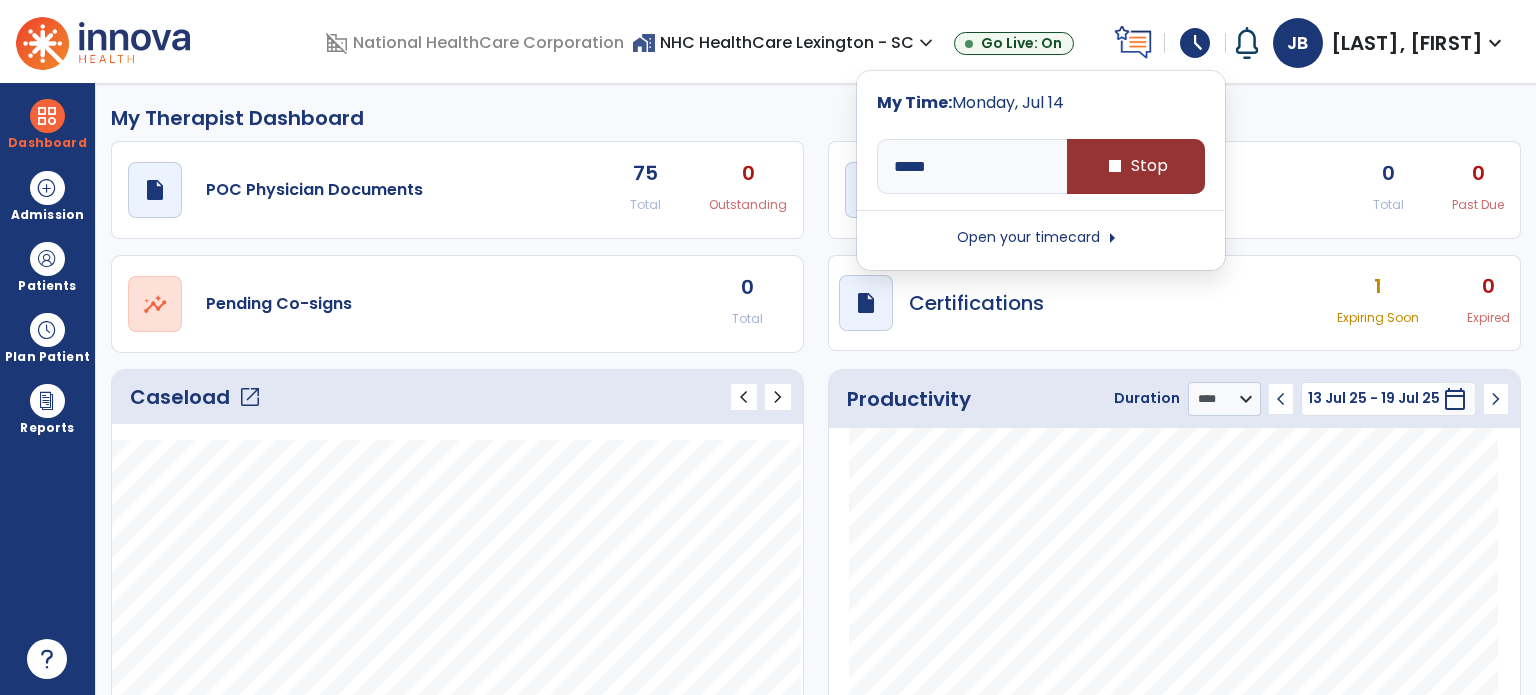 click on "stop  Stop" at bounding box center (1136, 166) 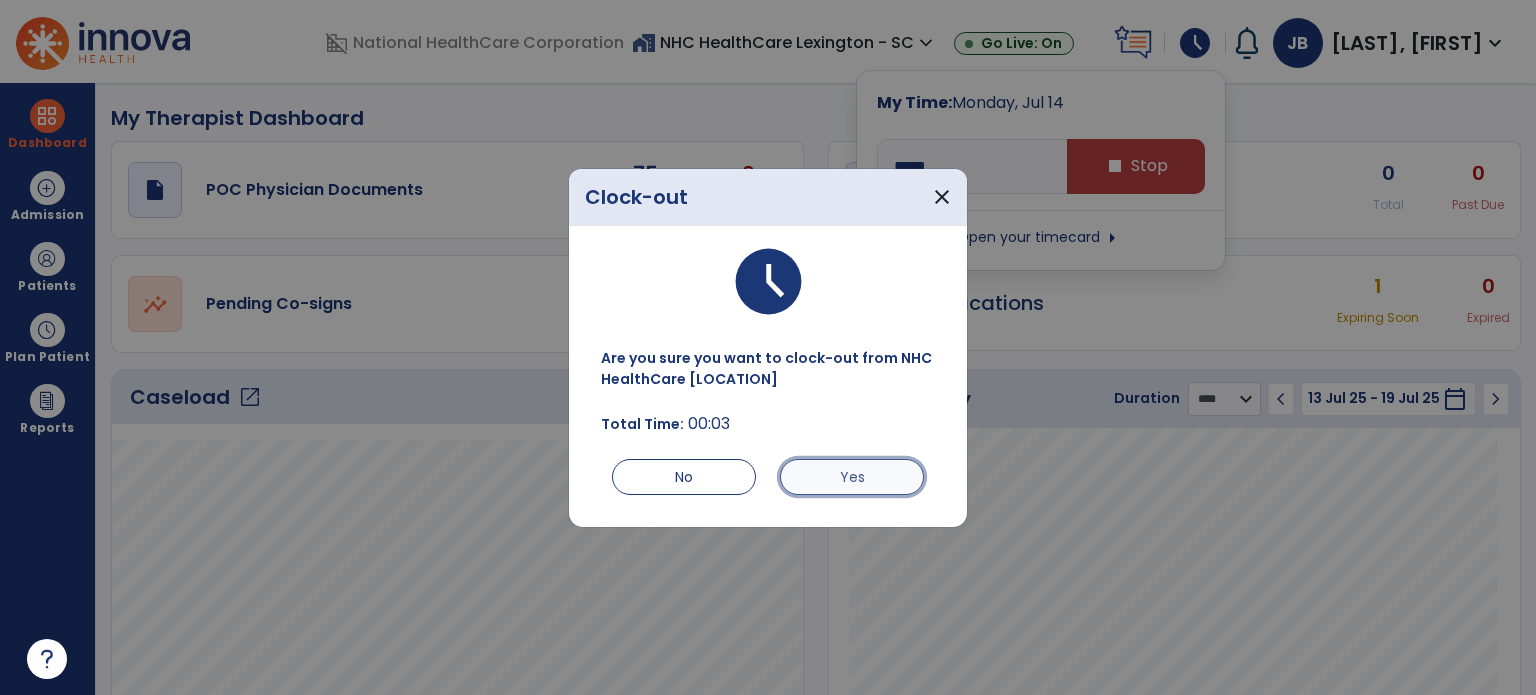 click on "Yes" at bounding box center [852, 477] 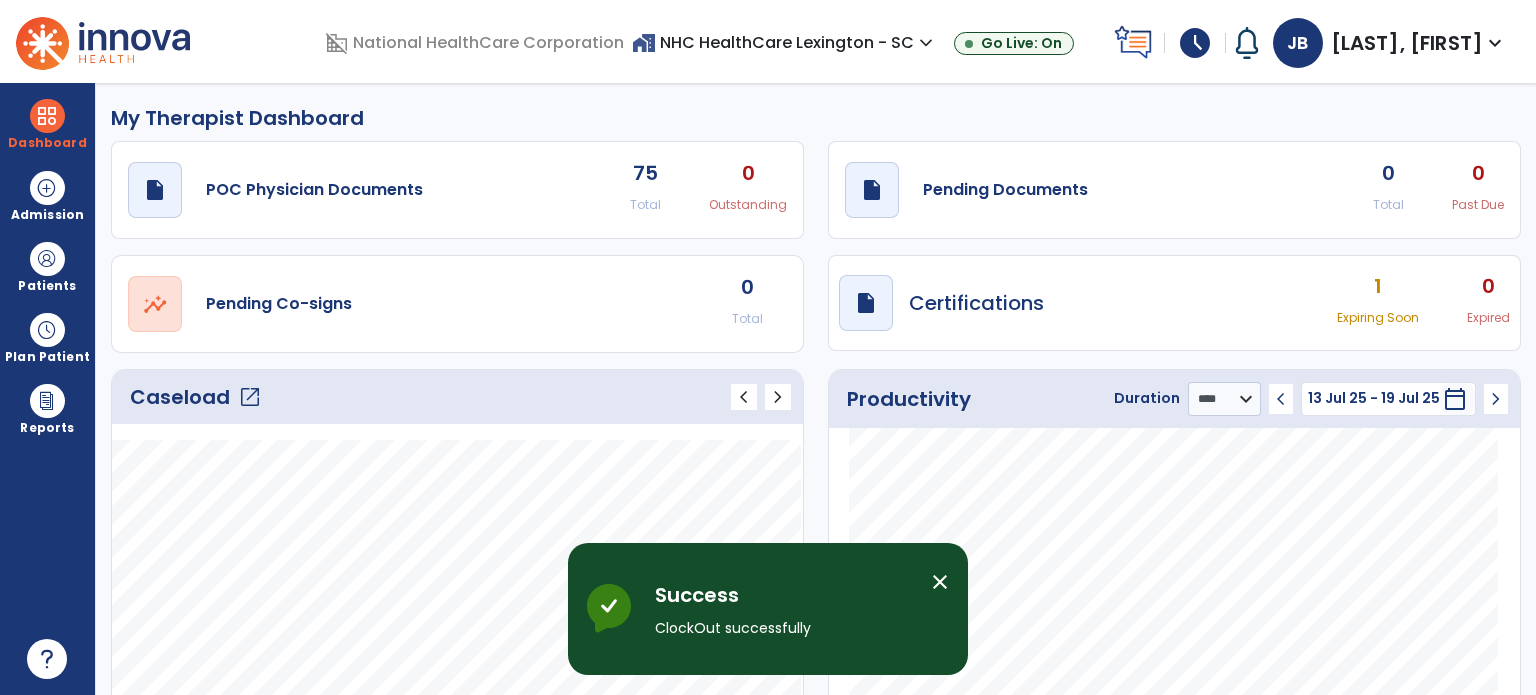 click on "close" at bounding box center [940, 582] 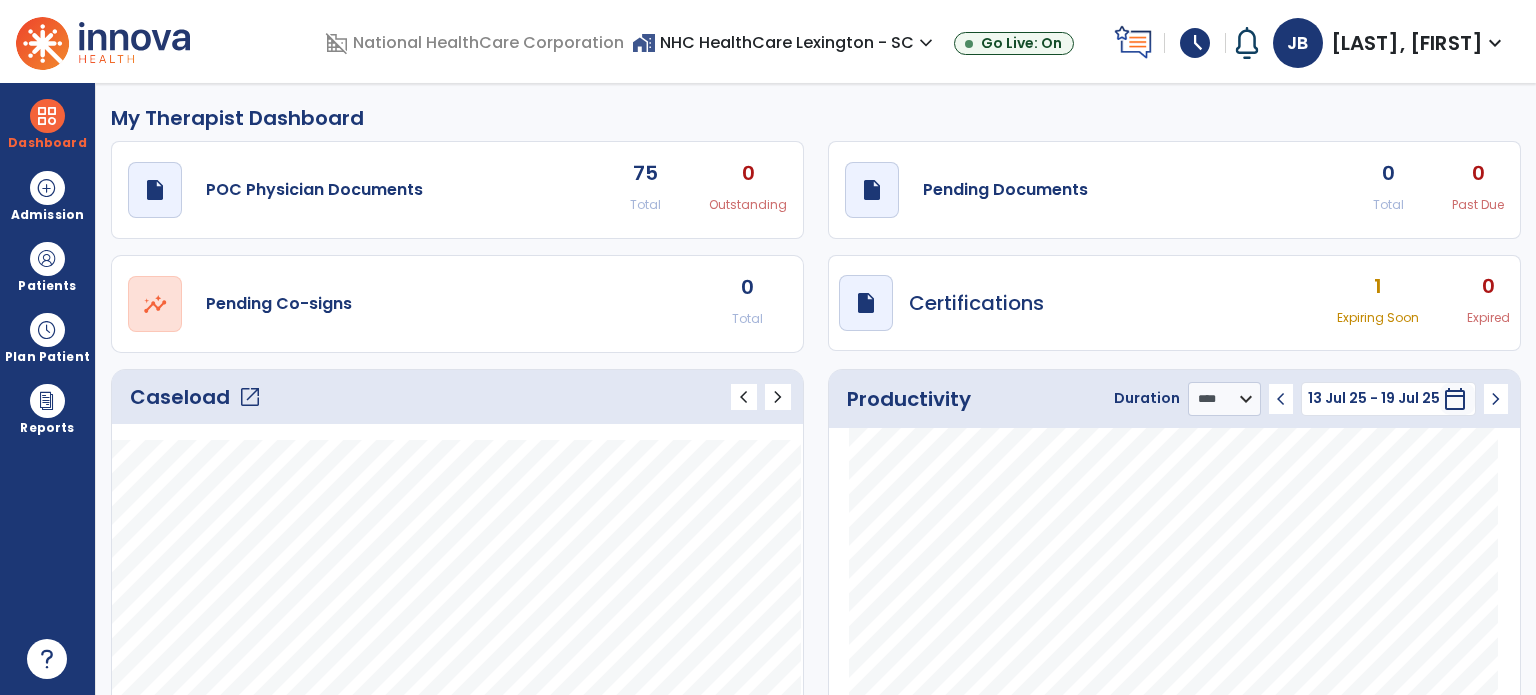 click on "schedule" at bounding box center [1195, 43] 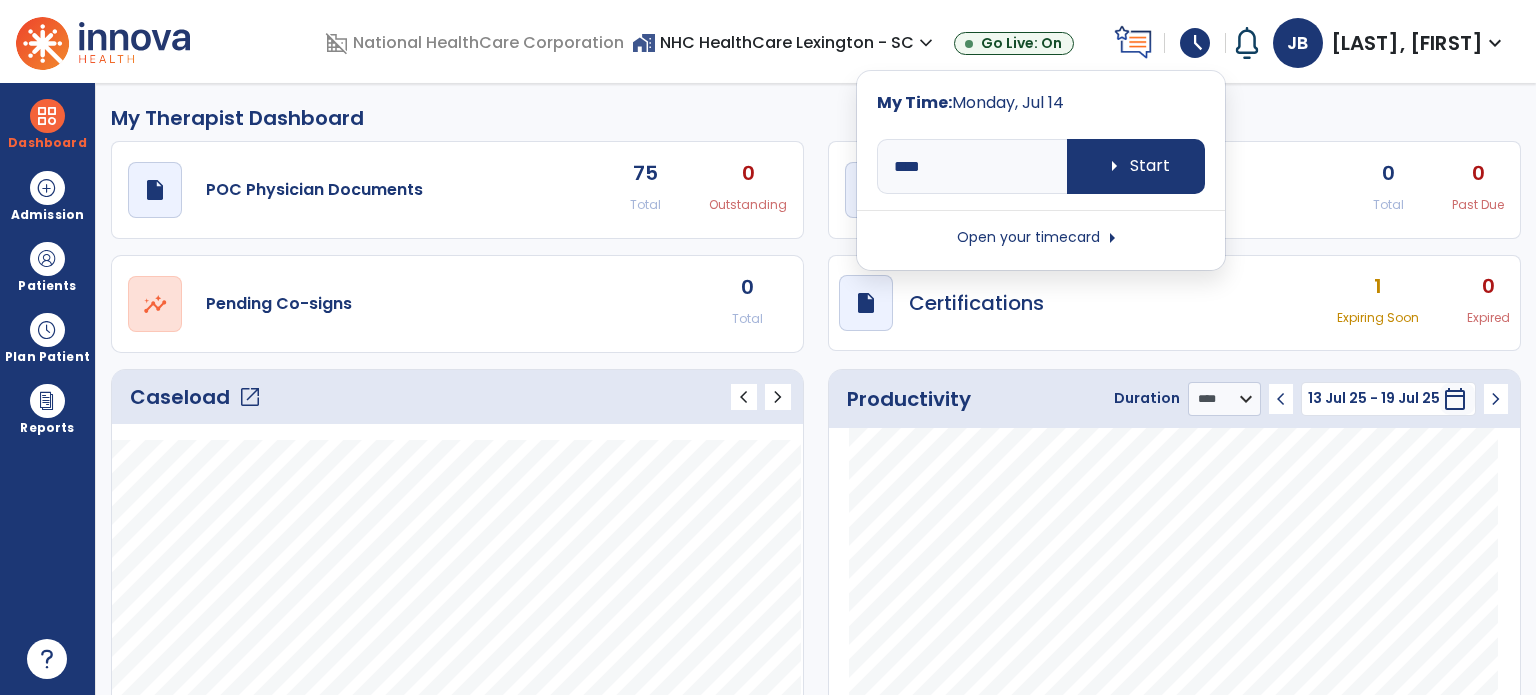 click on "Open your timecard  arrow_right" at bounding box center [1041, 238] 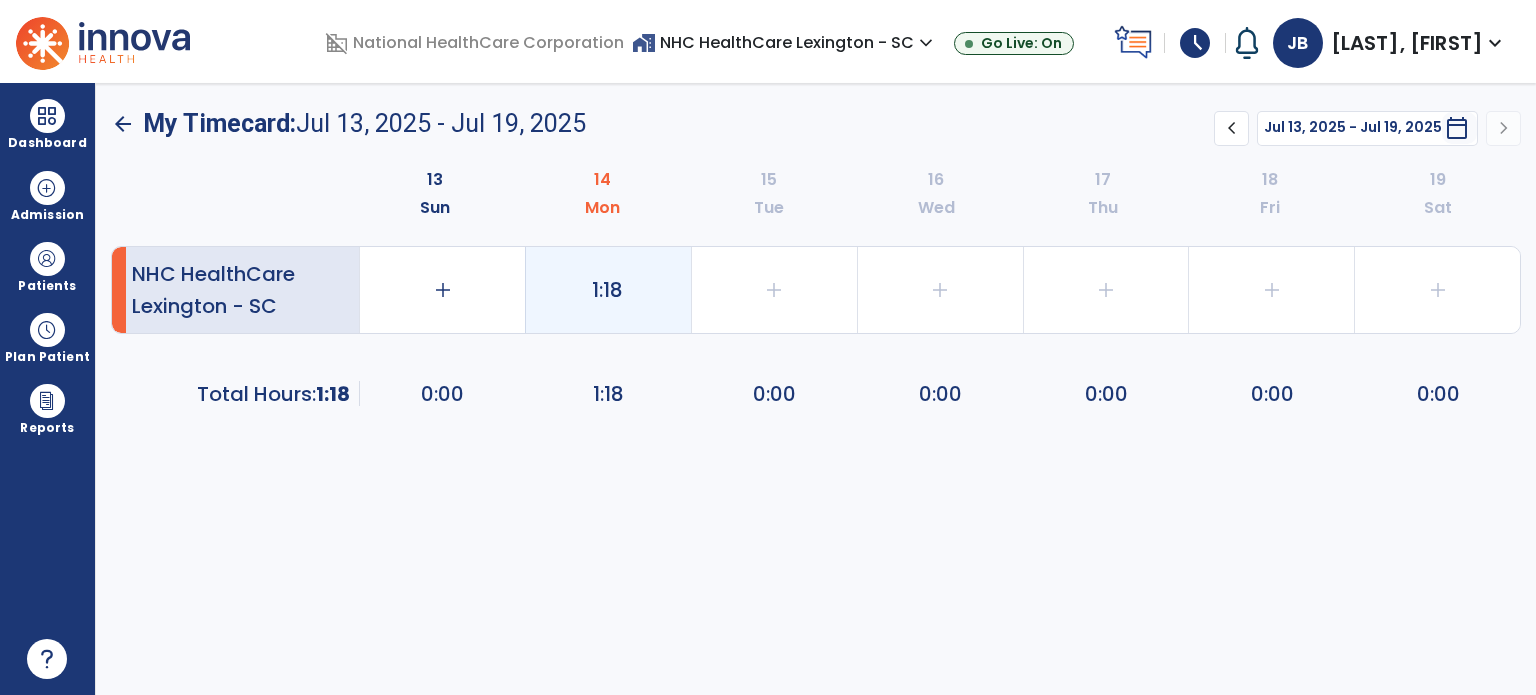 click on "1:18" 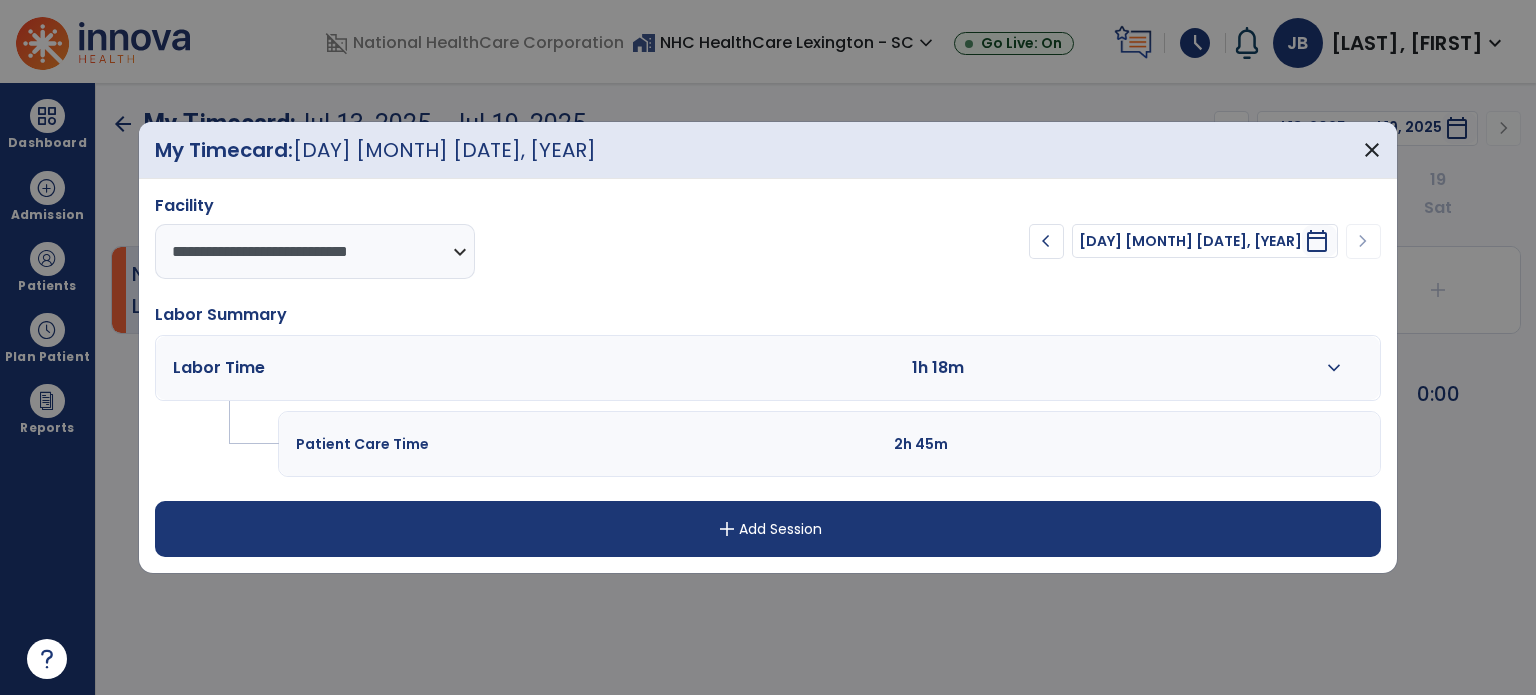 click on "expand_more" at bounding box center [1334, 368] 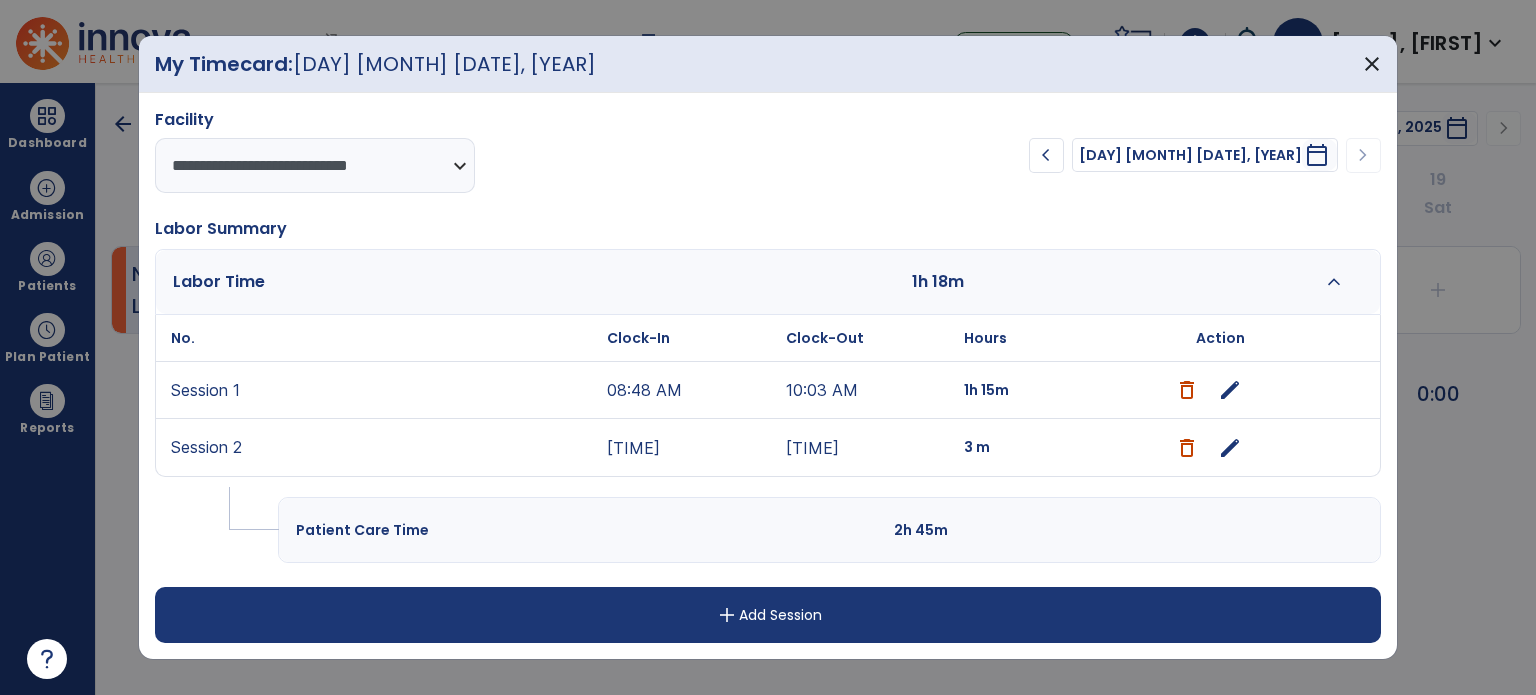 click on "**********" at bounding box center [507, 151] 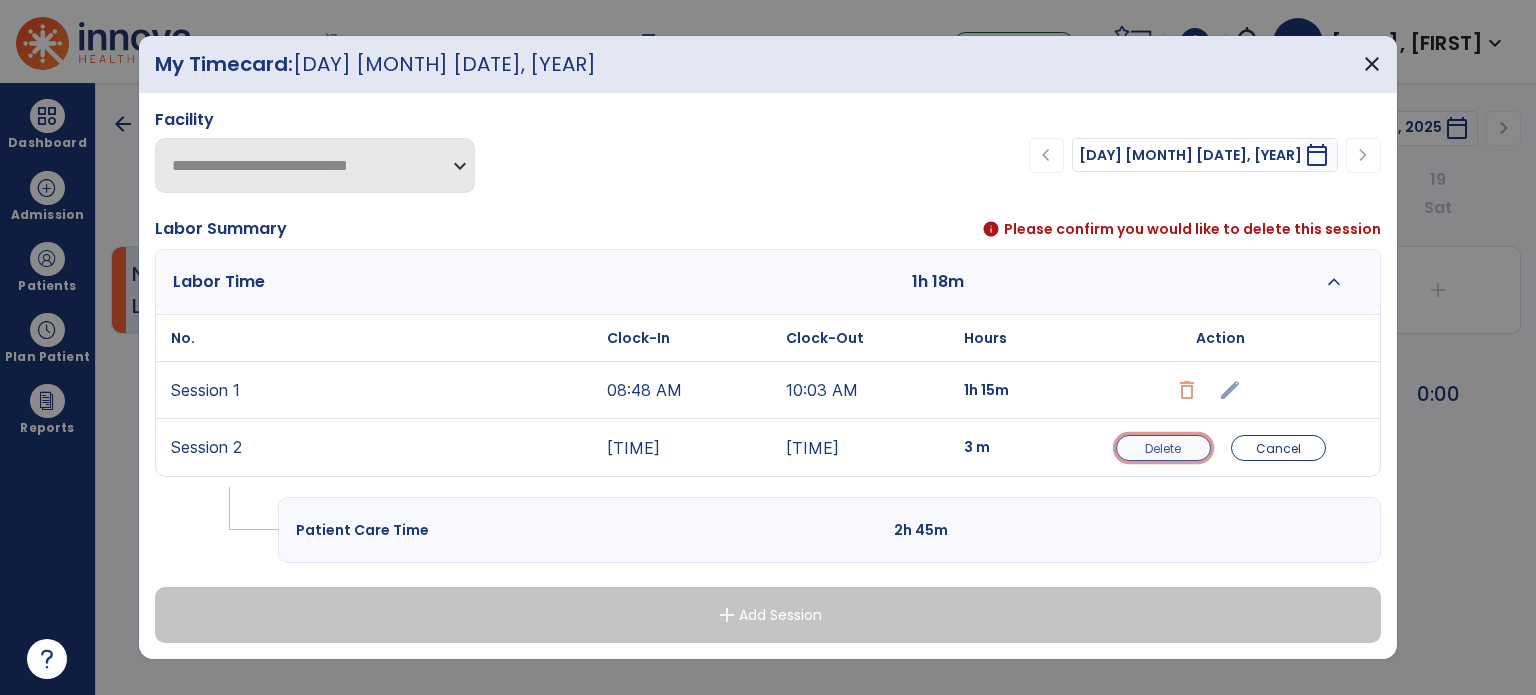 click on "Delete" at bounding box center [1163, 448] 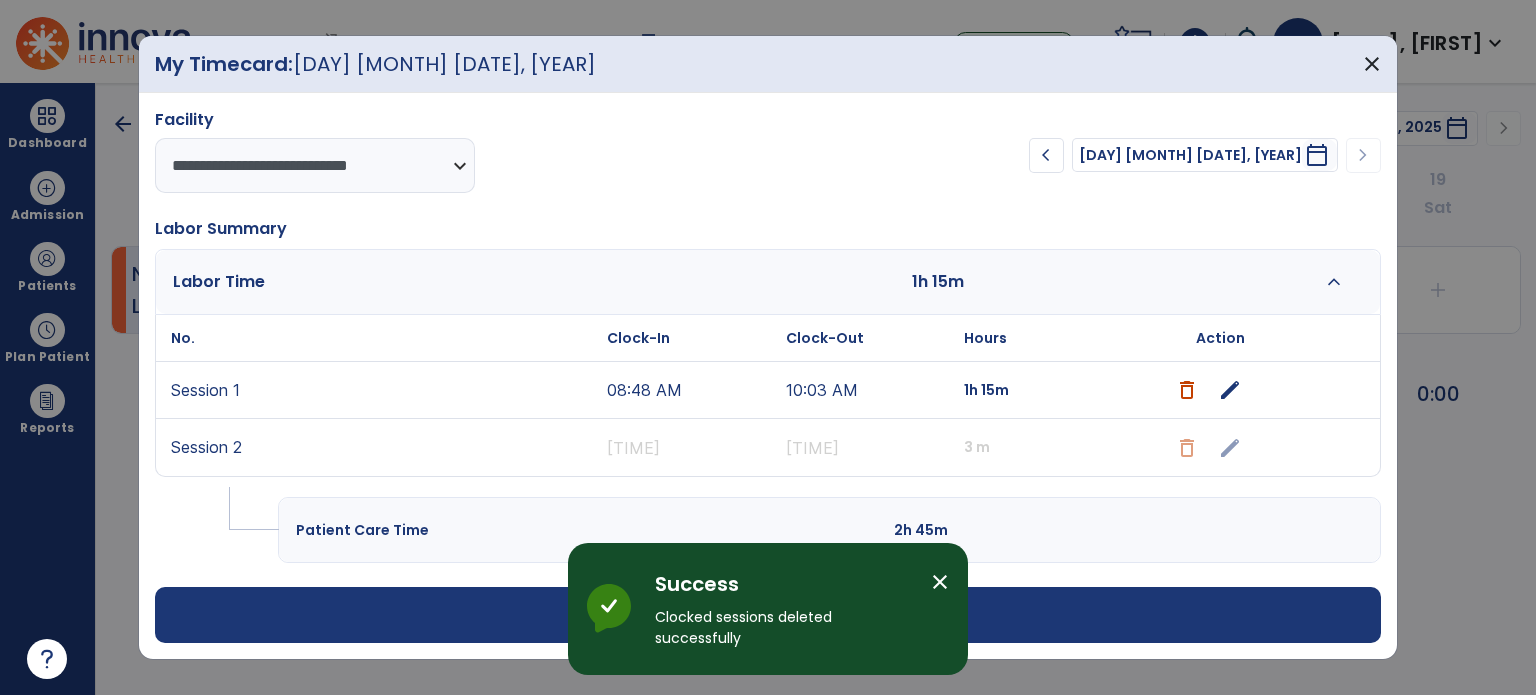 click on "edit" at bounding box center (1230, 390) 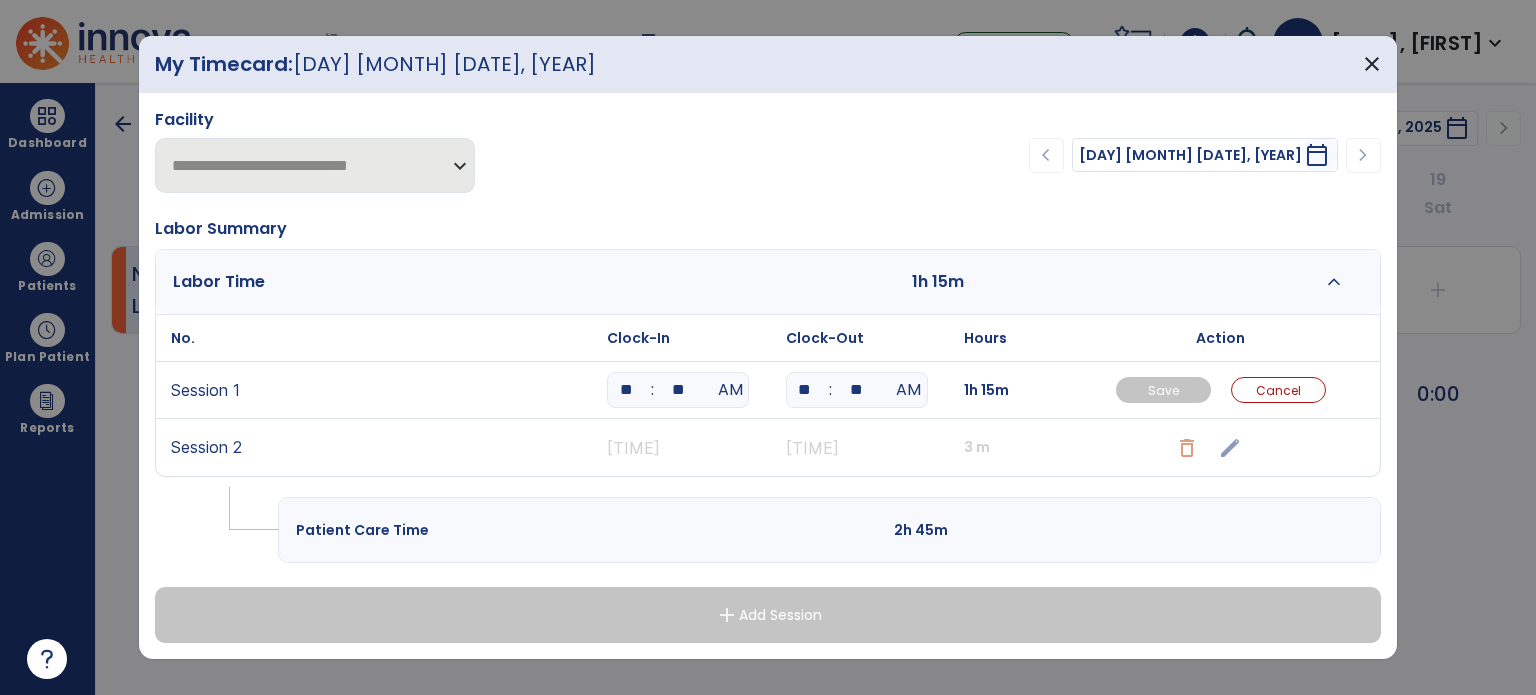 click on "**" at bounding box center (678, 390) 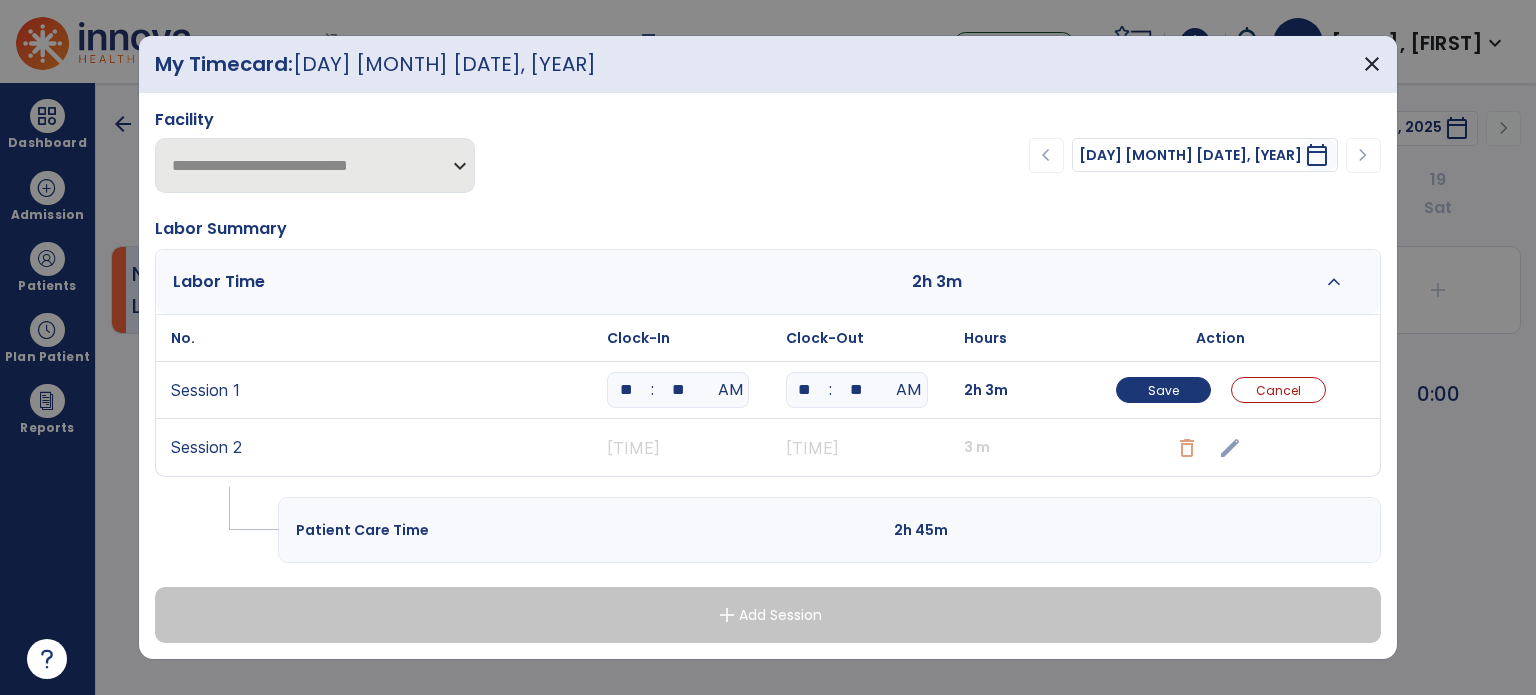click on "**" at bounding box center (805, 390) 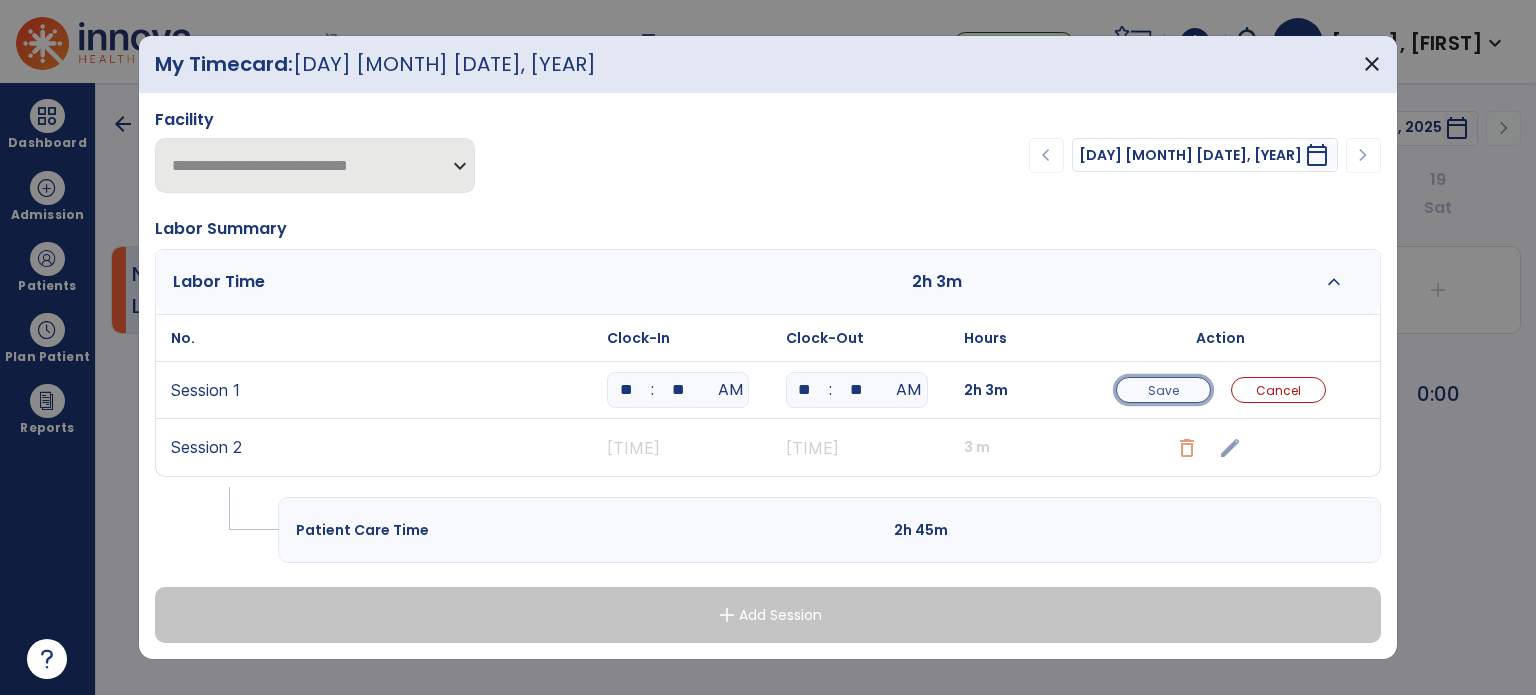 click on "Save" at bounding box center [1163, 390] 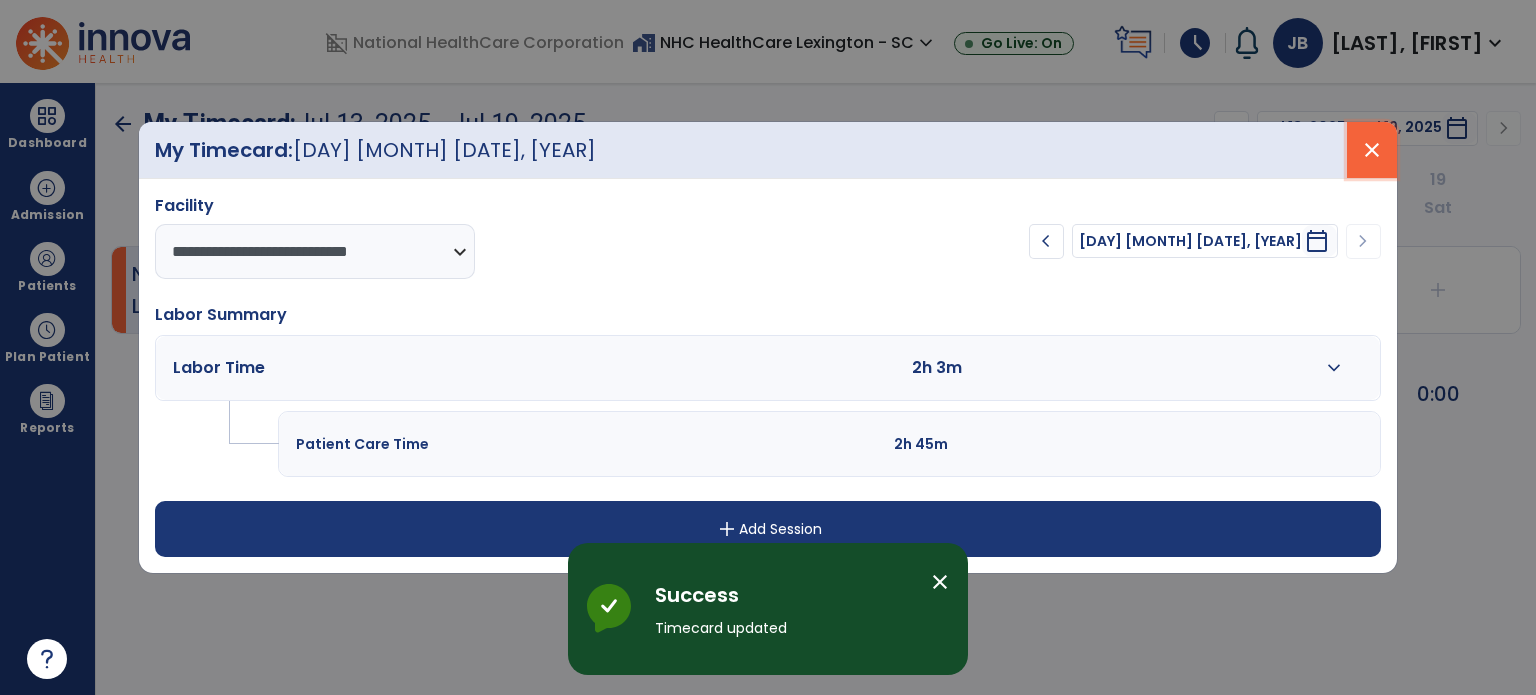 click on "close" at bounding box center (1372, 150) 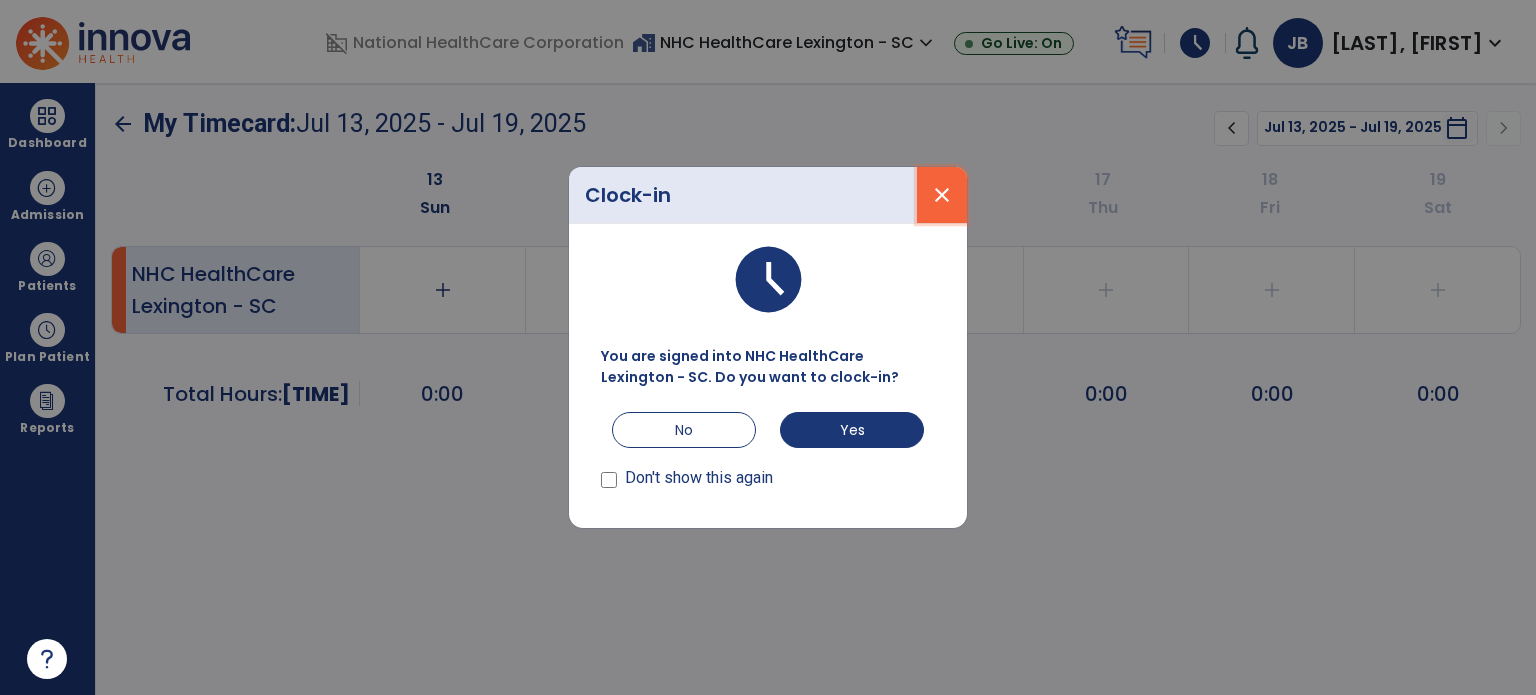 click on "close" at bounding box center [942, 195] 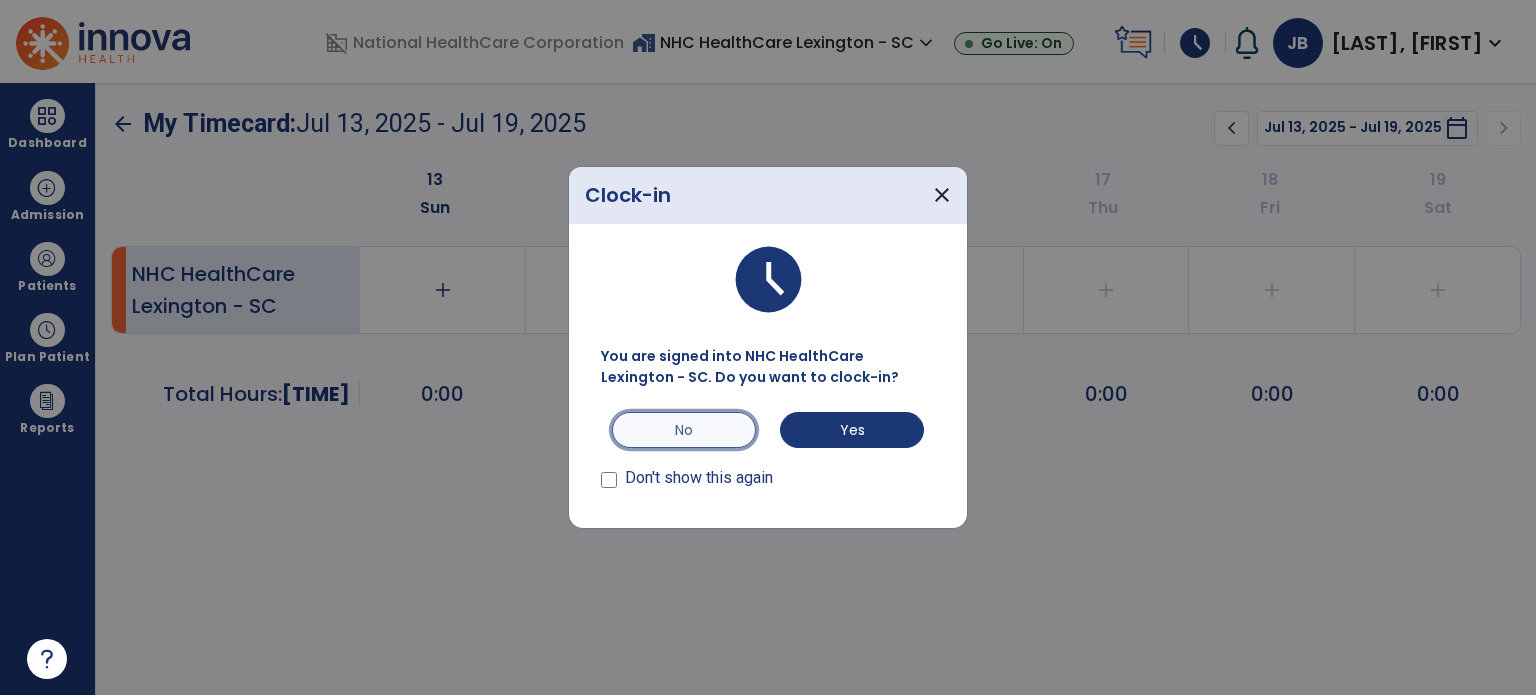click on "No" at bounding box center [684, 430] 